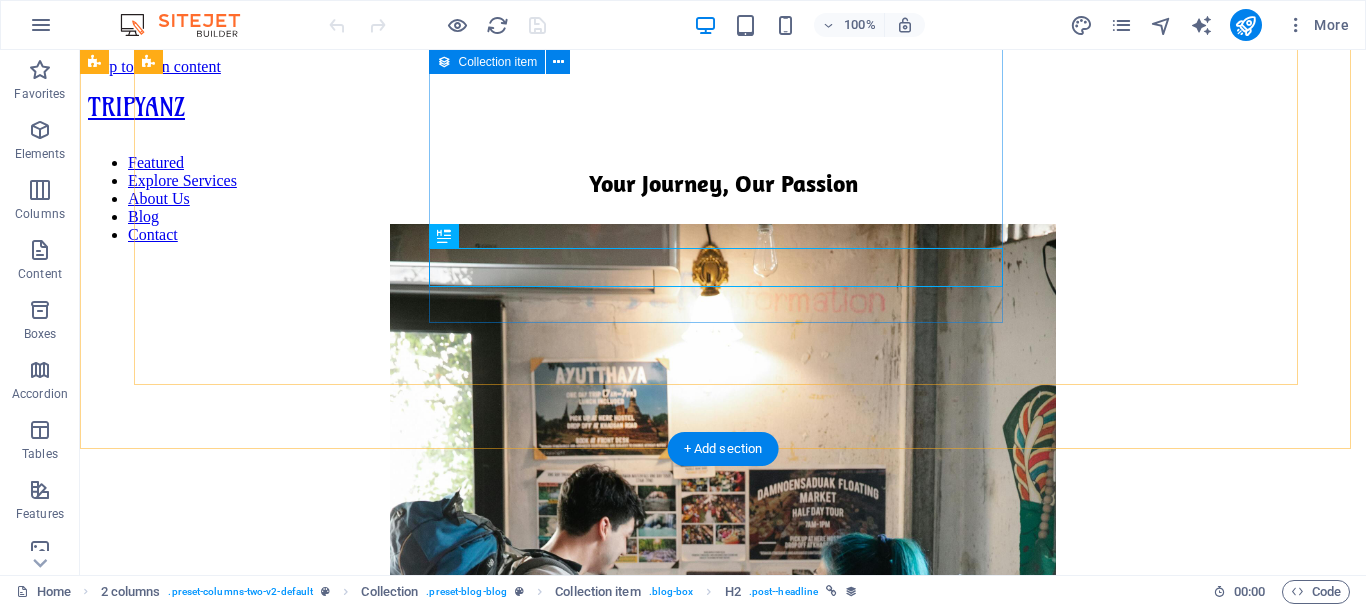 scroll, scrollTop: 1820, scrollLeft: 0, axis: vertical 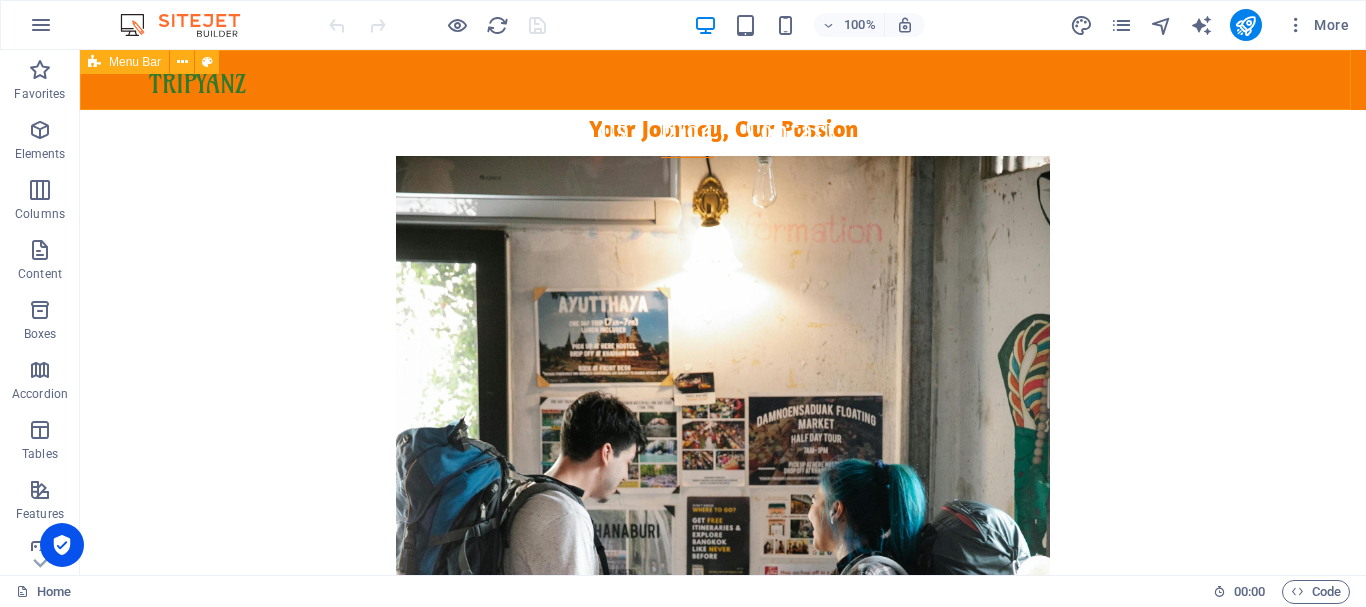 click on "TRIPYANZ Featured Explore Services About Us Blog Contact" at bounding box center [723, 80] 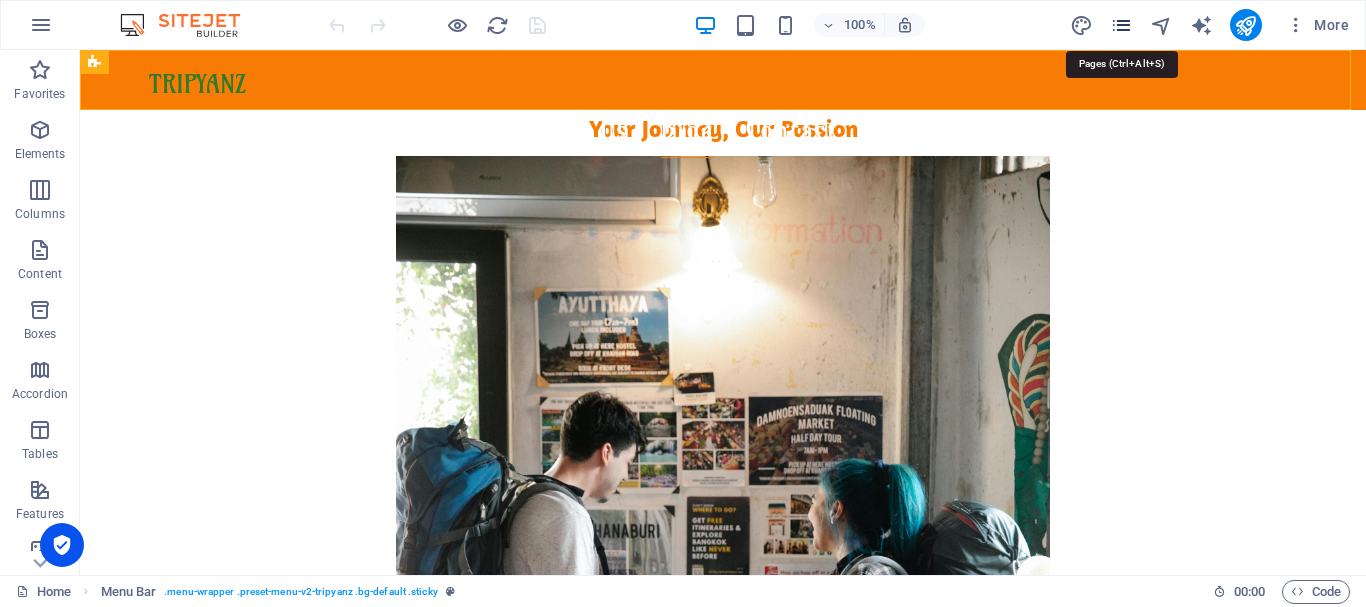 click at bounding box center [1121, 25] 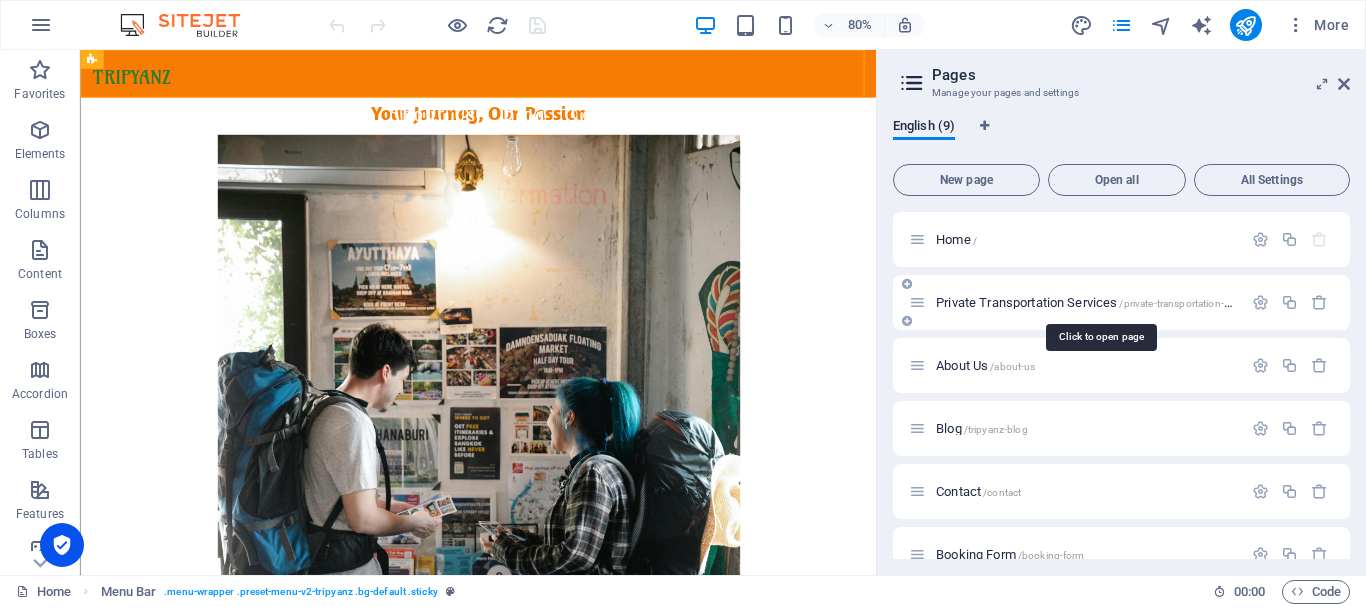 click on "Private Transportation Services /private-transportation-services" at bounding box center [1098, 302] 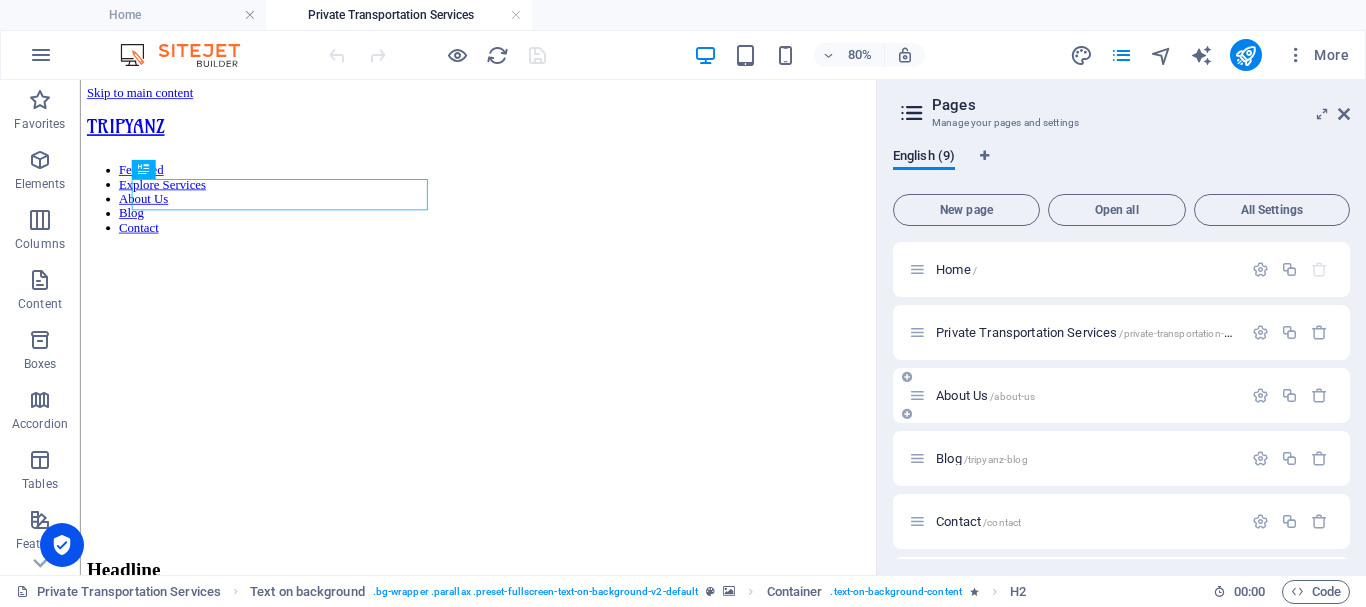 scroll, scrollTop: 0, scrollLeft: 0, axis: both 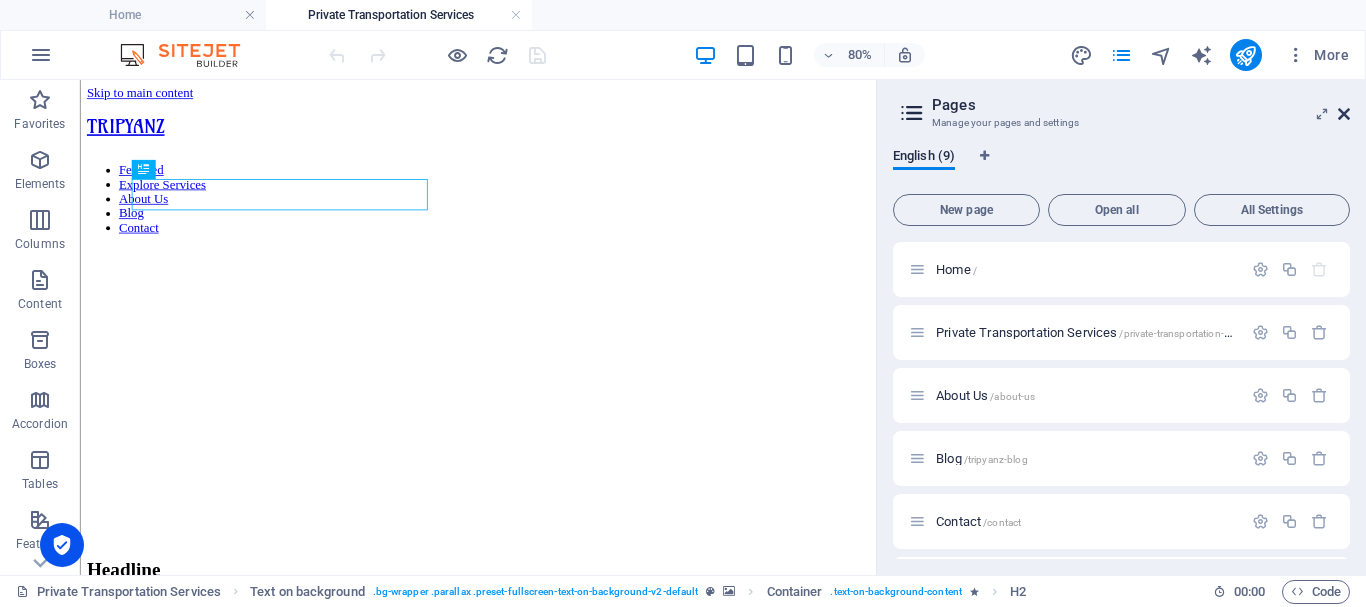 click at bounding box center (1344, 114) 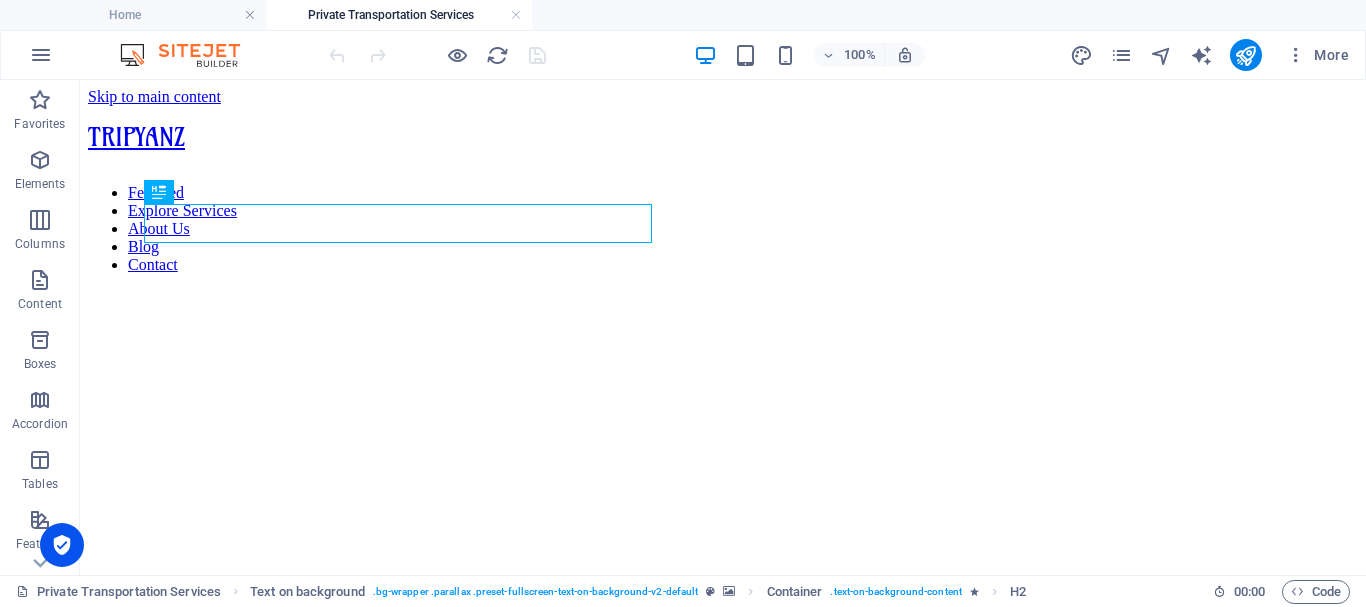 scroll, scrollTop: 2, scrollLeft: 0, axis: vertical 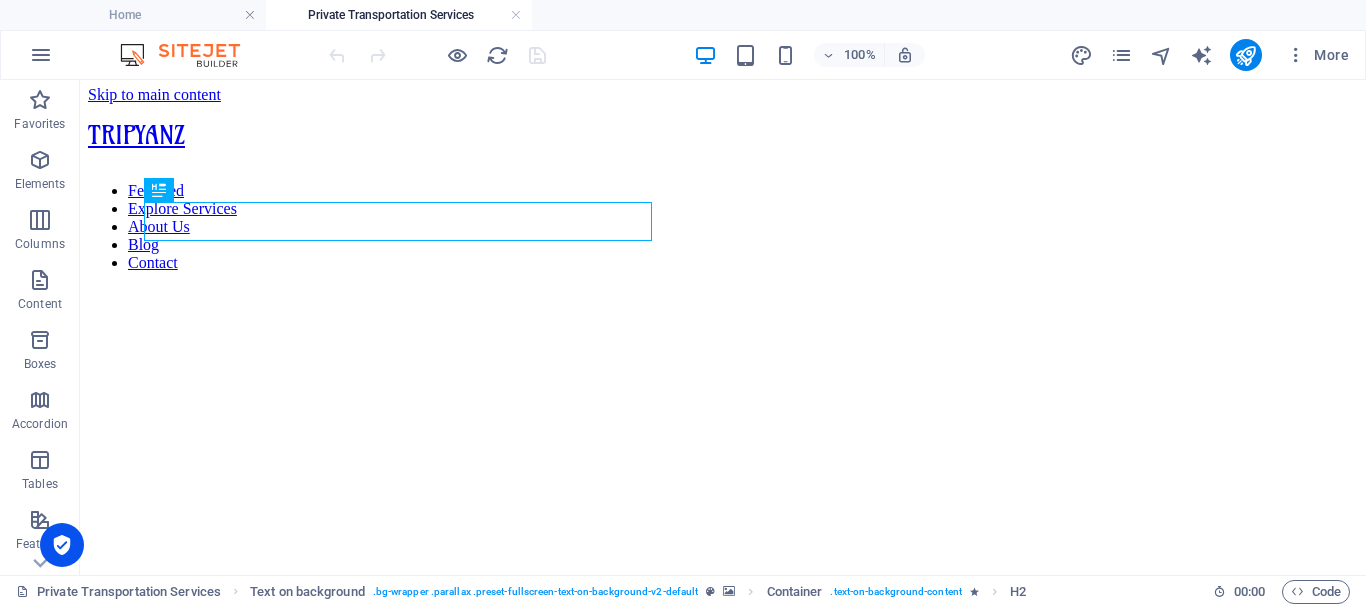 click at bounding box center [723, 151] 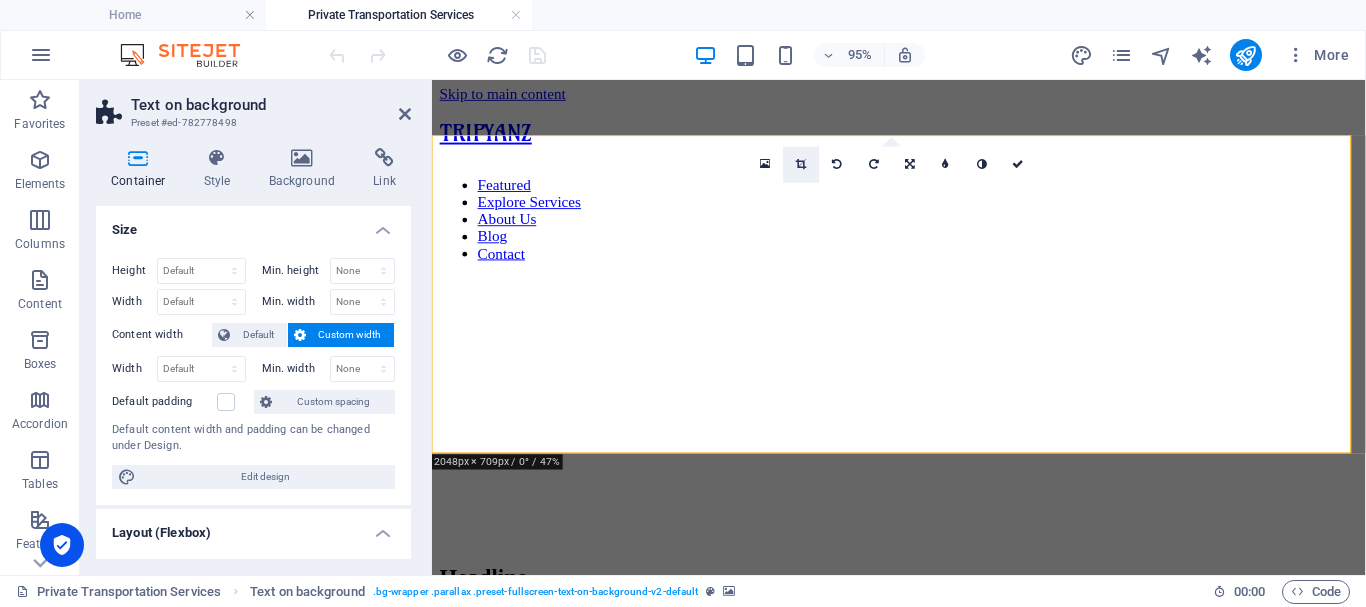 click at bounding box center (801, 164) 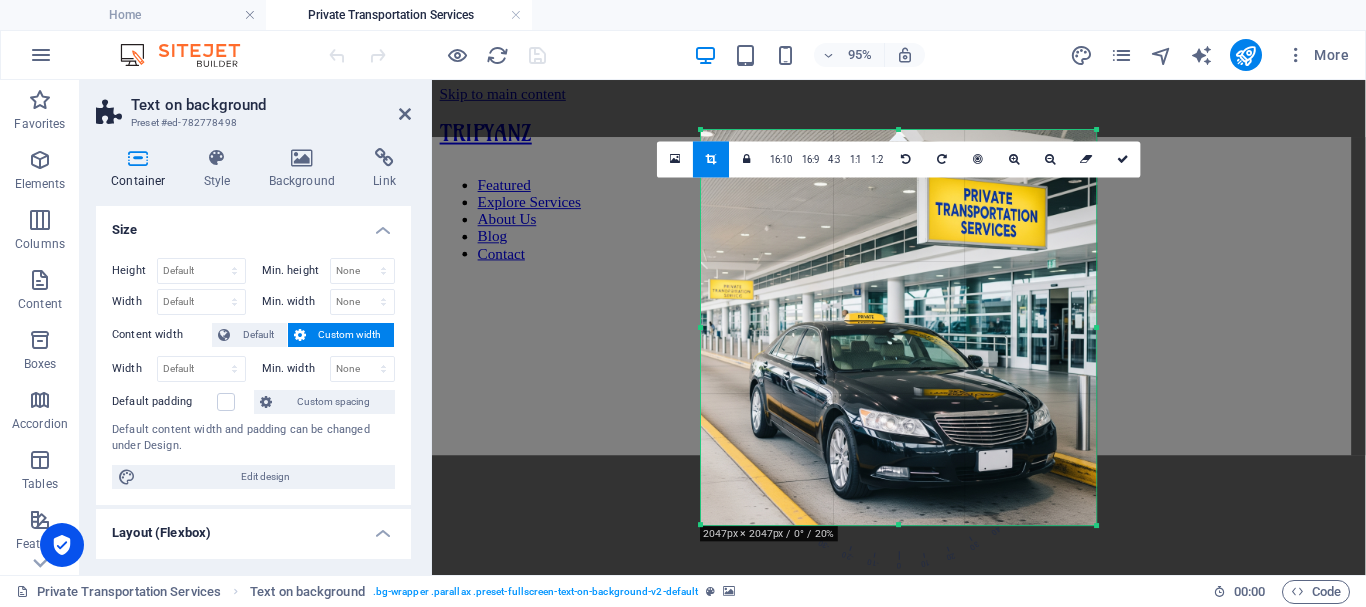 click on "Drag here to replace the existing content. Press “Ctrl” if you want to create a new element." at bounding box center [899, 327] 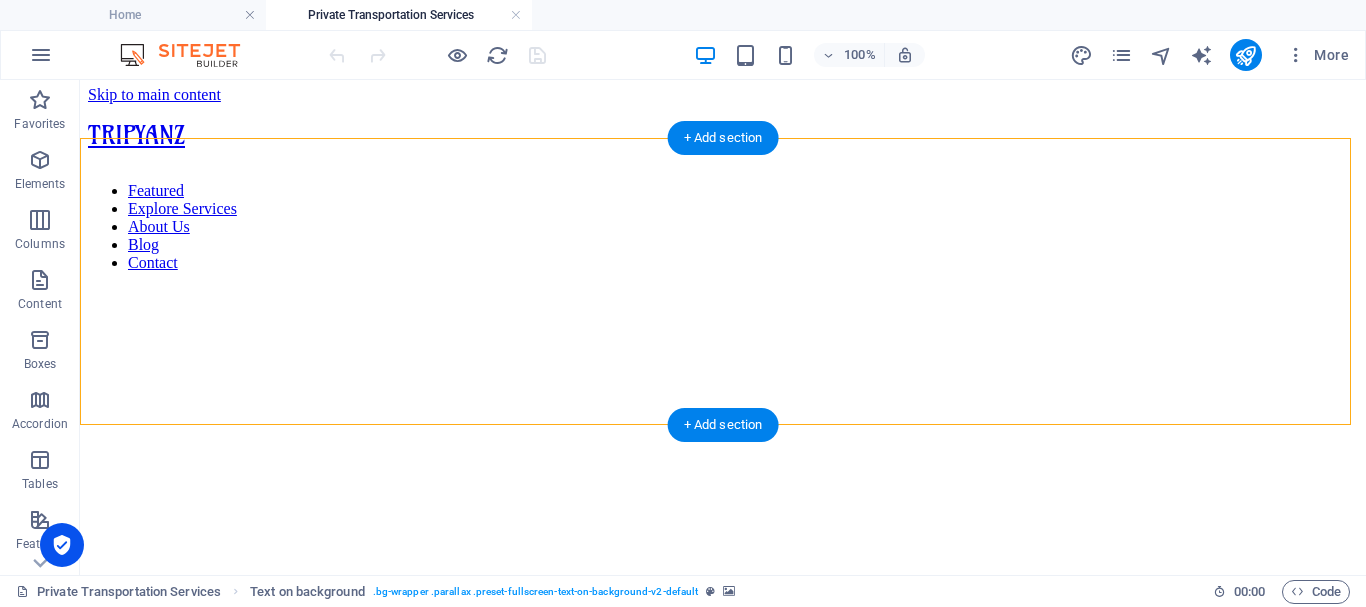 click at bounding box center (723, 151) 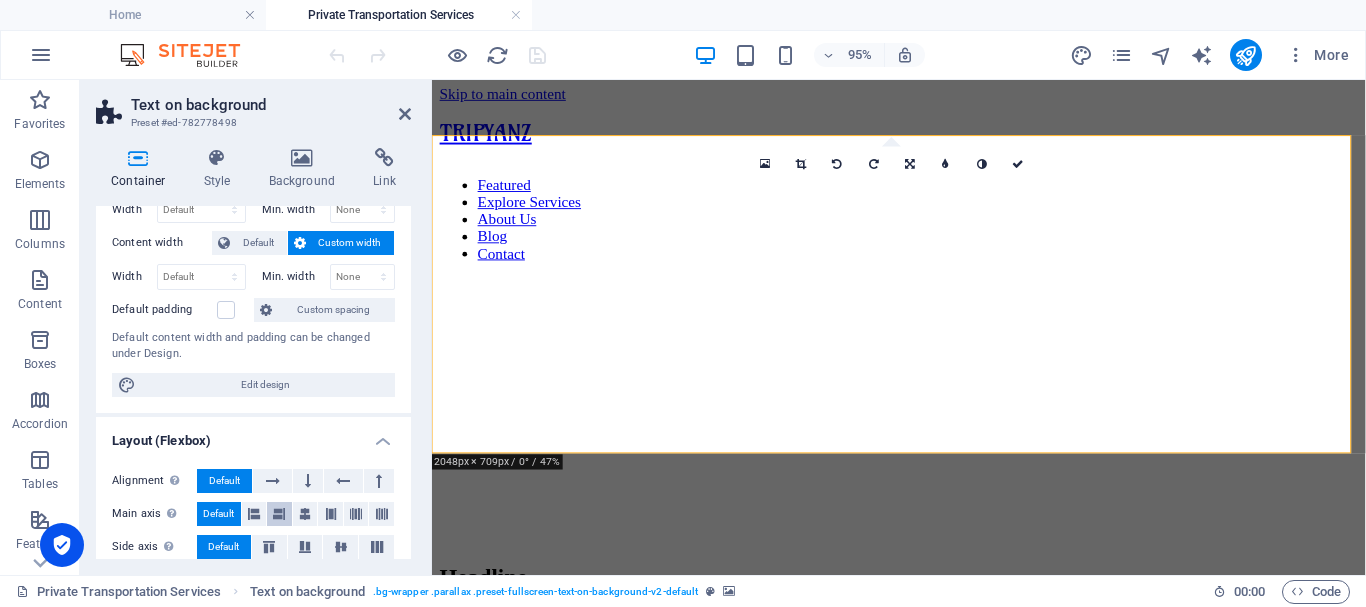 scroll, scrollTop: 0, scrollLeft: 0, axis: both 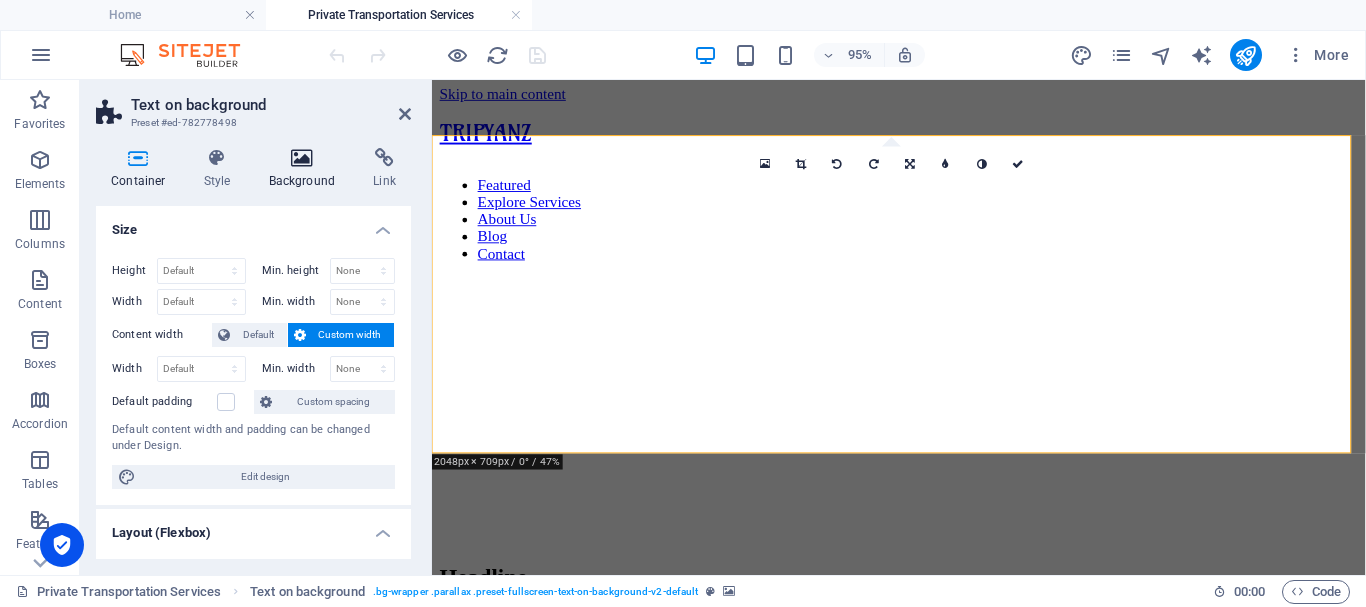 click on "Background" at bounding box center [306, 169] 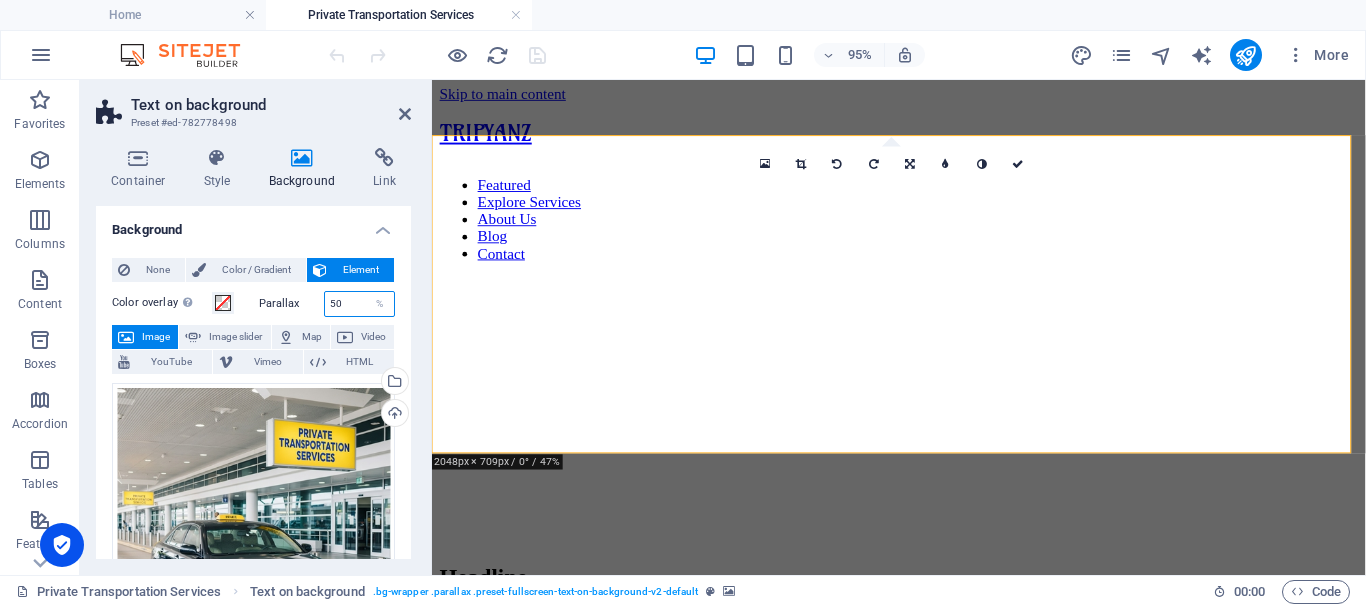 click on "50" at bounding box center [360, 304] 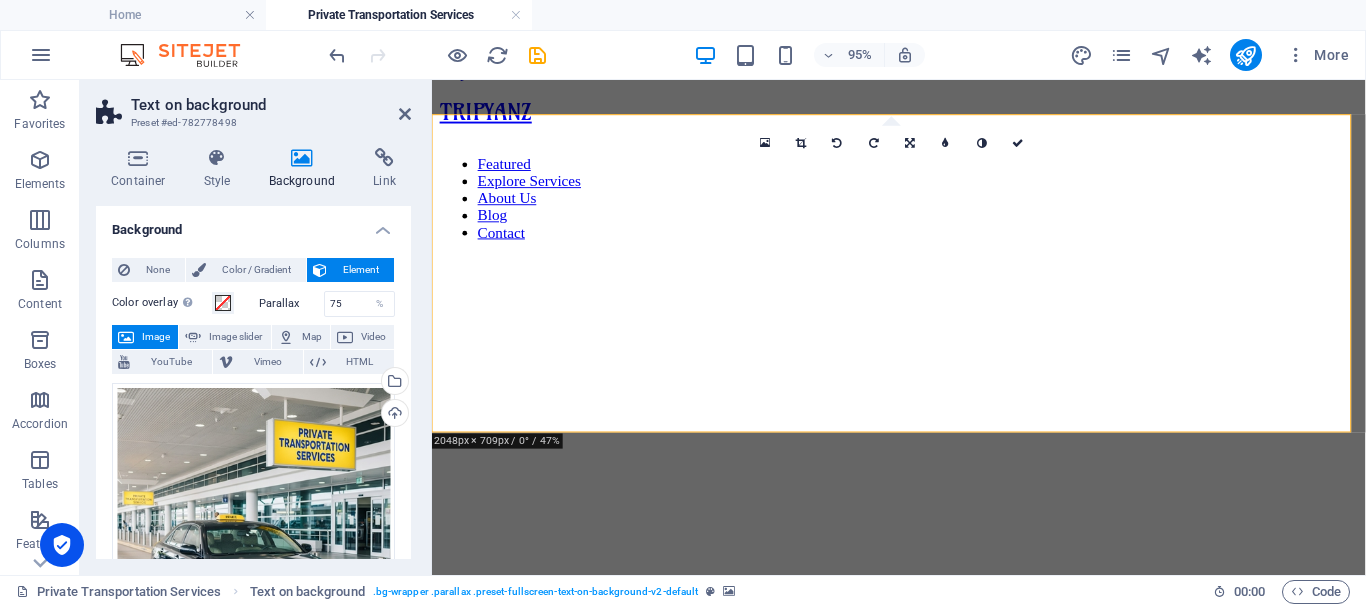 scroll, scrollTop: 0, scrollLeft: 0, axis: both 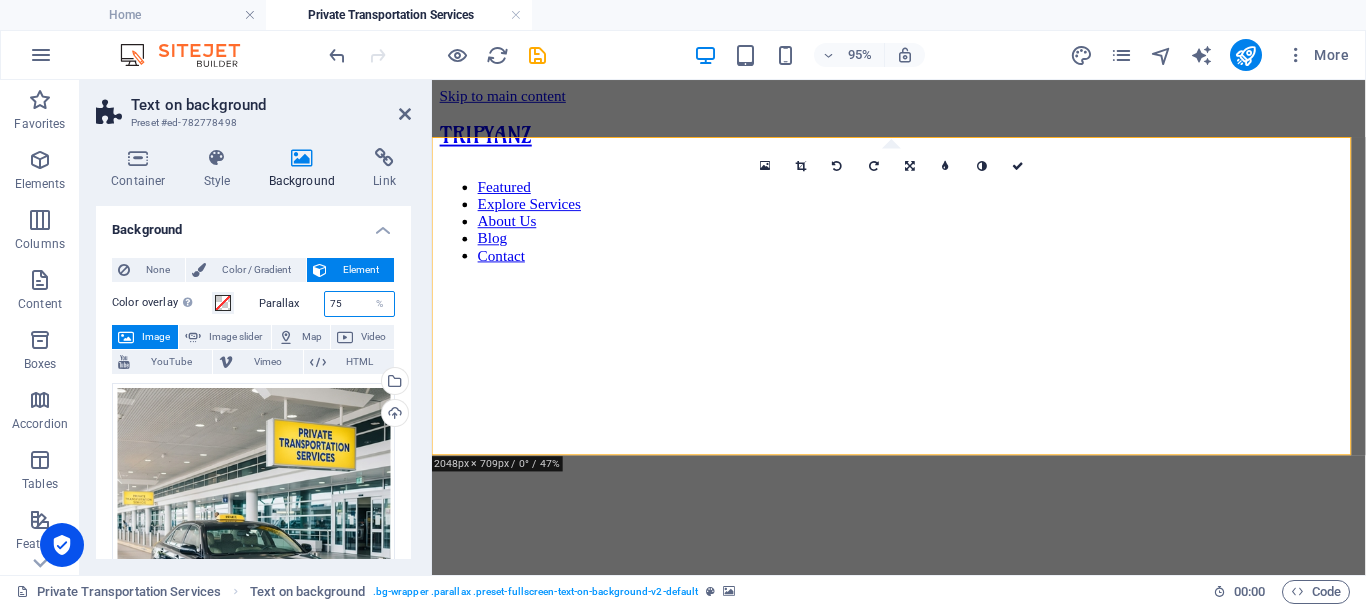drag, startPoint x: 344, startPoint y: 303, endPoint x: 318, endPoint y: 302, distance: 26.019224 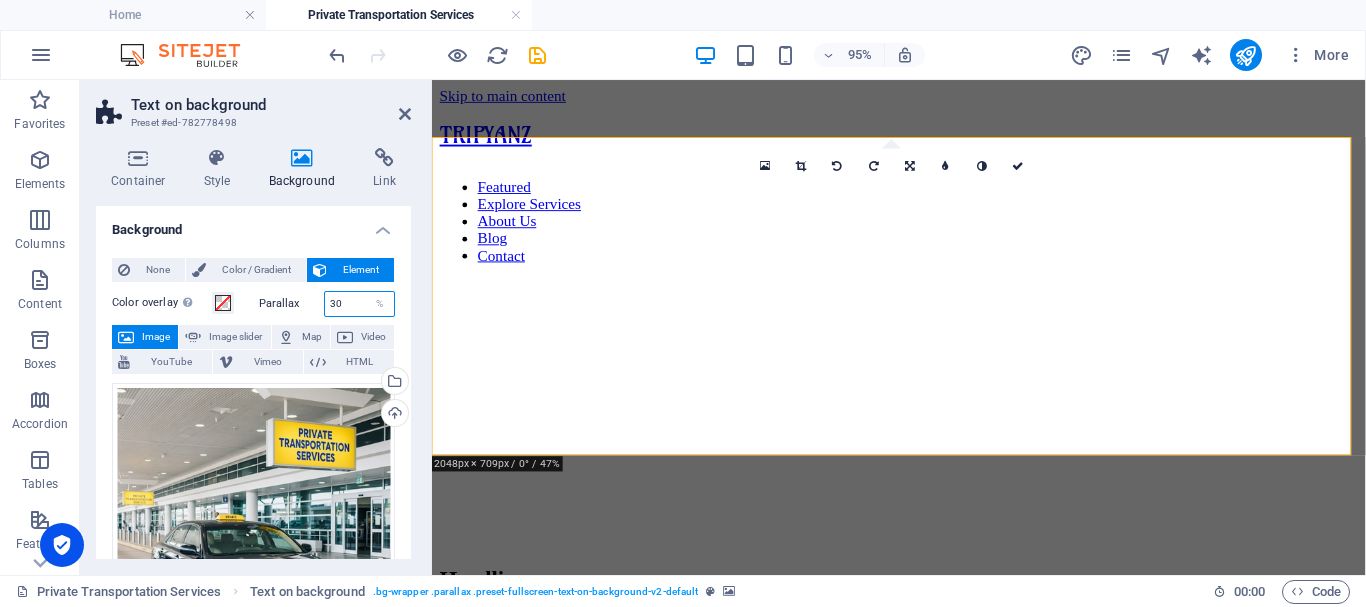 drag, startPoint x: 341, startPoint y: 301, endPoint x: 324, endPoint y: 301, distance: 17 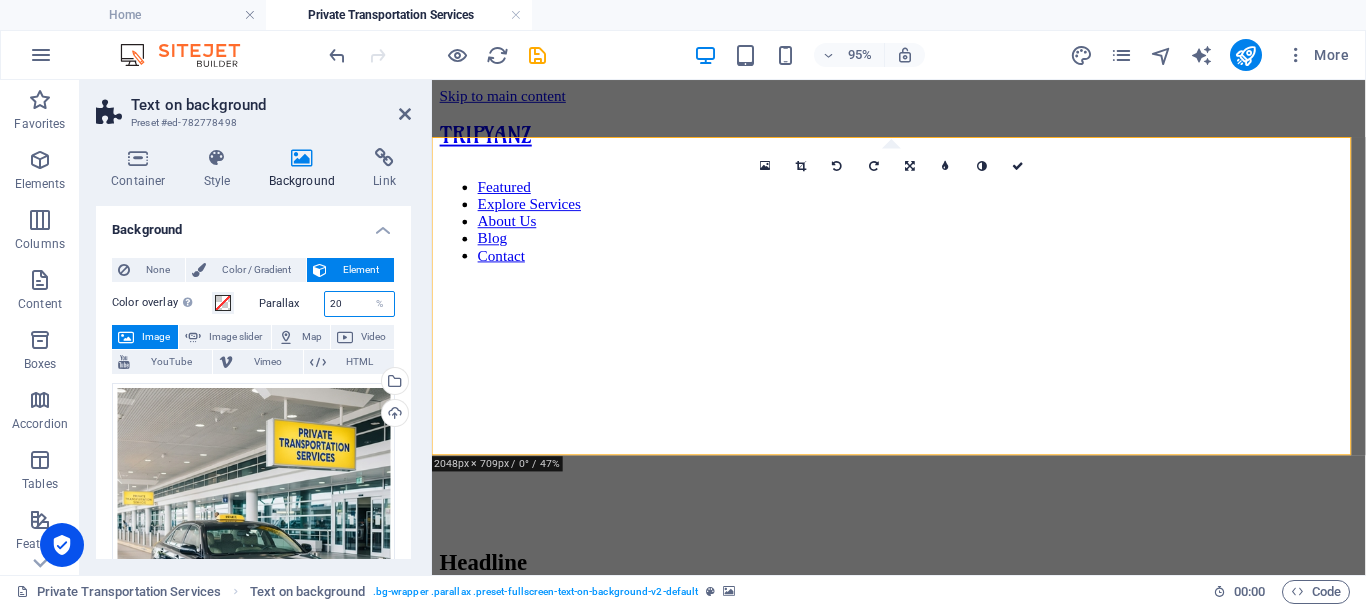 click on "Parallax 20 %" at bounding box center [327, 304] 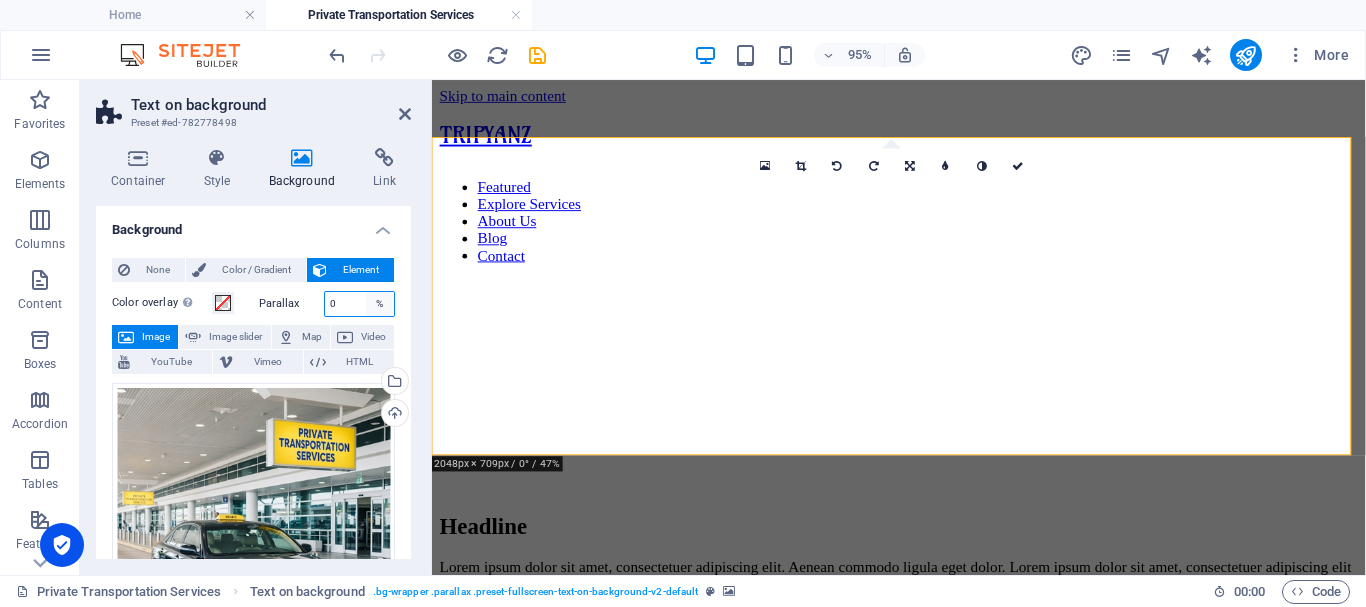 type on "0" 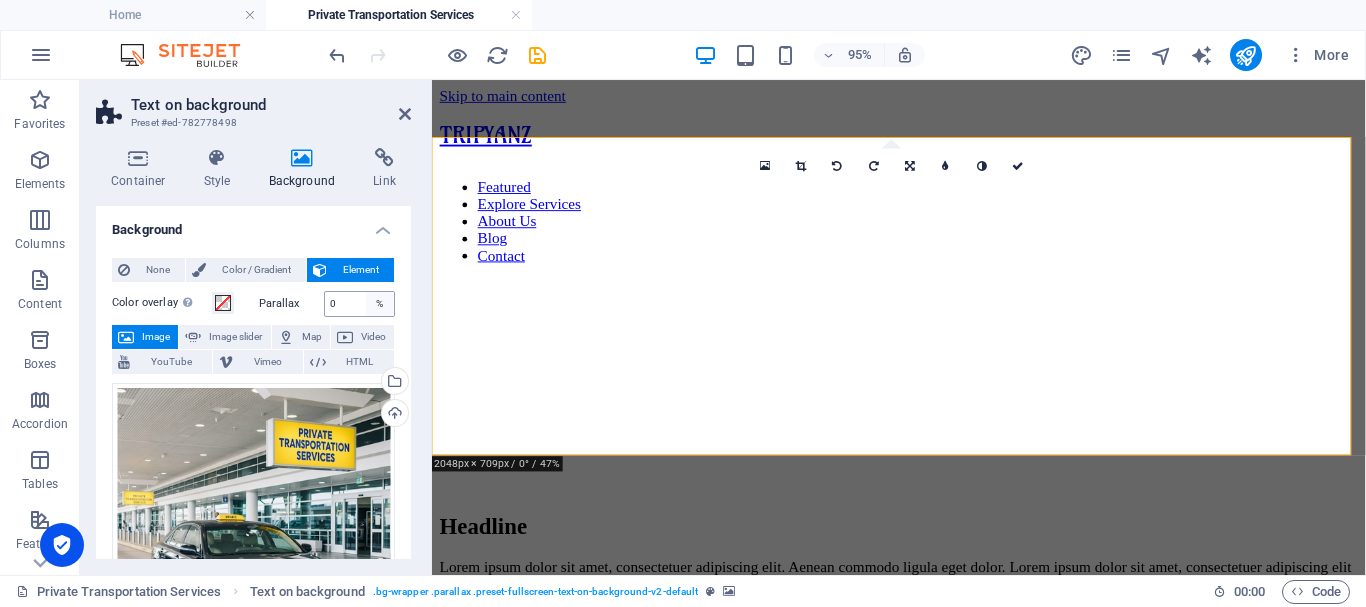 click on "%" at bounding box center (380, 304) 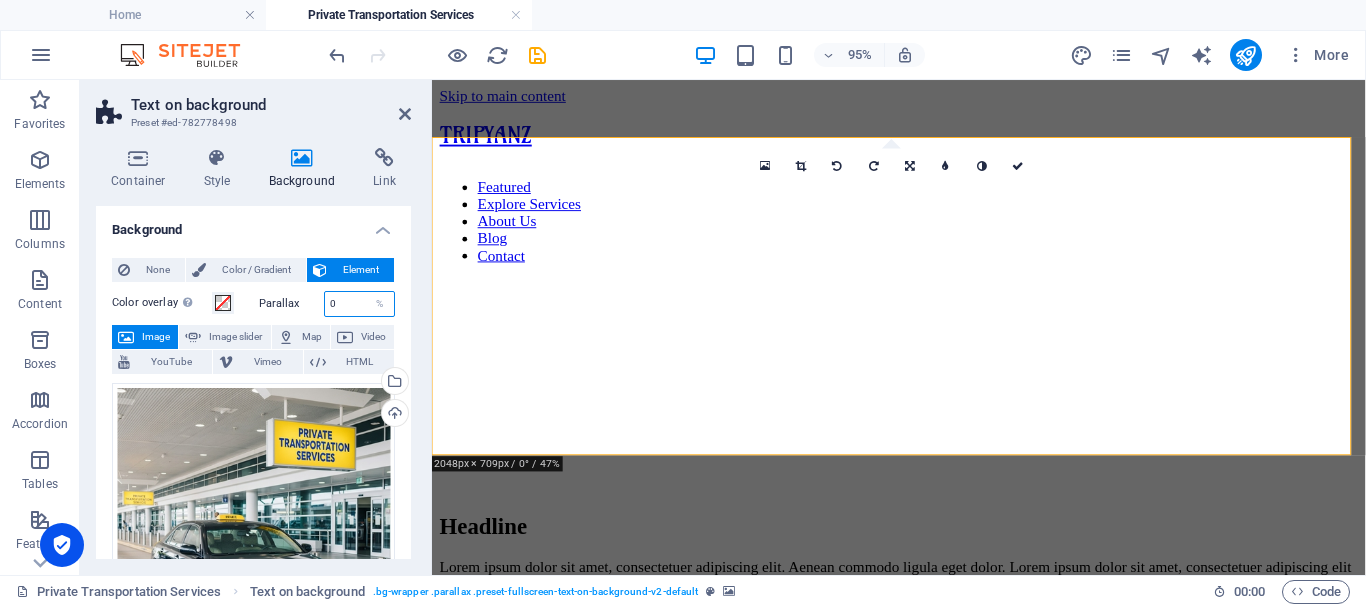 click on "0" at bounding box center (360, 304) 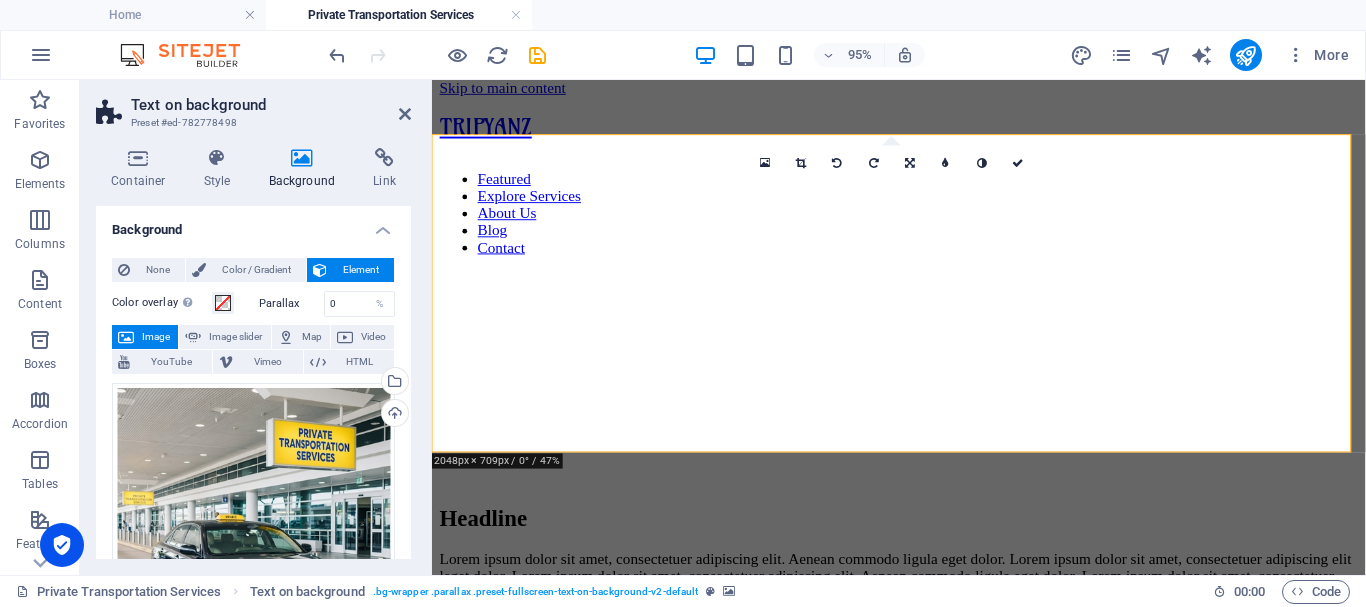 scroll, scrollTop: 0, scrollLeft: 0, axis: both 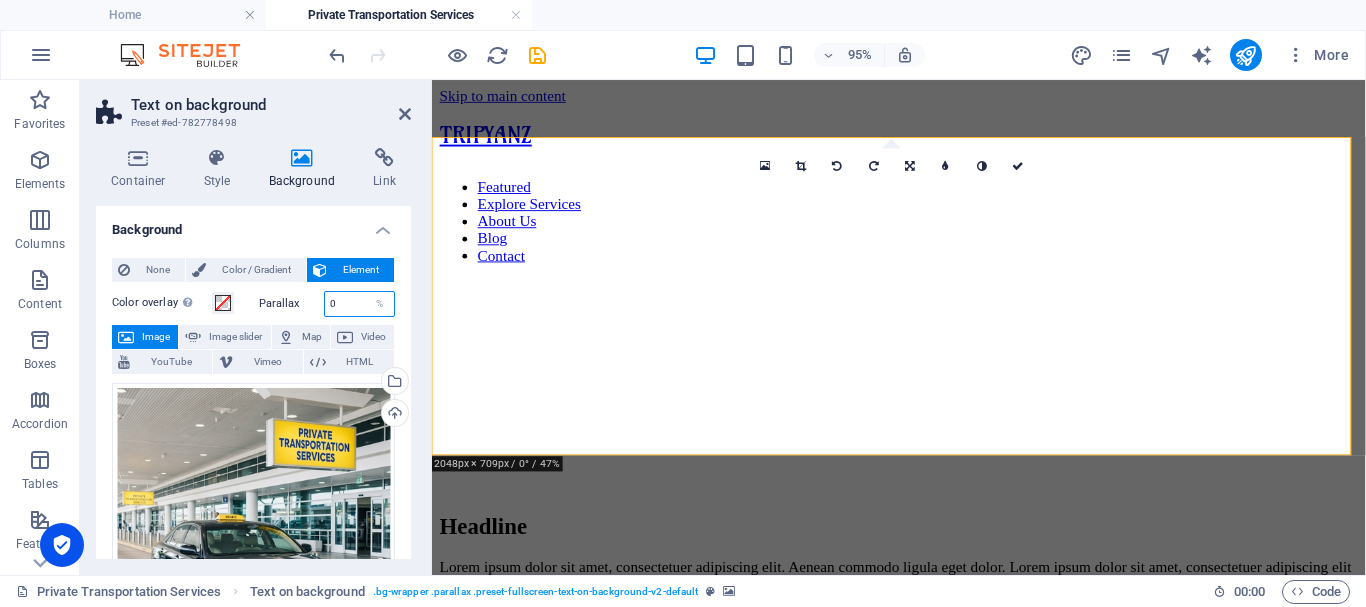 drag, startPoint x: 352, startPoint y: 298, endPoint x: 329, endPoint y: 289, distance: 24.698177 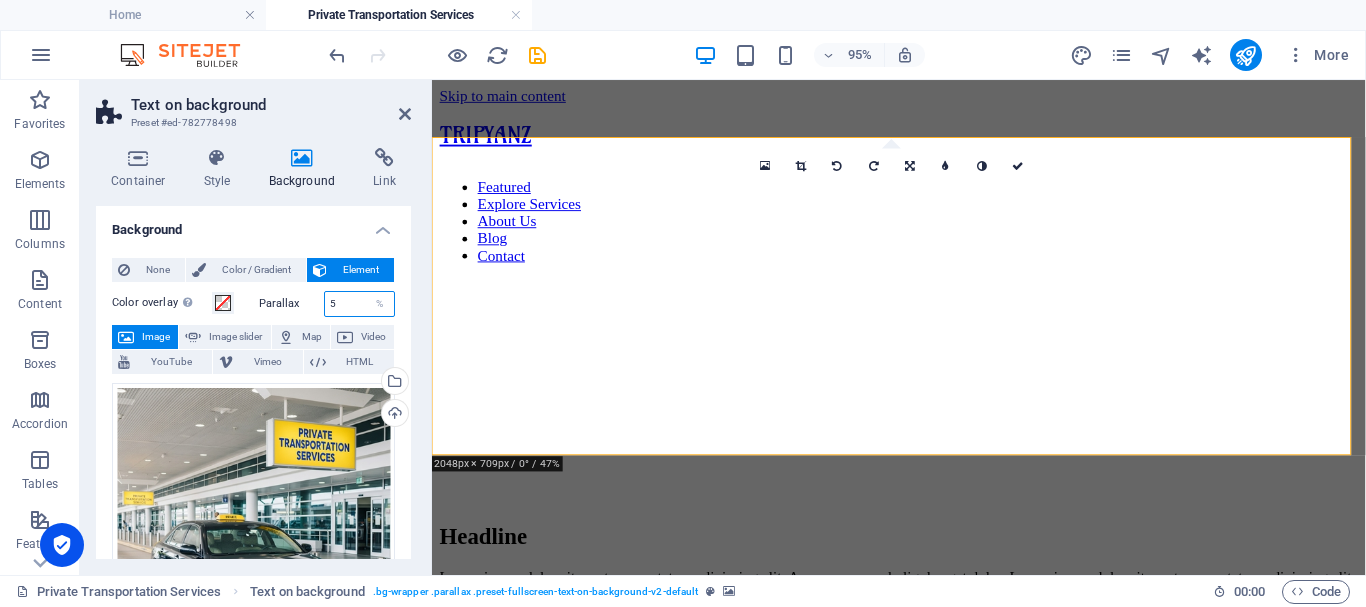 drag, startPoint x: 339, startPoint y: 302, endPoint x: 325, endPoint y: 300, distance: 14.142136 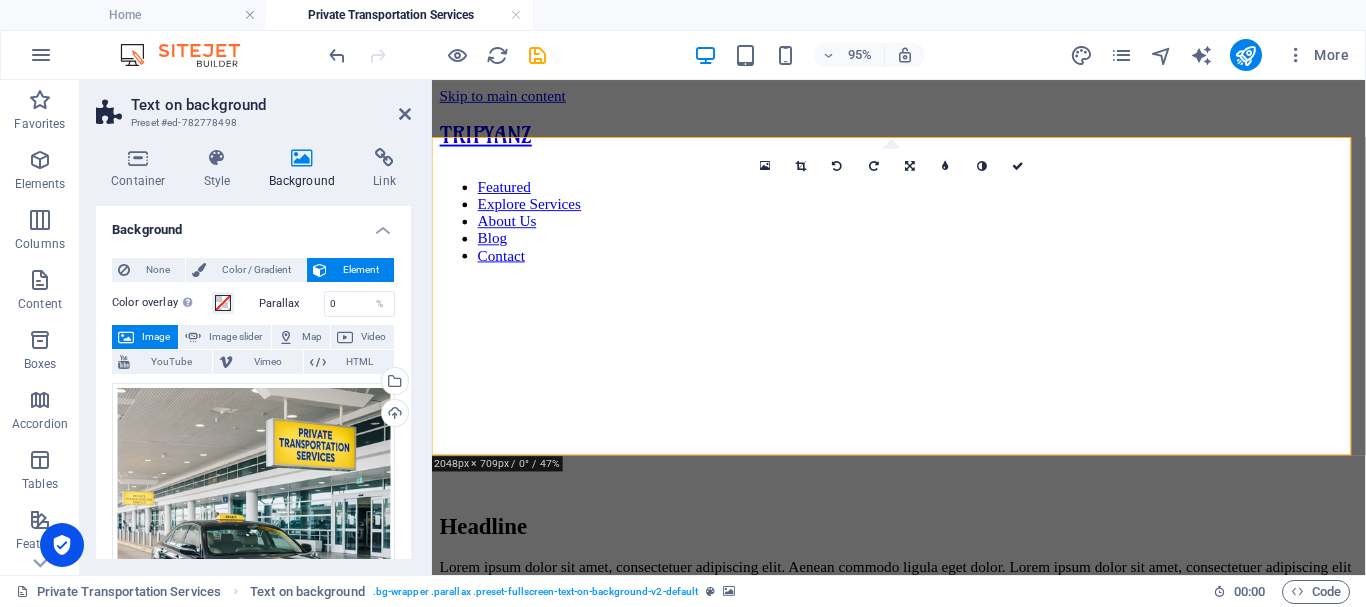 click on "Parallax 0 %" at bounding box center (327, 304) 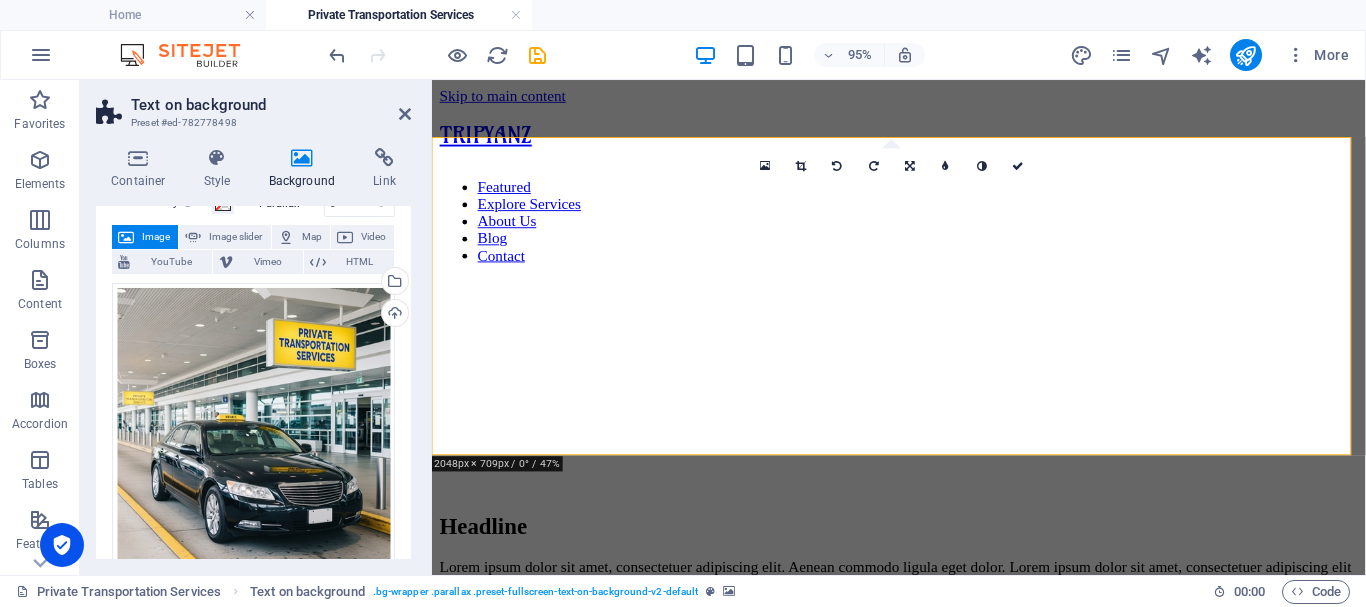 scroll, scrollTop: 300, scrollLeft: 0, axis: vertical 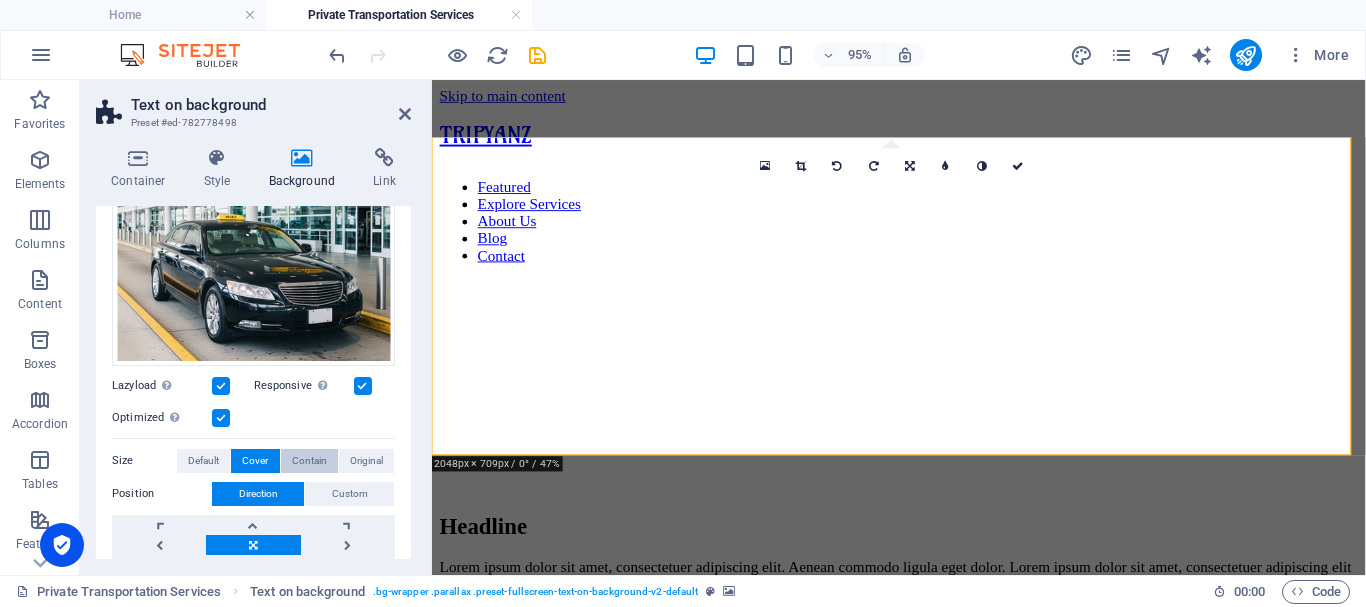 click on "Contain" at bounding box center (309, 461) 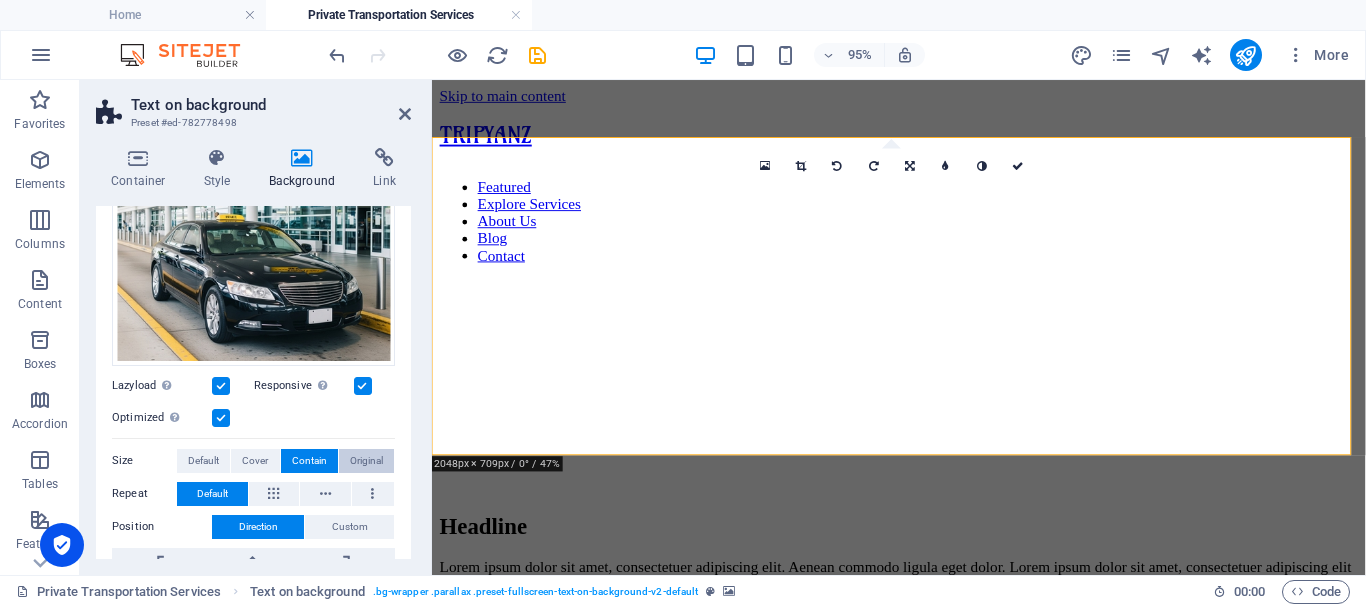 click on "Original" at bounding box center [366, 461] 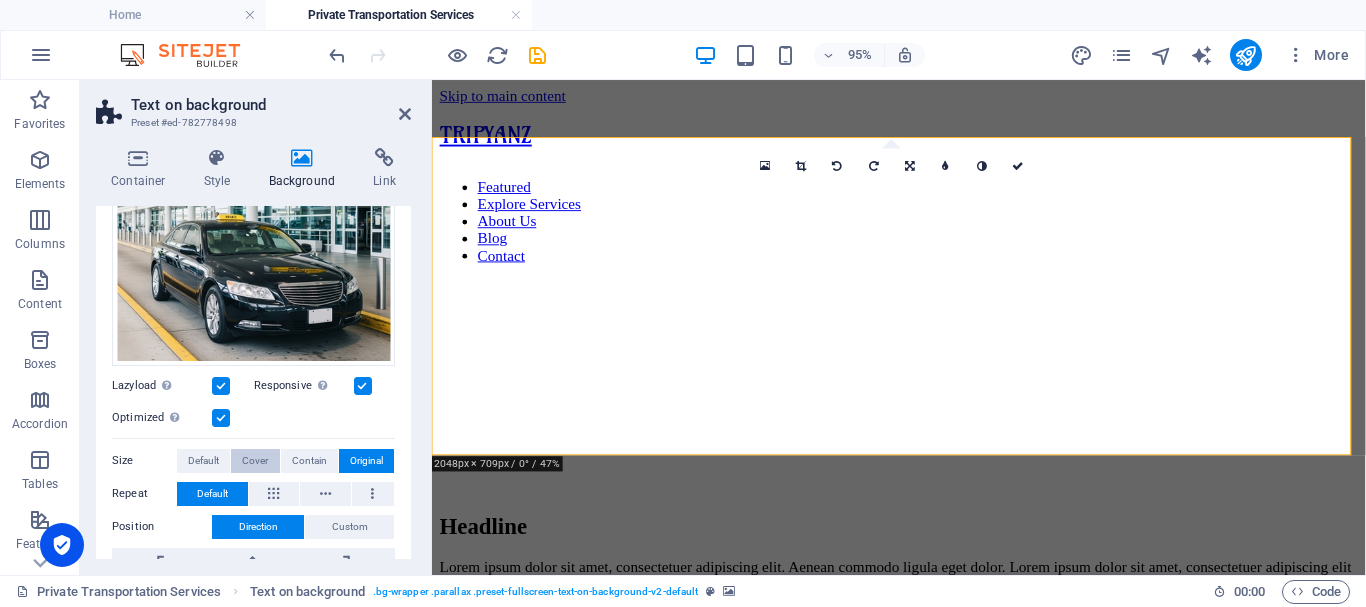 click on "Cover" at bounding box center (255, 461) 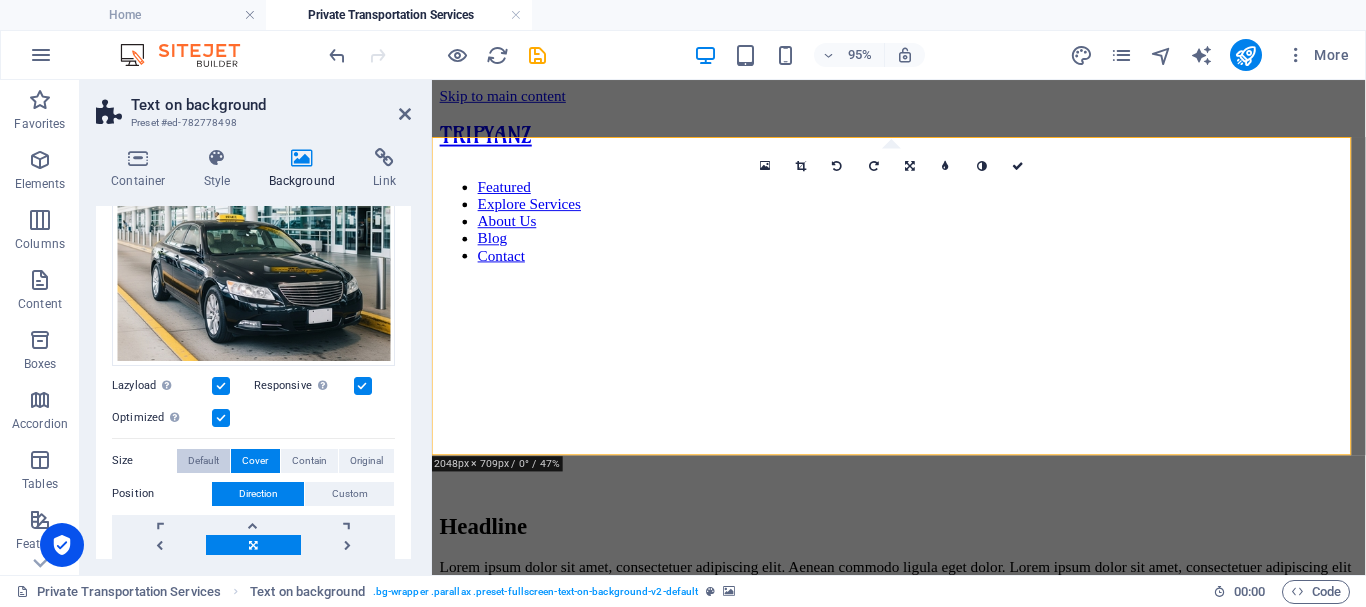 click on "Default" at bounding box center [203, 461] 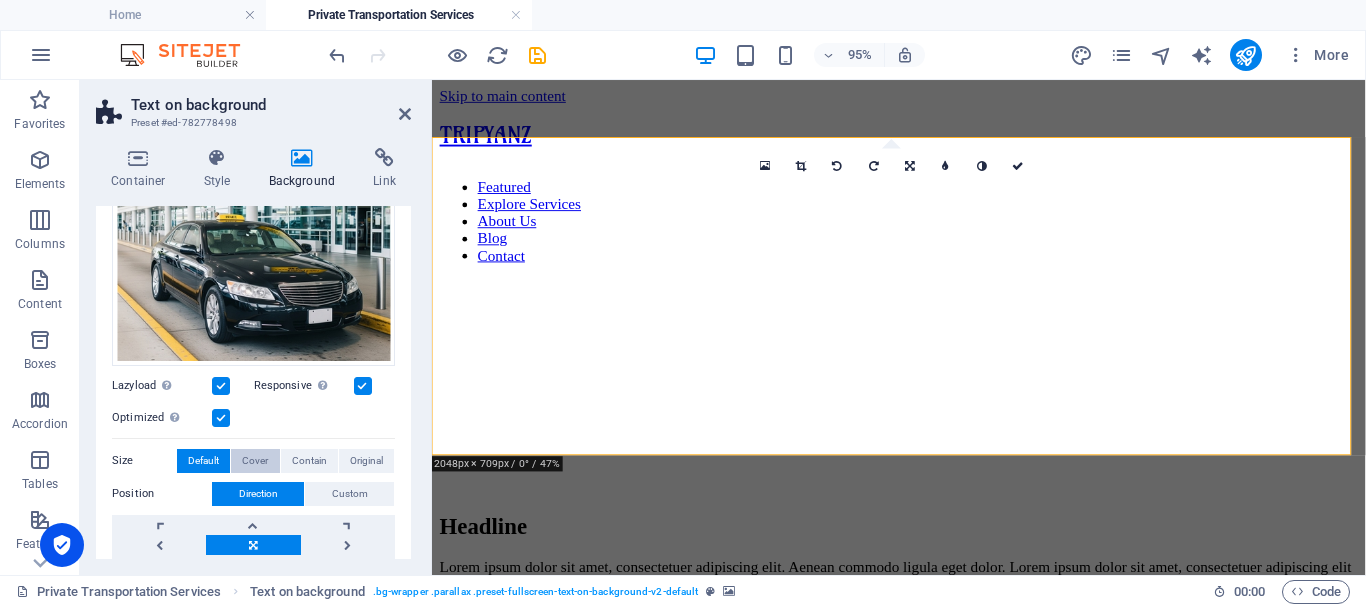 click on "Cover" at bounding box center (255, 461) 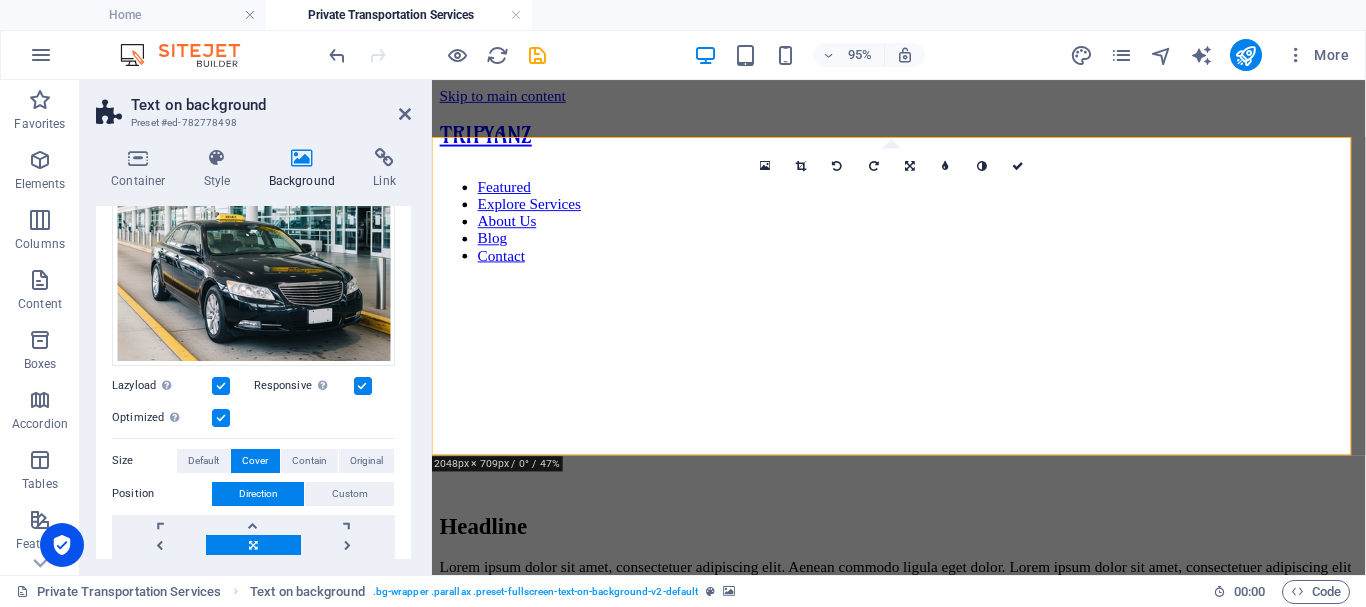 scroll, scrollTop: 400, scrollLeft: 0, axis: vertical 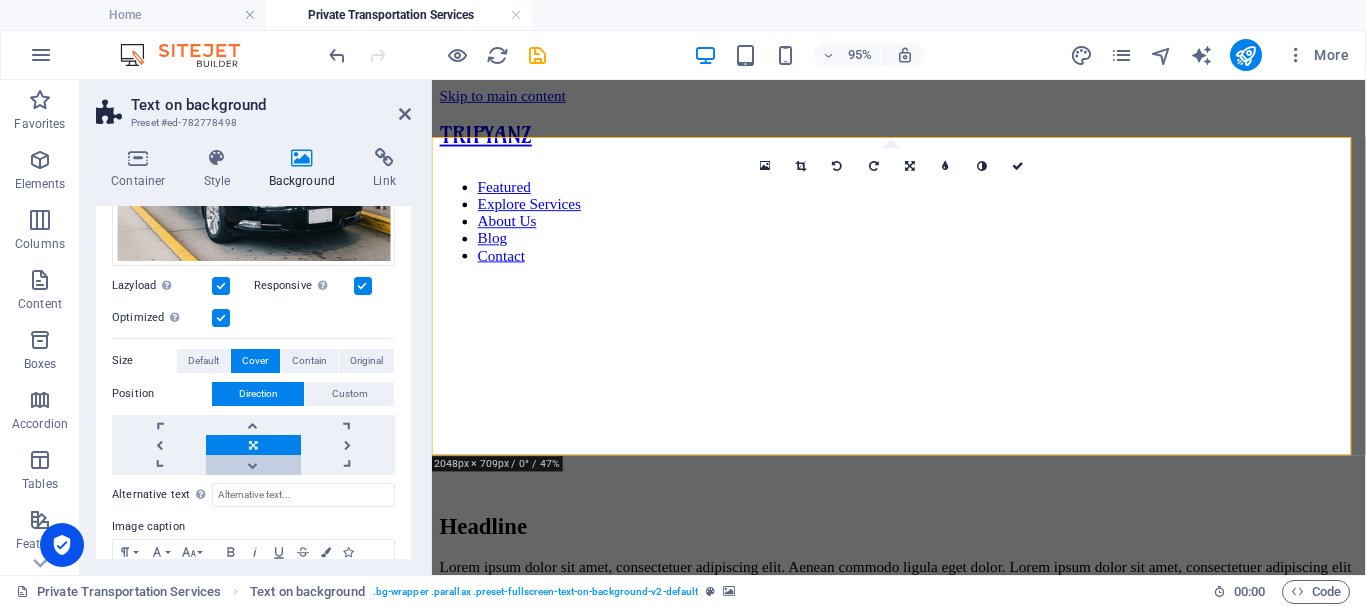 click at bounding box center [253, 465] 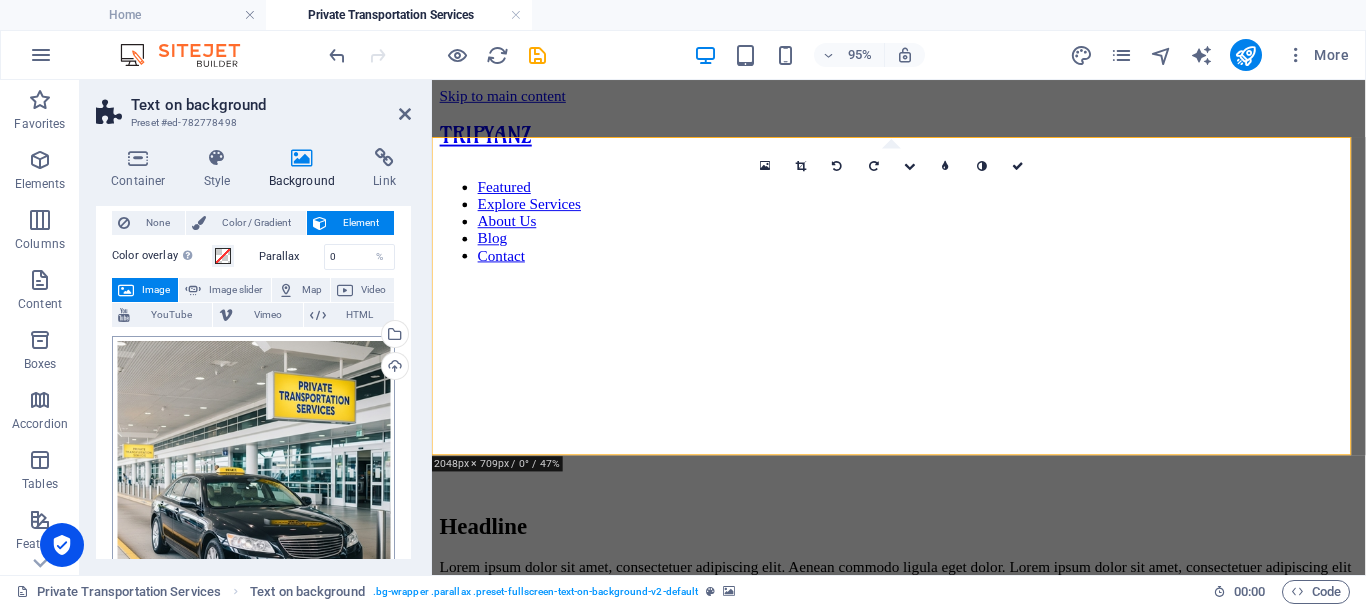 scroll, scrollTop: 0, scrollLeft: 0, axis: both 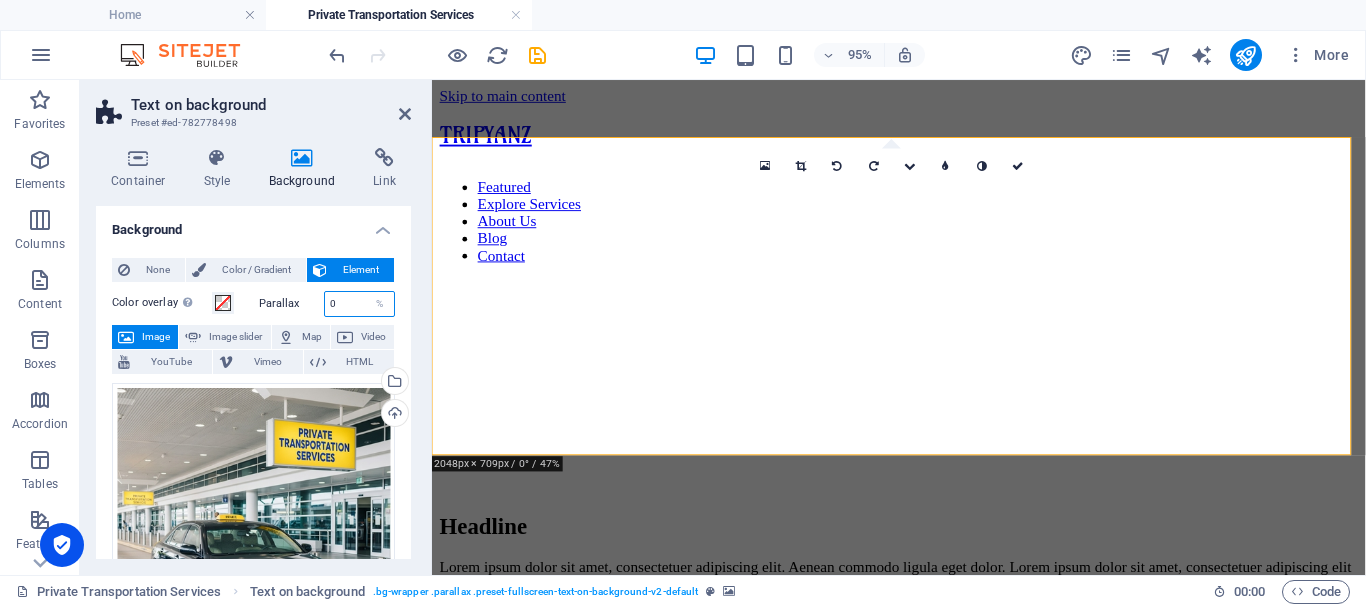 drag, startPoint x: 334, startPoint y: 307, endPoint x: 314, endPoint y: 304, distance: 20.22375 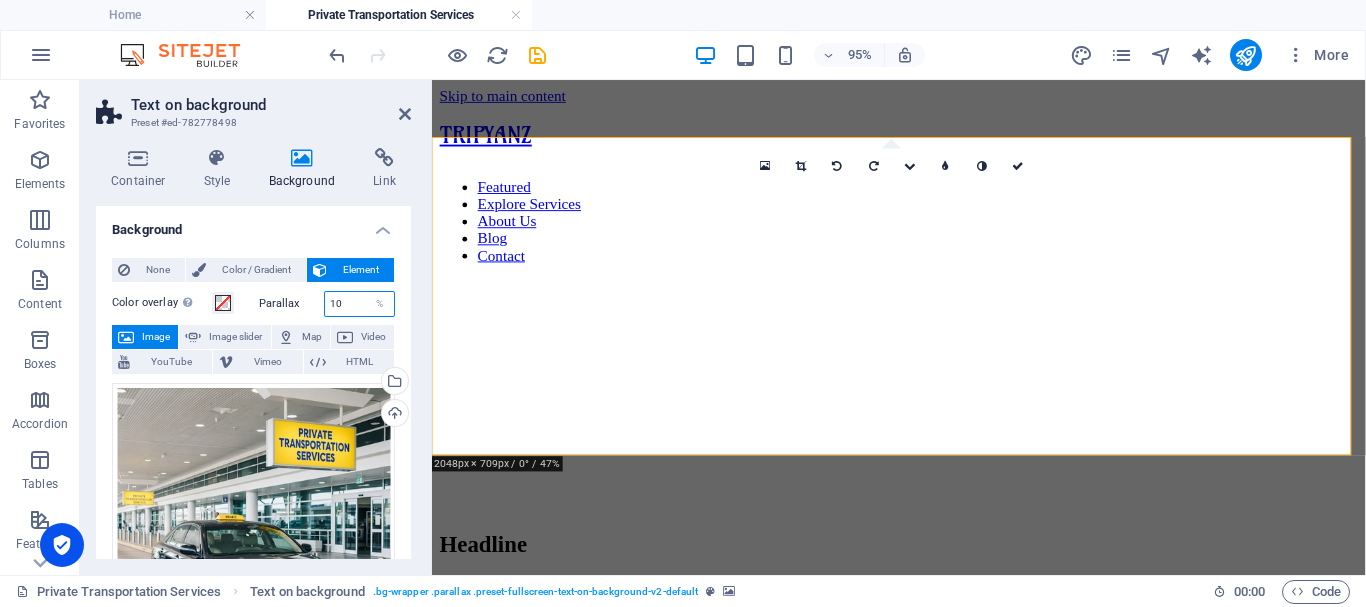 drag, startPoint x: 342, startPoint y: 304, endPoint x: 324, endPoint y: 300, distance: 18.439089 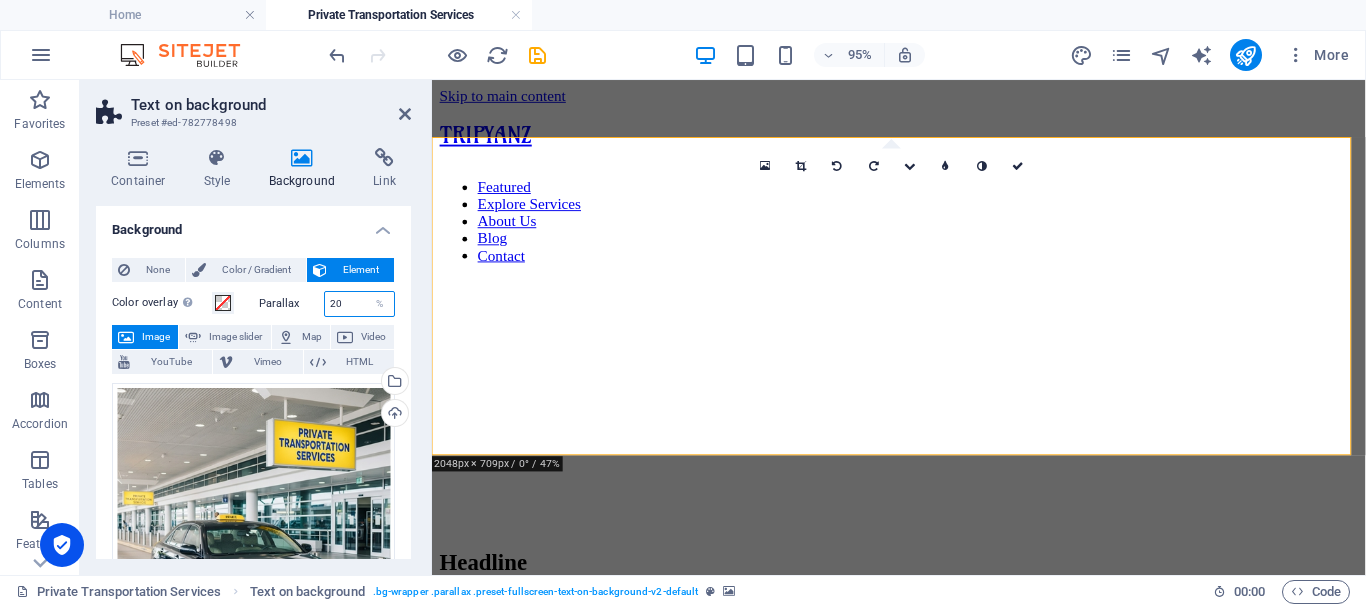 drag, startPoint x: 343, startPoint y: 297, endPoint x: 307, endPoint y: 289, distance: 36.878178 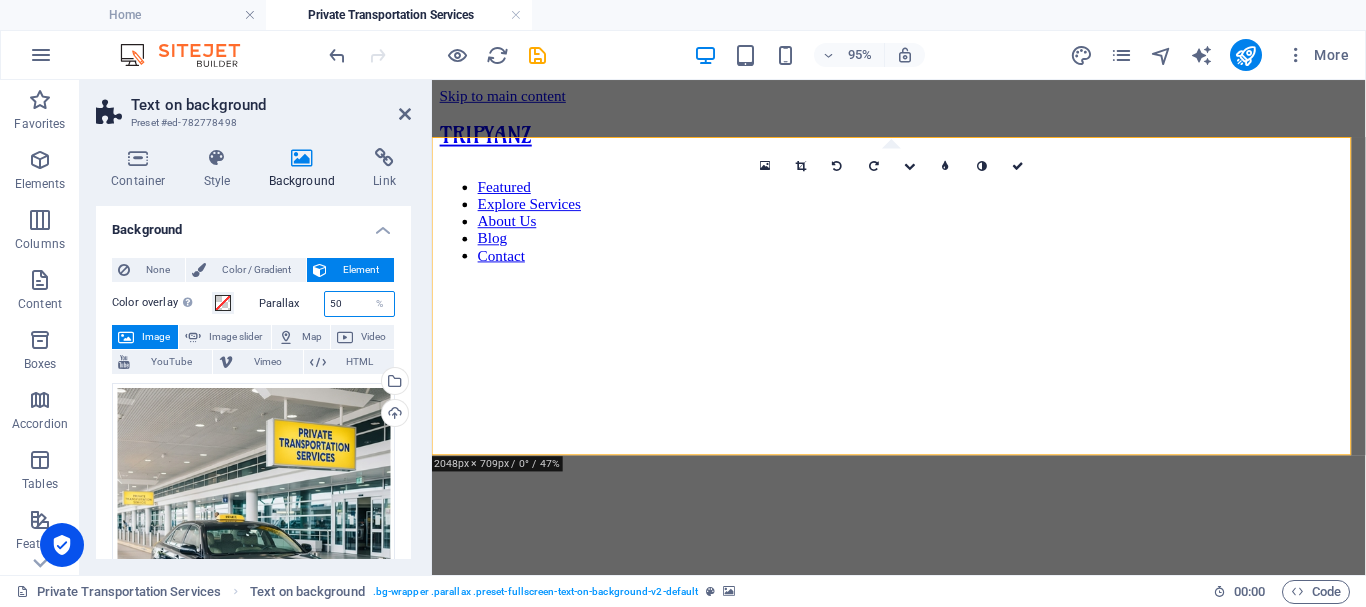 drag, startPoint x: 342, startPoint y: 300, endPoint x: 314, endPoint y: 296, distance: 28.284271 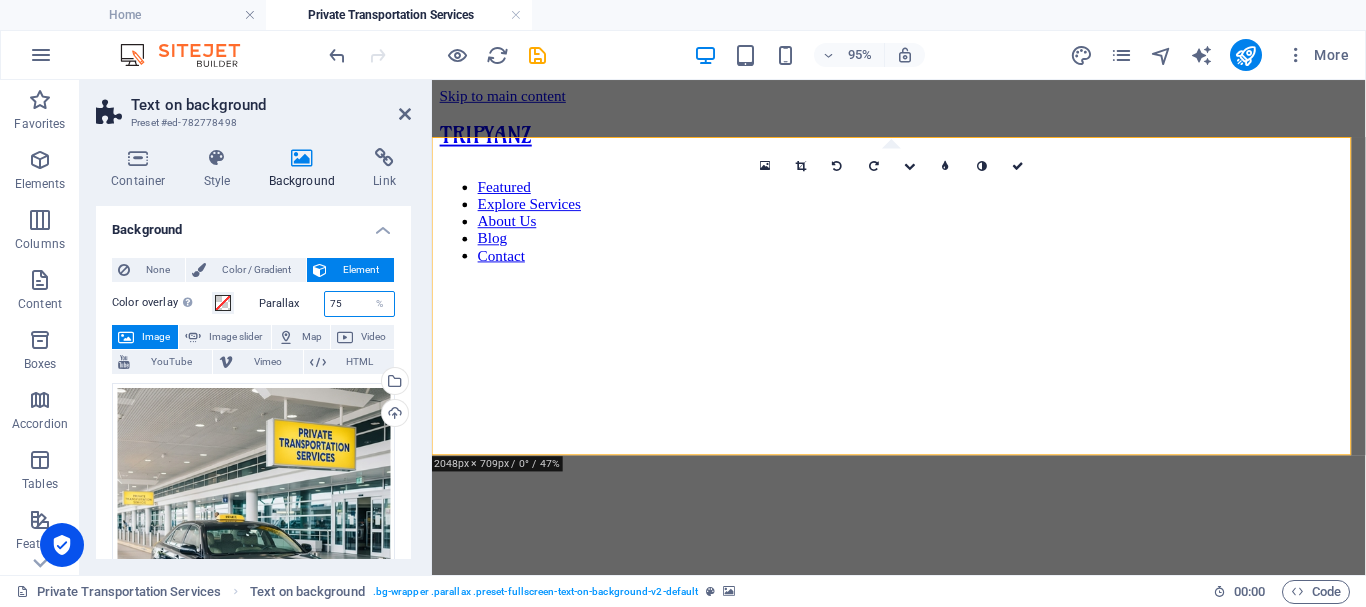 drag, startPoint x: 342, startPoint y: 305, endPoint x: 308, endPoint y: 298, distance: 34.713108 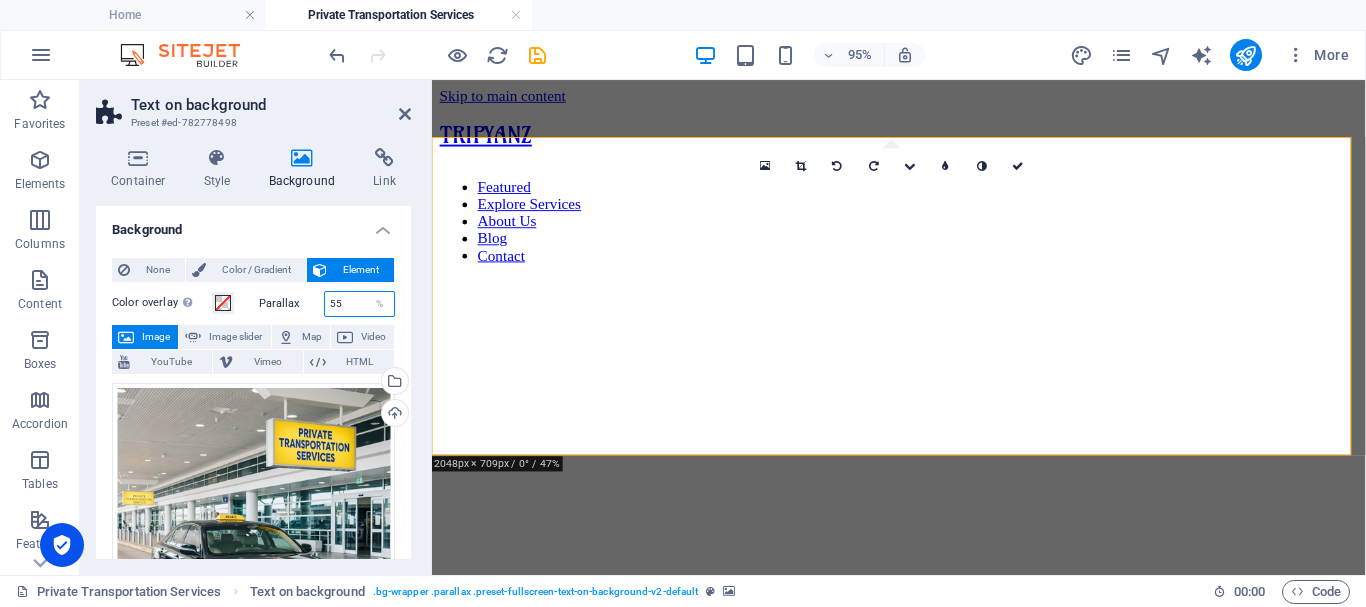click on "Parallax 55 %" at bounding box center [327, 304] 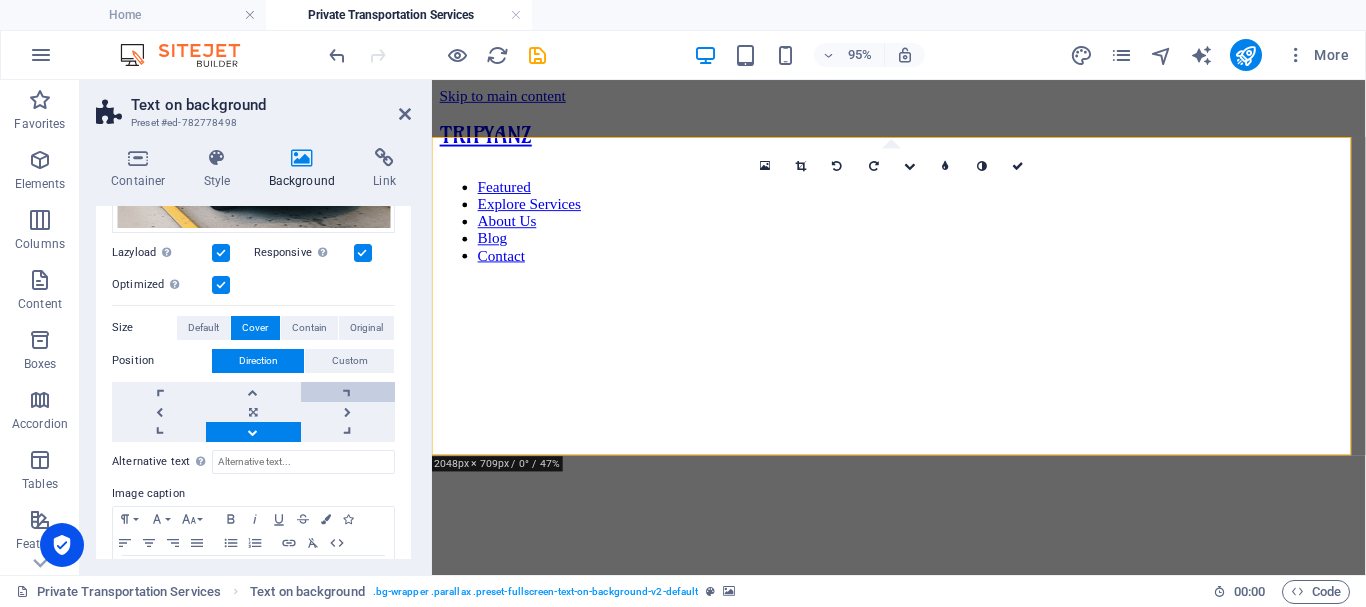scroll, scrollTop: 400, scrollLeft: 0, axis: vertical 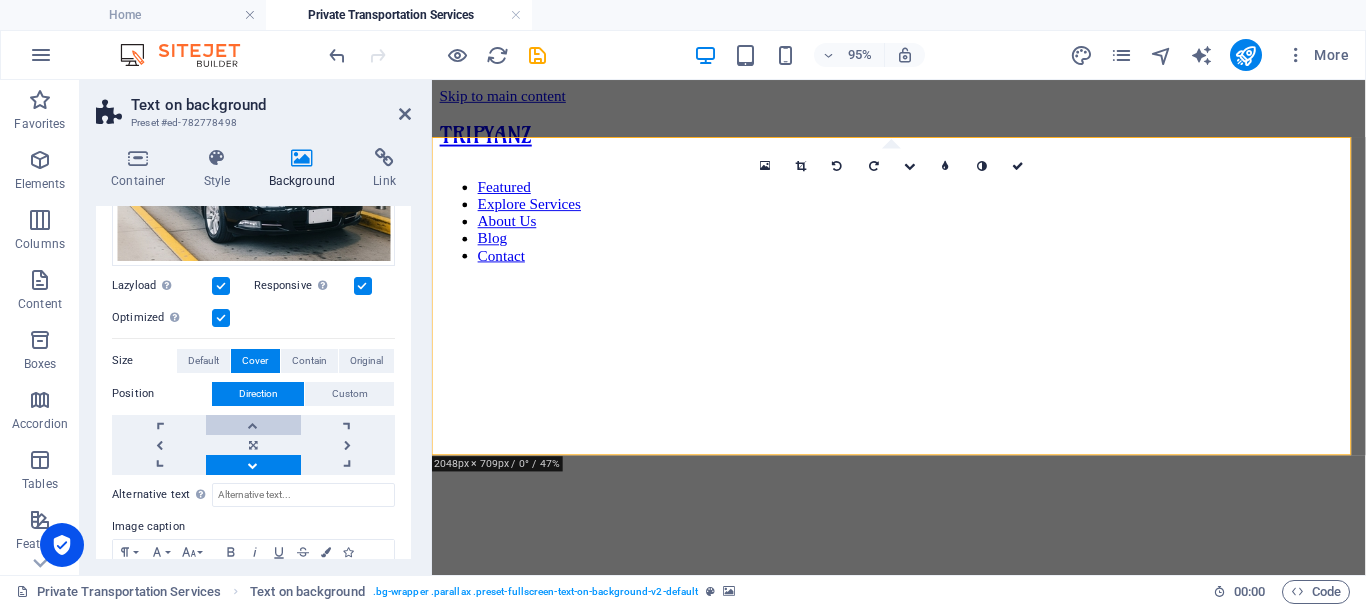 click at bounding box center (253, 425) 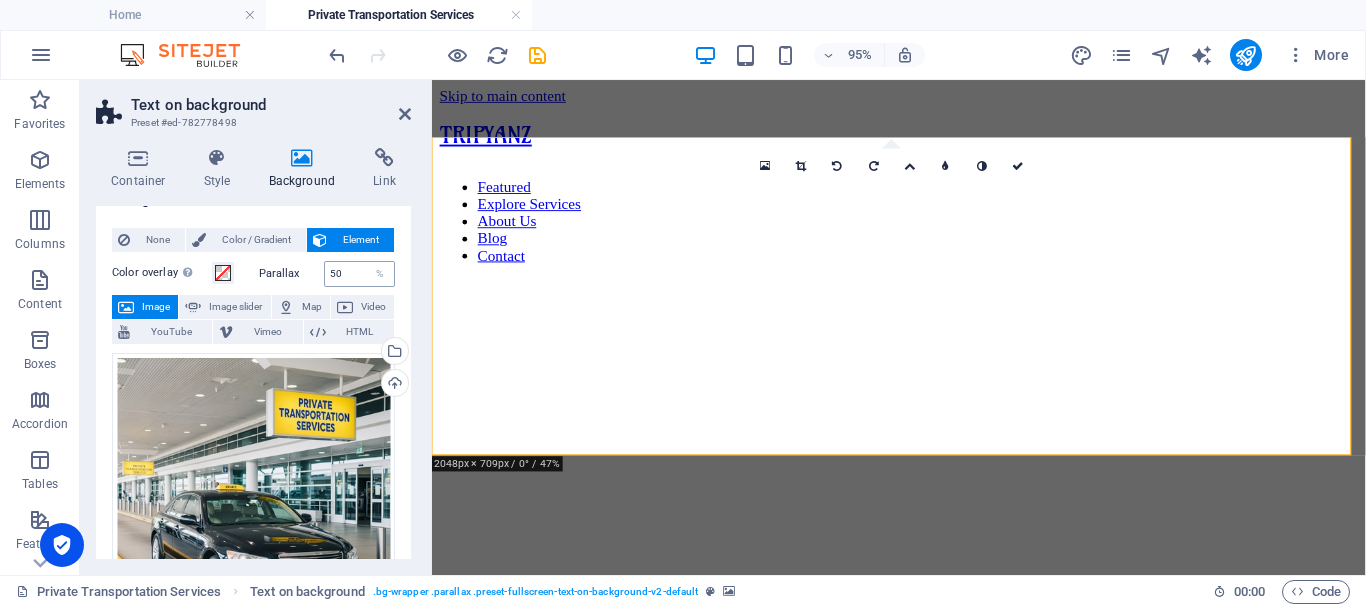 scroll, scrollTop: 0, scrollLeft: 0, axis: both 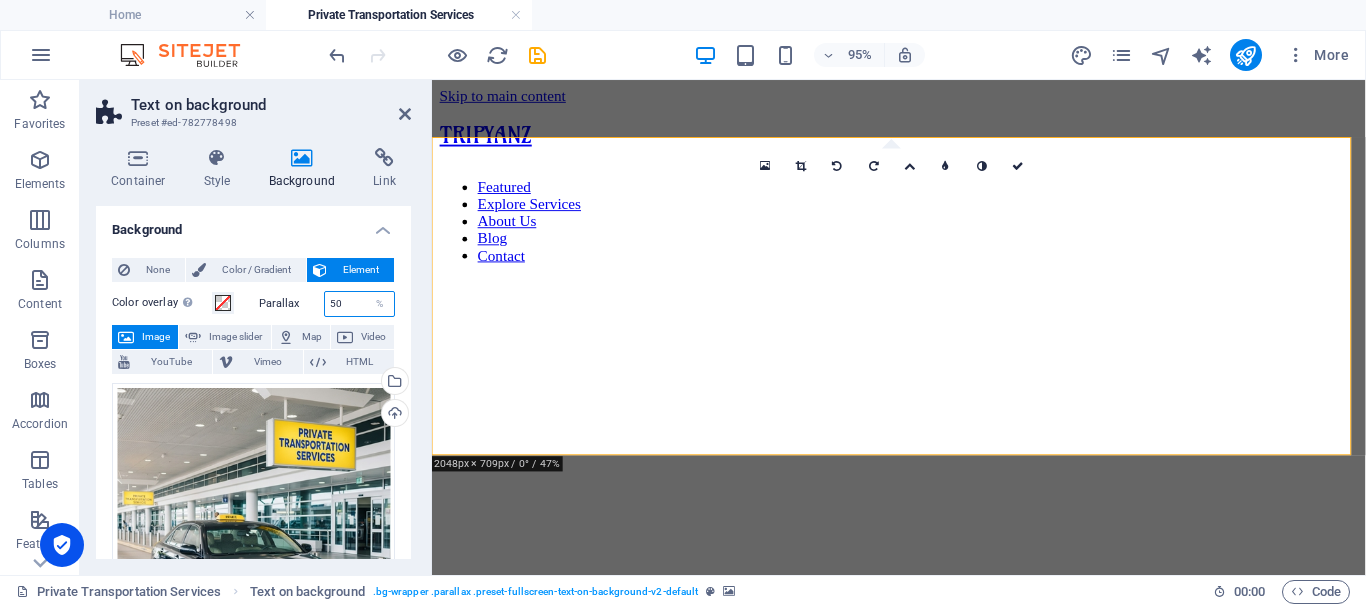 click on "Parallax 50 %" at bounding box center [327, 304] 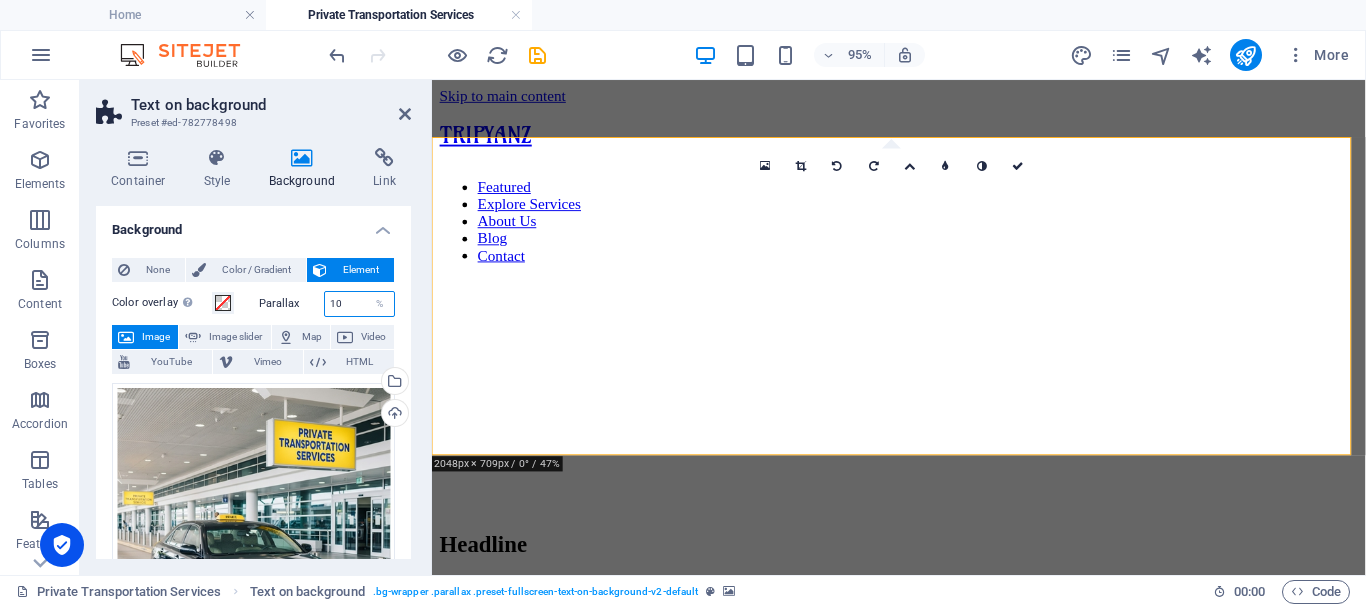 drag, startPoint x: 342, startPoint y: 299, endPoint x: 315, endPoint y: 301, distance: 27.073973 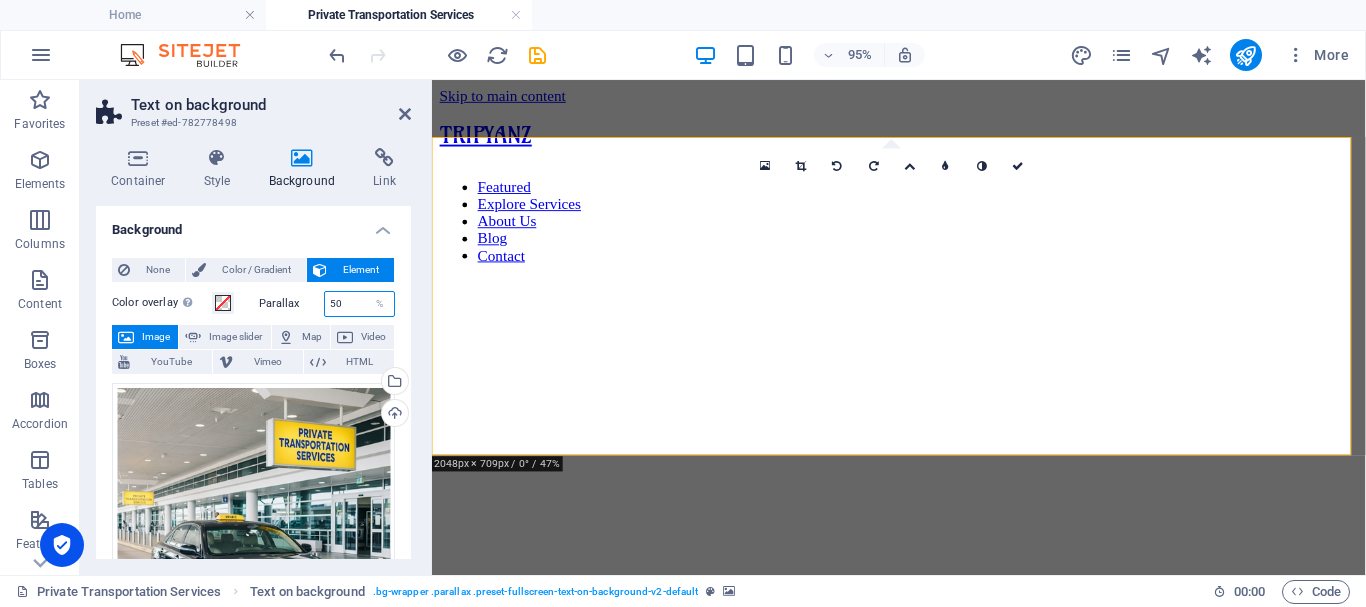 drag, startPoint x: 348, startPoint y: 299, endPoint x: 319, endPoint y: 300, distance: 29.017237 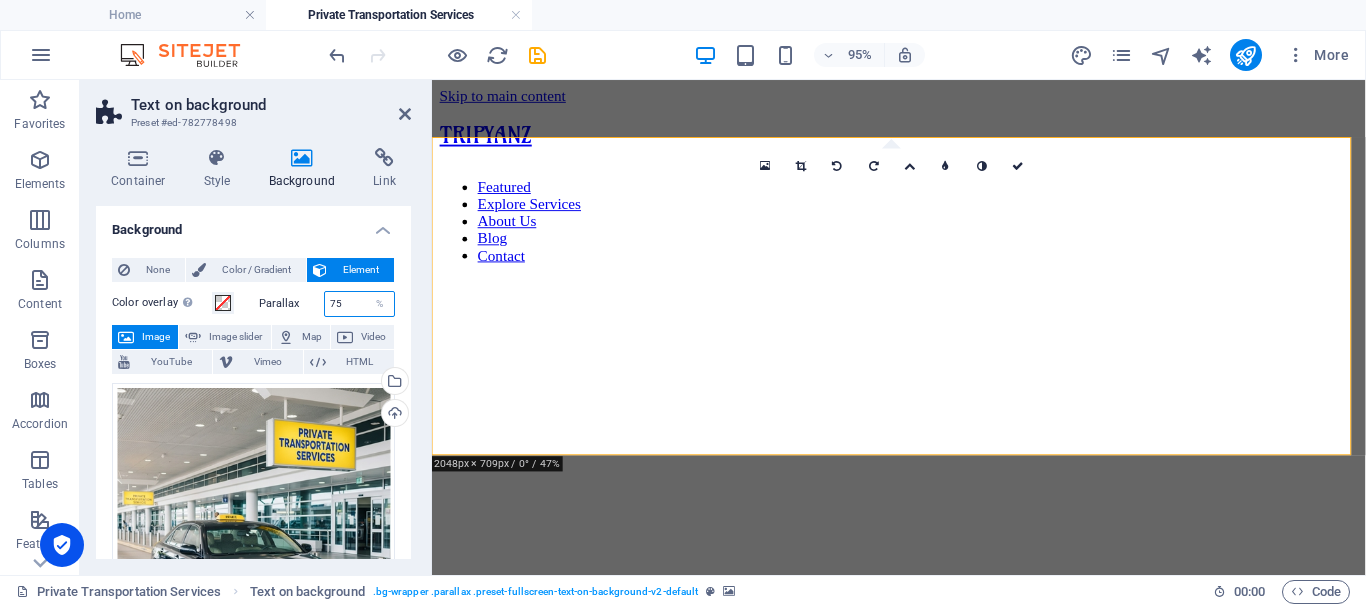drag, startPoint x: 349, startPoint y: 305, endPoint x: 313, endPoint y: 305, distance: 36 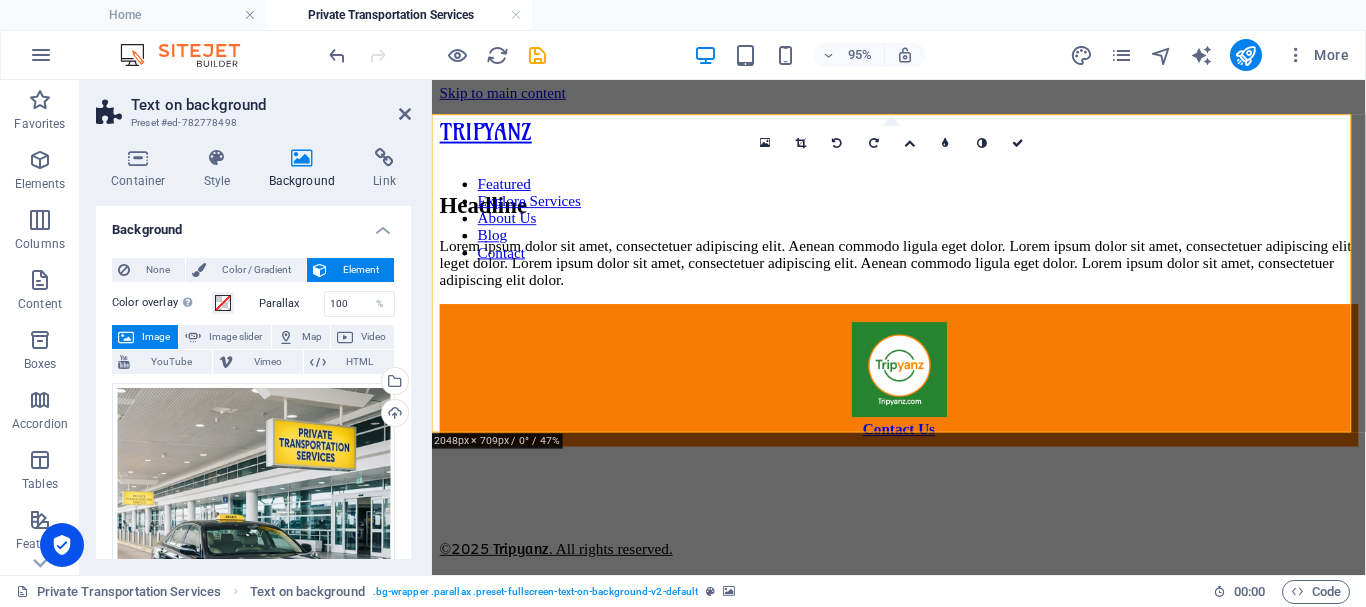 scroll, scrollTop: 0, scrollLeft: 0, axis: both 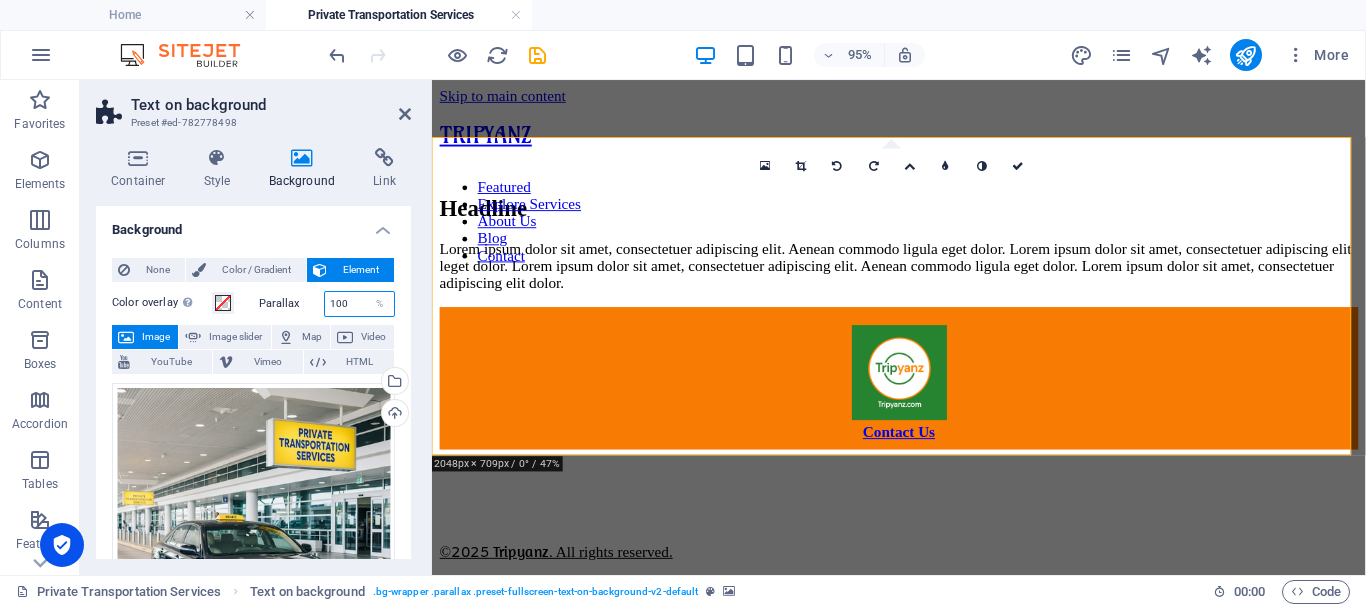 drag, startPoint x: 359, startPoint y: 297, endPoint x: 308, endPoint y: 292, distance: 51.24451 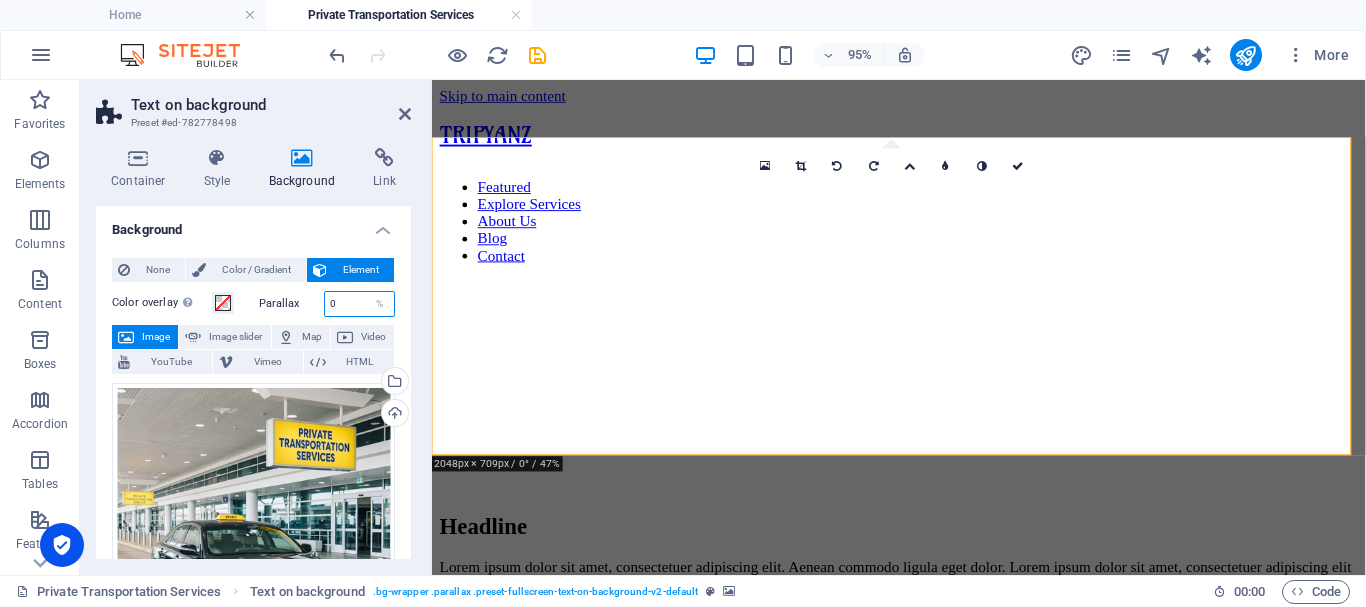 type on "0" 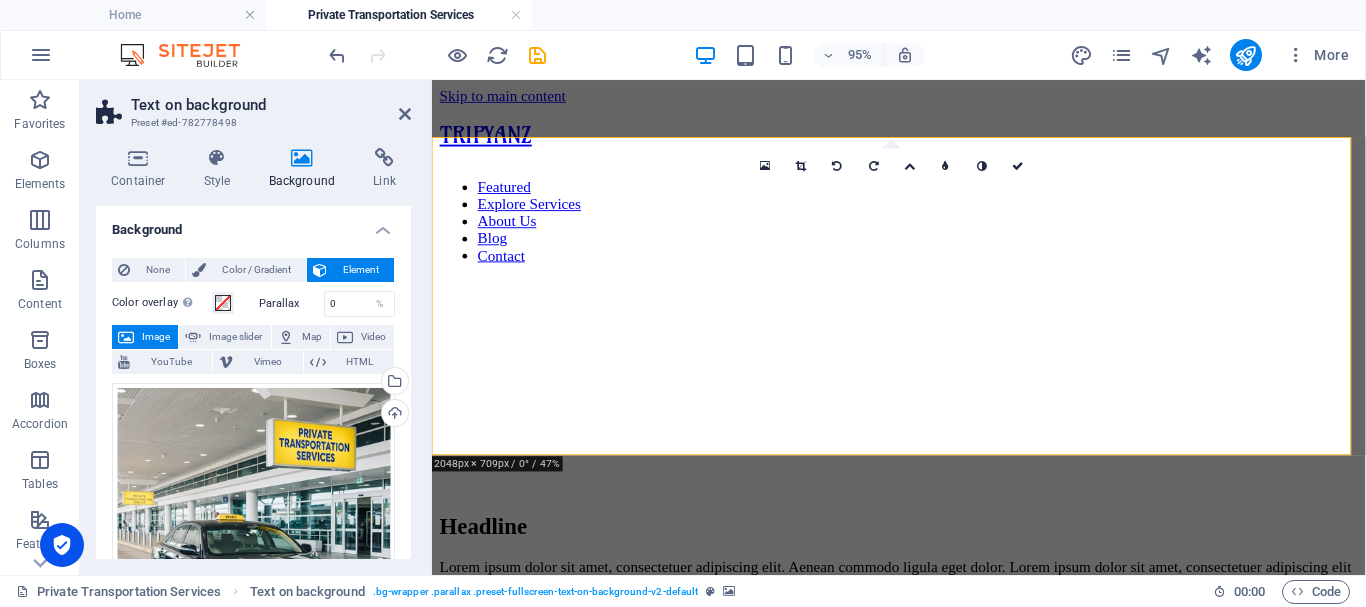 click on "Parallax 0 %" at bounding box center (327, 304) 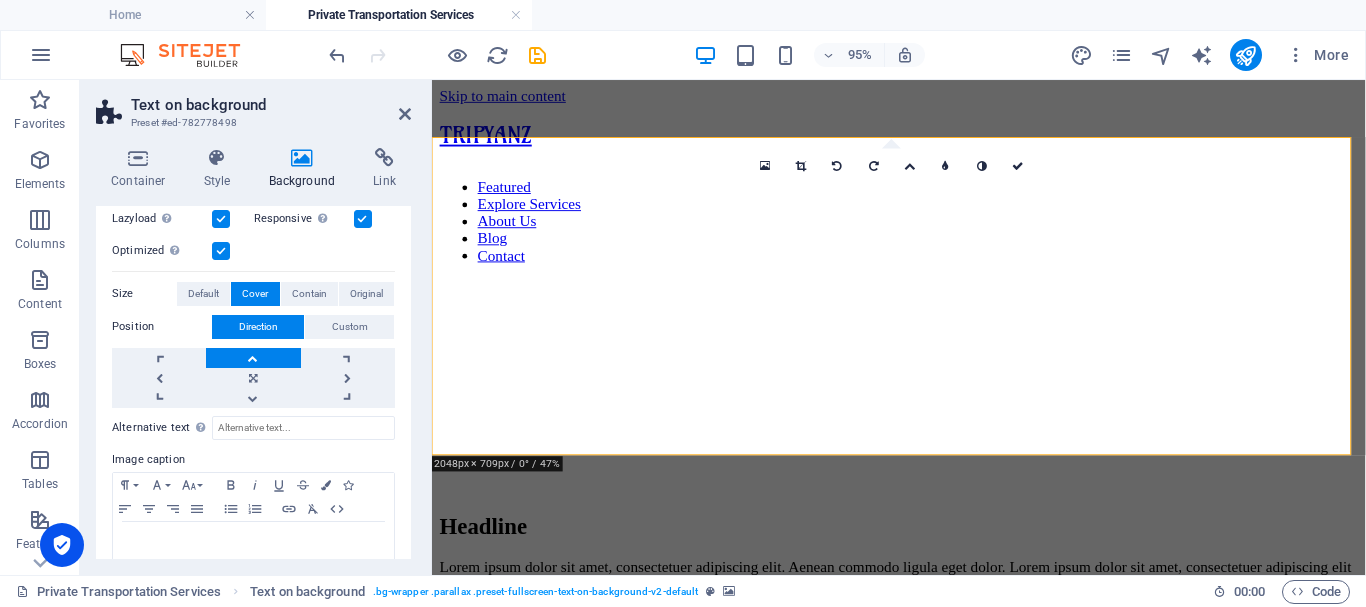 scroll, scrollTop: 500, scrollLeft: 0, axis: vertical 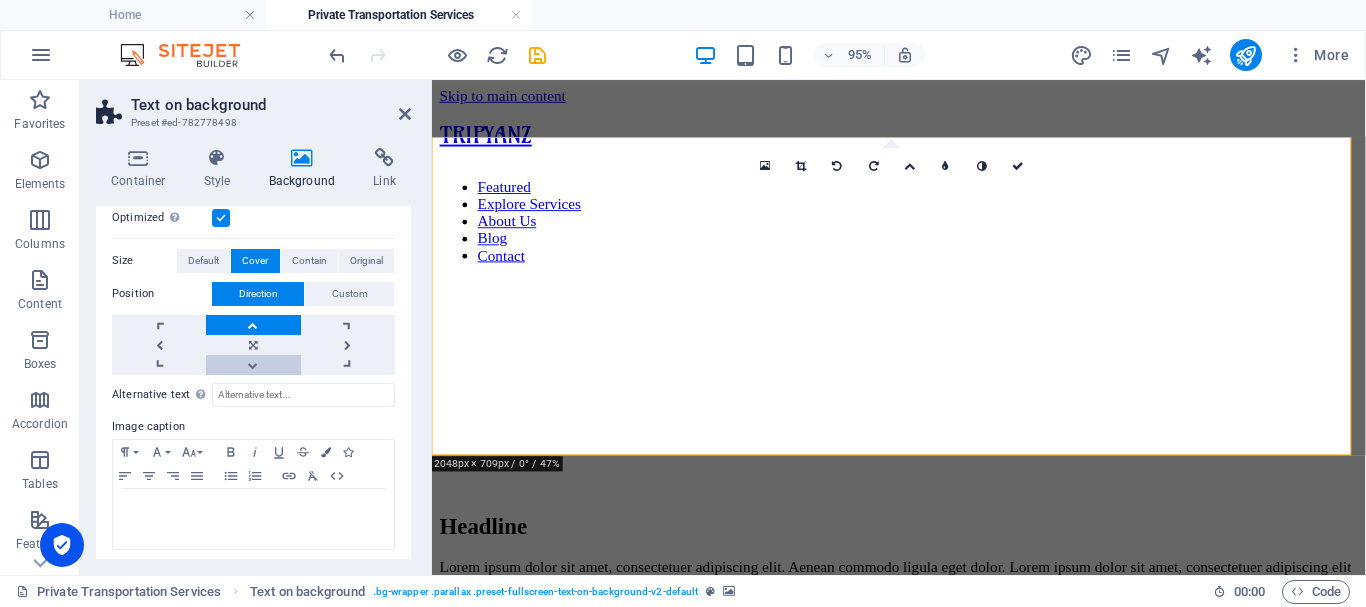 click at bounding box center [253, 365] 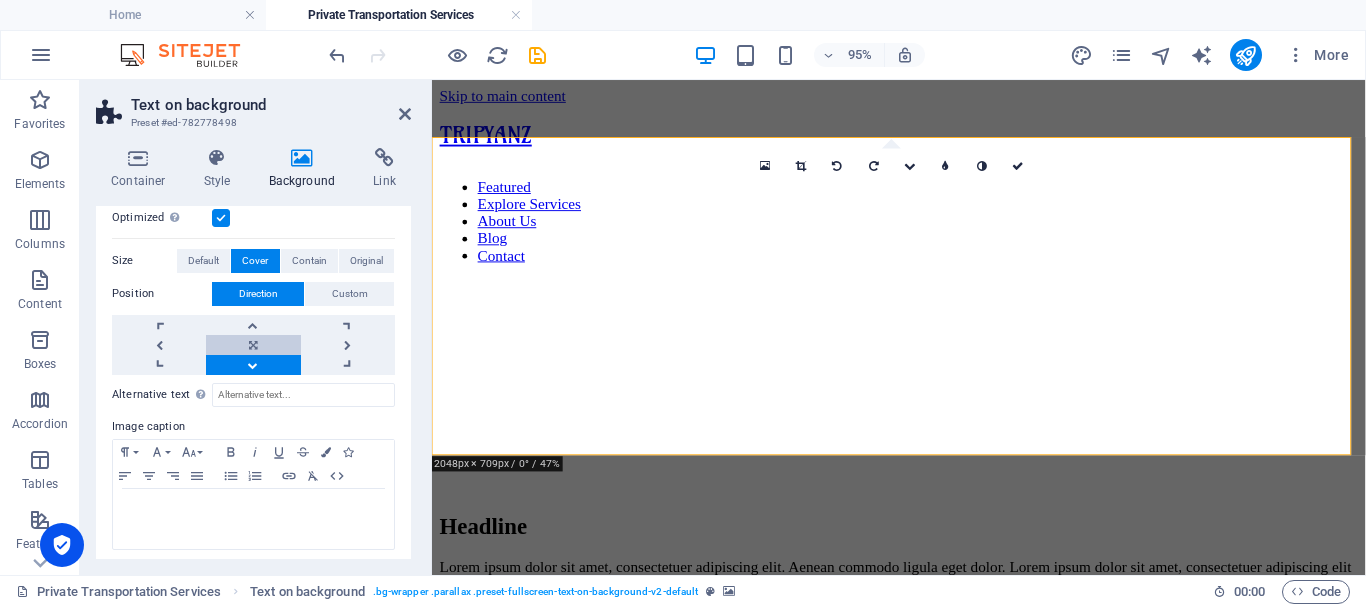 click at bounding box center [253, 345] 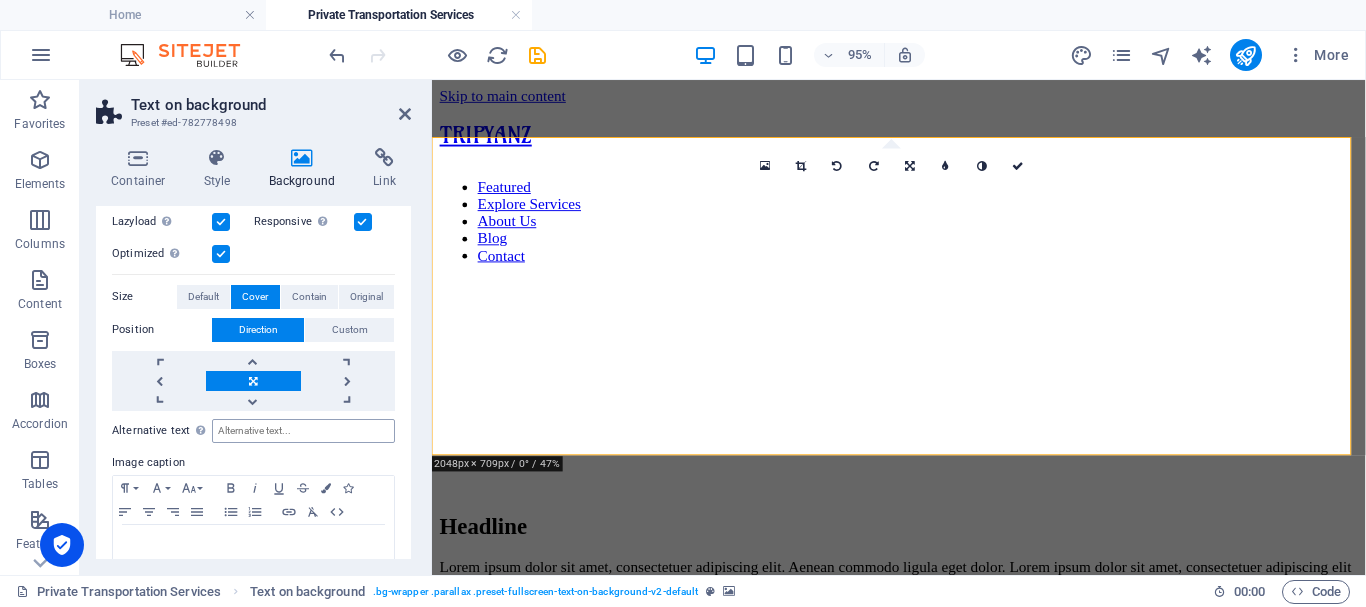 scroll, scrollTop: 504, scrollLeft: 0, axis: vertical 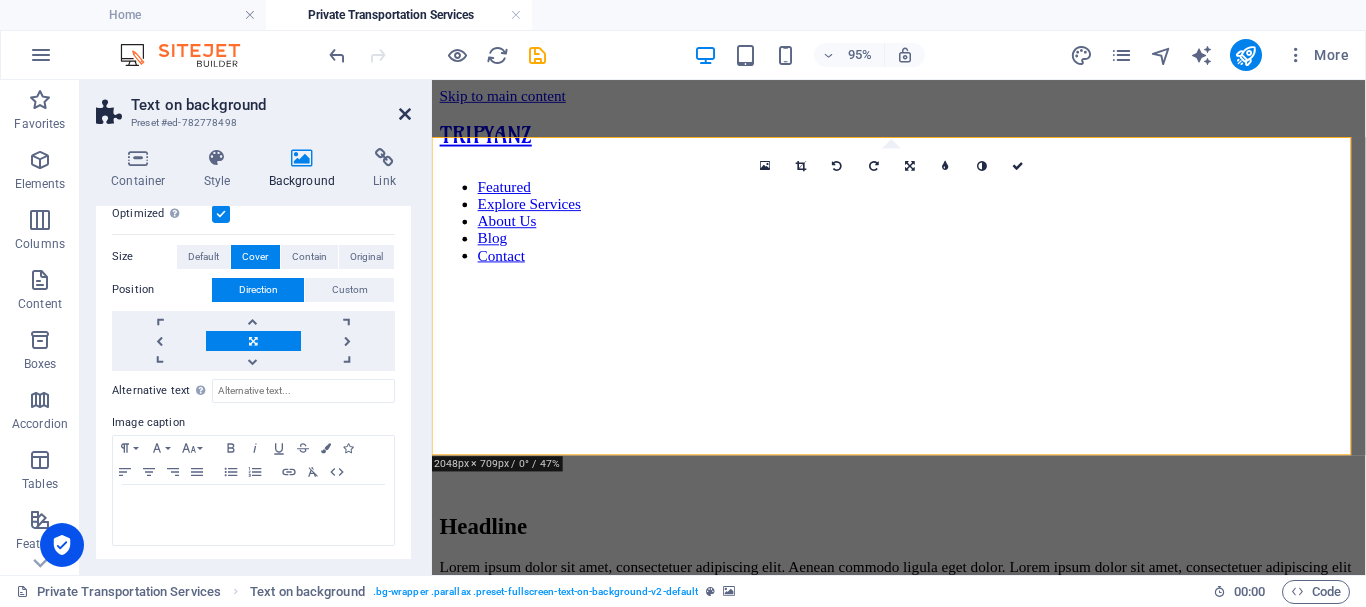 click at bounding box center [405, 114] 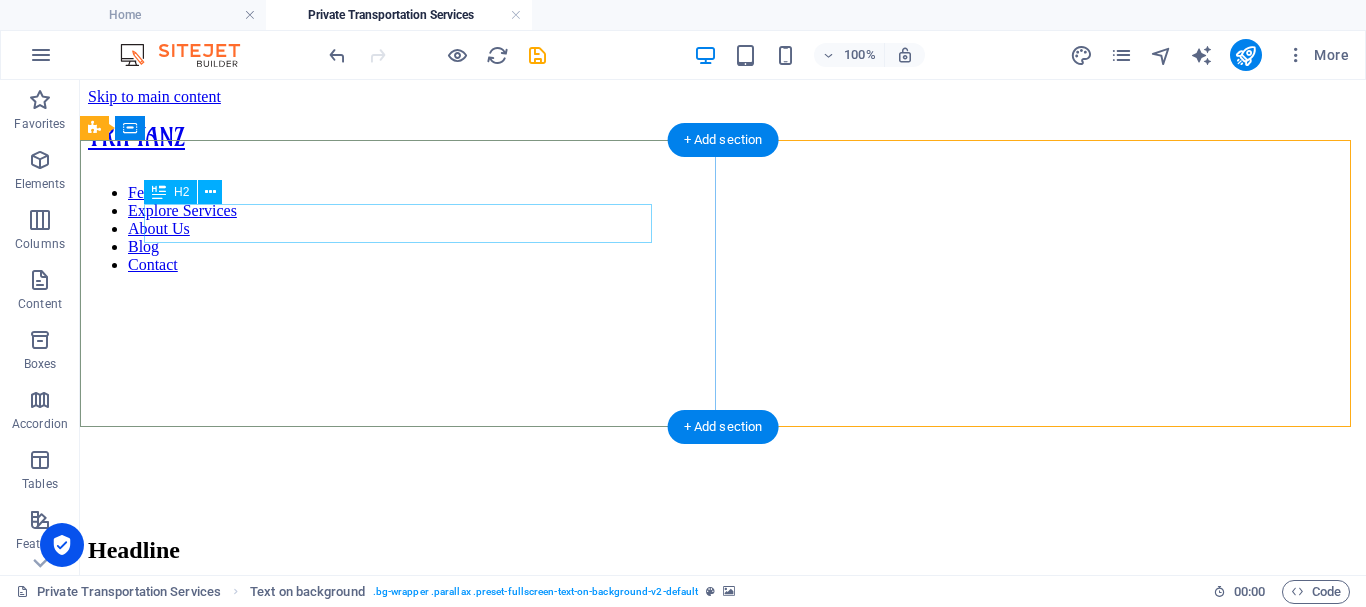 click on "Headline" at bounding box center (723, 550) 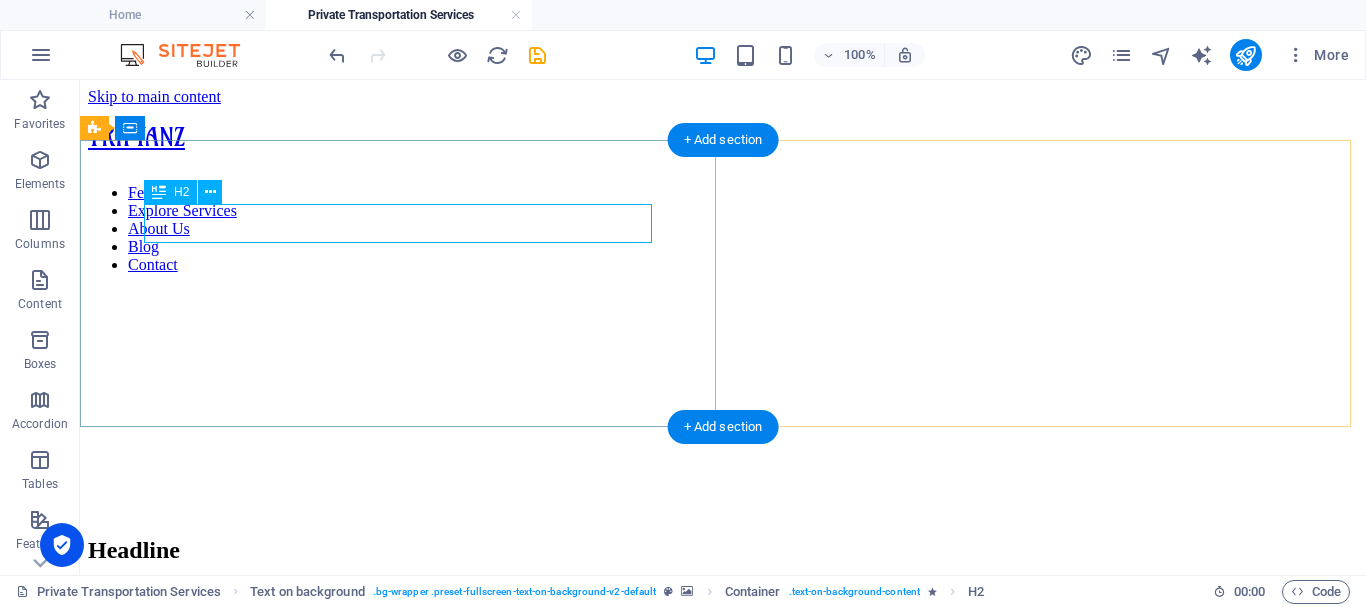 click on "Headline" at bounding box center [723, 550] 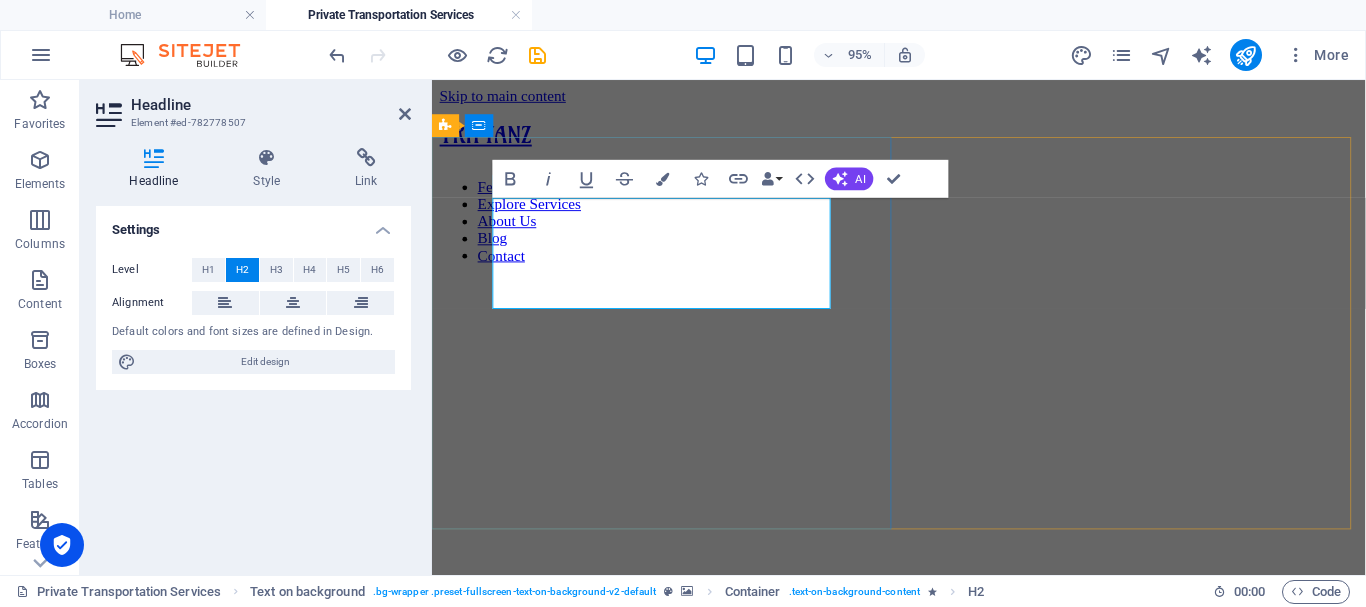 drag, startPoint x: 614, startPoint y: 304, endPoint x: 524, endPoint y: 224, distance: 120.41595 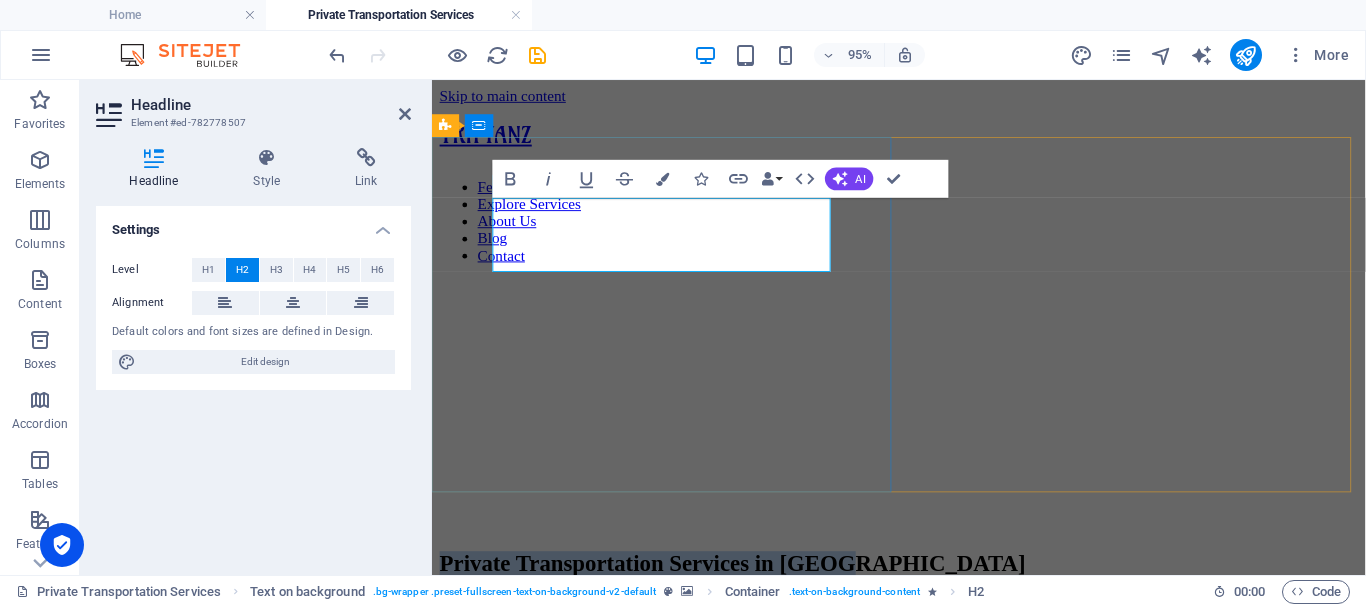 drag, startPoint x: 747, startPoint y: 268, endPoint x: 494, endPoint y: 230, distance: 255.83784 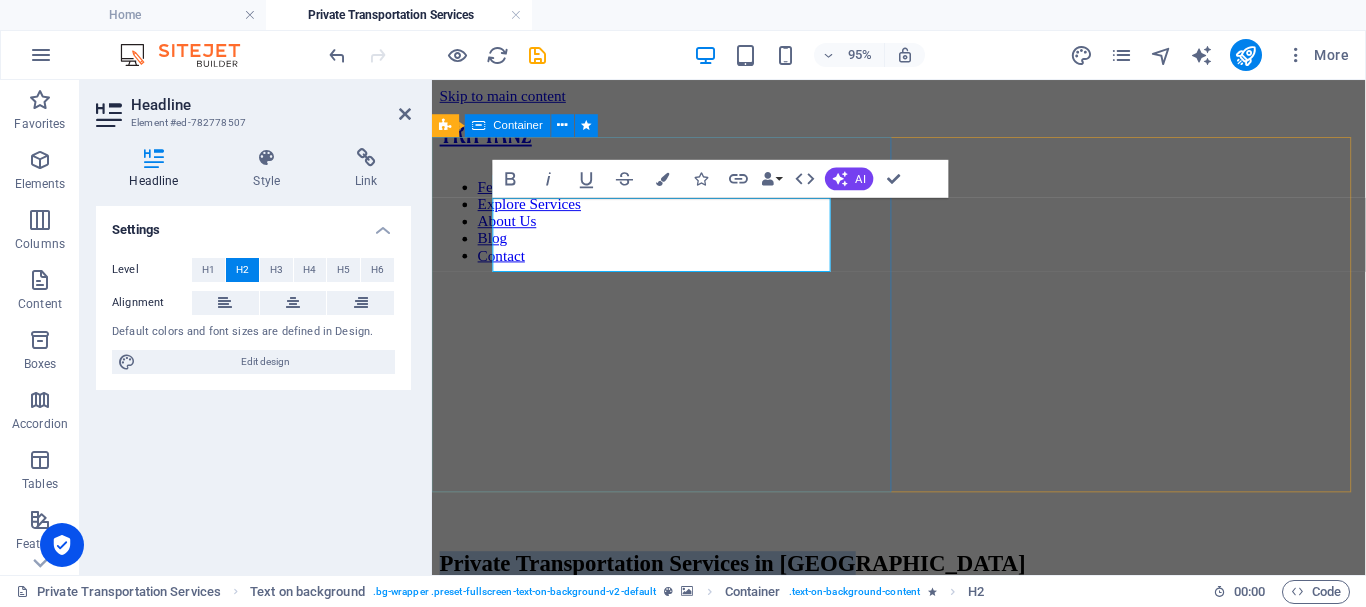 click on "Private Transportation Services in [GEOGRAPHIC_DATA] Lorem ipsum dolor sit amet, consectetuer adipiscing elit. Aenean commodo ligula eget dolor. Lorem ipsum dolor sit amet, consectetuer adipiscing elit leget dolor. Lorem ipsum dolor sit amet, consectetuer adipiscing elit. Aenean commodo ligula eget dolor. Lorem ipsum dolor sit amet, consectetuer adipiscing elit dolor." at bounding box center (923, 626) 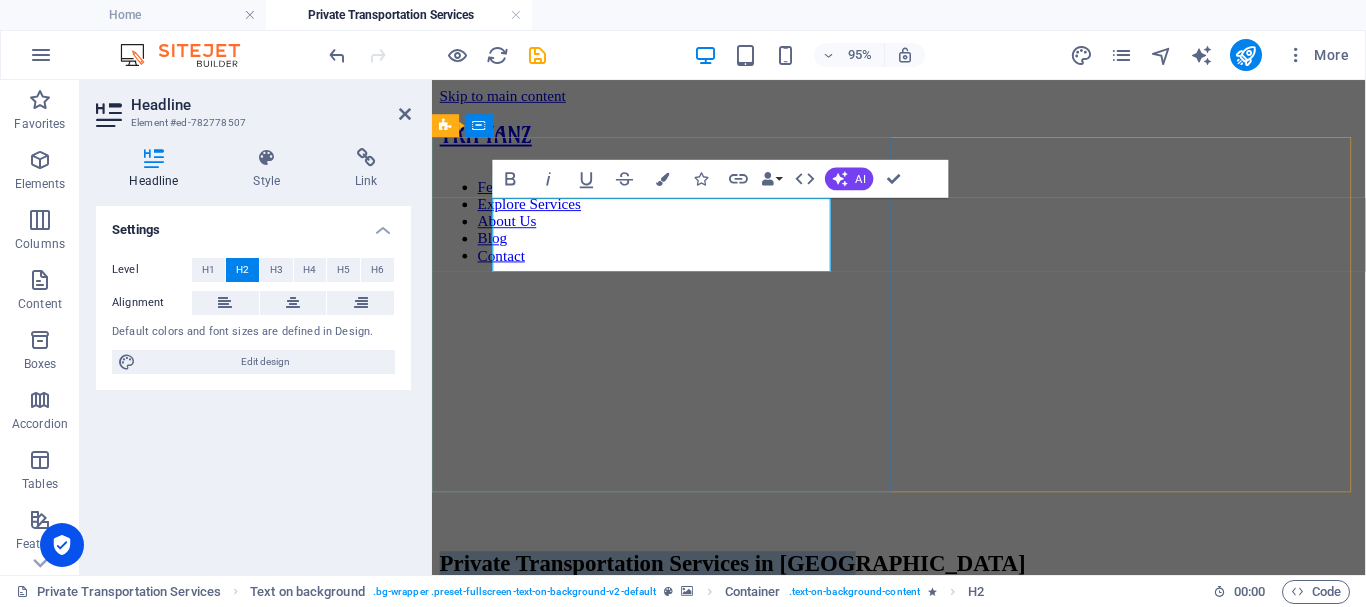 click on "Private Transportation Services in [GEOGRAPHIC_DATA]" at bounding box center [923, 589] 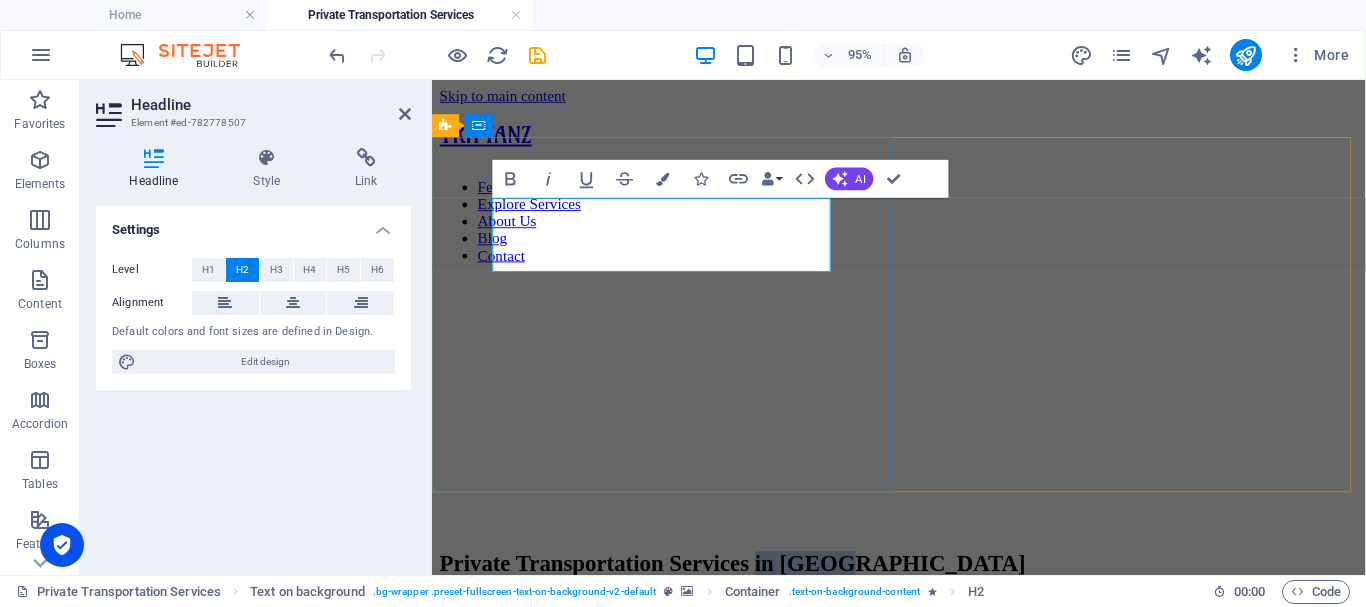 drag, startPoint x: 740, startPoint y: 267, endPoint x: 620, endPoint y: 269, distance: 120.01666 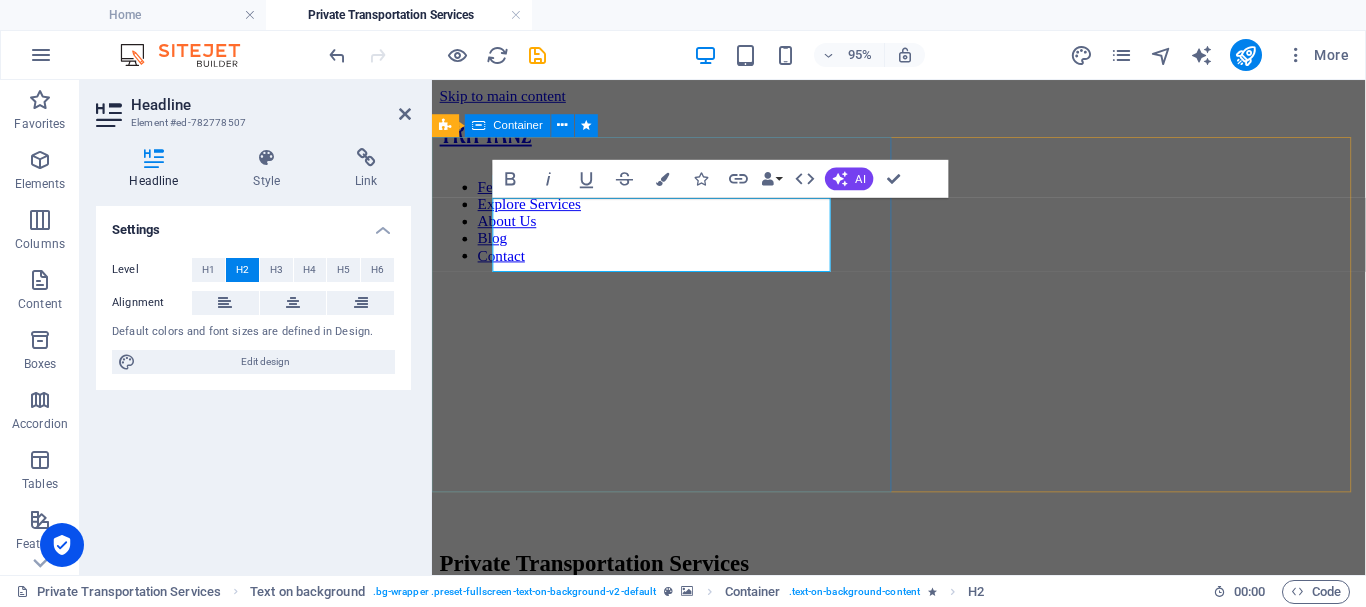 click on "Private Transportation Services Lorem ipsum dolor sit amet, consectetuer adipiscing elit. Aenean commodo ligula eget dolor. Lorem ipsum dolor sit amet, consectetuer adipiscing elit leget dolor. Lorem ipsum dolor sit amet, consectetuer adipiscing elit. Aenean commodo ligula eget dolor. Lorem ipsum dolor sit amet, consectetuer adipiscing elit dolor." at bounding box center (923, 626) 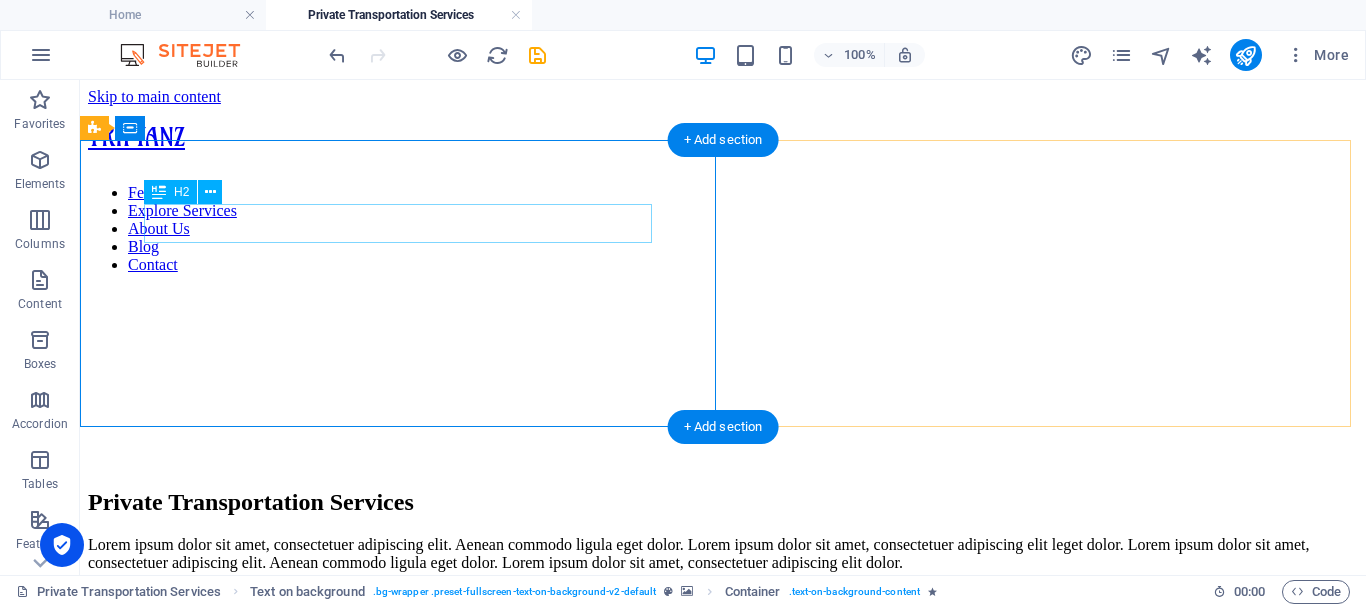 click on "Private Transportation Services" at bounding box center [723, 502] 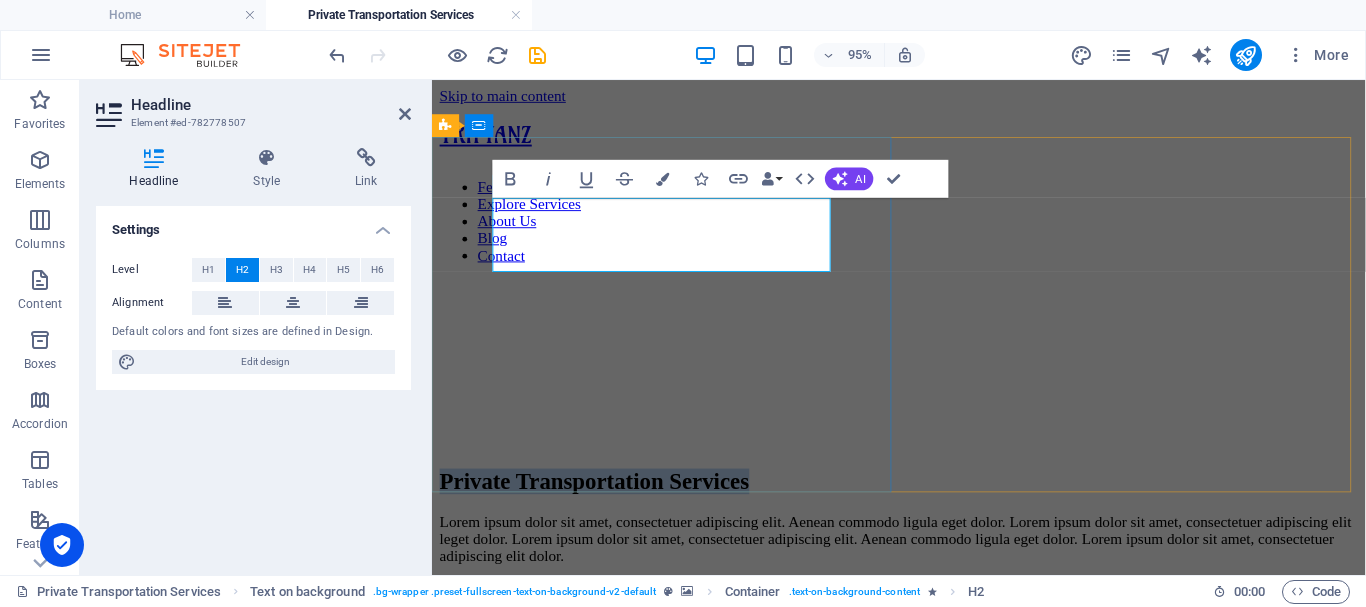 click on "Private Transportation Services" at bounding box center [923, 502] 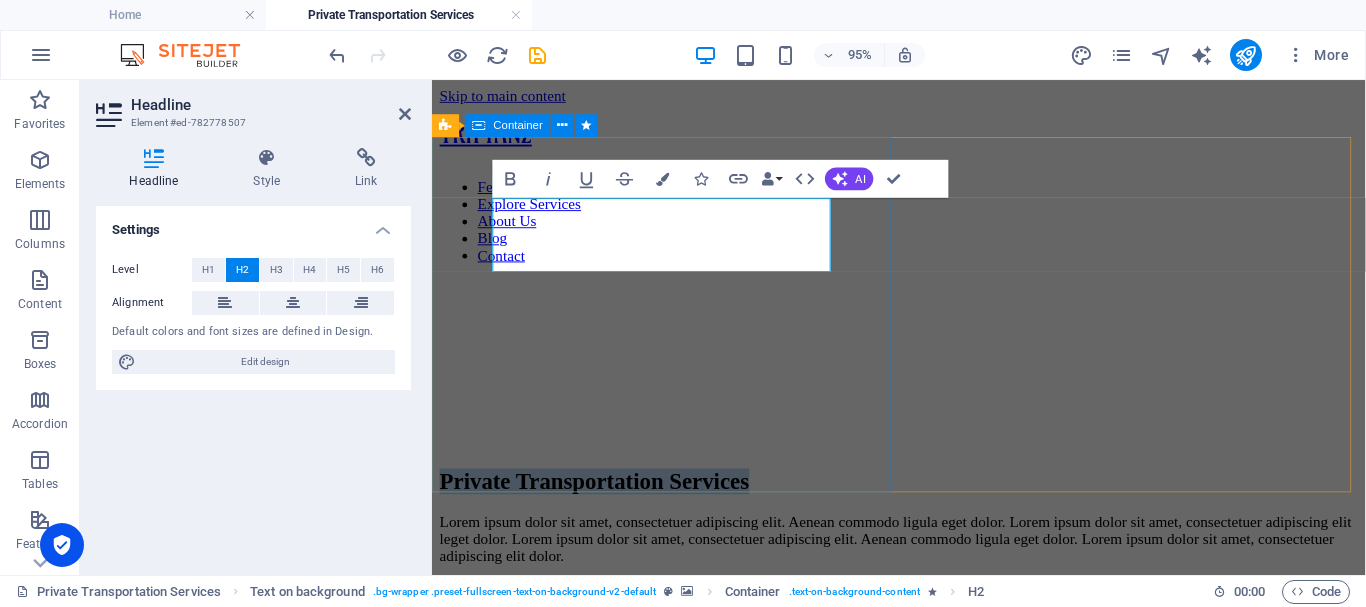 drag, startPoint x: 610, startPoint y: 257, endPoint x: 481, endPoint y: 224, distance: 133.15405 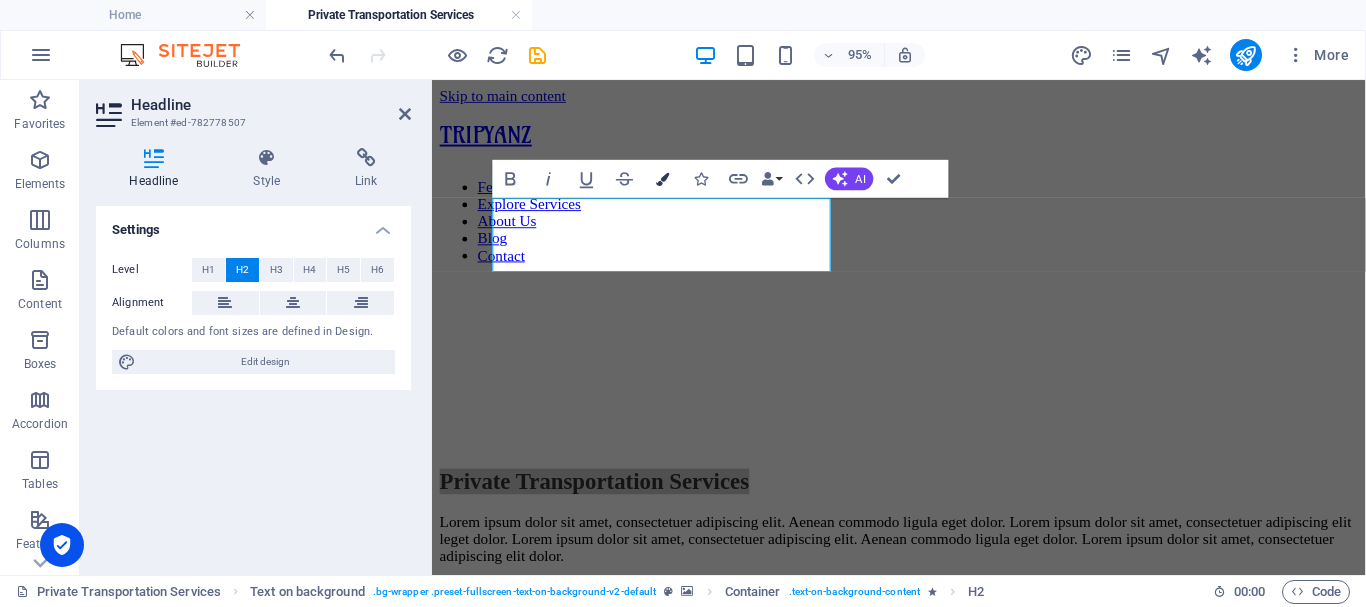 click at bounding box center [662, 178] 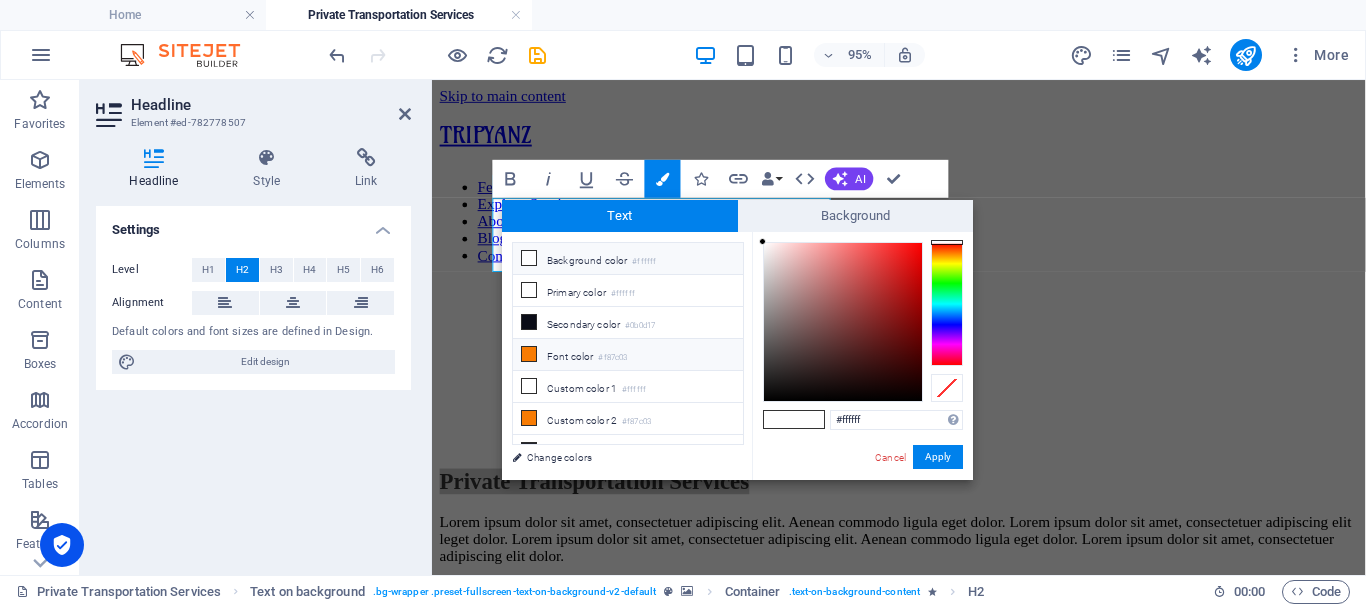click on "Font color
#f87c03" at bounding box center [628, 355] 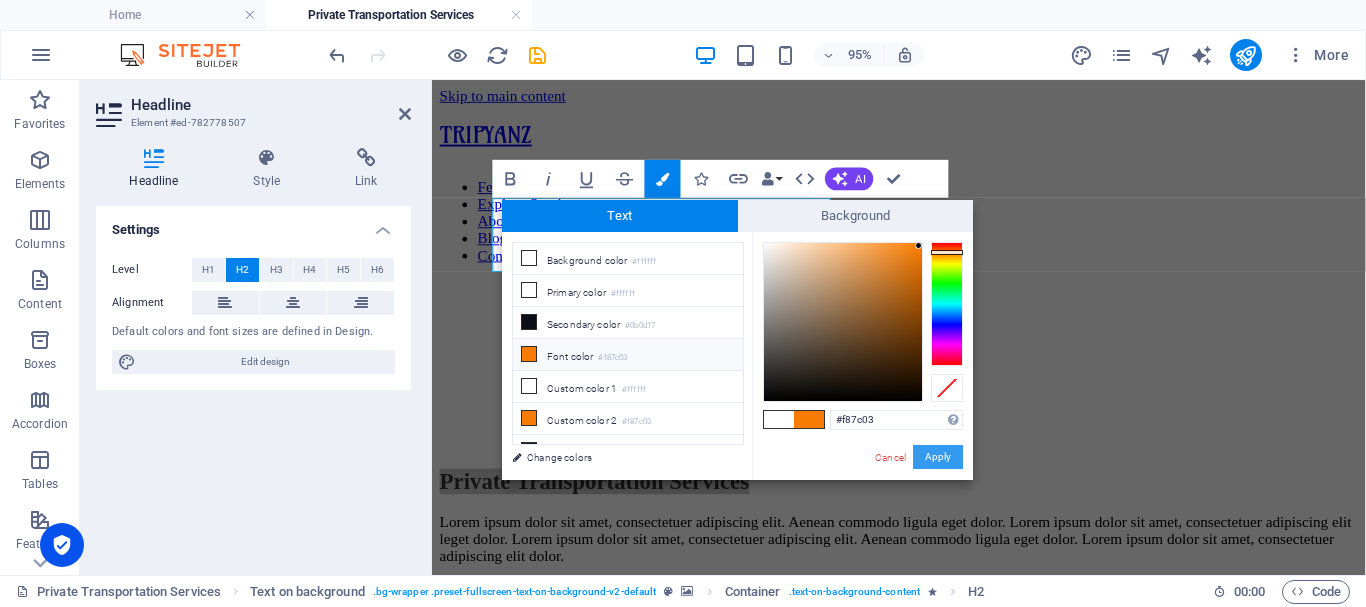 click on "Apply" at bounding box center [938, 457] 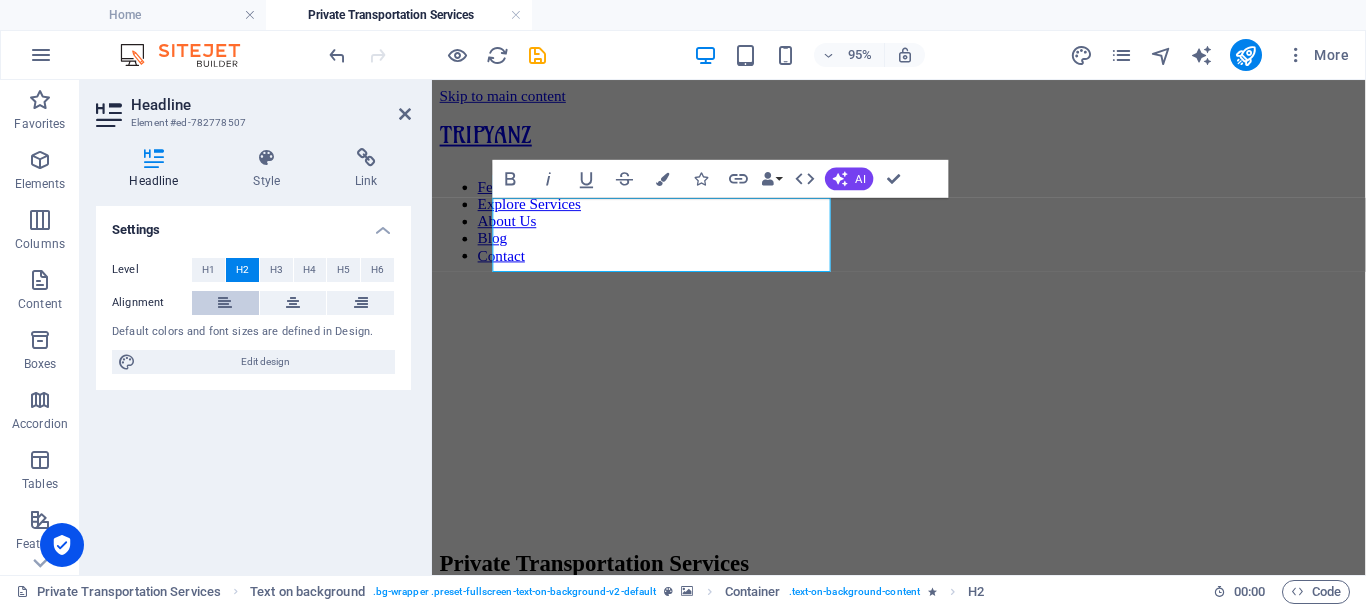 click at bounding box center (225, 303) 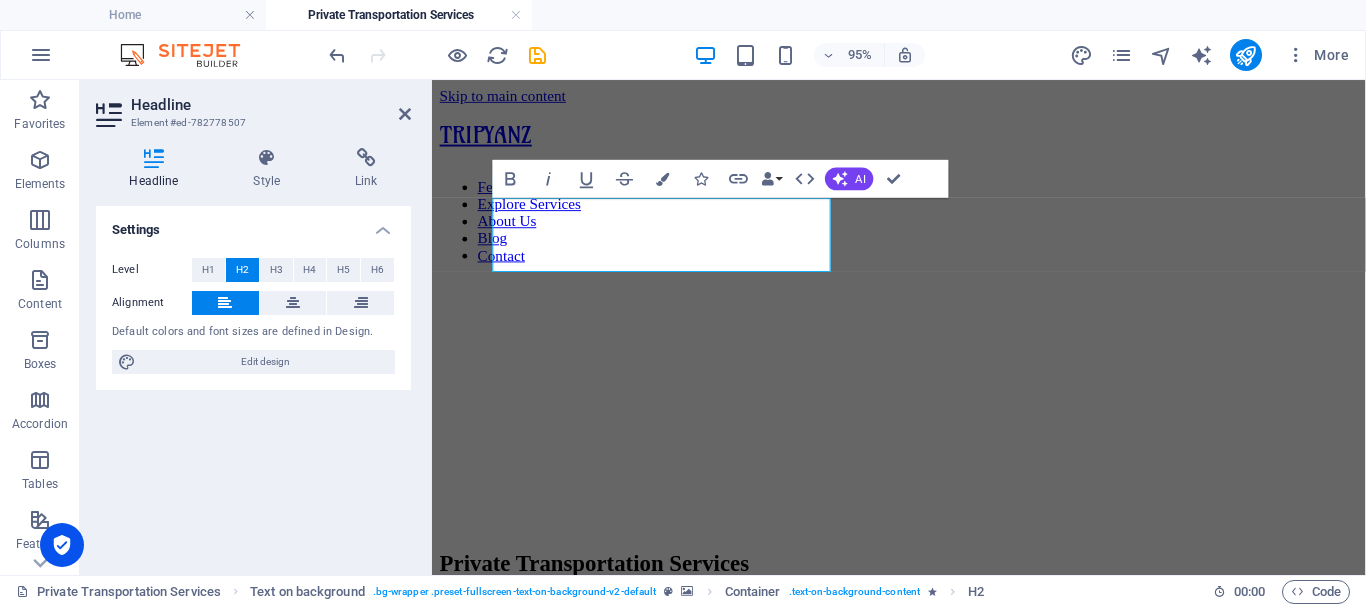 click at bounding box center [225, 303] 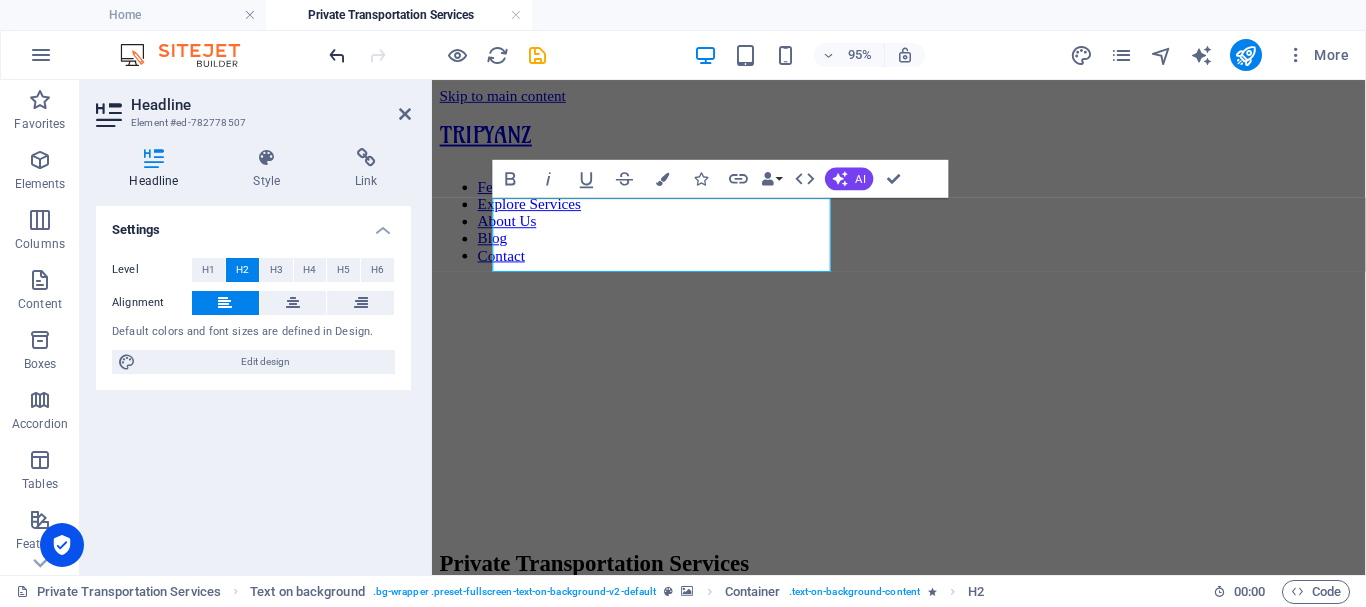 click at bounding box center [337, 55] 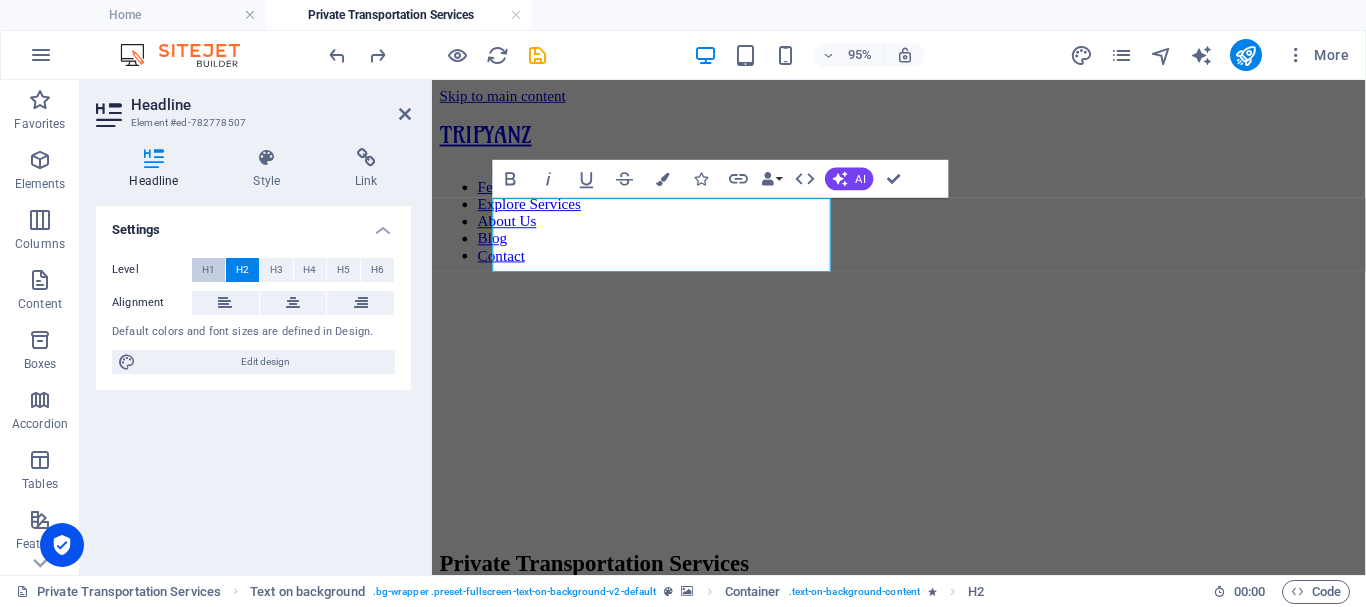 click on "H1" at bounding box center (208, 270) 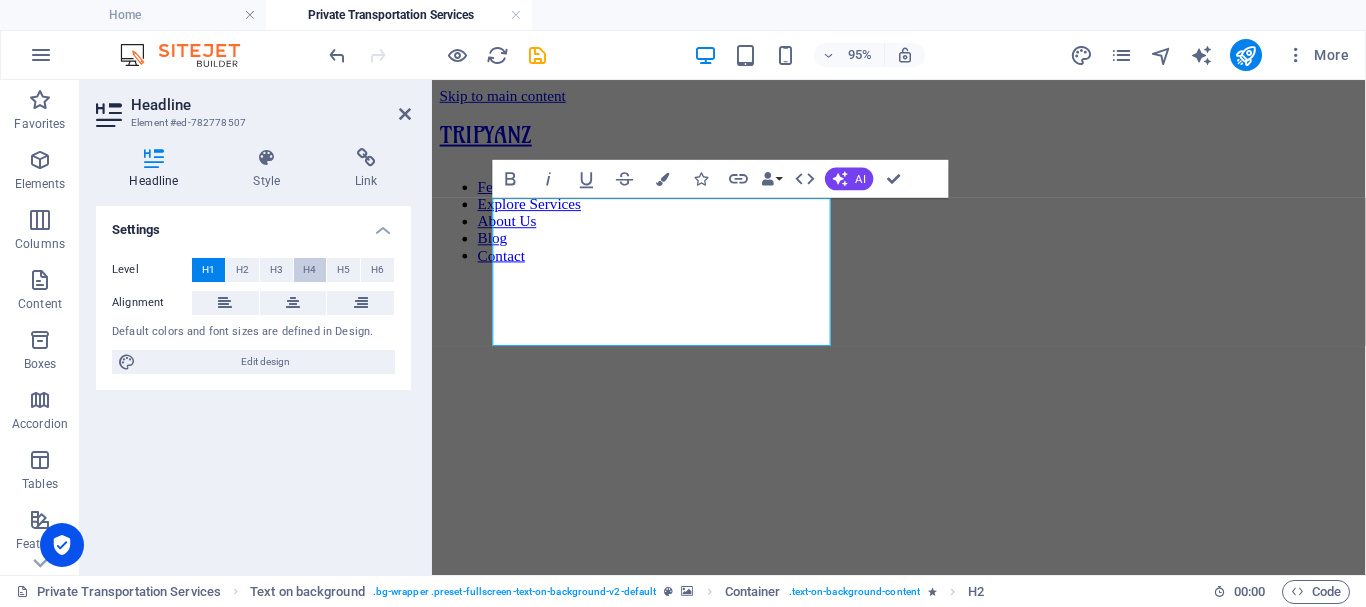 click on "H4" at bounding box center (310, 270) 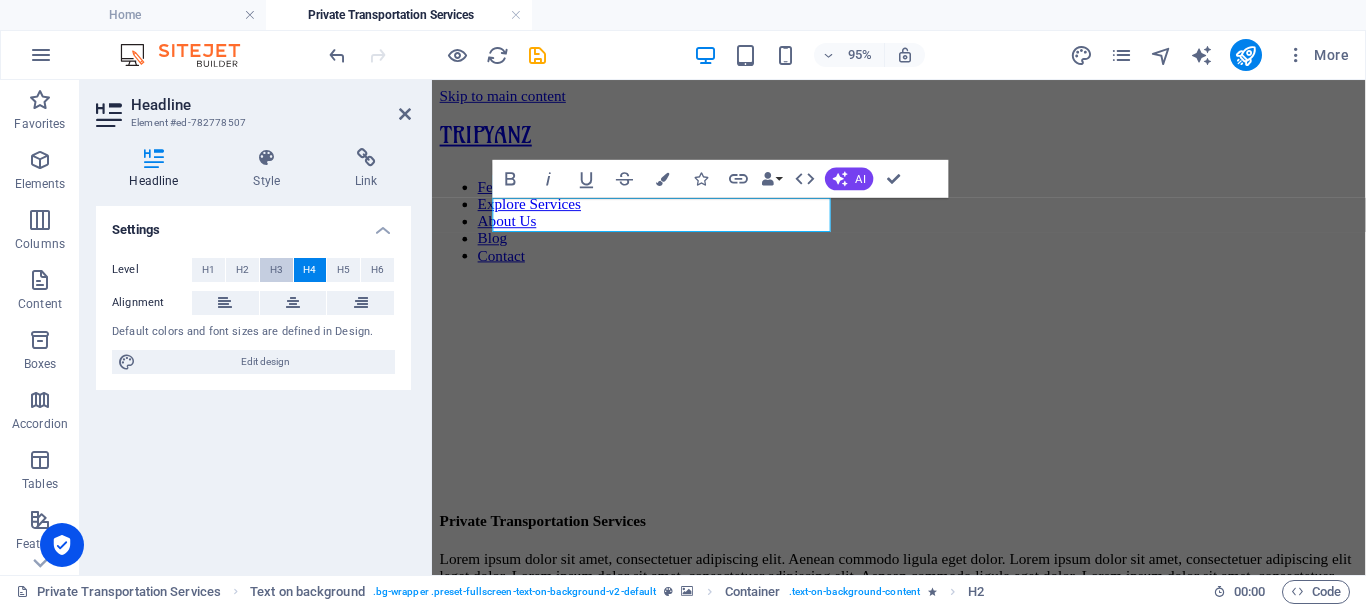 click on "H3" at bounding box center (276, 270) 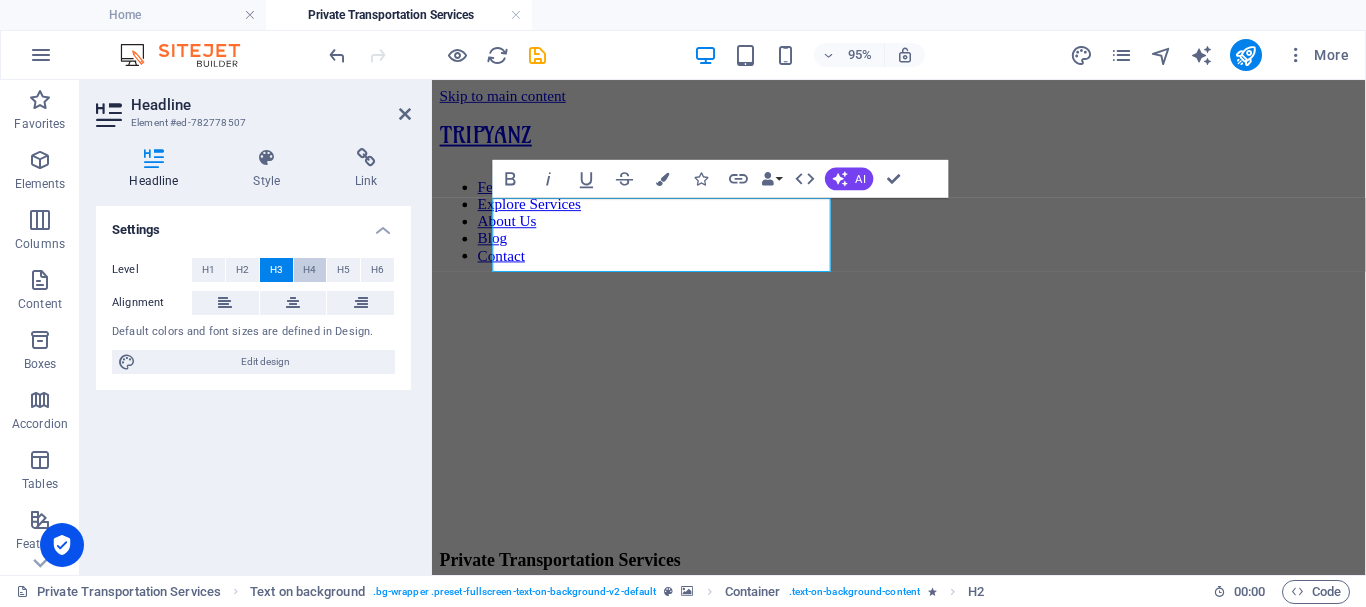 click on "H4" at bounding box center (309, 270) 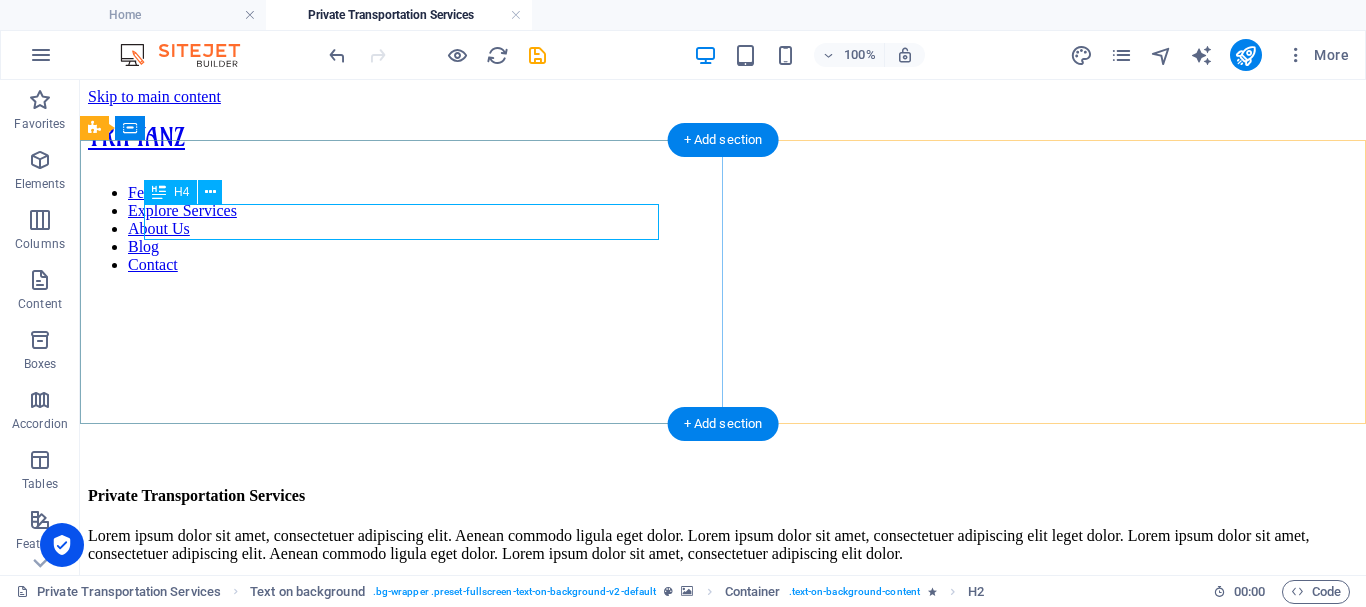 click on "Private Transportation Services" at bounding box center (723, 496) 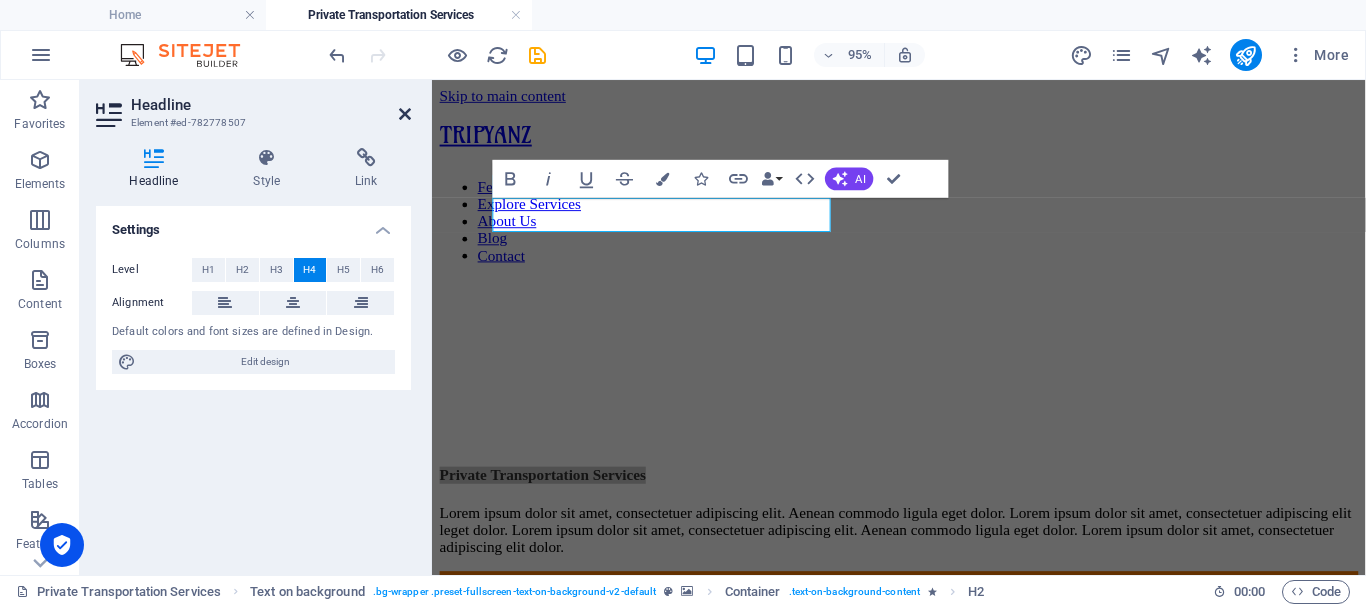 drag, startPoint x: 406, startPoint y: 113, endPoint x: 485, endPoint y: 24, distance: 119.0042 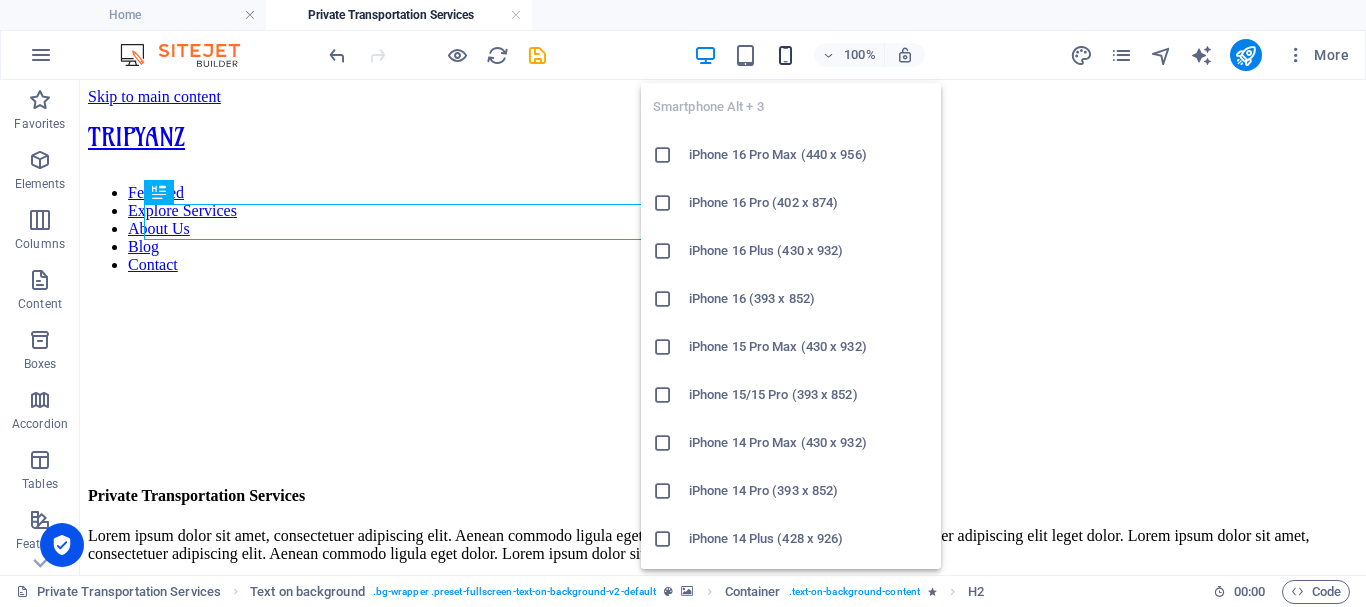 click at bounding box center [785, 55] 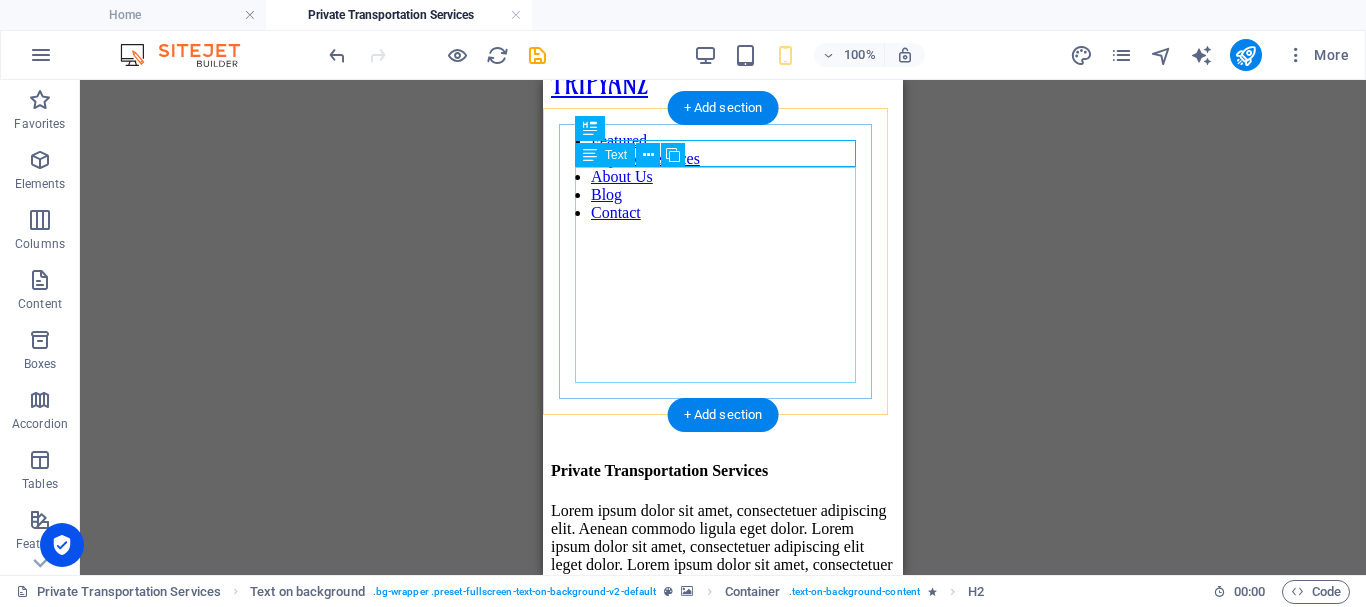 scroll, scrollTop: 0, scrollLeft: 0, axis: both 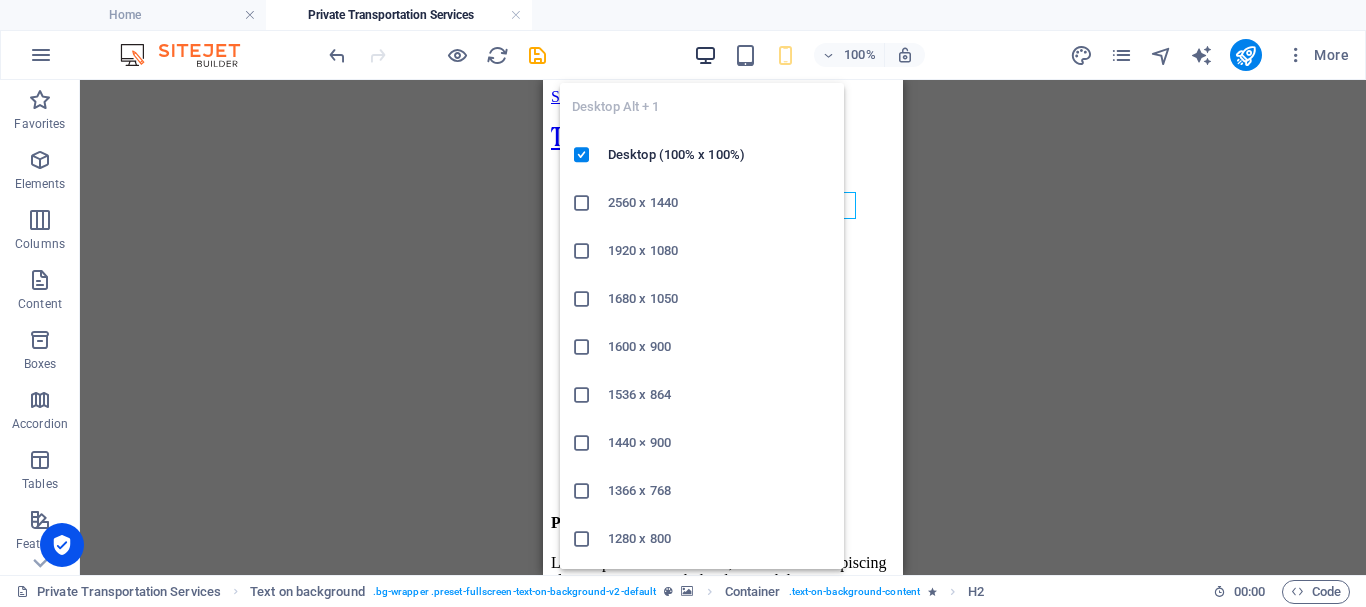 click at bounding box center (705, 55) 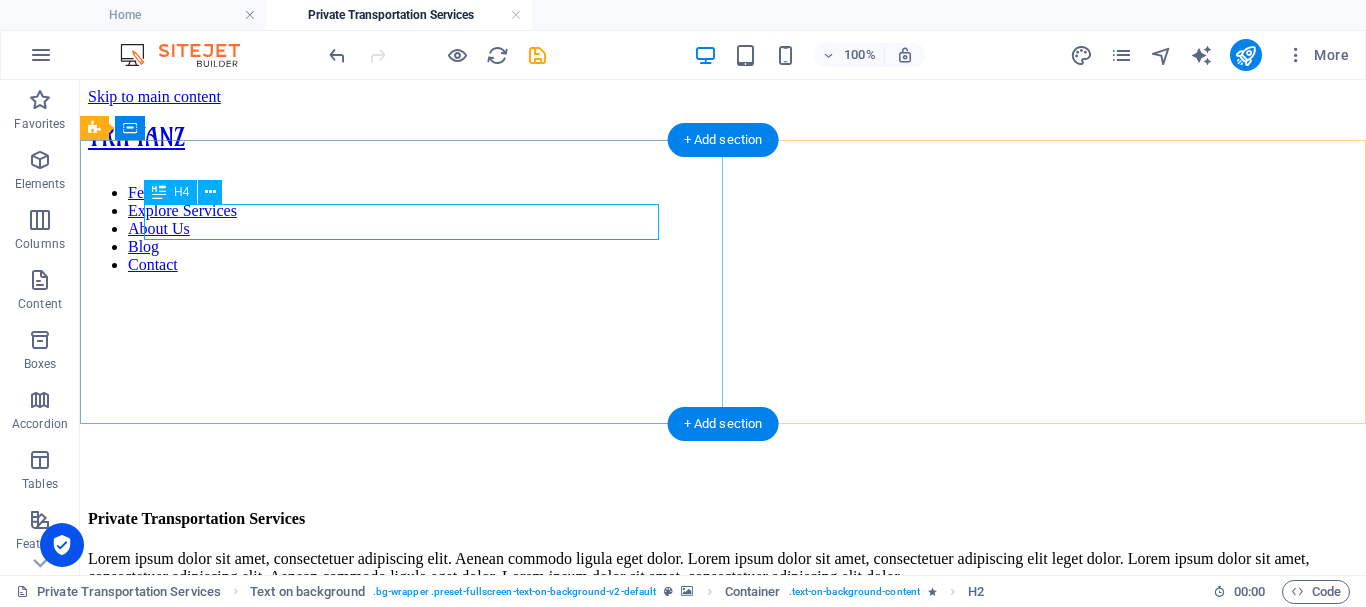 click on "Private Transportation Services" at bounding box center (723, 519) 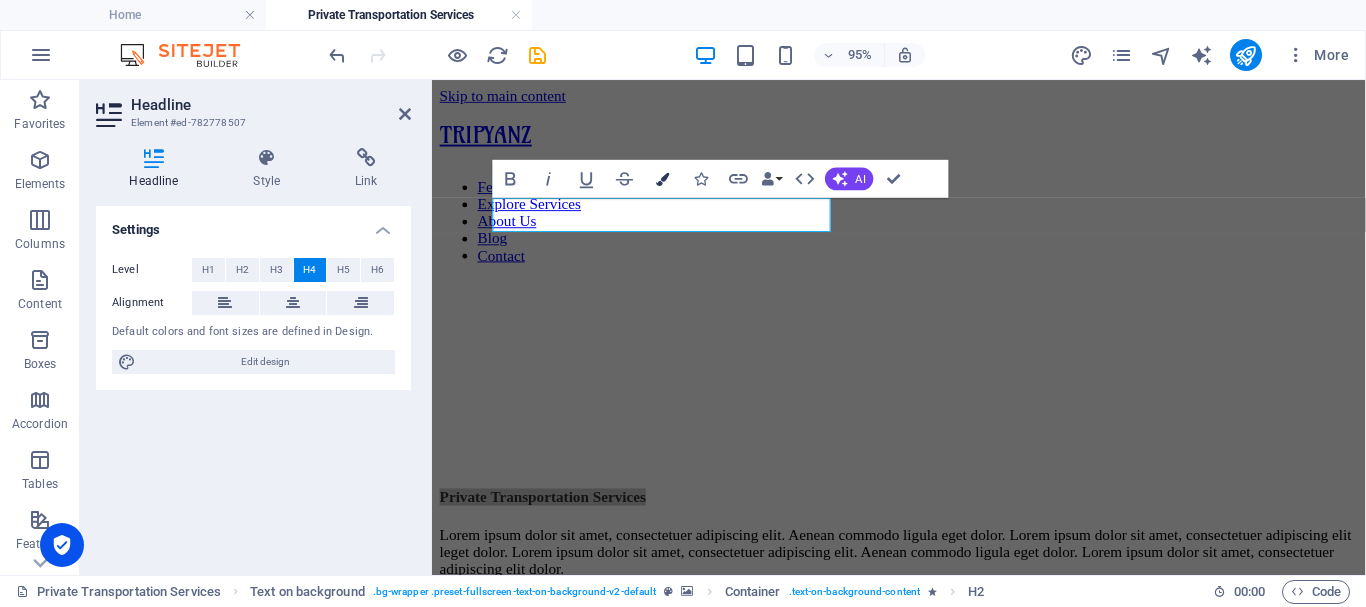 click at bounding box center (662, 178) 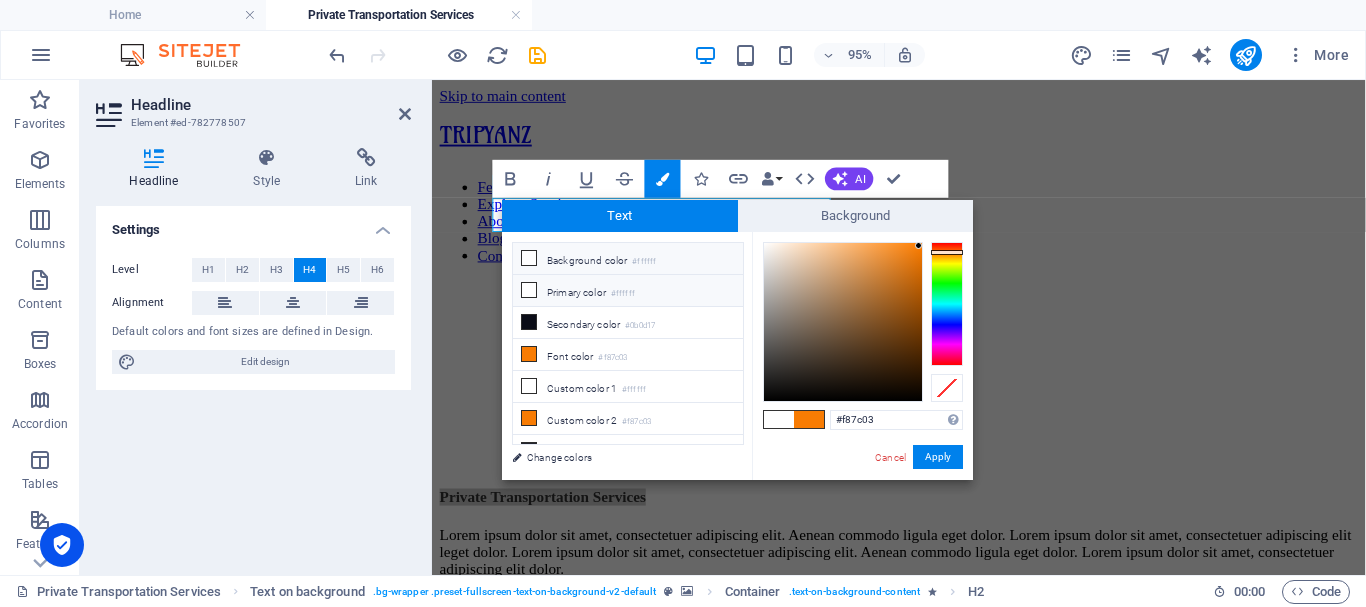 click on "Primary color
#ffffff" at bounding box center [628, 291] 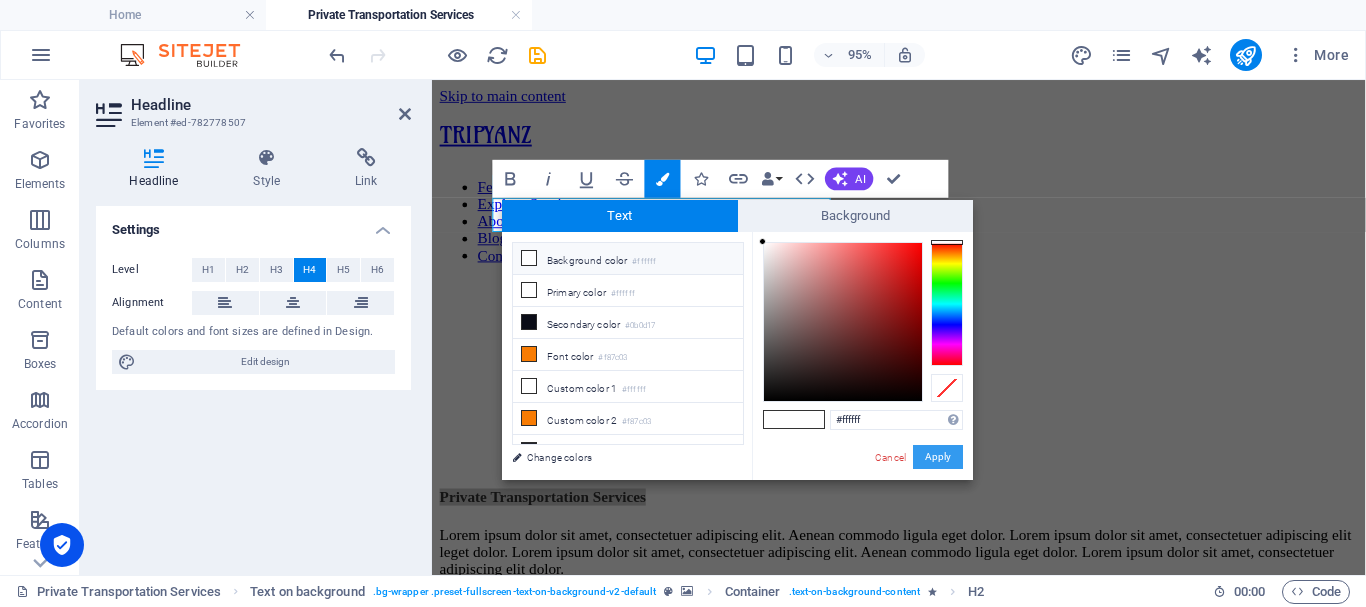 click on "Apply" at bounding box center [938, 457] 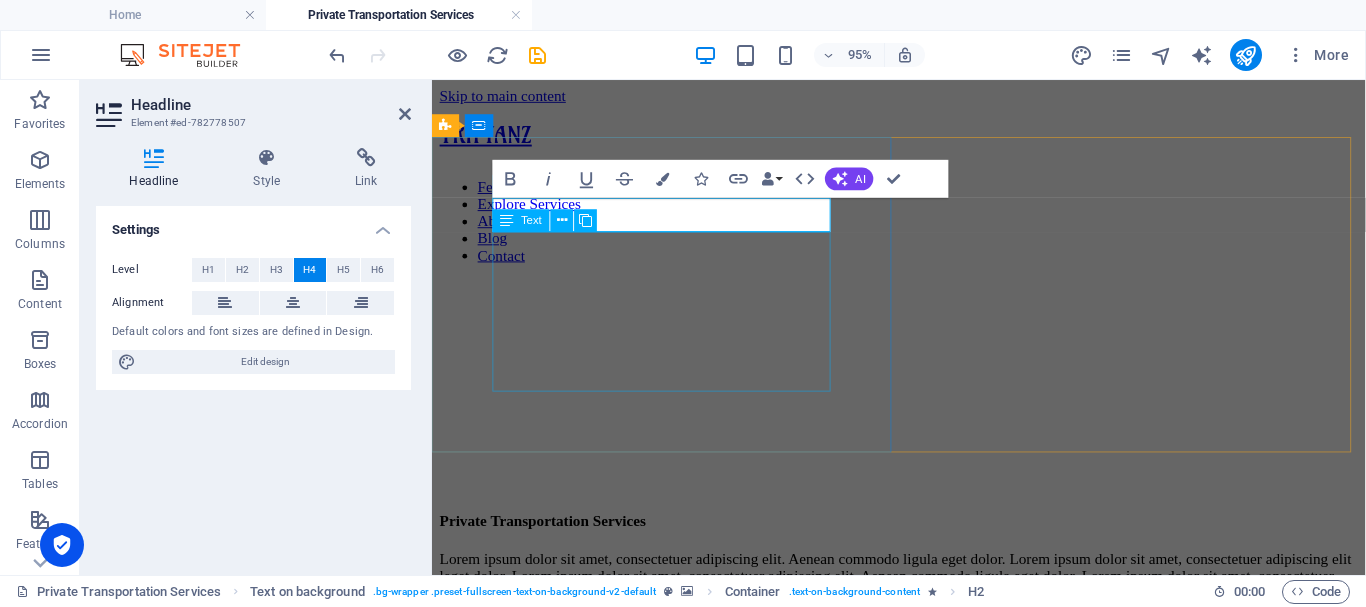 click on "Lorem ipsum dolor sit amet, consectetuer adipiscing elit. Aenean commodo ligula eget dolor. Lorem ipsum dolor sit amet, consectetuer adipiscing elit leget dolor. Lorem ipsum dolor sit amet, consectetuer adipiscing elit. Aenean commodo ligula eget dolor. Lorem ipsum dolor sit amet, consectetuer adipiscing elit dolor." at bounding box center [923, 602] 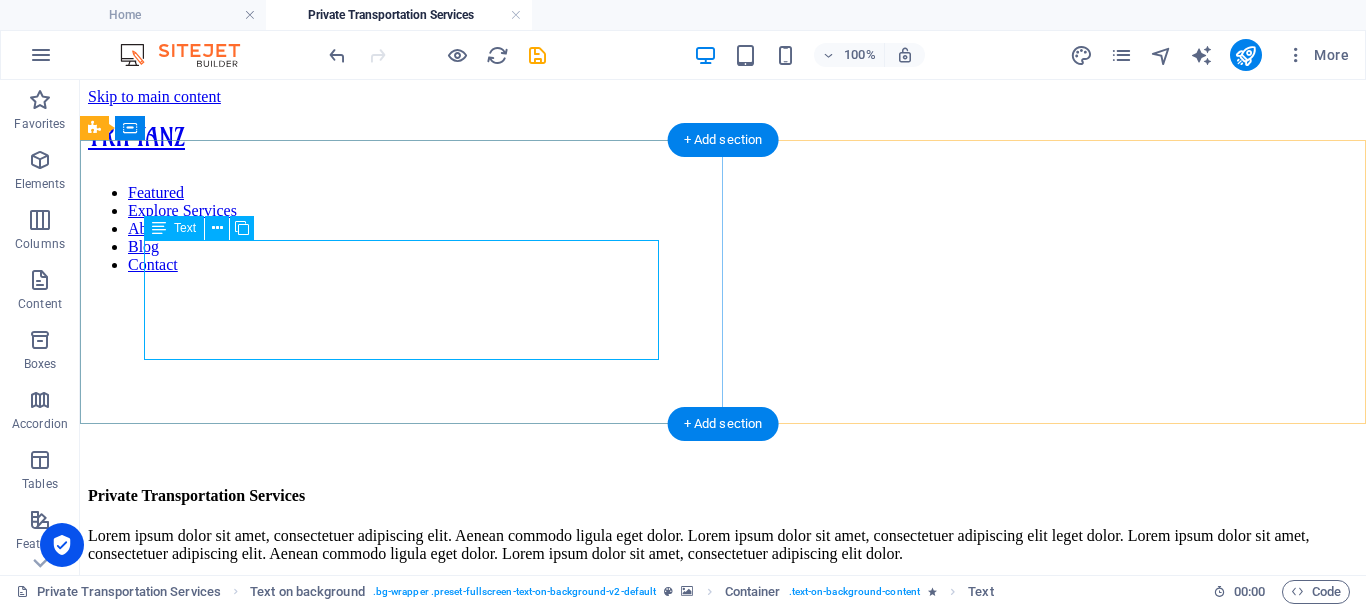 click on "Lorem ipsum dolor sit amet, consectetuer adipiscing elit. Aenean commodo ligula eget dolor. Lorem ipsum dolor sit amet, consectetuer adipiscing elit leget dolor. Lorem ipsum dolor sit amet, consectetuer adipiscing elit. Aenean commodo ligula eget dolor. Lorem ipsum dolor sit amet, consectetuer adipiscing elit dolor." at bounding box center [723, 545] 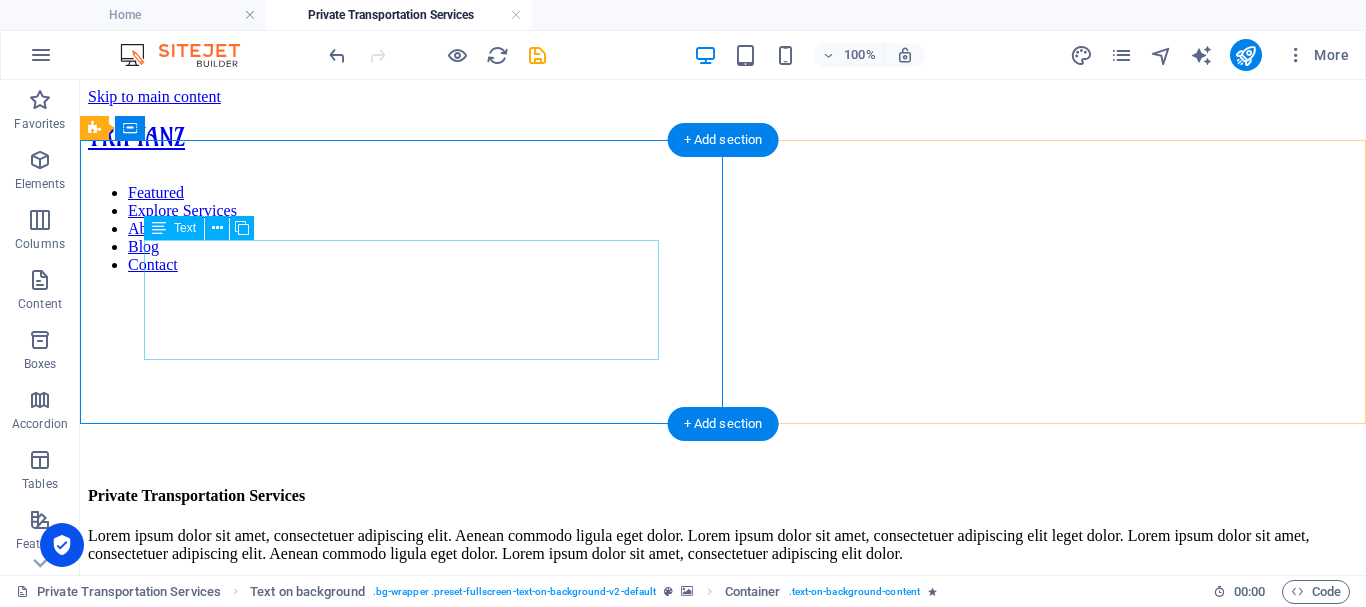 click on "Lorem ipsum dolor sit amet, consectetuer adipiscing elit. Aenean commodo ligula eget dolor. Lorem ipsum dolor sit amet, consectetuer adipiscing elit leget dolor. Lorem ipsum dolor sit amet, consectetuer adipiscing elit. Aenean commodo ligula eget dolor. Lorem ipsum dolor sit amet, consectetuer adipiscing elit dolor." at bounding box center [723, 545] 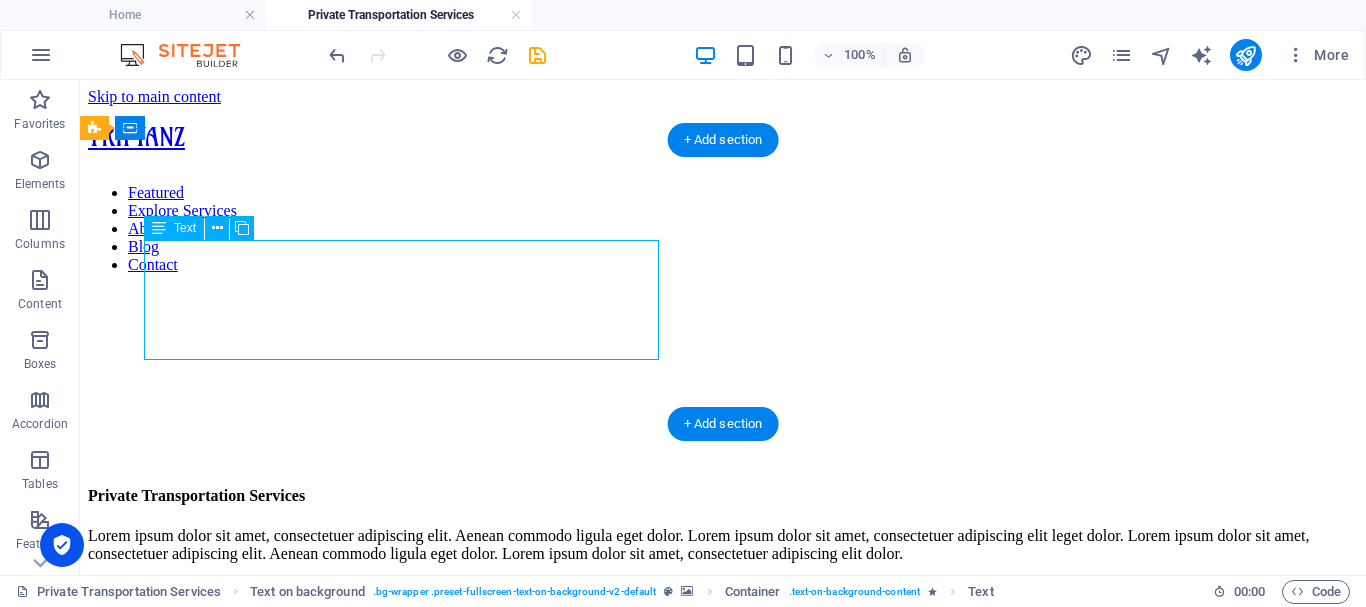 click on "Lorem ipsum dolor sit amet, consectetuer adipiscing elit. Aenean commodo ligula eget dolor. Lorem ipsum dolor sit amet, consectetuer adipiscing elit leget dolor. Lorem ipsum dolor sit amet, consectetuer adipiscing elit. Aenean commodo ligula eget dolor. Lorem ipsum dolor sit amet, consectetuer adipiscing elit dolor." at bounding box center (723, 545) 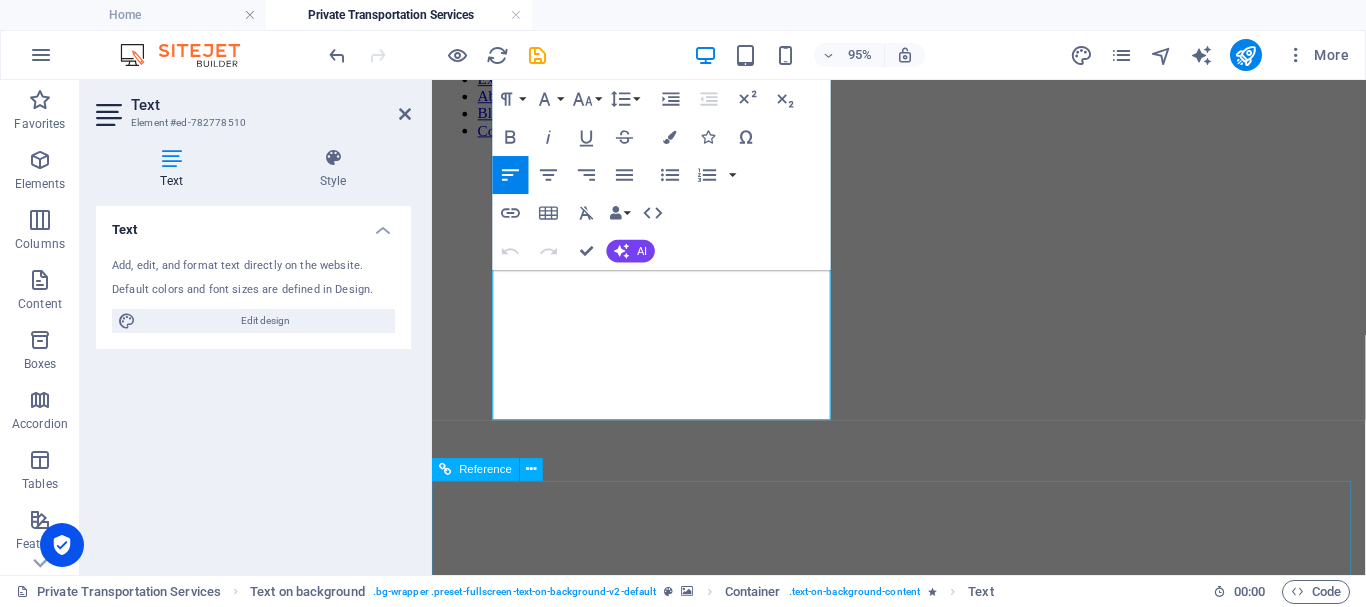 scroll, scrollTop: 200, scrollLeft: 0, axis: vertical 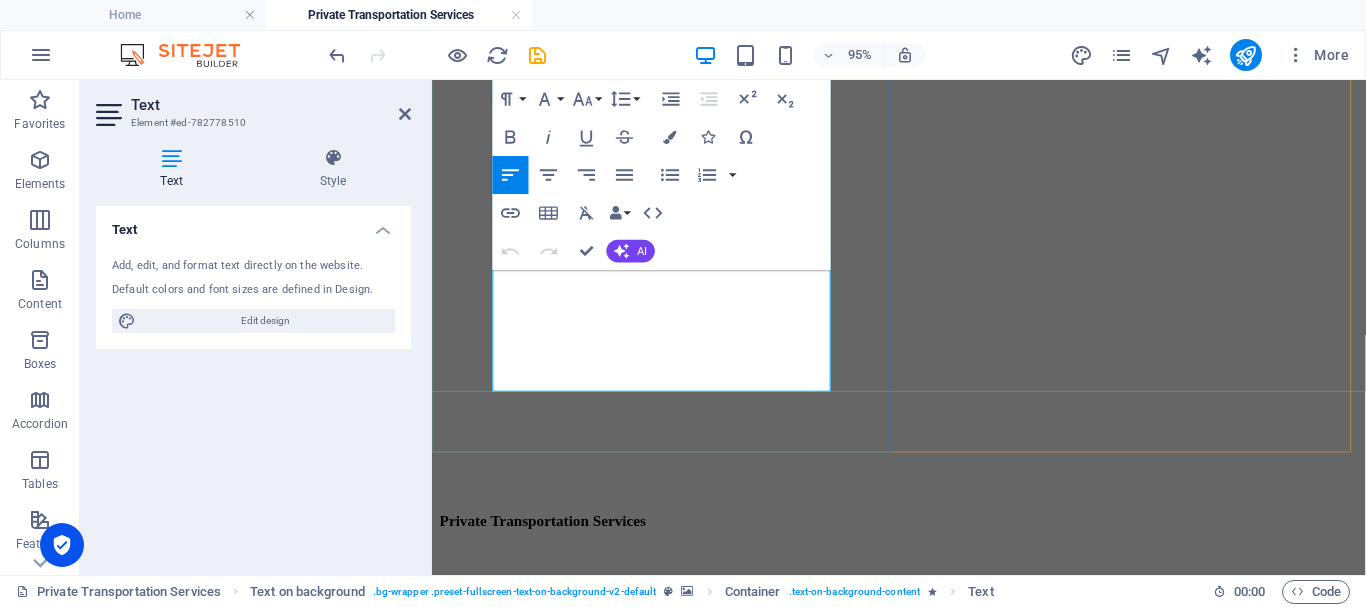 click on "Lorem ipsum dolor sit amet, consectetuer adipiscing elit. Aenean commodo ligula eget dolor. Lorem ipsum dolor sit amet, consectetuer adipiscing elit leget dolor. Lorem ipsum dolor sit amet, consectetuer adipiscing elit. Aenean commodo ligula eget dolor. Lorem ipsum dolor sit amet, consectetuer adipiscing elit dolor." at bounding box center (923, 818) 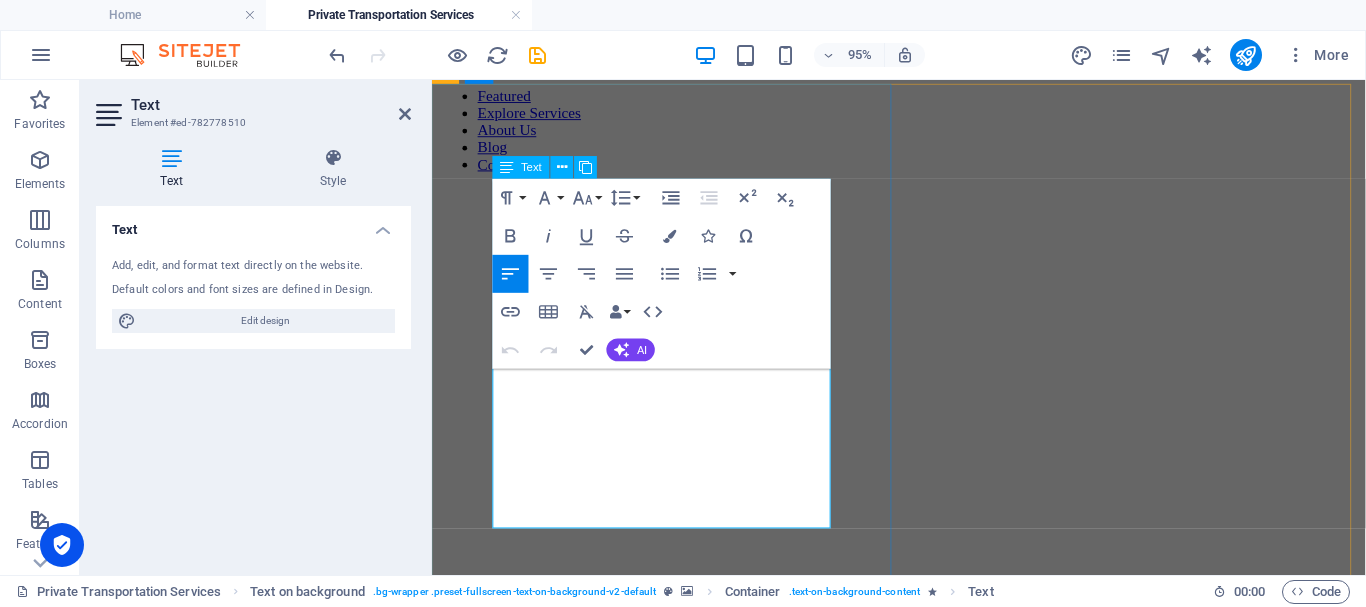 scroll, scrollTop: 100, scrollLeft: 0, axis: vertical 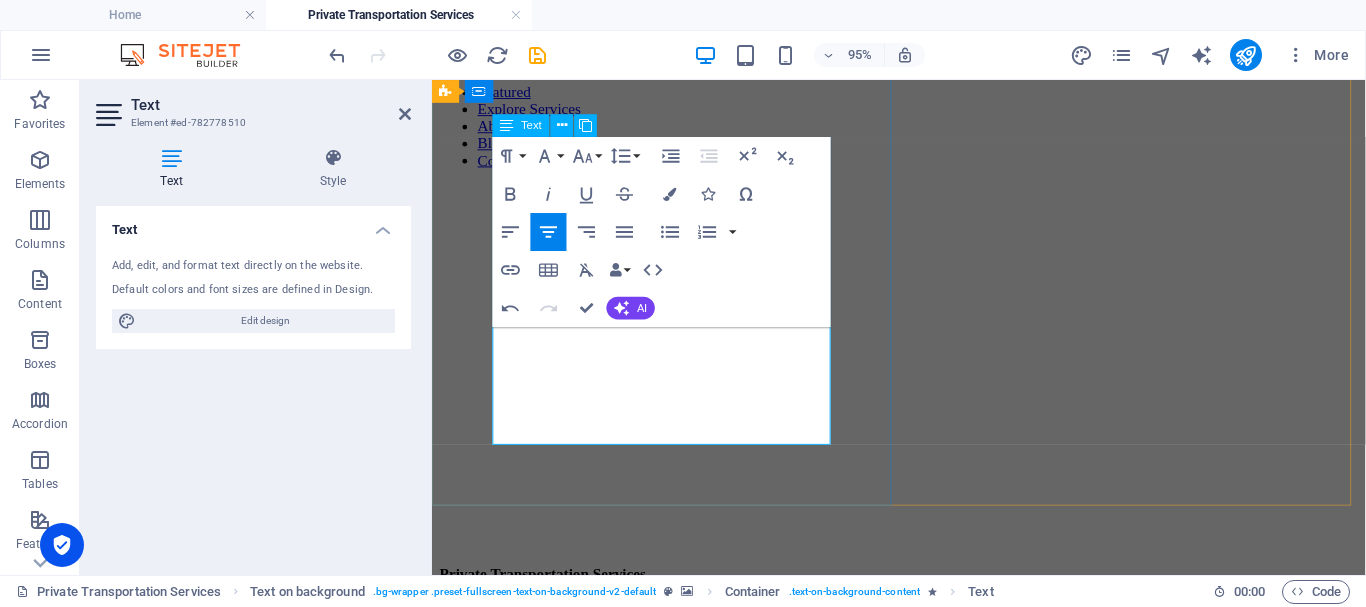 drag, startPoint x: 719, startPoint y: 407, endPoint x: 519, endPoint y: 357, distance: 206.15529 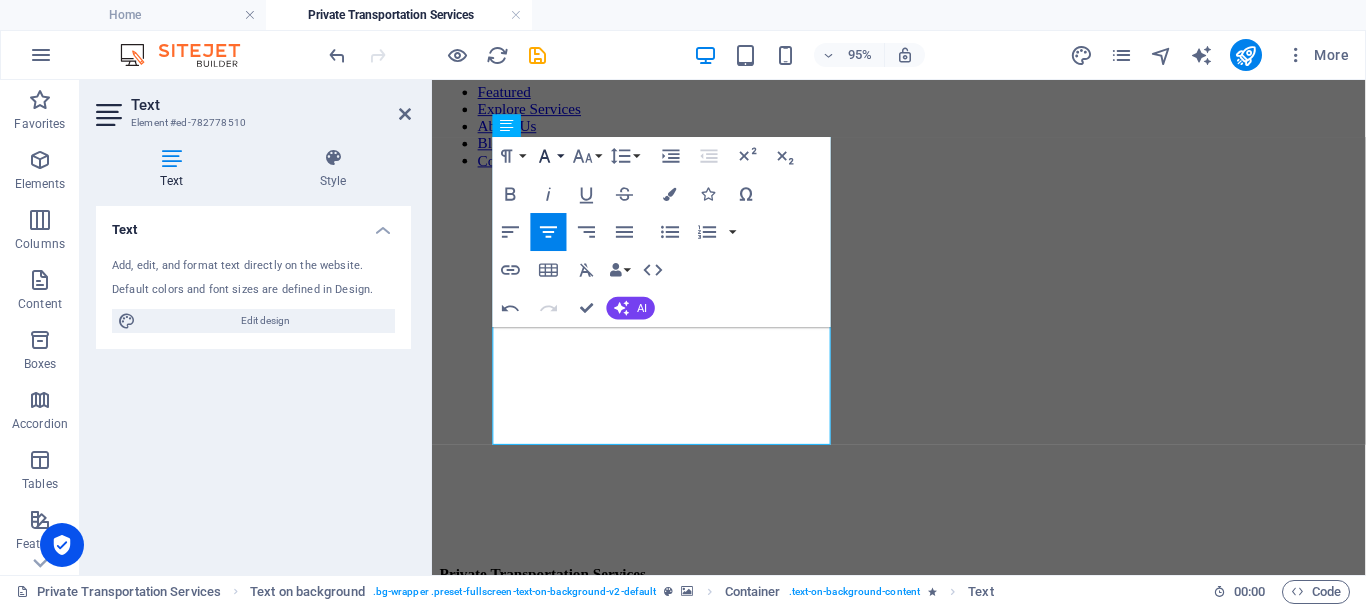click on "Font Family" at bounding box center [549, 156] 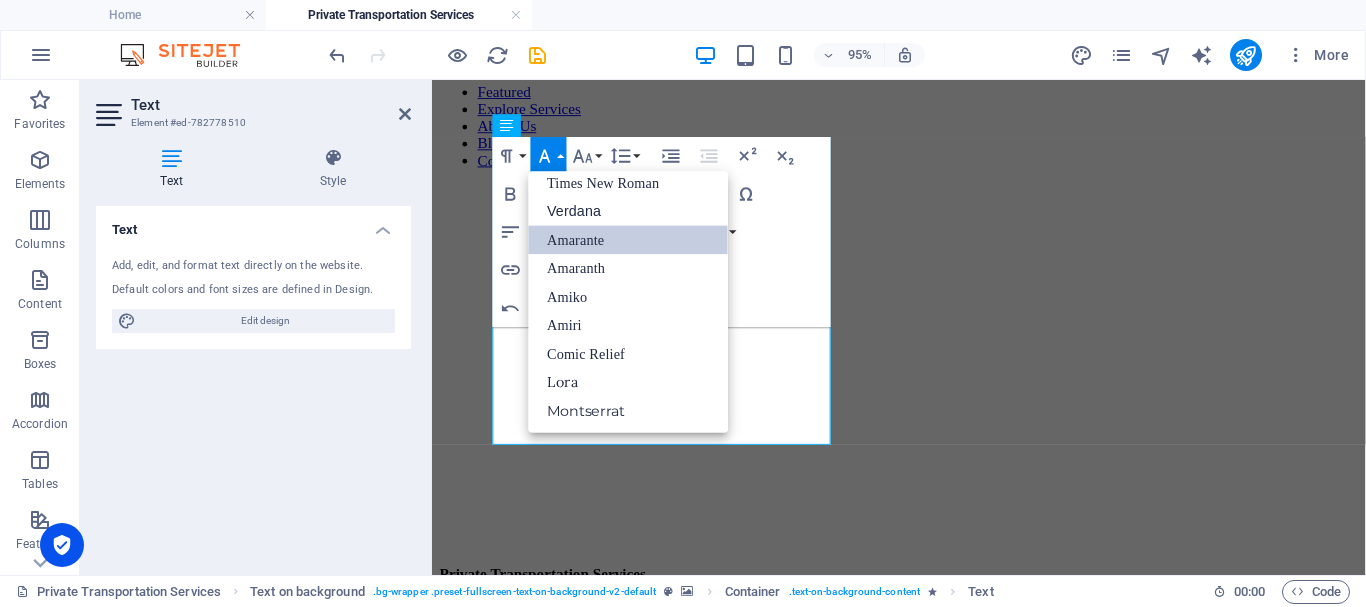 scroll, scrollTop: 131, scrollLeft: 0, axis: vertical 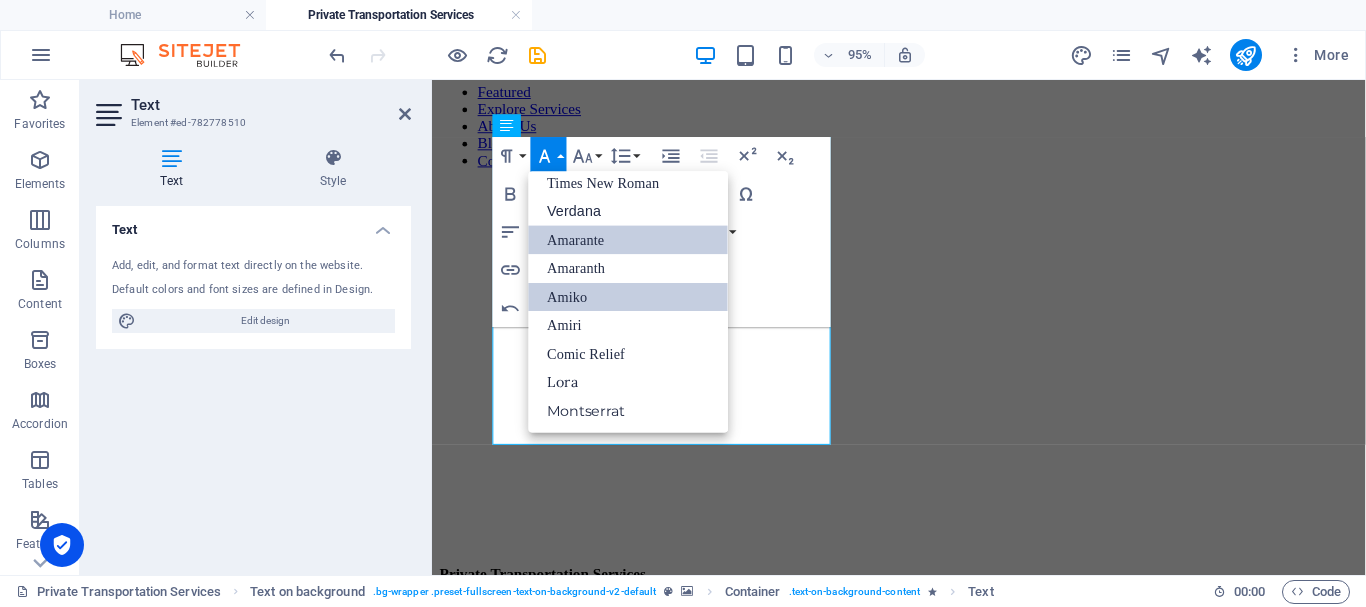 click on "Amiko" at bounding box center (629, 296) 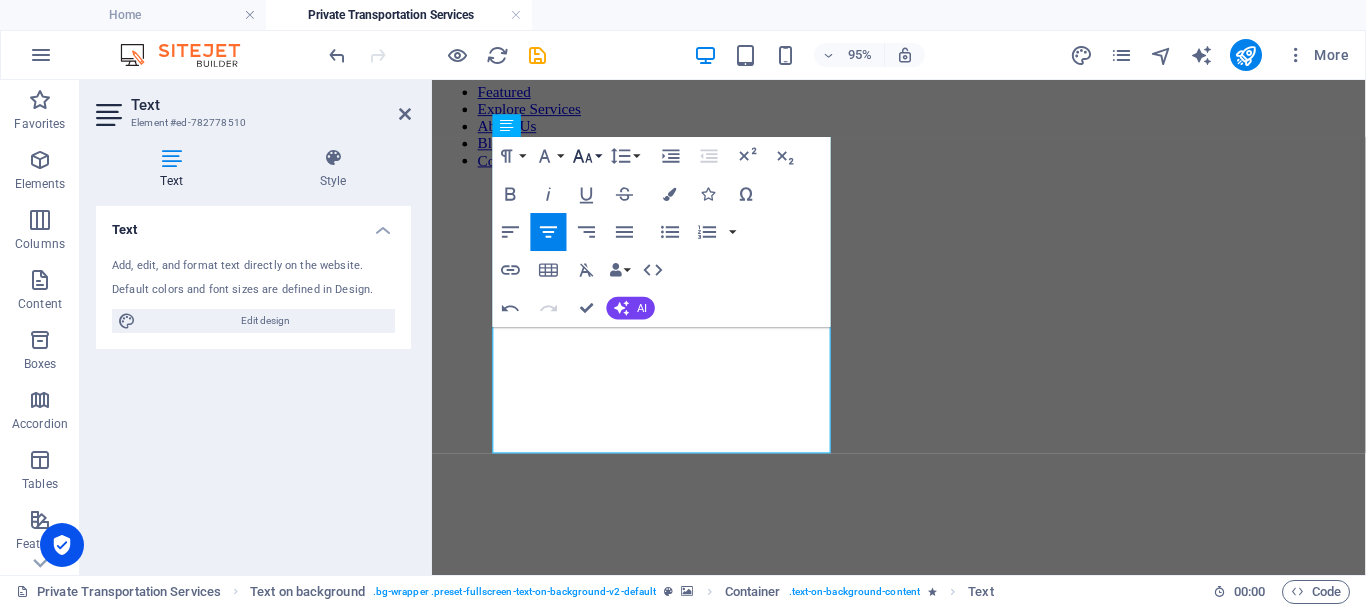 click on "Font Size" at bounding box center (587, 156) 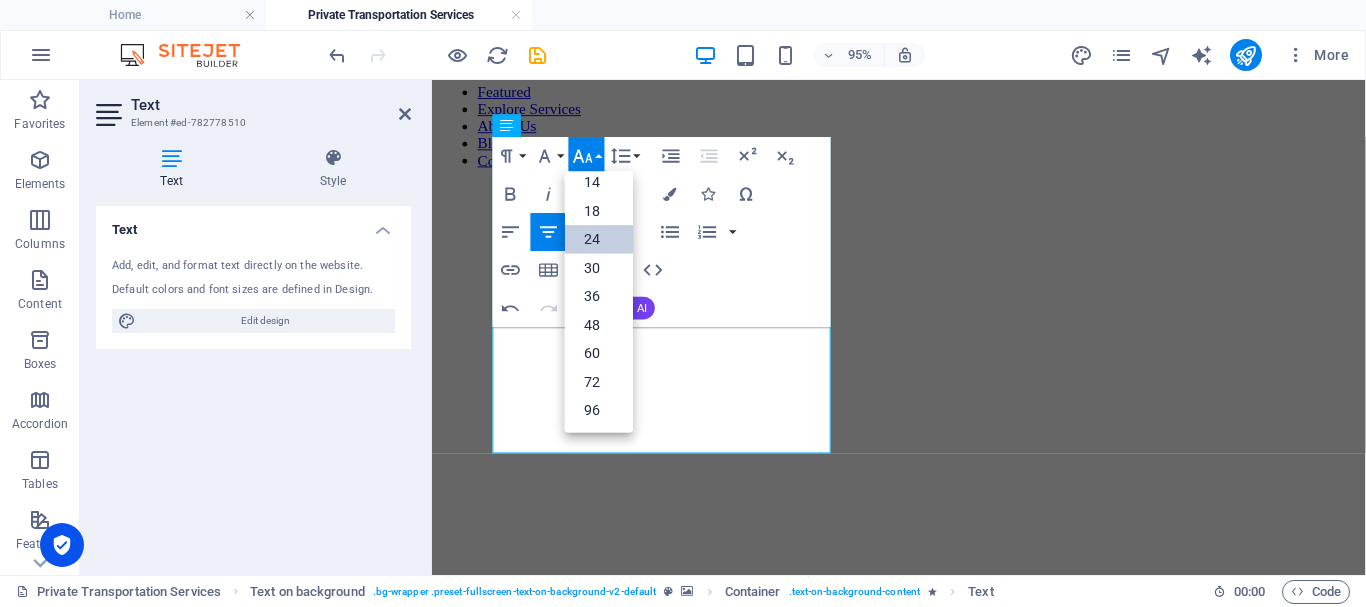 scroll, scrollTop: 161, scrollLeft: 0, axis: vertical 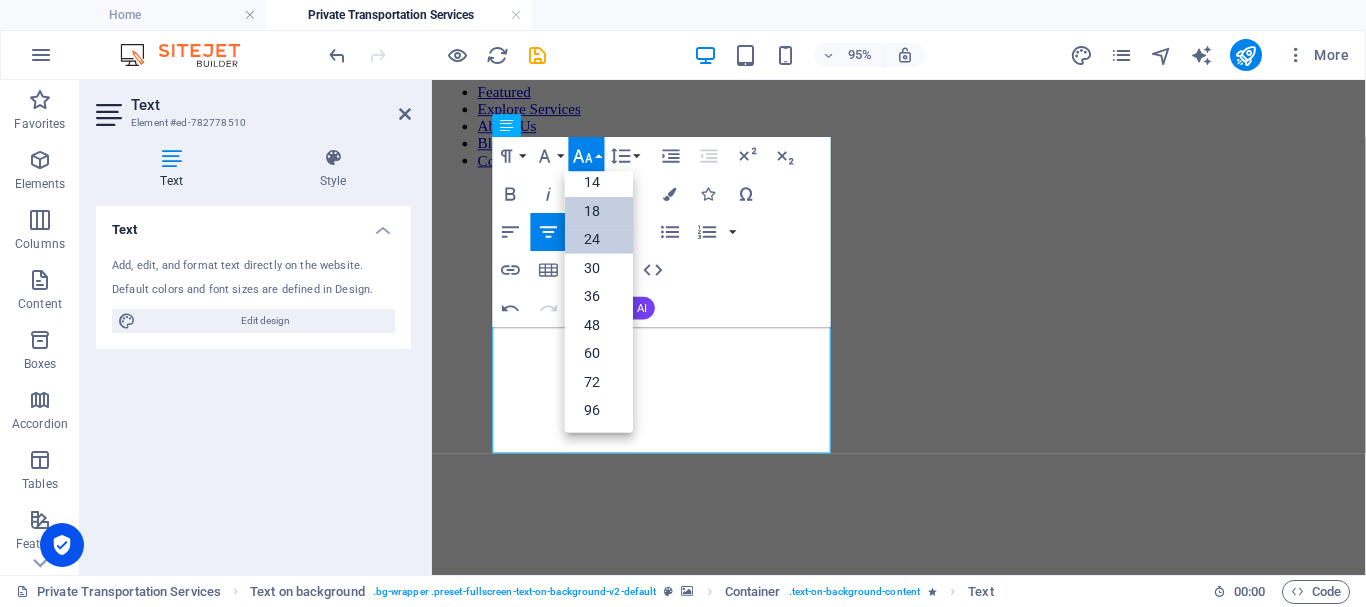 click on "18" at bounding box center [599, 211] 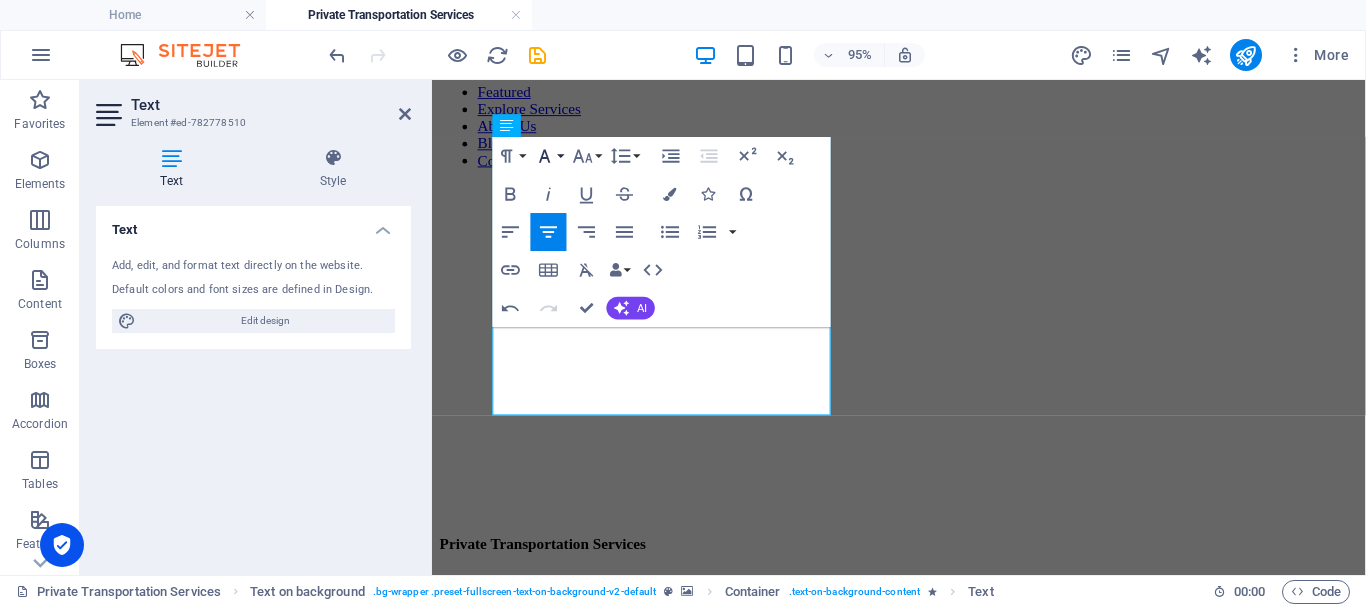 click on "Font Family" at bounding box center (549, 156) 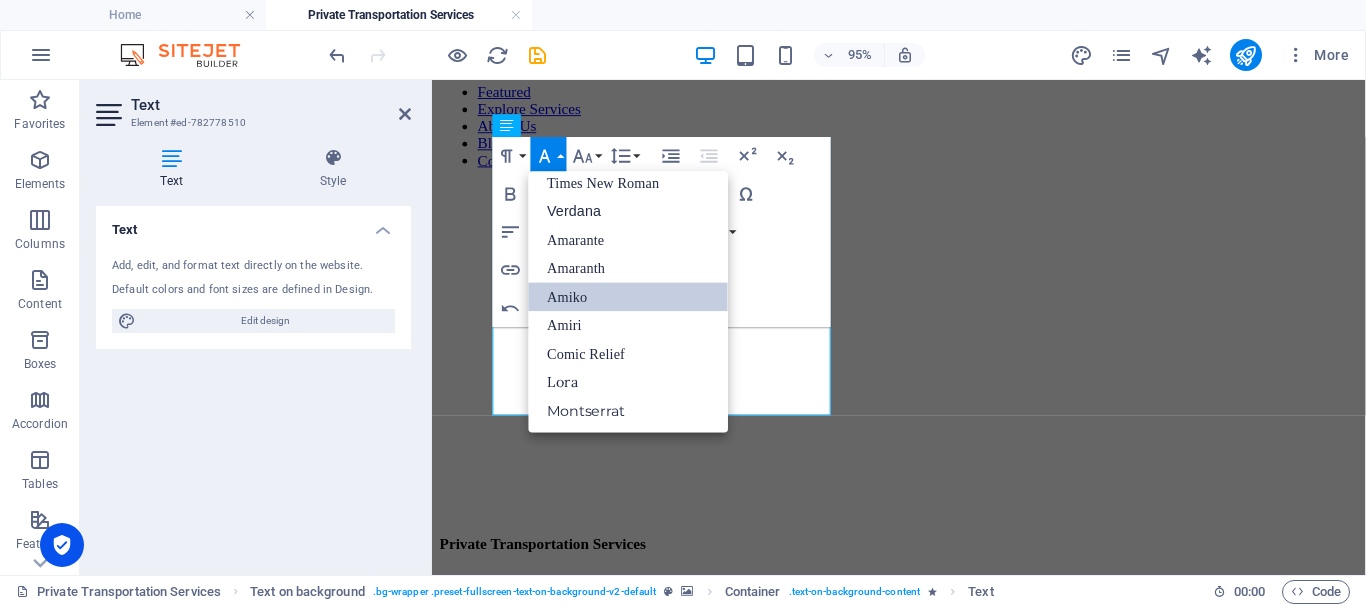 scroll, scrollTop: 131, scrollLeft: 0, axis: vertical 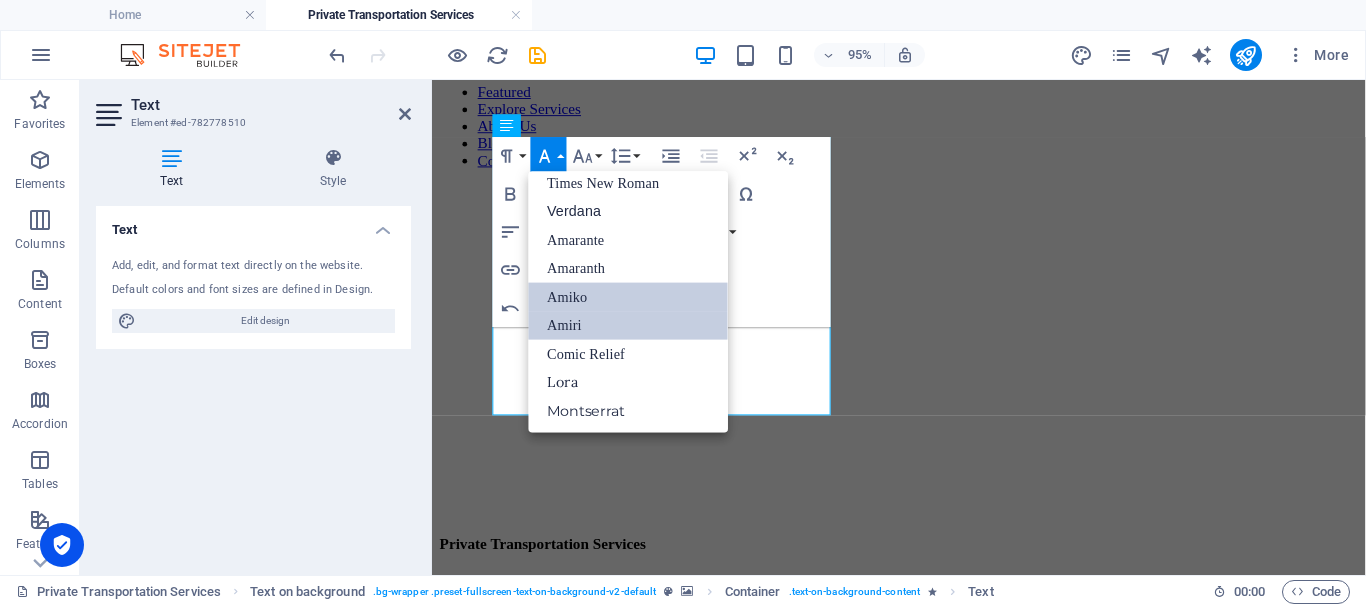 click on "Amiri" at bounding box center (629, 325) 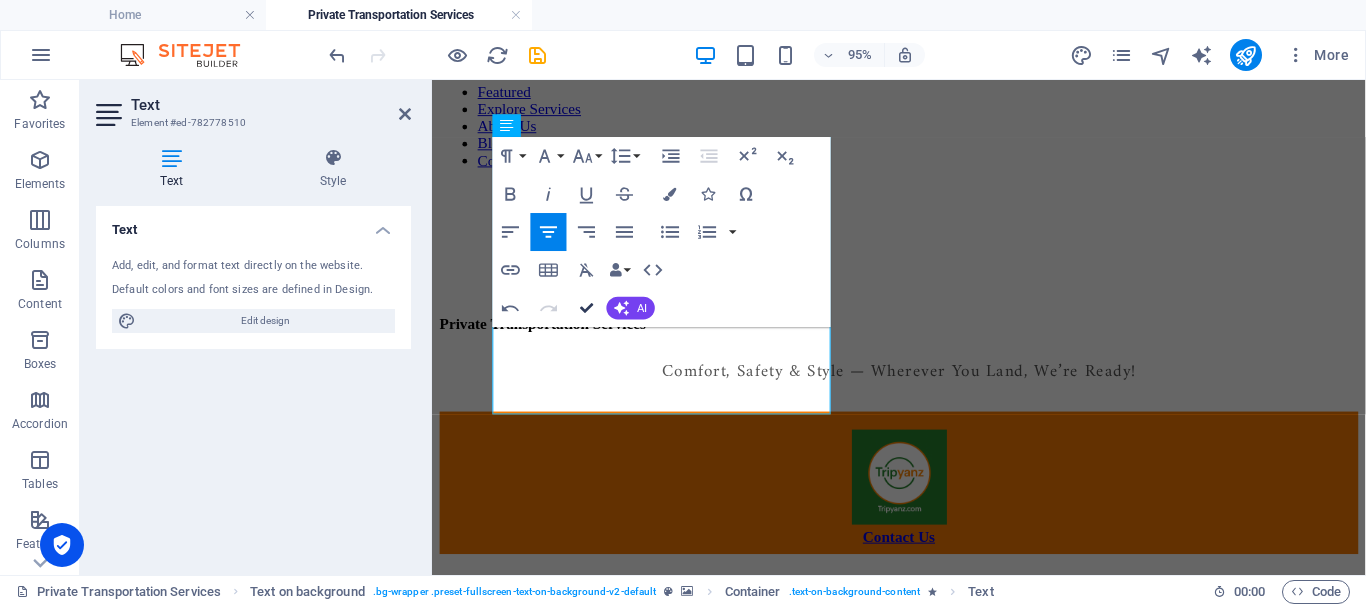 scroll, scrollTop: 0, scrollLeft: 0, axis: both 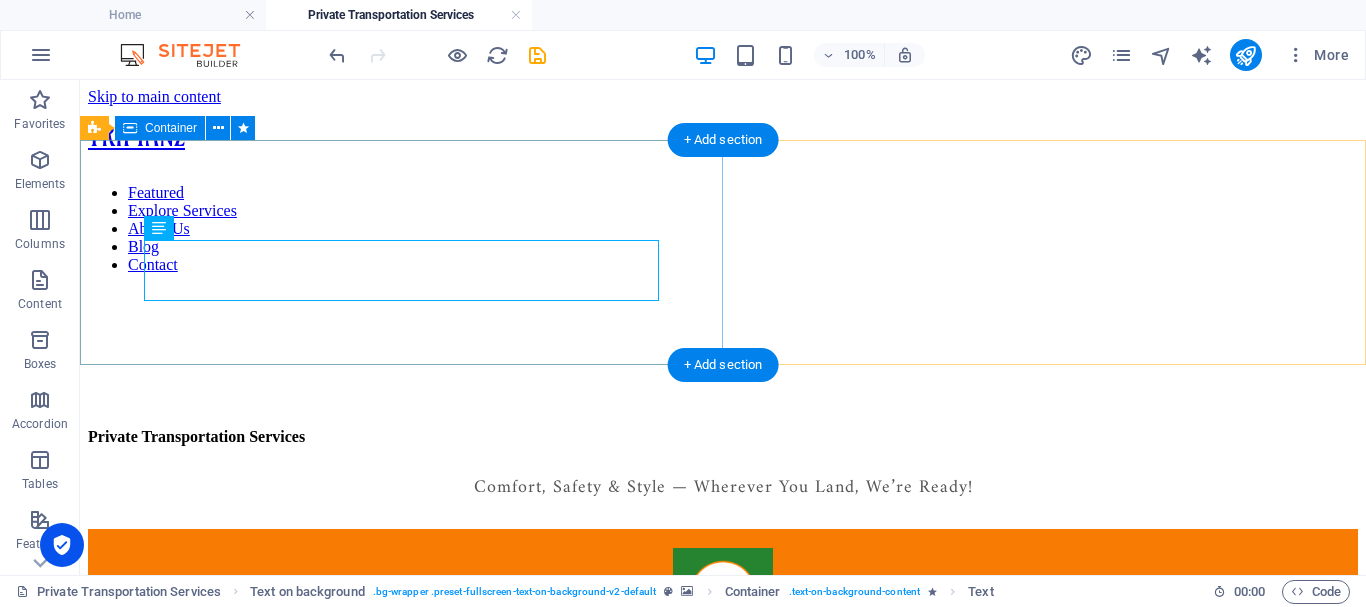 click on "Private Transportation Services Comfort, Safety & Style — Wherever You Land, We’re Ready!" at bounding box center (723, 463) 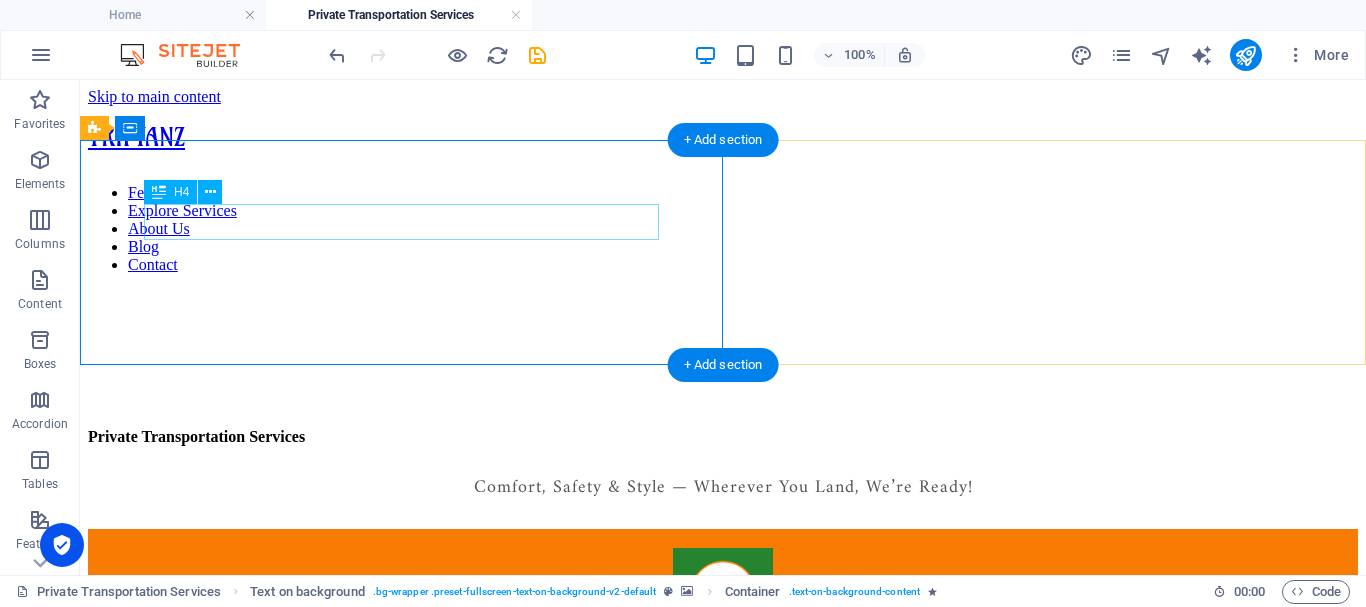 click on "Private Transportation Services" at bounding box center (723, 437) 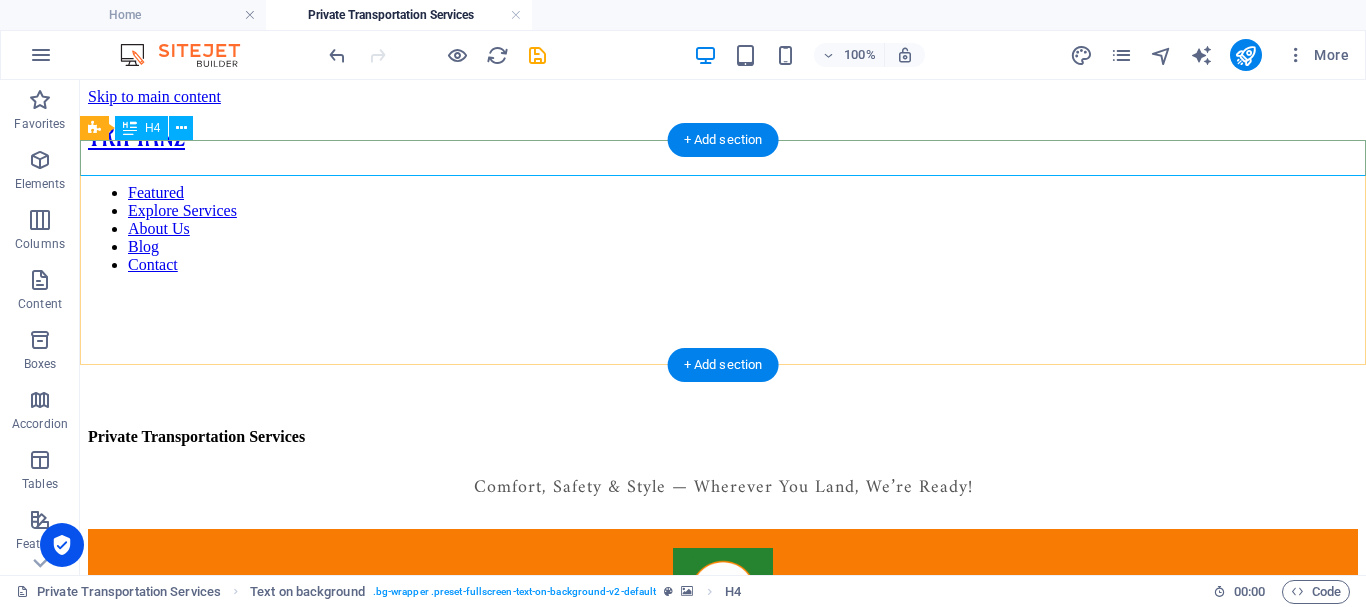 click on "Private Transportation Services" at bounding box center [723, 437] 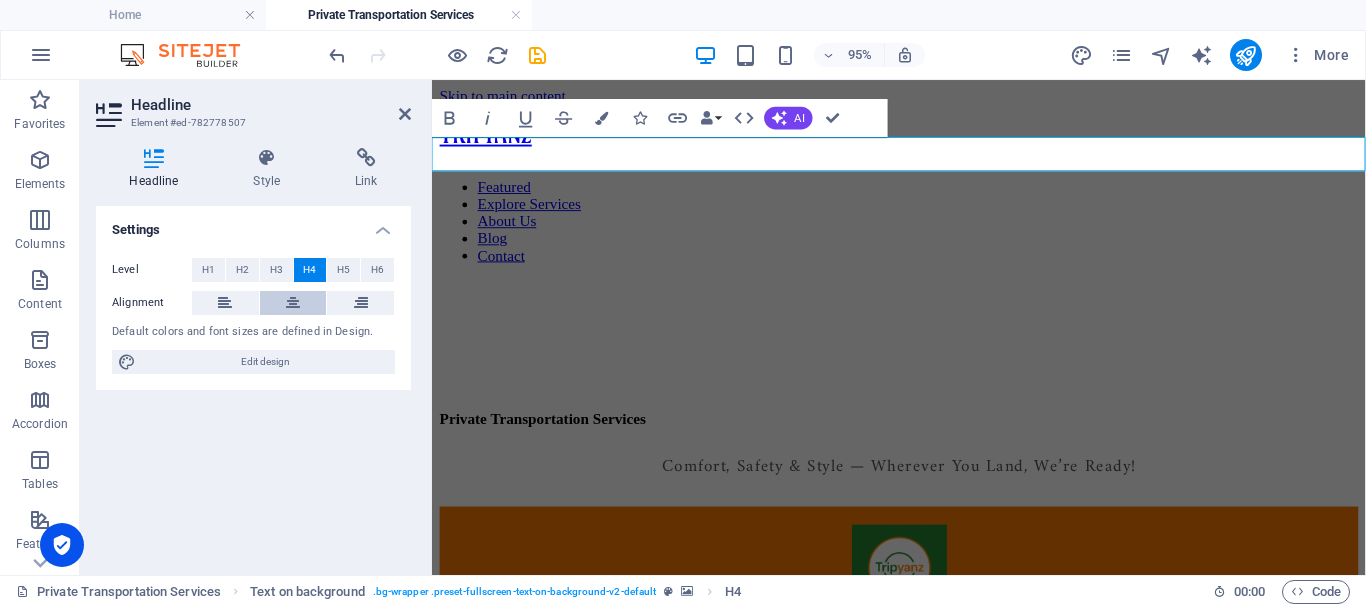click at bounding box center (293, 303) 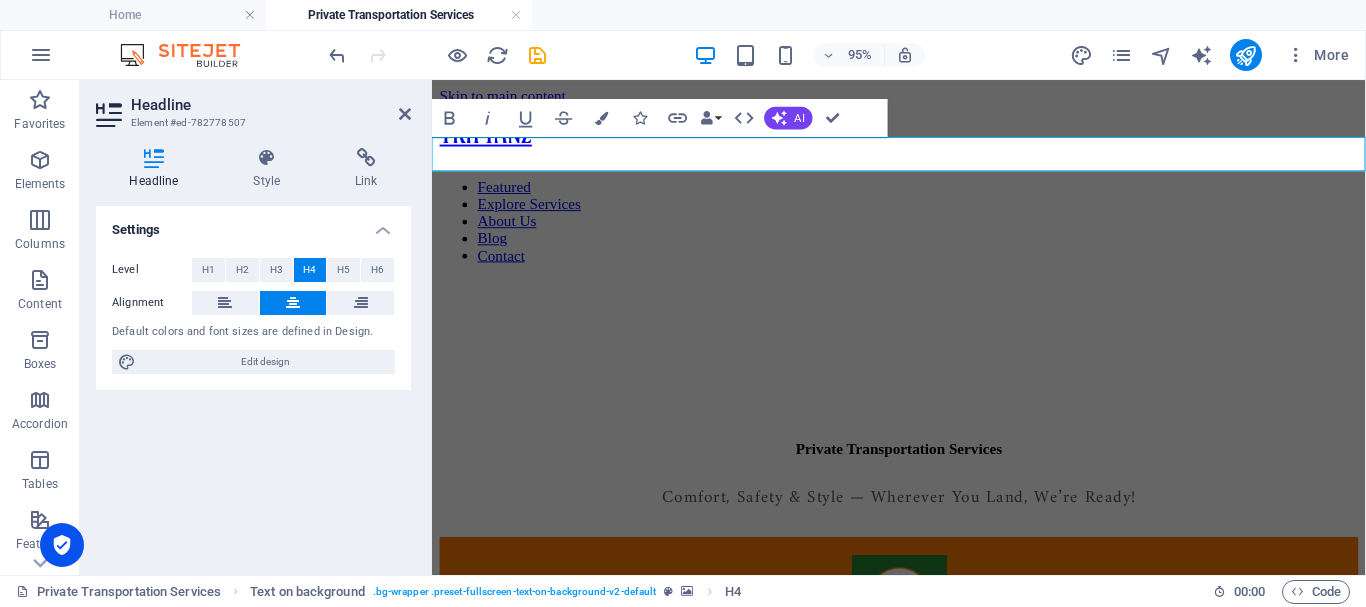 click at bounding box center (923, 182) 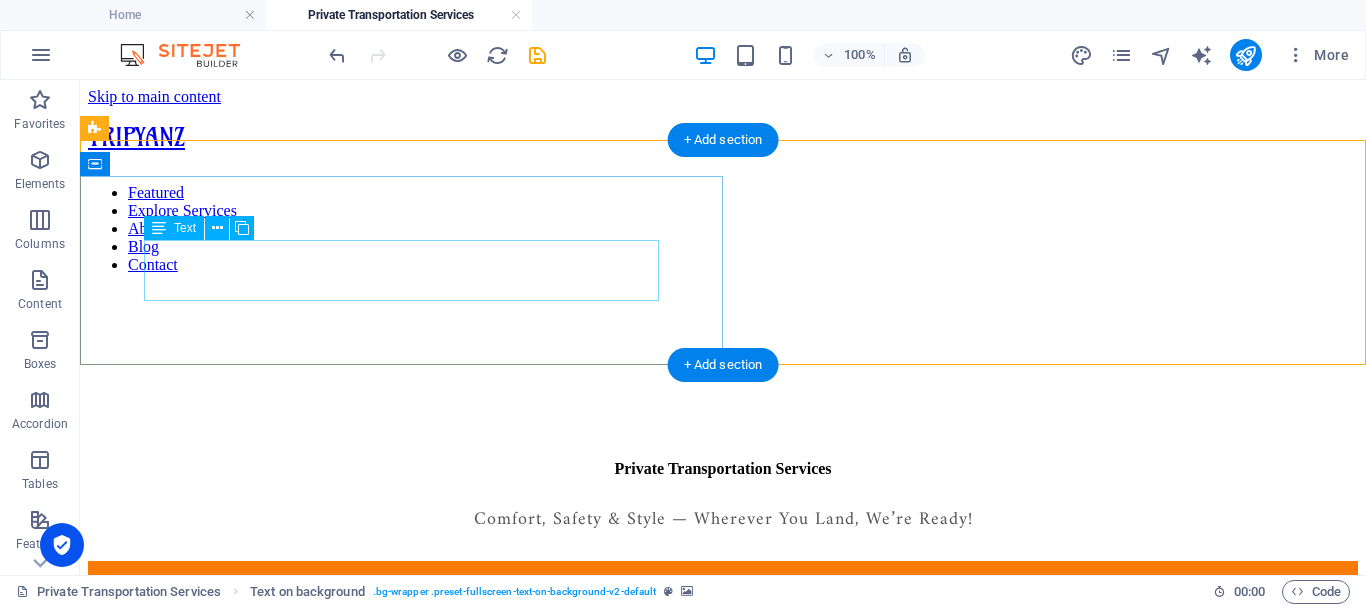 click on "Comfort, Safety & Style — Wherever You Land, We’re Ready!" at bounding box center [723, 515] 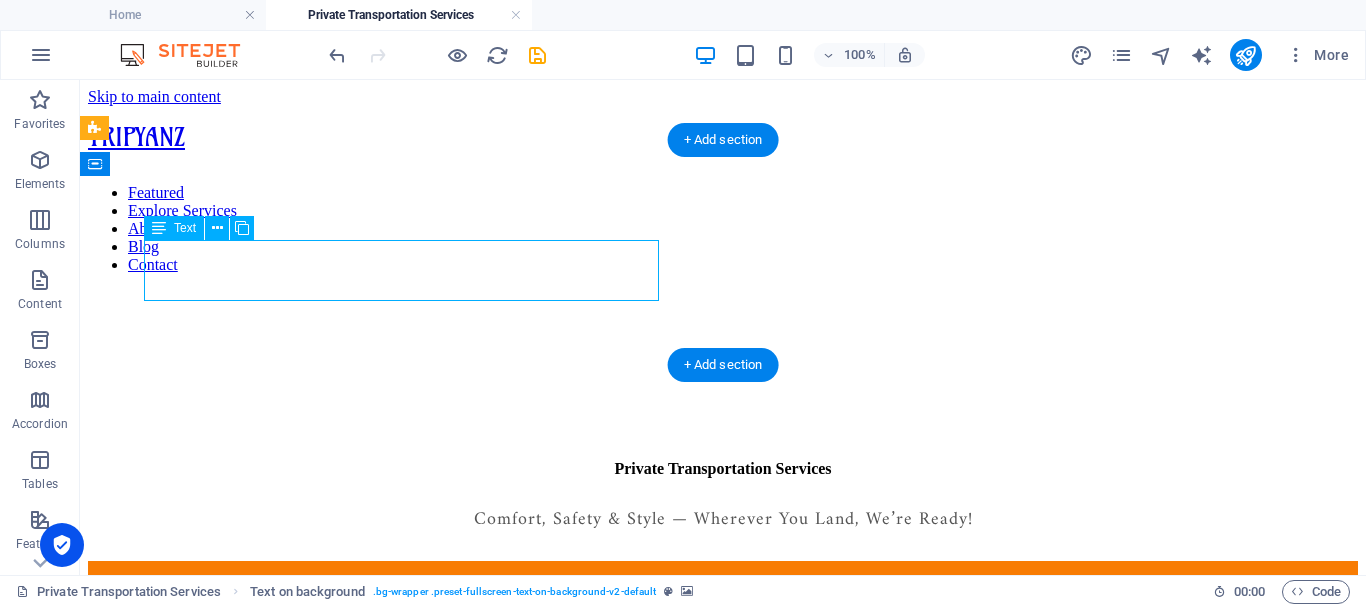 click on "Comfort, Safety & Style — Wherever You Land, We’re Ready!" at bounding box center [723, 515] 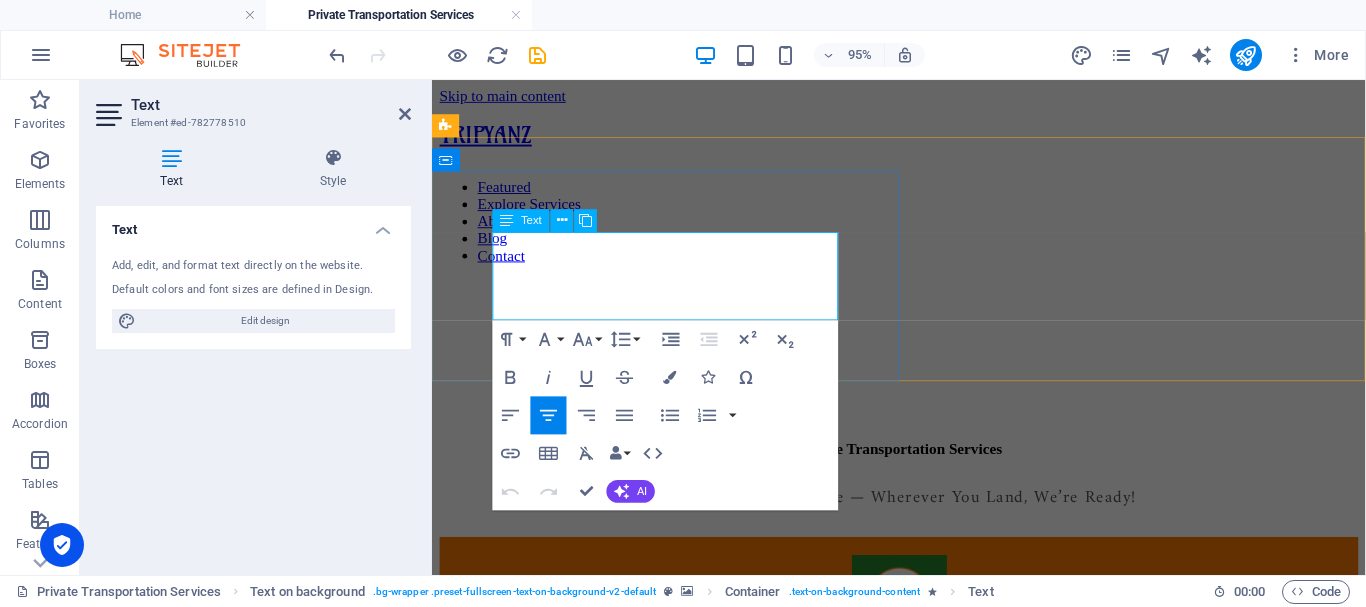 click on "Comfort, Safety & Style — Wherever You Land, We’re Ready!" at bounding box center (923, 519) 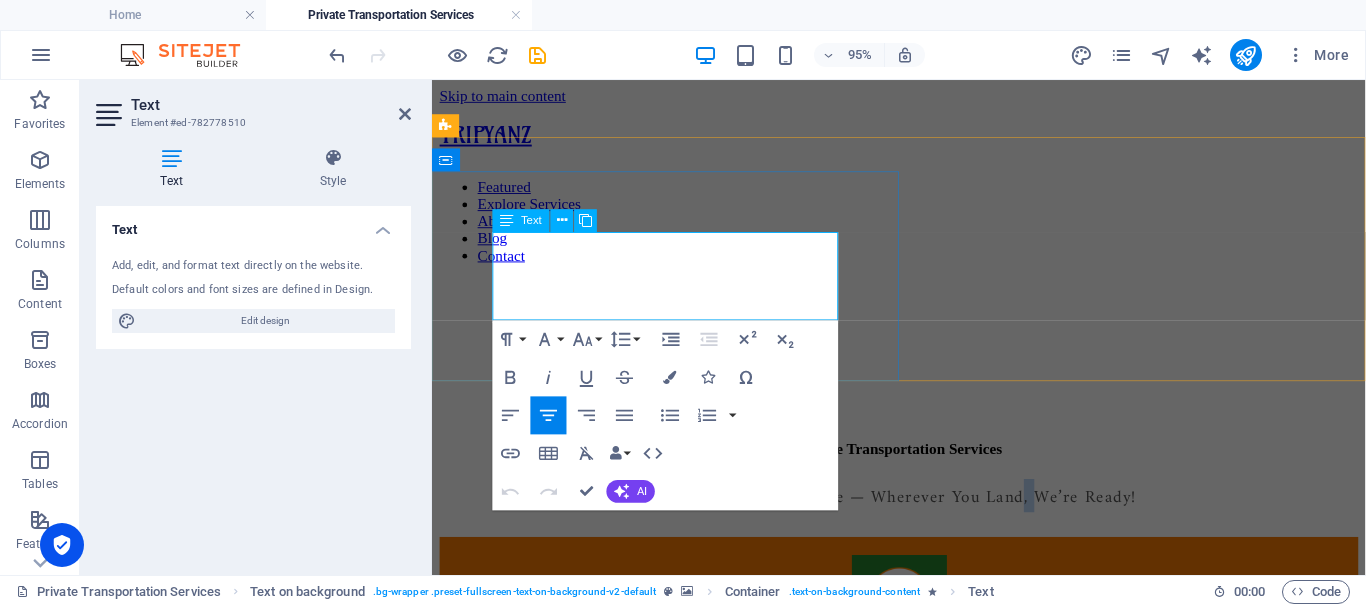 click on "Comfort, Safety & Style — Wherever You Land, We’re Ready!" at bounding box center [923, 519] 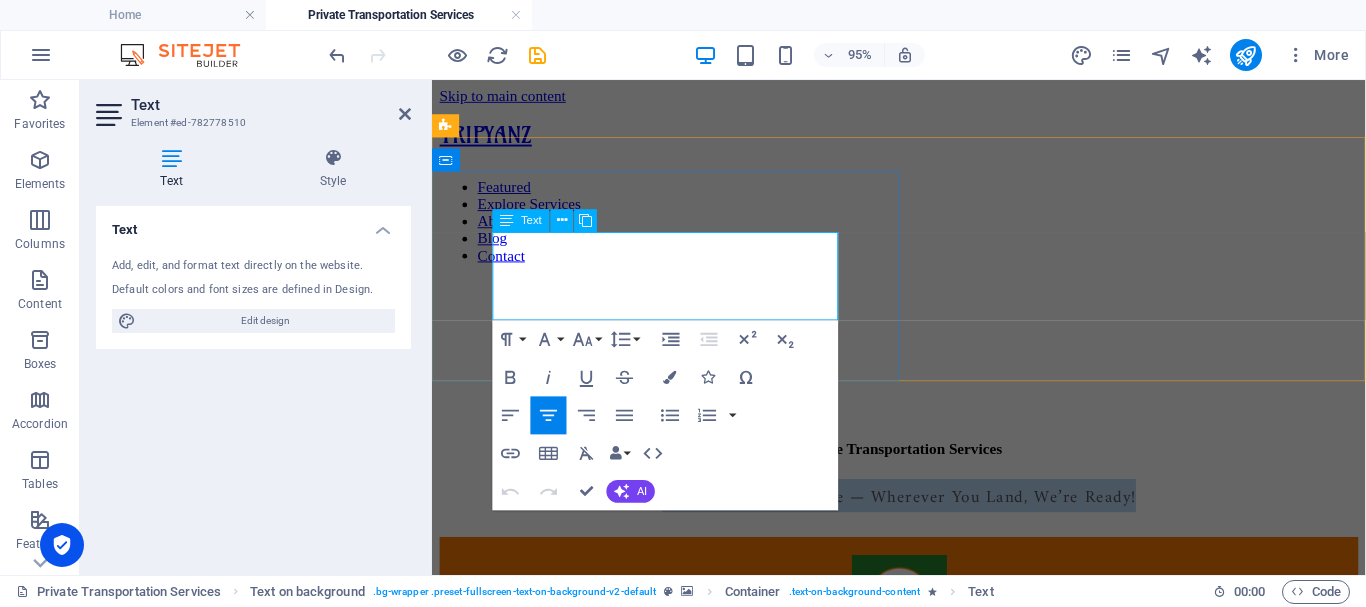 click on "Comfort, Safety & Style — Wherever You Land, We’re Ready!" at bounding box center (923, 519) 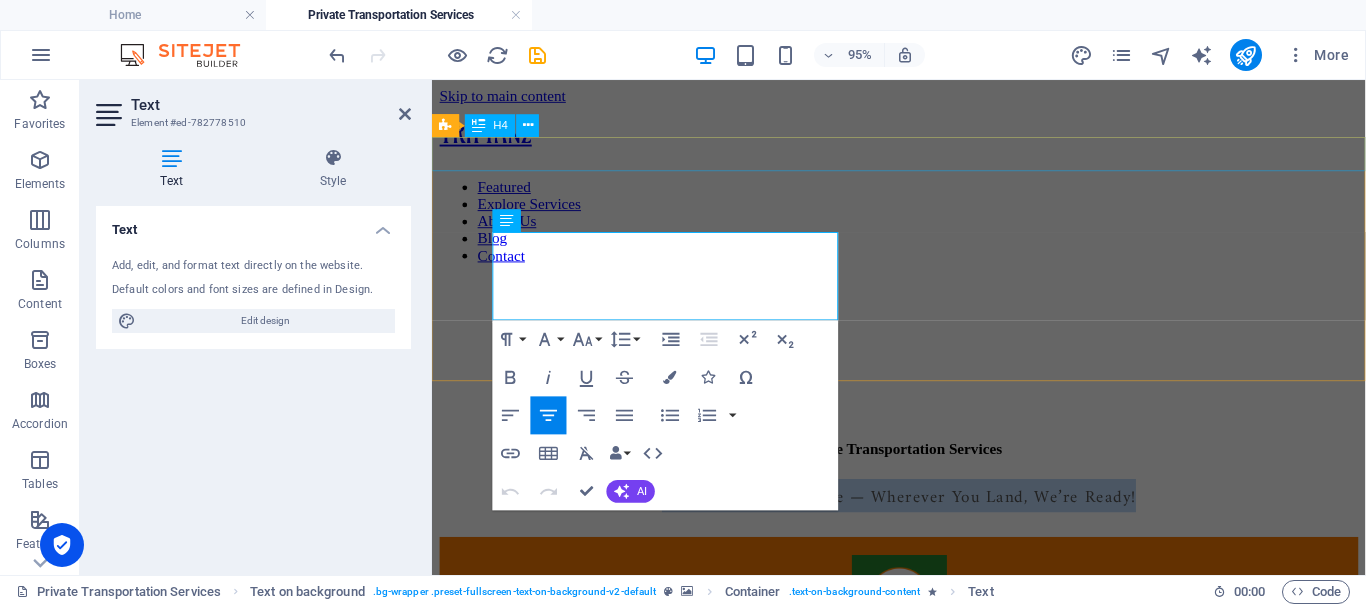 click on "Private Transportation Services" at bounding box center (923, 469) 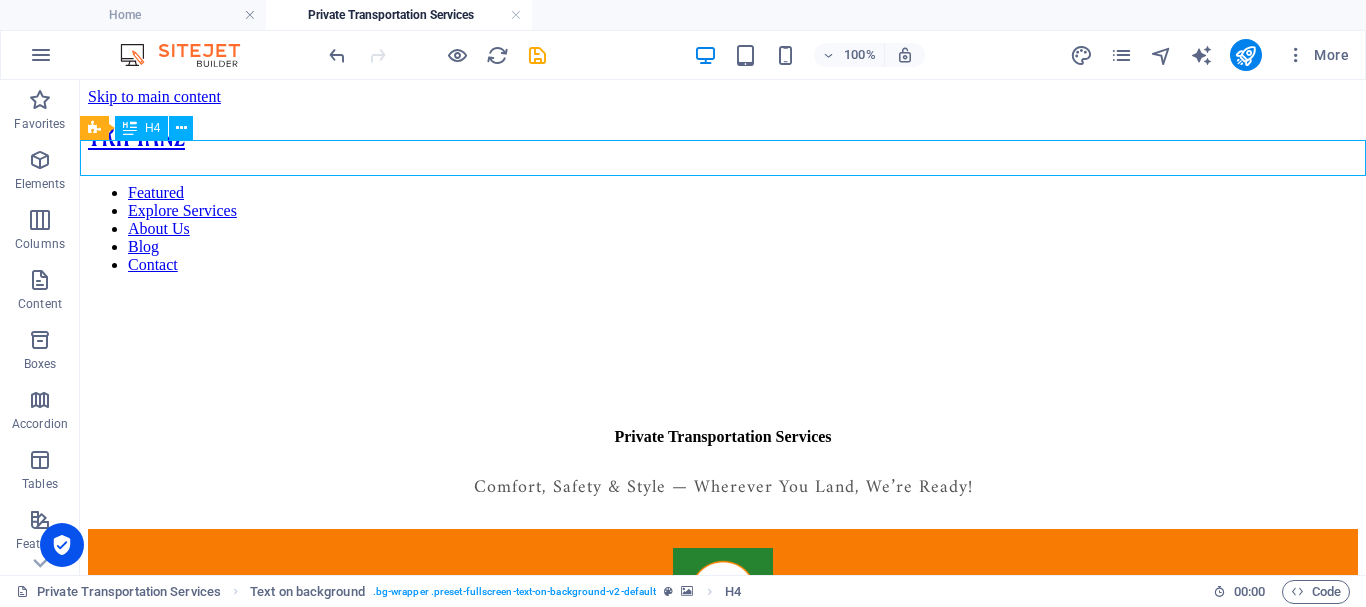 click on "Private Transportation Services" at bounding box center (723, 437) 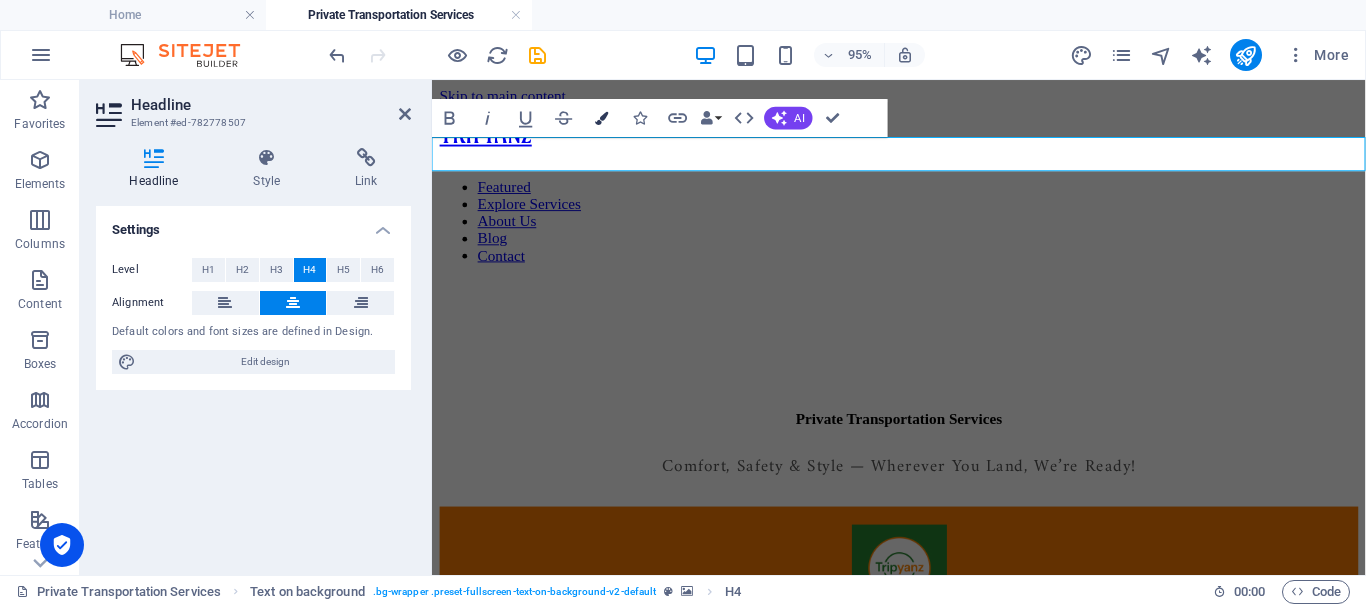 click at bounding box center (601, 117) 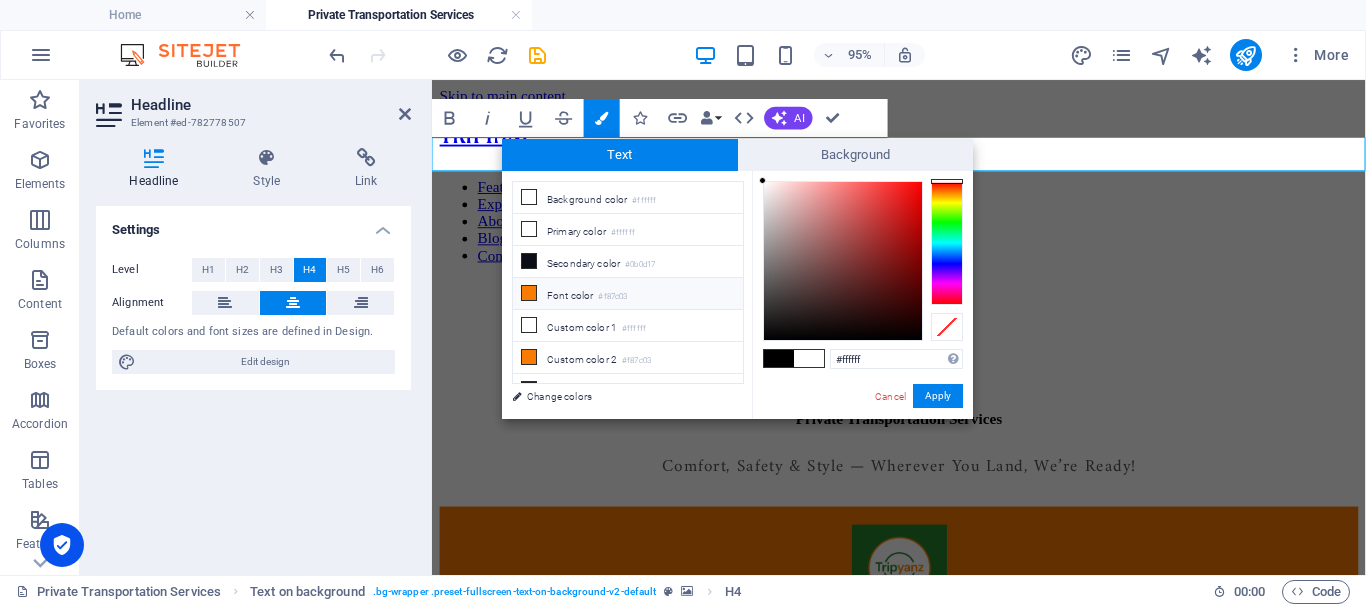 click on "Font color
#f87c03" at bounding box center (628, 294) 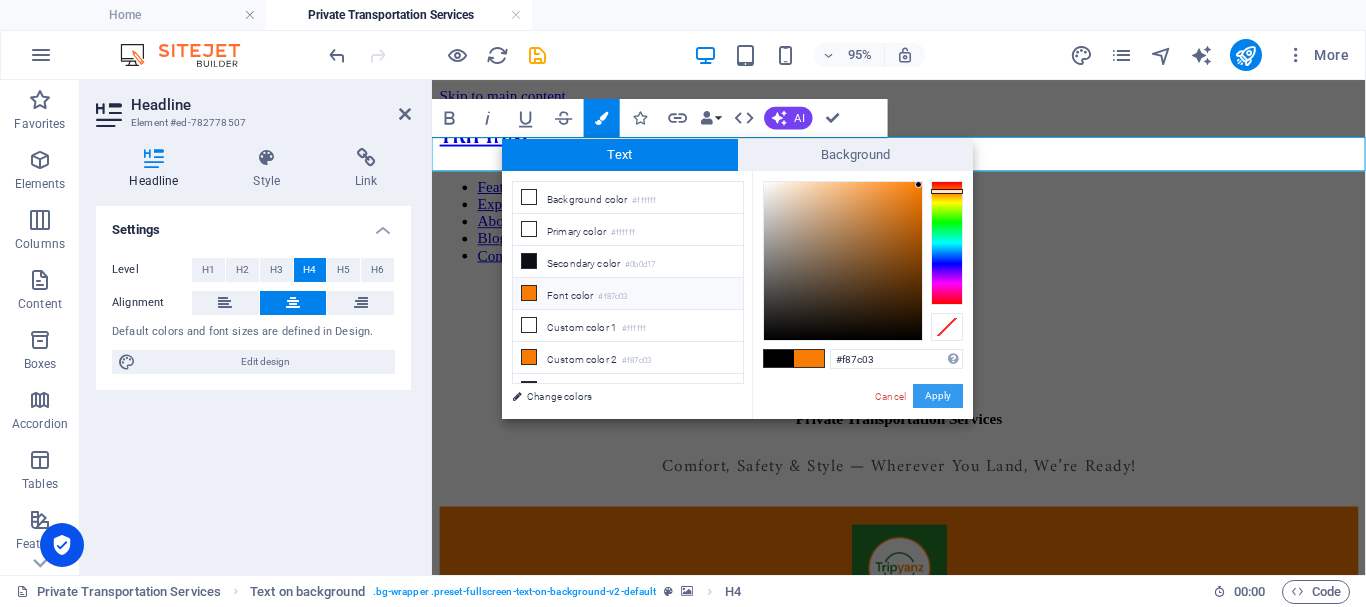 click on "Apply" at bounding box center [938, 396] 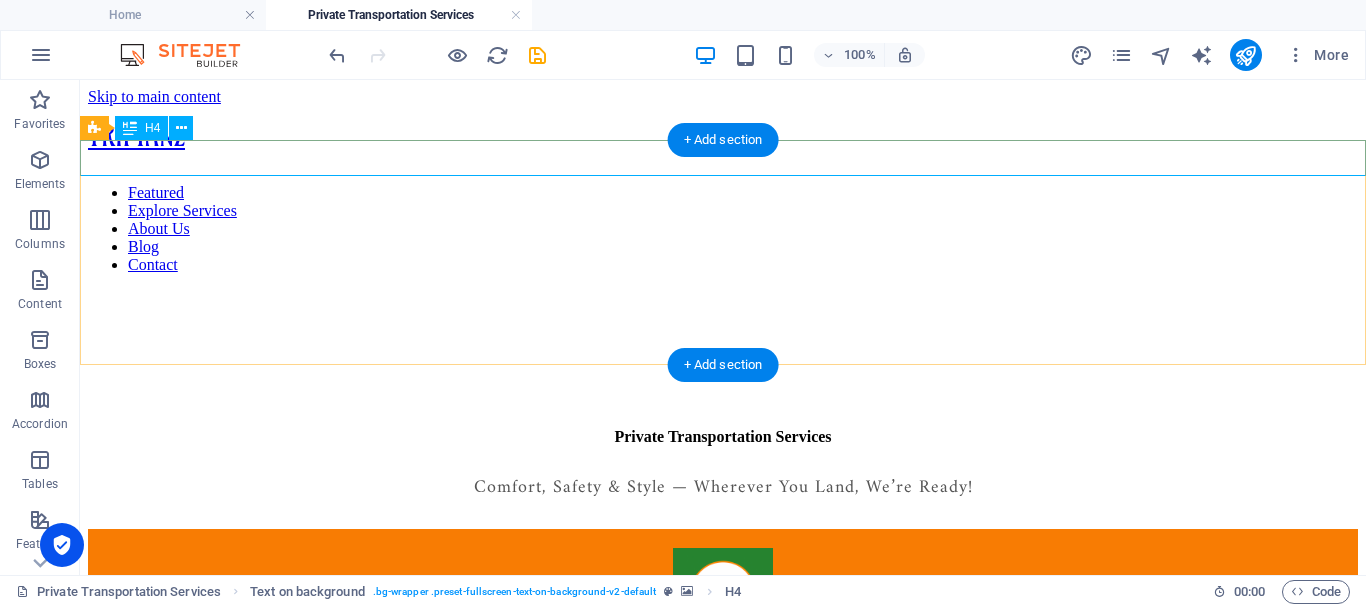 click on "Private Transportation Services" at bounding box center [723, 437] 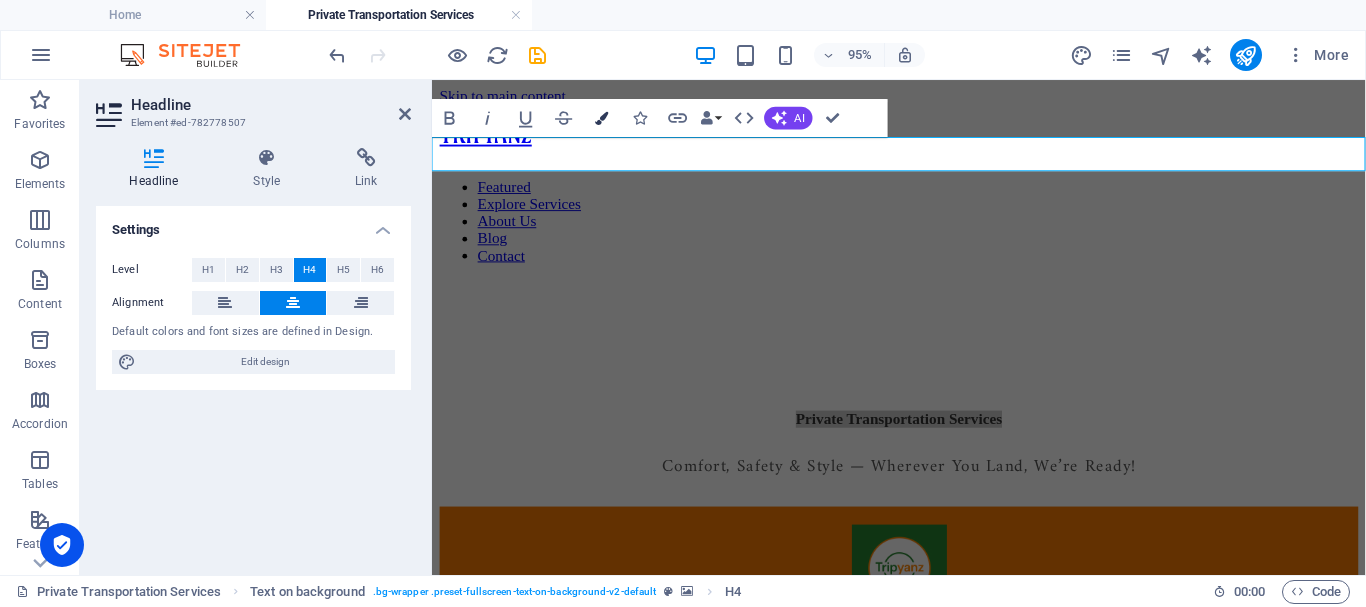 click at bounding box center [601, 117] 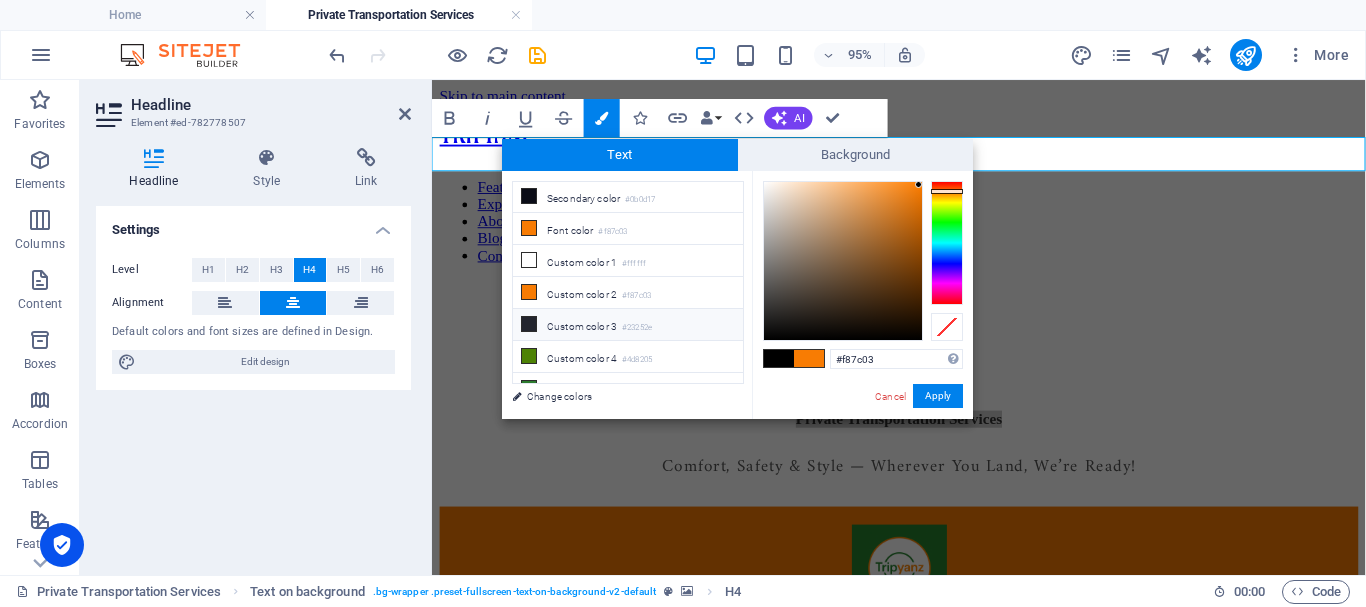 scroll, scrollTop: 78, scrollLeft: 0, axis: vertical 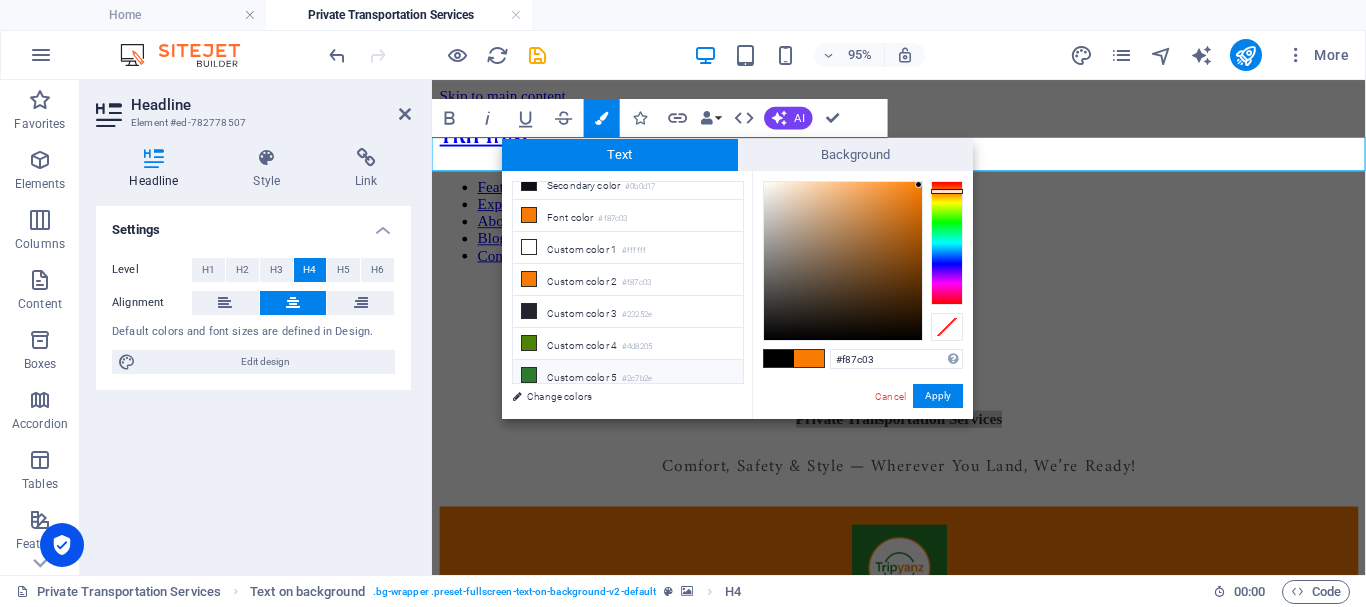 click on "Custom color 5
#2c7b2e" at bounding box center [628, 376] 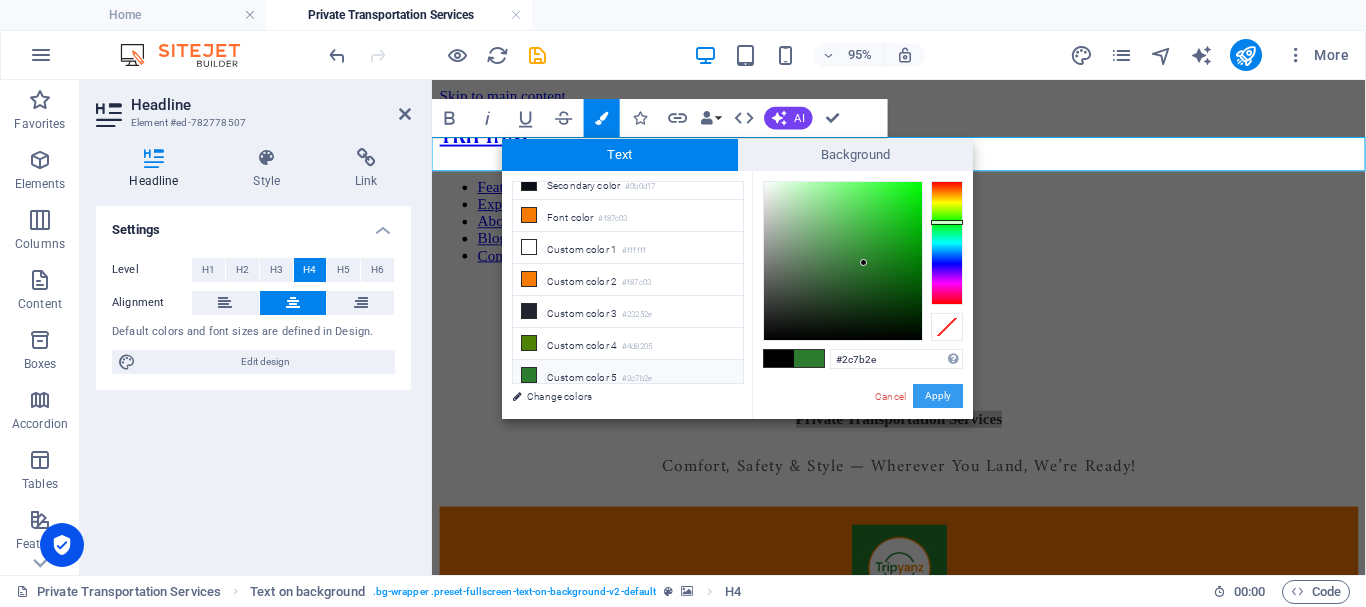 click on "Apply" at bounding box center (938, 396) 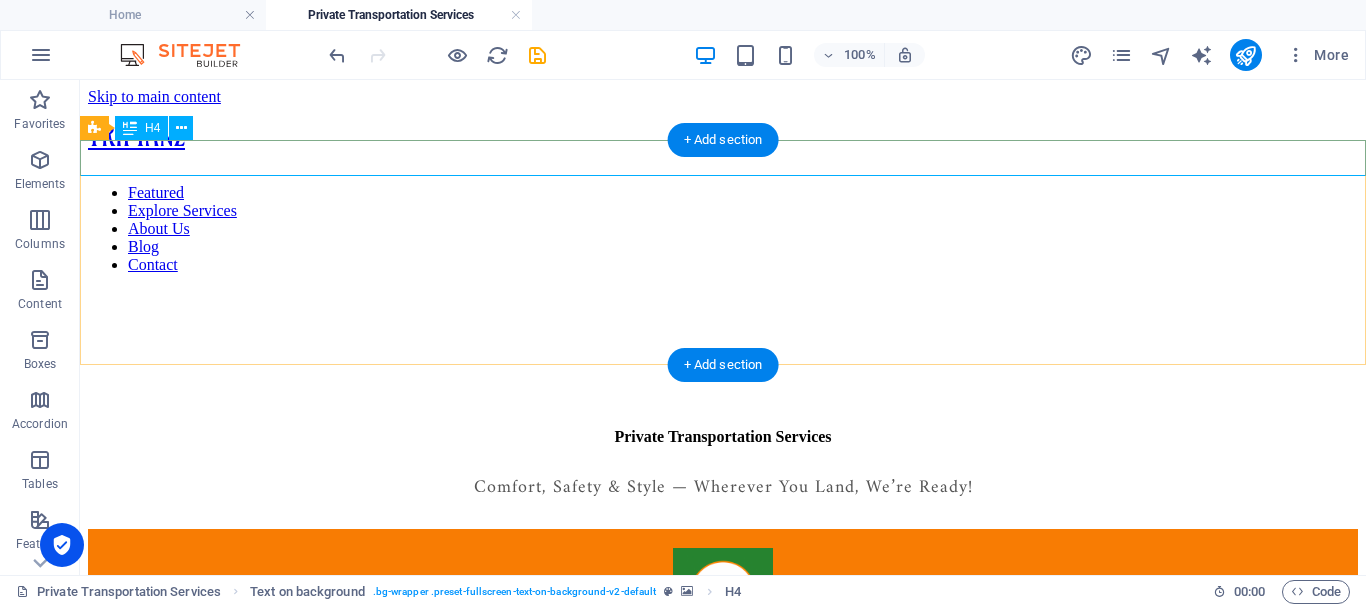 click on "Private Transportation Services" at bounding box center [723, 437] 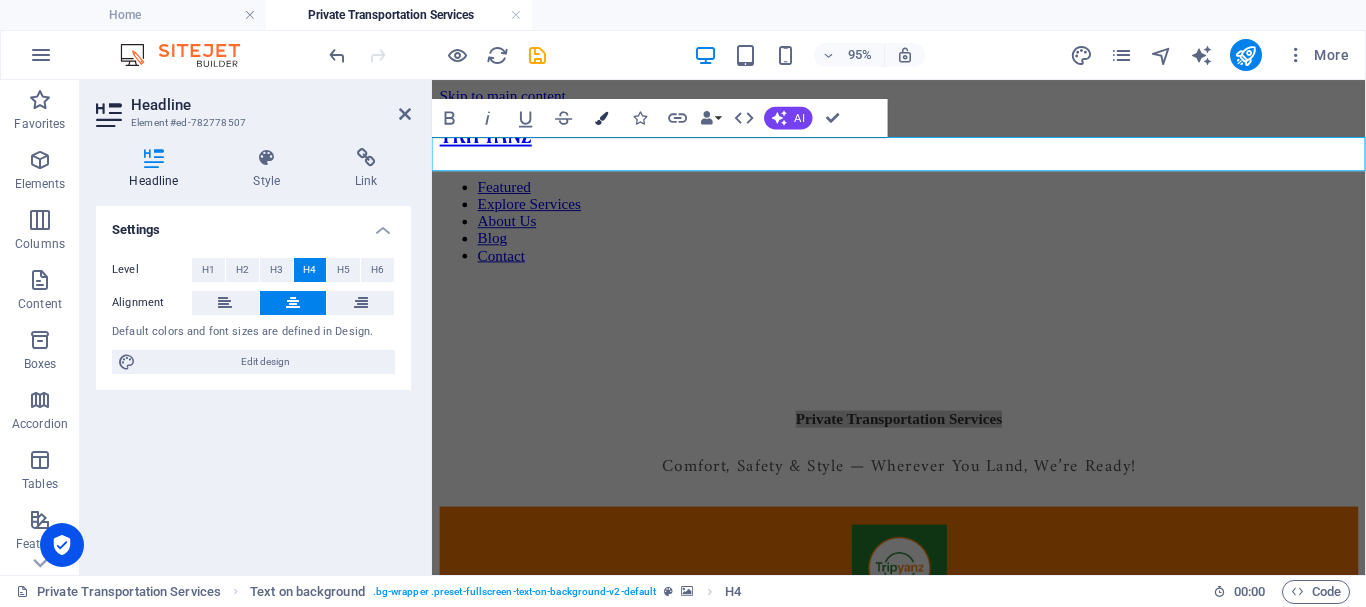 click at bounding box center (601, 117) 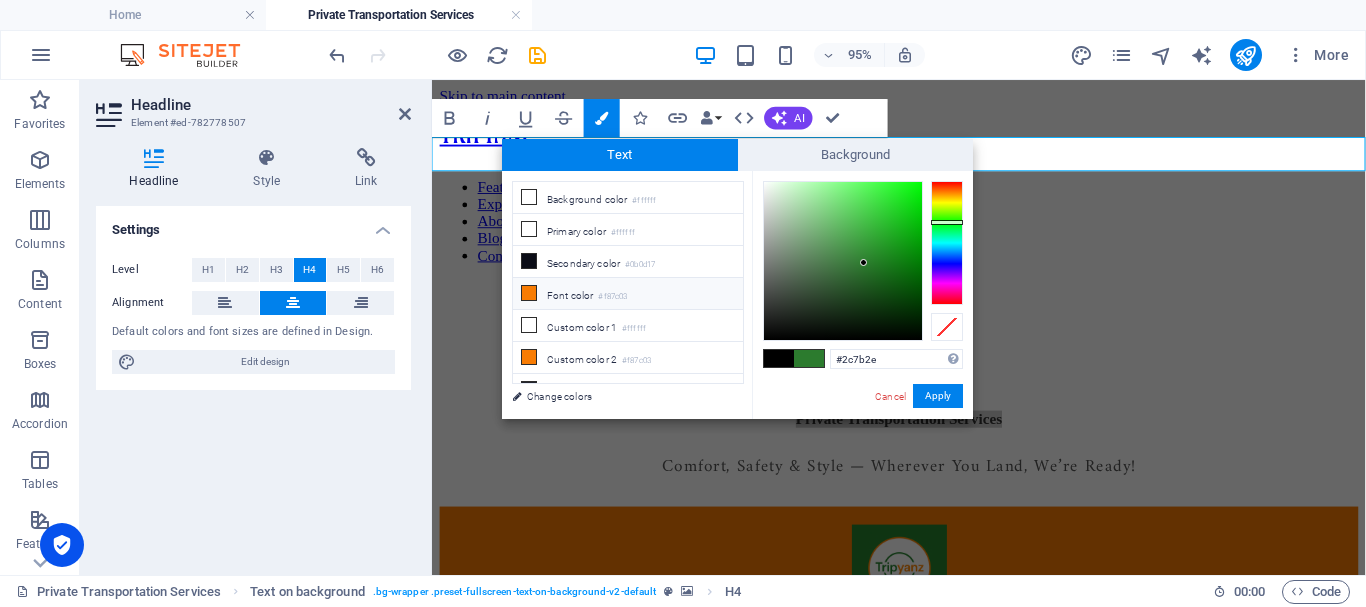 click on "Font color
#f87c03" at bounding box center (628, 294) 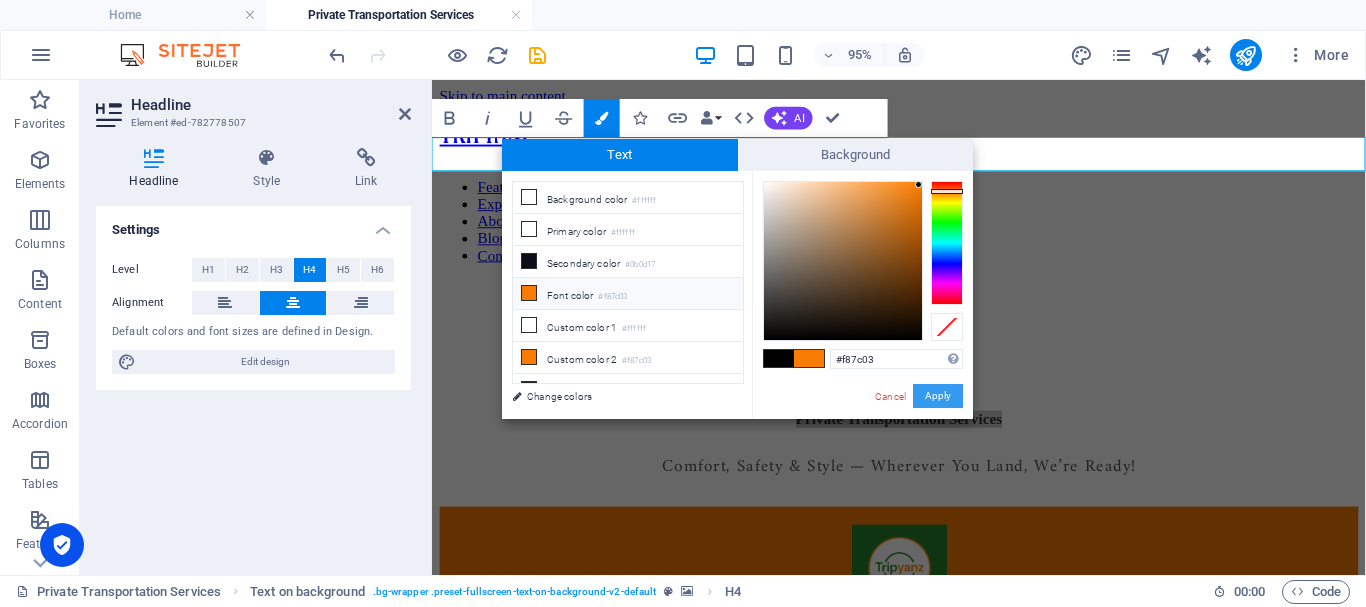 click on "Apply" at bounding box center (938, 396) 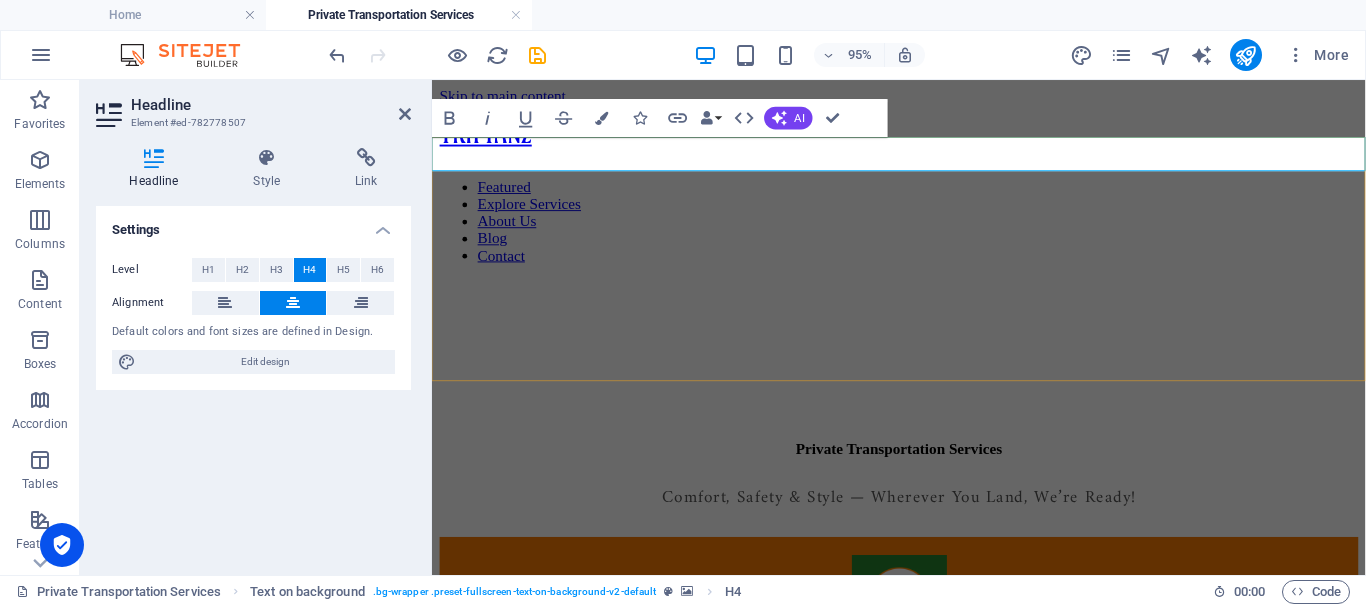click on "Private Transportation Services" at bounding box center (923, 469) 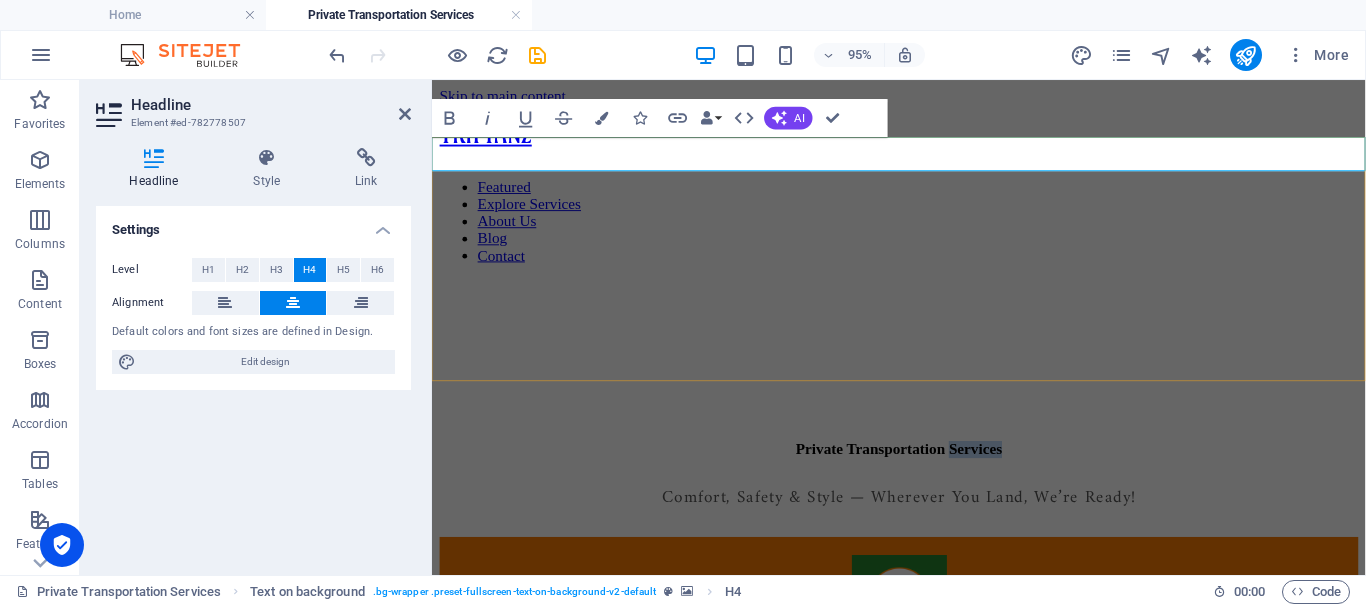 click on "Private Transportation Services" at bounding box center (923, 469) 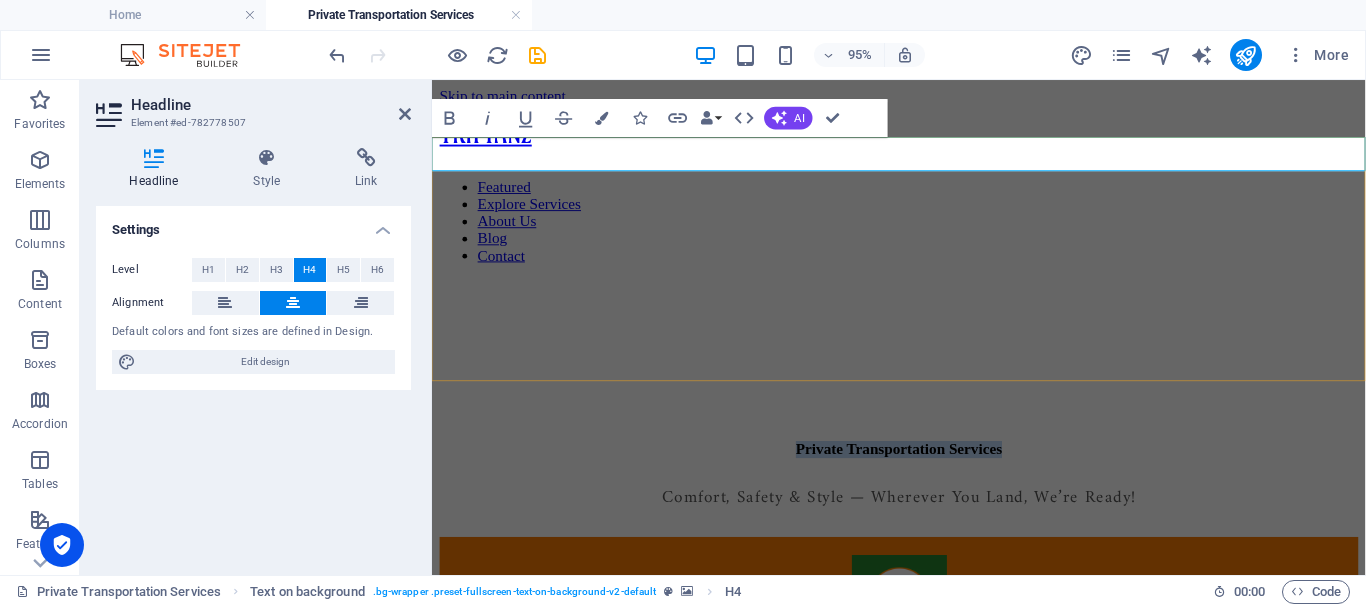 click on "Private Transportation Services" at bounding box center (923, 469) 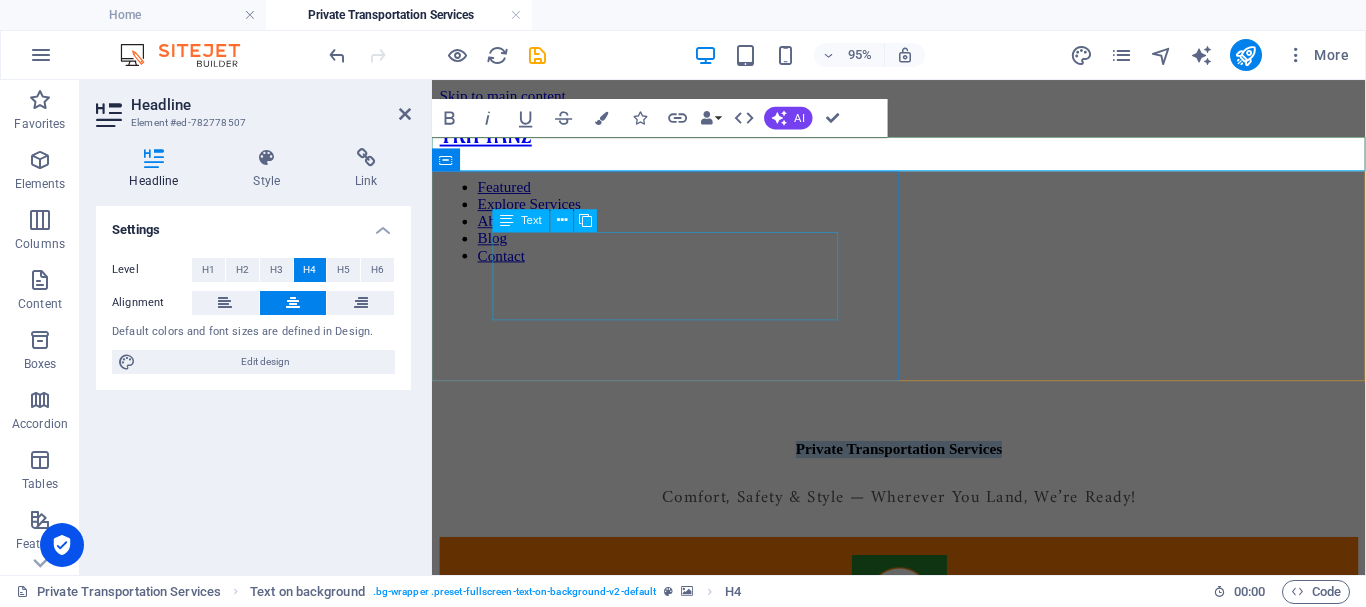 click on "Comfort, Safety & Style — Wherever You Land, We’re Ready!" at bounding box center (923, 515) 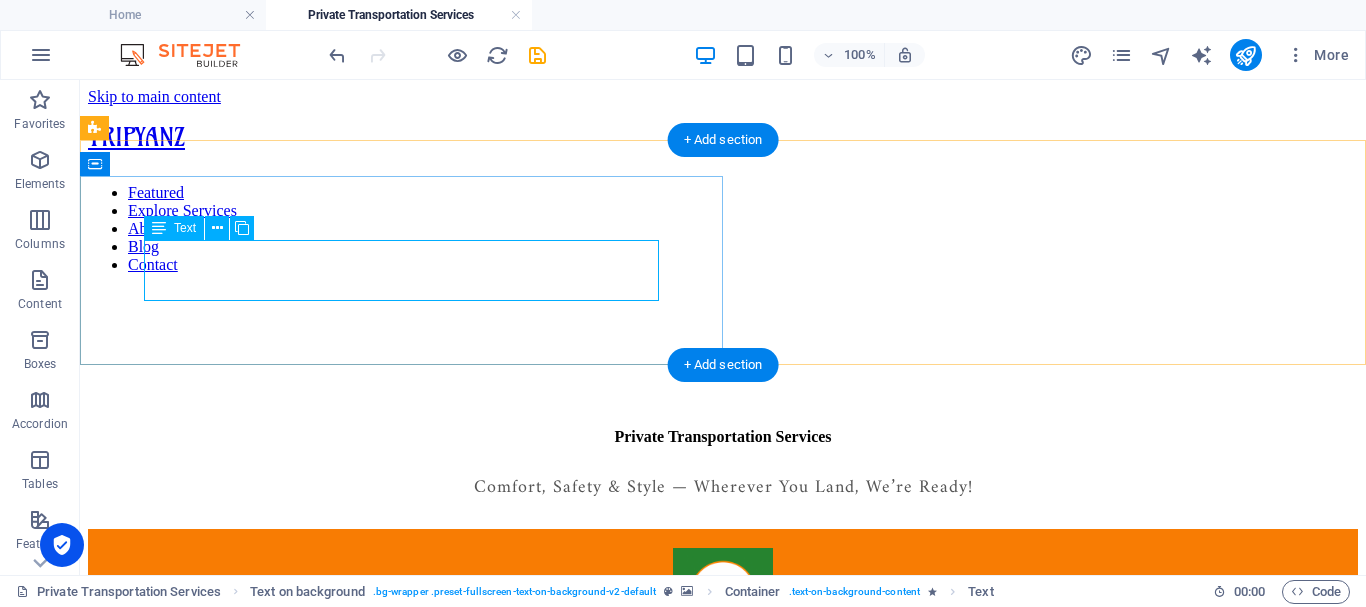 click on "Comfort, Safety & Style — Wherever You Land, We’re Ready!" at bounding box center [723, 483] 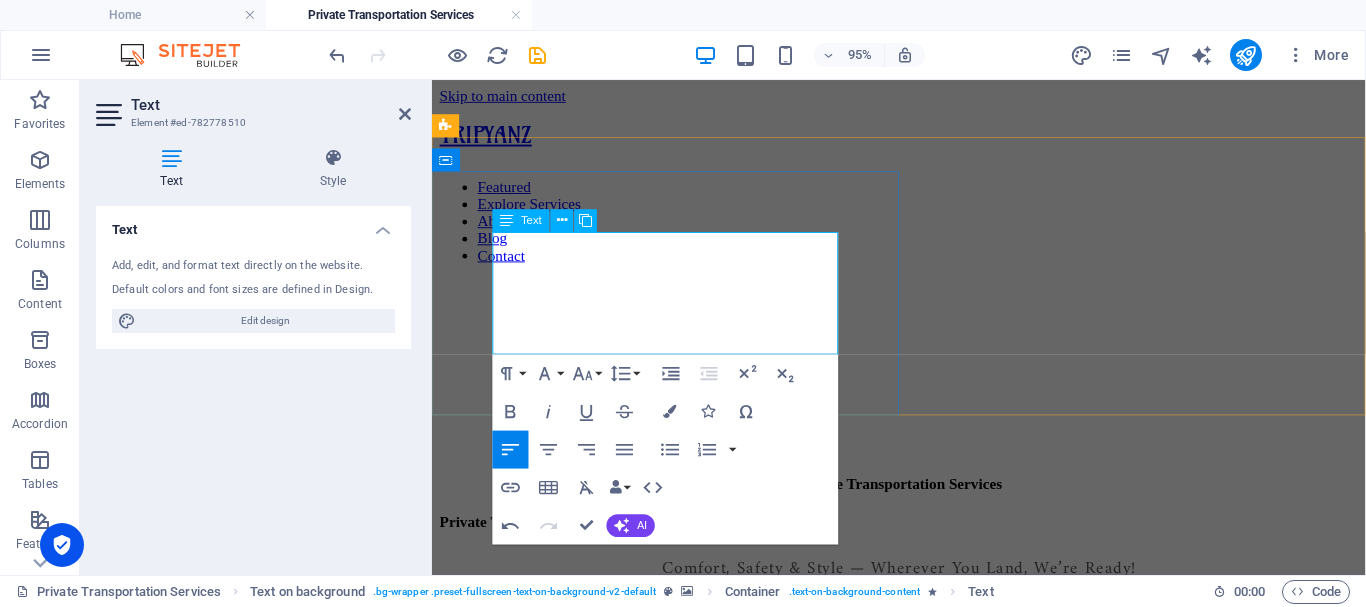 click on "Private Transportation Services" at bounding box center (923, 545) 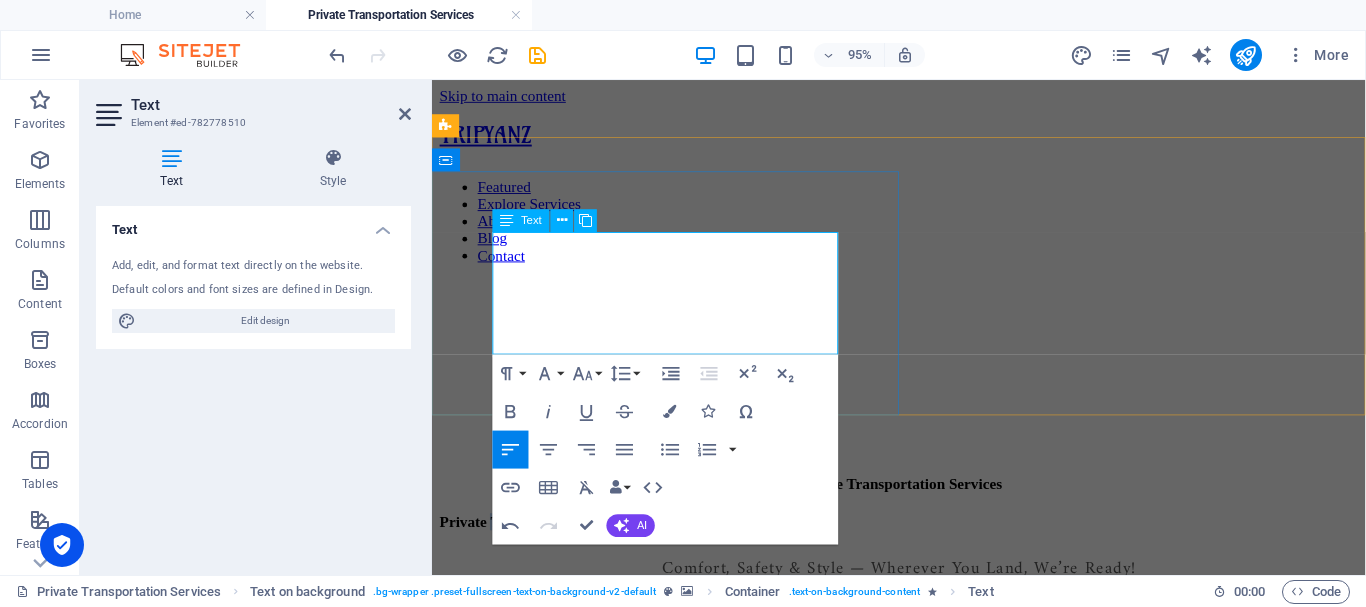 click on "Private Transportation Services" at bounding box center (923, 545) 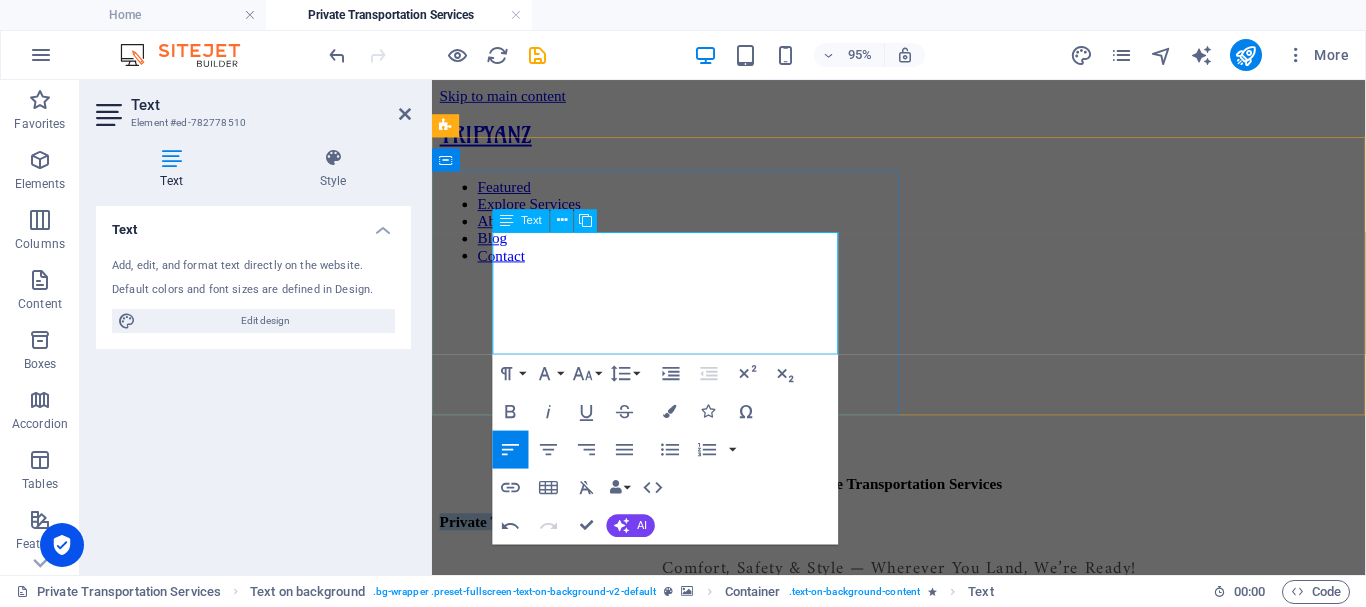 click on "Private Transportation Services" at bounding box center [923, 545] 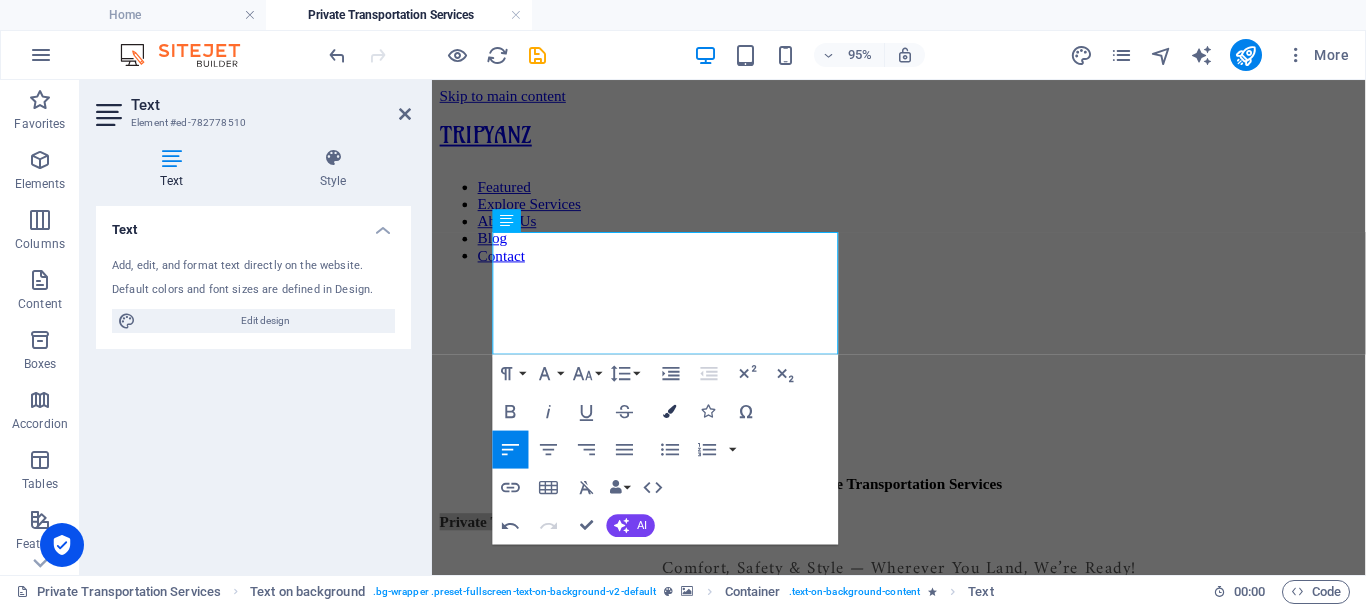 click at bounding box center [670, 411] 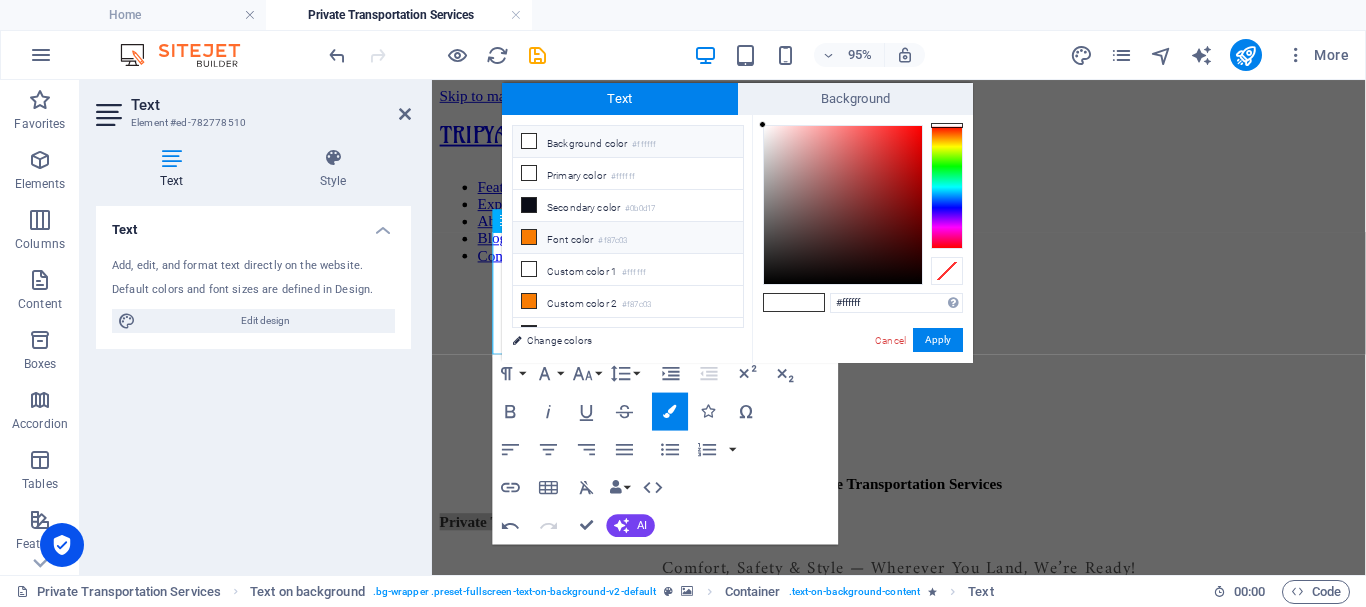 click on "Font color
#f87c03" at bounding box center [628, 238] 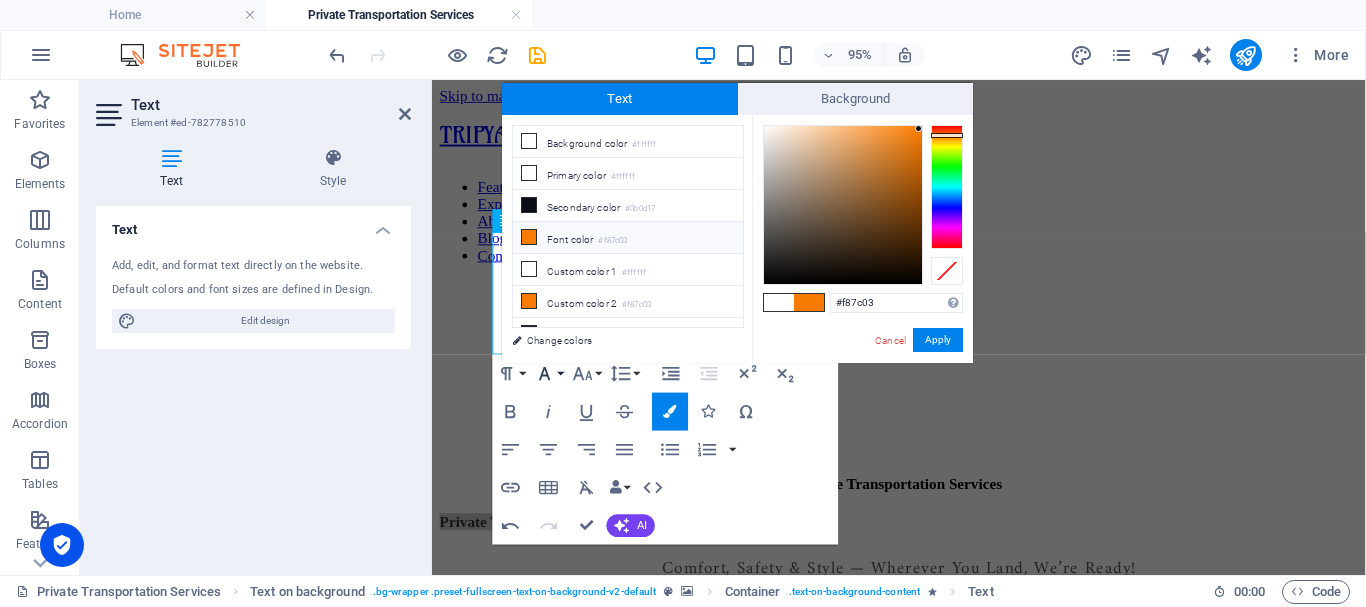 click on "Font Family" at bounding box center (549, 374) 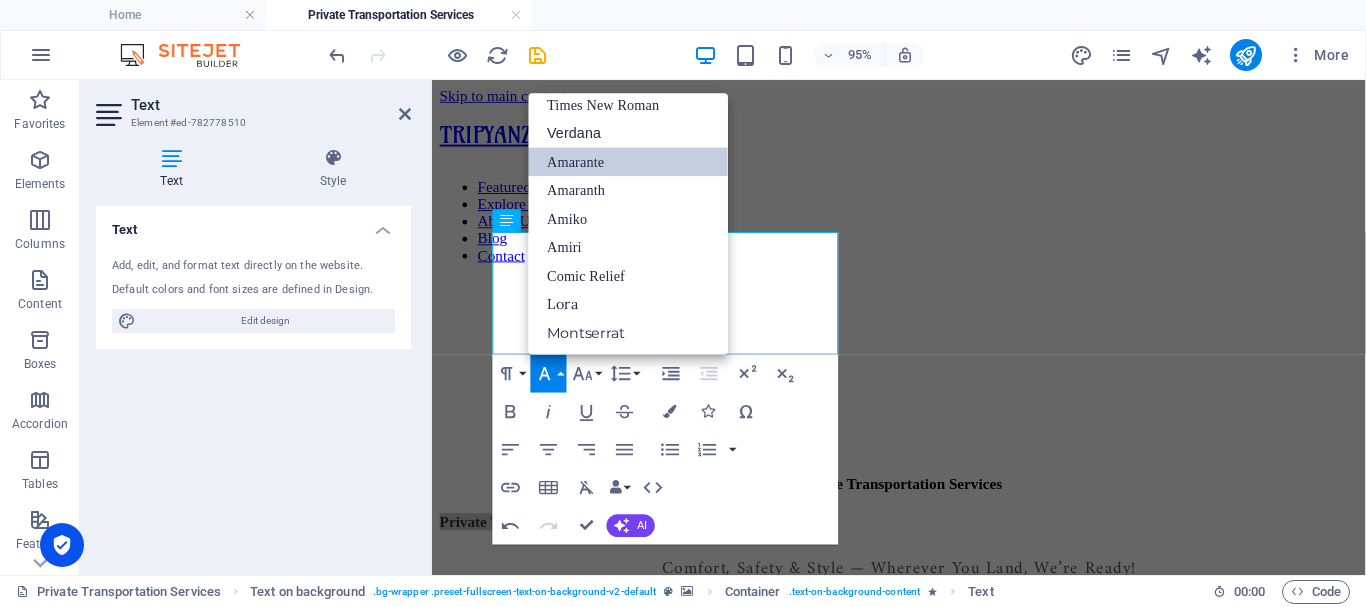 scroll, scrollTop: 131, scrollLeft: 0, axis: vertical 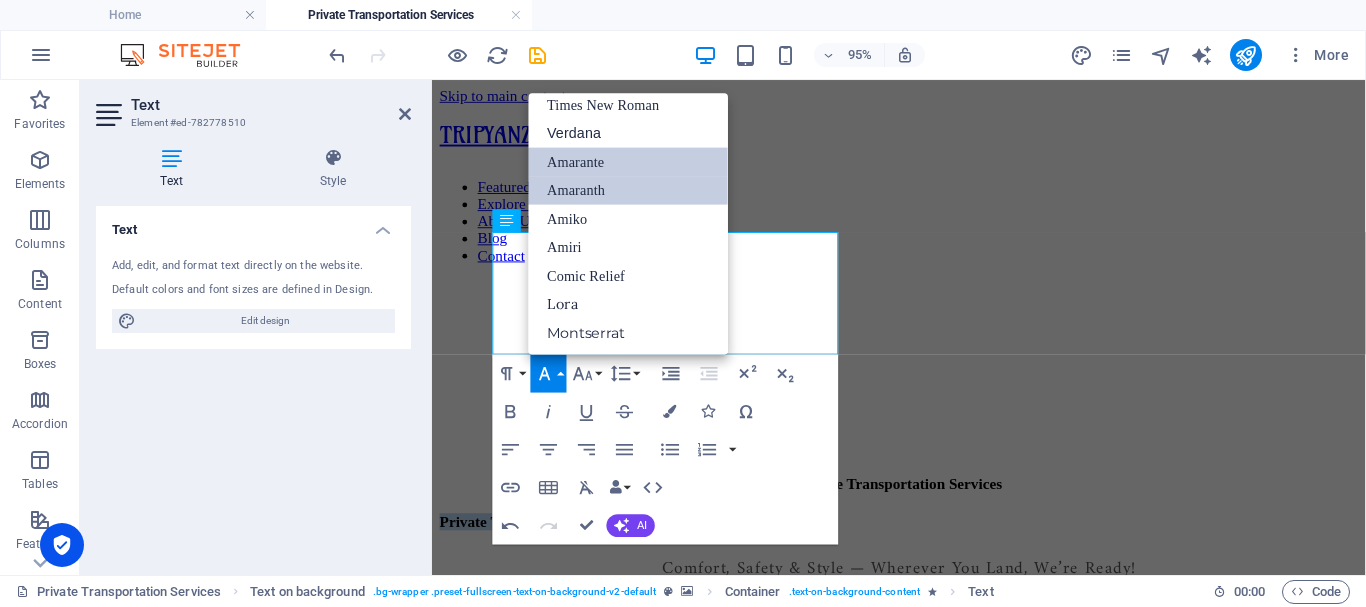 click on "Amaranth" at bounding box center [629, 190] 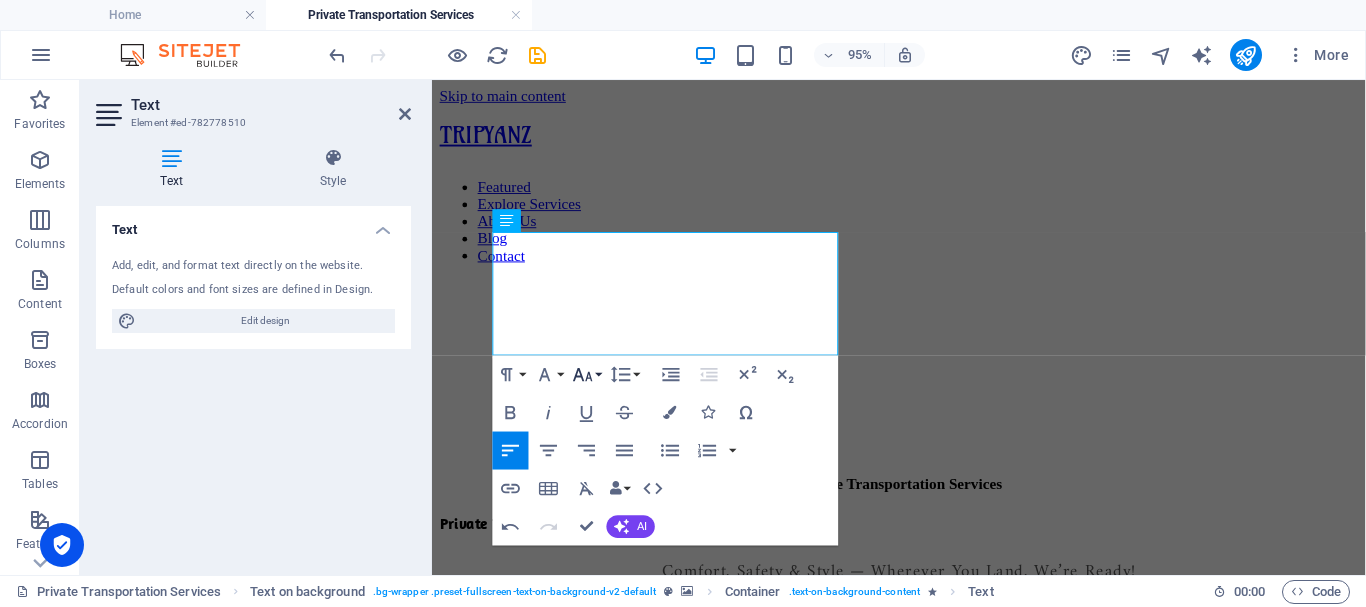 click on "Font Size" at bounding box center (587, 375) 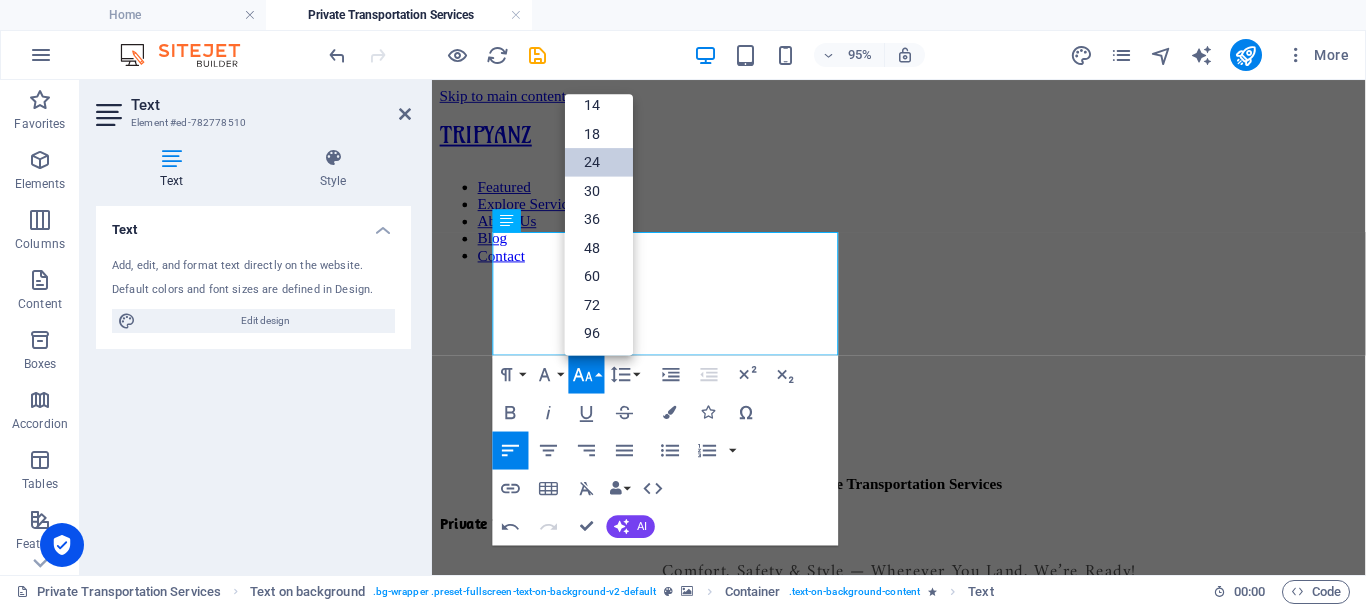 scroll, scrollTop: 161, scrollLeft: 0, axis: vertical 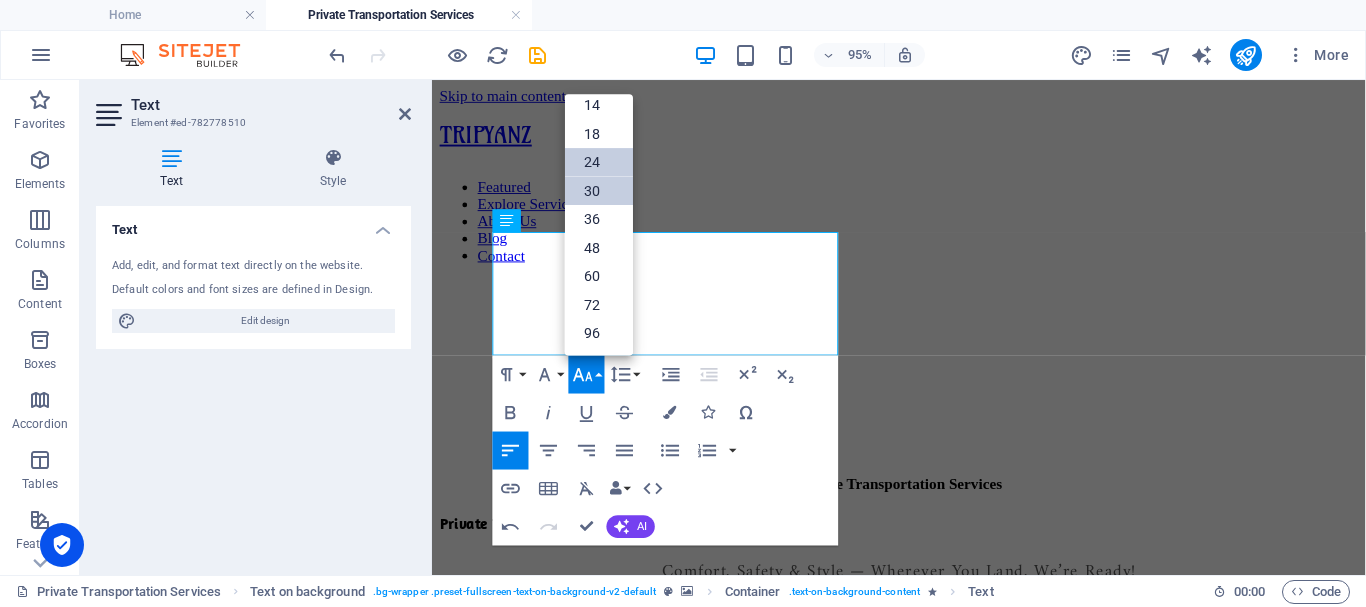click on "30" at bounding box center [599, 191] 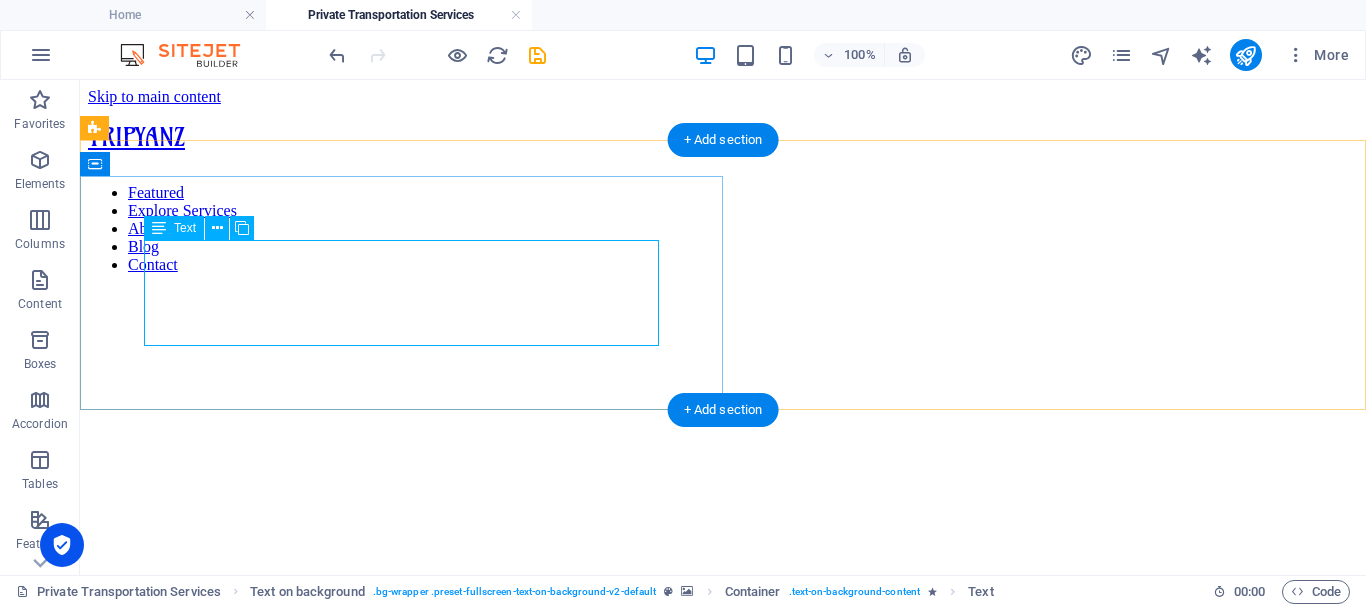 click on "Private Transportation Services Comfort, Safety & Style — Wherever You Land, We’re Ready!" at bounding box center [723, 758] 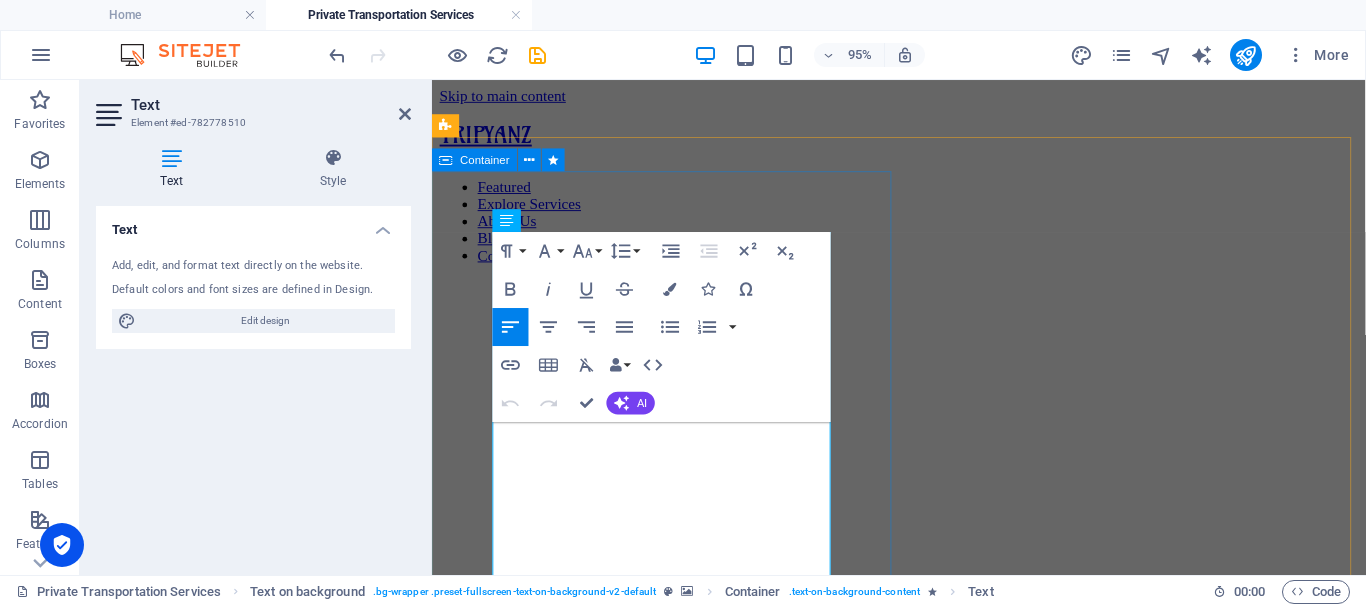 drag, startPoint x: 609, startPoint y: 504, endPoint x: 494, endPoint y: 457, distance: 124.23365 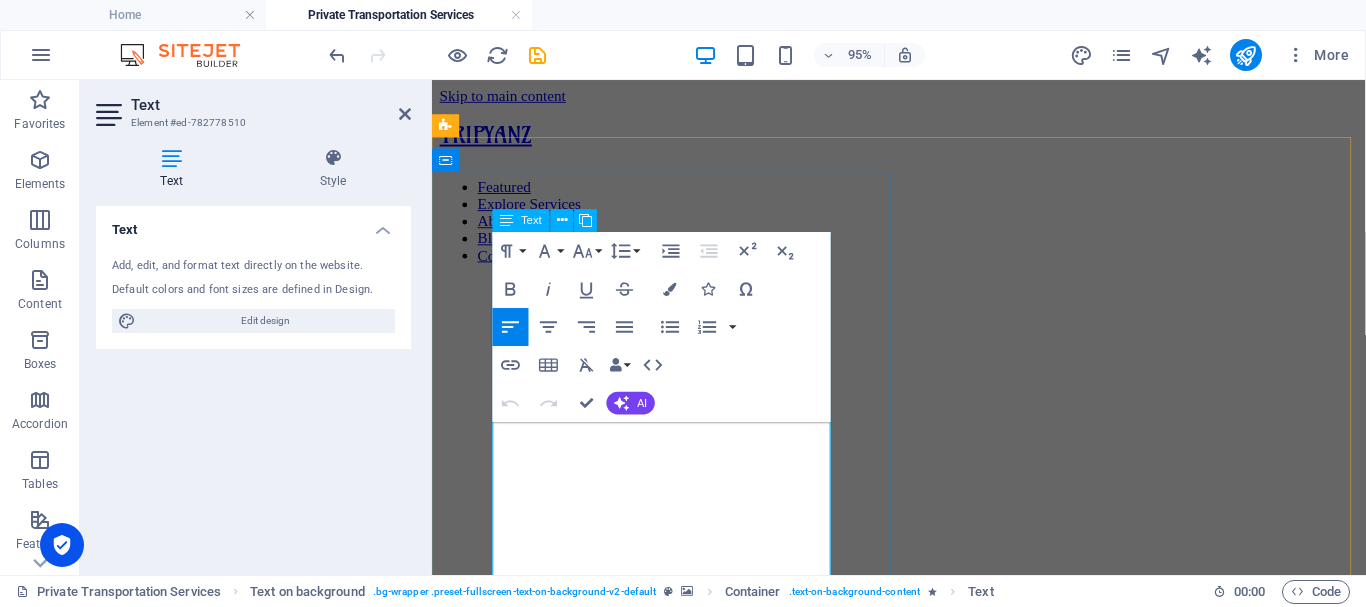 copy on "Private Transportation Services" 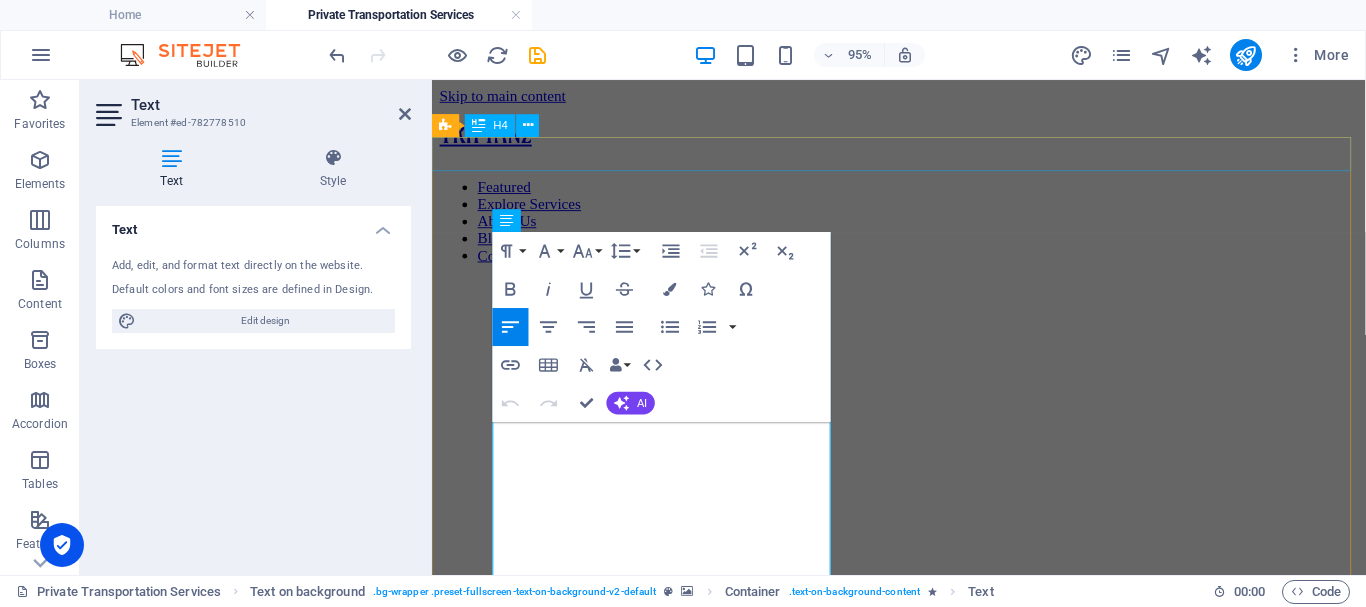 click on "Private Transportation Services" at bounding box center (923, 759) 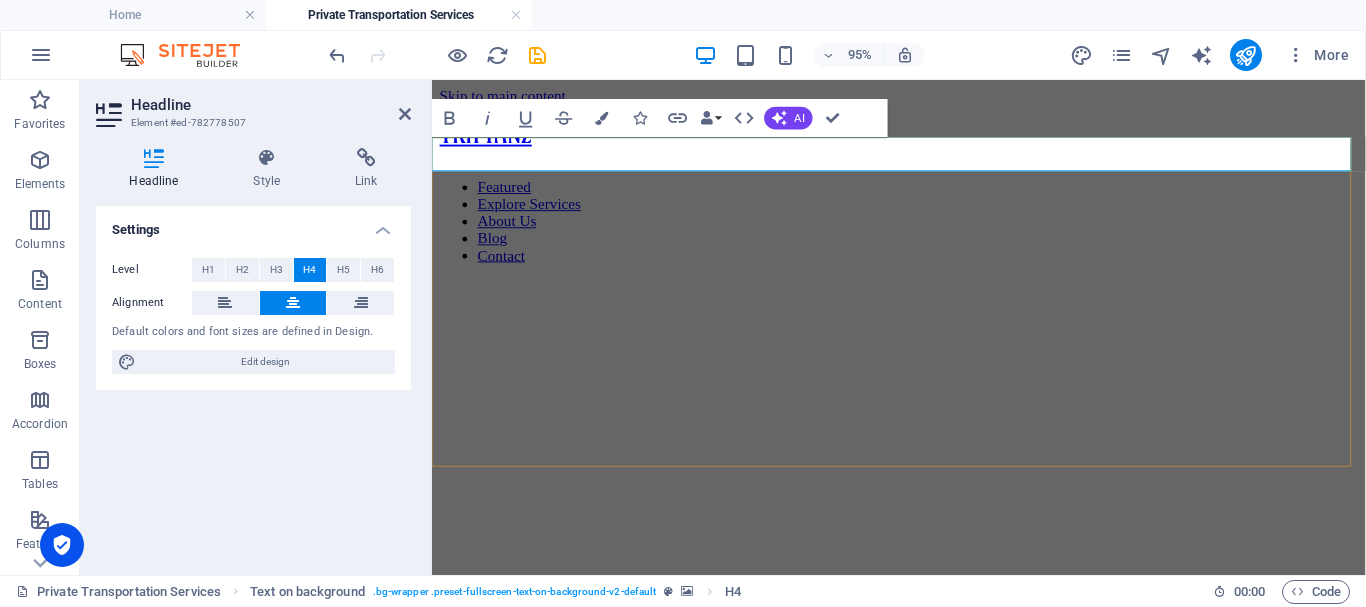 click on "Private Transportation Services" at bounding box center (923, 681) 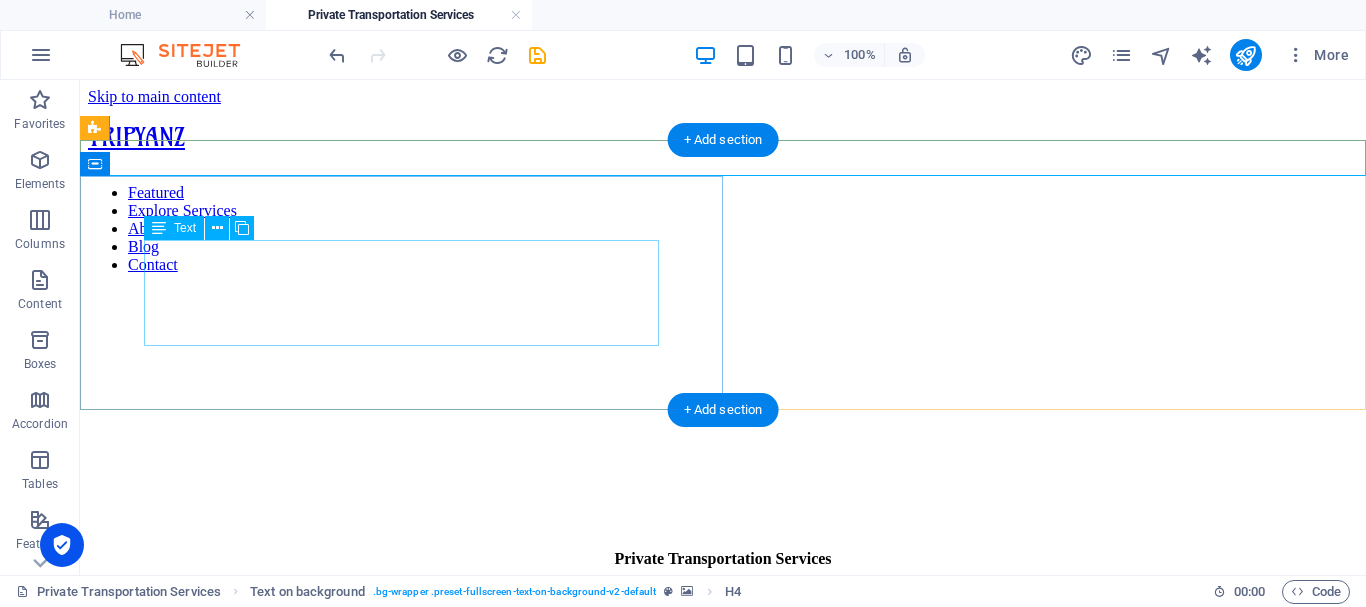 click on "Private Transportation Services Comfort, Safety & Style — Wherever You Land, We’re Ready!" at bounding box center (723, 635) 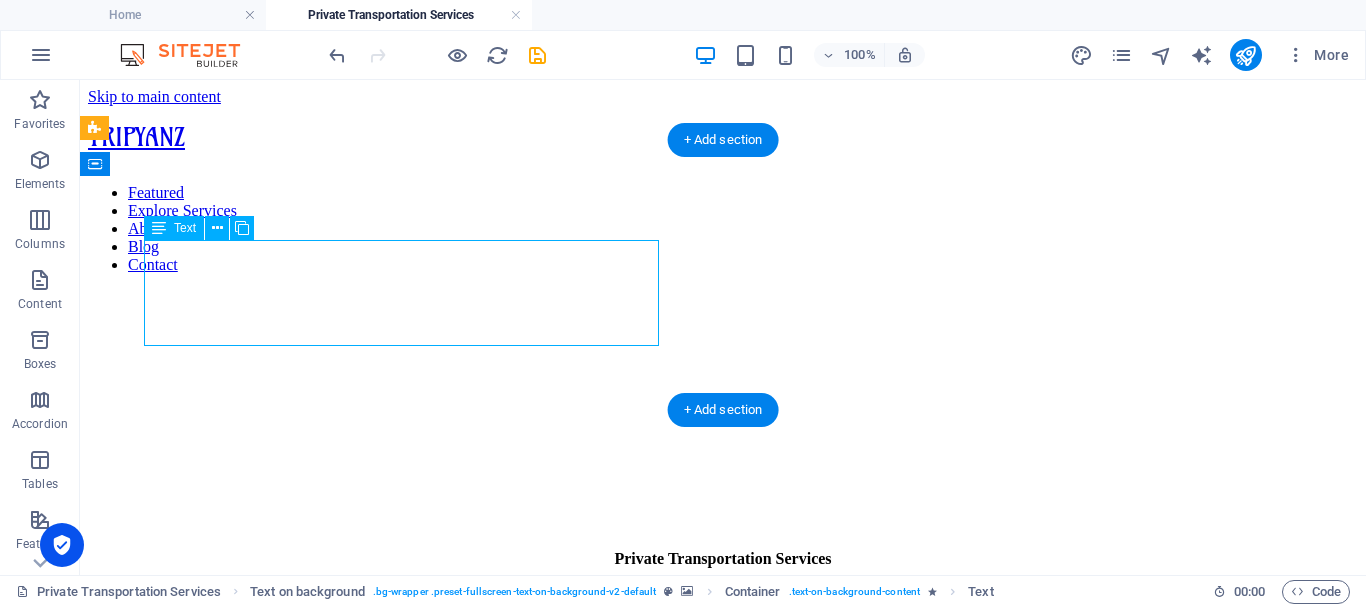 click on "Private Transportation Services Comfort, Safety & Style — Wherever You Land, We’re Ready!" at bounding box center (723, 635) 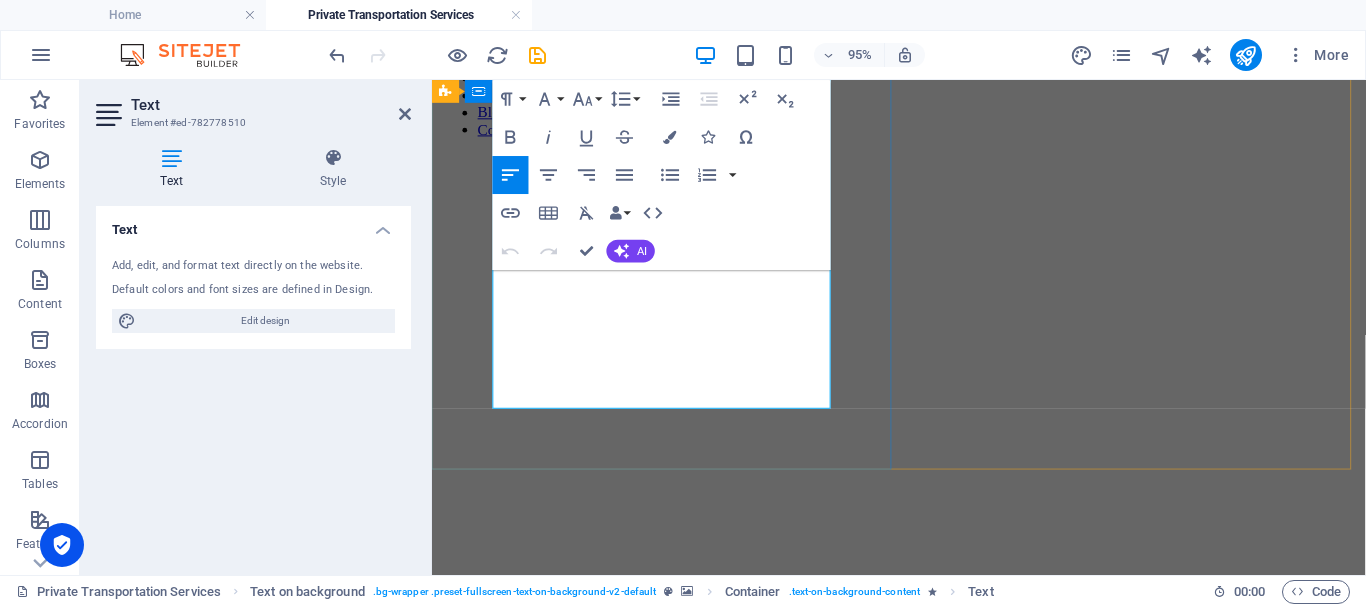 scroll, scrollTop: 200, scrollLeft: 0, axis: vertical 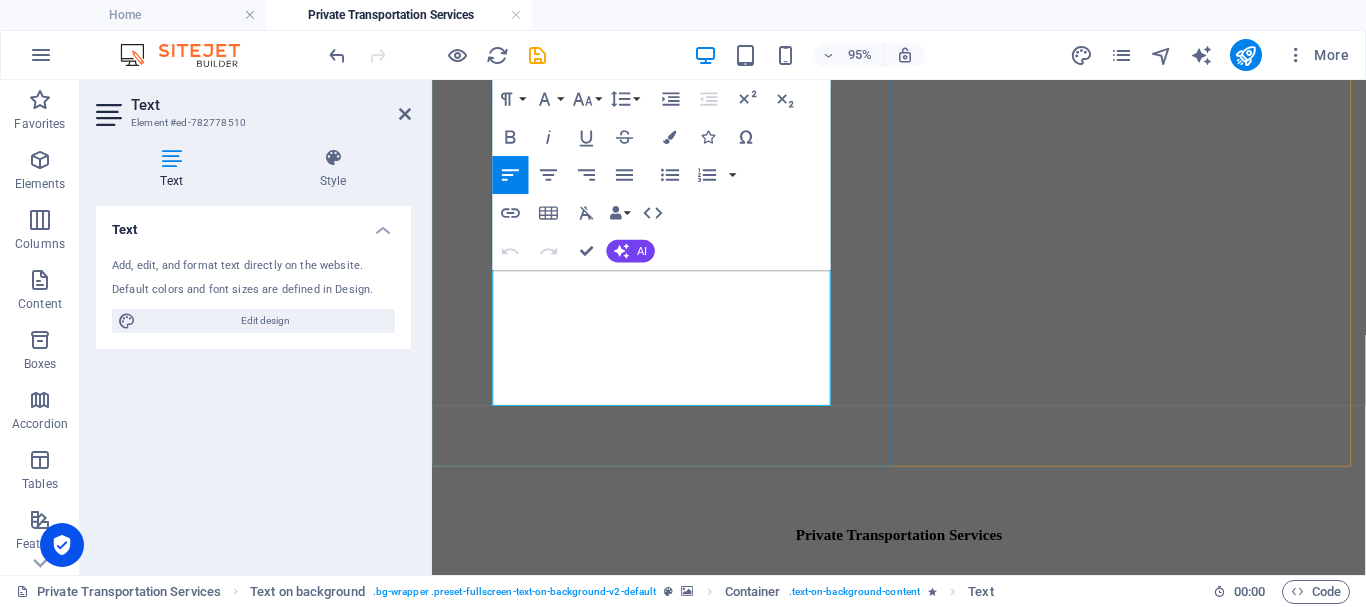 click on "Comfort, Safety & Style — Wherever You Land, We’re Ready!" at bounding box center [923, 889] 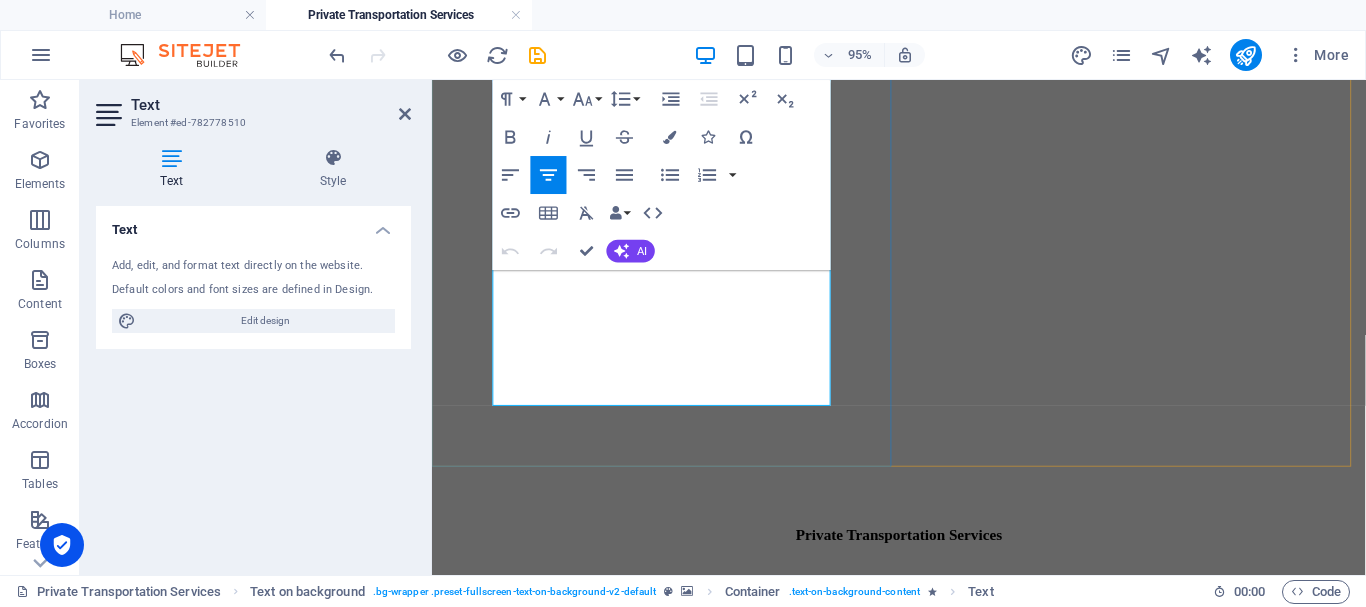click on "Comfort, Safety & Style — Wherever You Land, We’re Ready!" at bounding box center (923, 885) 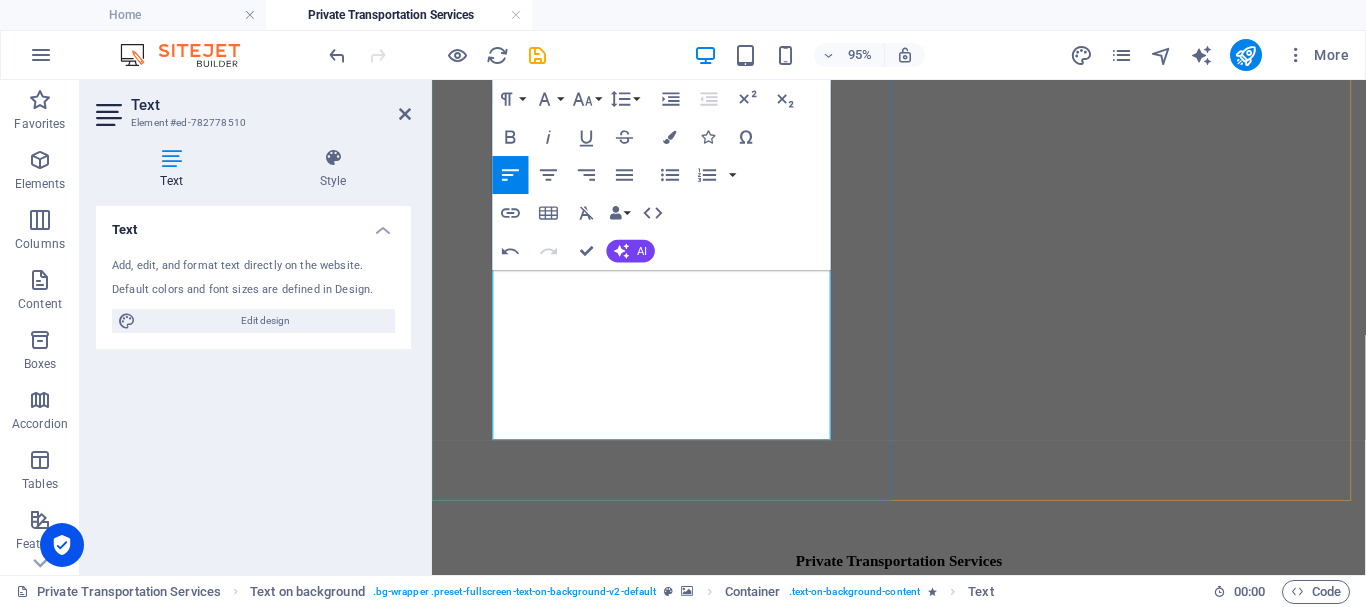 scroll, scrollTop: 300, scrollLeft: 0, axis: vertical 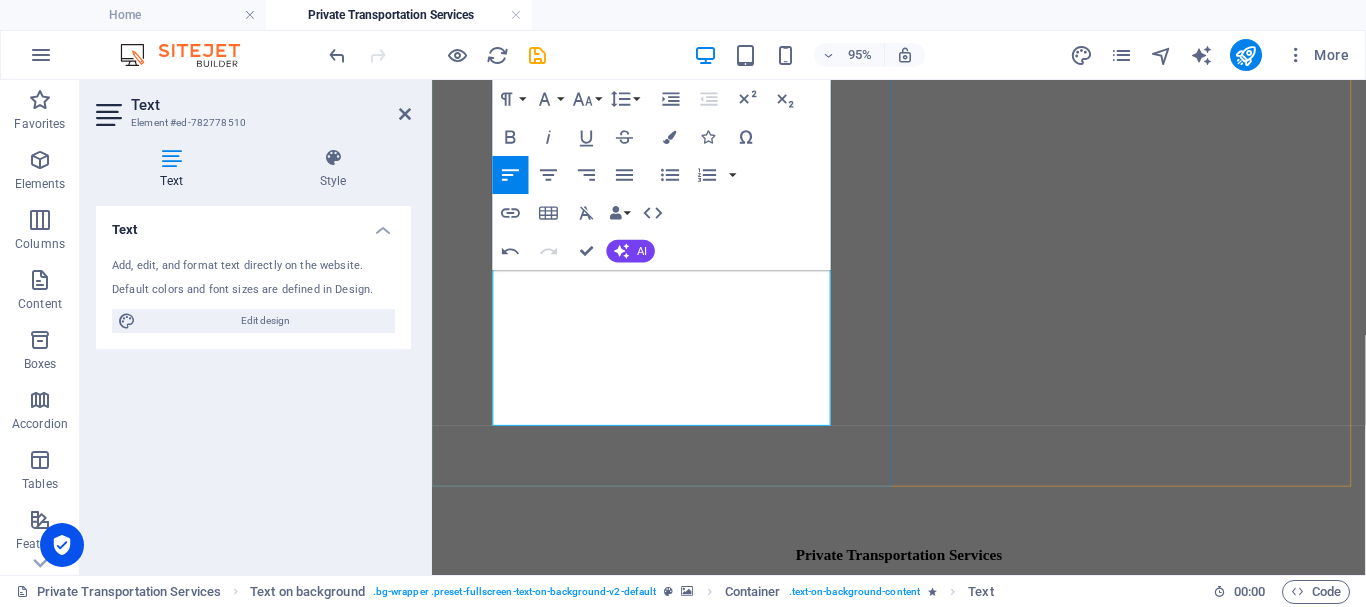 click on "Comfort, Safety & Style — Wherever You Land, We’re Ready!" at bounding box center (923, 1001) 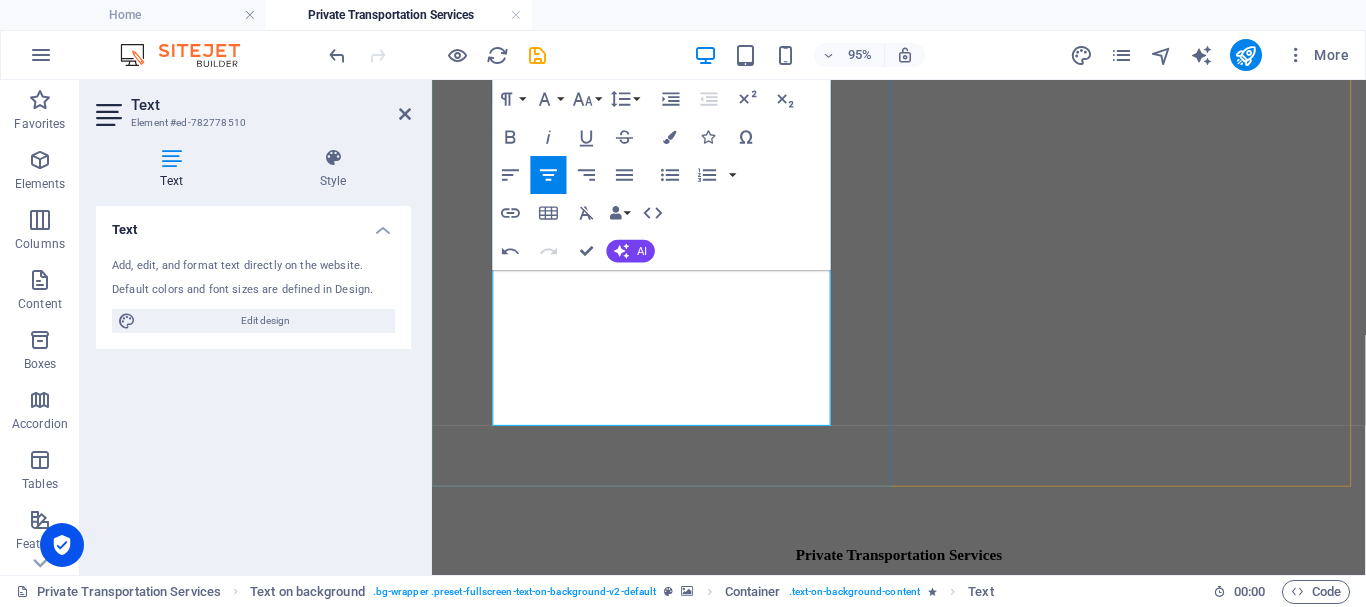 click on "Comfort, Safety & Style — Wherever You Land, We’re Ready!" at bounding box center [923, 981] 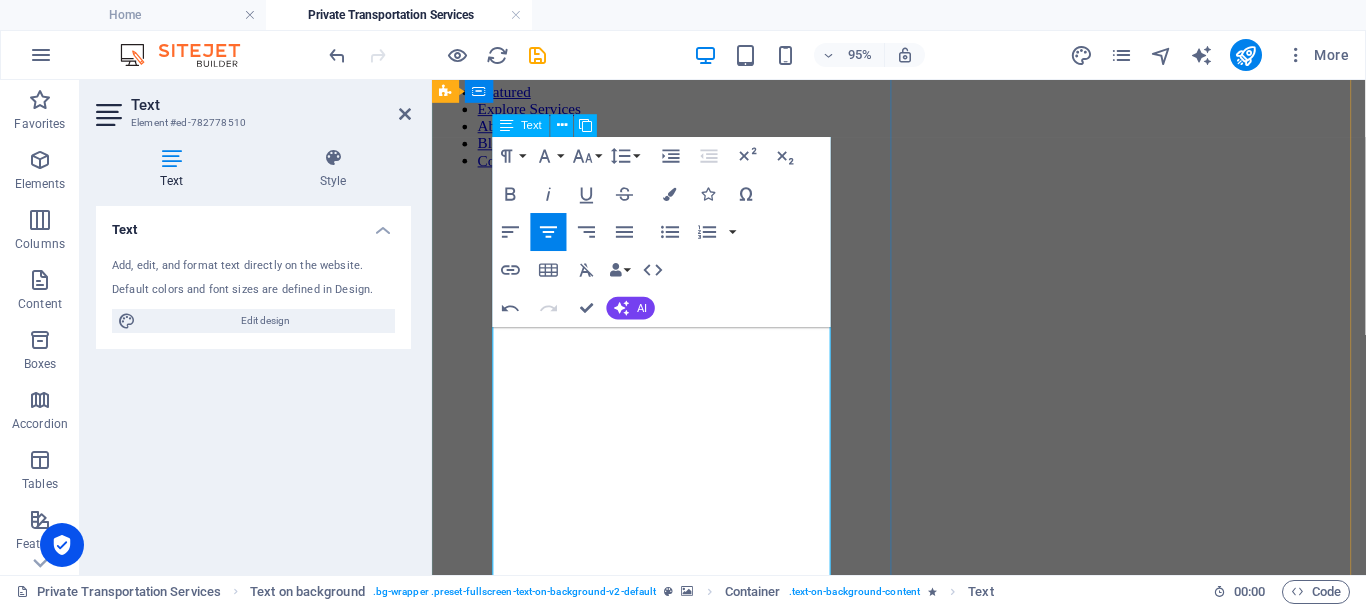 drag, startPoint x: 610, startPoint y: 492, endPoint x: 498, endPoint y: 453, distance: 118.595955 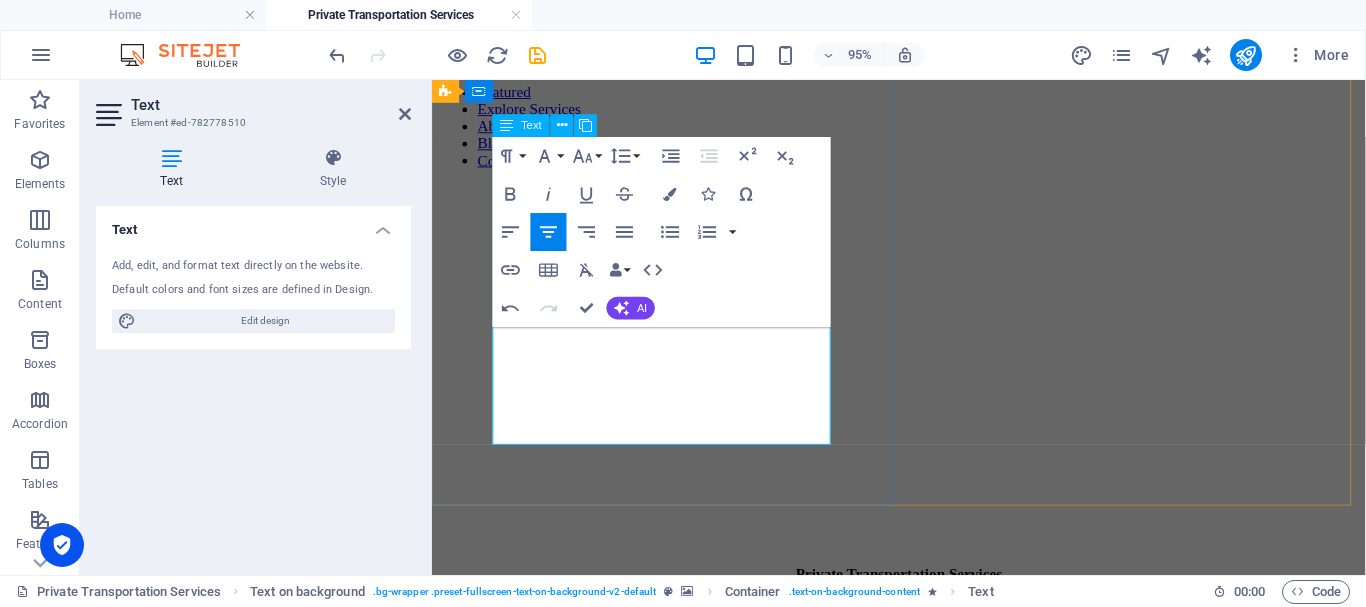 click on "Comfort, Safety & Style — Wherever You Land, We’re Ready!" at bounding box center (923, 881) 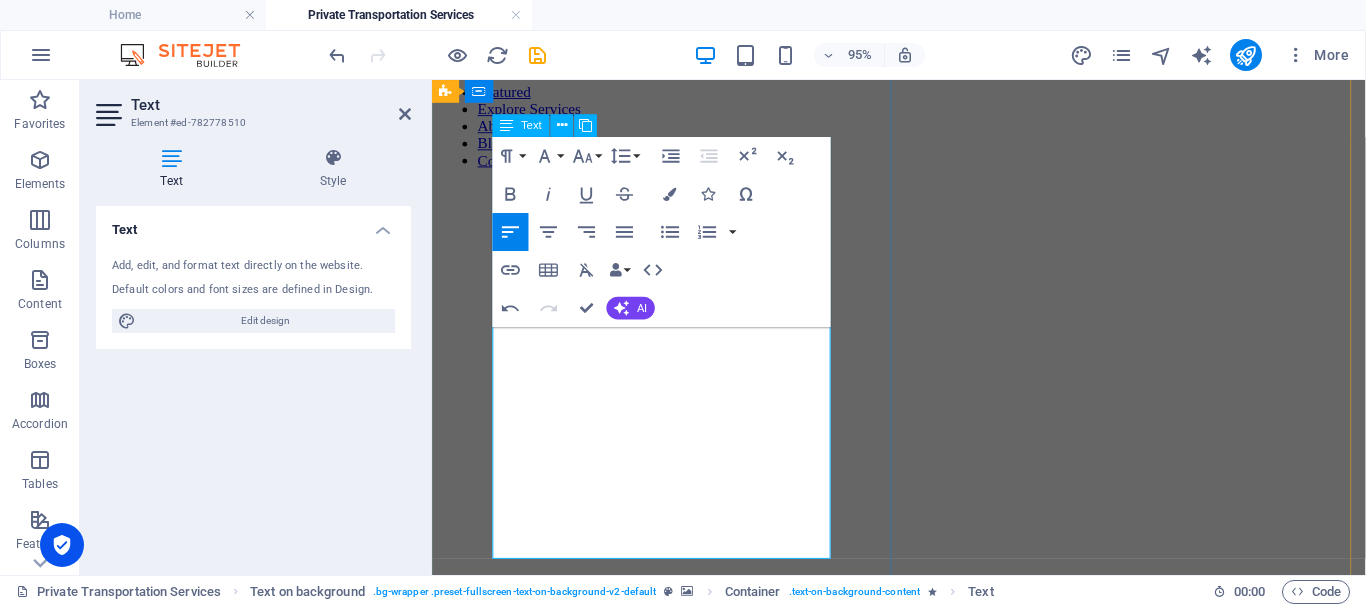 click on "Comfort, Safety & Style — Wherever You Land, We’re Ready!" at bounding box center [923, 1090] 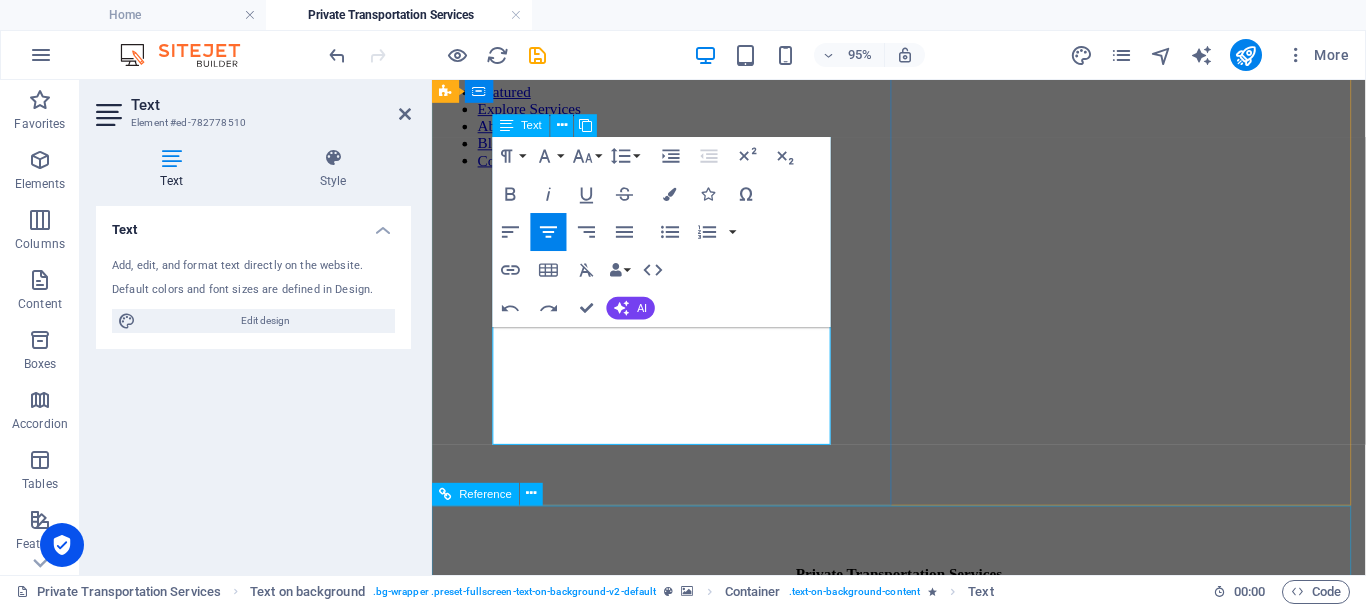 type 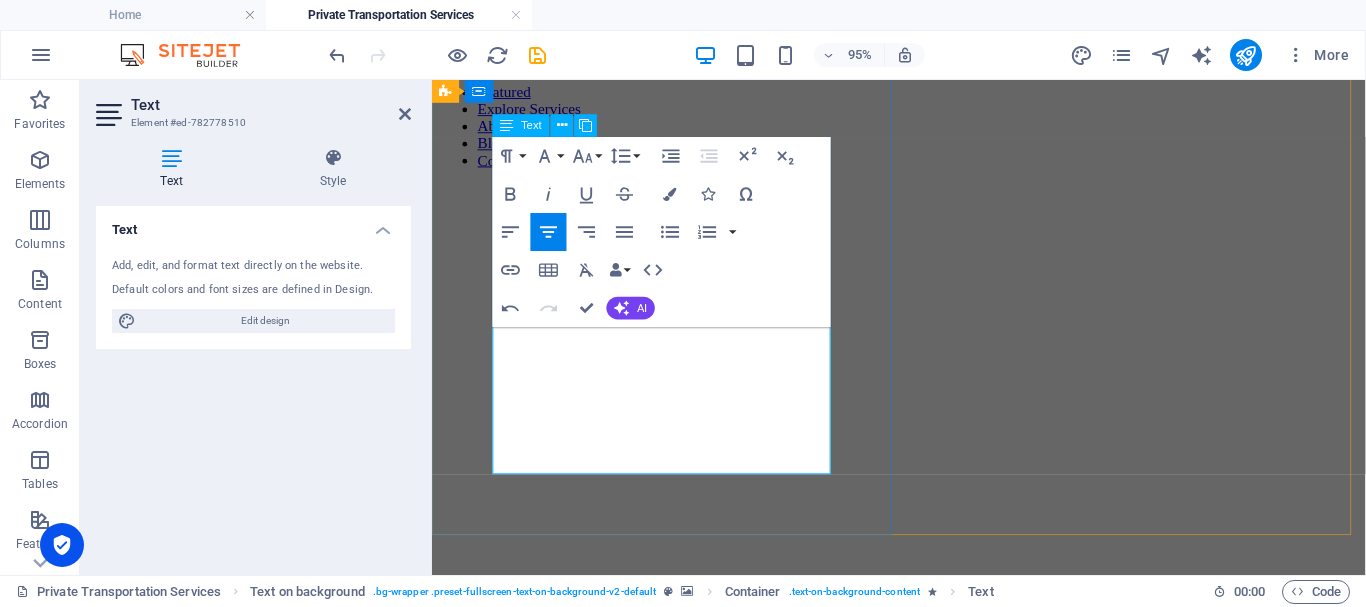 drag, startPoint x: 720, startPoint y: 389, endPoint x: 536, endPoint y: 359, distance: 186.42961 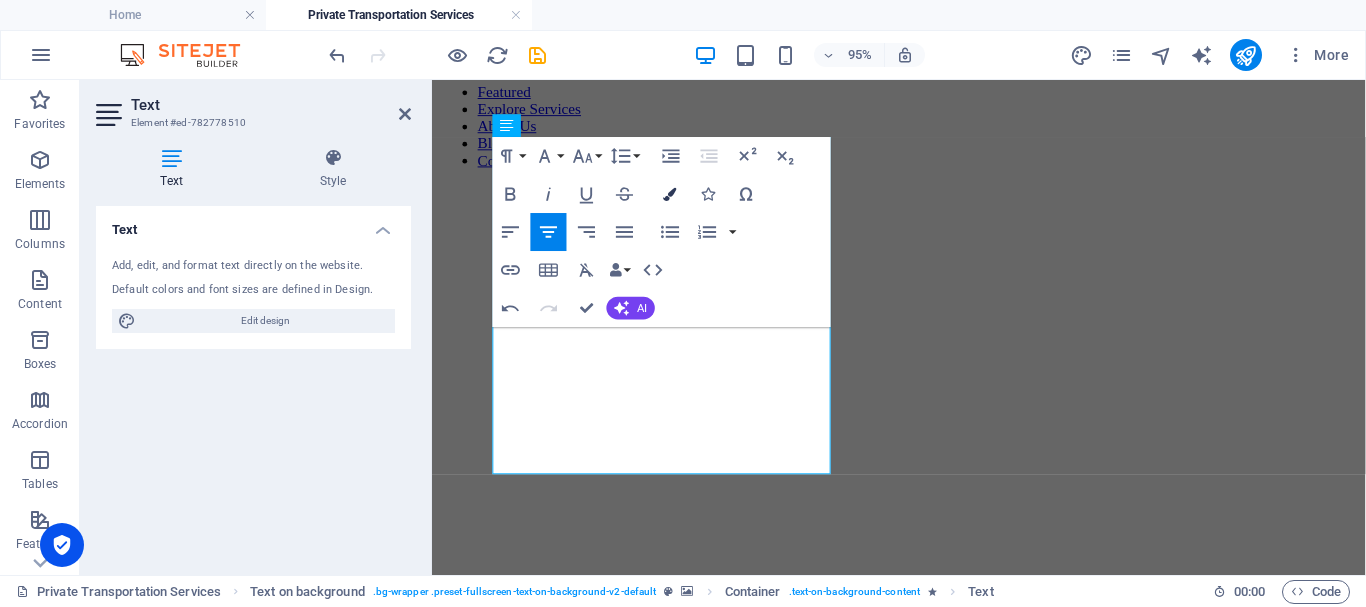 click at bounding box center (670, 193) 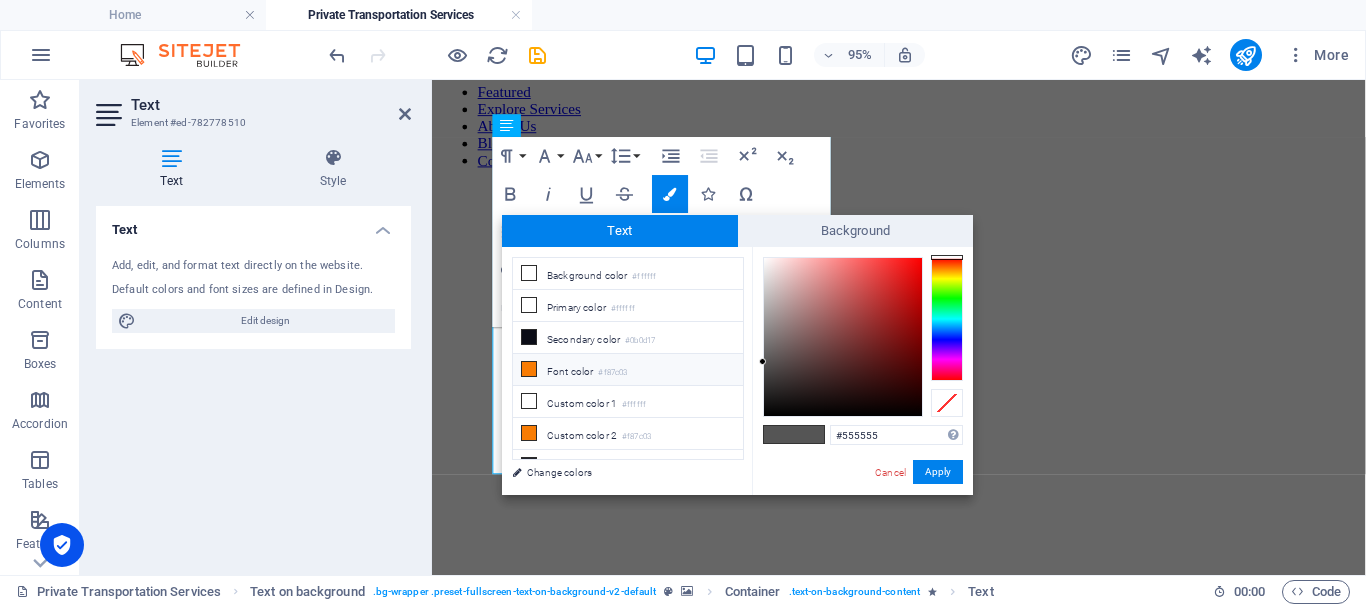 click on "Font color
#f87c03" at bounding box center [628, 370] 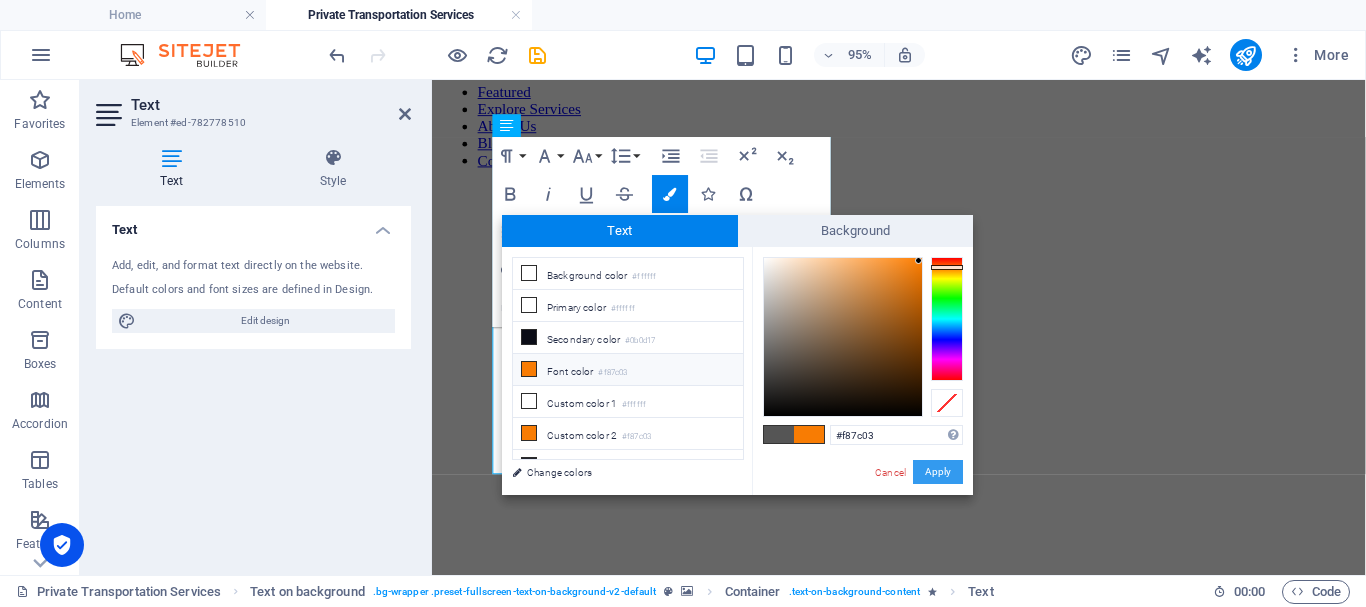 drag, startPoint x: 928, startPoint y: 468, endPoint x: 487, endPoint y: 391, distance: 447.67175 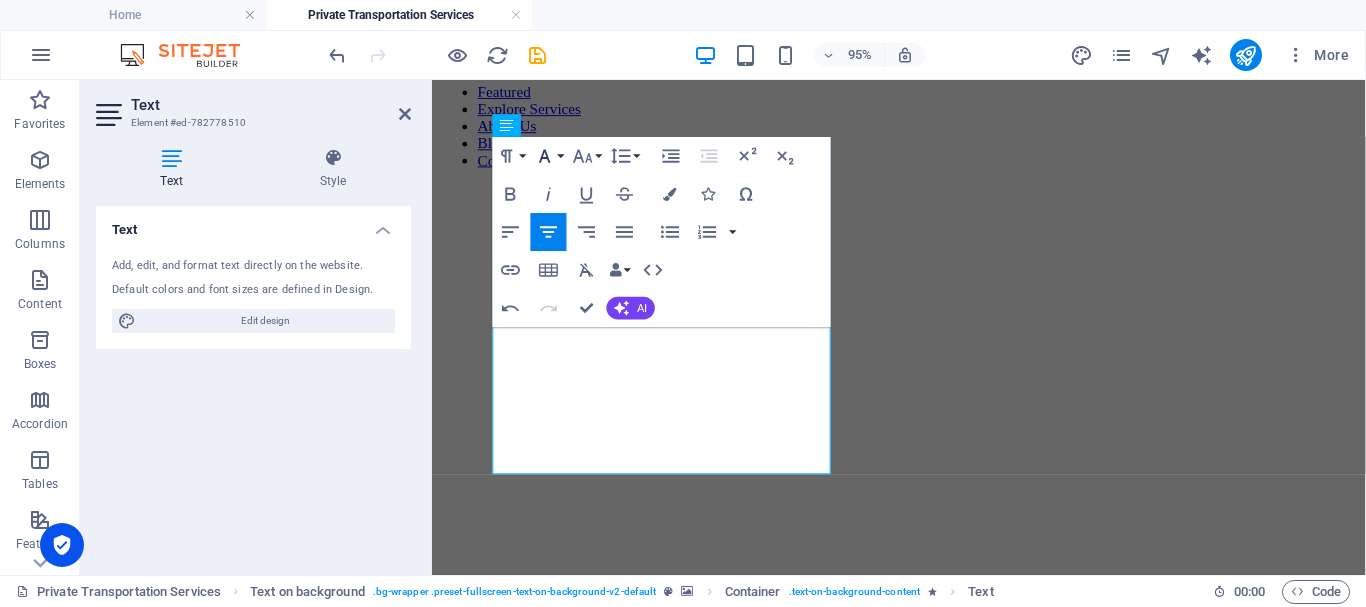 click on "Font Family" at bounding box center (549, 156) 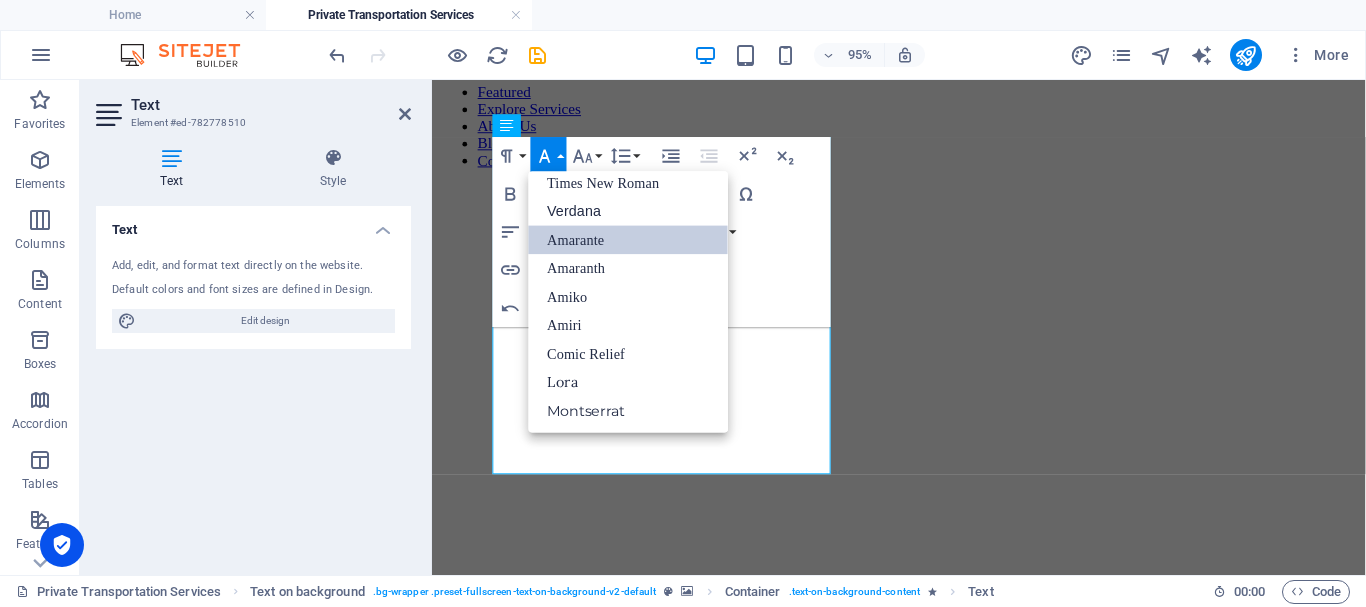 scroll, scrollTop: 131, scrollLeft: 0, axis: vertical 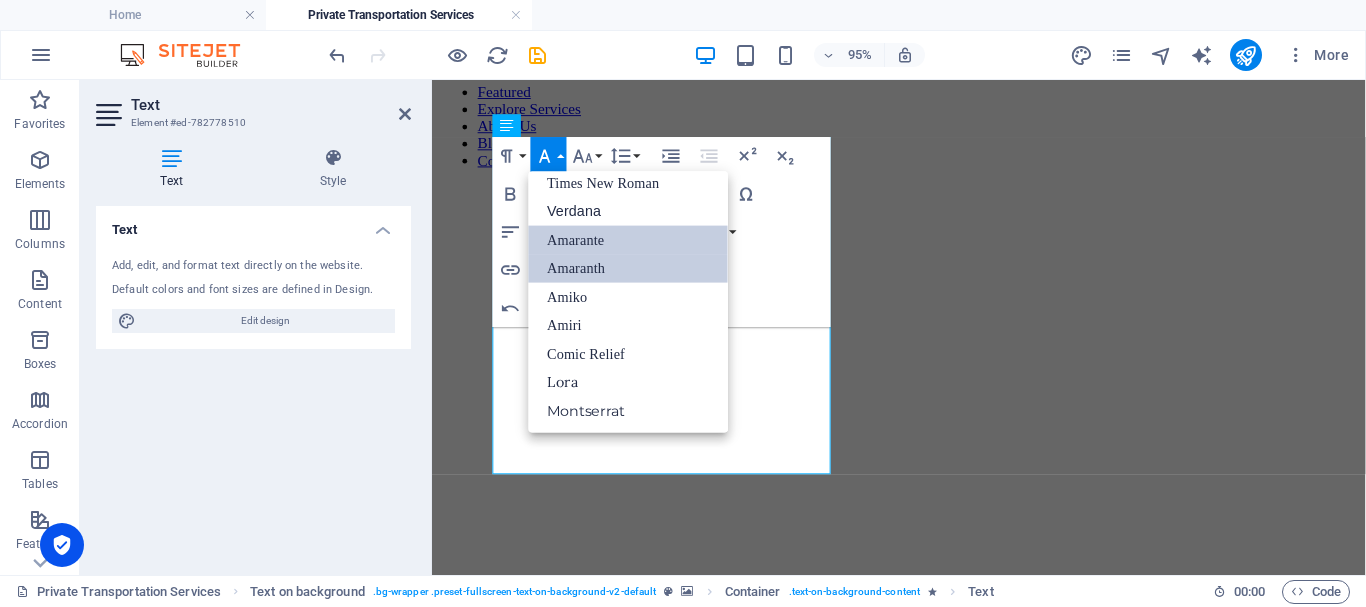 click on "Amaranth" at bounding box center (629, 268) 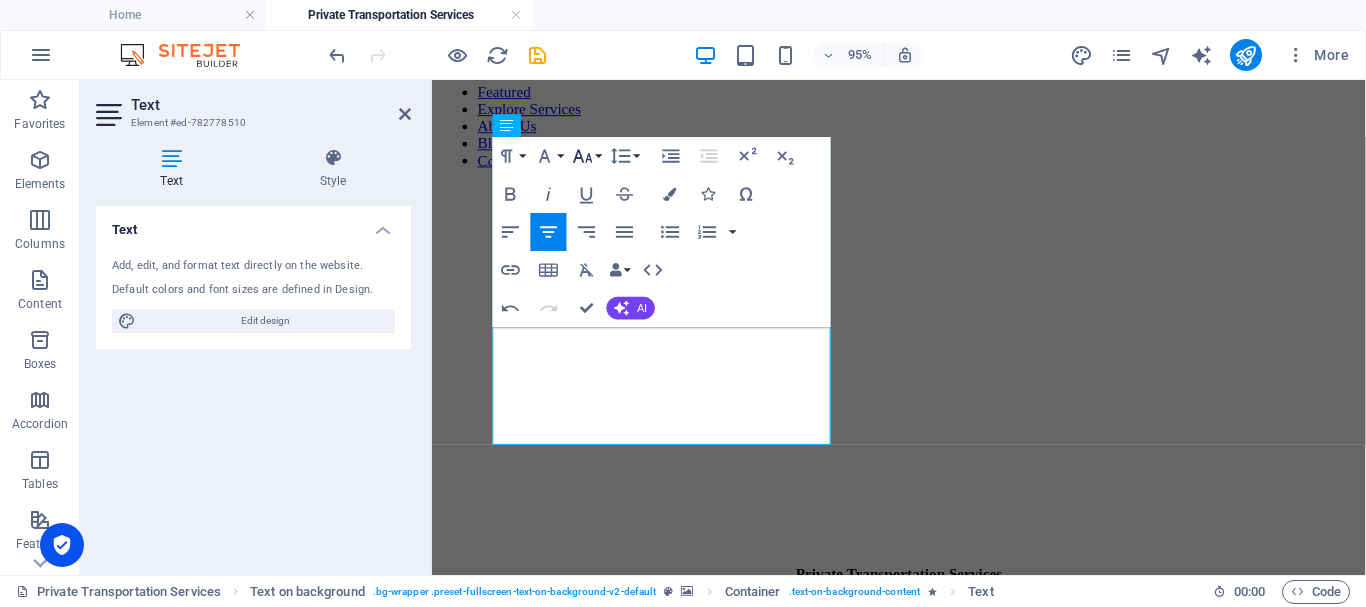 click on "Font Size" at bounding box center (587, 156) 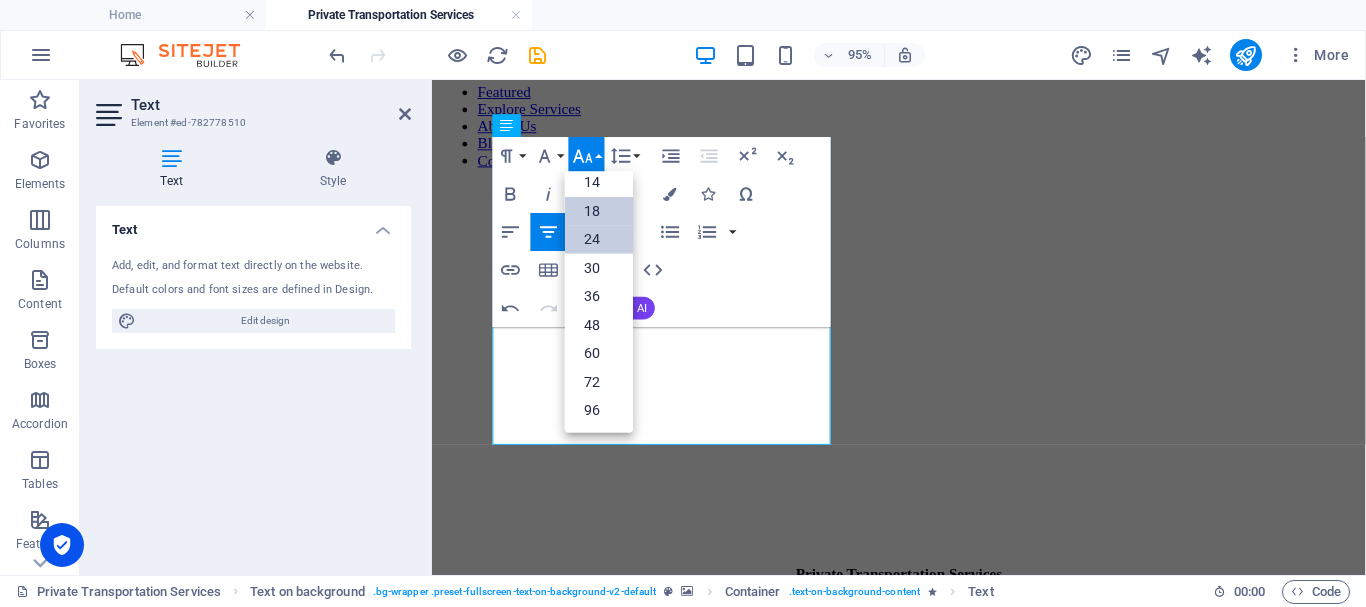 scroll, scrollTop: 161, scrollLeft: 0, axis: vertical 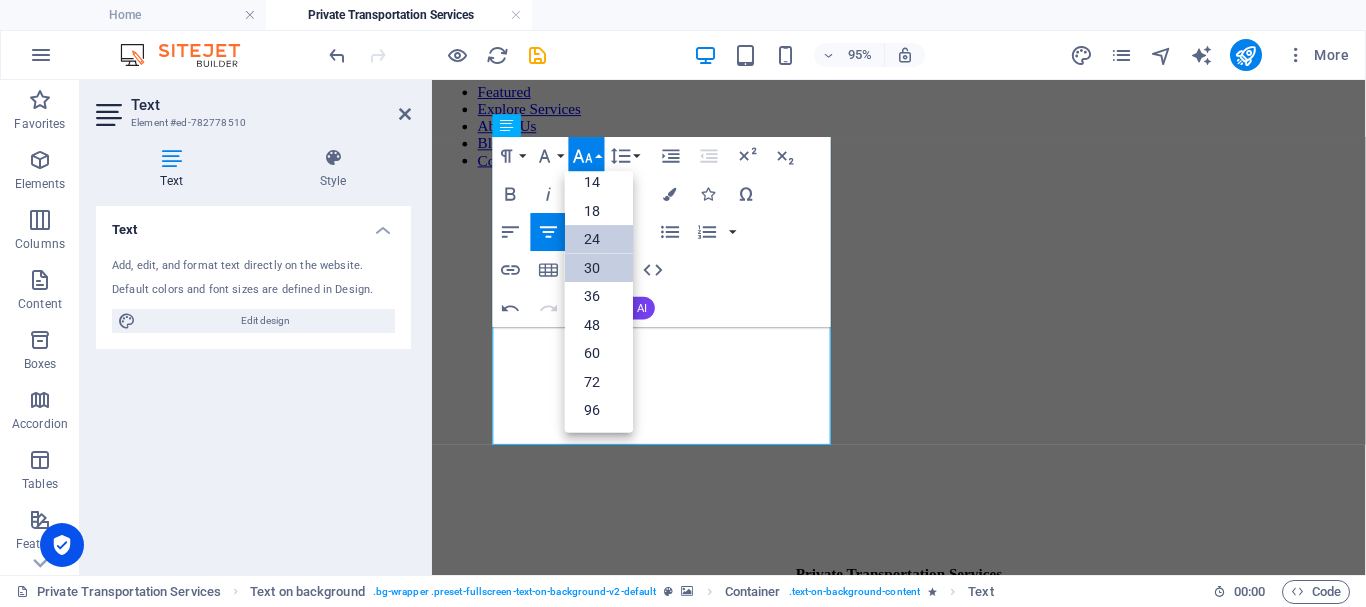 click on "30" at bounding box center [599, 268] 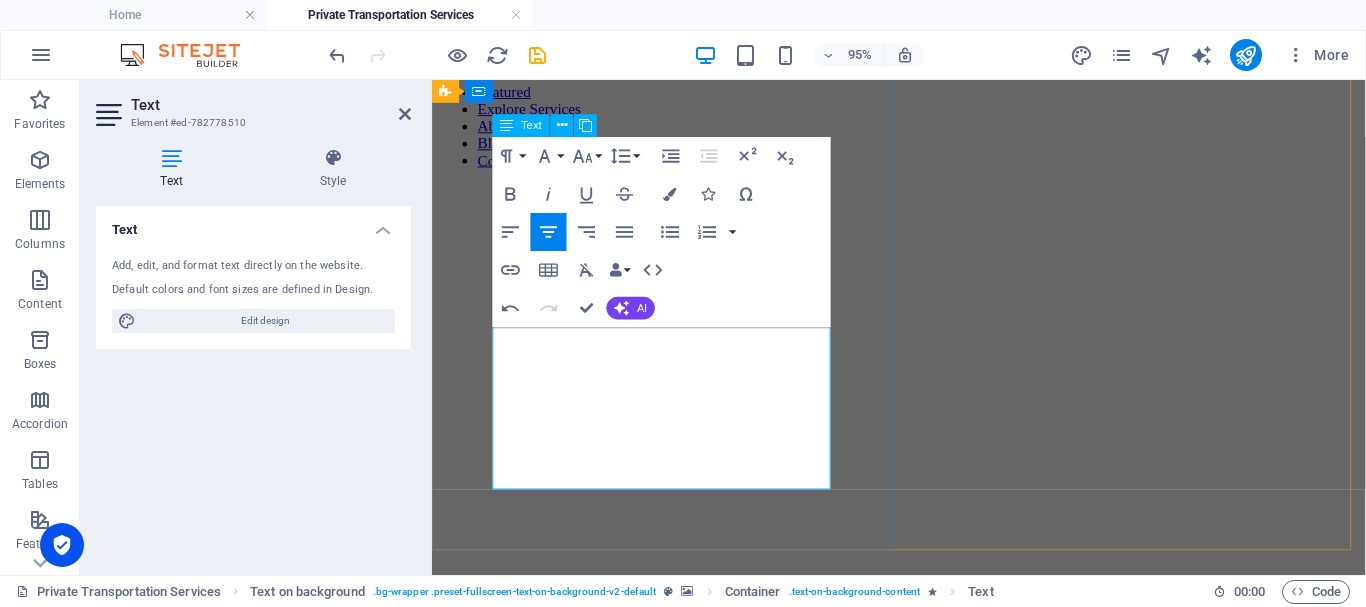 click on "Comfort, Safety & Style — Wherever You Land, We’re Ready!" at bounding box center (923, 936) 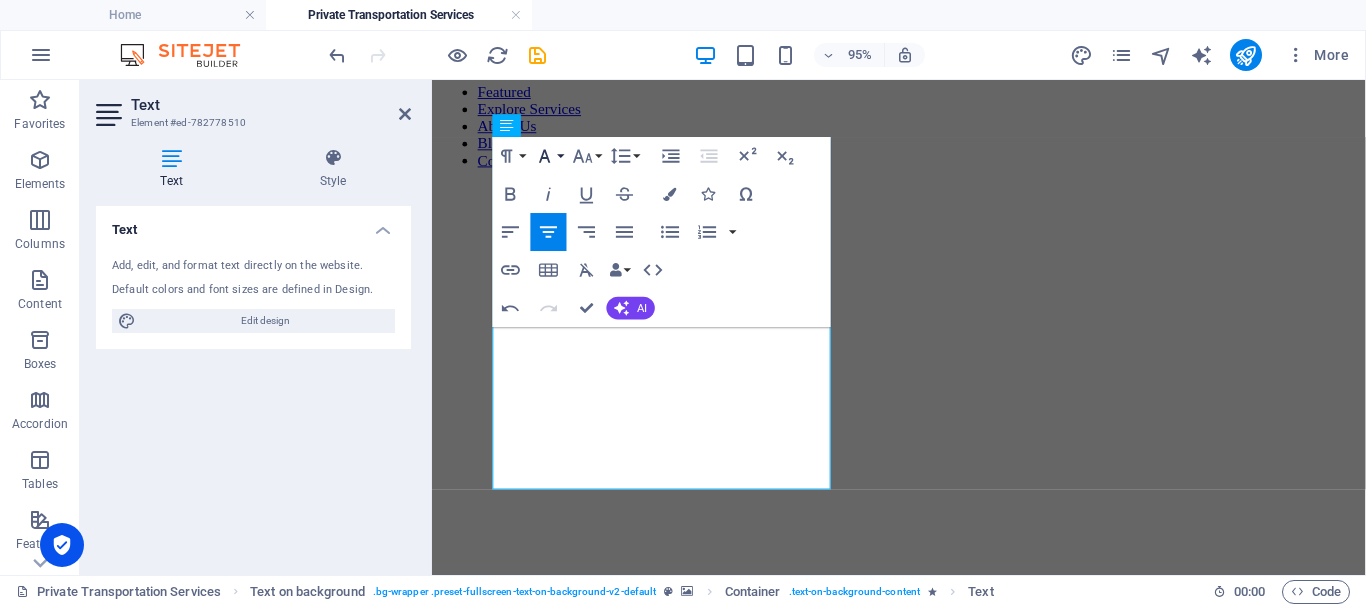 click on "Font Family" at bounding box center (549, 156) 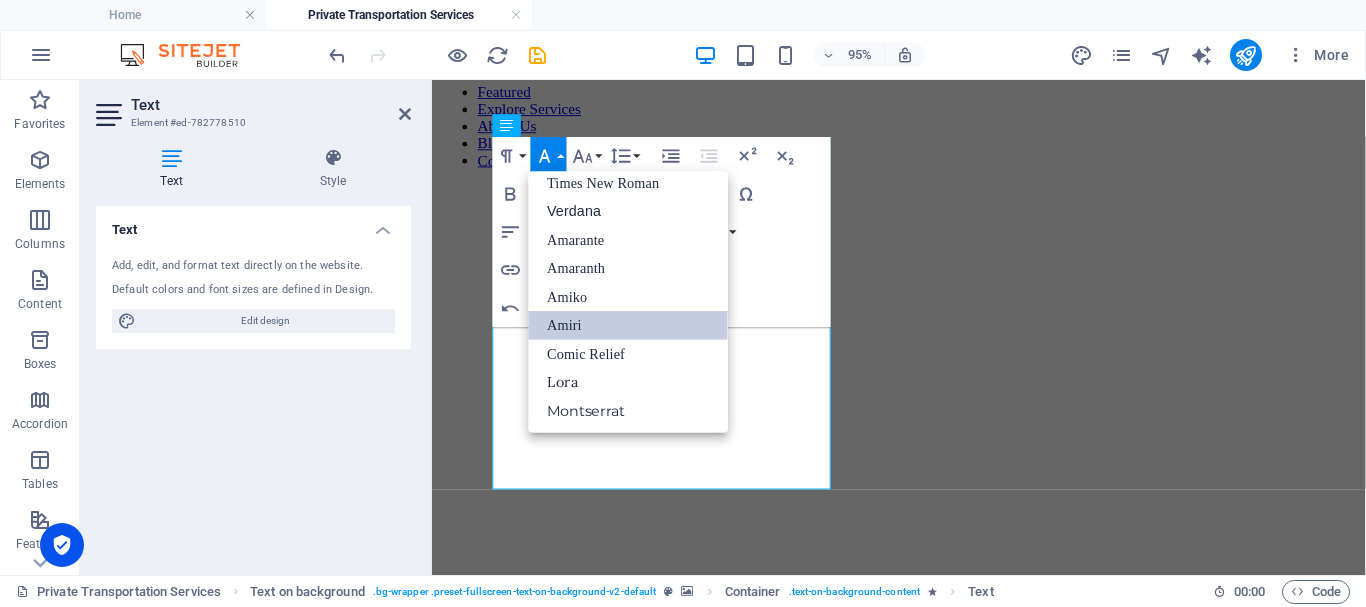 scroll, scrollTop: 131, scrollLeft: 0, axis: vertical 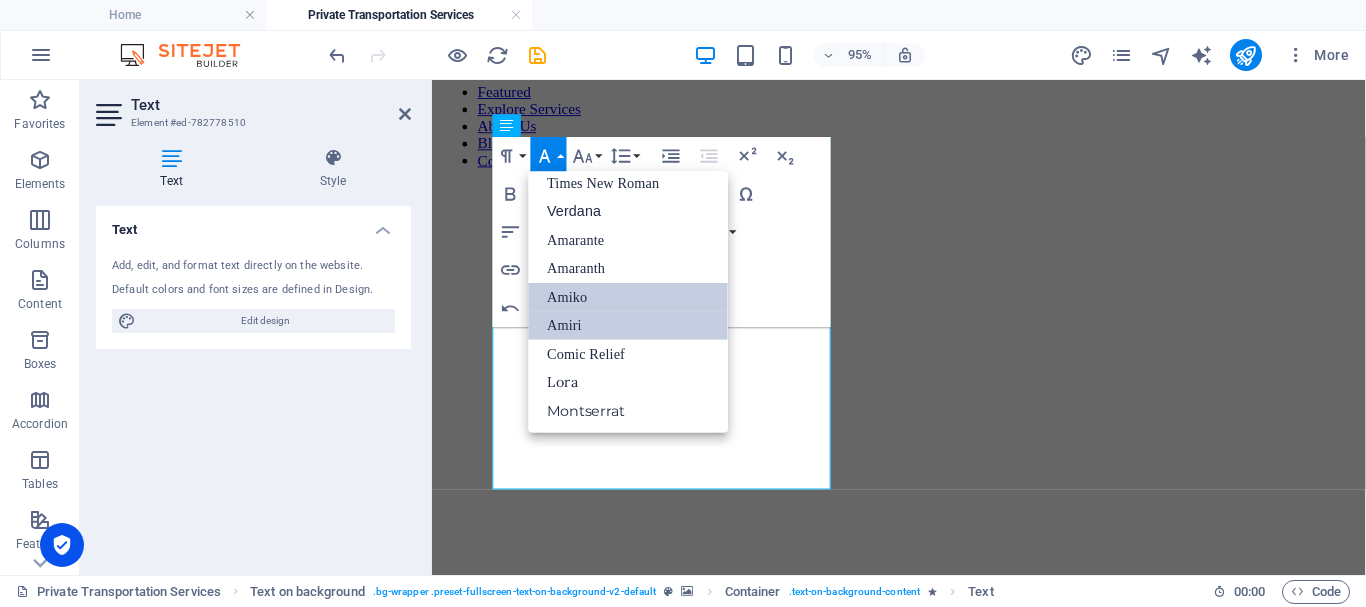 click on "Amiko" at bounding box center (629, 296) 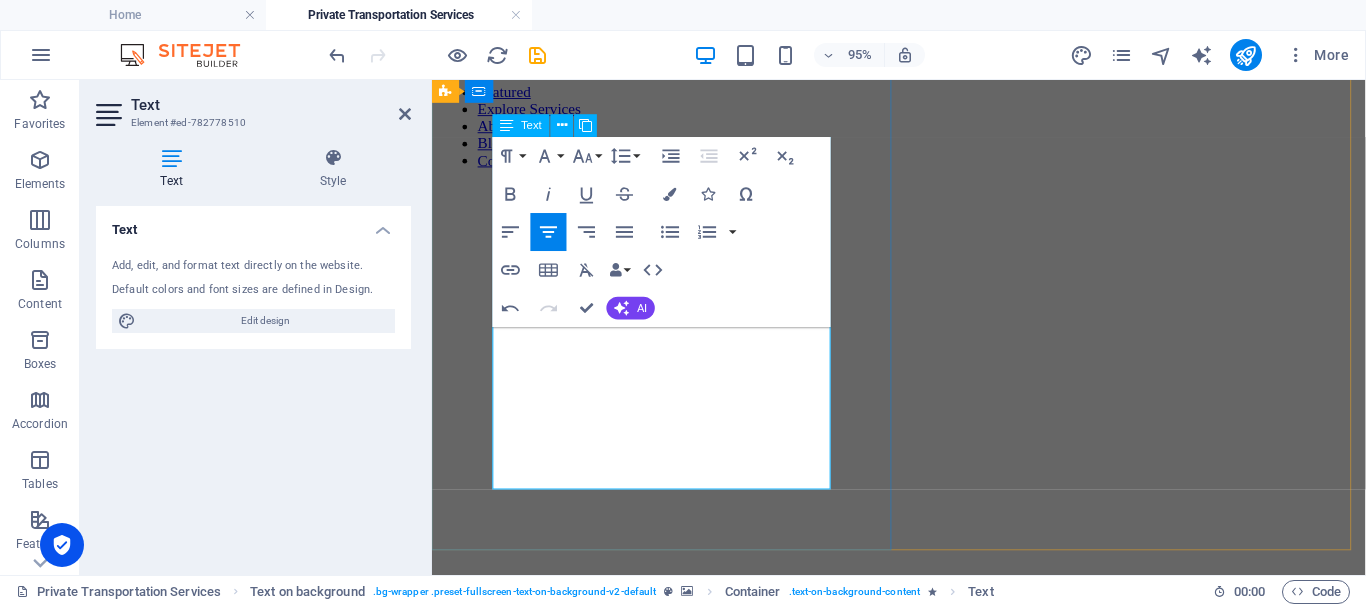 click on "Comfort, Safety & Style — Wherever You Land, We’re Ready!" at bounding box center [923, 936] 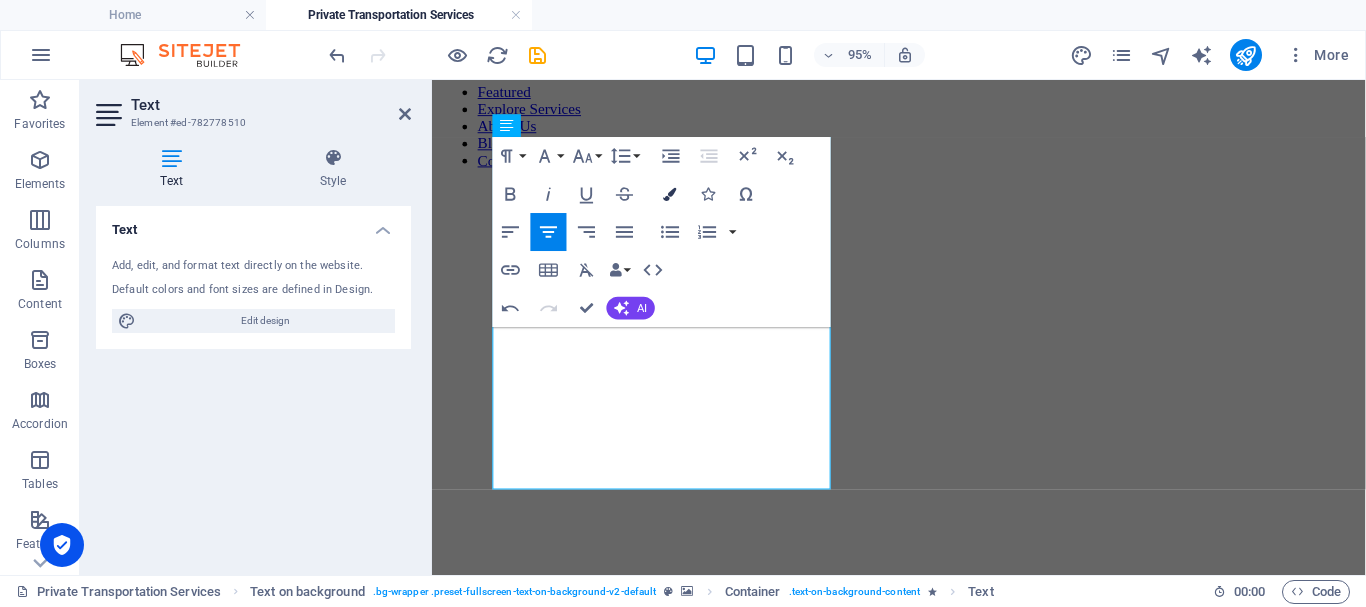 click at bounding box center [670, 193] 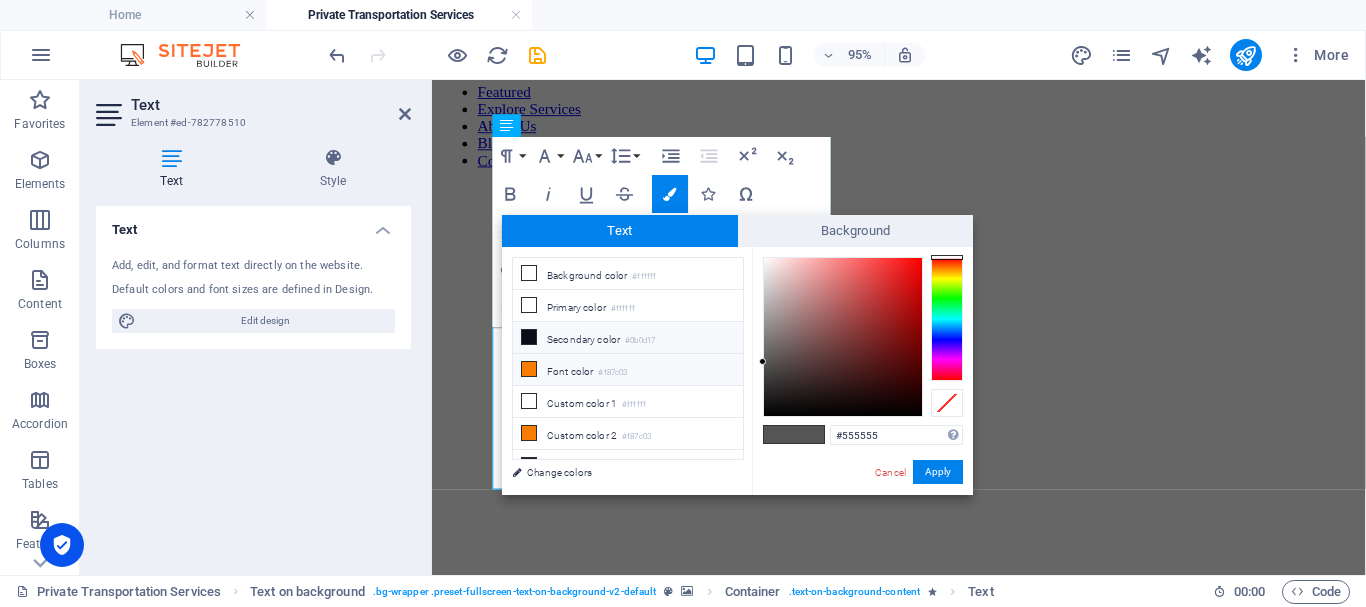 click on "Secondary color
#0b0d17" at bounding box center (628, 338) 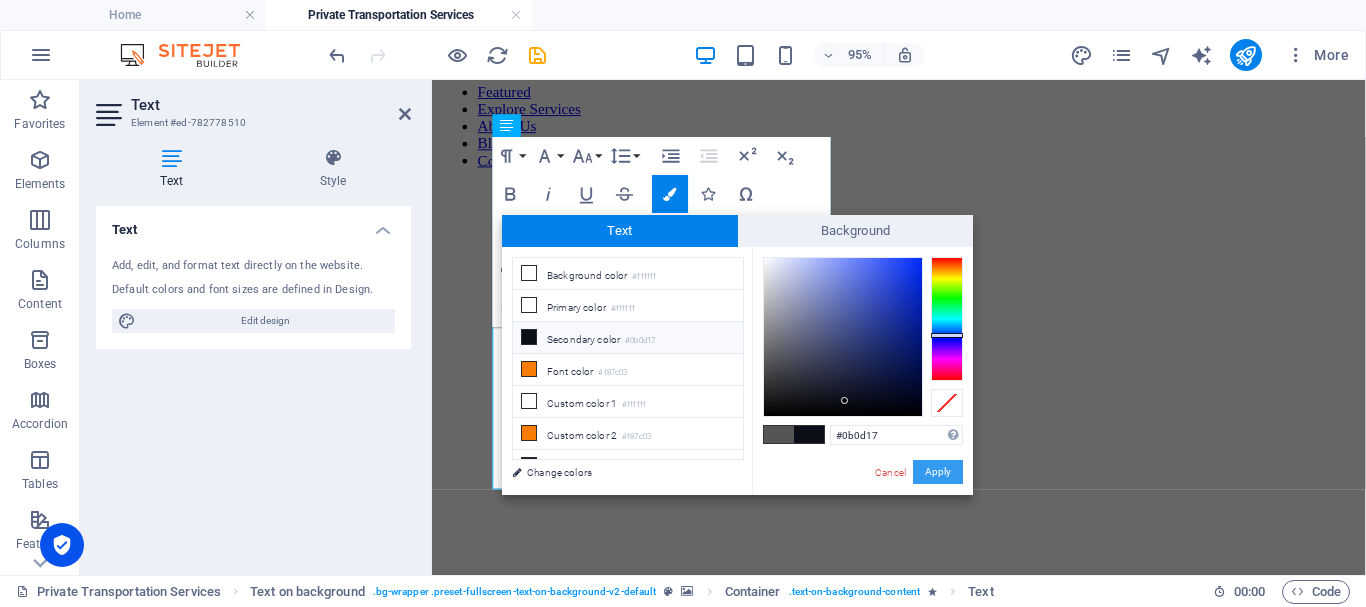 click on "Apply" at bounding box center (938, 472) 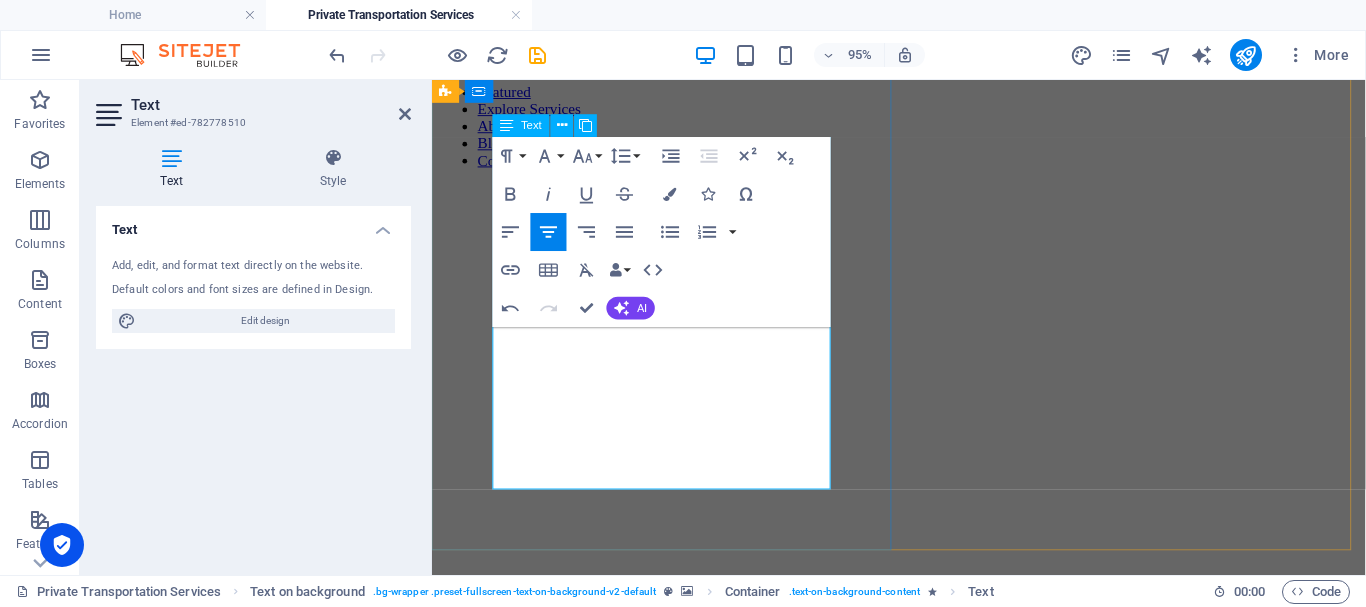 click on "Comfort, Safety & Style — Wherever You Land, We’re Ready!" at bounding box center [923, 936] 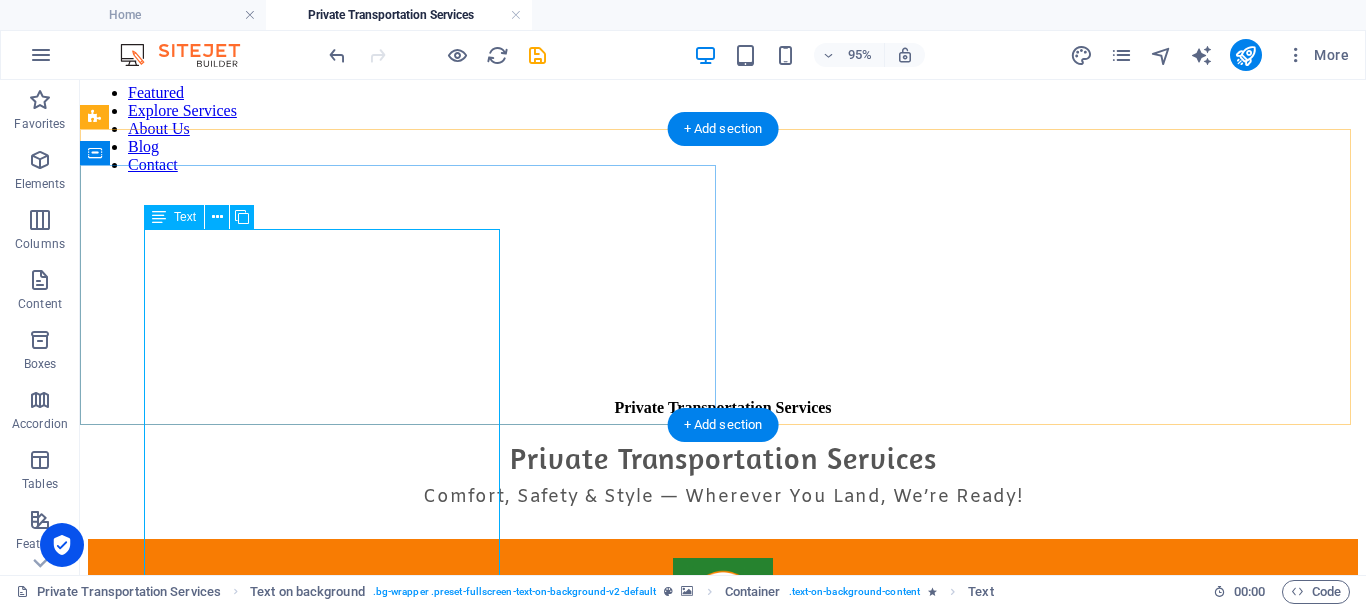 scroll, scrollTop: 11, scrollLeft: 0, axis: vertical 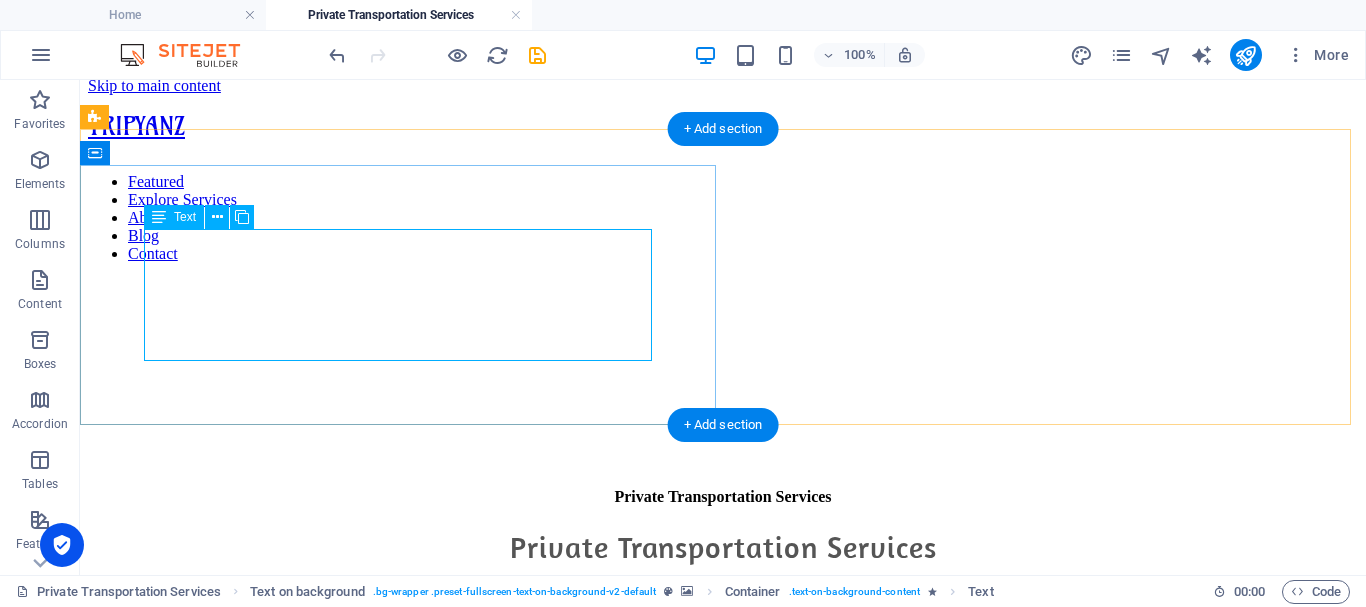 click on "Private Transportation Services  Comfort, Safety & Style — Wherever You Land, We’re Ready!" at bounding box center [723, 563] 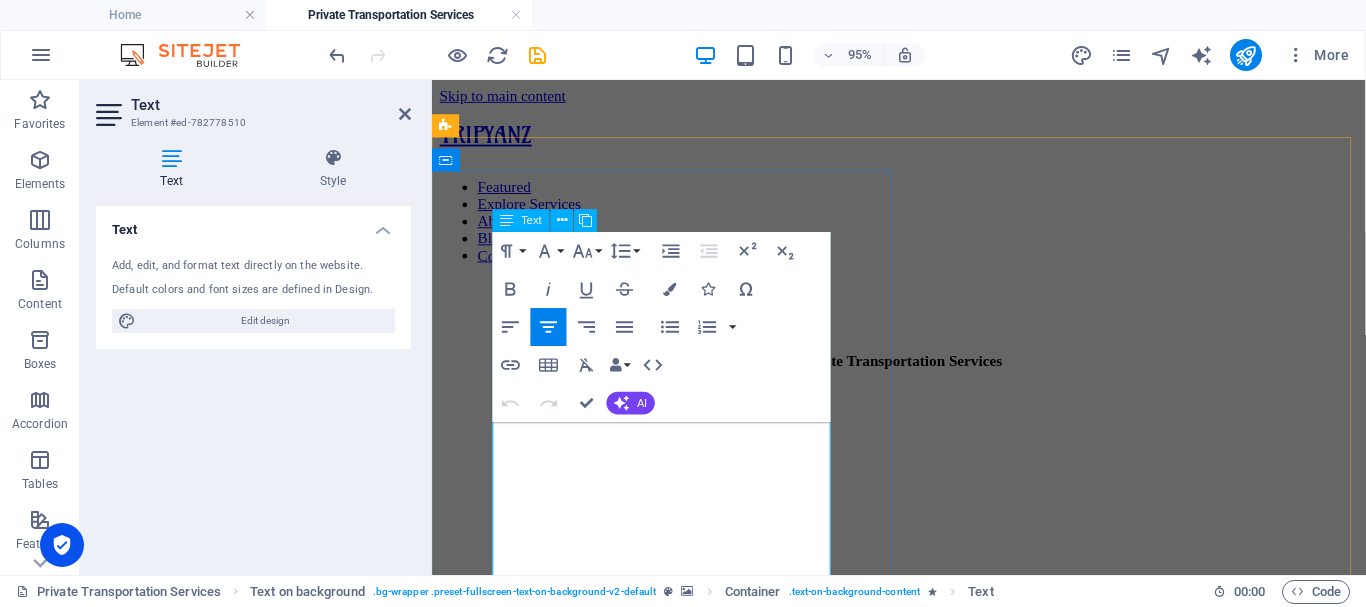 drag, startPoint x: 513, startPoint y: 456, endPoint x: 845, endPoint y: 570, distance: 351.02707 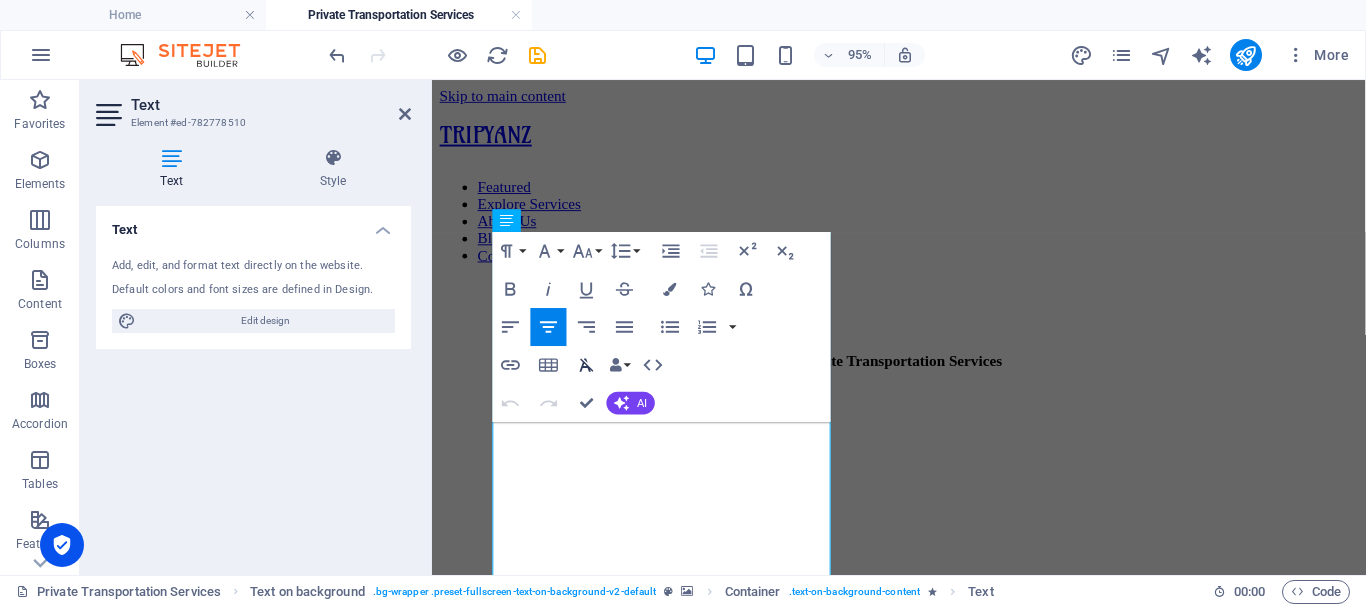 click 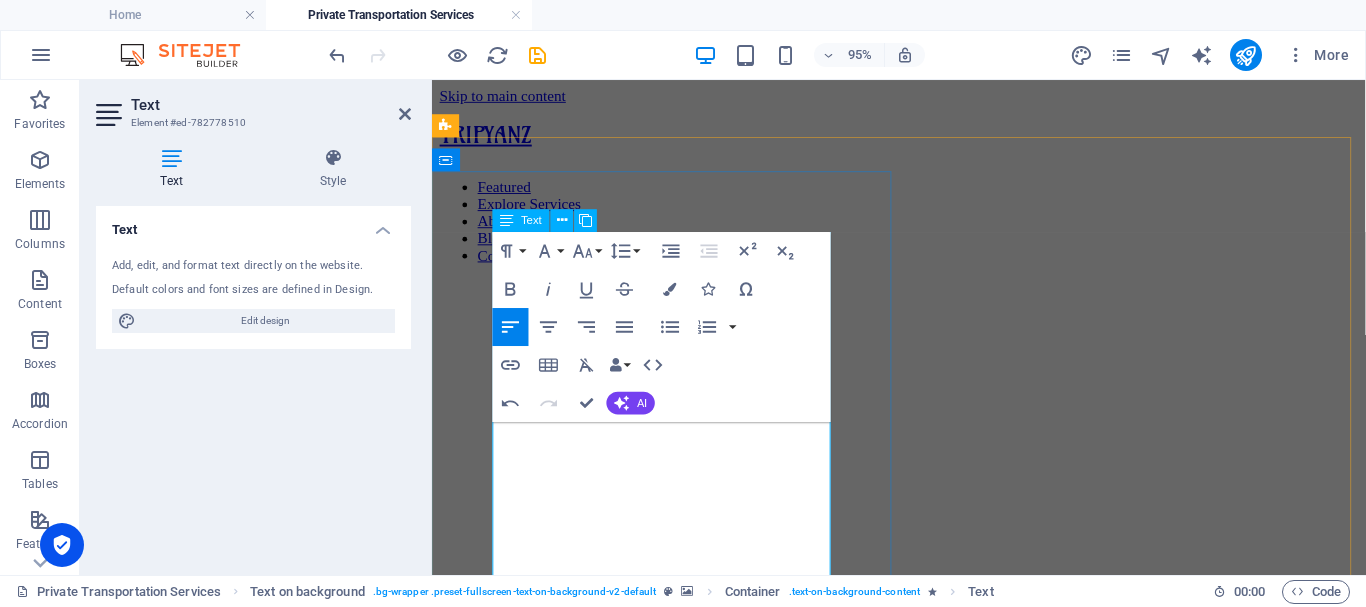 click on "Private Transportation Services  Comfort, Safety & Style — Wherever You Land, We’re Ready!" at bounding box center (923, 1048) 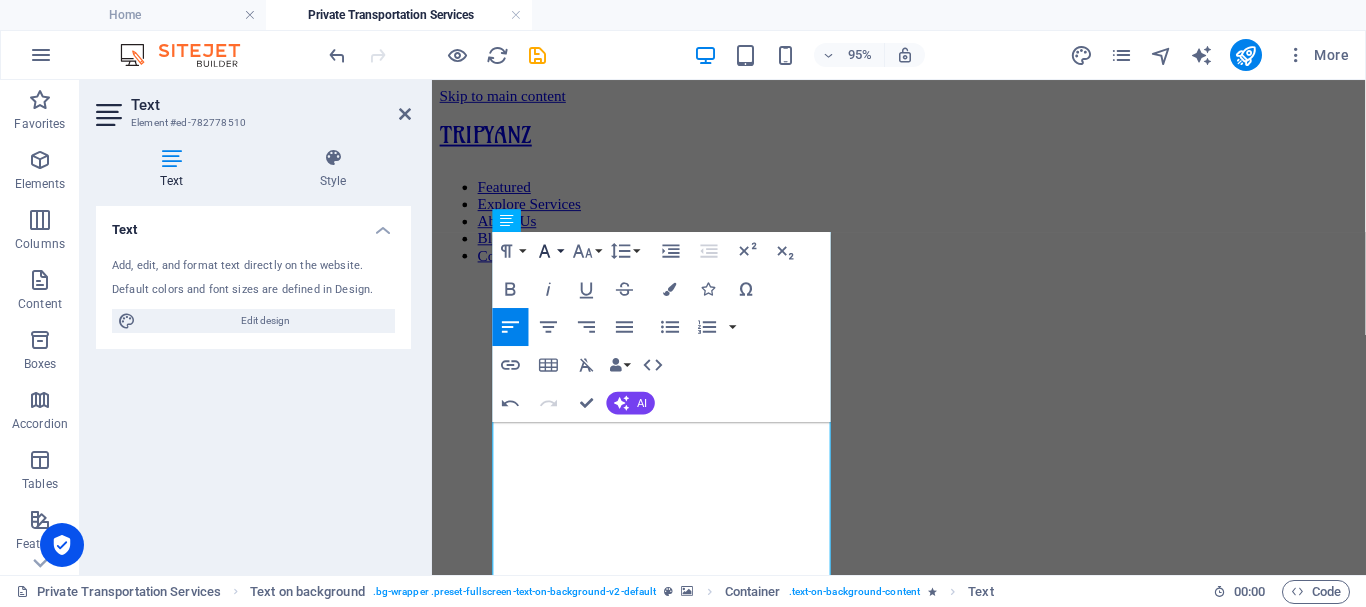 click on "Font Family" at bounding box center [549, 251] 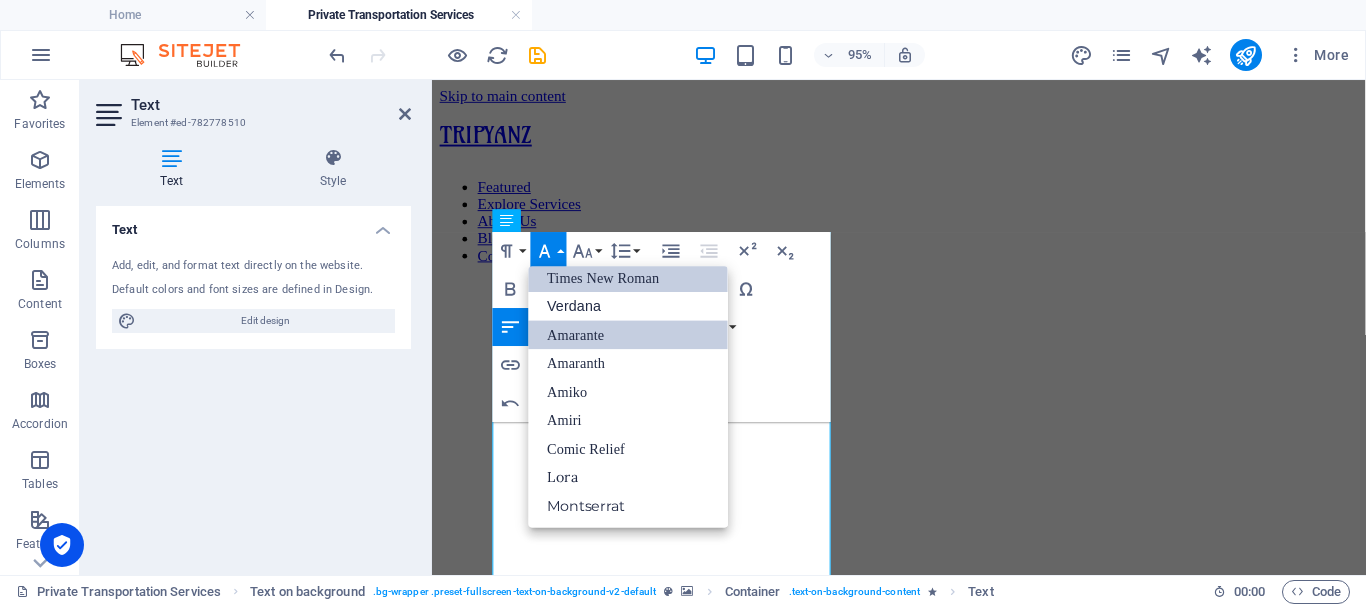 scroll, scrollTop: 131, scrollLeft: 0, axis: vertical 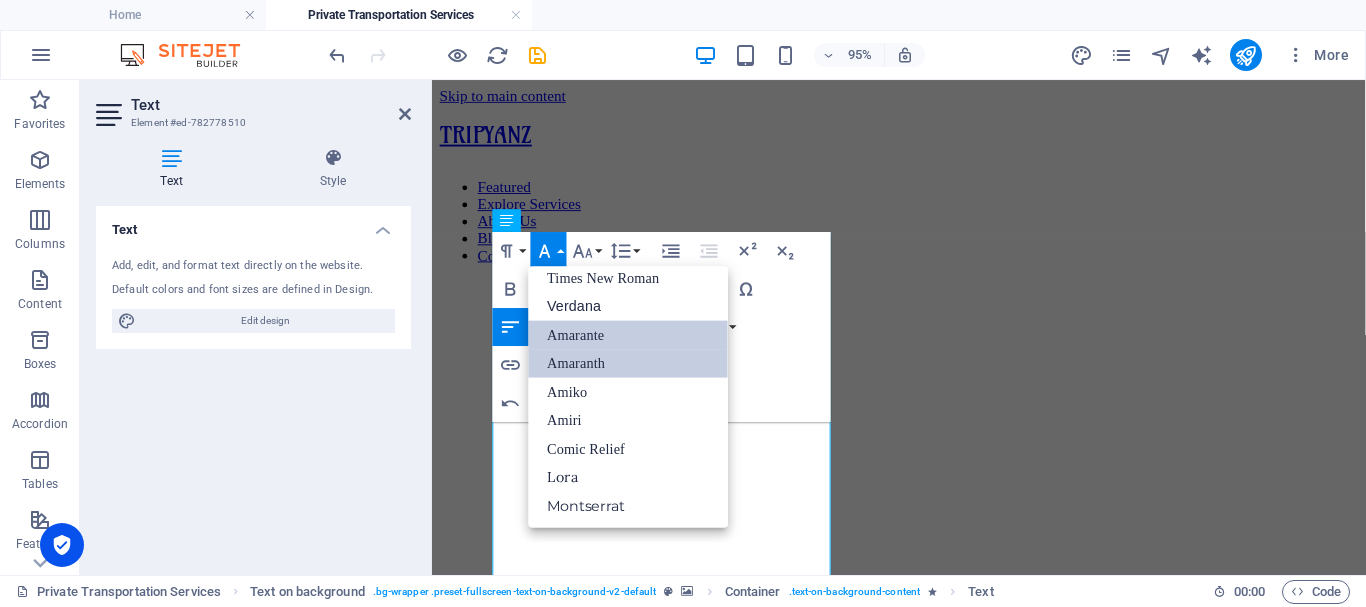 click on "Amaranth" at bounding box center (629, 363) 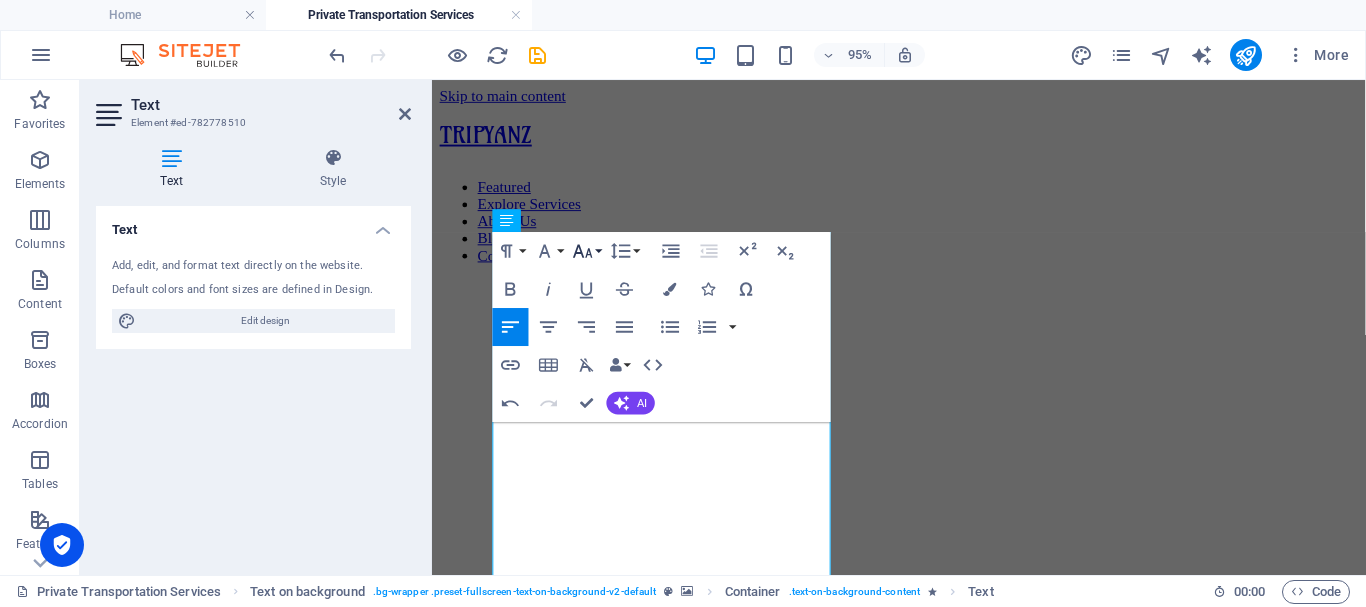 click on "Font Size" at bounding box center [587, 251] 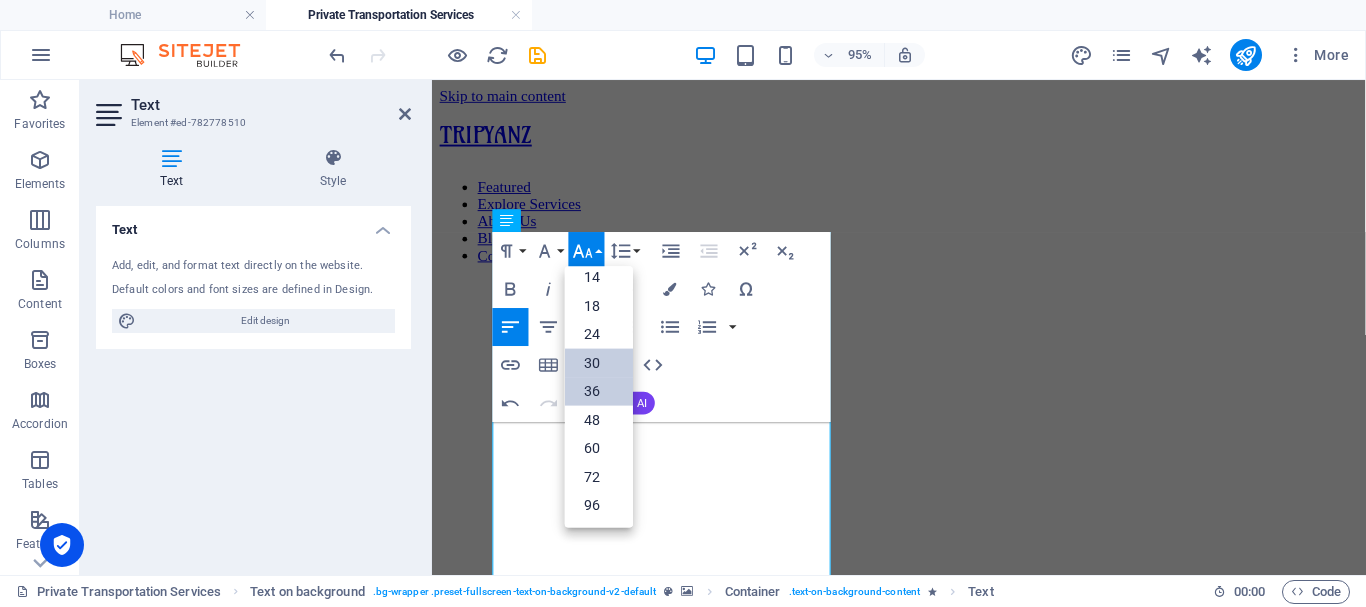scroll, scrollTop: 161, scrollLeft: 0, axis: vertical 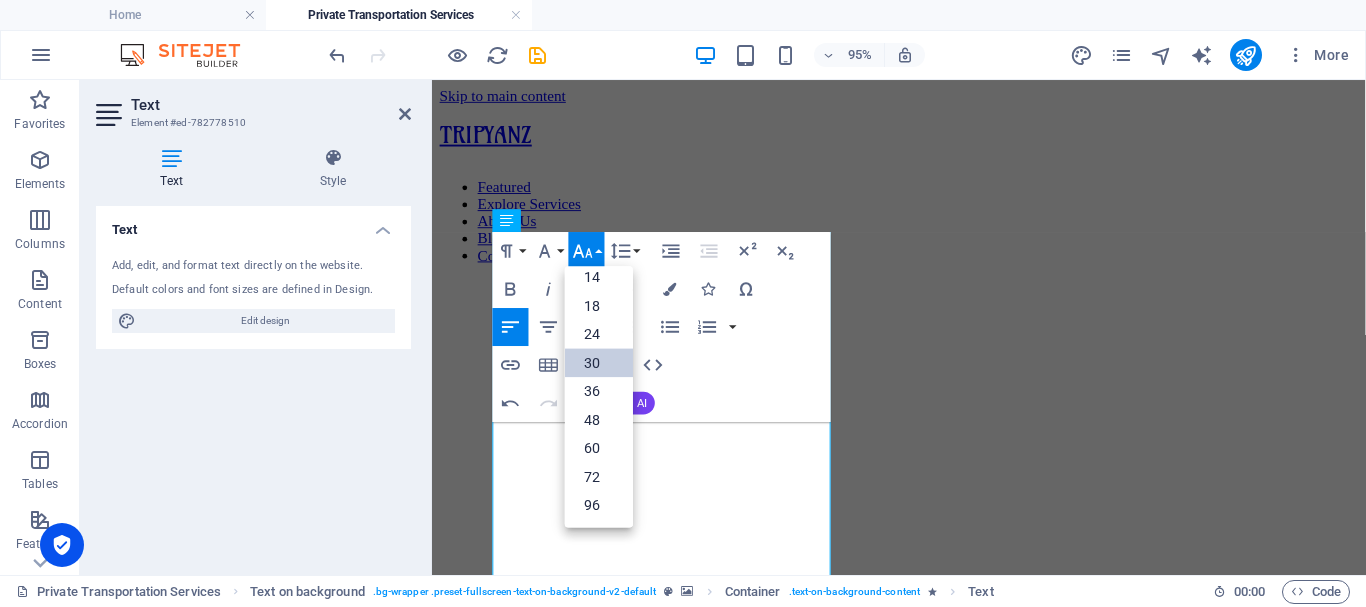 click on "30" at bounding box center (599, 363) 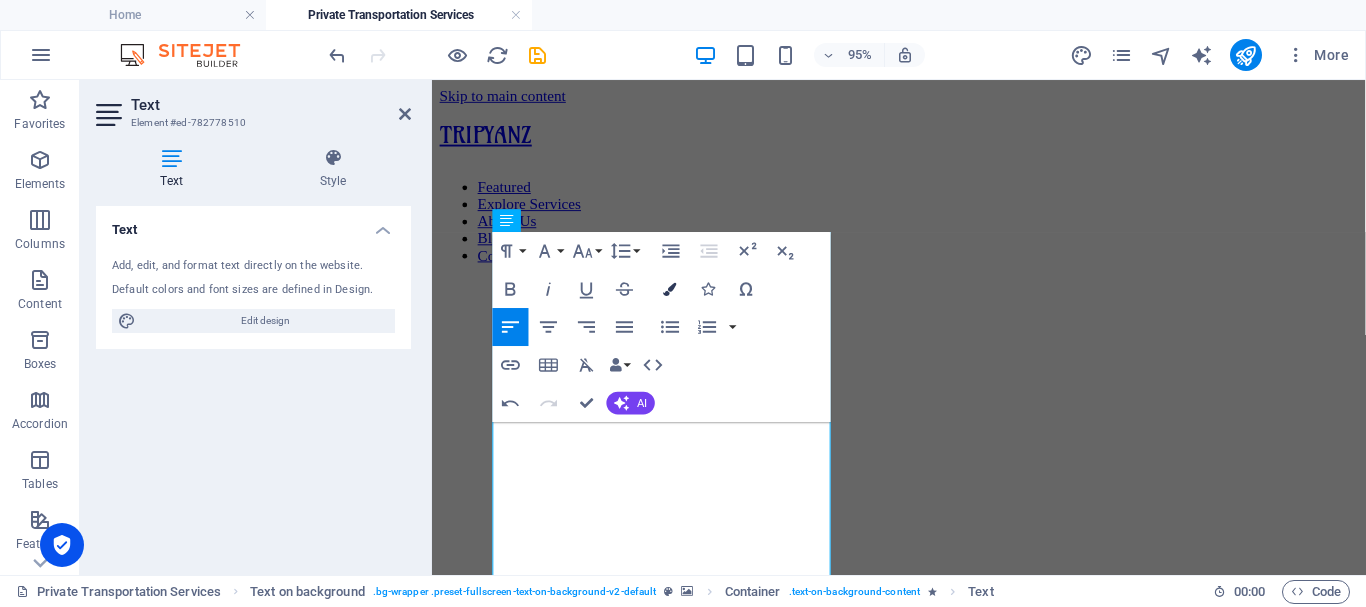 click at bounding box center (670, 288) 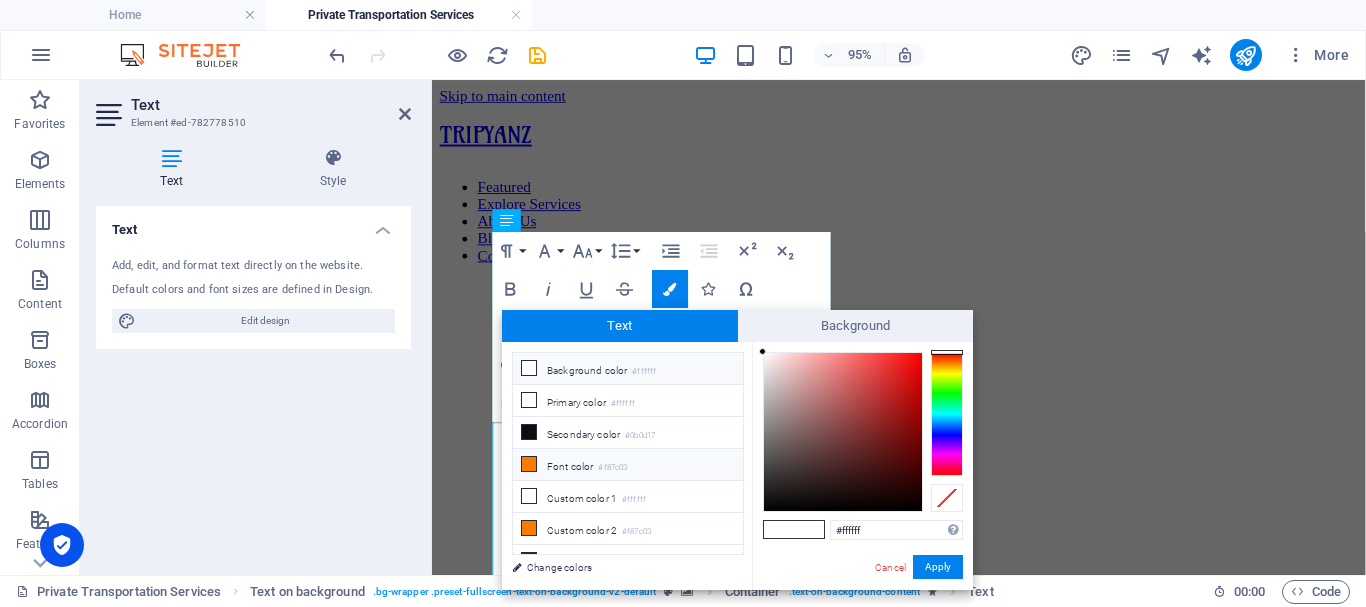 drag, startPoint x: 593, startPoint y: 464, endPoint x: 612, endPoint y: 464, distance: 19 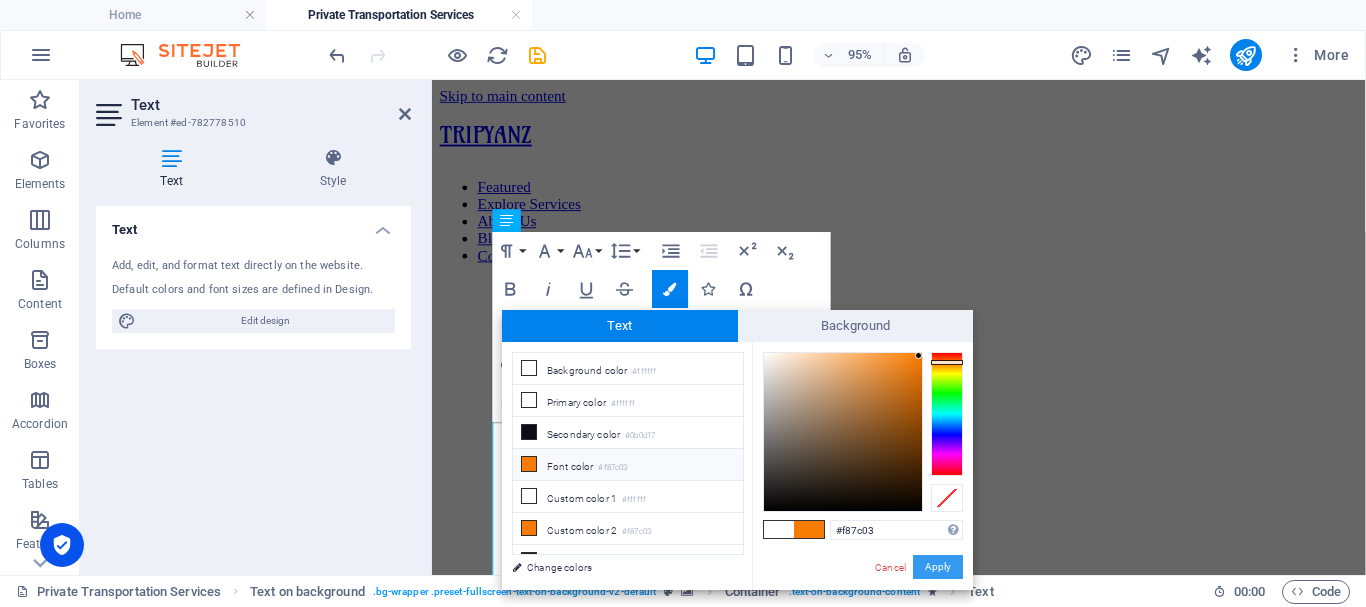 drag, startPoint x: 940, startPoint y: 561, endPoint x: 404, endPoint y: 416, distance: 555.2666 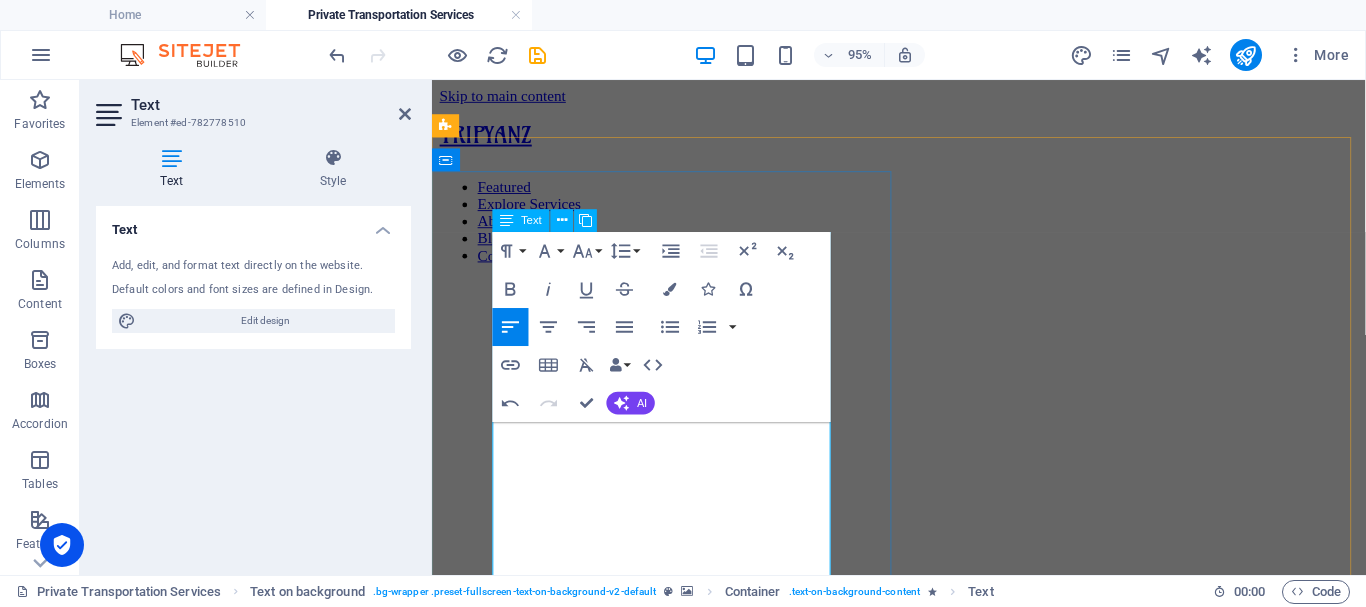 scroll, scrollTop: 100, scrollLeft: 0, axis: vertical 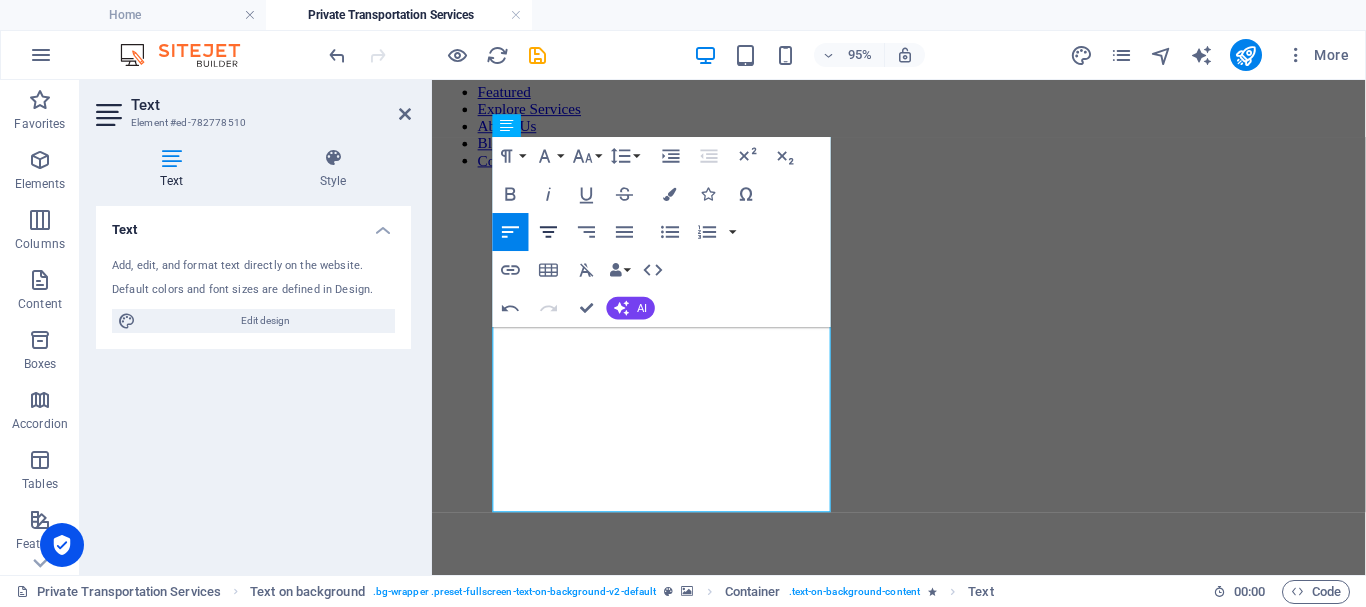 click 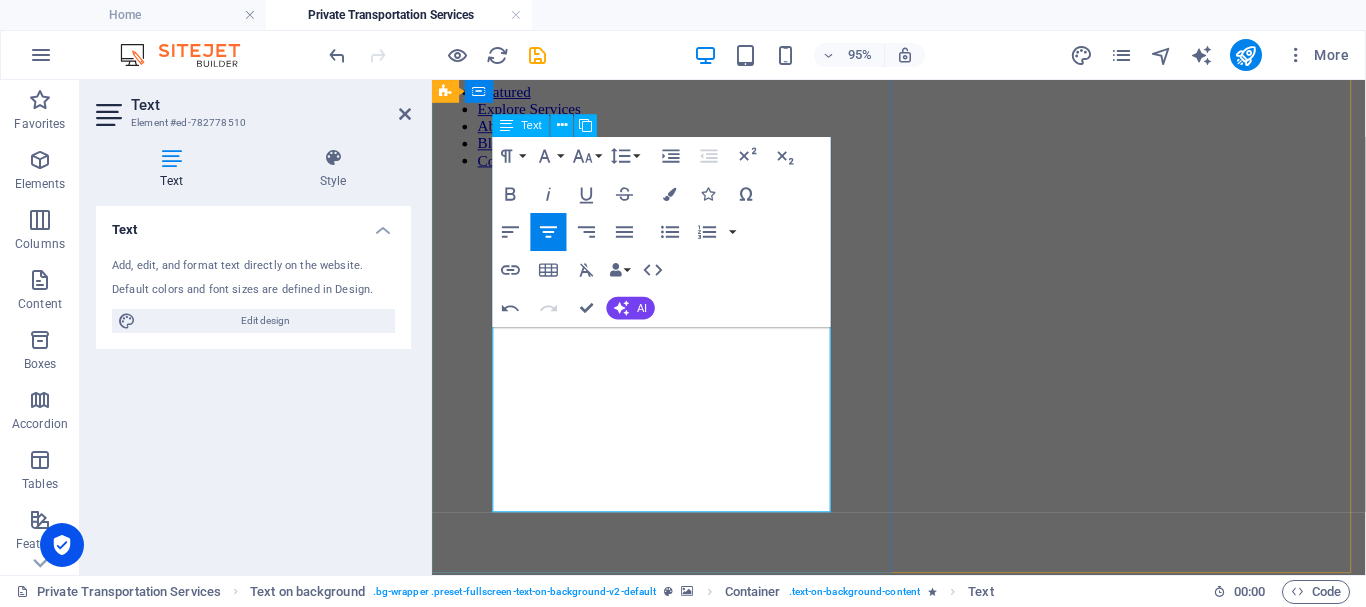 click on "Private Transportation Services   Comfort, Safety & Style — Wherever You Land, We’re Ready!" at bounding box center [923, 953] 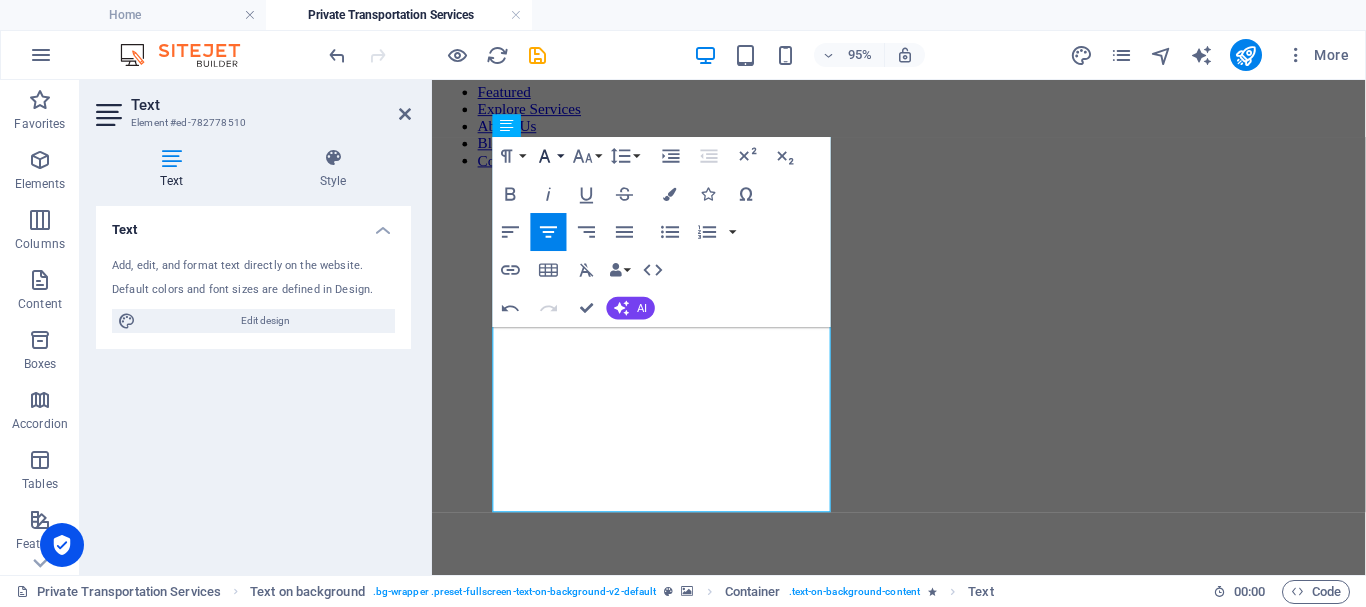 click on "Font Family" at bounding box center (549, 156) 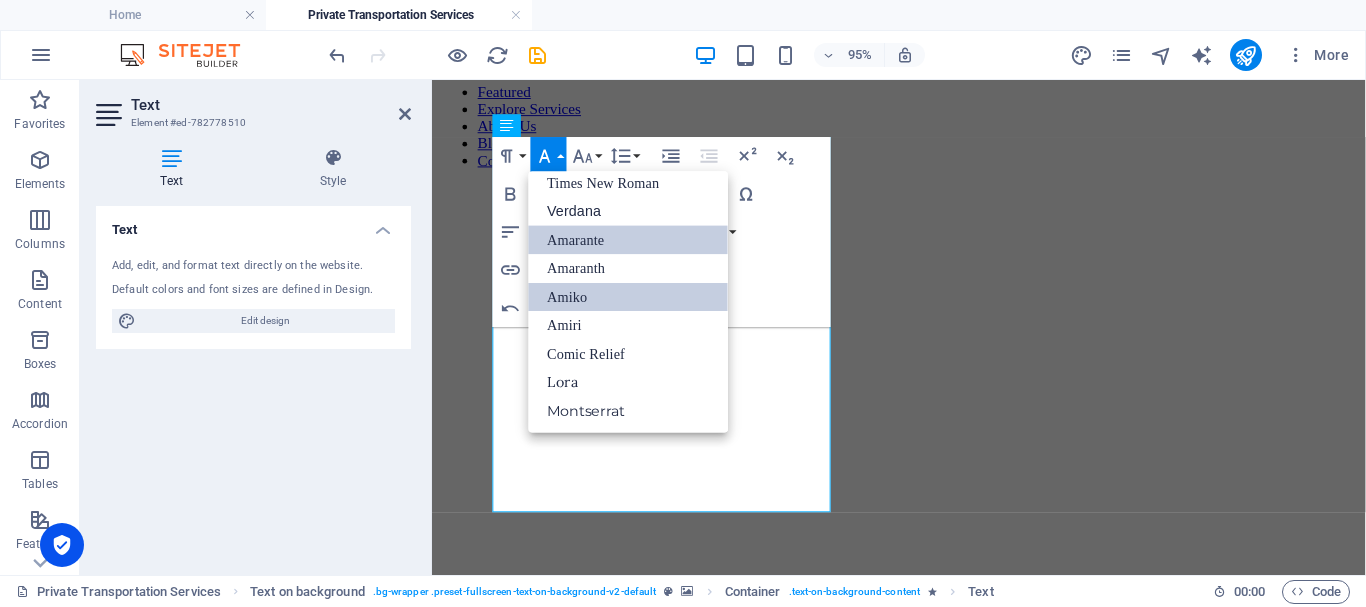 scroll, scrollTop: 131, scrollLeft: 0, axis: vertical 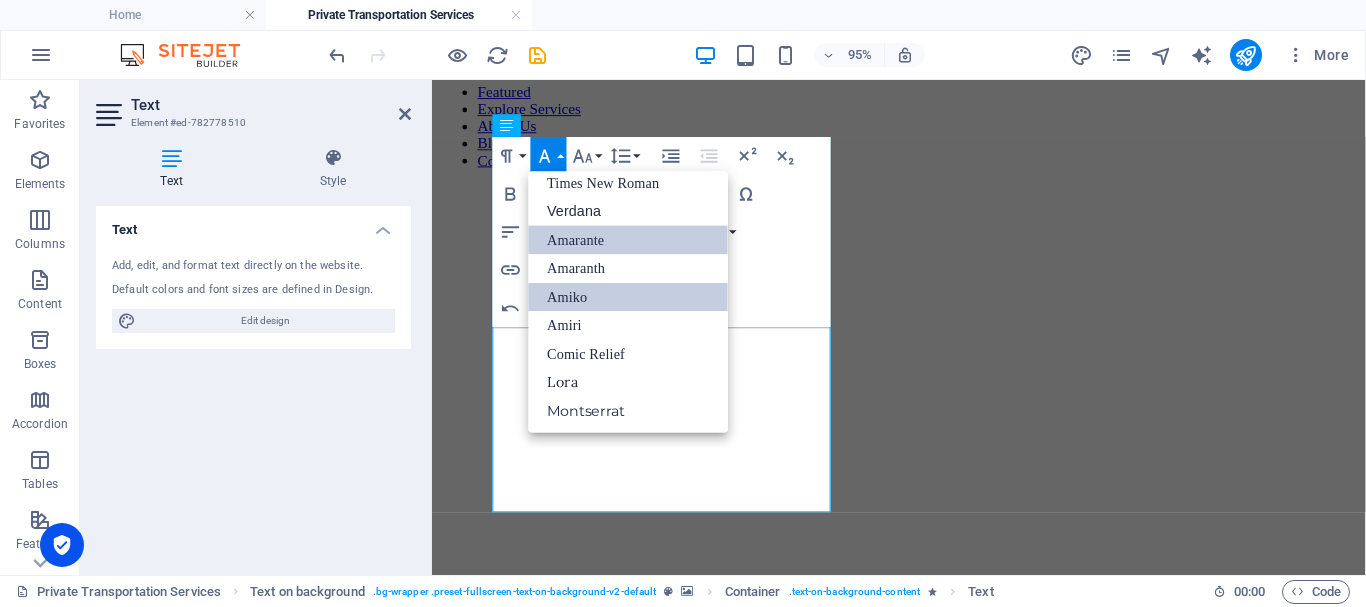 click on "Amiko" at bounding box center [629, 296] 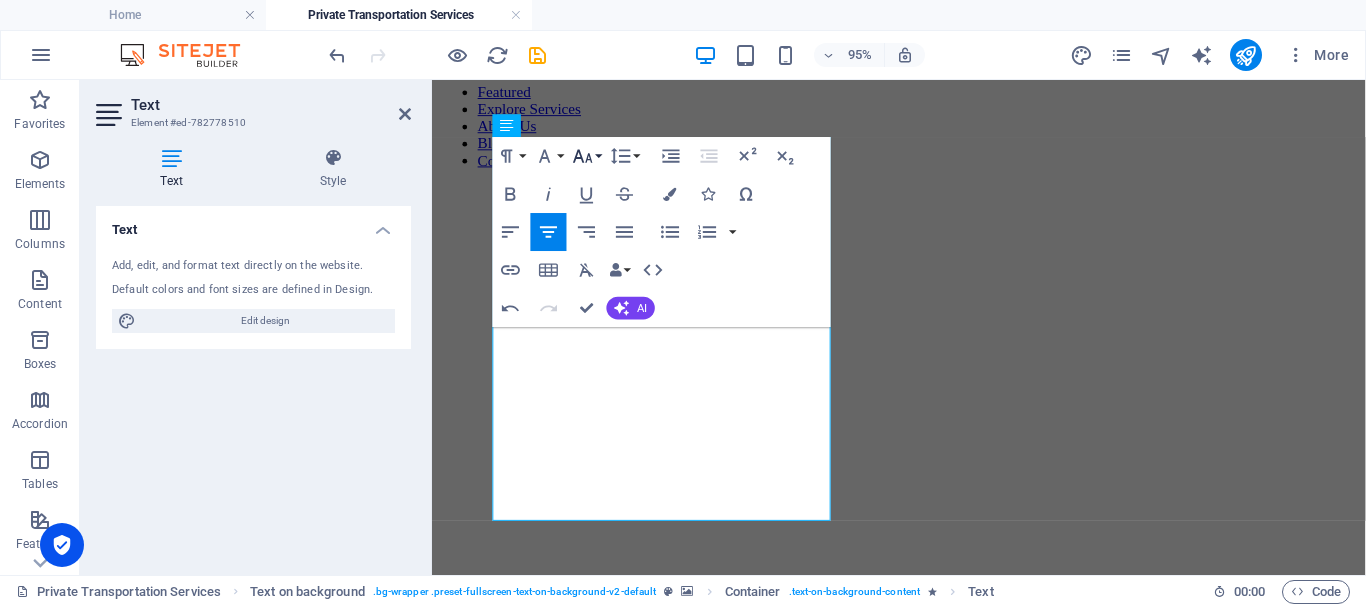 click on "Font Size" at bounding box center [587, 156] 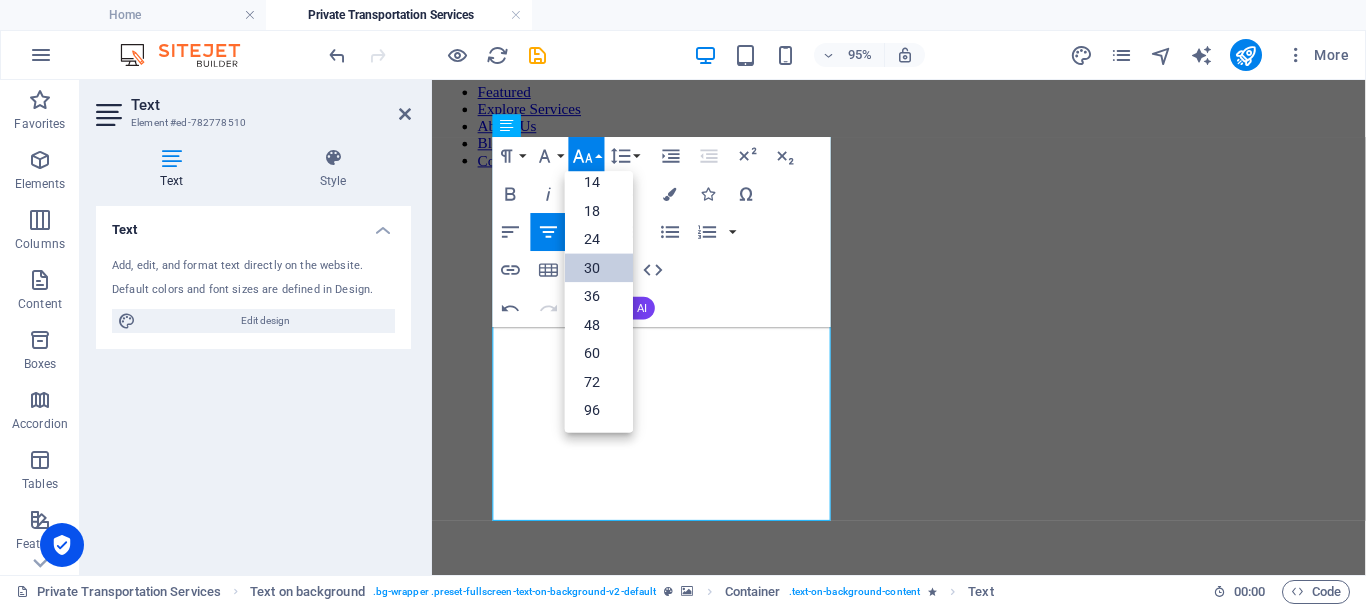 scroll, scrollTop: 161, scrollLeft: 0, axis: vertical 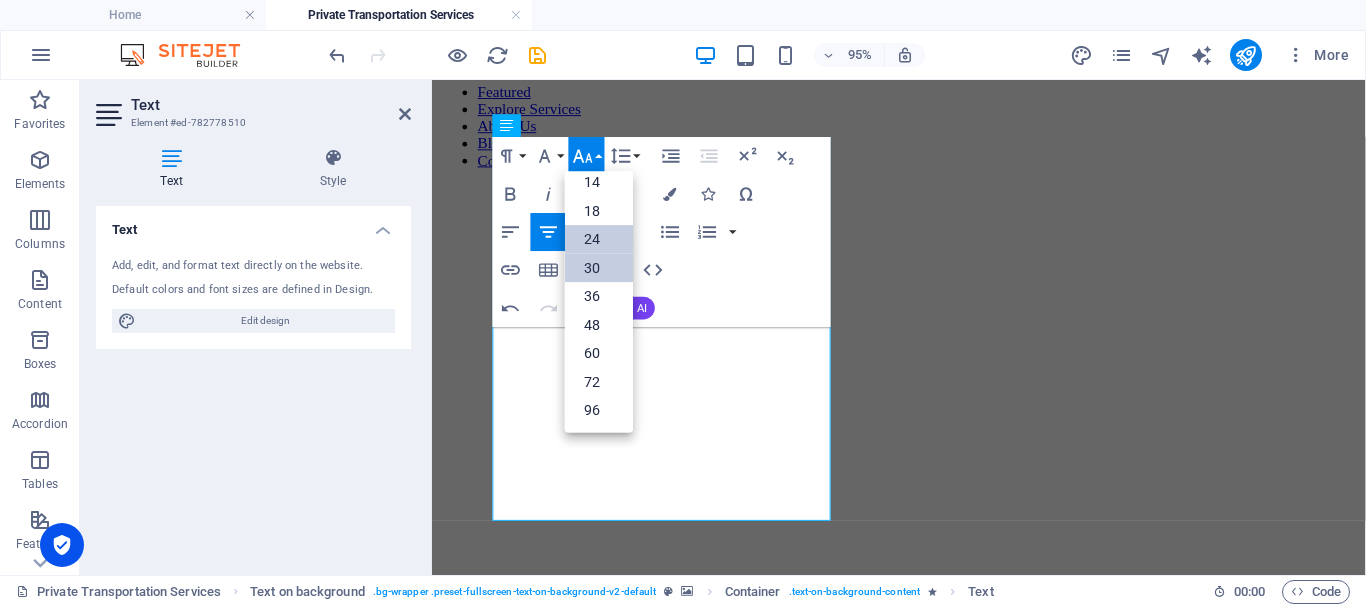 click on "24" at bounding box center [599, 239] 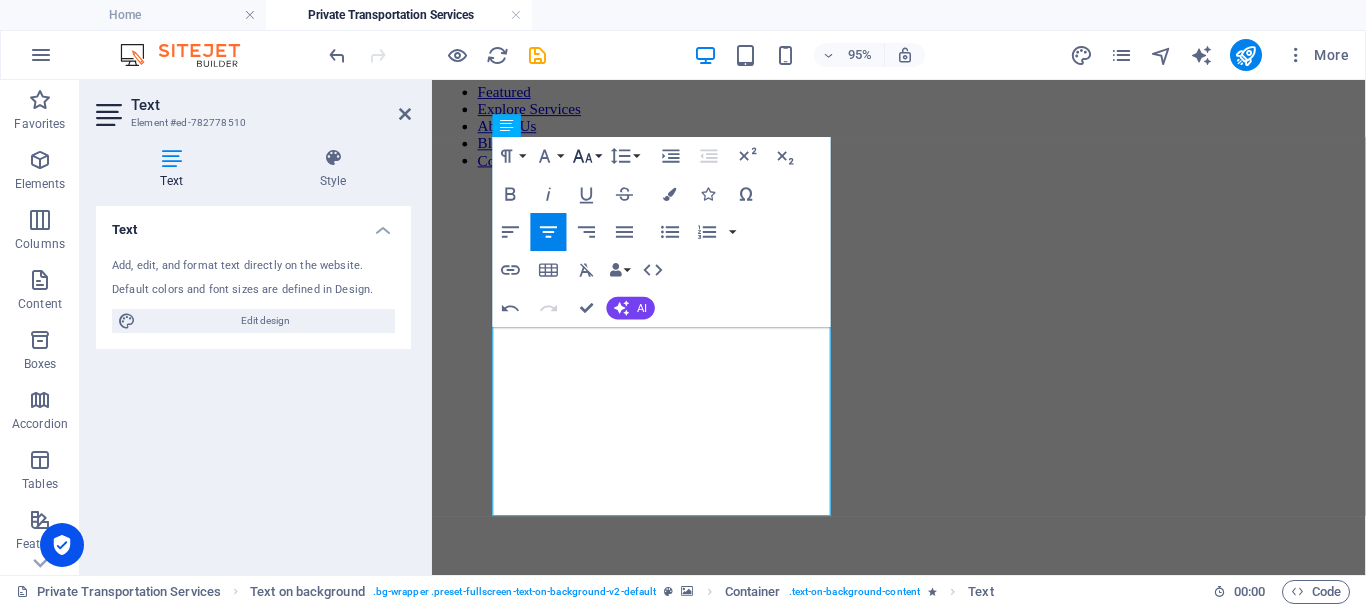 click on "Font Size" at bounding box center [587, 156] 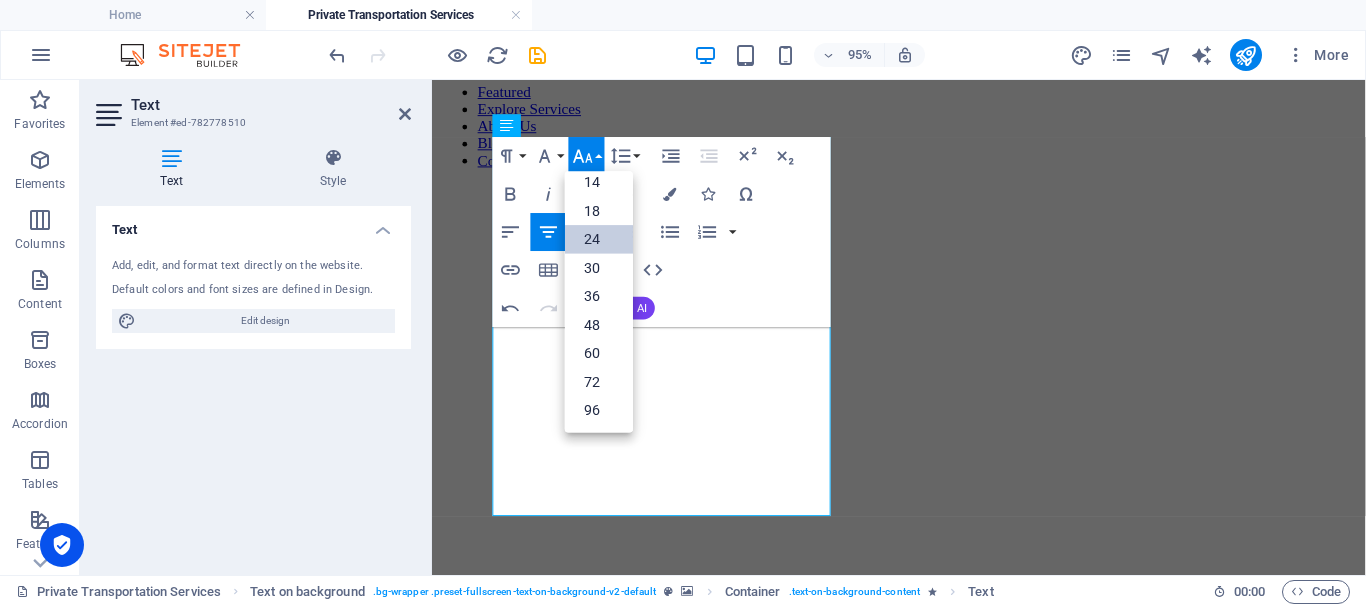 scroll, scrollTop: 161, scrollLeft: 0, axis: vertical 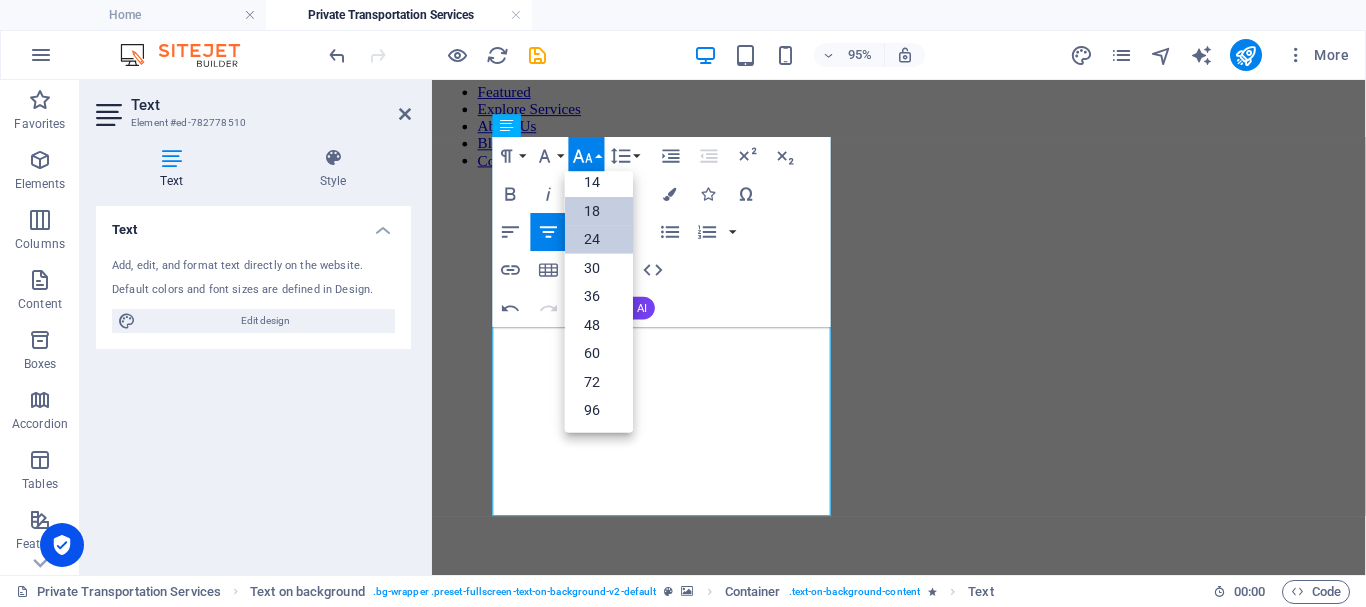 click on "18" at bounding box center [599, 211] 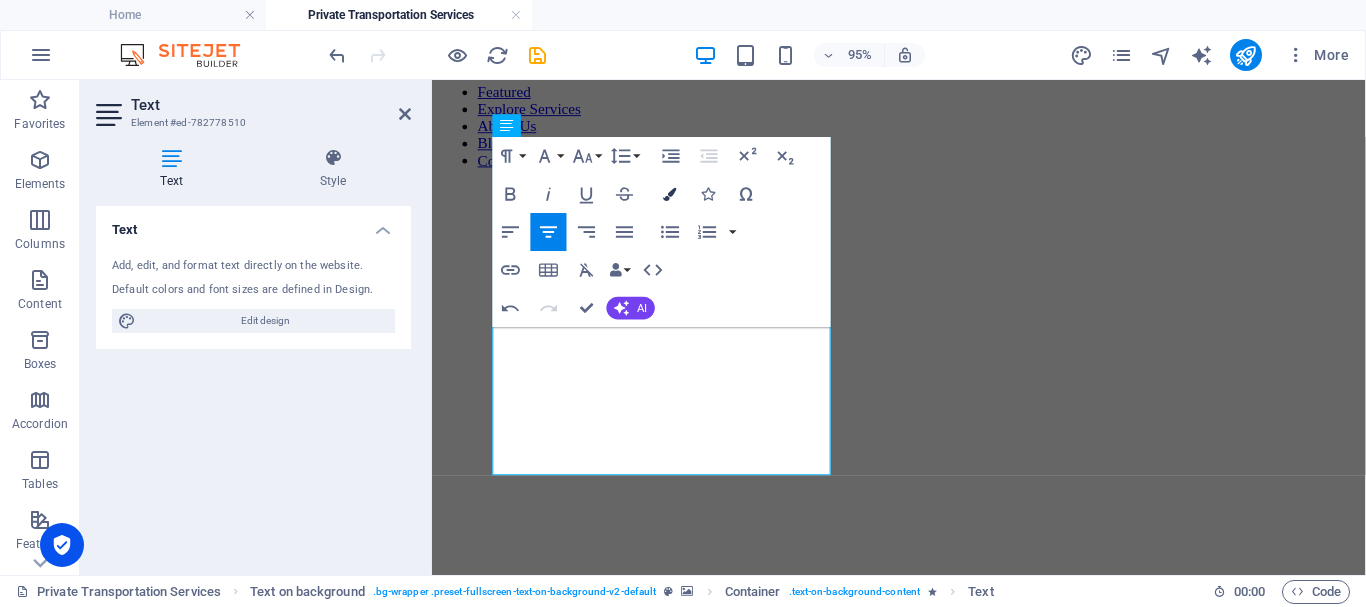 click at bounding box center [670, 193] 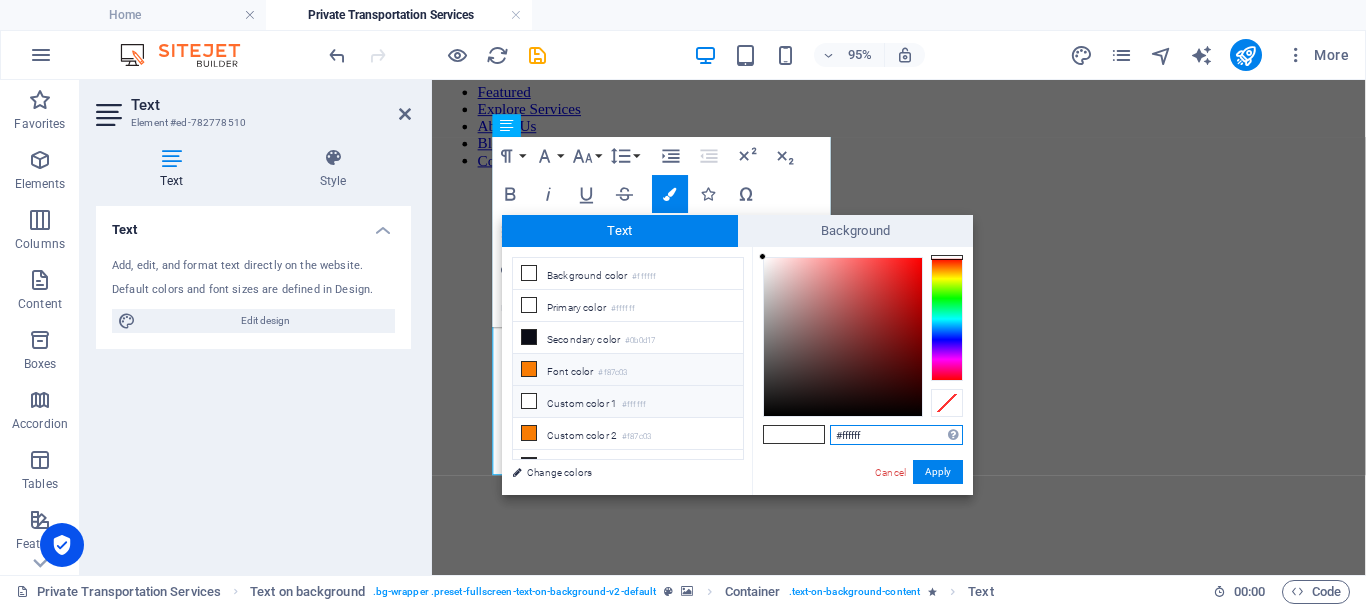 scroll, scrollTop: 78, scrollLeft: 0, axis: vertical 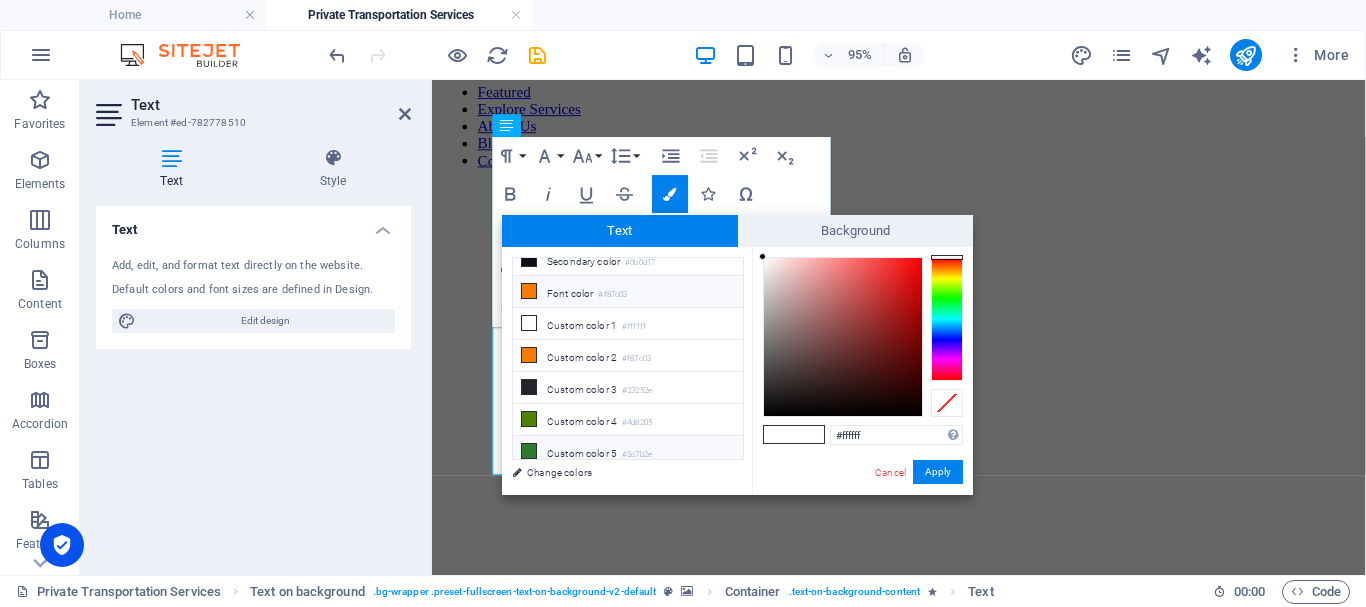 click on "Custom color 5
#2c7b2e" at bounding box center (628, 452) 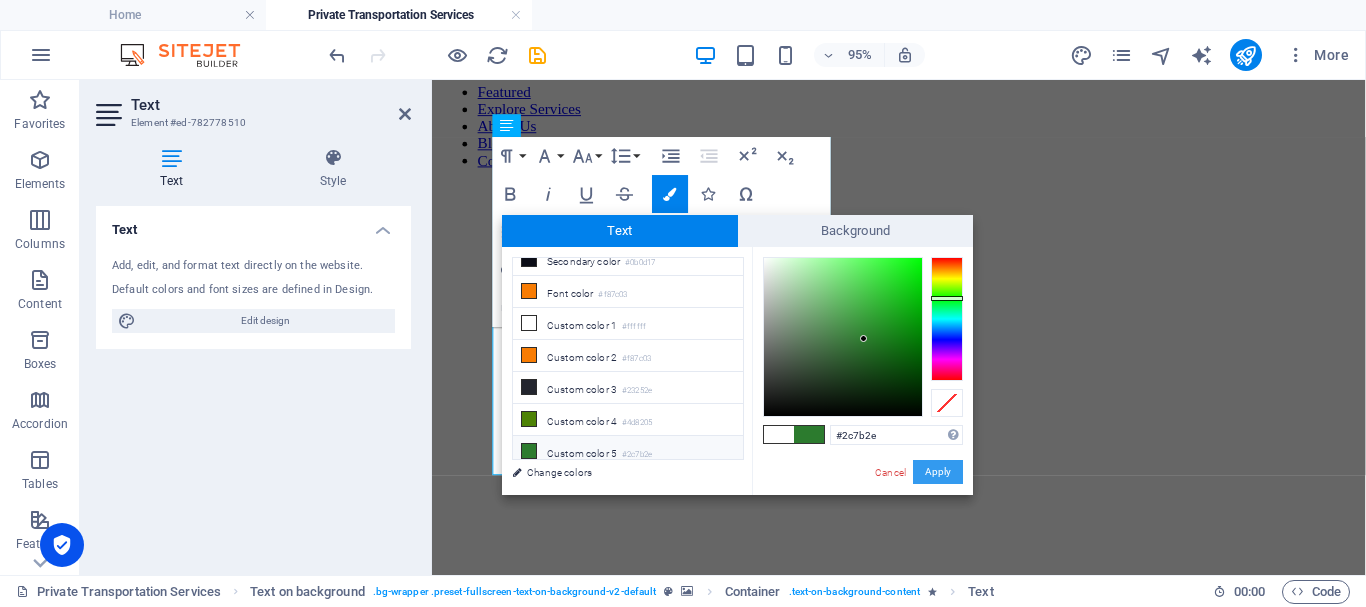 click on "Apply" at bounding box center (938, 472) 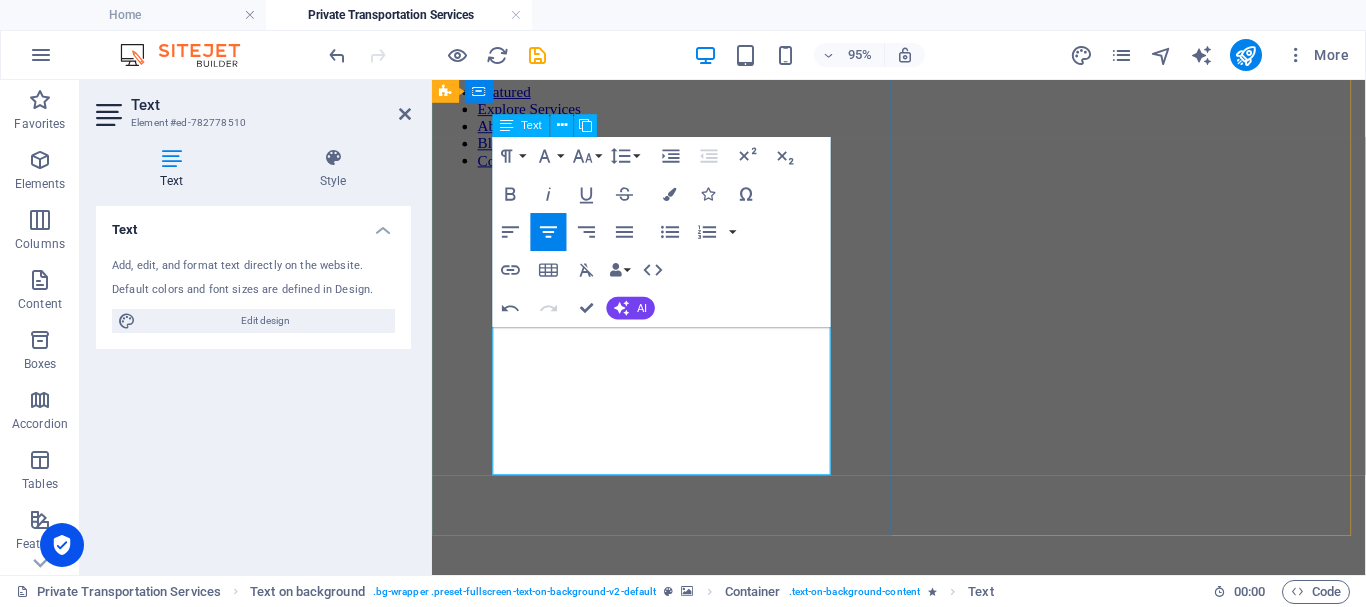 click on "Private Transportation Services" at bounding box center [921, 901] 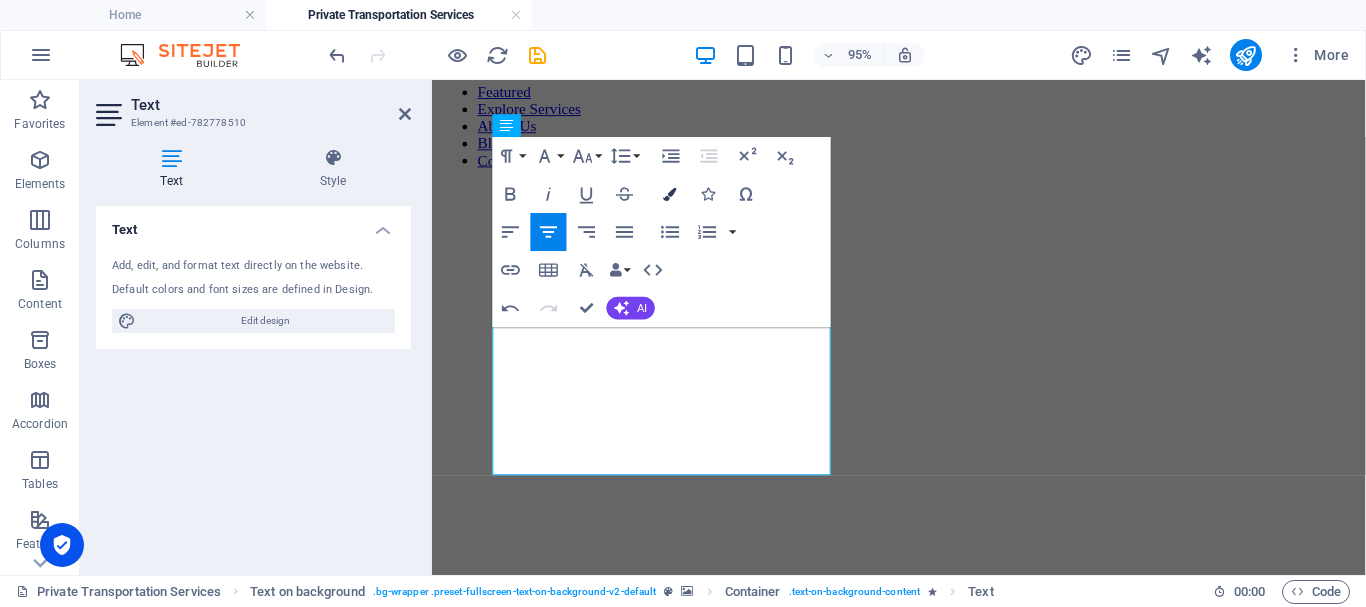 click at bounding box center (670, 193) 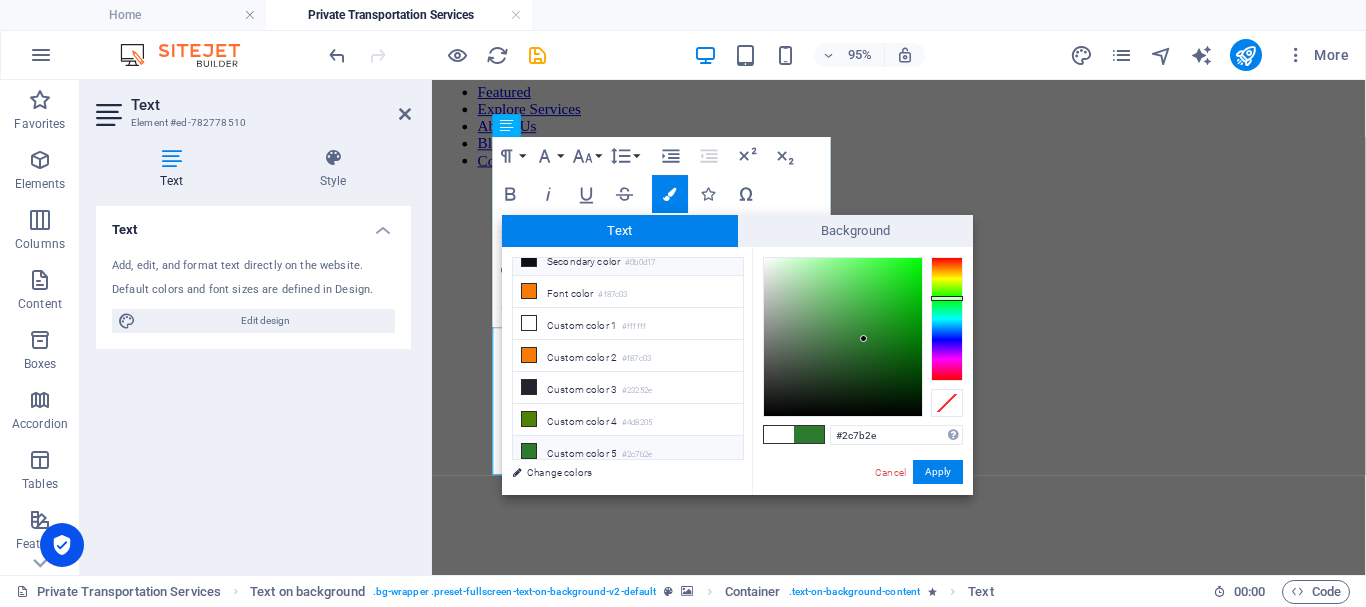 click on "Secondary color
#0b0d17" at bounding box center [628, 260] 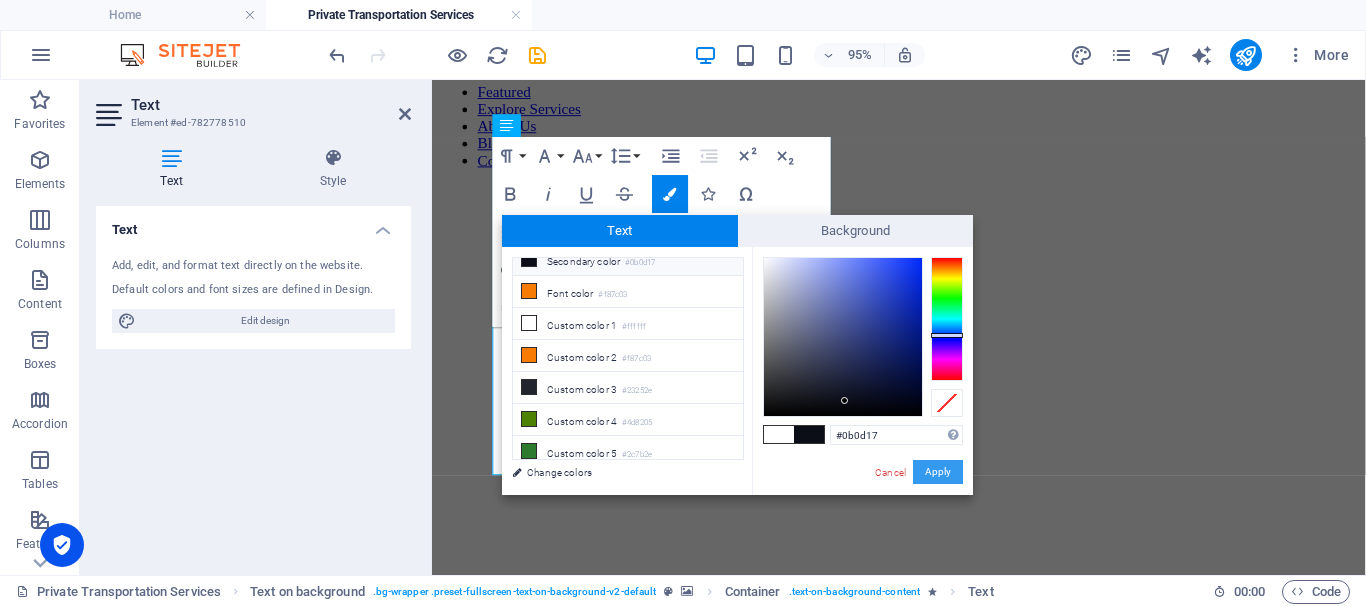 click on "Apply" at bounding box center (938, 472) 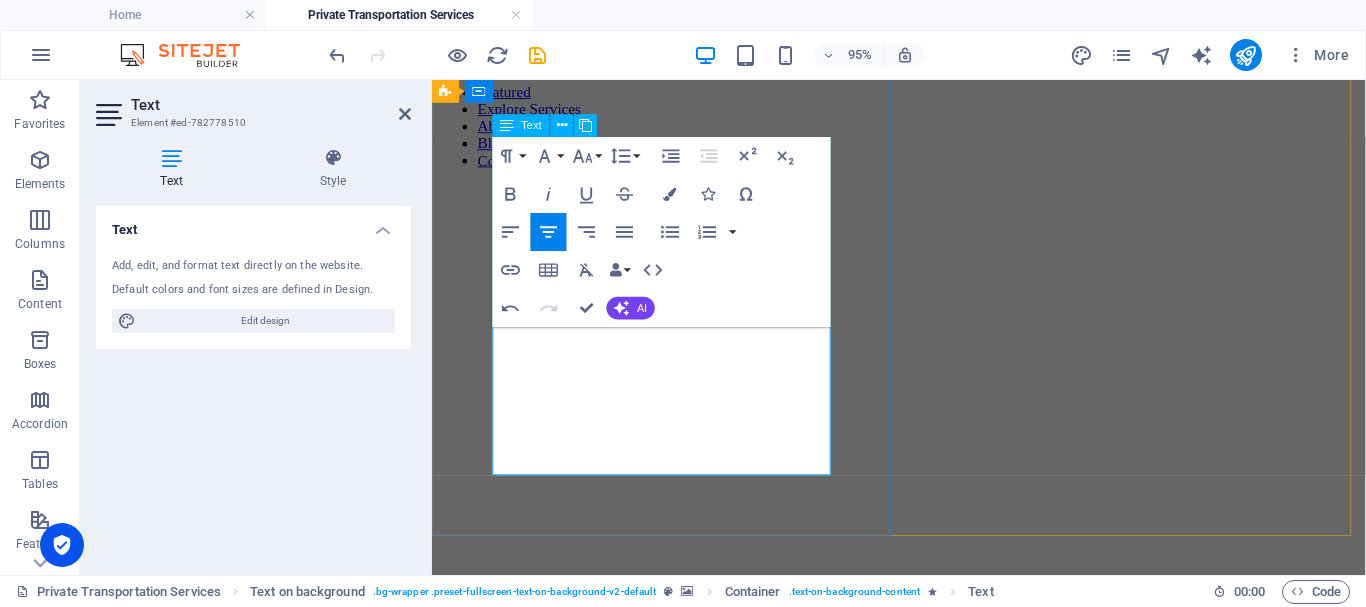 click on "Private Transportation Services   Comfort, Safety & Style — Wherever You Land, We’re Ready!" at bounding box center [923, 915] 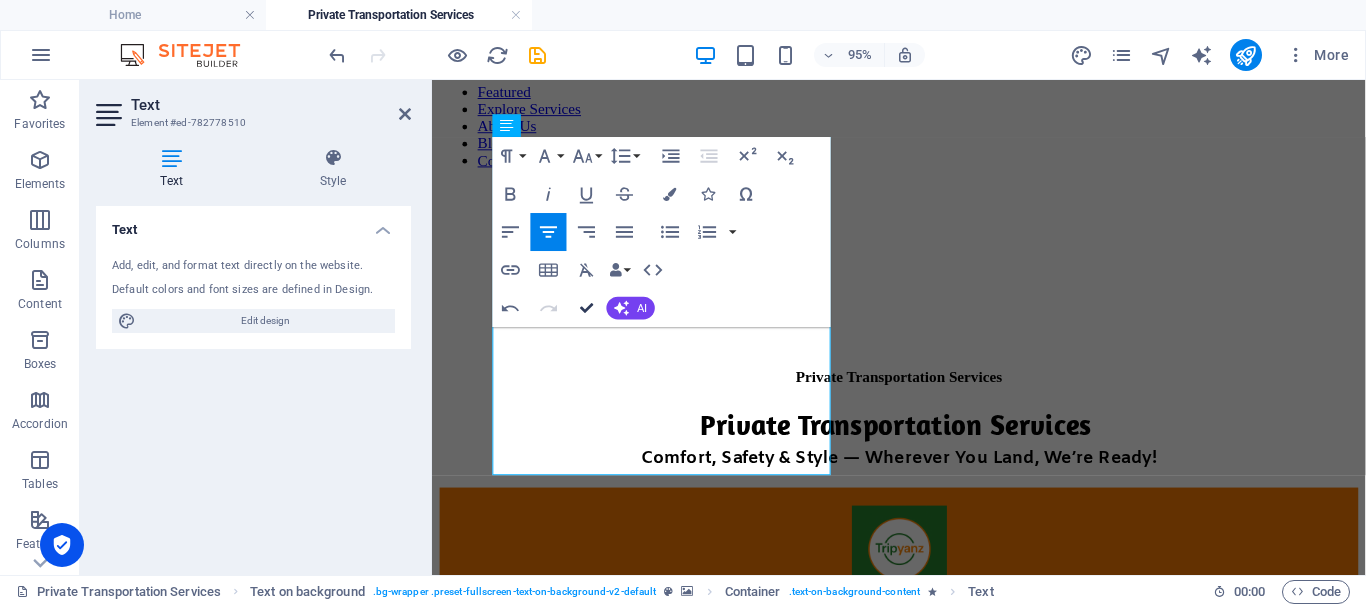 scroll, scrollTop: 0, scrollLeft: 0, axis: both 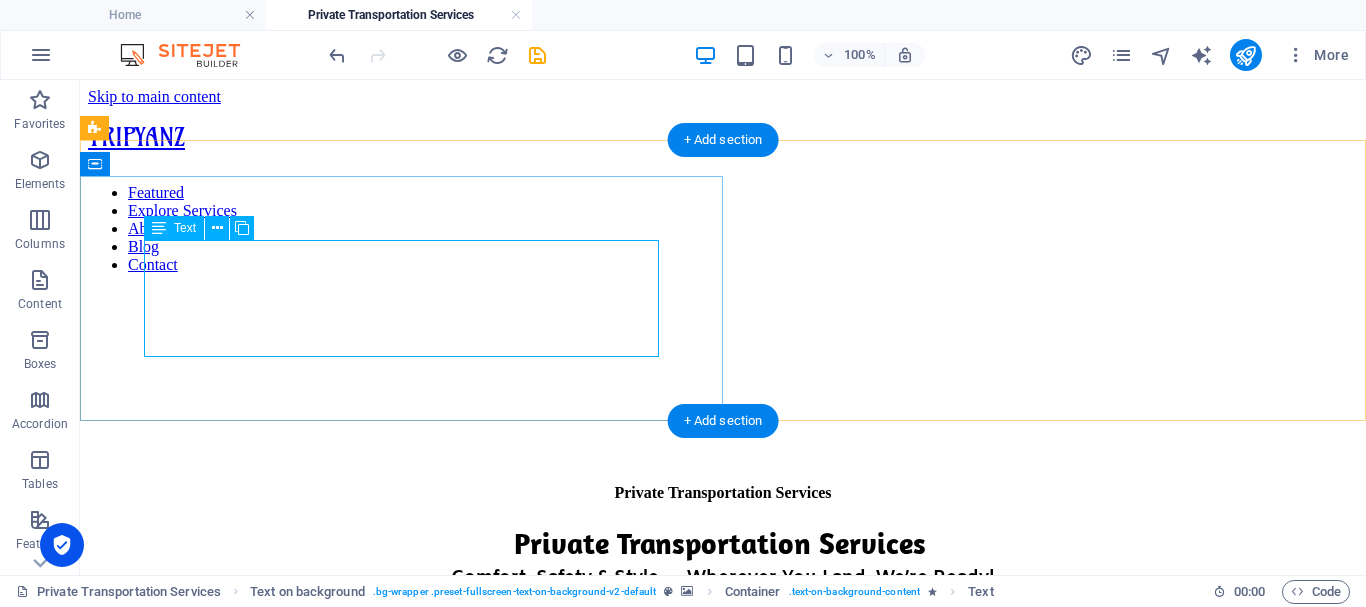 click on "Private Transportation Services   Comfort, Safety & Style — Wherever You Land, We’re Ready!" at bounding box center (723, 557) 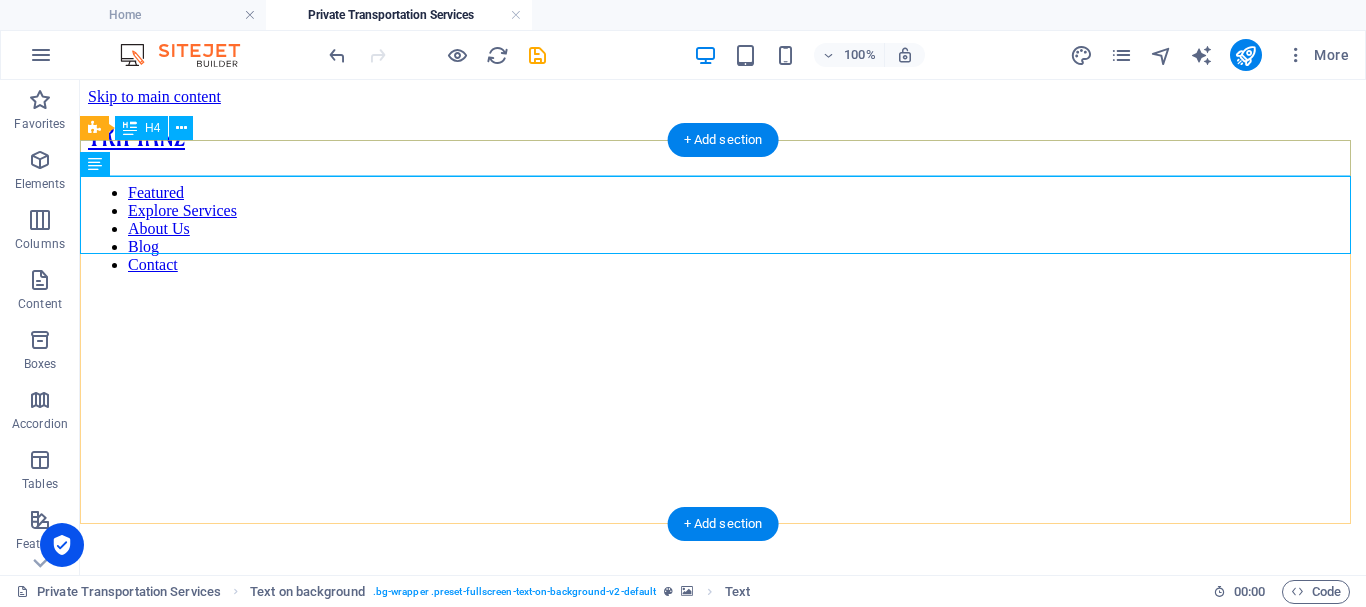 click on "Private Transportation Services" at bounding box center (723, 596) 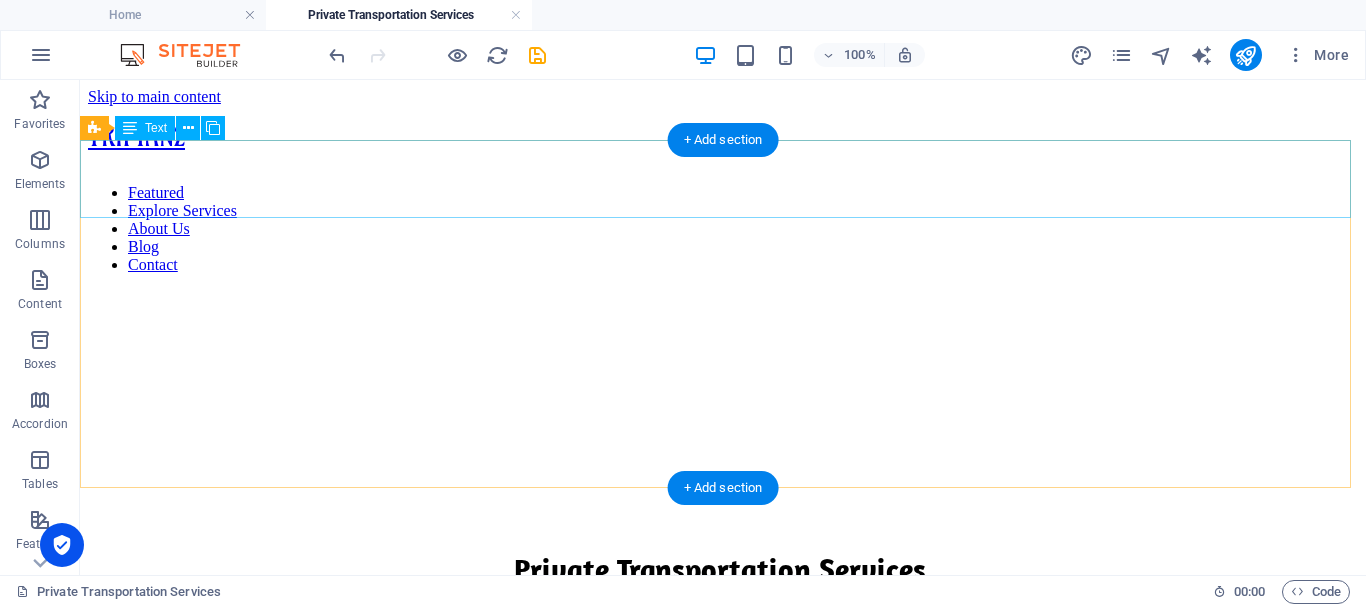 click on "Private Transportation Services   Comfort, Safety & Style — Wherever You Land, We’re Ready!" at bounding box center (723, 583) 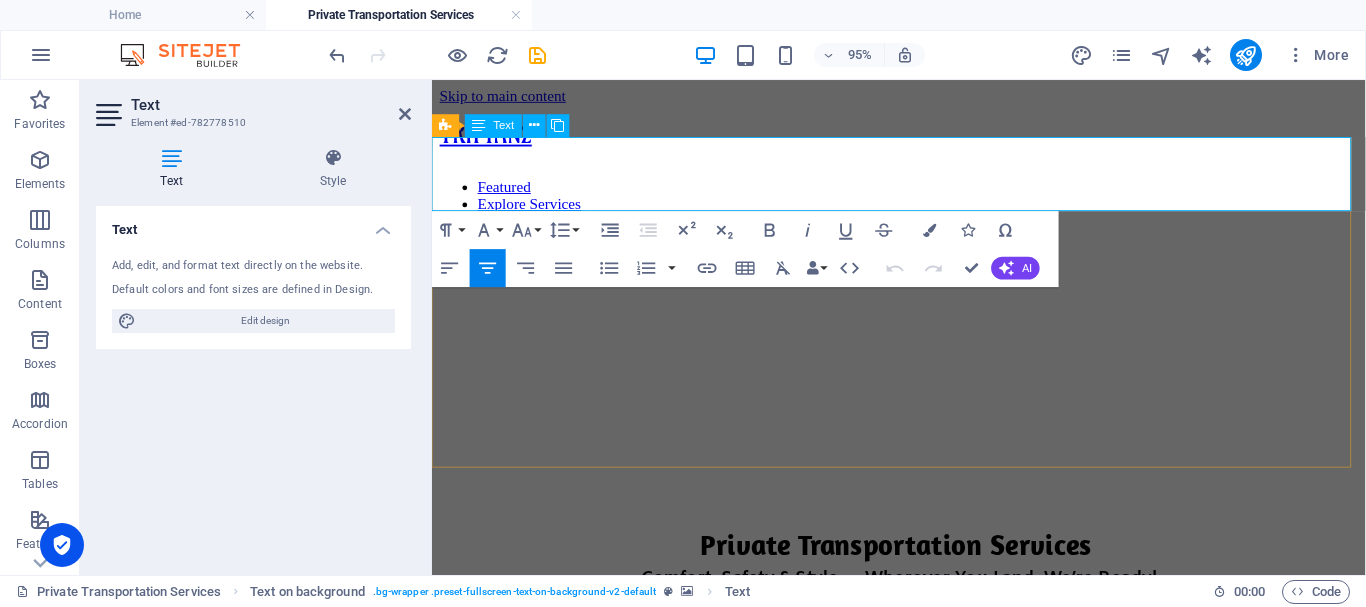 click on "Private Transportation Services" at bounding box center (921, 569) 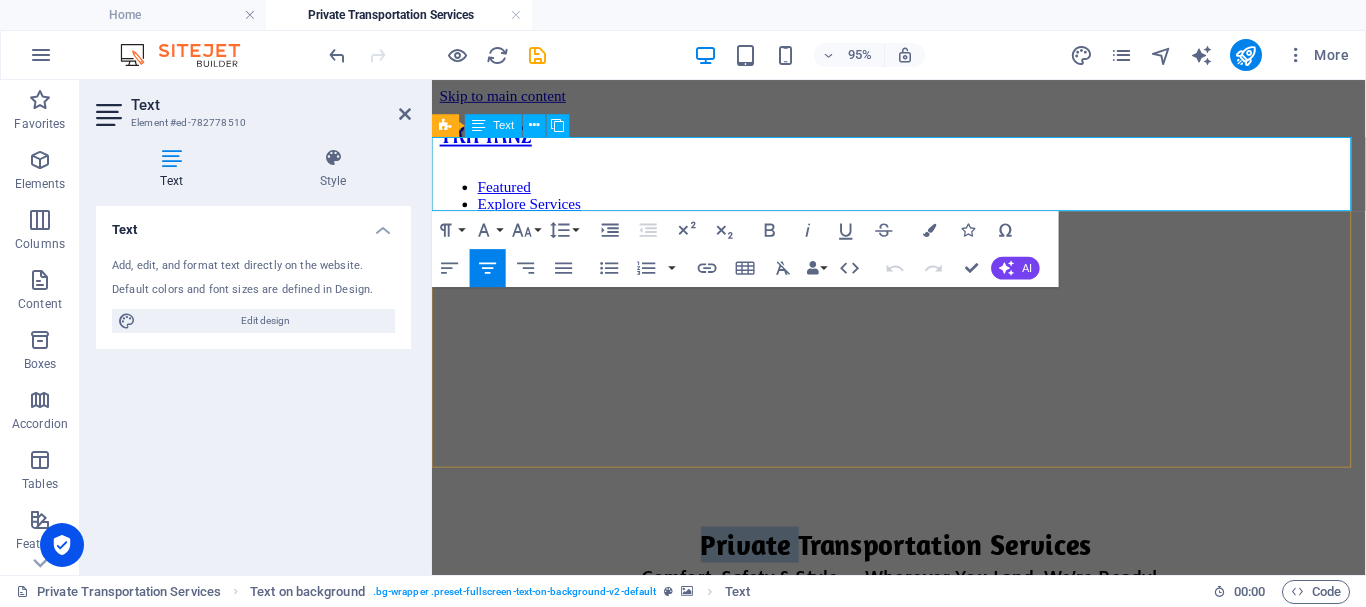click on "Private Transportation Services" at bounding box center (921, 569) 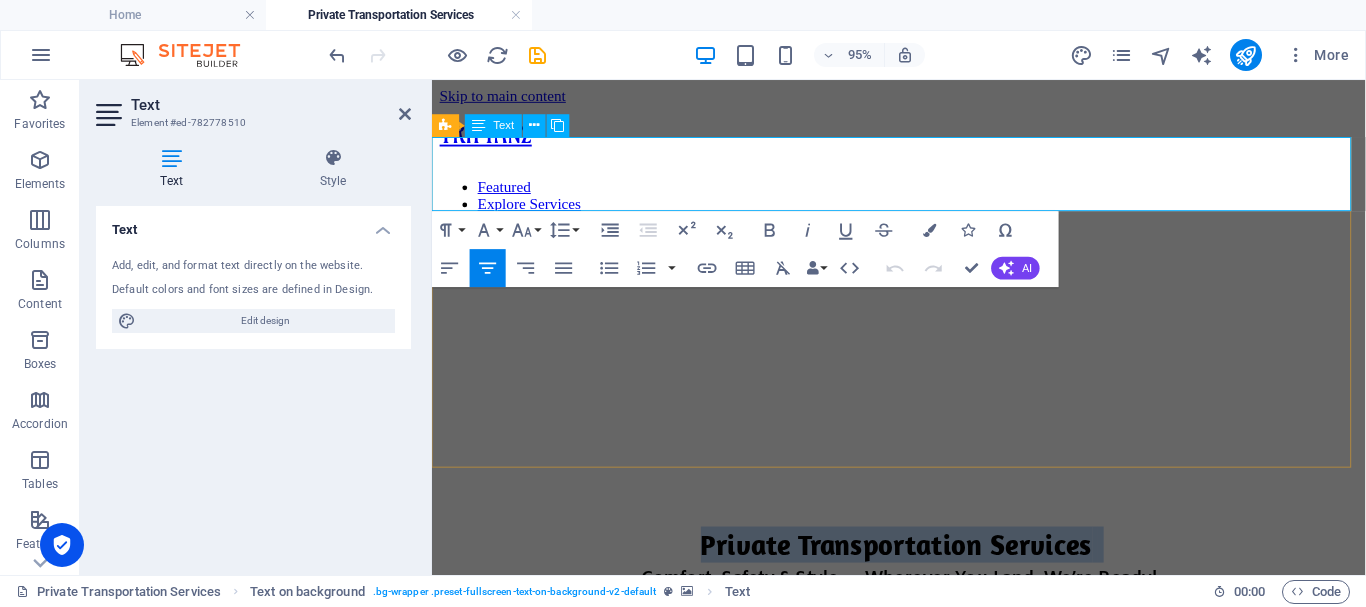 click on "Private Transportation Services" at bounding box center (921, 569) 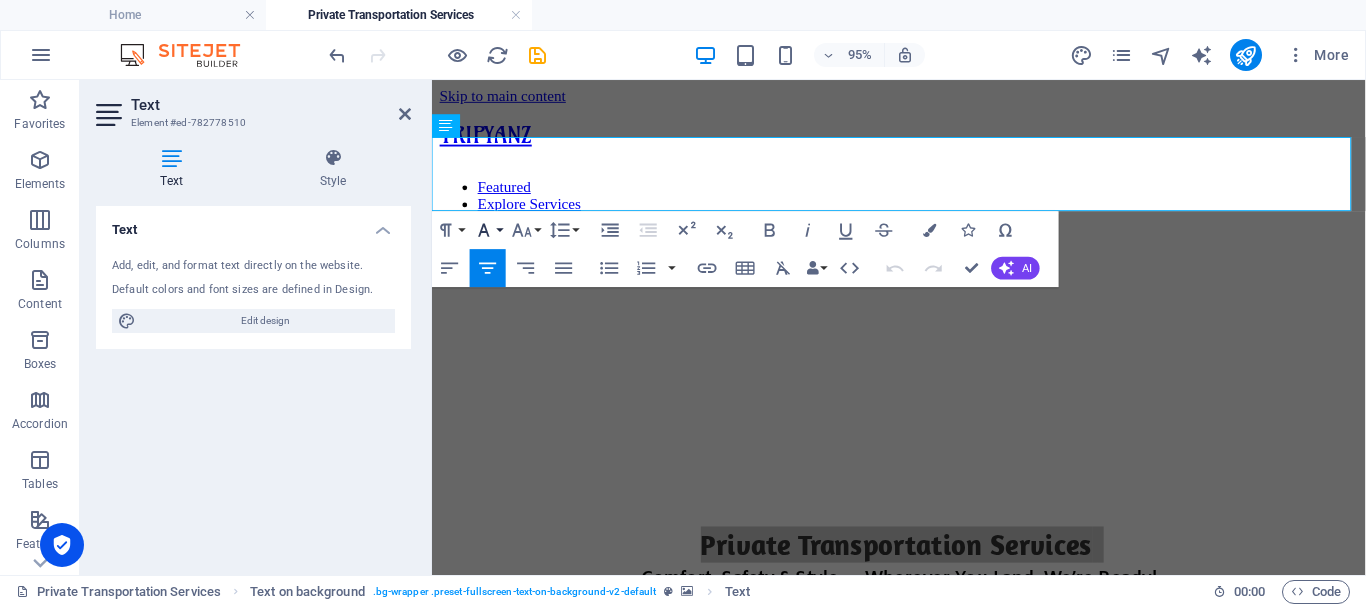 click on "Font Family" at bounding box center [488, 230] 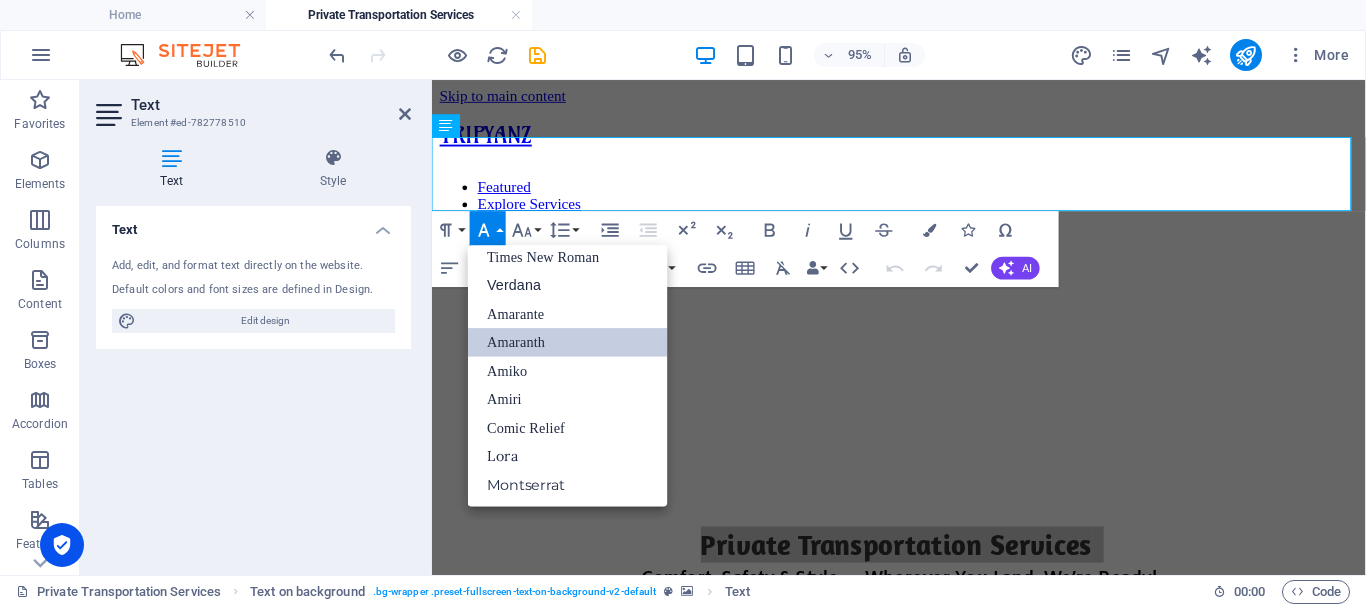 scroll, scrollTop: 131, scrollLeft: 0, axis: vertical 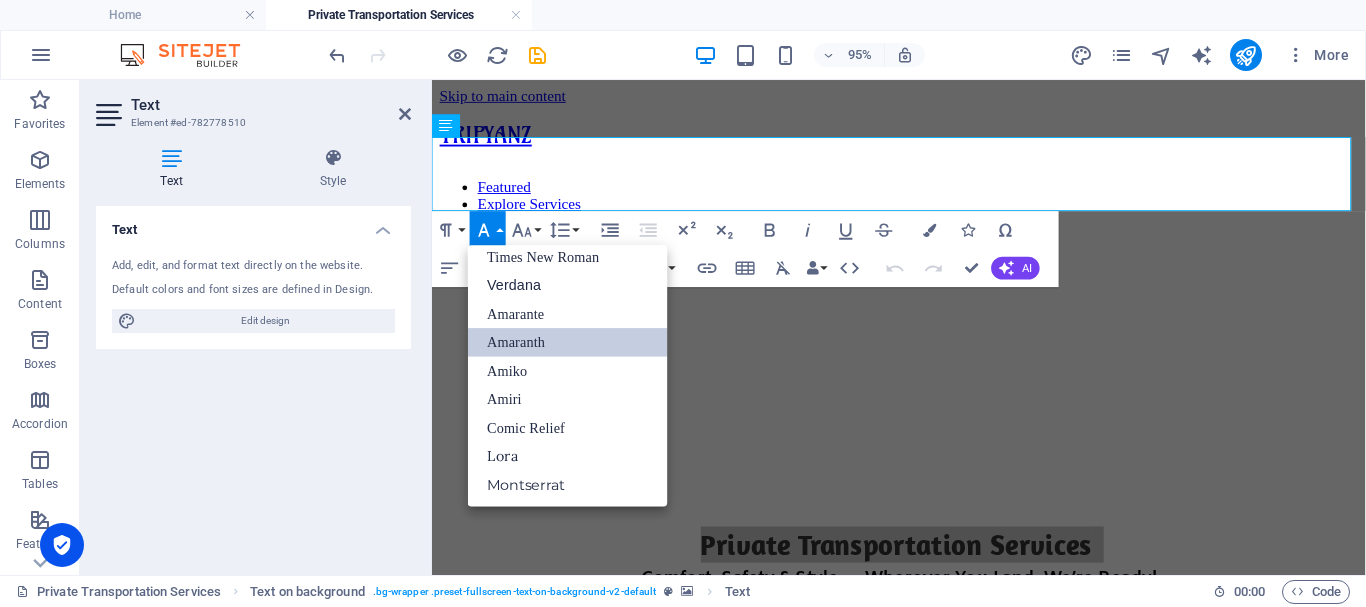 click on "Font Family" at bounding box center (488, 230) 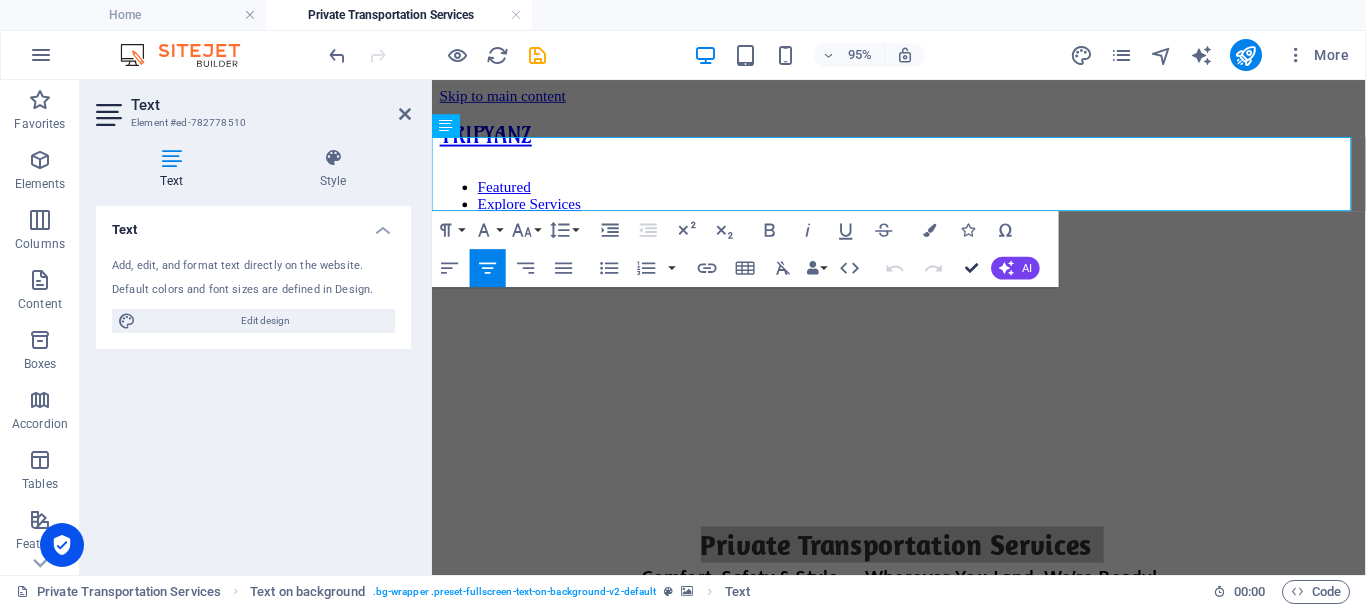 drag, startPoint x: 968, startPoint y: 266, endPoint x: 871, endPoint y: 178, distance: 130.96947 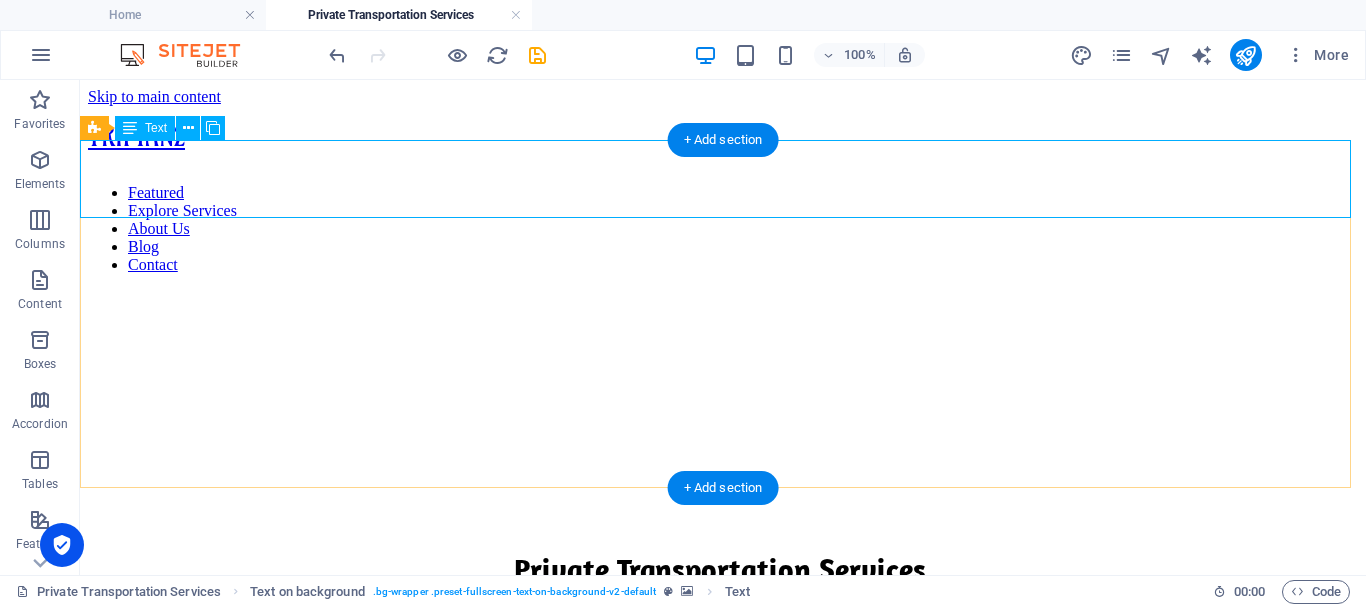 click on "Private Transportation Services   Comfort, Safety & Style — Wherever You Land, We’re Ready!" at bounding box center (723, 583) 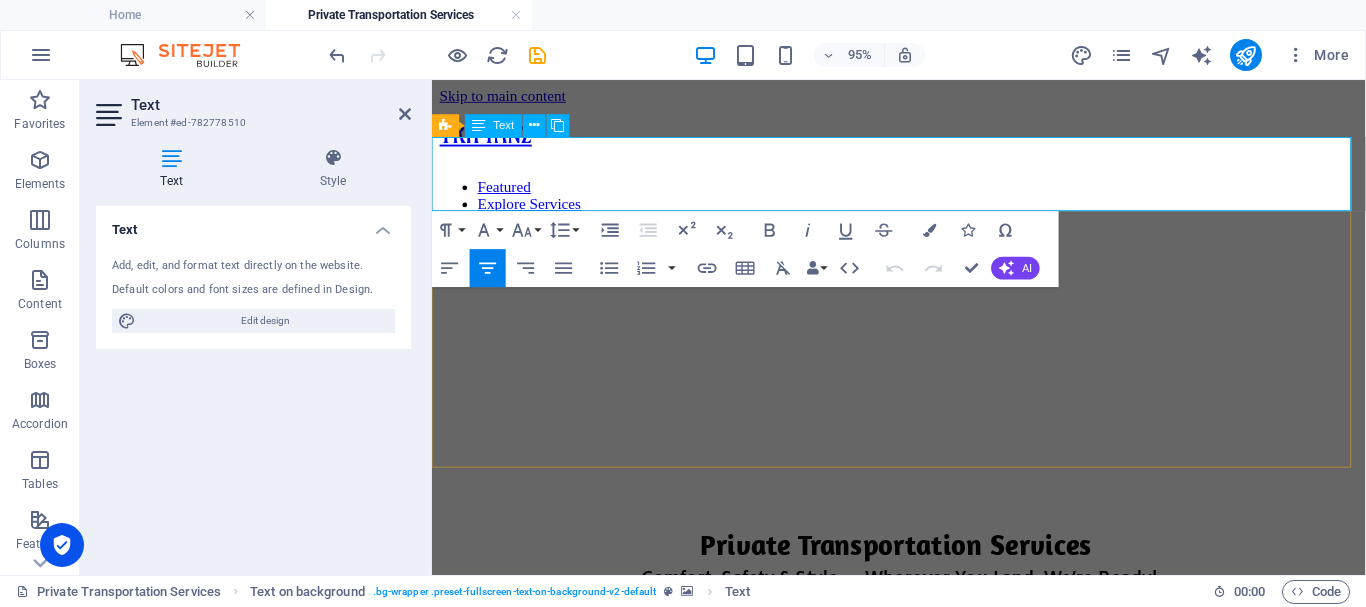 click on "Comfort, Safety & Style — Wherever You Land, We’re Ready!" at bounding box center (924, 604) 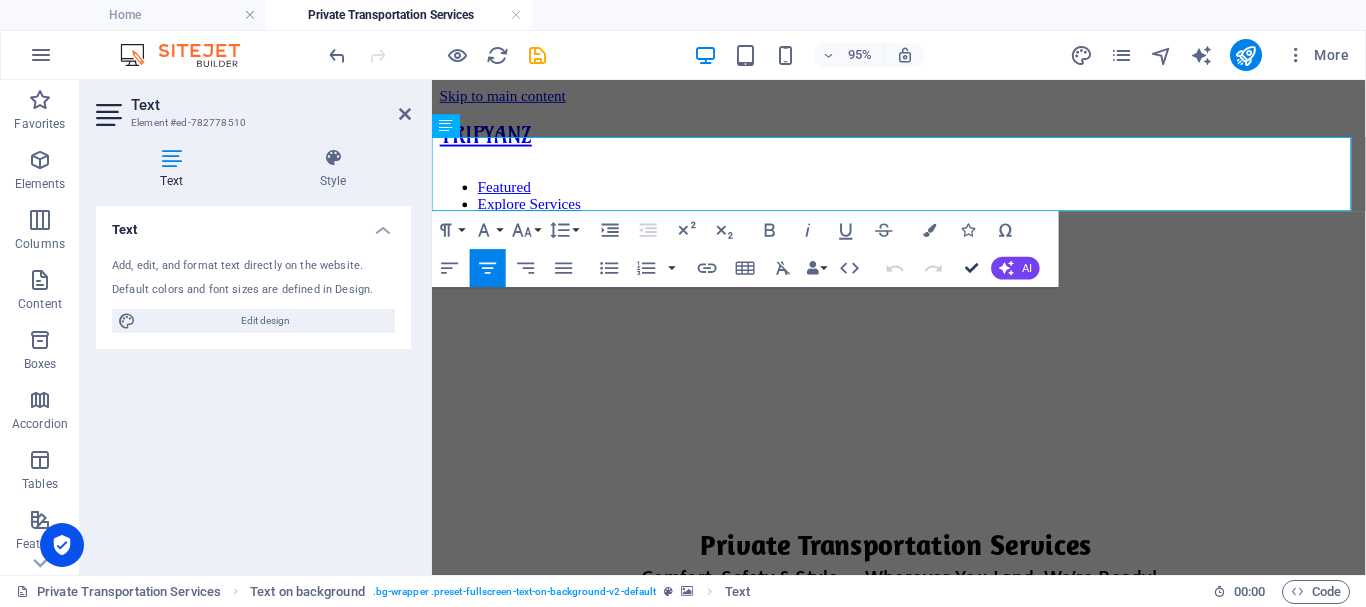 drag, startPoint x: 969, startPoint y: 269, endPoint x: 879, endPoint y: 189, distance: 120.41595 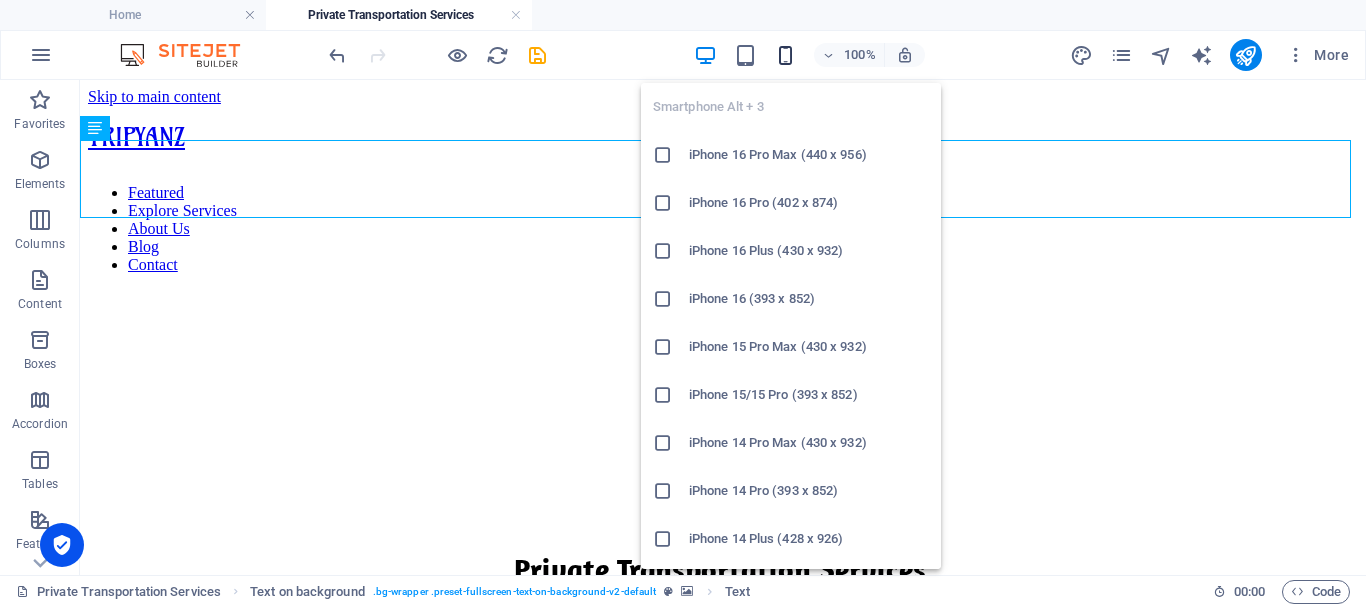 click at bounding box center [785, 55] 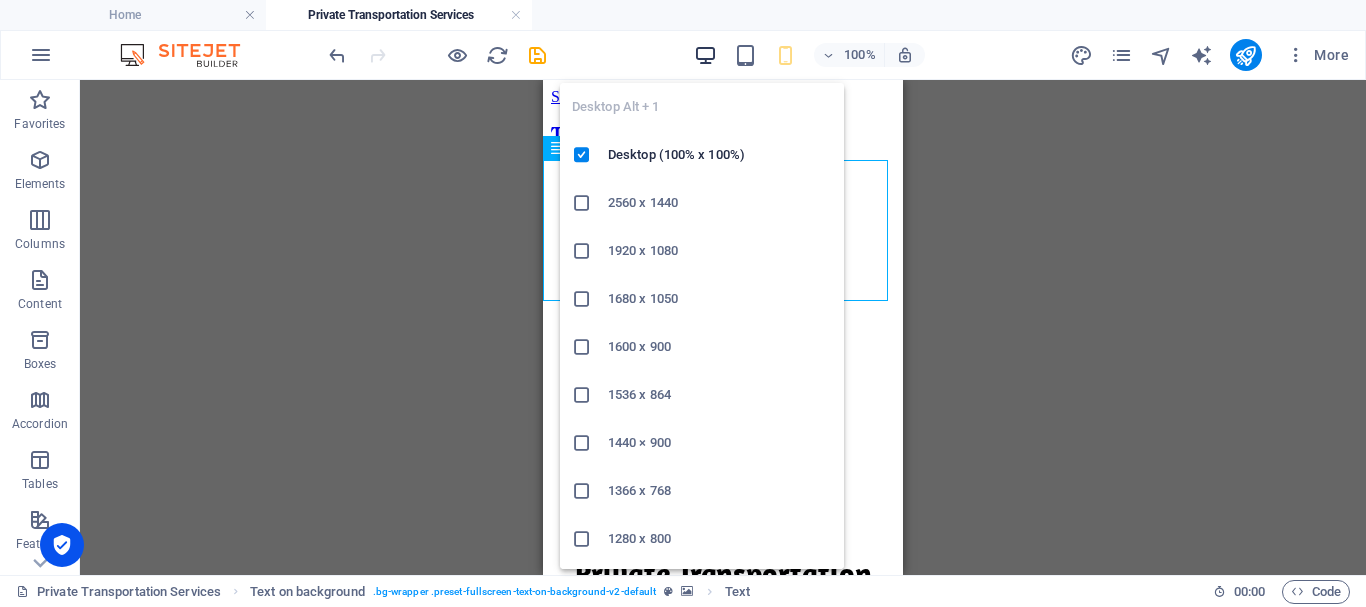 click at bounding box center (705, 55) 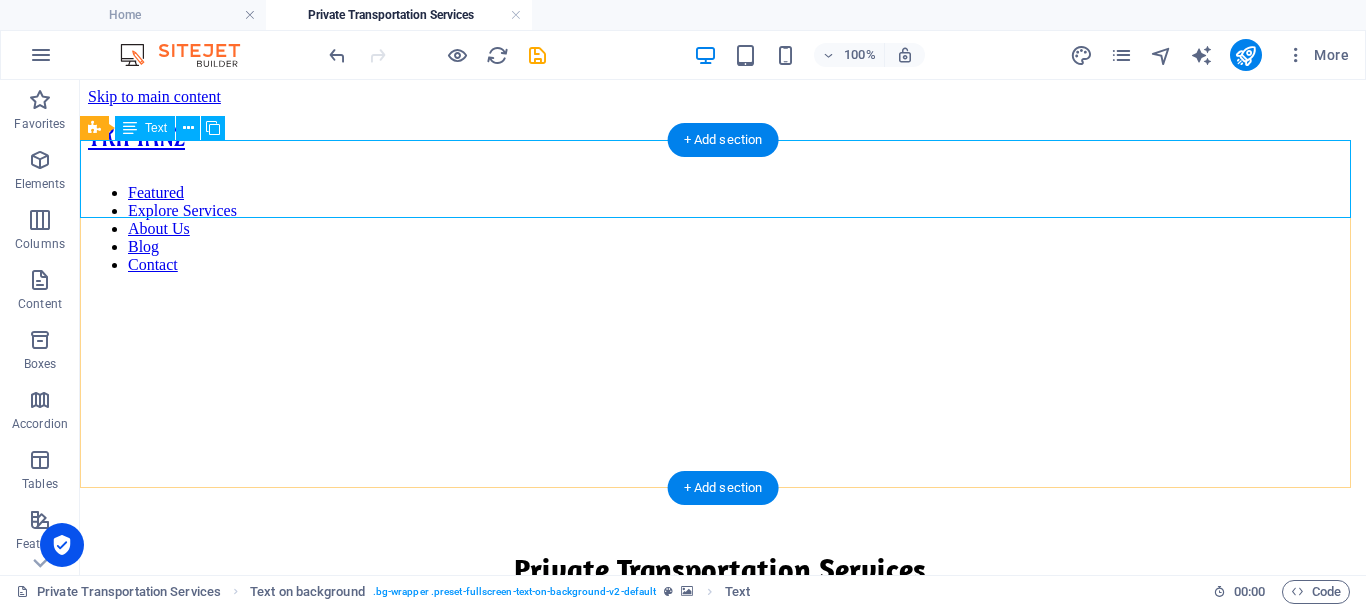 click on "Private Transportation Services   Comfort, Safety & Style — Wherever You Land, We’re Ready!" at bounding box center [723, 583] 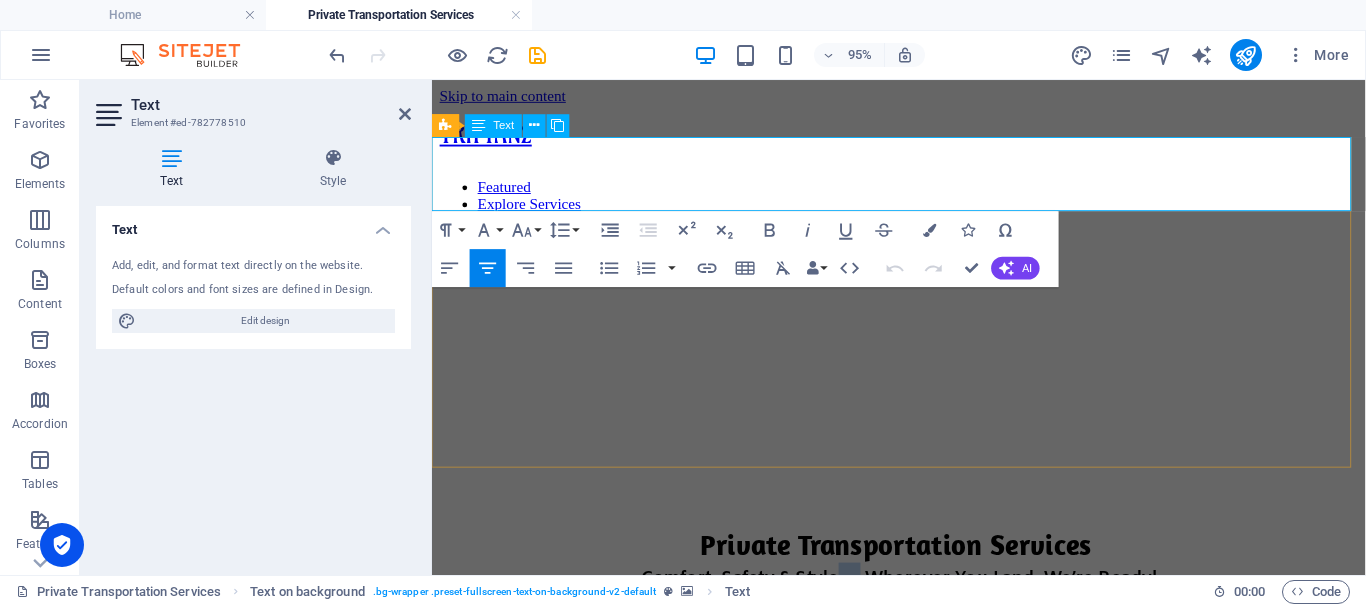 drag, startPoint x: 874, startPoint y: 202, endPoint x: 854, endPoint y: 205, distance: 20.22375 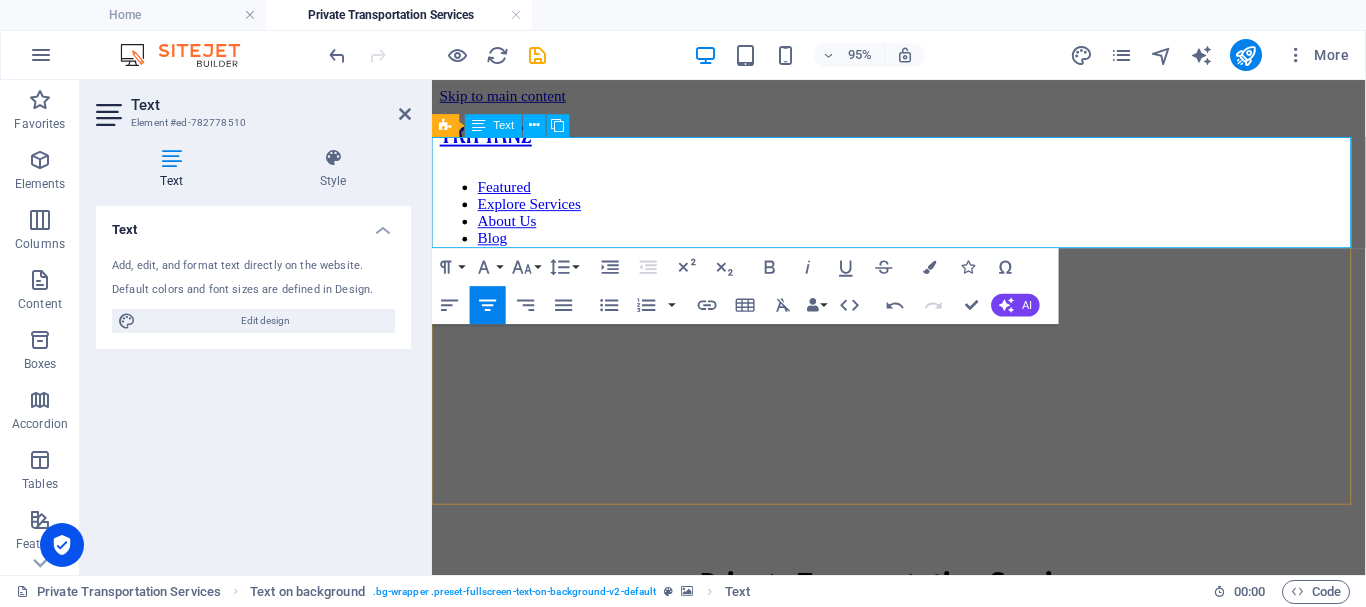 drag, startPoint x: 1097, startPoint y: 242, endPoint x: 686, endPoint y: 166, distance: 417.9677 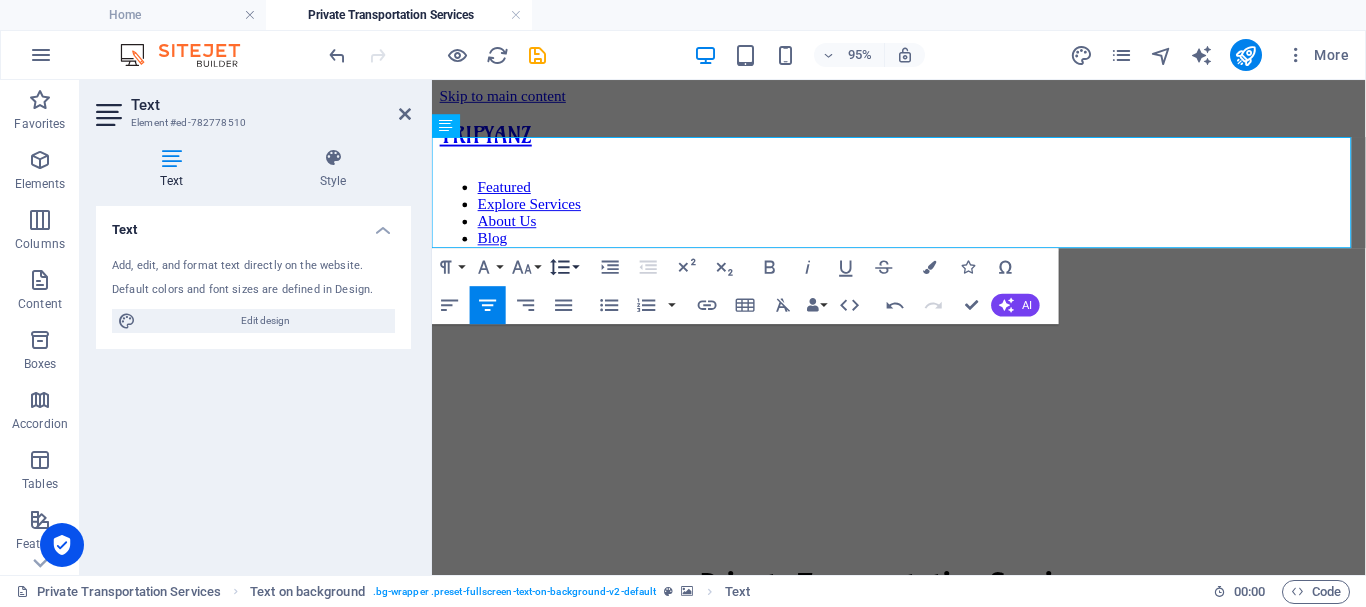 click on "Line Height" at bounding box center [564, 267] 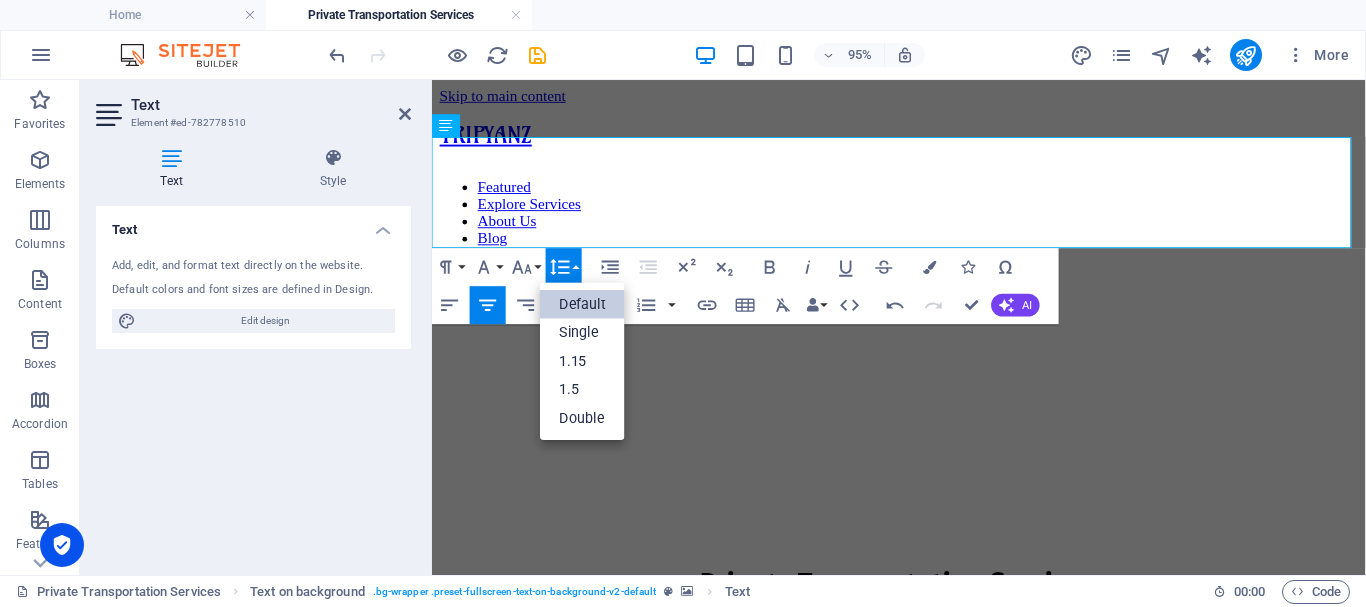 scroll, scrollTop: 0, scrollLeft: 0, axis: both 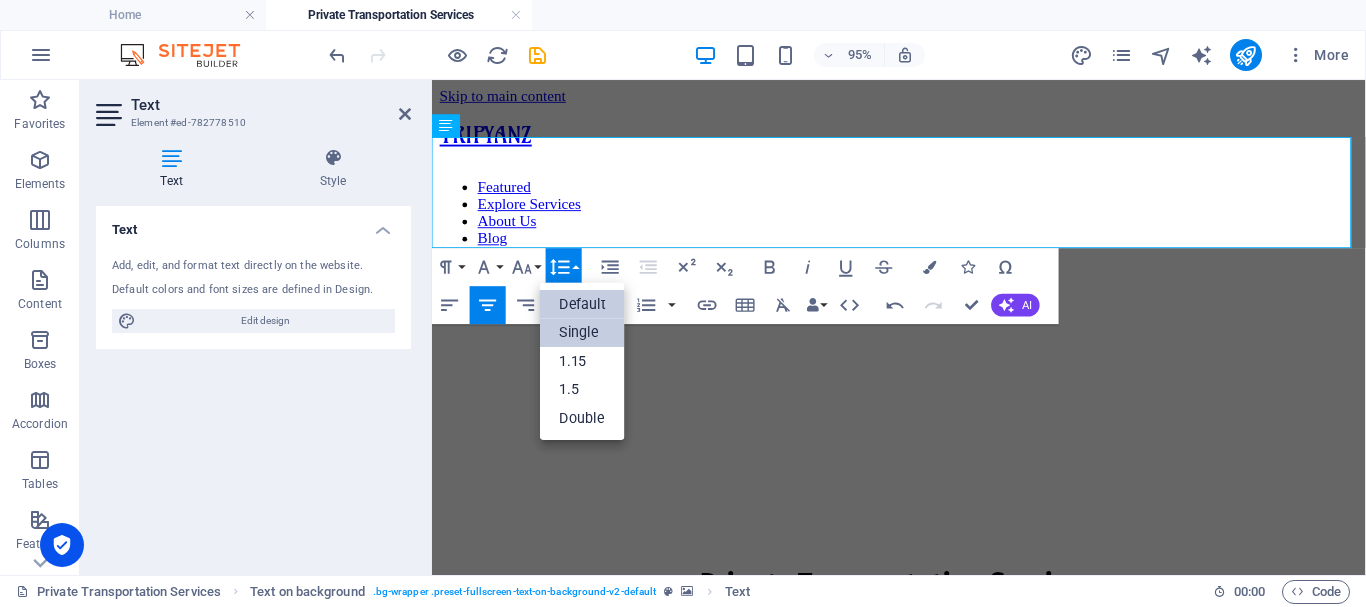 click on "Single" at bounding box center [582, 332] 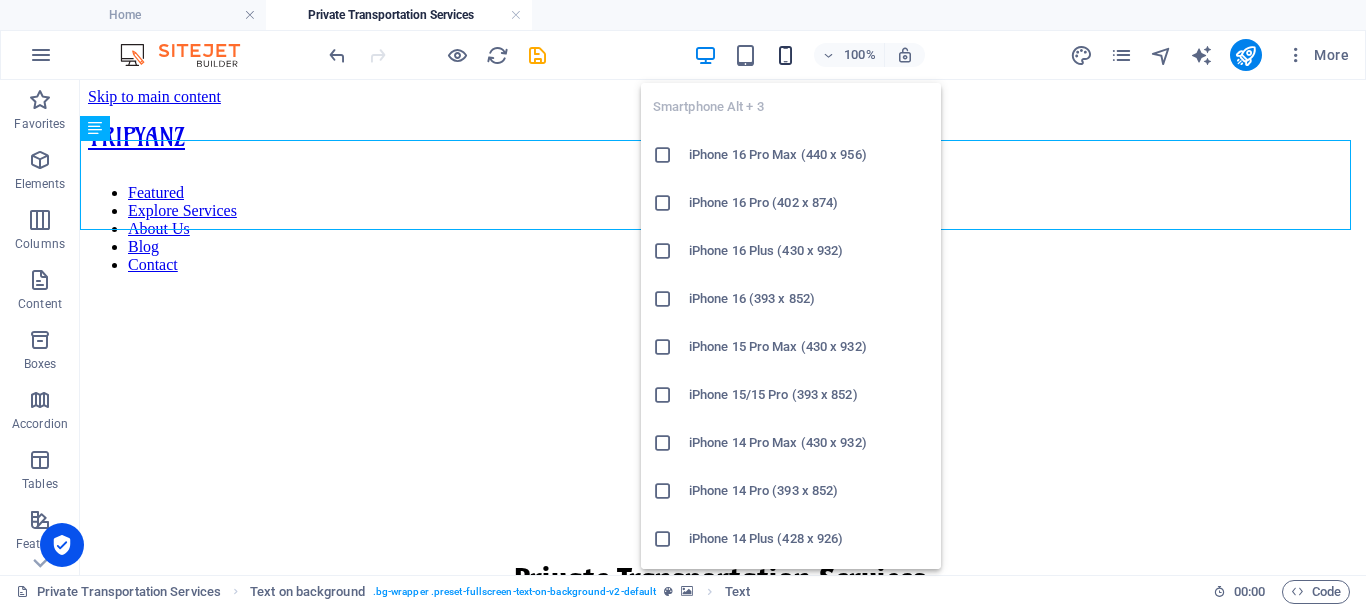 click at bounding box center (785, 55) 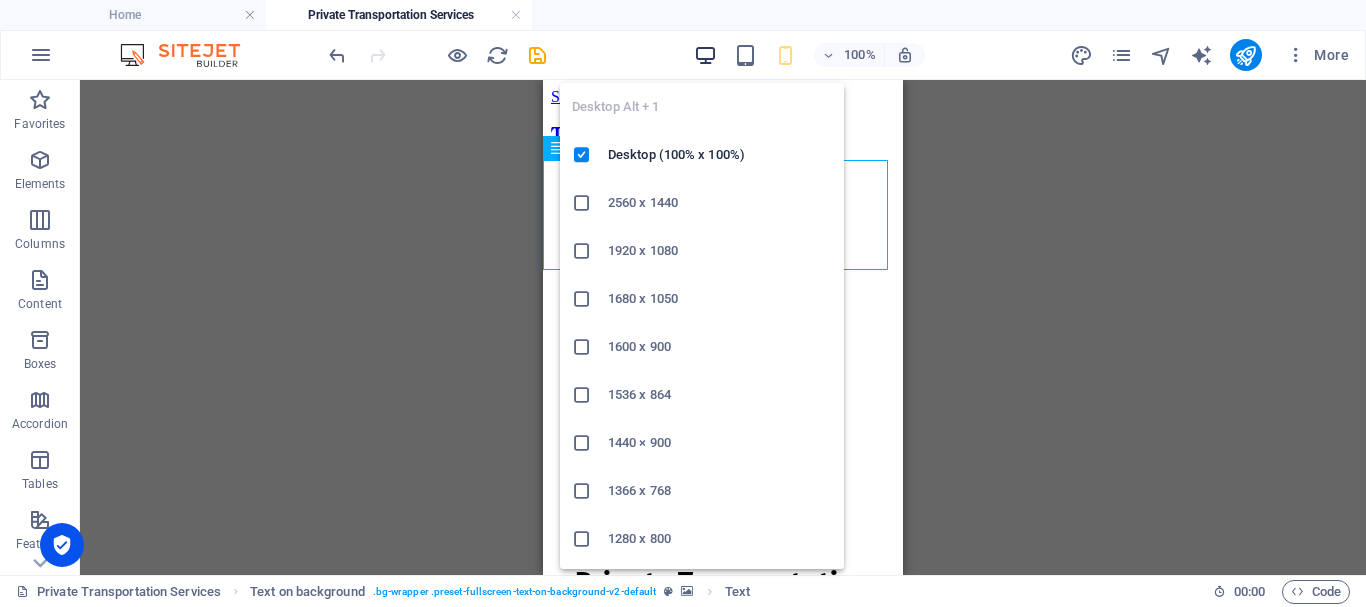 click at bounding box center [705, 55] 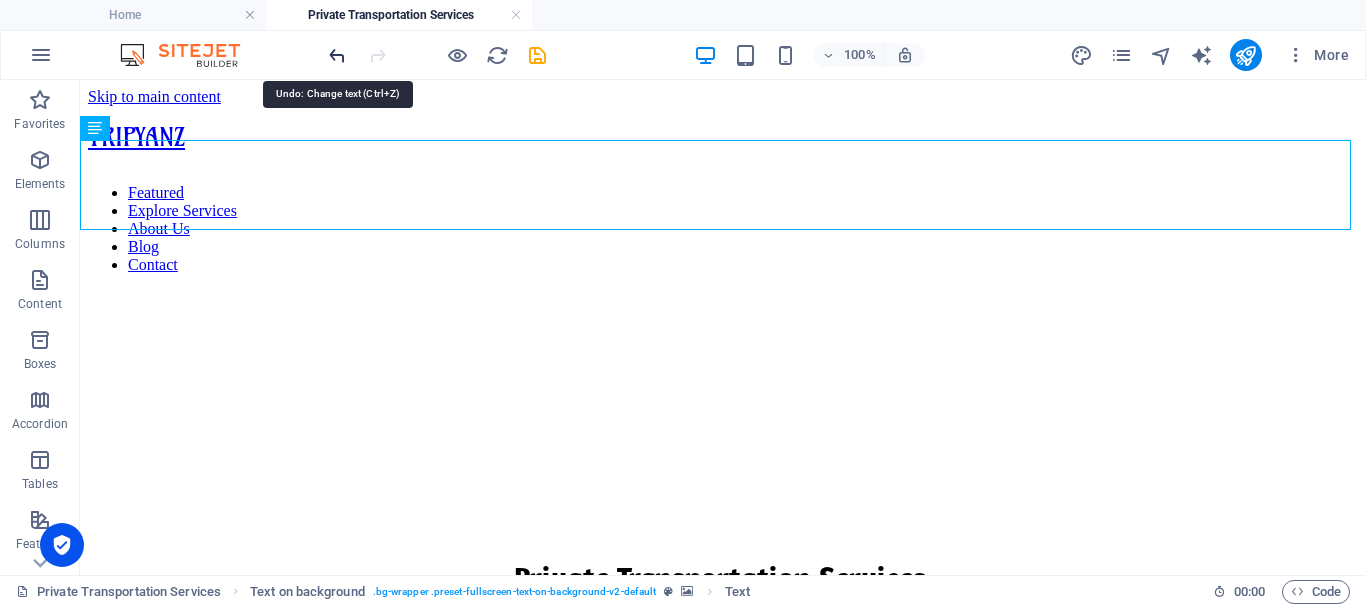 click at bounding box center [337, 55] 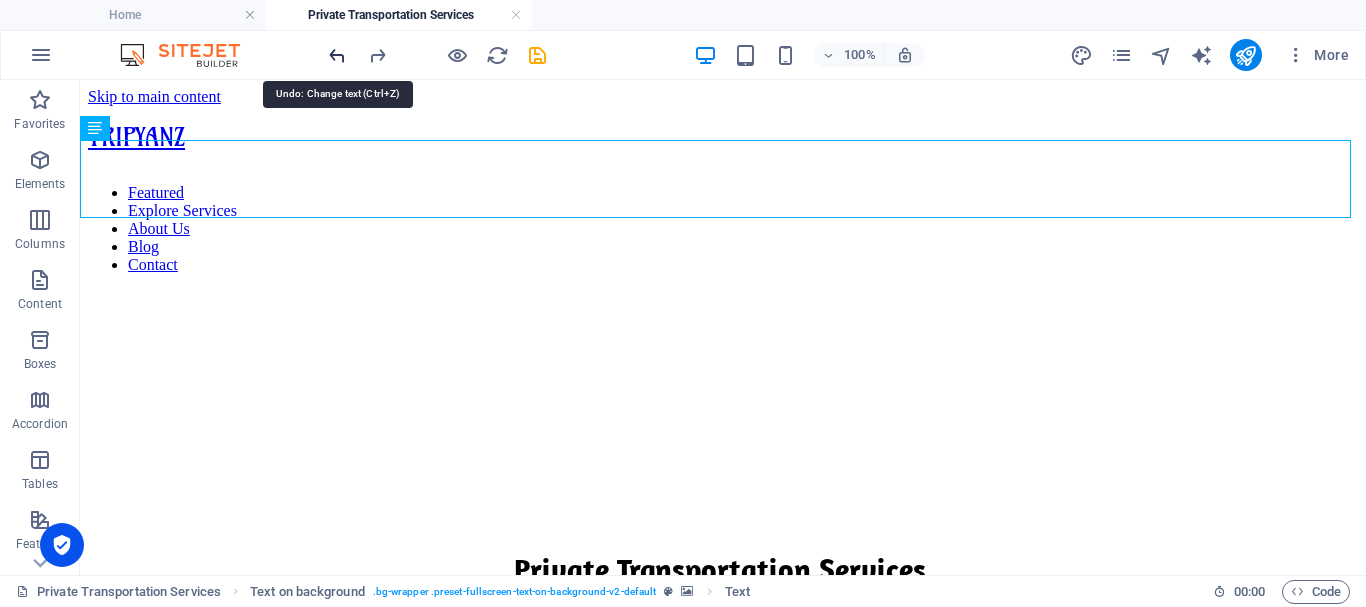 click at bounding box center [337, 55] 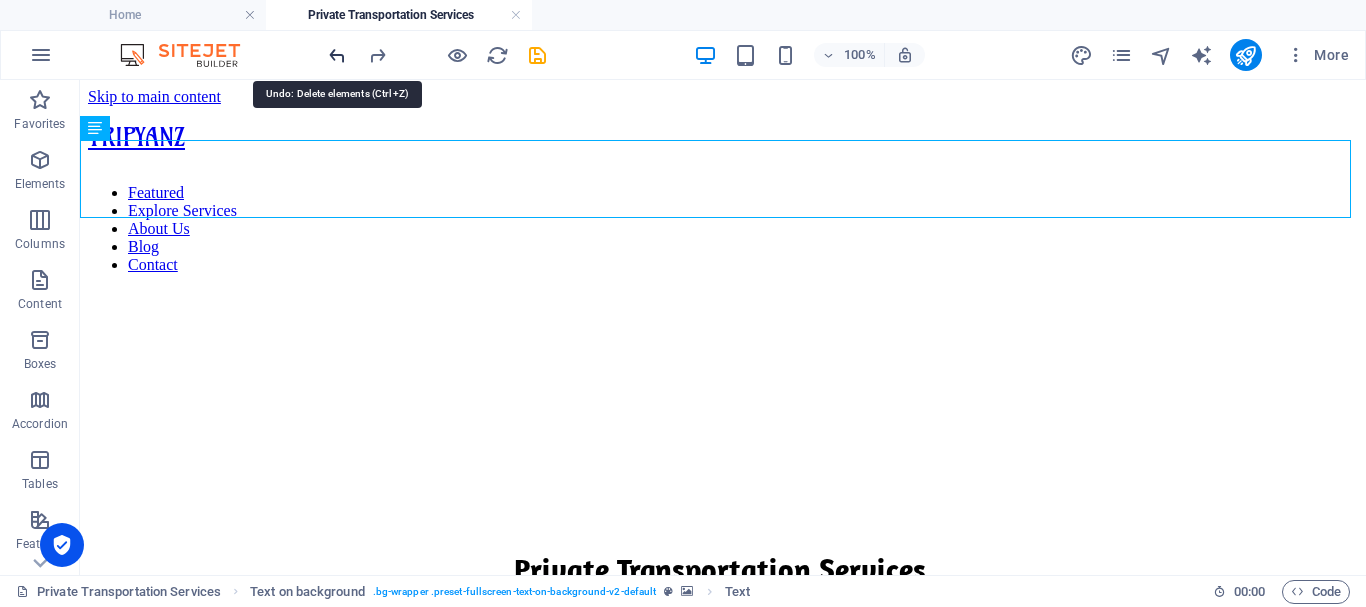 click at bounding box center [337, 55] 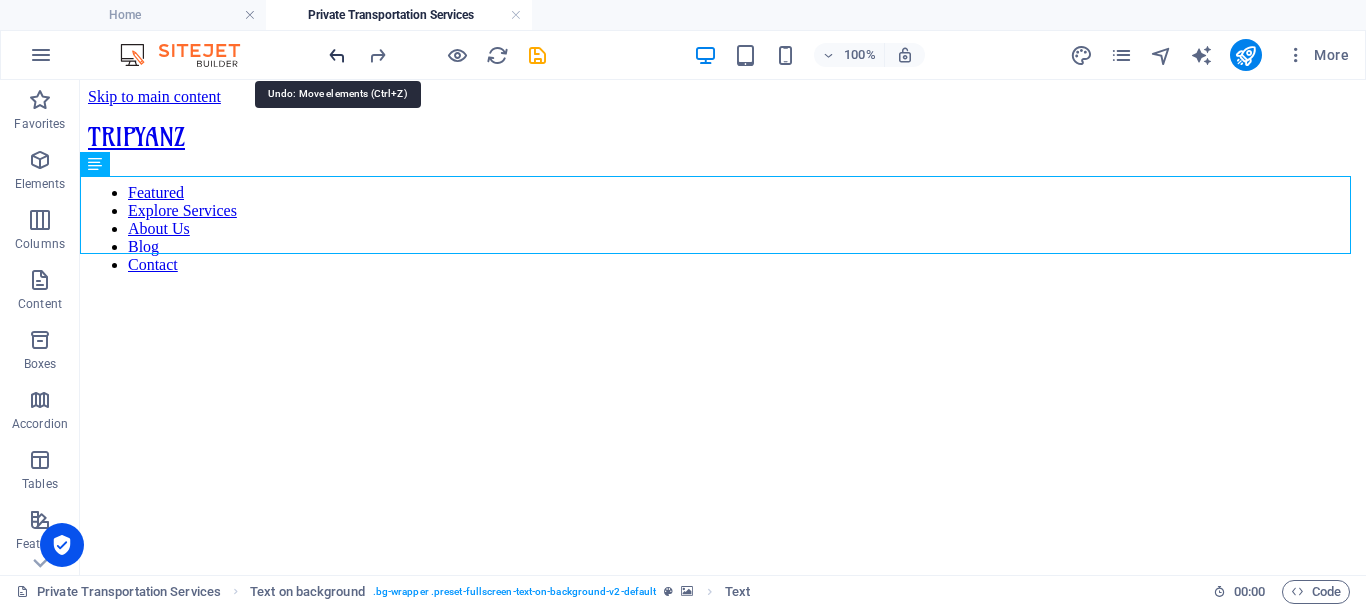 click at bounding box center [337, 55] 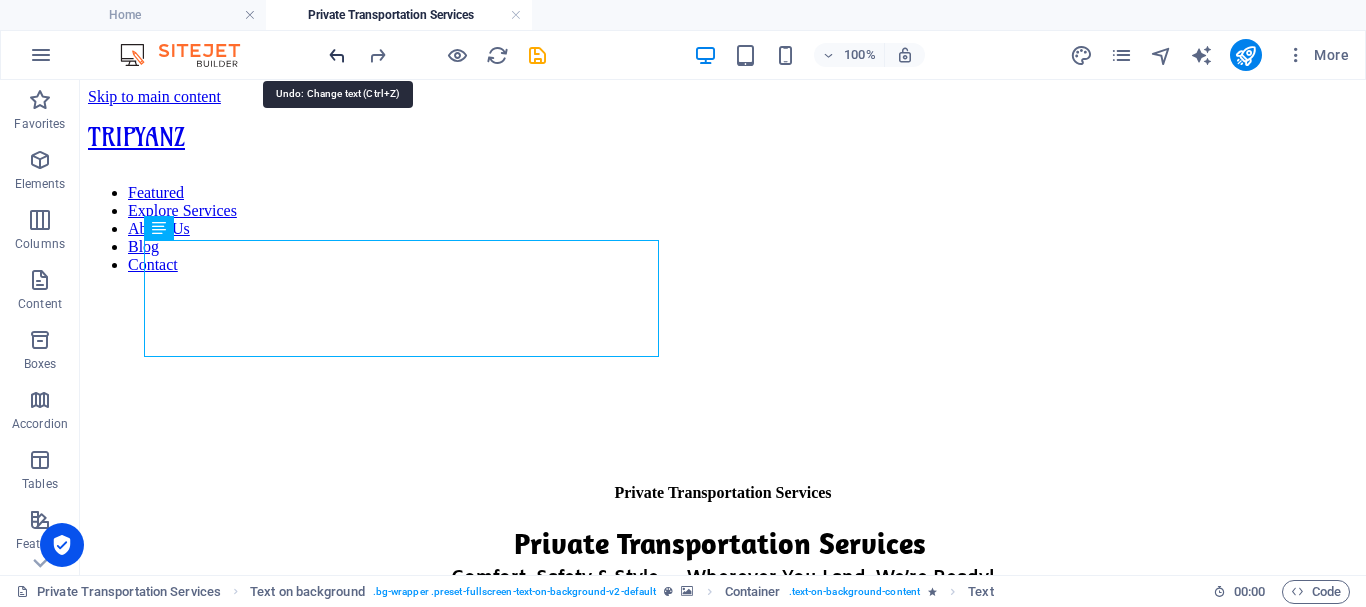 click at bounding box center [337, 55] 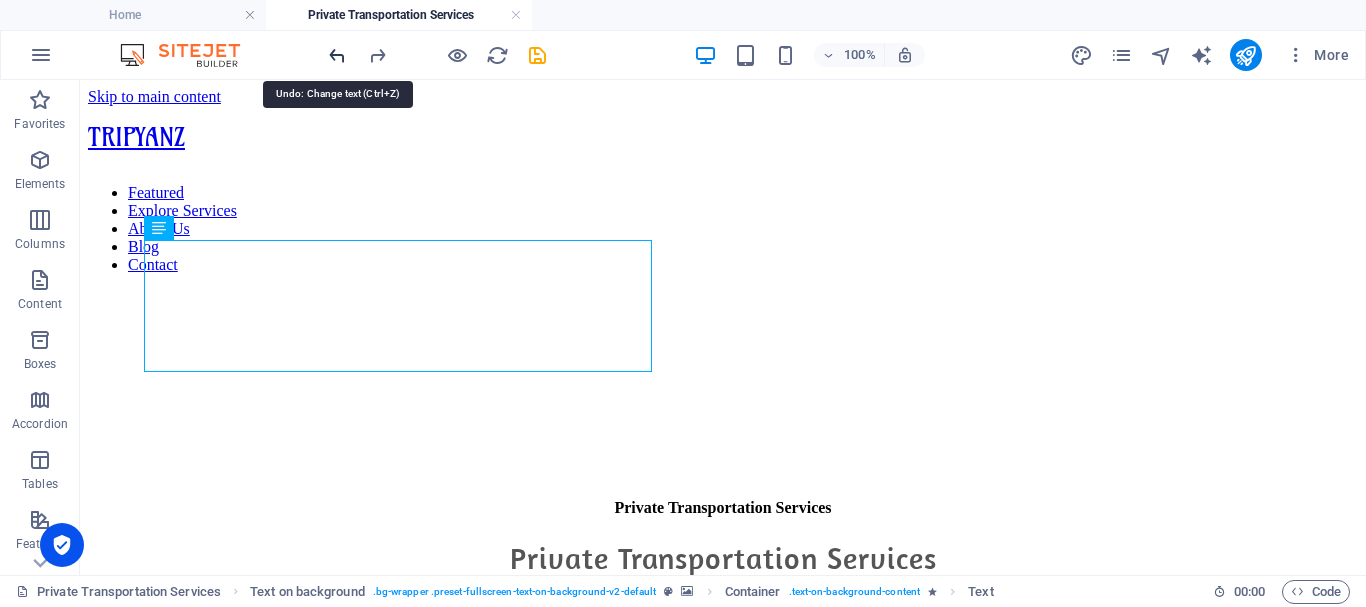 click at bounding box center (337, 55) 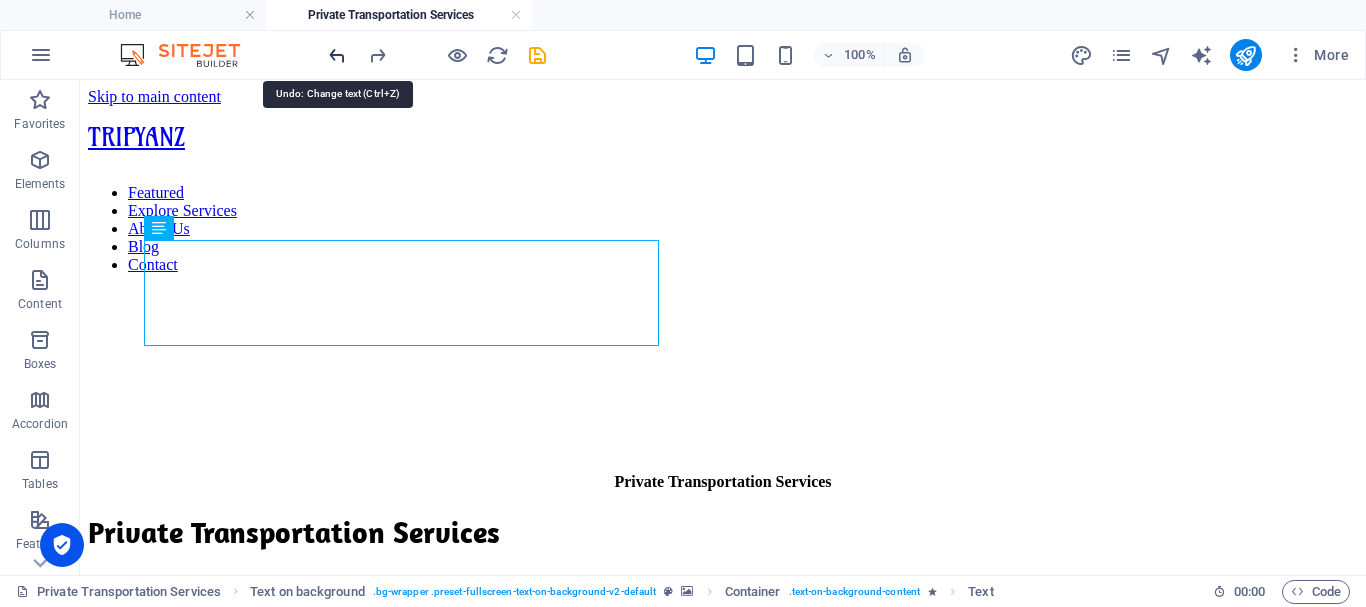 click at bounding box center (337, 55) 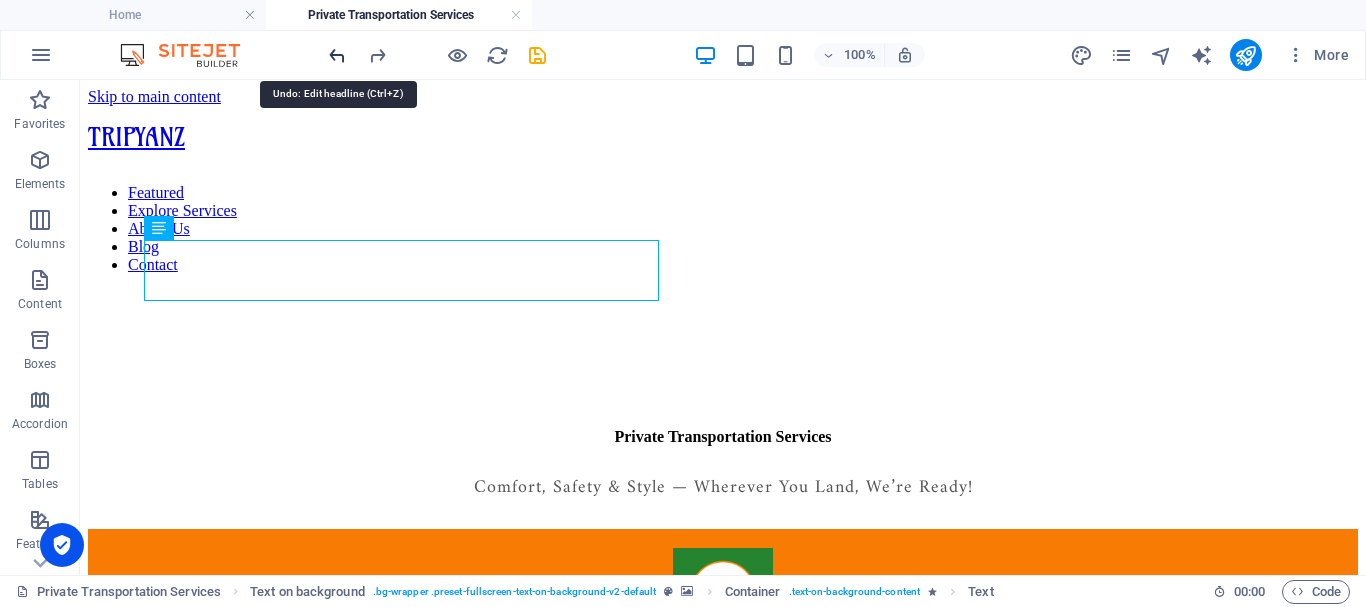click at bounding box center (337, 55) 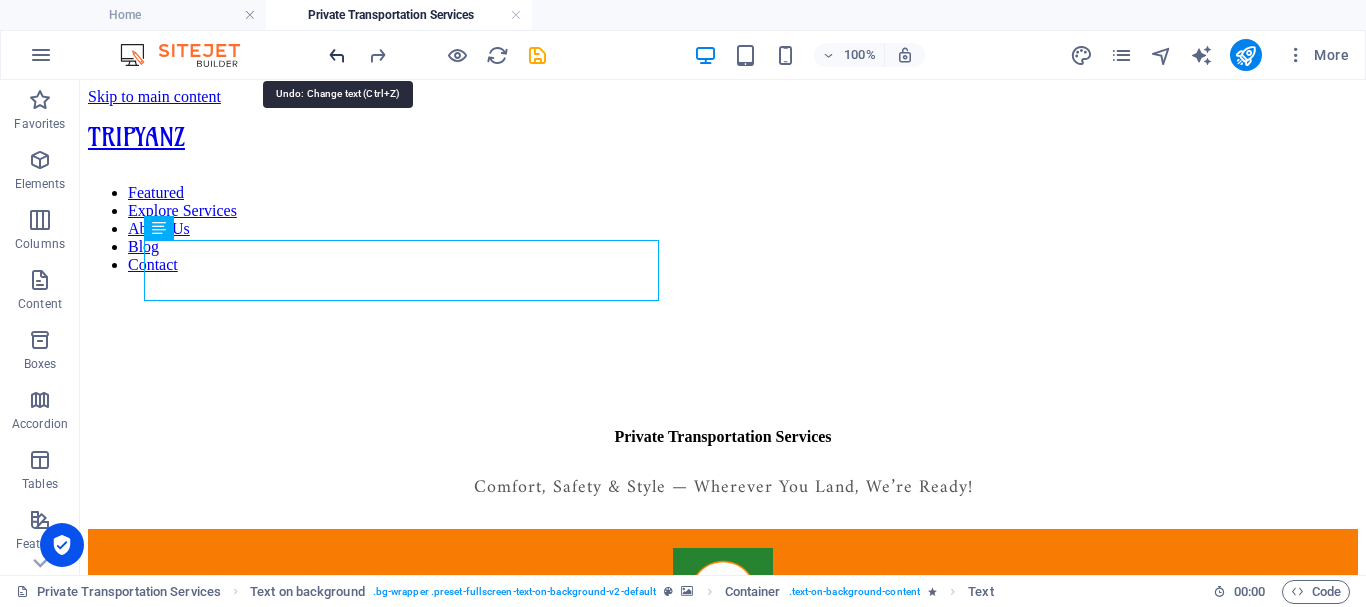 click at bounding box center (337, 55) 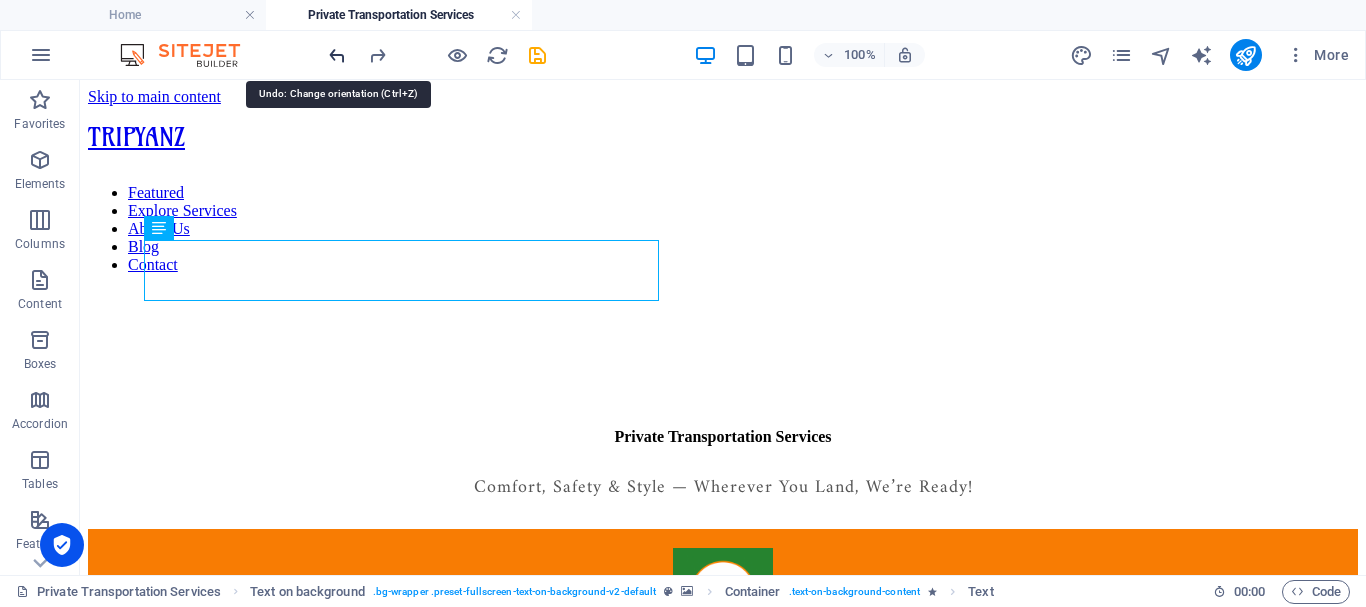 click at bounding box center [337, 55] 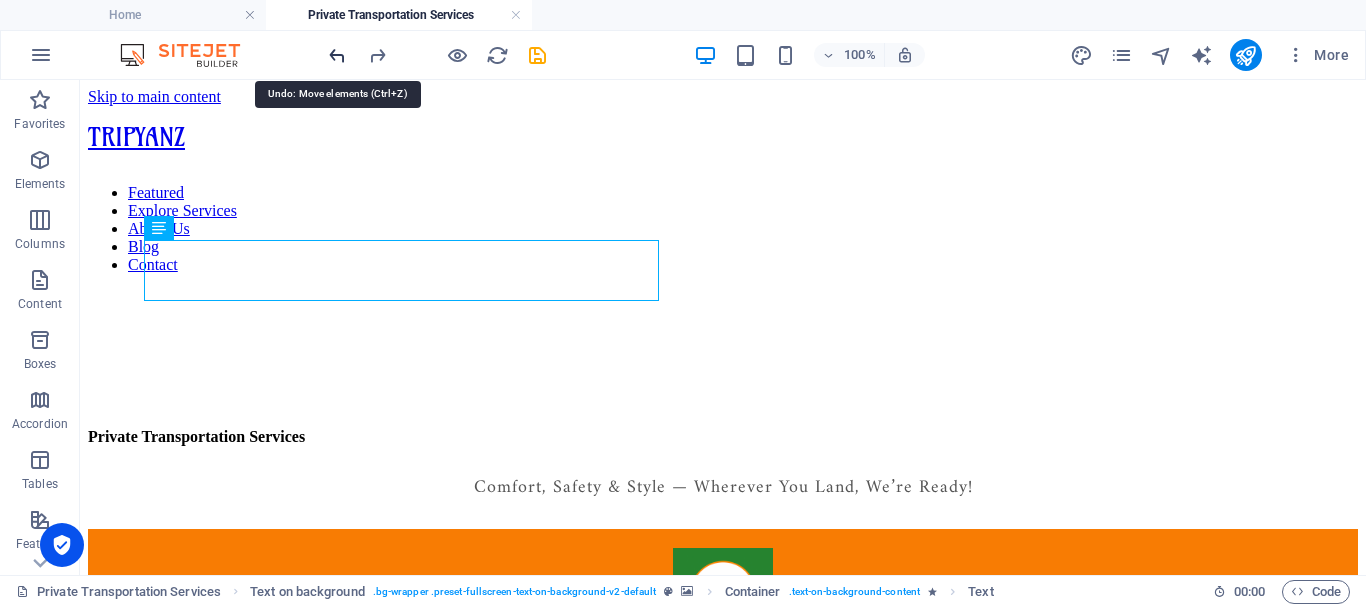 click at bounding box center [337, 55] 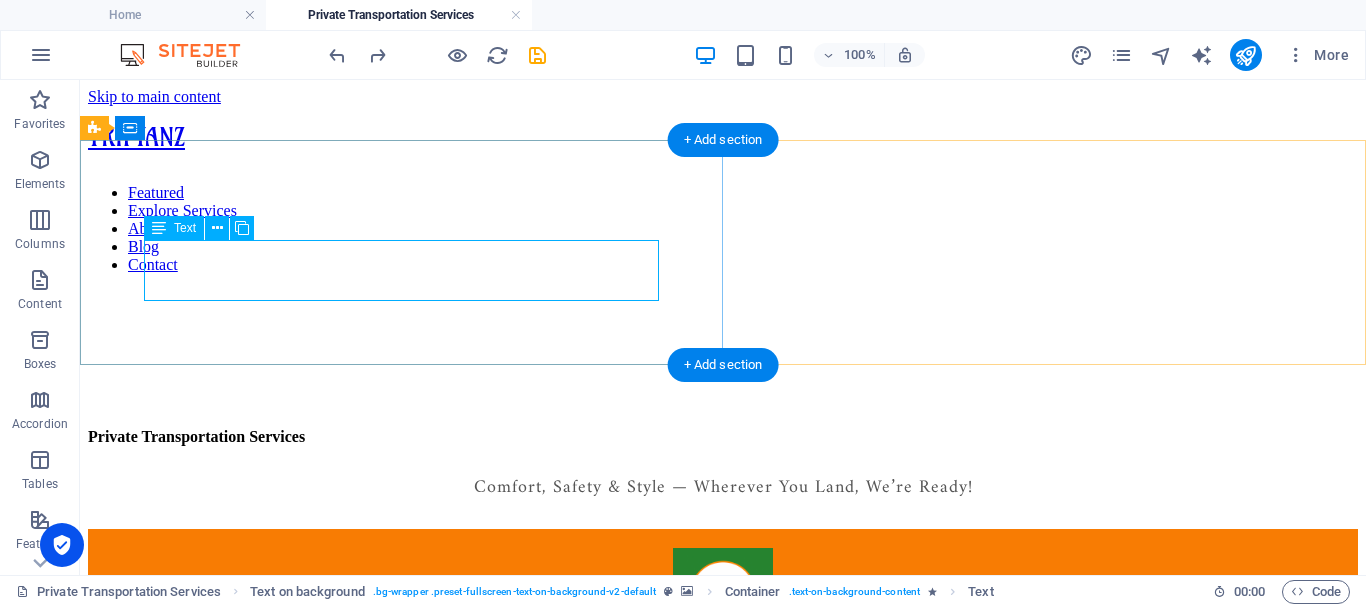 click on "Comfort, Safety & Style — Wherever You Land, We’re Ready!" at bounding box center (723, 483) 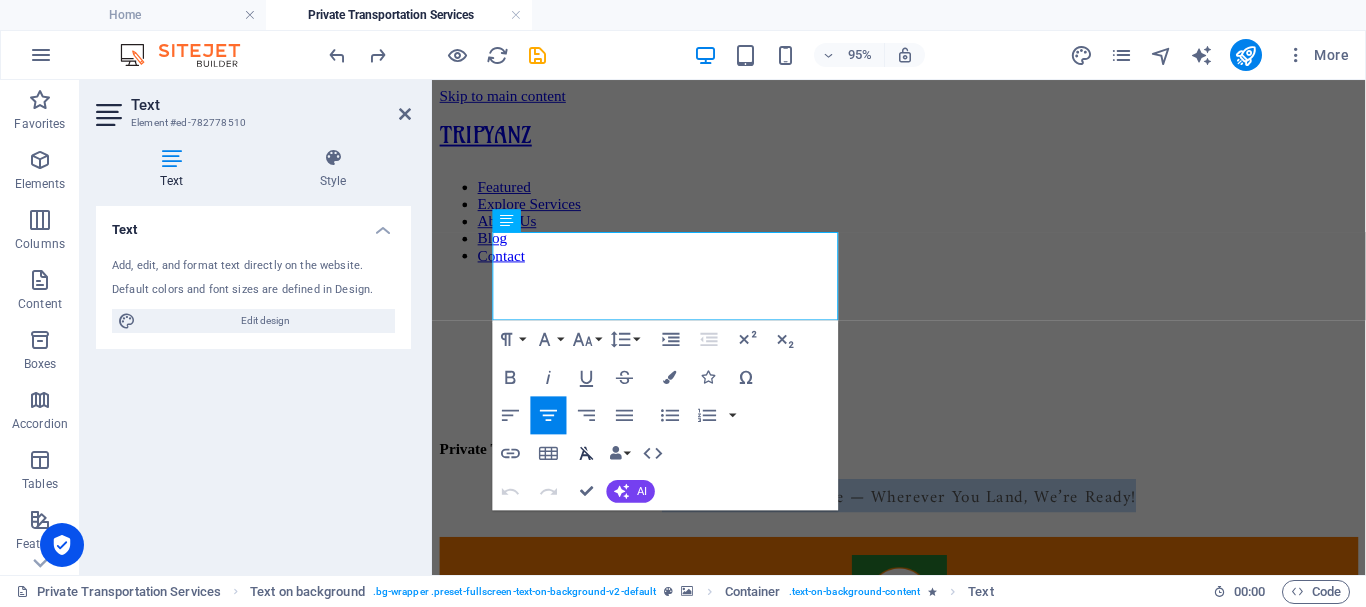 click 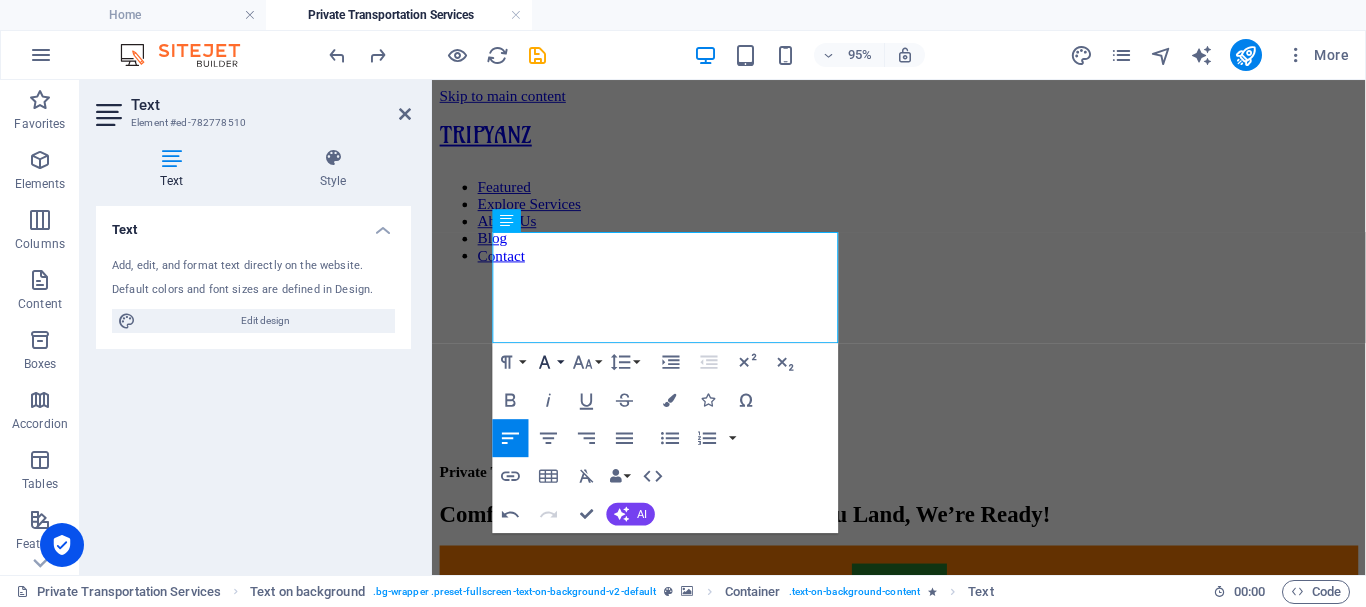 click on "Font Family" at bounding box center (549, 362) 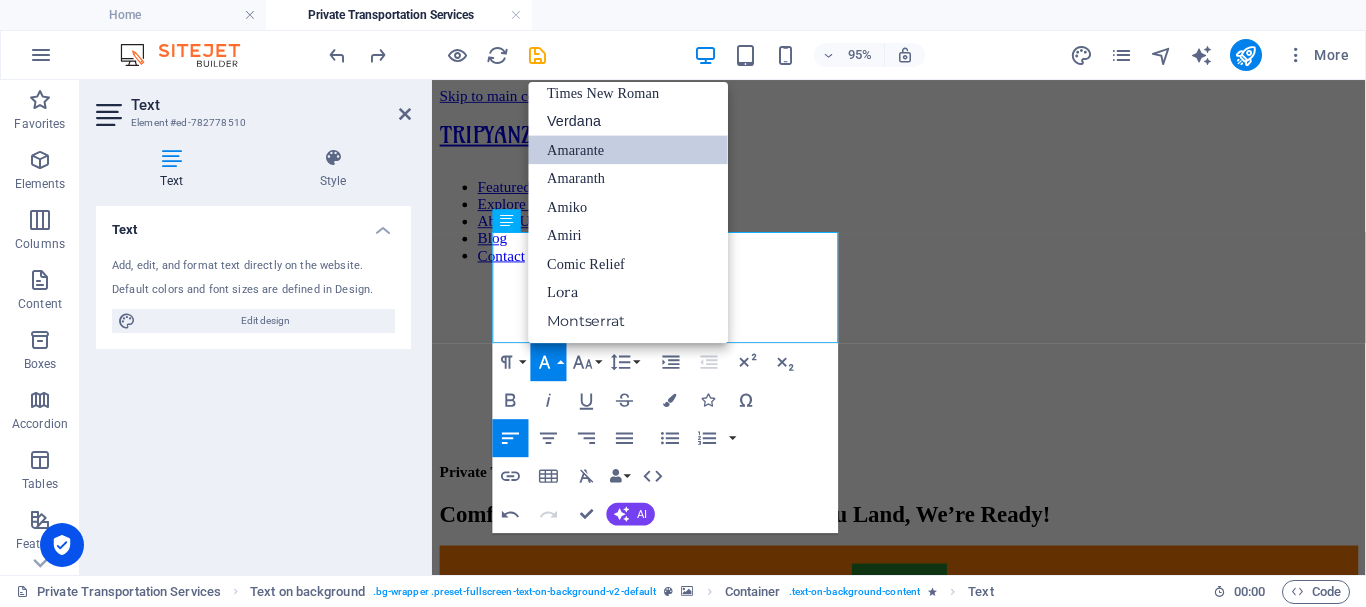 scroll, scrollTop: 131, scrollLeft: 0, axis: vertical 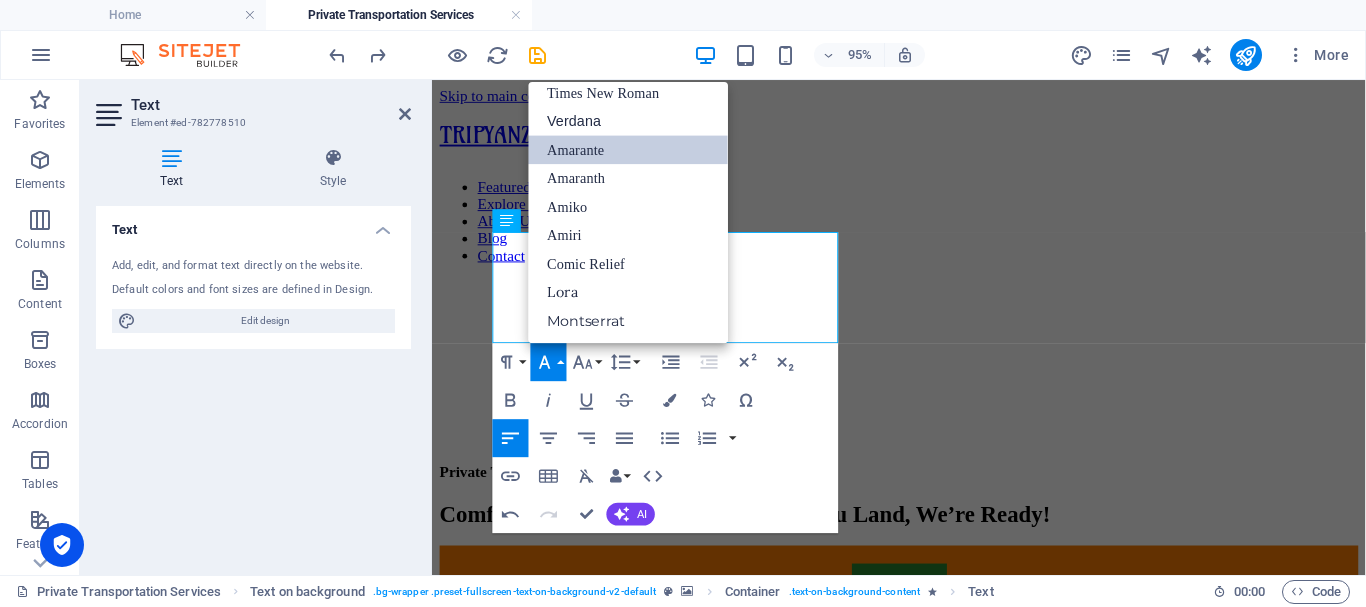 click on "Font Family" at bounding box center (549, 362) 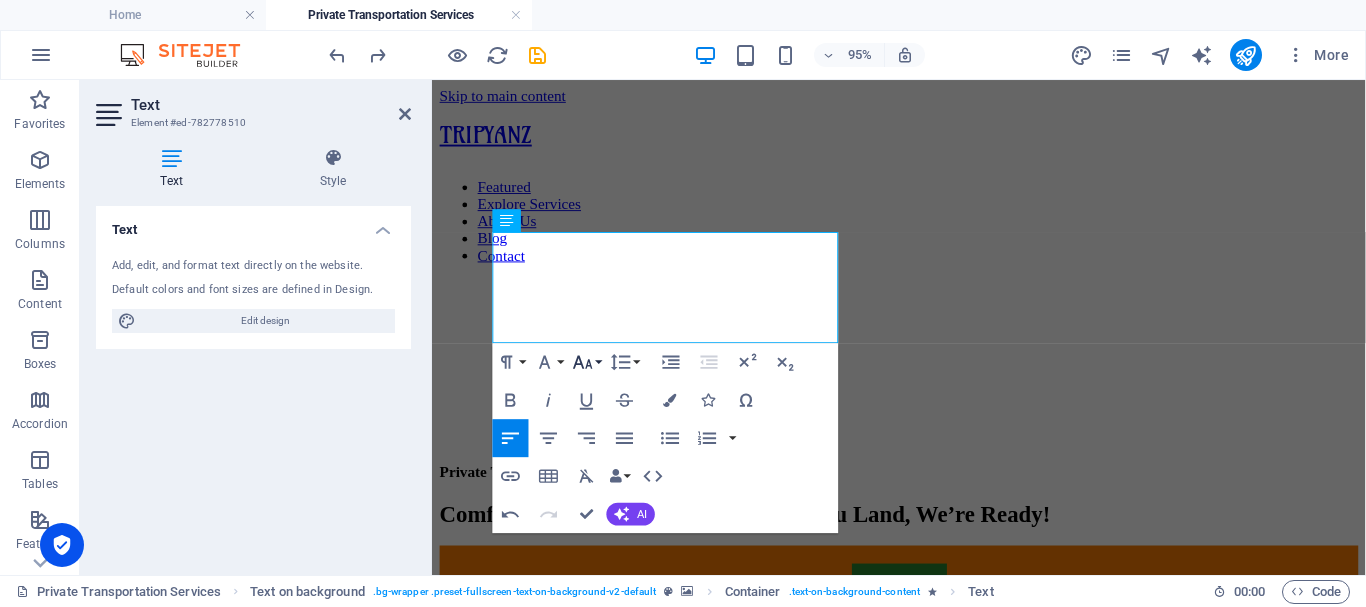 click on "Font Size" at bounding box center [587, 362] 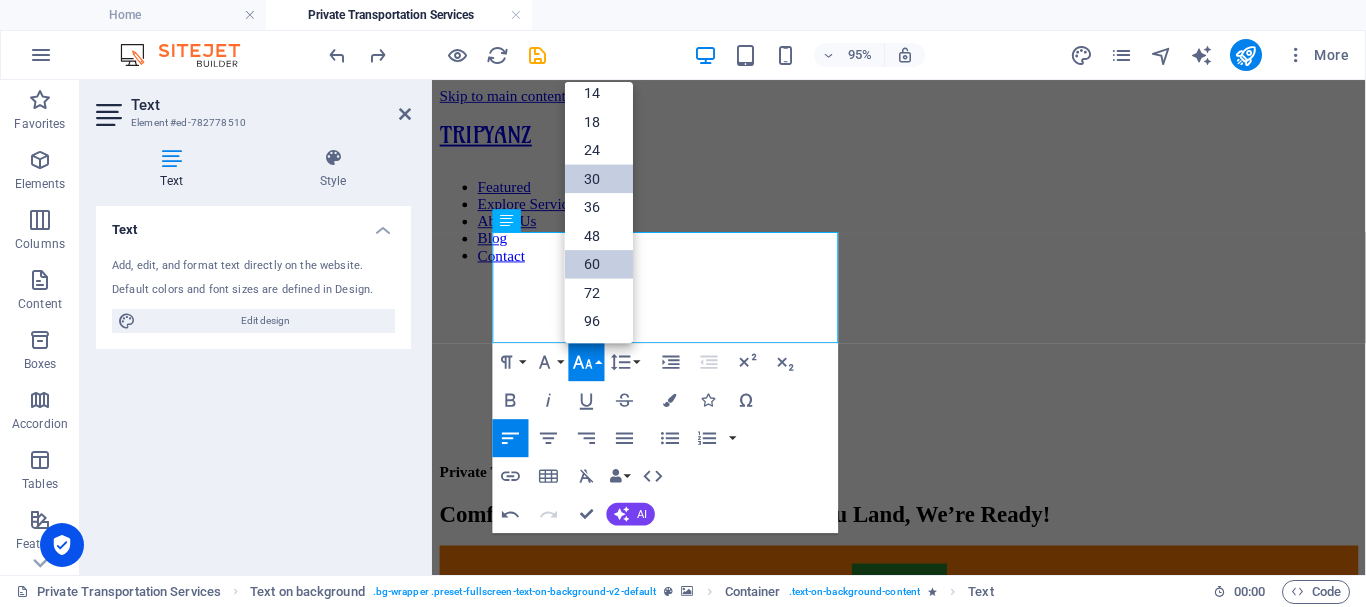 scroll, scrollTop: 161, scrollLeft: 0, axis: vertical 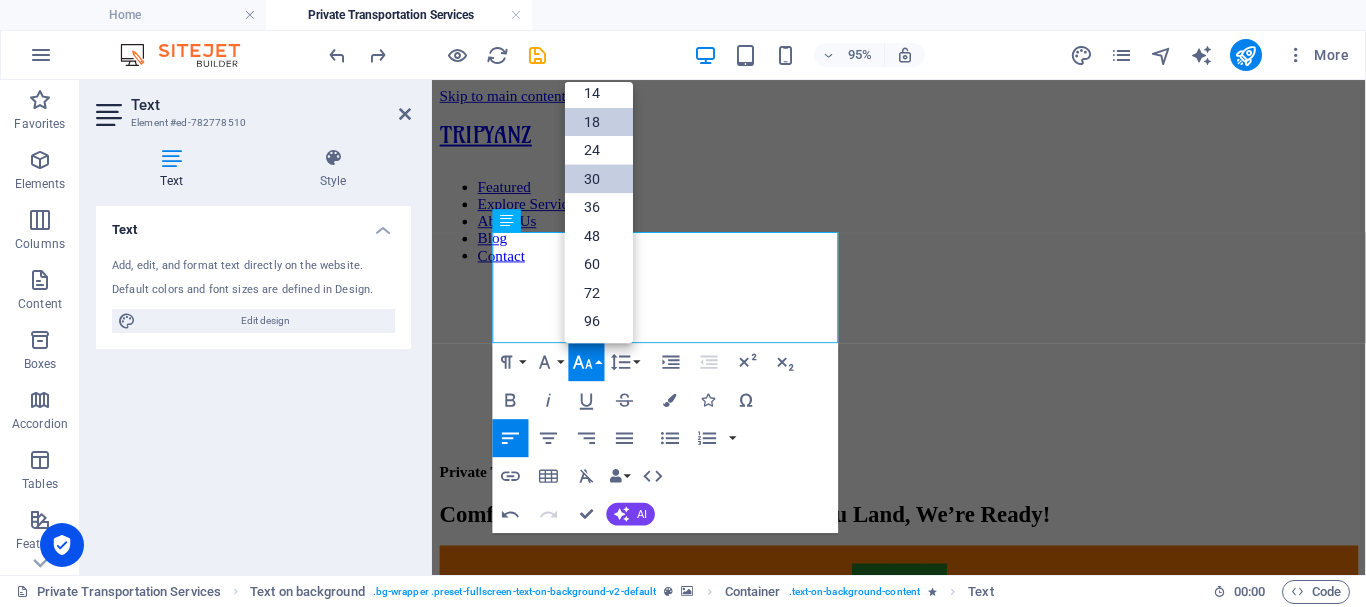 click on "18" at bounding box center [599, 122] 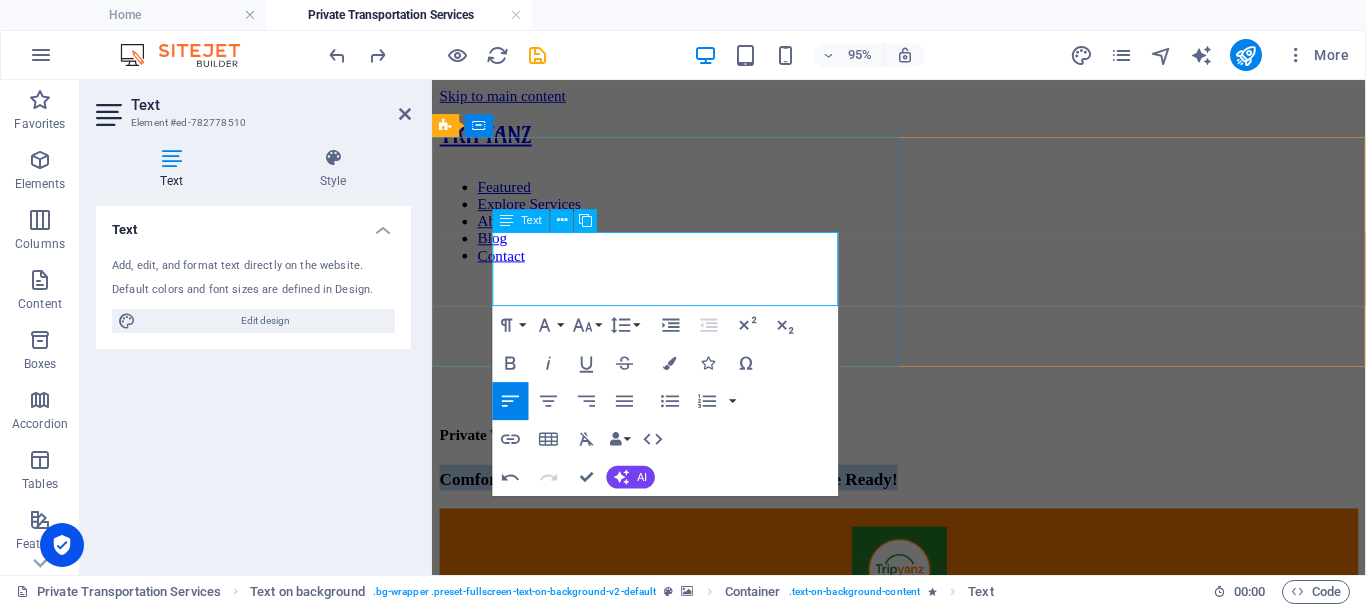 click on "Comfort, Safety & Style — Wherever You Land, We’re Ready!" at bounding box center [923, 498] 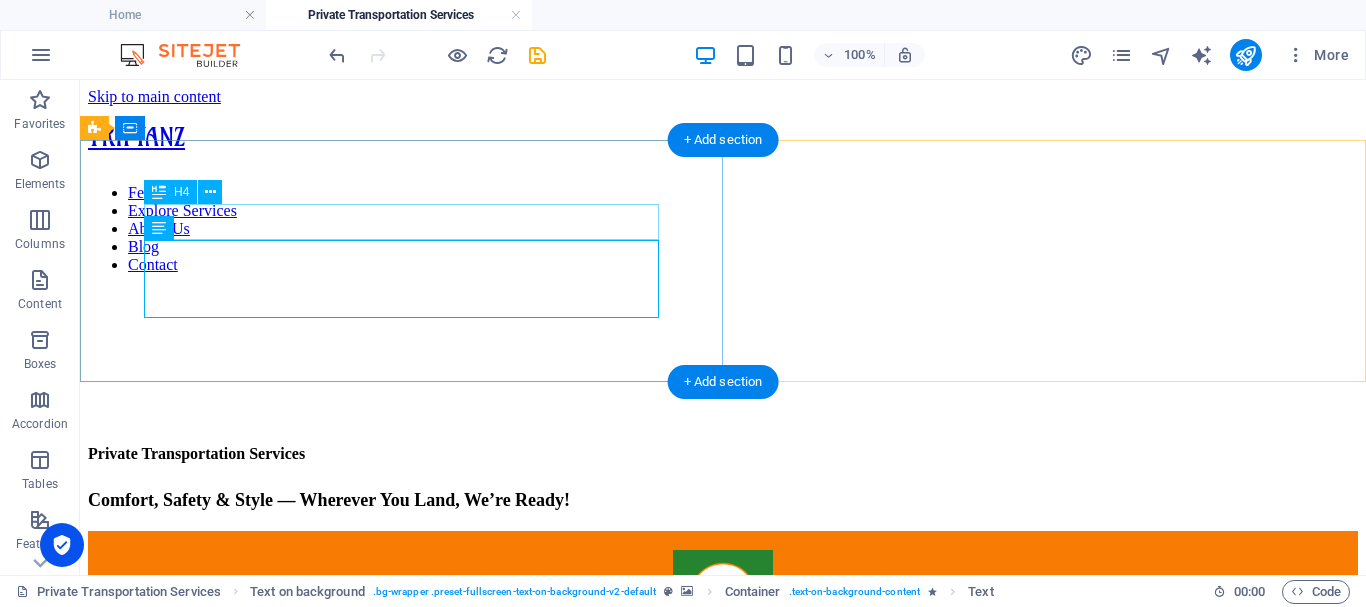 click on "Private Transportation Services" at bounding box center [723, 454] 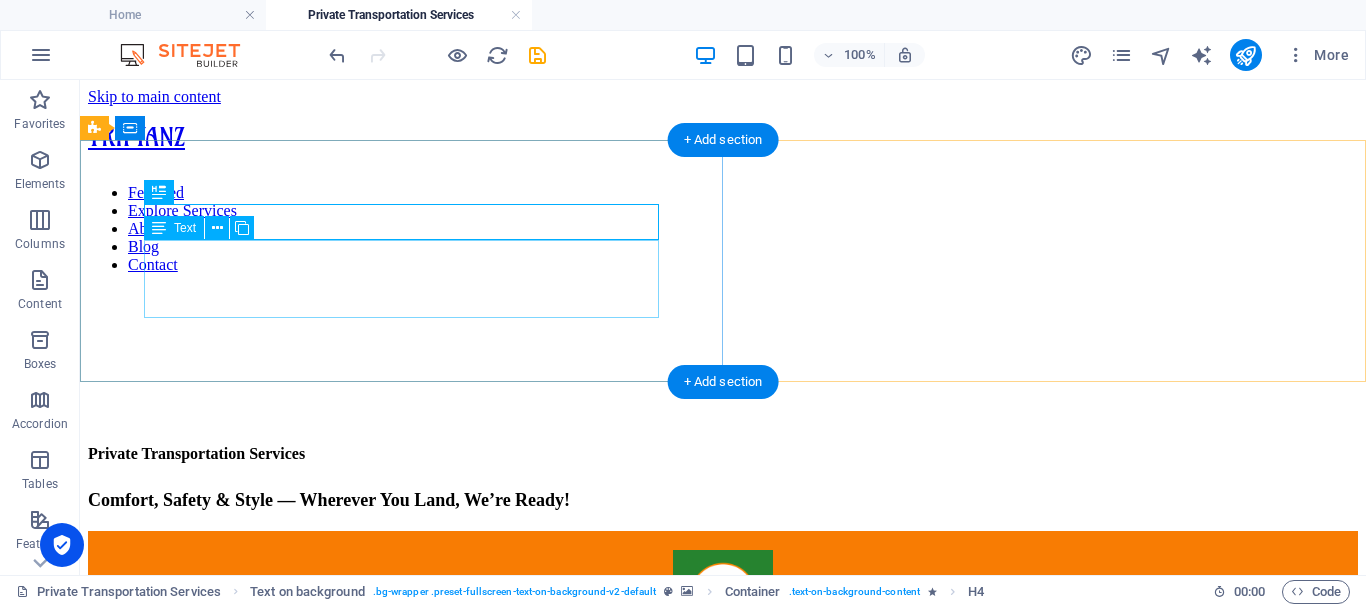click on "Comfort, Safety & Style — Wherever You Land, We’re Ready!" at bounding box center (723, 498) 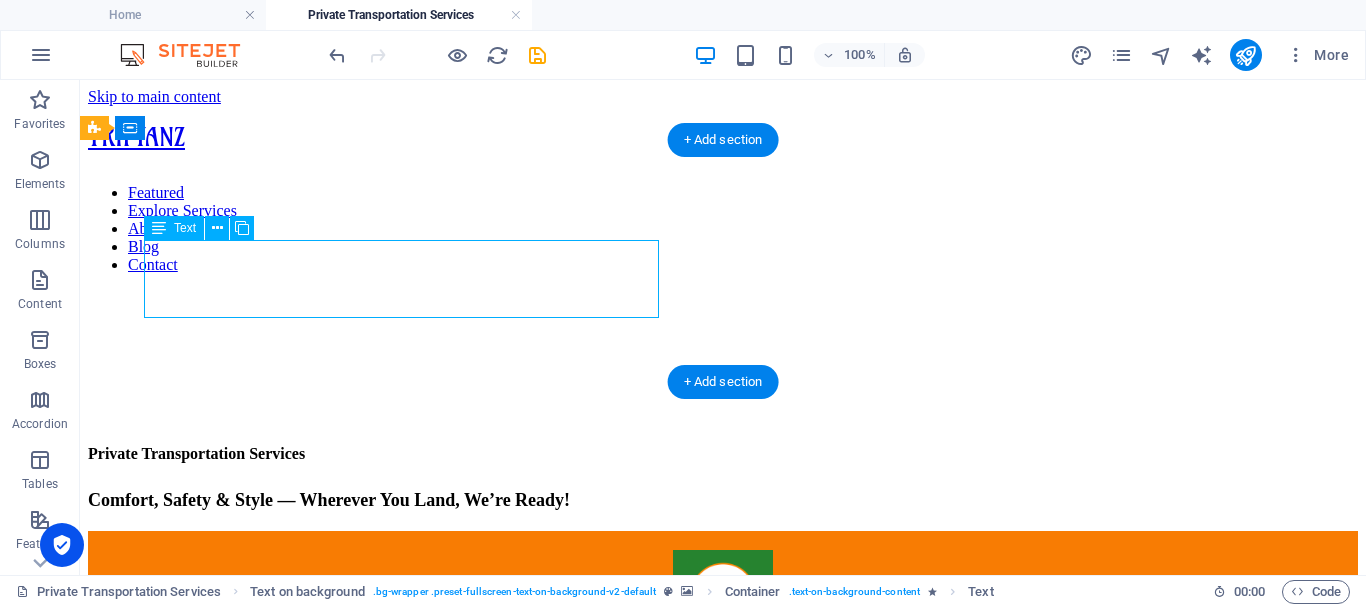 click on "Comfort, Safety & Style — Wherever You Land, We’re Ready!" at bounding box center [723, 498] 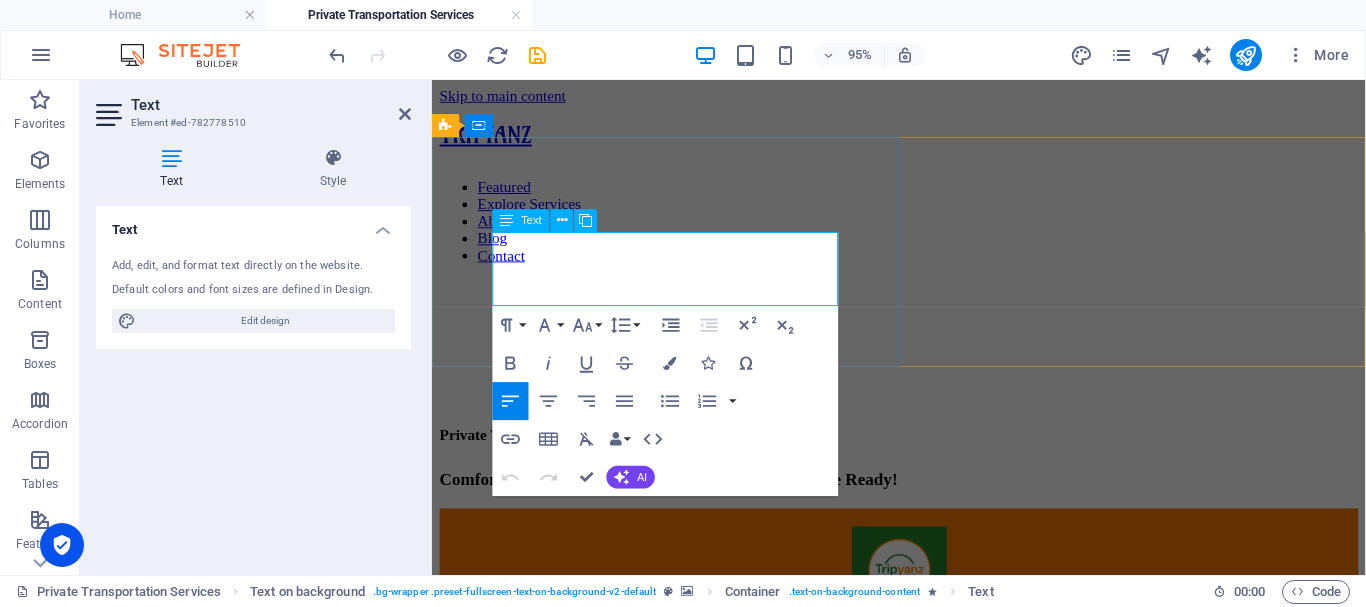 click on "Comfort, Safety & Style — Wherever You Land, We’re Ready!" at bounding box center [923, 498] 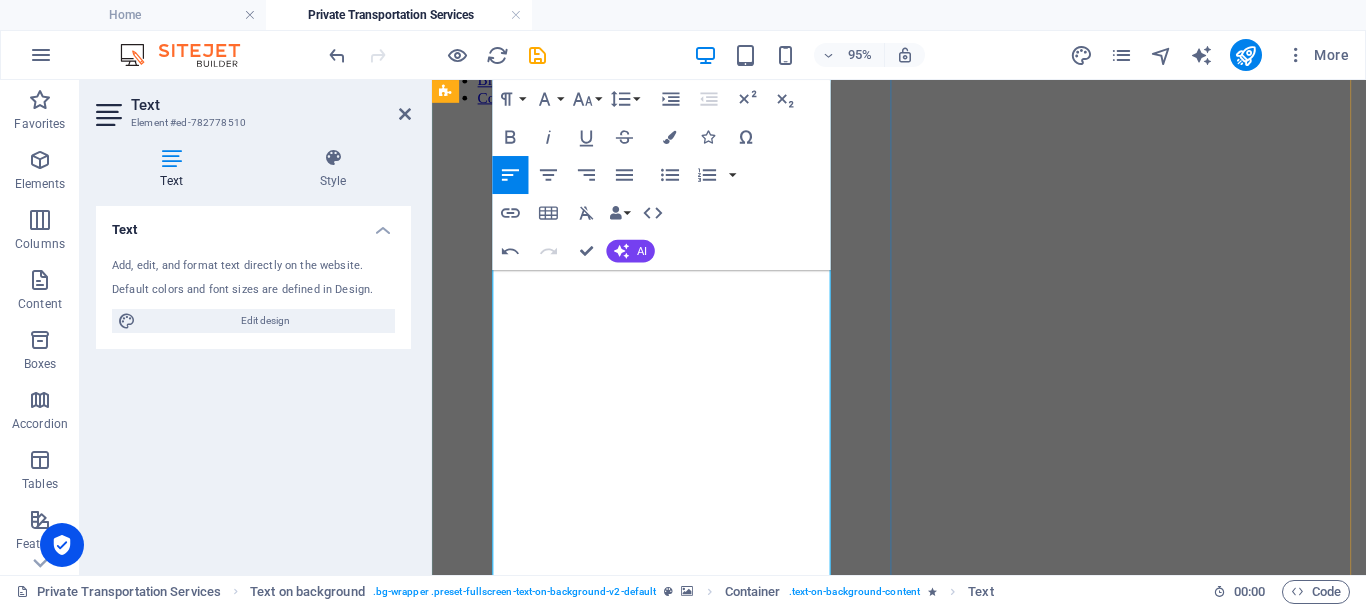 scroll, scrollTop: 100, scrollLeft: 0, axis: vertical 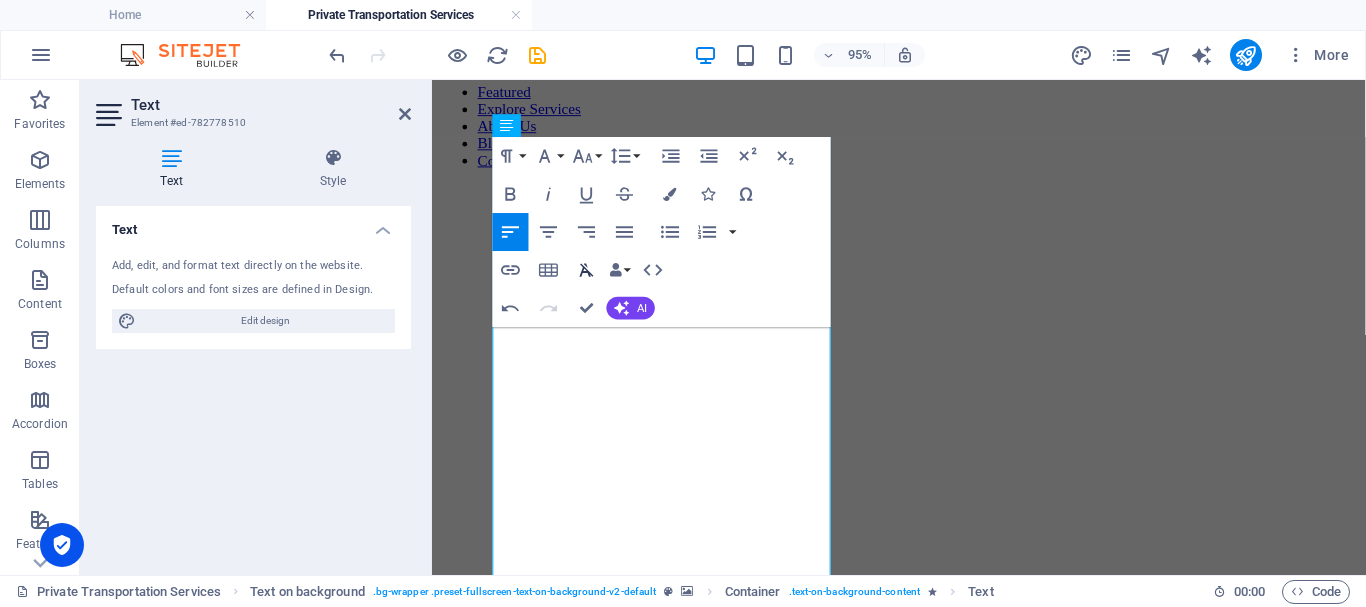 click 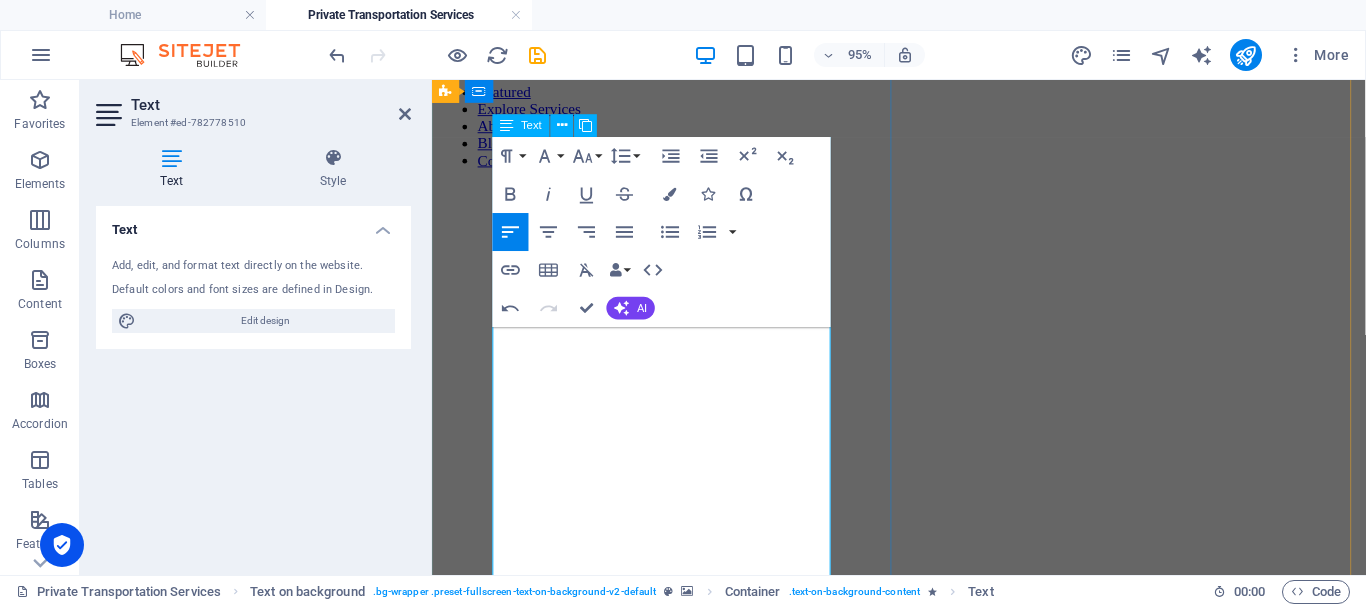 click on "Whether you're landing at the airport in [GEOGRAPHIC_DATA], [PERSON_NAME], [GEOGRAPHIC_DATA], or [GEOGRAPHIC_DATA], [GEOGRAPHIC_DATA] is here to meet you with a smile — and a ride that suits your journey." at bounding box center (923, 1829) 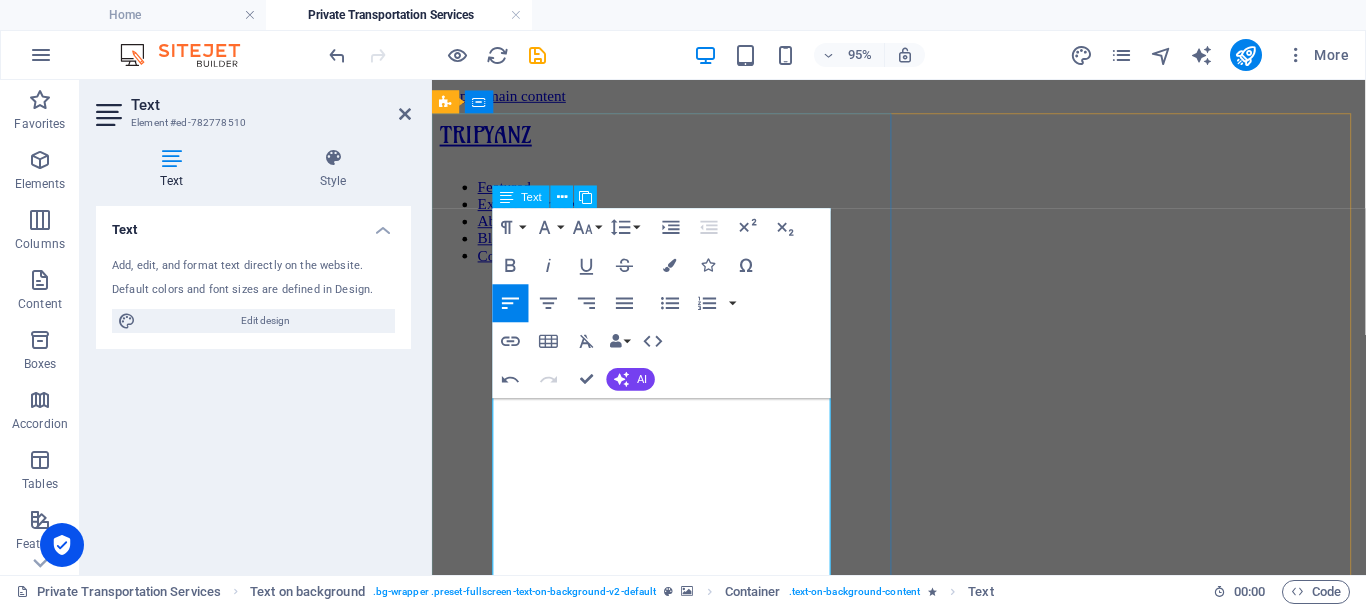 scroll, scrollTop: 200, scrollLeft: 0, axis: vertical 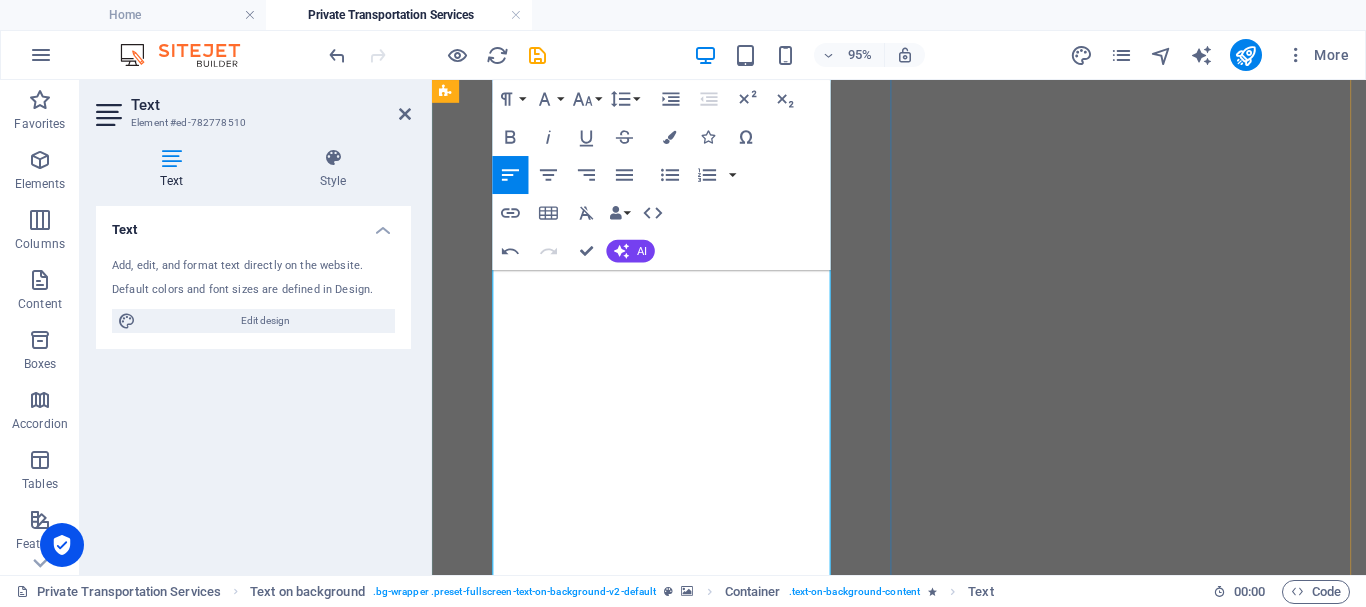 click on "Comfort, Safety & Style — Wherever You Land, We’re Ready!" at bounding box center (923, 1677) 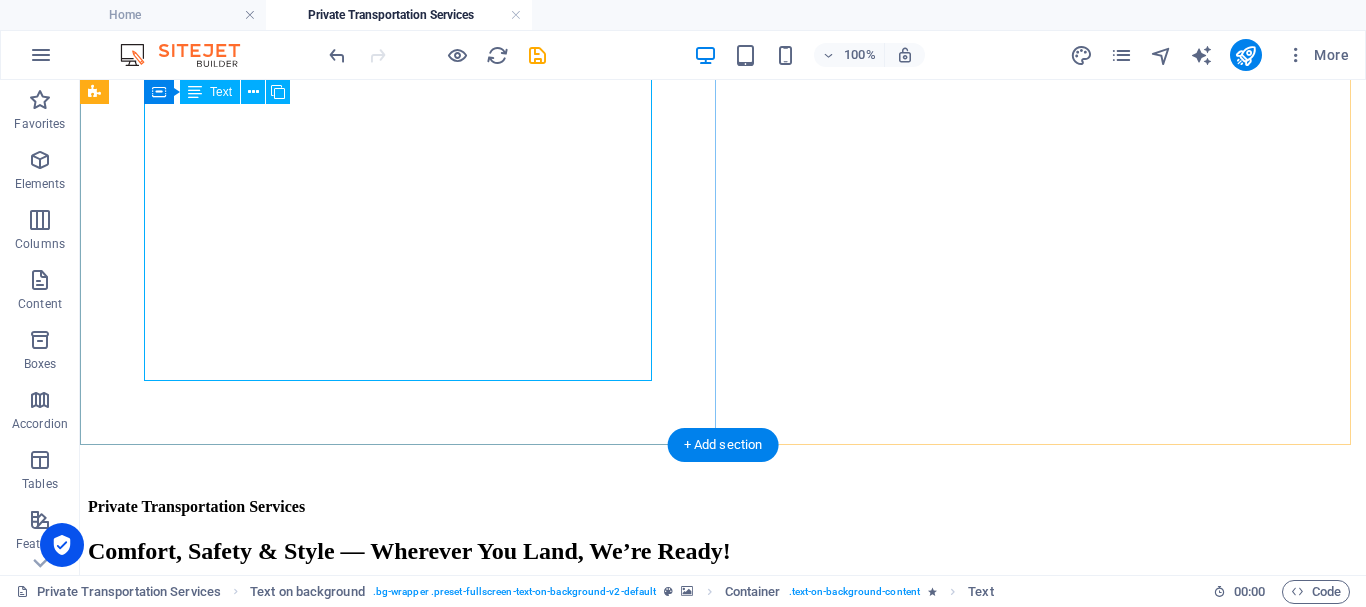 scroll, scrollTop: 761, scrollLeft: 0, axis: vertical 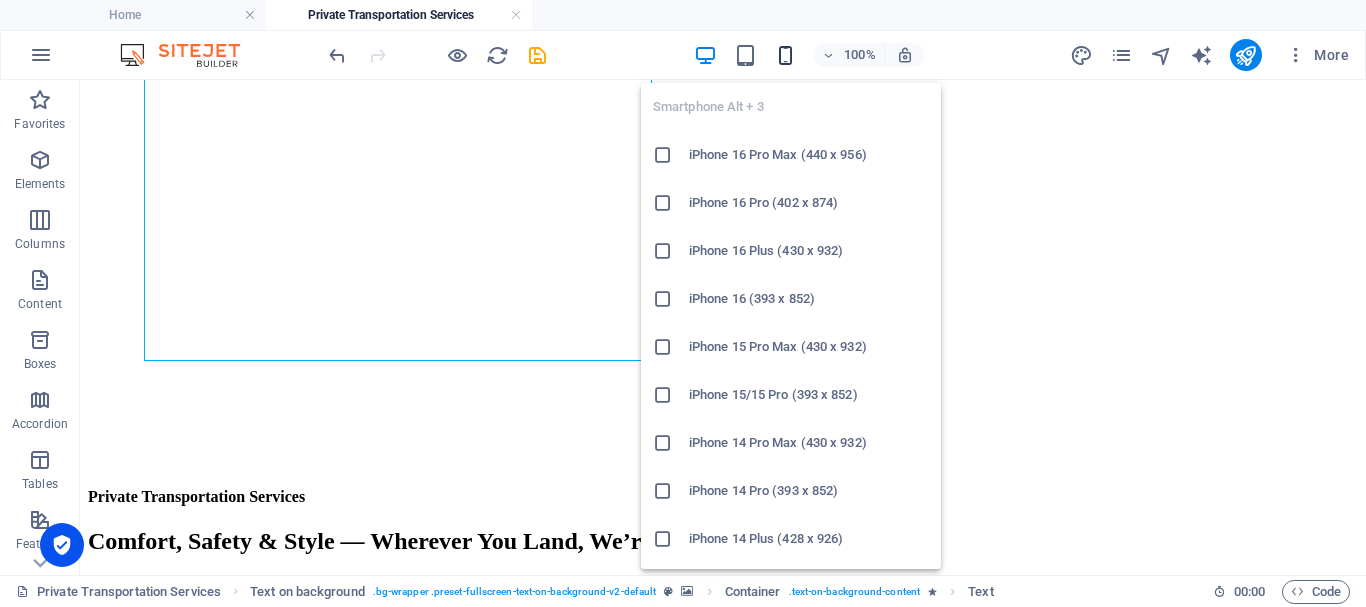 click at bounding box center [785, 55] 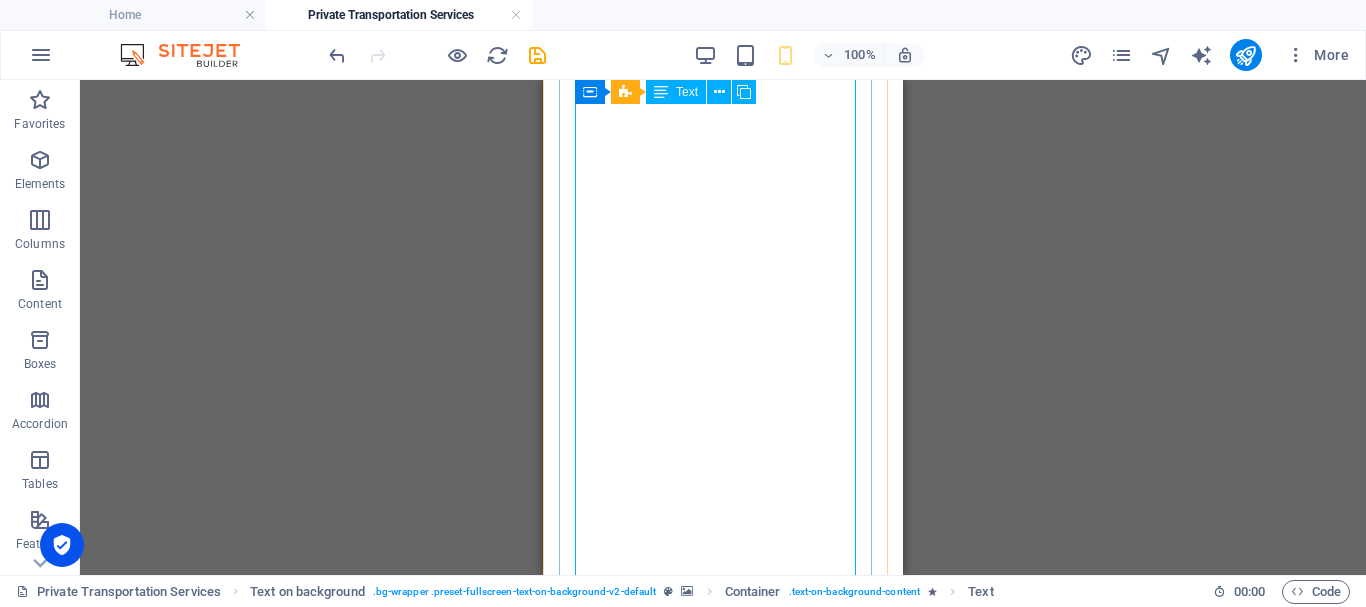 scroll, scrollTop: 800, scrollLeft: 0, axis: vertical 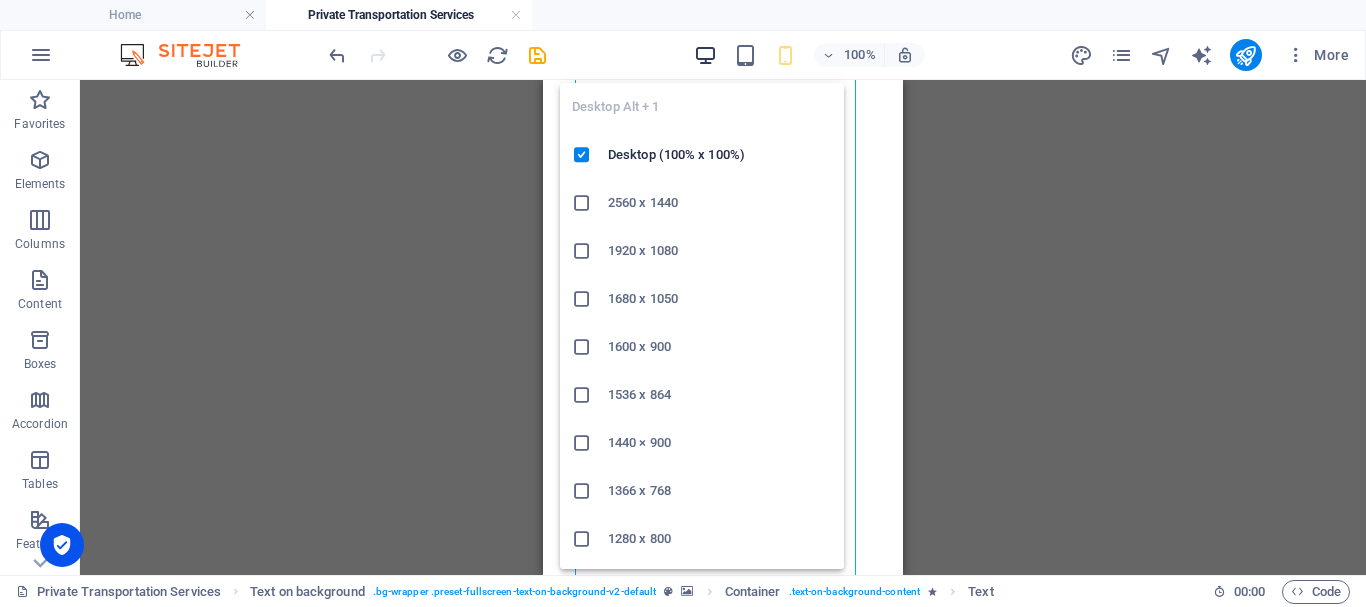 click at bounding box center (705, 55) 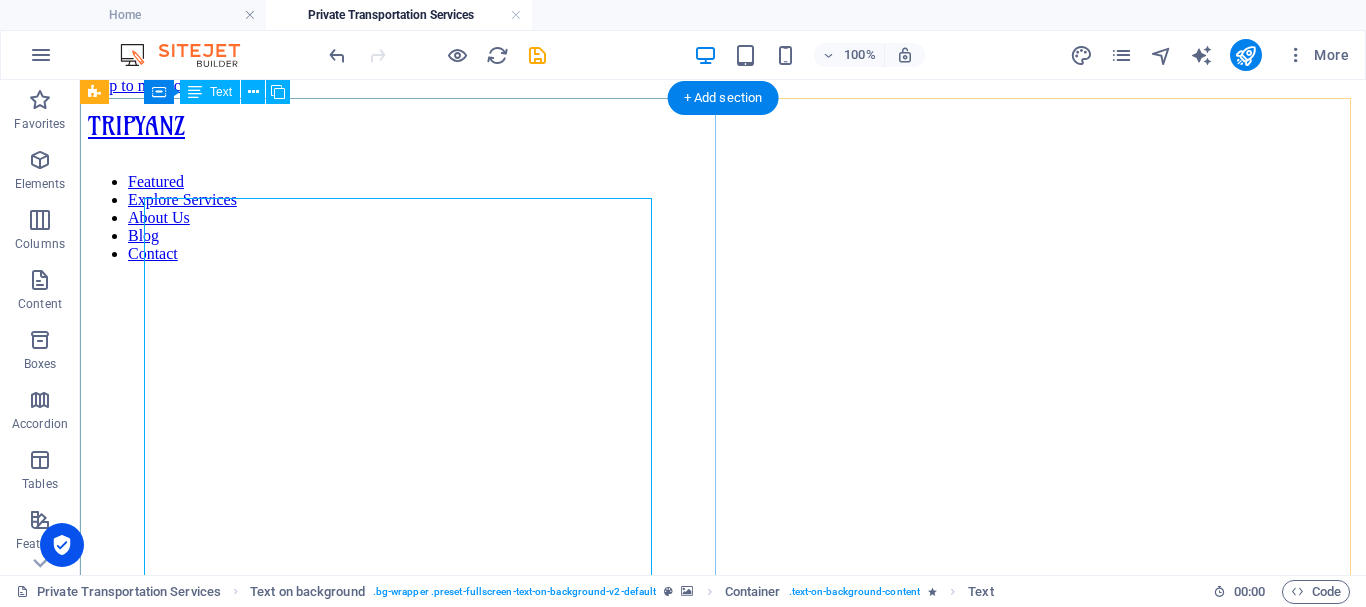 scroll, scrollTop: 0, scrollLeft: 0, axis: both 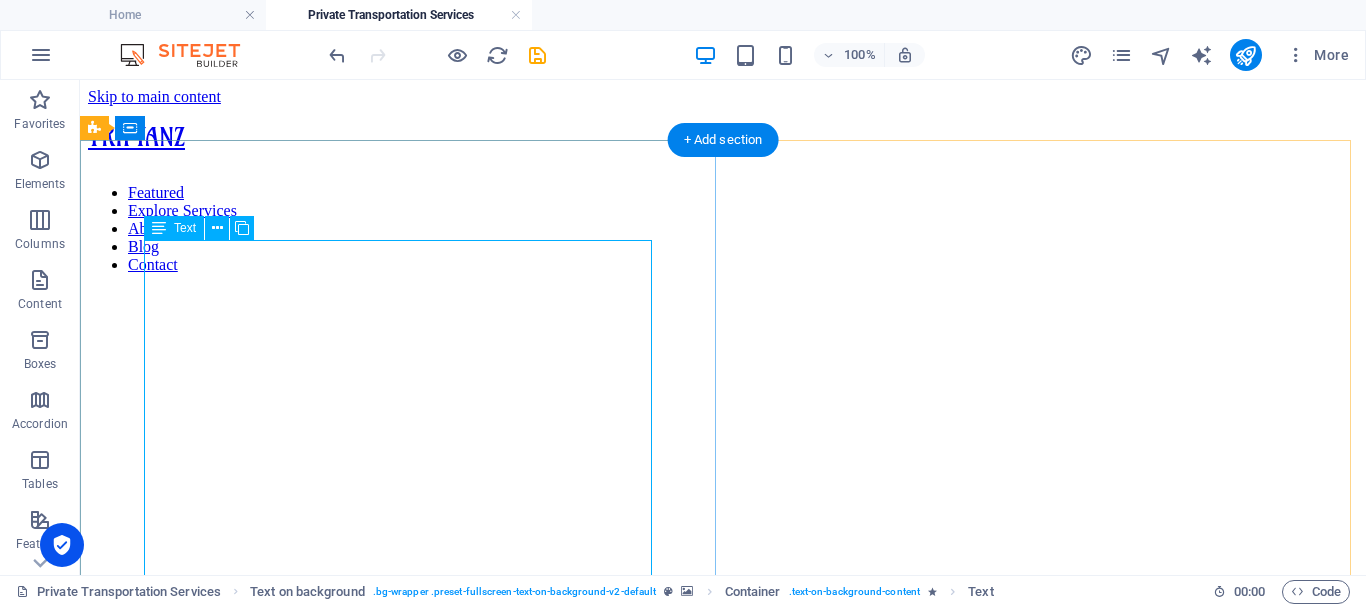 click on "Comfort, Safety & Style — Wherever You Land, We’re Ready! Whether you're landing at the airport in [GEOGRAPHIC_DATA], [PERSON_NAME], [GEOGRAPHIC_DATA], or [GEOGRAPHIC_DATA], [GEOGRAPHIC_DATA] is here to meet you with a smile — and a ride that suits your journey. ✨ Travel Across [GEOGRAPHIC_DATA] with Ease ✈️ Airport pickups & drop-offs 🌊 Hotel transfers & beach resorts 🏝️ Day trips, excursions & multi-city rides 🚙 Vehicles for Everyone From sleek sedans to roomy vans and minibuses, our air-conditioned fleet is ideal for solo travelers, couples, families, and groups. Enjoy a smooth ride — your comfort comes first! 👨‍✈️ Our Drivers & Service Team All our drivers are friendly, experienced, and punctual, with strong local knowledge. Behind the scenes, our customer service team provides continuous follow-up and real-time support to make sure your trip runs perfectly. 💬 Why Tripyanz Transportation? ✅ Reliable airport transfers ✅ Multilingual customer support ✅ Clean, modern vehicles" at bounding box center [723, 1579] 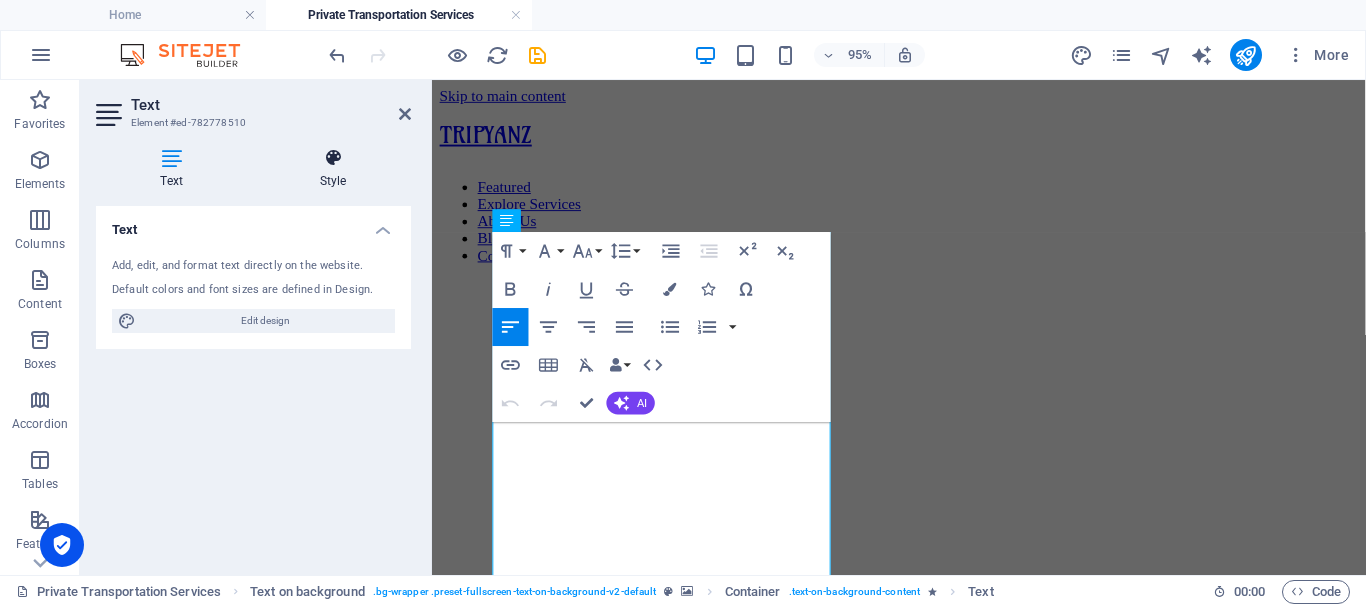 click at bounding box center (333, 158) 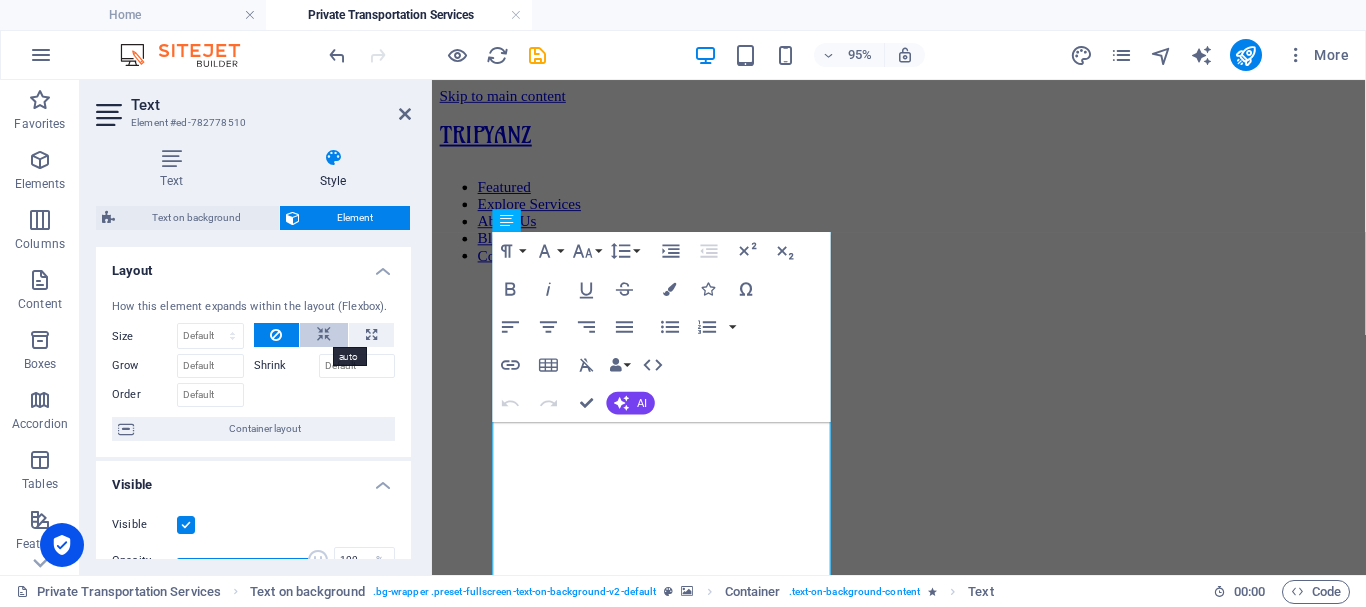 click at bounding box center [324, 335] 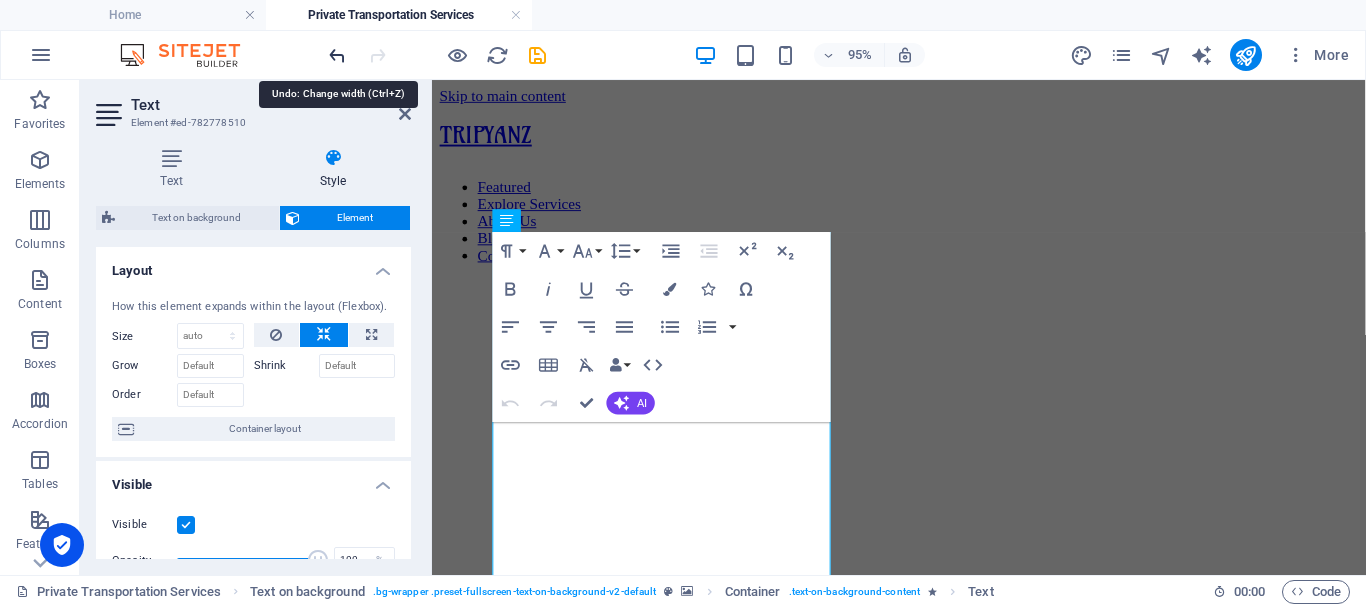 click at bounding box center [337, 55] 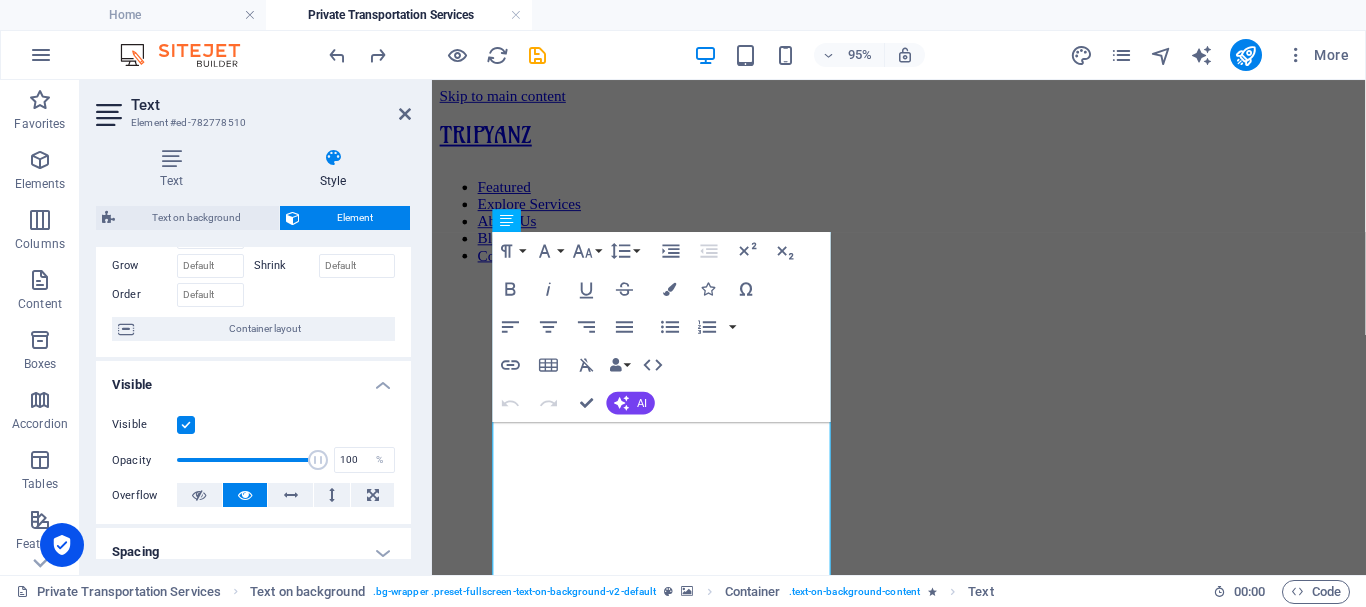 scroll, scrollTop: 0, scrollLeft: 0, axis: both 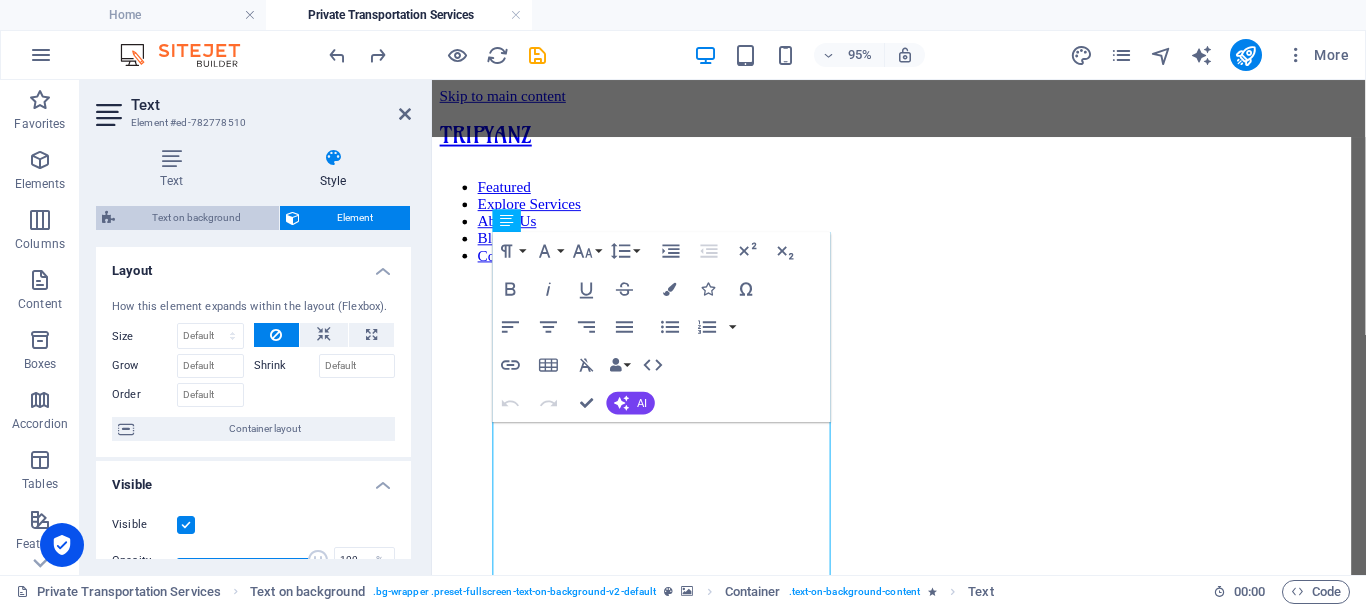 click on "Text on background" at bounding box center [197, 218] 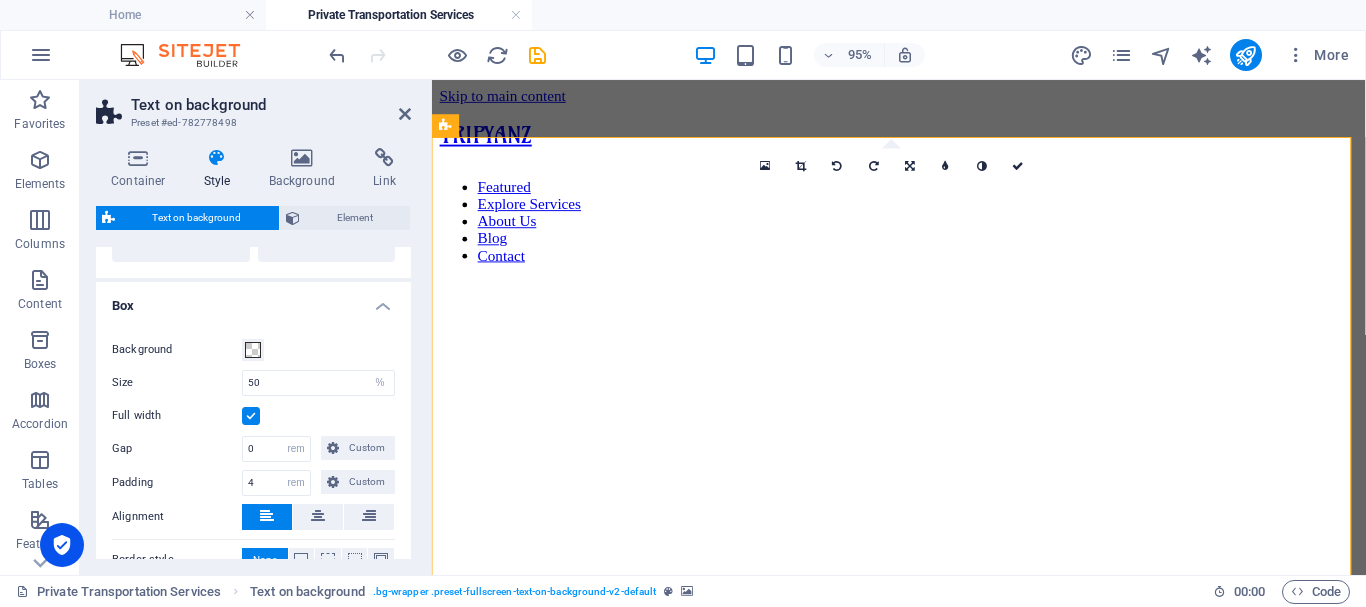 scroll, scrollTop: 200, scrollLeft: 0, axis: vertical 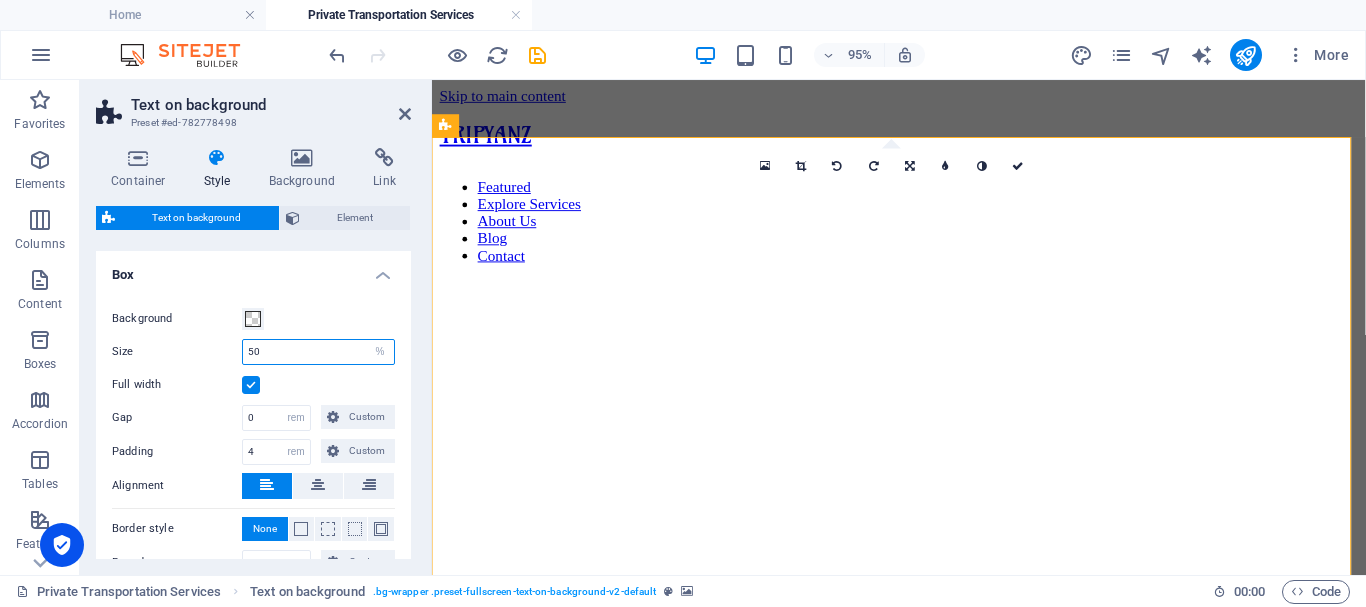 drag, startPoint x: 262, startPoint y: 355, endPoint x: 246, endPoint y: 350, distance: 16.763054 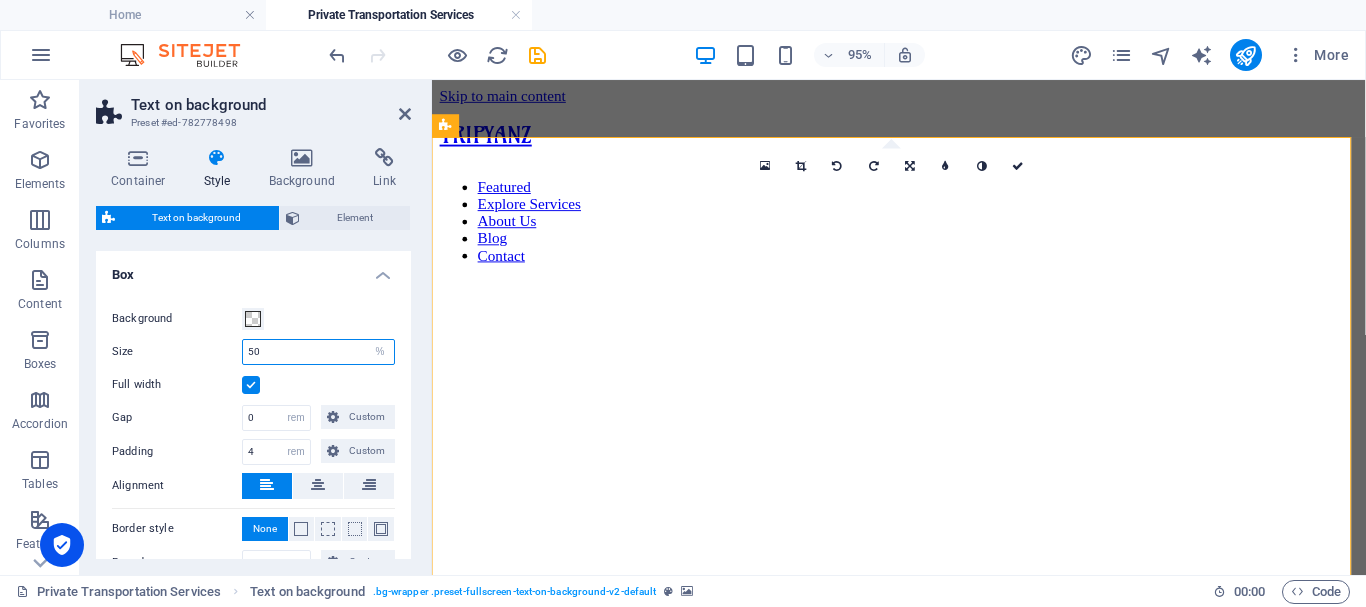 click on "50" at bounding box center [318, 352] 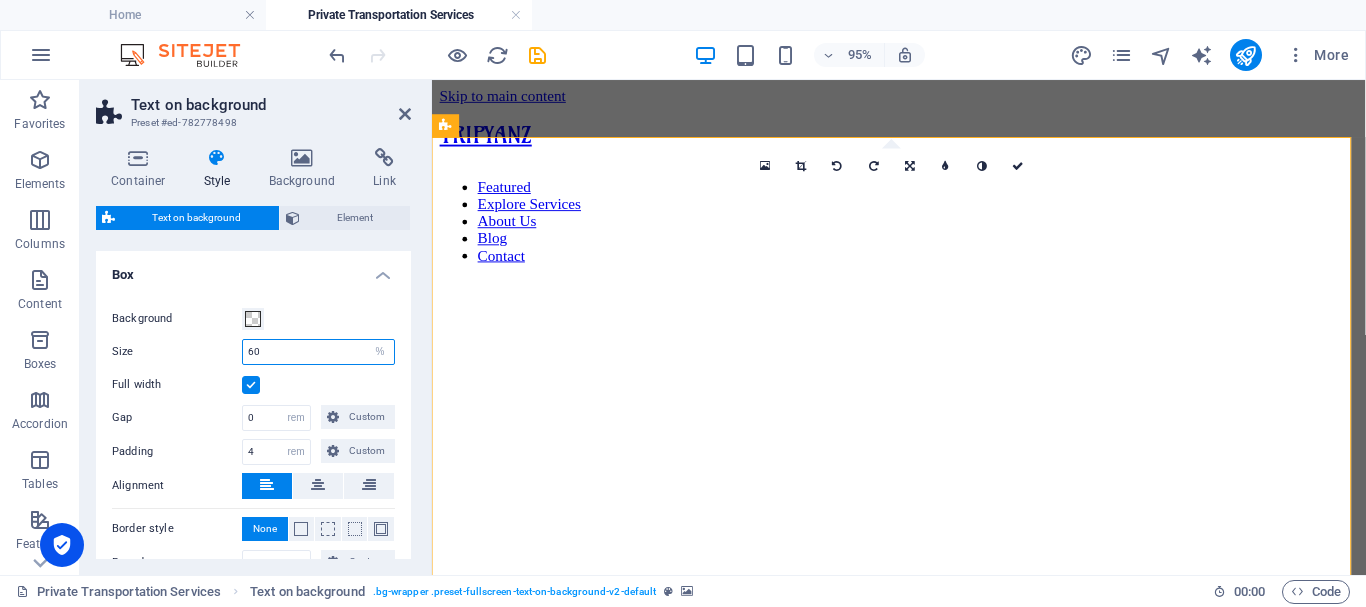 type on "60" 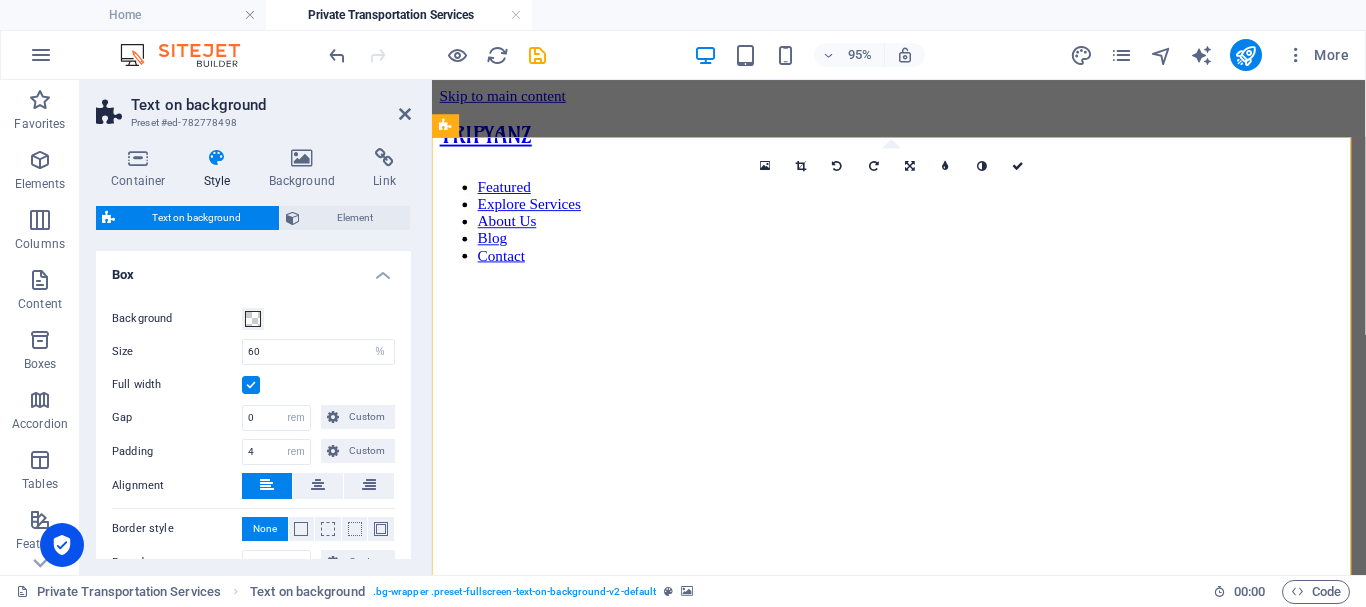 click on "Background" at bounding box center (253, 319) 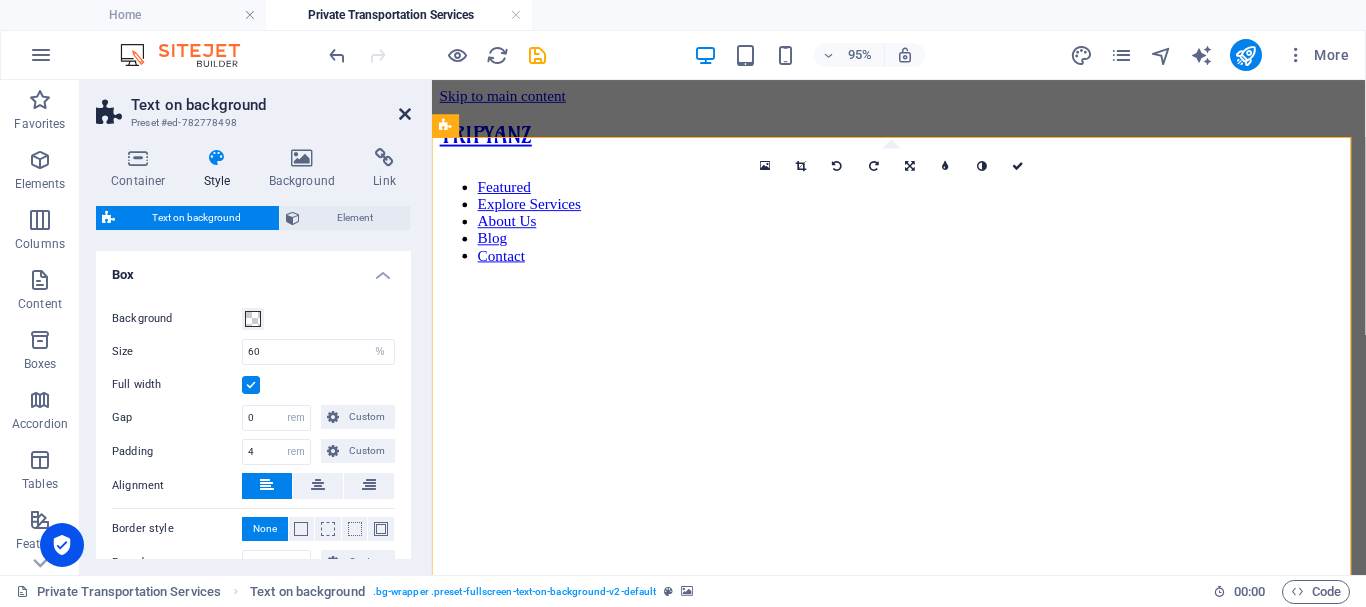 click at bounding box center (405, 114) 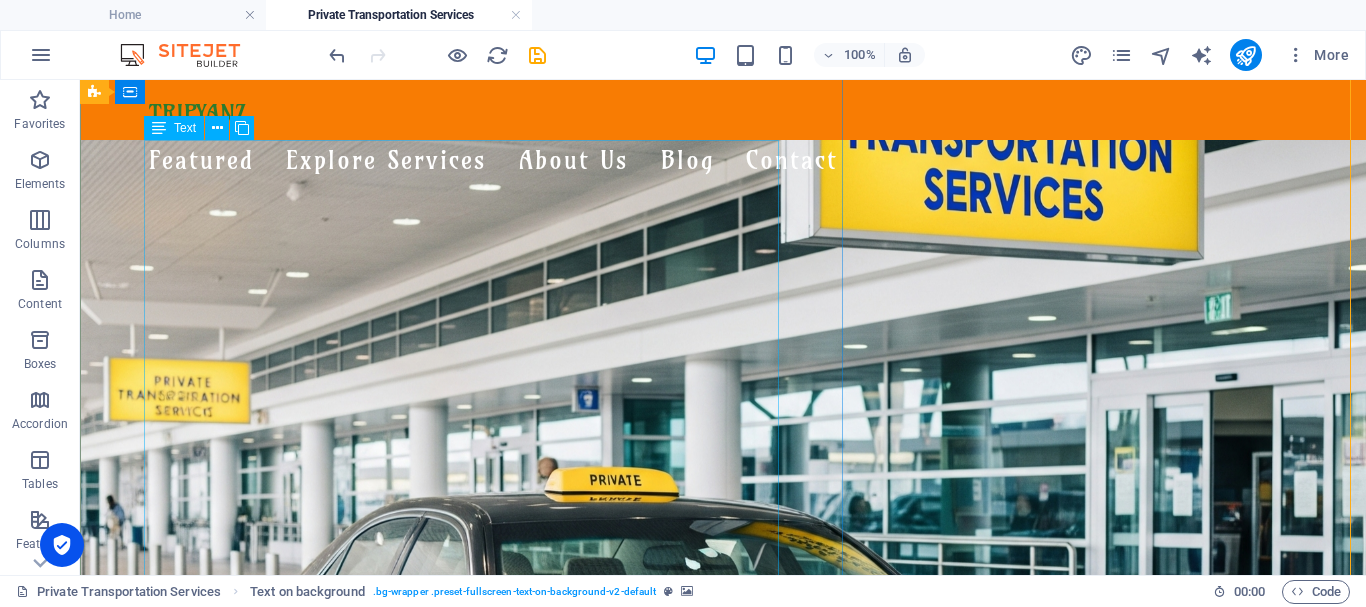 scroll, scrollTop: 200, scrollLeft: 0, axis: vertical 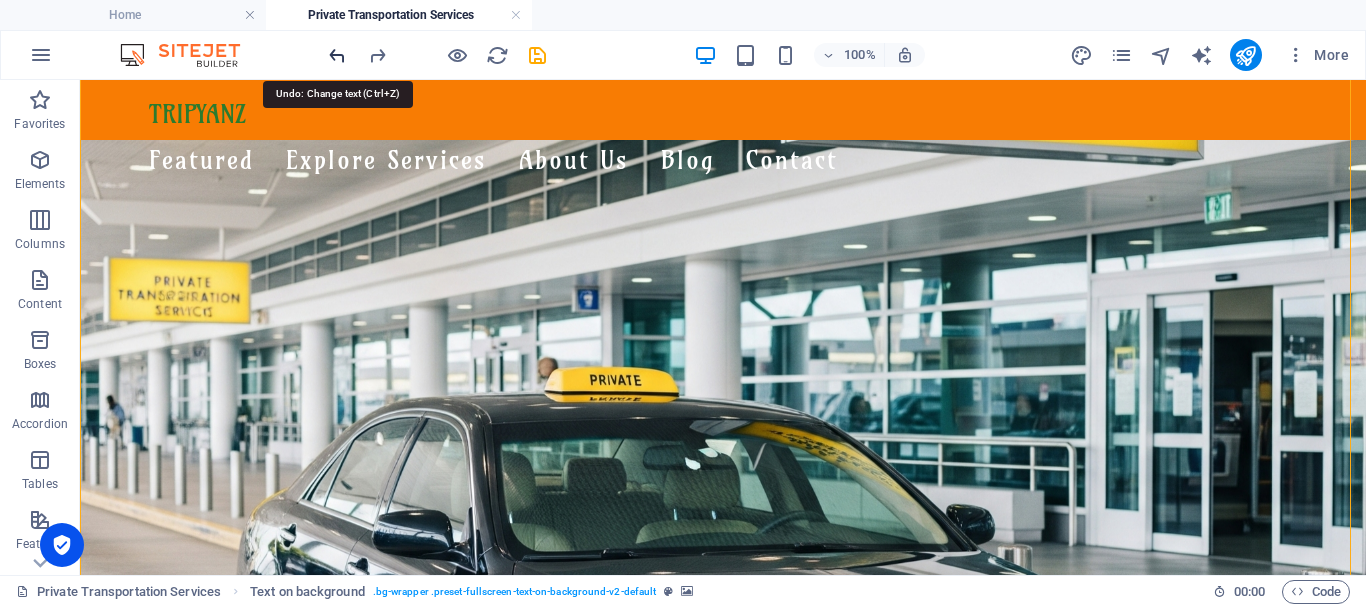 click at bounding box center [337, 55] 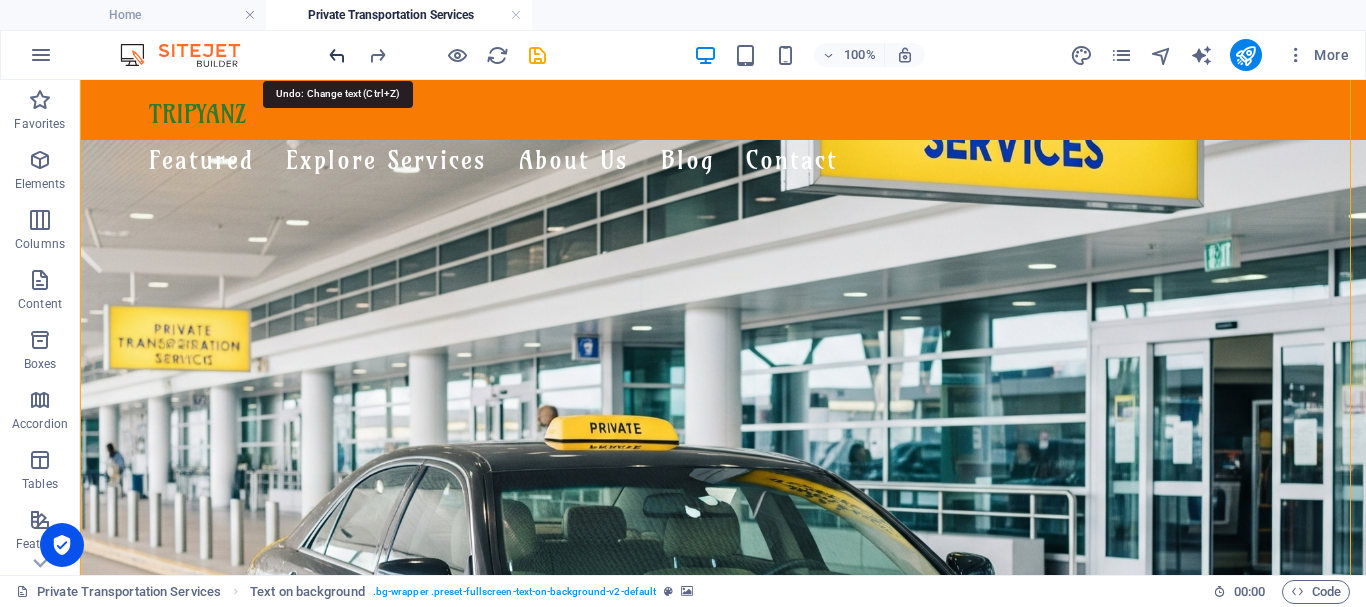 click at bounding box center [337, 55] 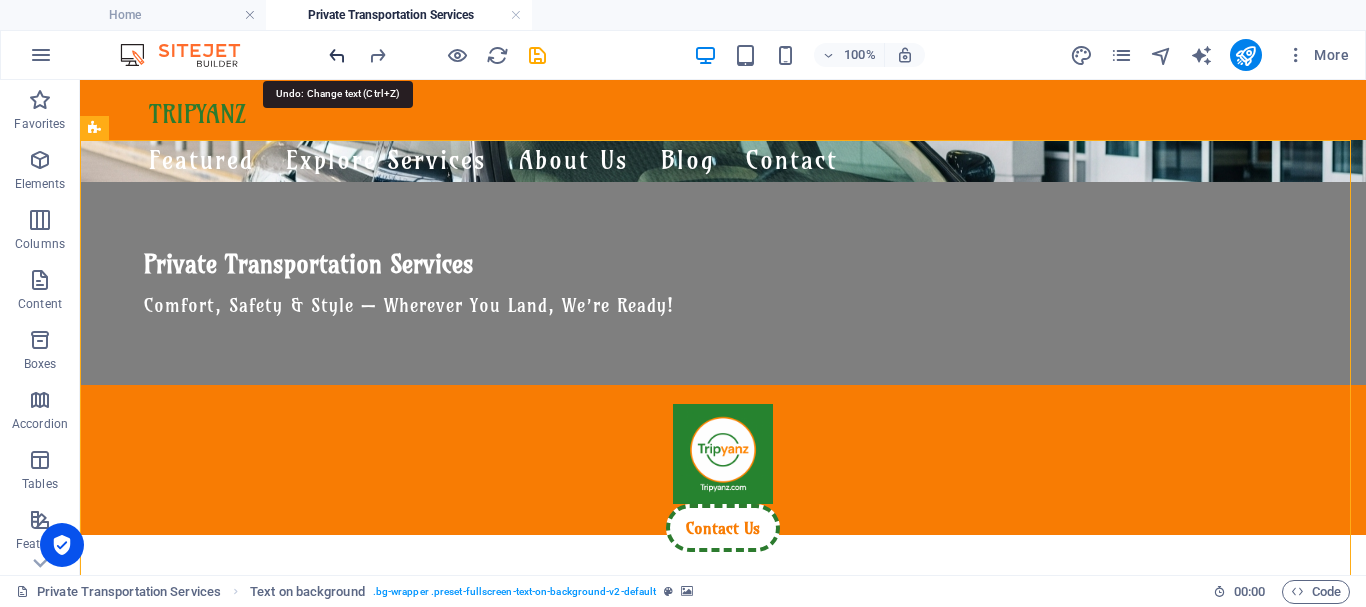 scroll, scrollTop: 0, scrollLeft: 0, axis: both 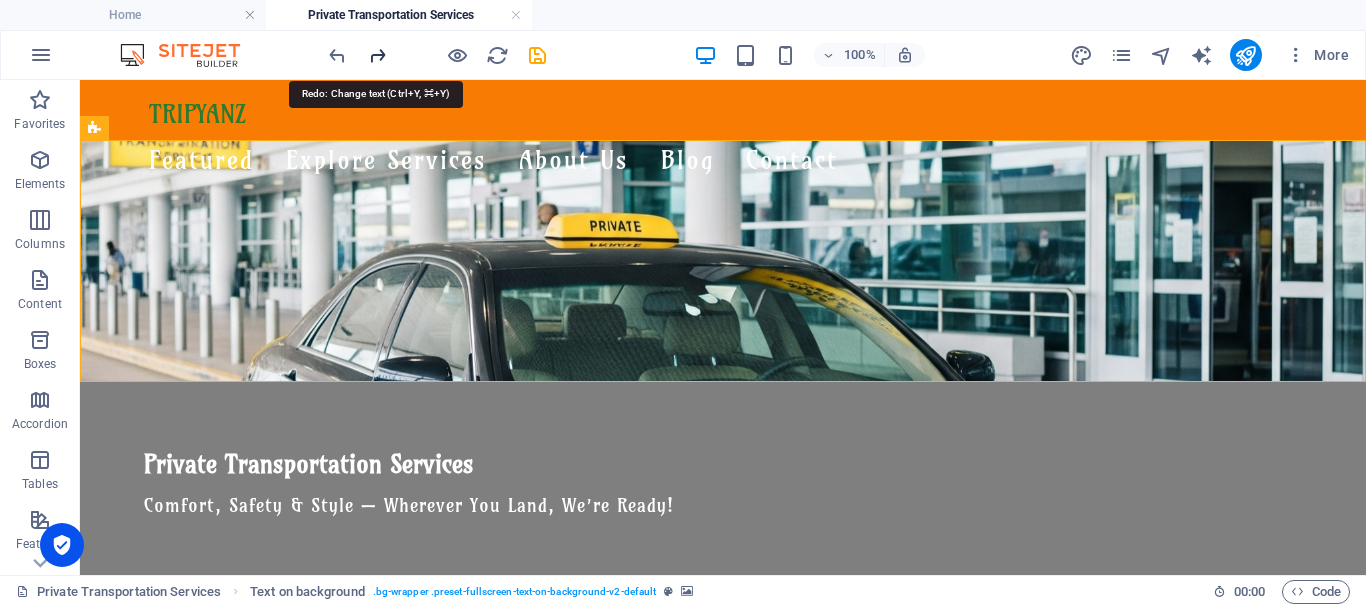 click at bounding box center (377, 55) 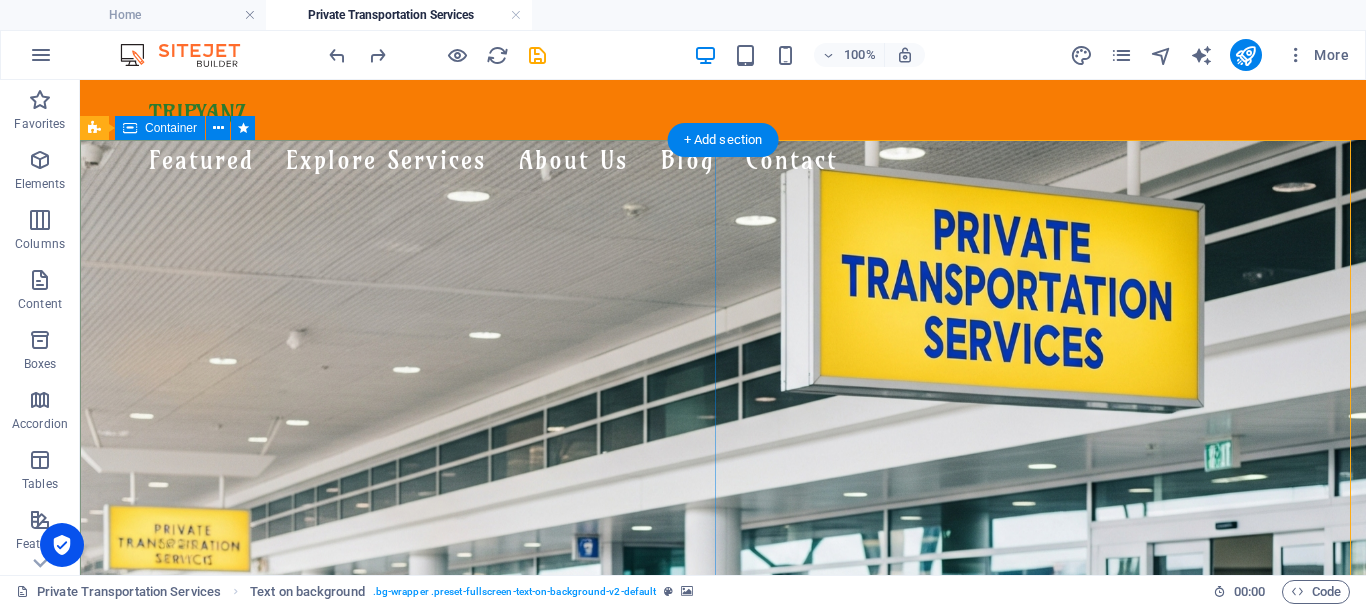 click on "Private Transportation Services Comfort, Safety & Style — Wherever You Land, We’re Ready! Whether you're landing at the airport in [GEOGRAPHIC_DATA], [PERSON_NAME], [GEOGRAPHIC_DATA], or [GEOGRAPHIC_DATA], [GEOGRAPHIC_DATA] is here to meet you with a smile — and a ride that suits your journey. ✨ Travel Across [GEOGRAPHIC_DATA] with Ease ✈️ Airport pickups & drop-offs 🌊 Hotel transfers & beach resorts 🏝️ Day trips, excursions & multi-city rides 🚙 Vehicles for Everyone From sleek sedans to roomy vans and minibuses, our air-conditioned fleet is ideal for solo travelers, couples, families, and groups. Enjoy a smooth ride — your comfort comes first! 👨‍✈️ Our Drivers & Service Team All our drivers are friendly, experienced, and punctual, with strong local knowledge. Behind the scenes, our customer service team provides continuous follow-up and real-time support to make sure your trip runs perfectly. 💬 Why Tripyanz Transportation? ✅ Reliable airport transfers ✅ Multilingual customer support" at bounding box center (723, 1621) 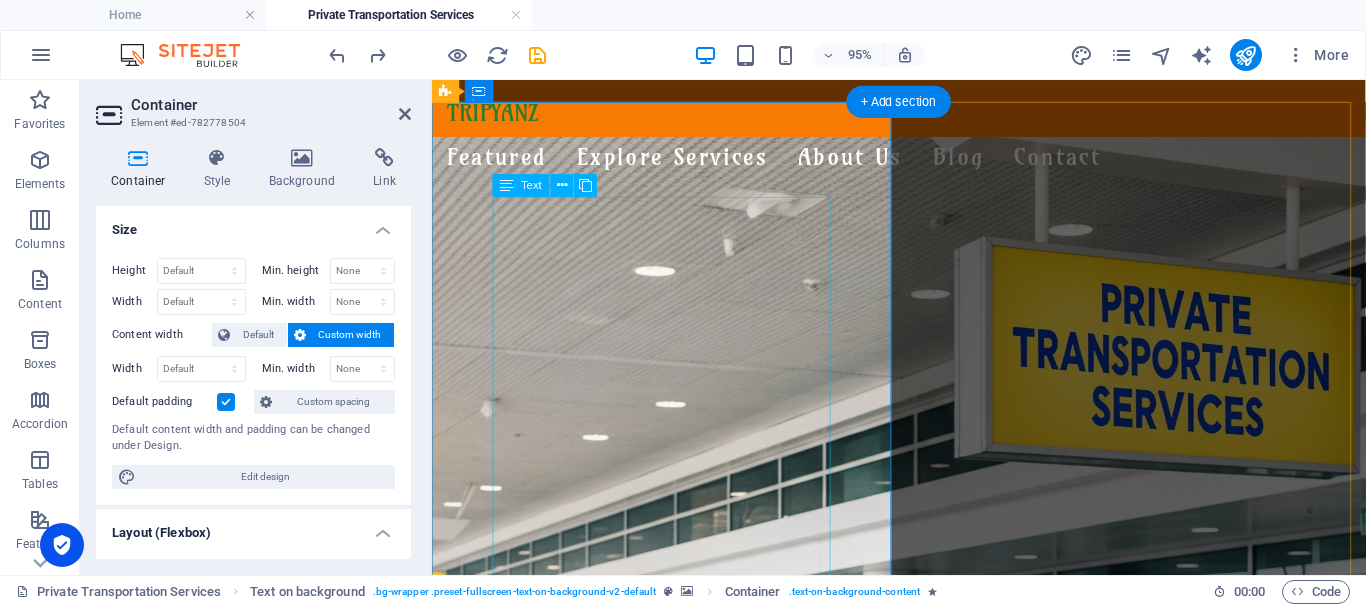 scroll, scrollTop: 0, scrollLeft: 0, axis: both 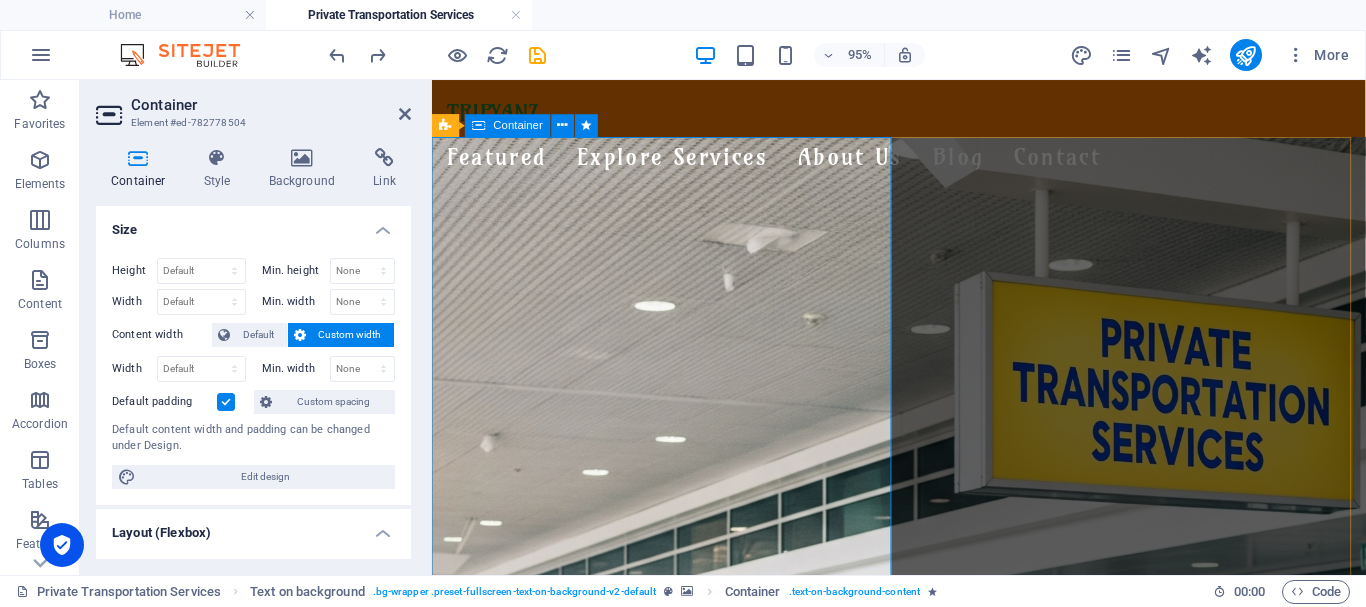 click on "Container" at bounding box center (518, 125) 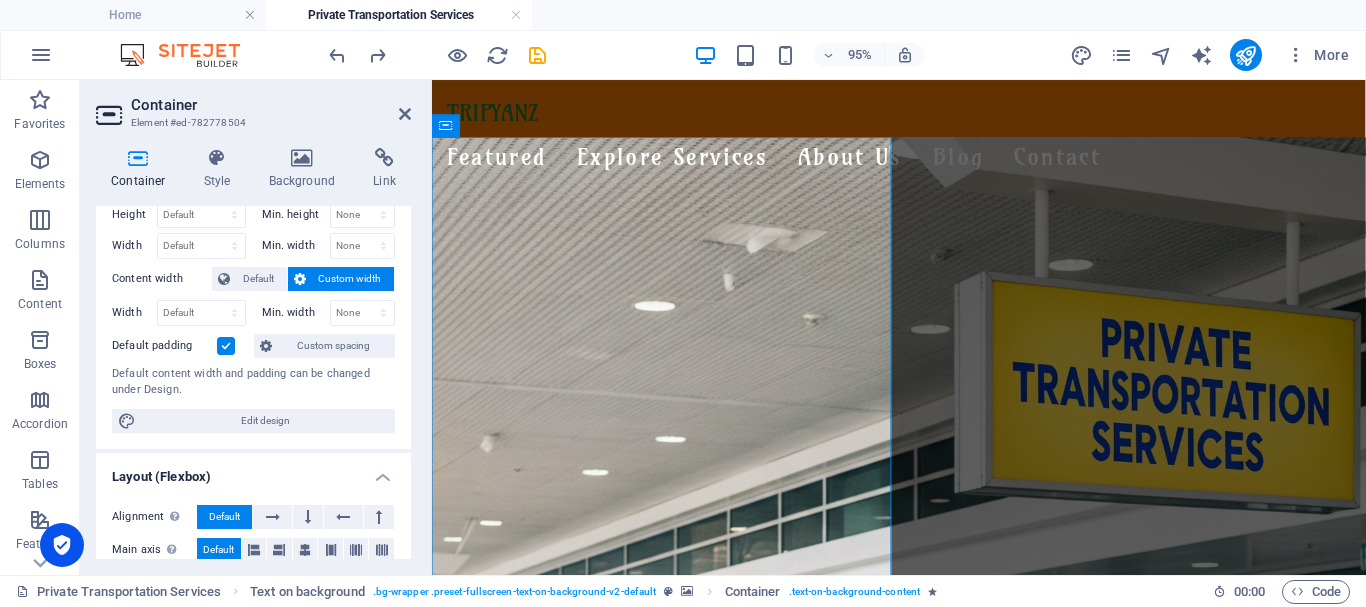 scroll, scrollTop: 0, scrollLeft: 0, axis: both 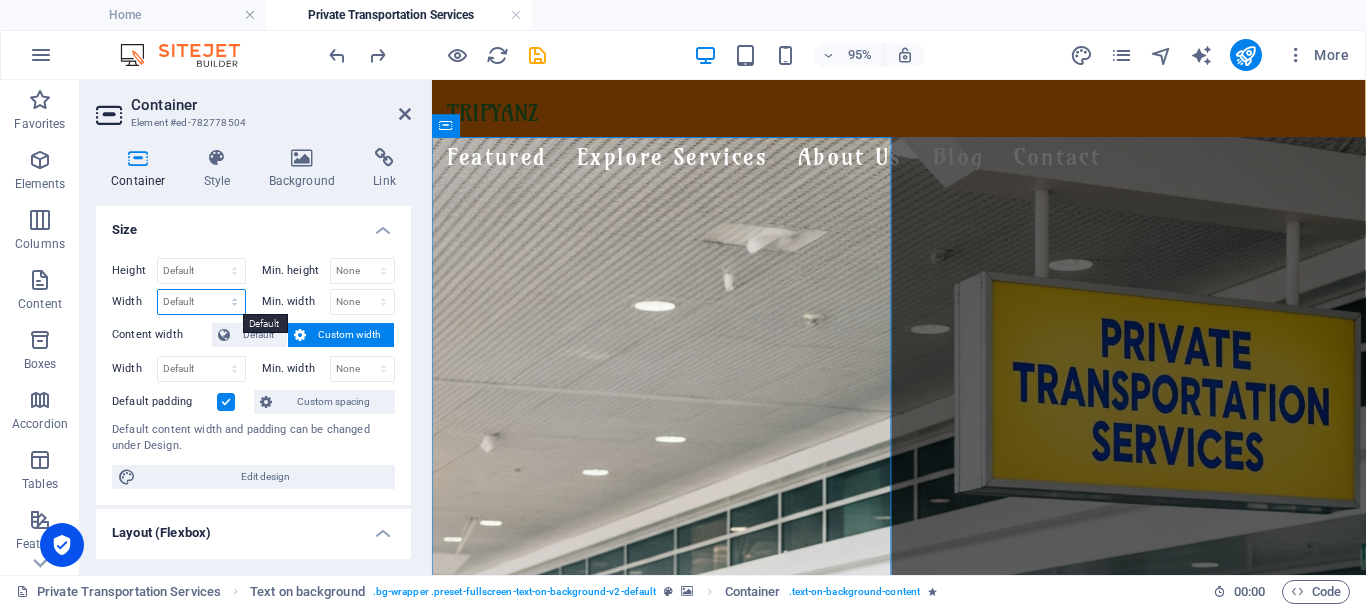 click on "Default px rem % em vh vw" at bounding box center (201, 302) 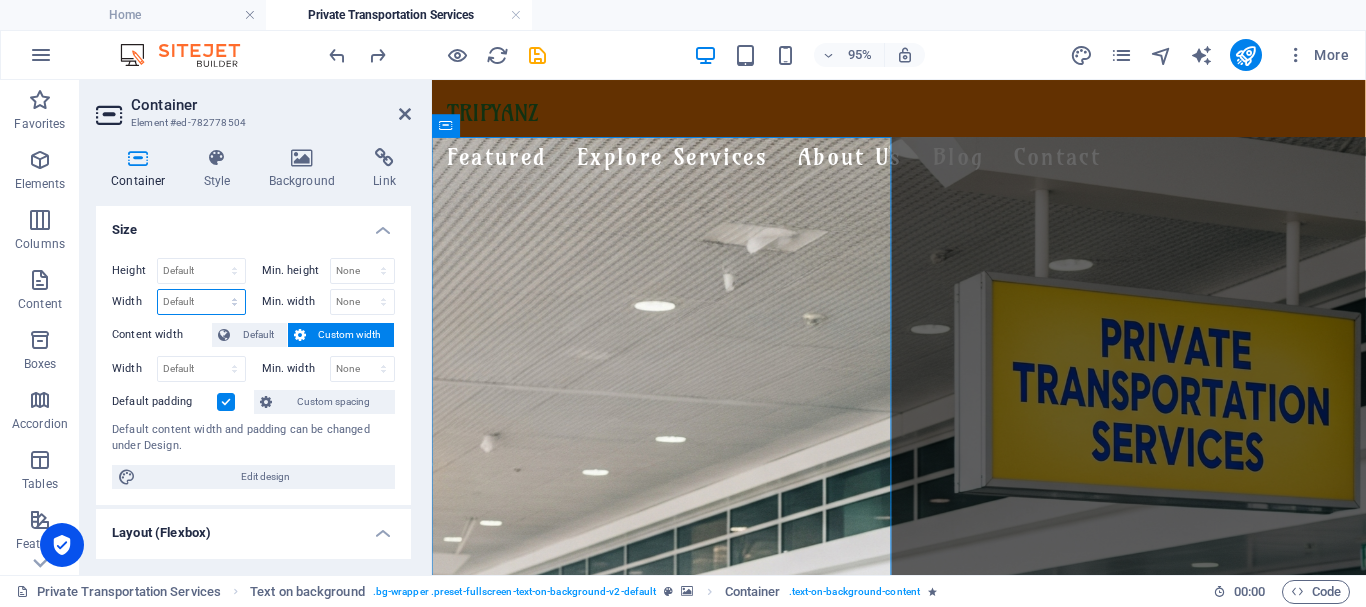 click on "Default px rem % em vh vw" at bounding box center (201, 302) 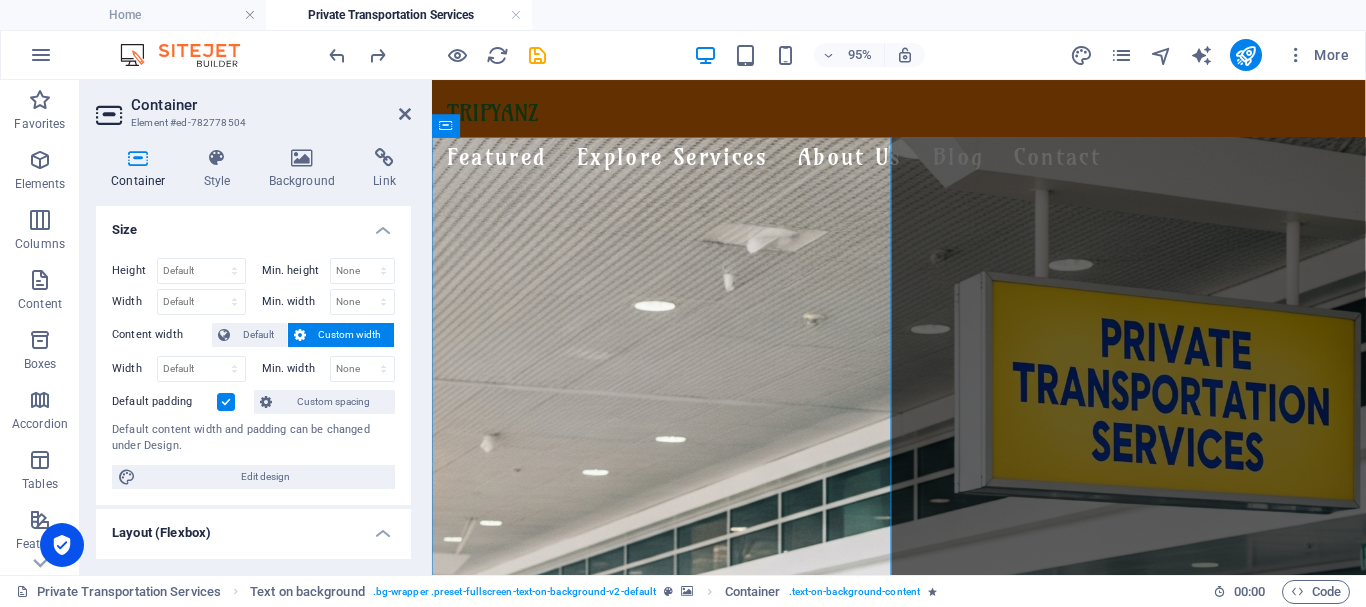 click at bounding box center (226, 402) 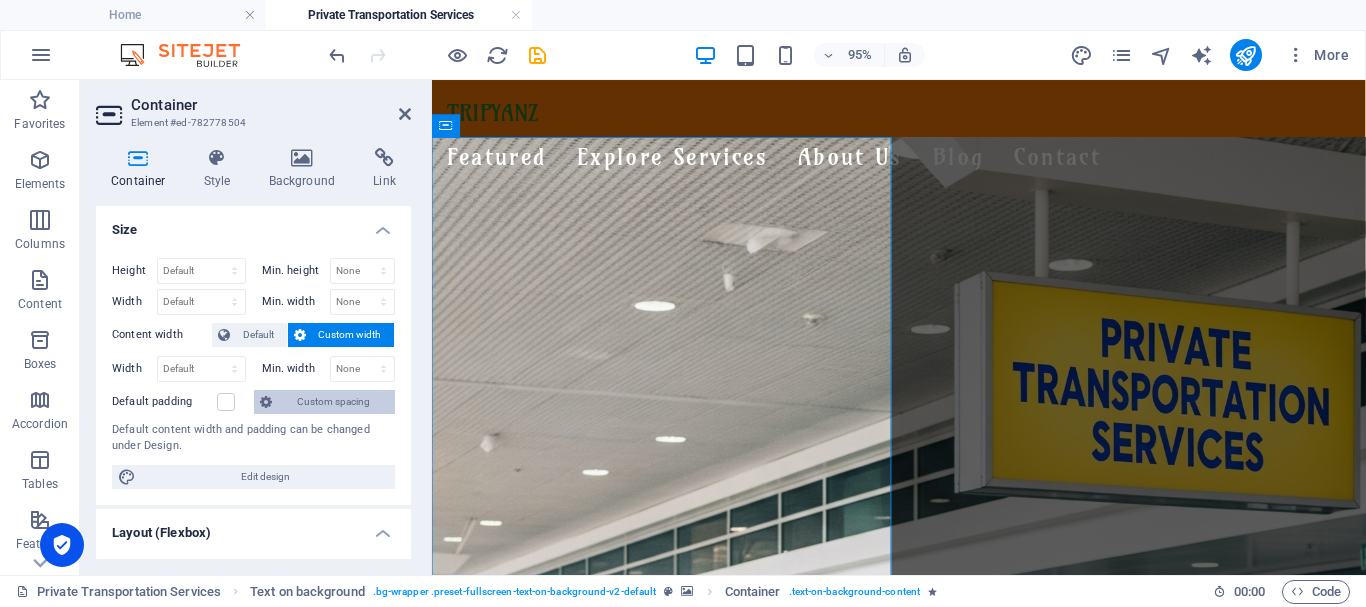 click on "Custom spacing" at bounding box center [333, 402] 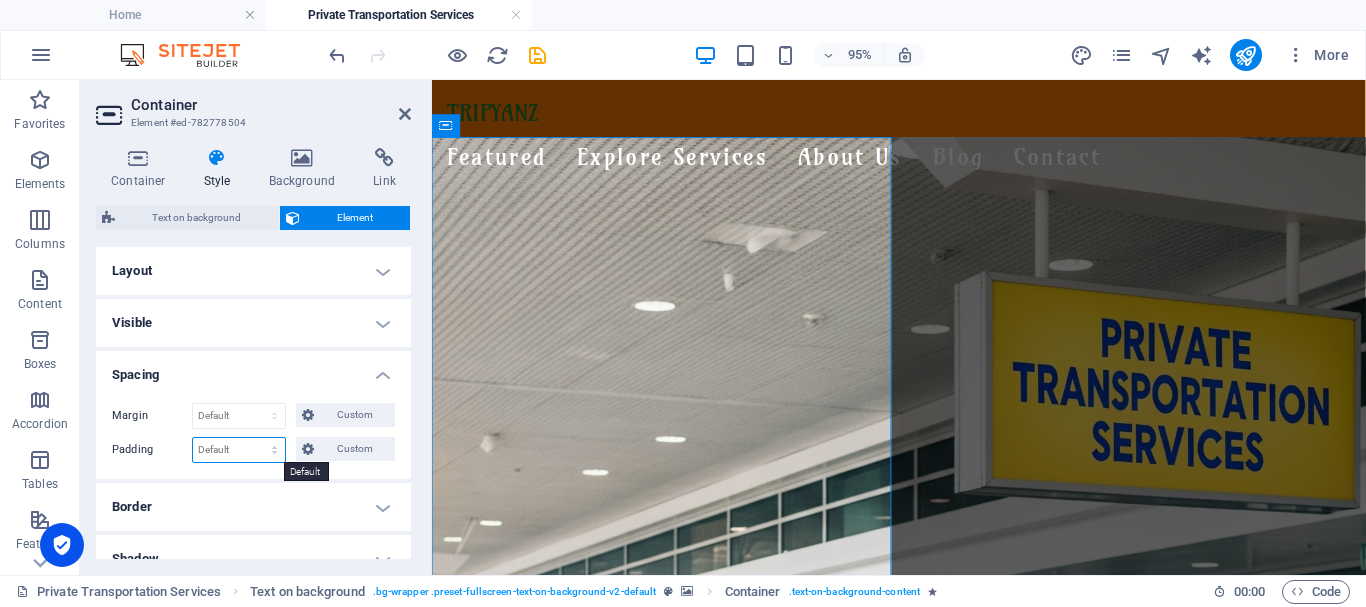 click on "Default px rem % vh vw Custom" at bounding box center (239, 450) 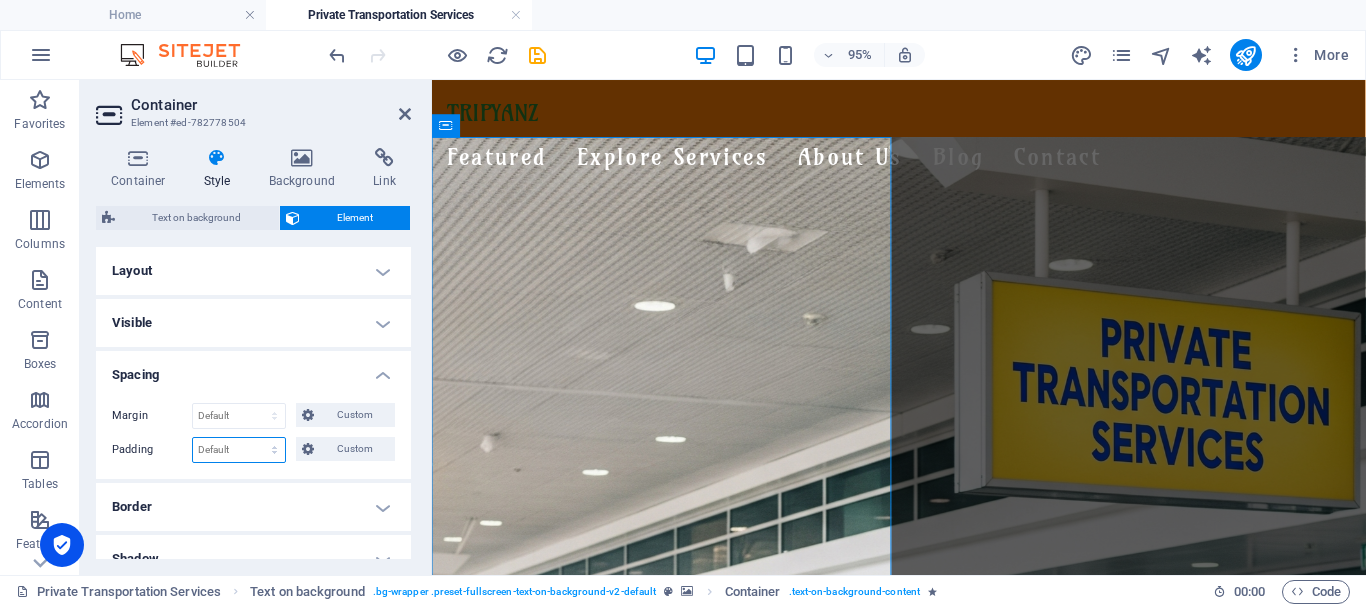 select on "px" 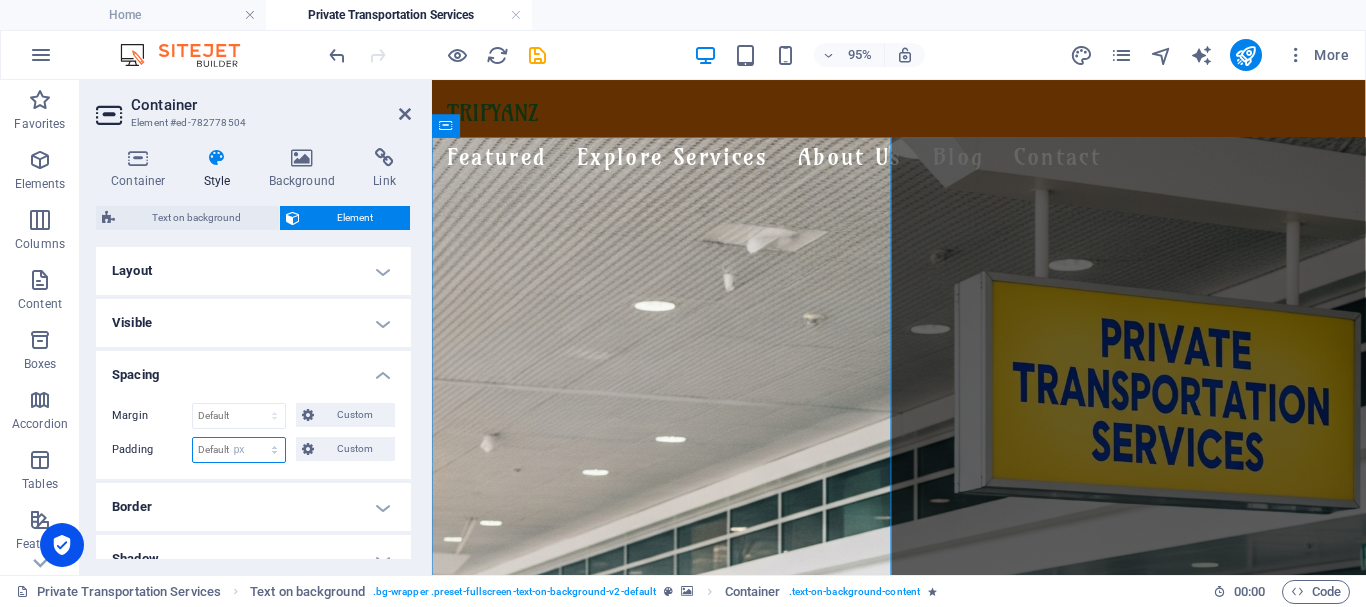 click on "Default px rem % vh vw Custom" at bounding box center (239, 450) 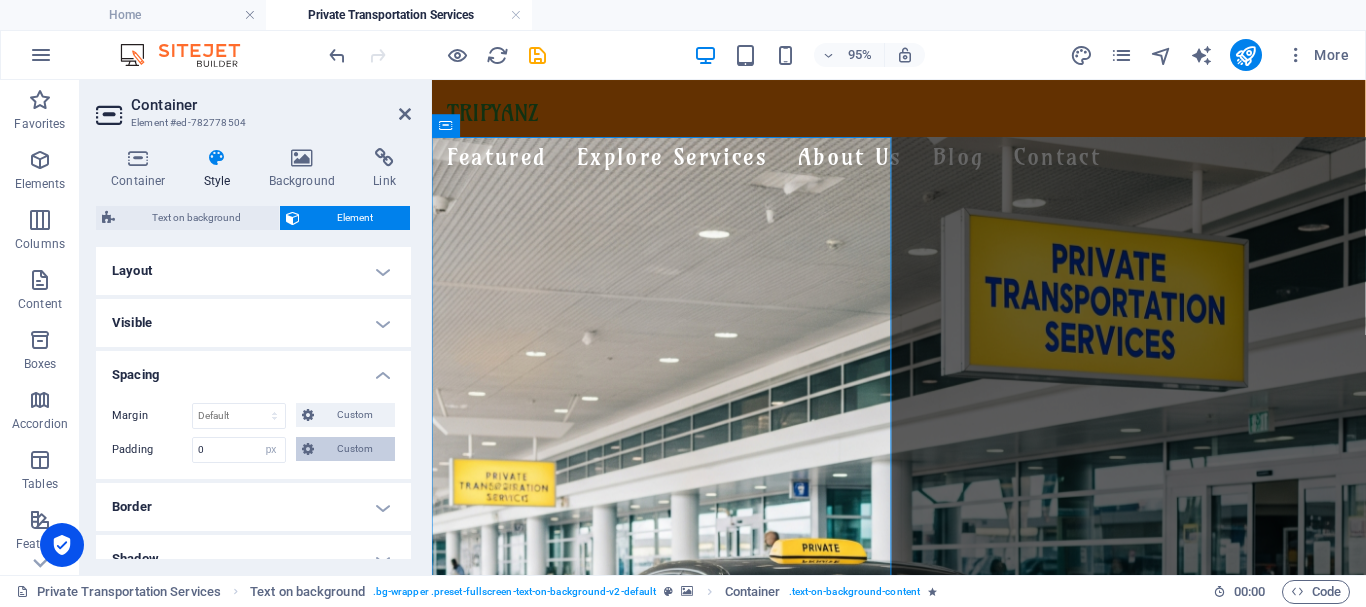 click on "Custom" at bounding box center (354, 449) 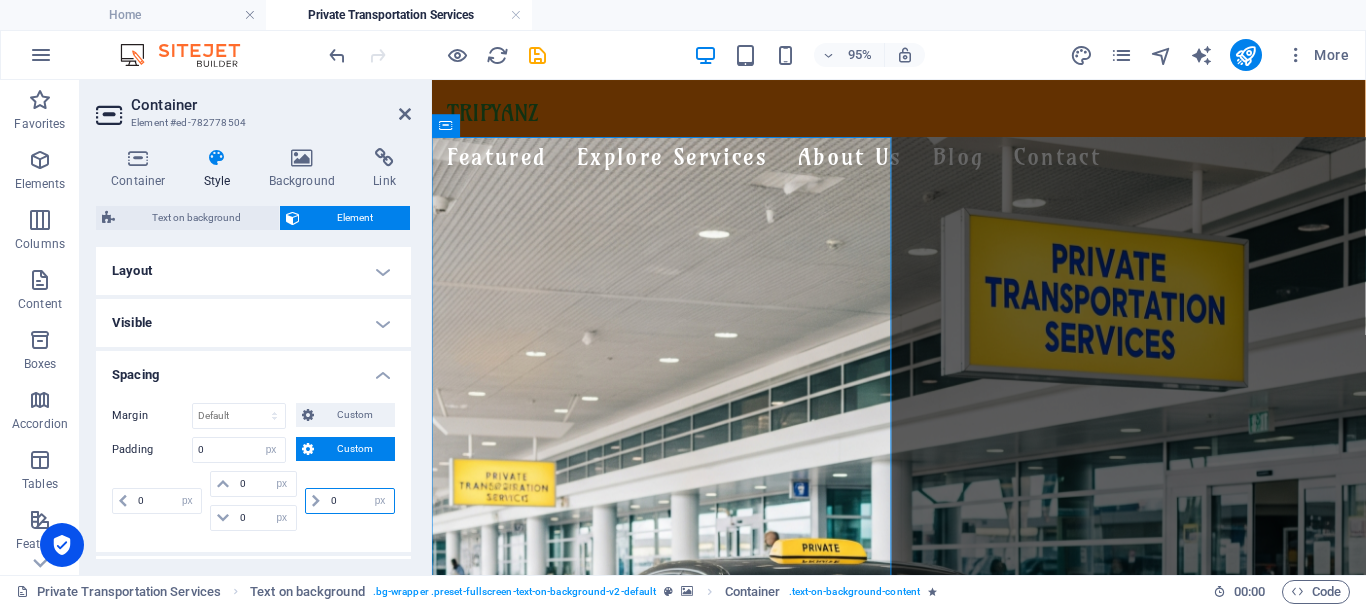 drag, startPoint x: 336, startPoint y: 500, endPoint x: 323, endPoint y: 500, distance: 13 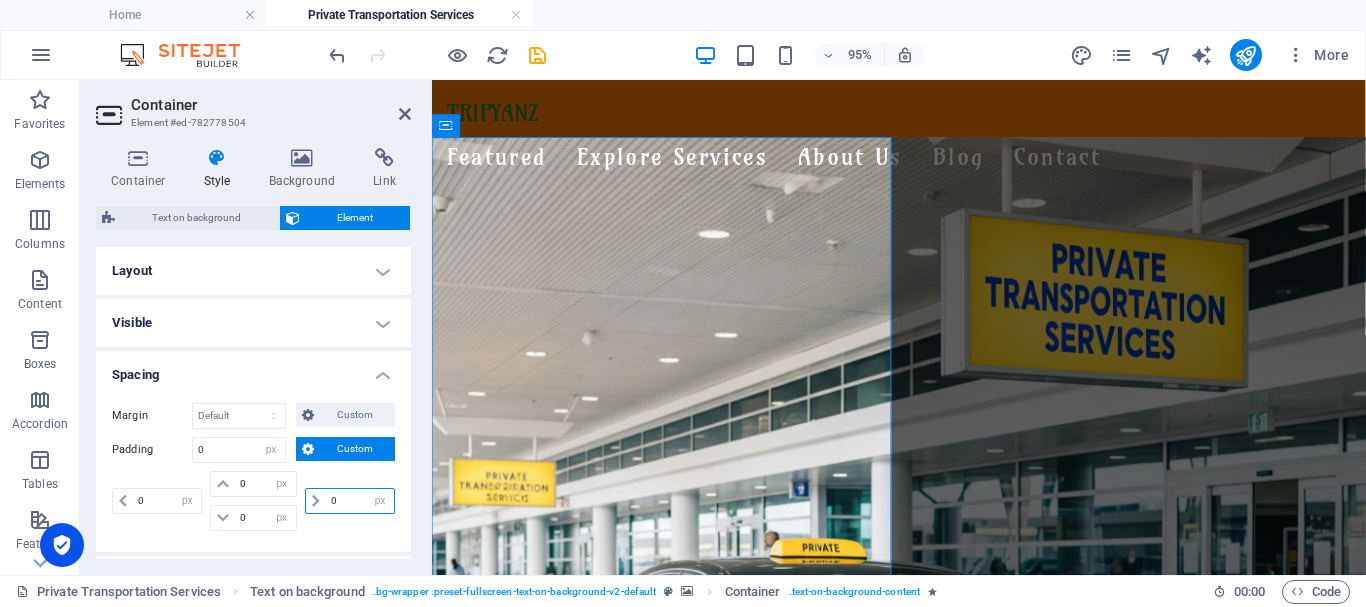 type on "3" 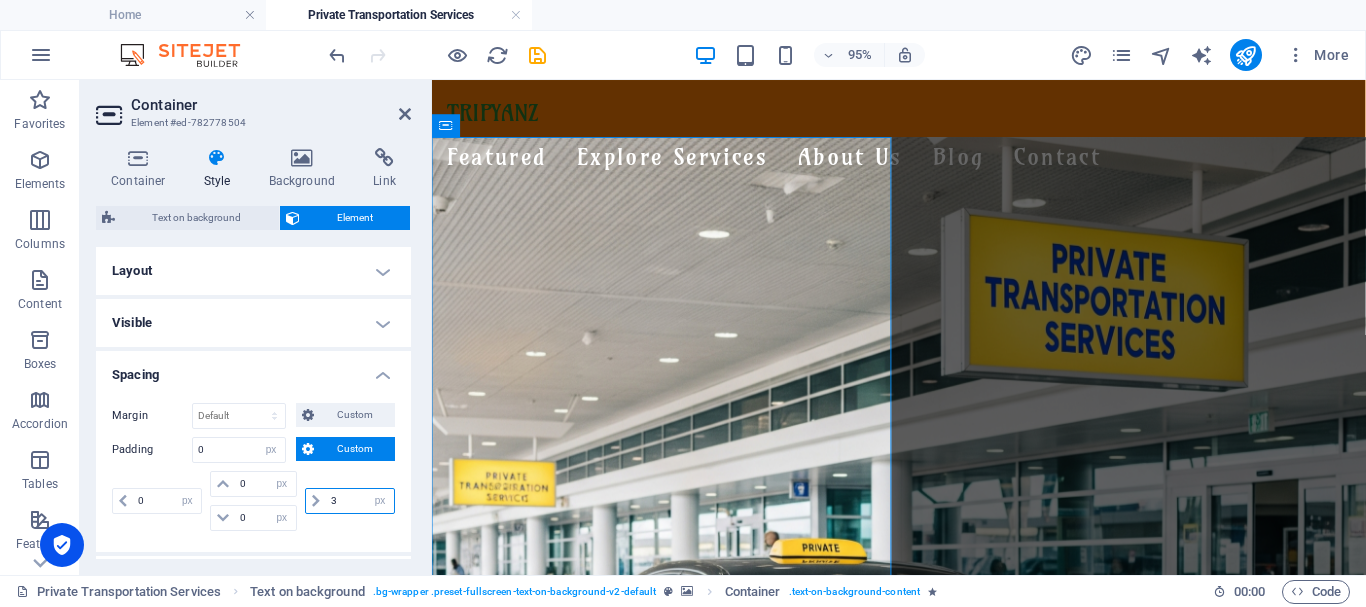 type 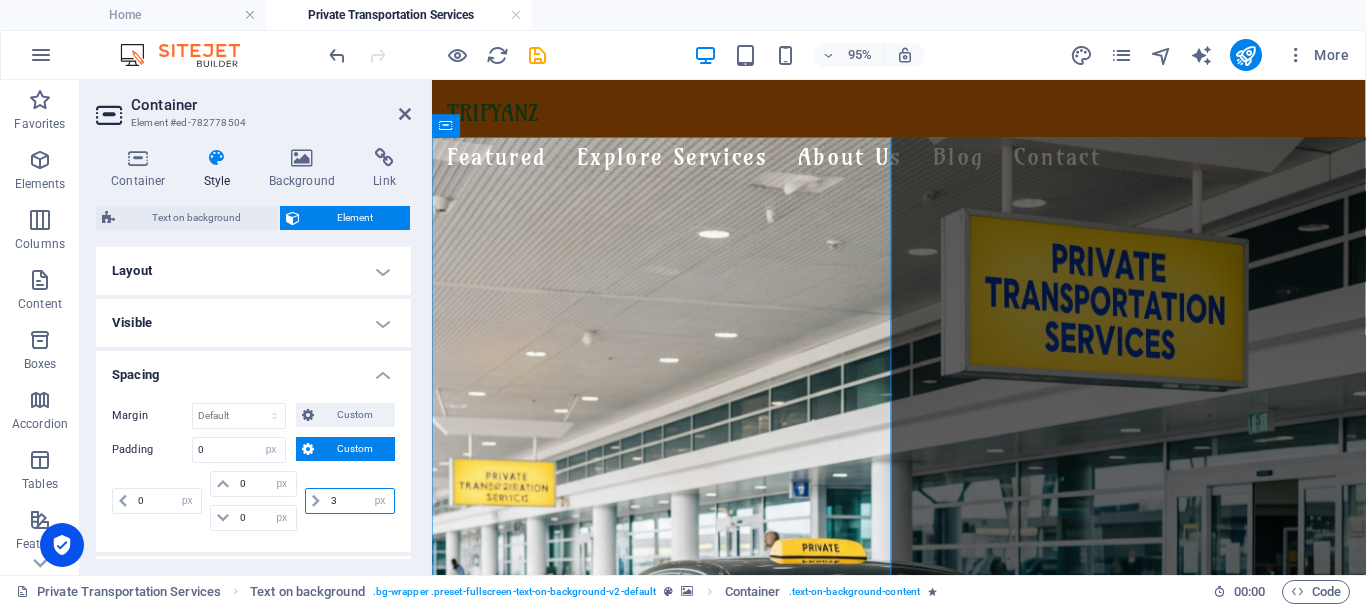 select on "DISABLED_OPTION_VALUE" 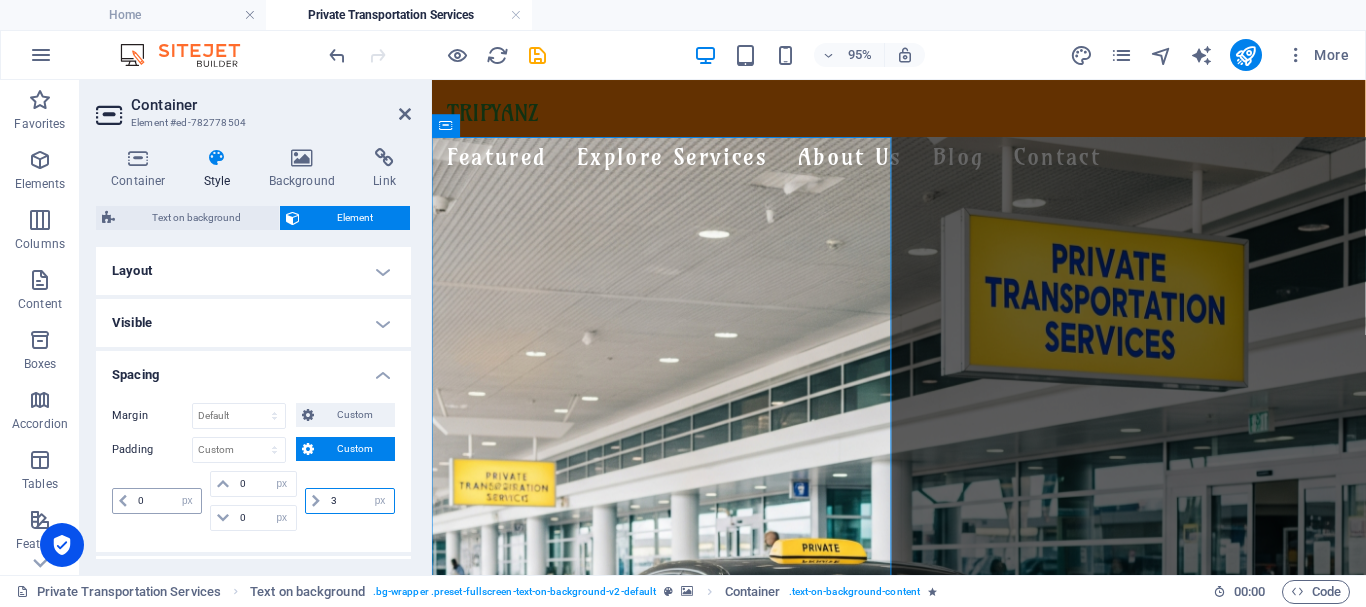 type on "3" 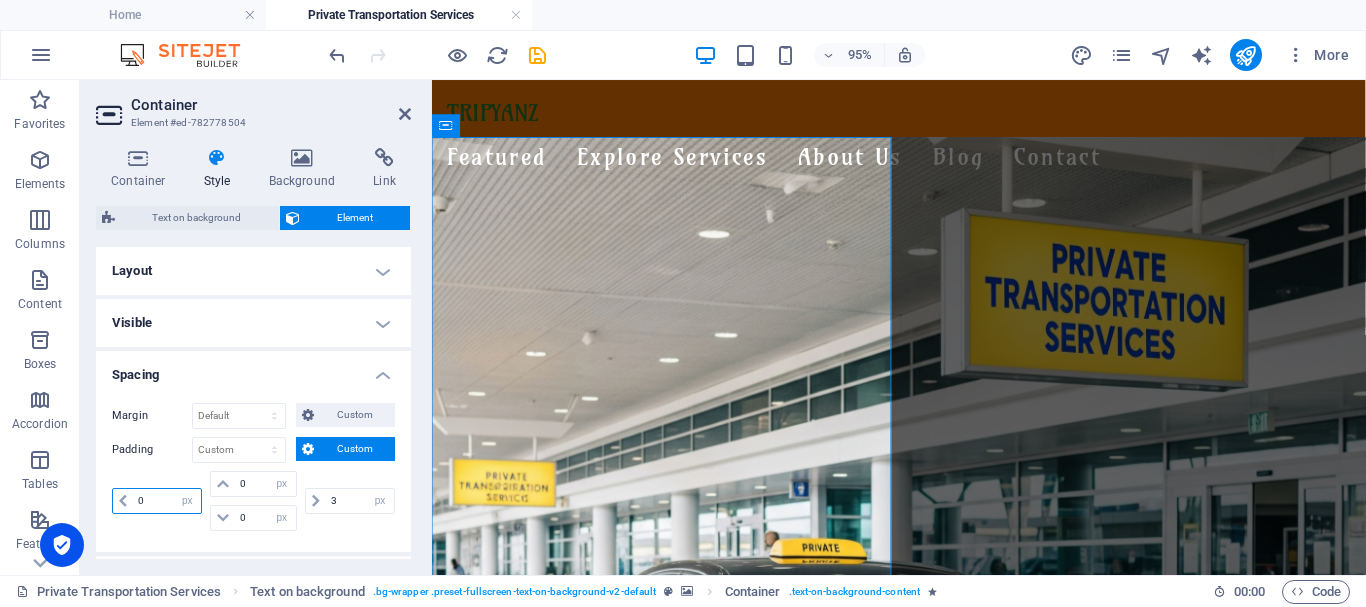 click on "0 px rem % vh vw" at bounding box center (157, 501) 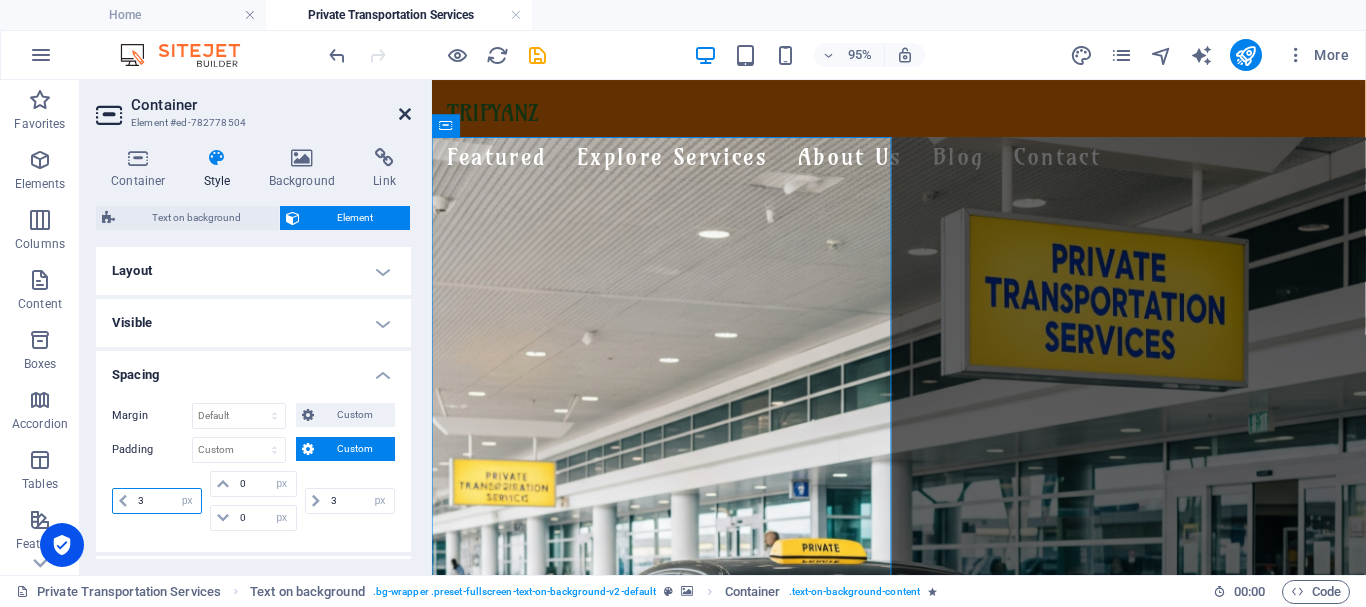 type on "3" 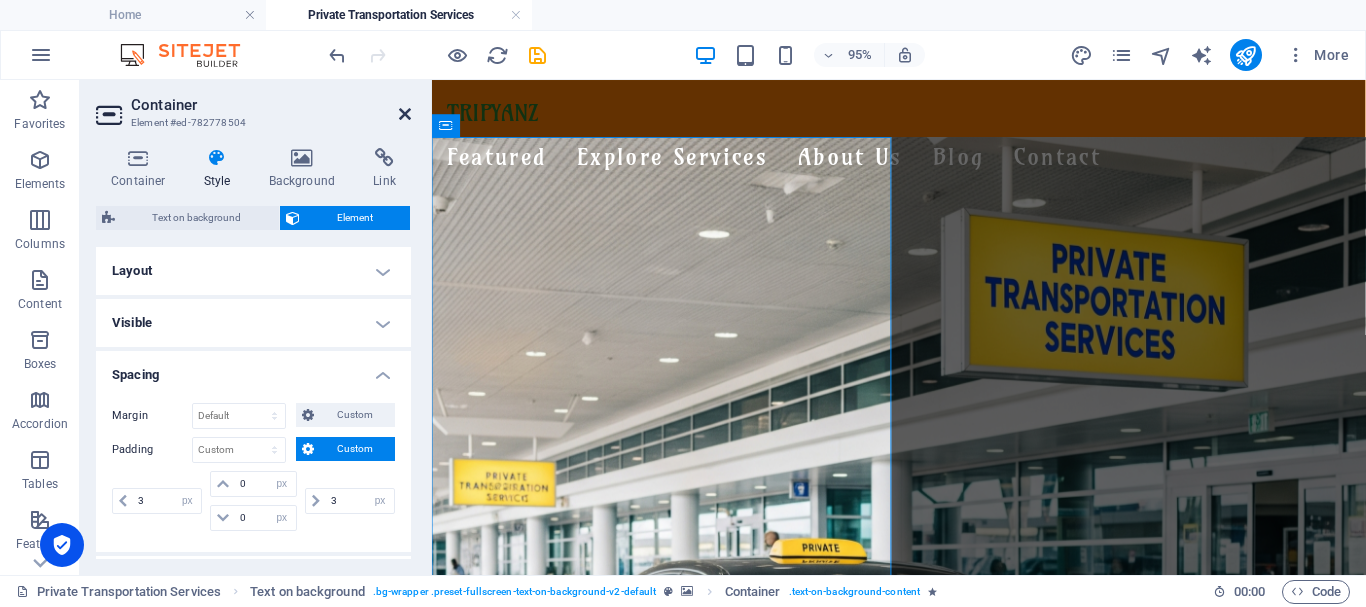 drag, startPoint x: 403, startPoint y: 112, endPoint x: 317, endPoint y: 35, distance: 115.43397 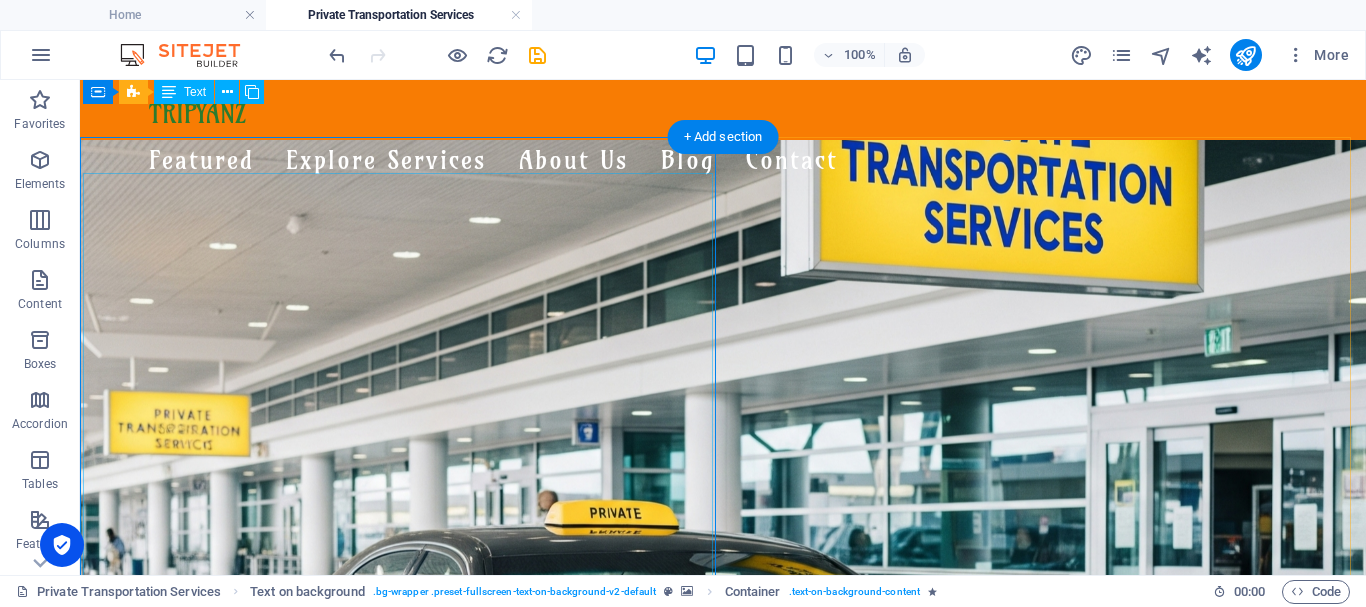 scroll, scrollTop: 0, scrollLeft: 0, axis: both 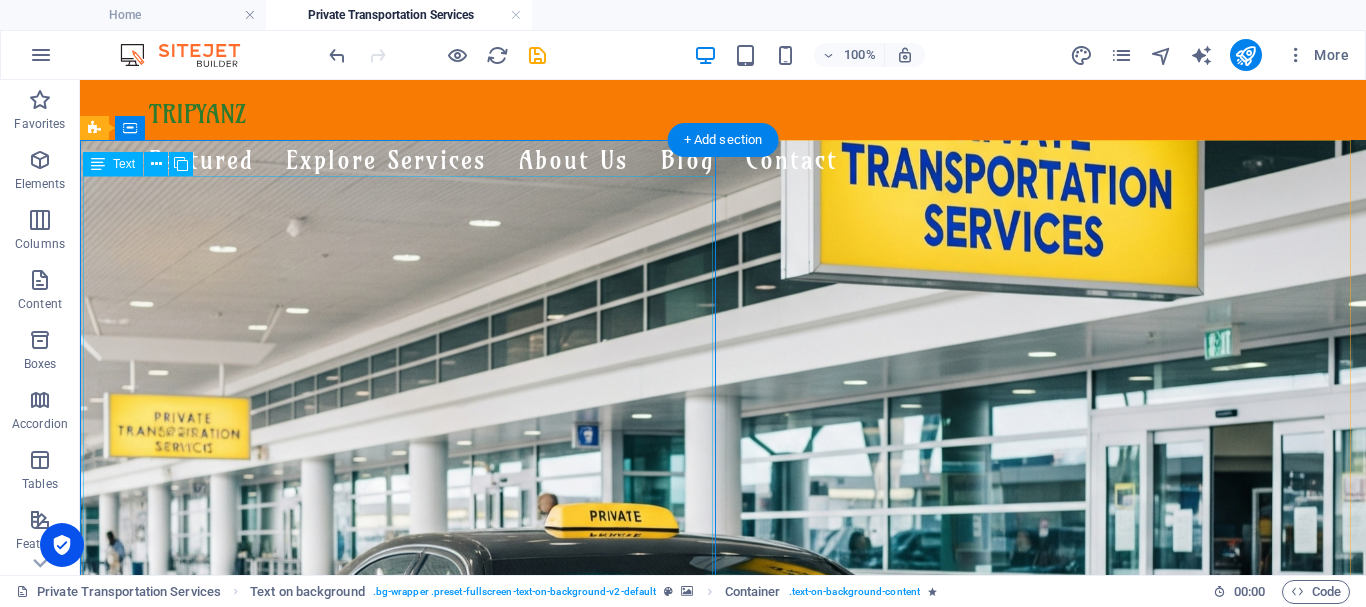 click on "Comfort, Safety & Style — Wherever You Land, We’re Ready! Whether you're landing at the airport in [GEOGRAPHIC_DATA], [PERSON_NAME], [GEOGRAPHIC_DATA], or [GEOGRAPHIC_DATA], [GEOGRAPHIC_DATA] is here to meet you with a smile — and a ride that suits your journey. ✨ Travel Across [GEOGRAPHIC_DATA] with Ease ✈️ Airport pickups & drop-offs 🌊 Hotel transfers & beach resorts 🏝️ Day trips, excursions & multi-city rides 🚙 Vehicles for Everyone From sleek sedans to roomy vans and minibuses, our air-conditioned fleet is ideal for solo travelers, couples, families, and groups. Enjoy a smooth ride — your comfort comes first! 👨‍✈️ Our Drivers & Service Team All our drivers are friendly, experienced, and punctual, with strong local knowledge. Behind the scenes, our customer service team provides continuous follow-up and real-time support to make sure your trip runs perfectly. 💬 Why Tripyanz Transportation? ✅ Reliable airport transfers ✅ Multilingual customer support ✅ Clean, modern vehicles" at bounding box center (723, 1327) 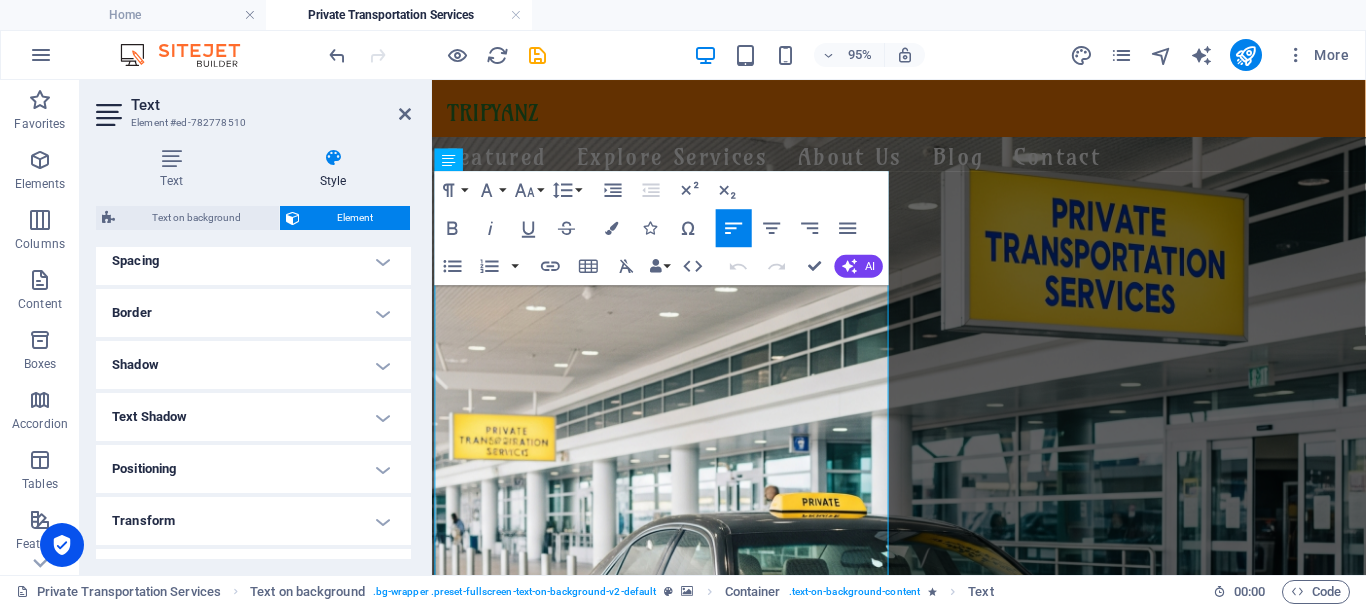 scroll, scrollTop: 400, scrollLeft: 0, axis: vertical 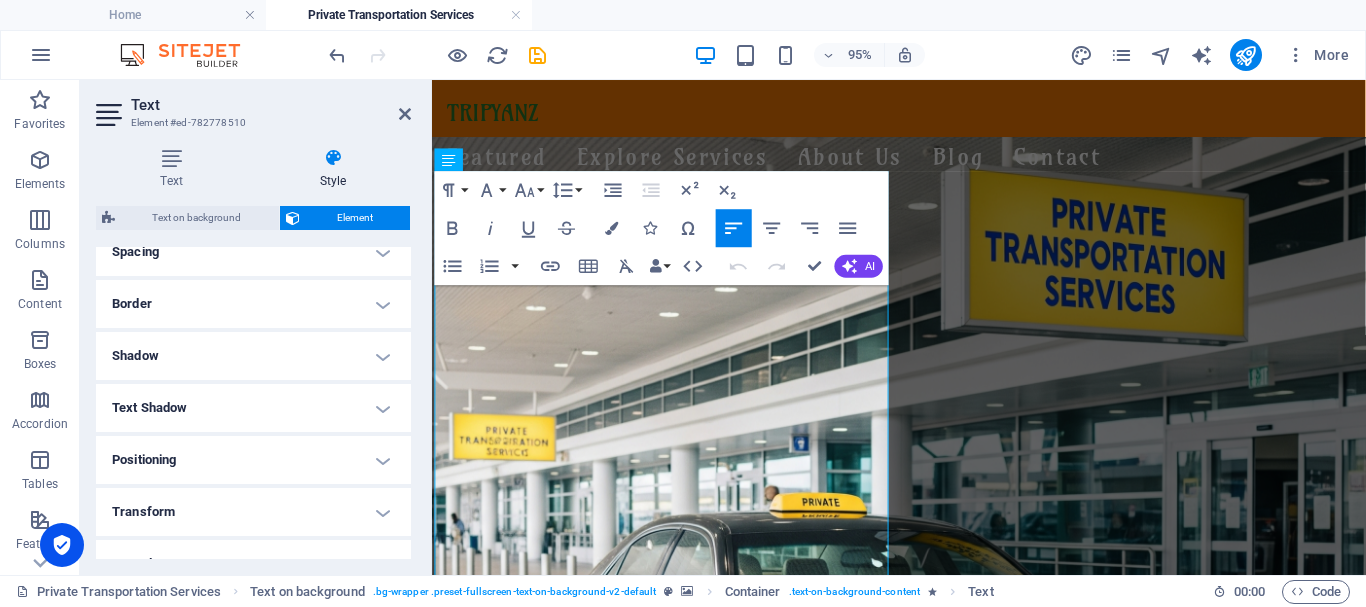 click on "Spacing" at bounding box center [253, 252] 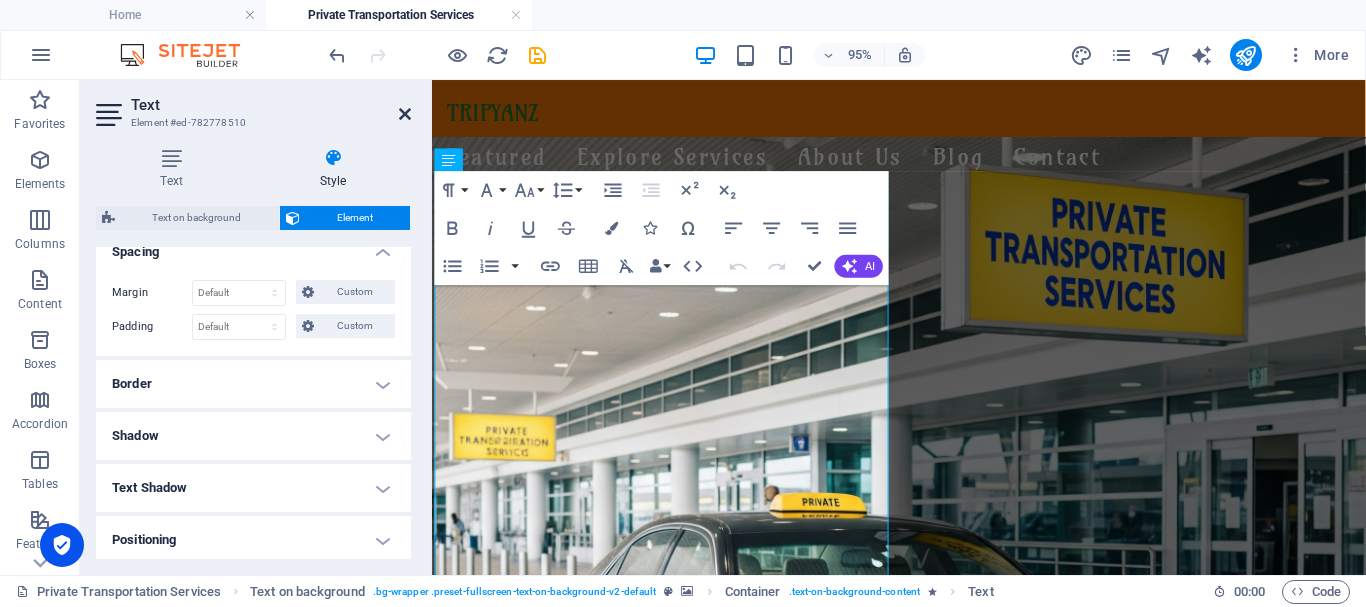 click at bounding box center (405, 114) 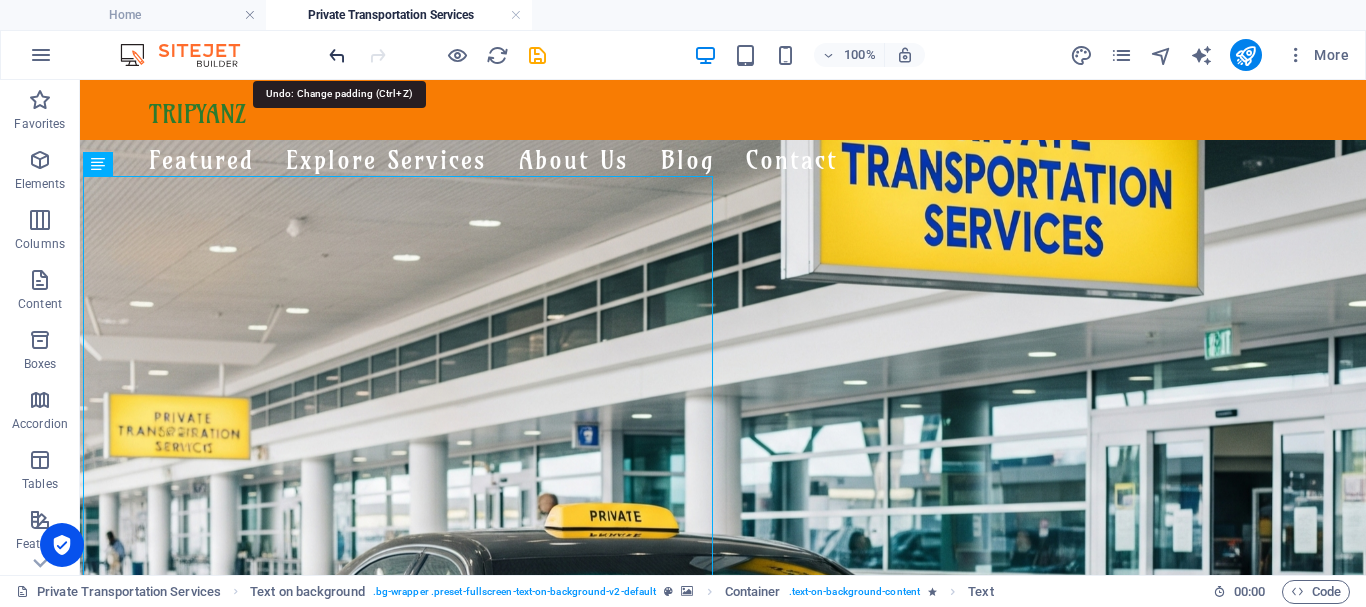 click at bounding box center (337, 55) 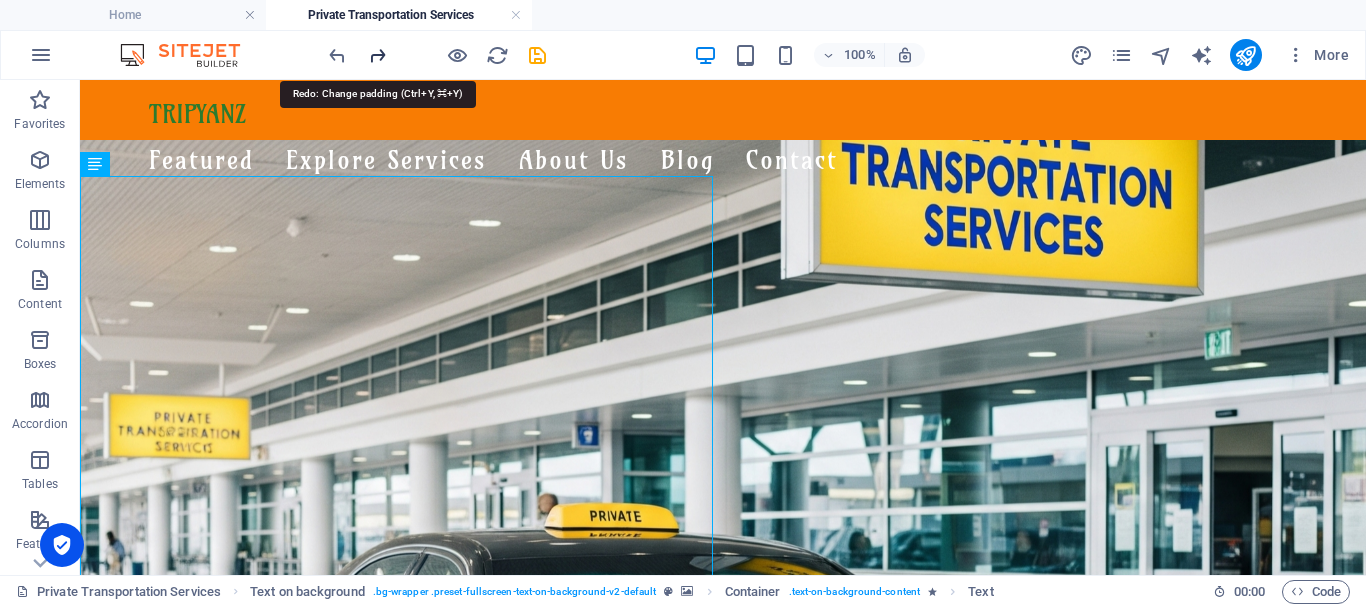 click at bounding box center [377, 55] 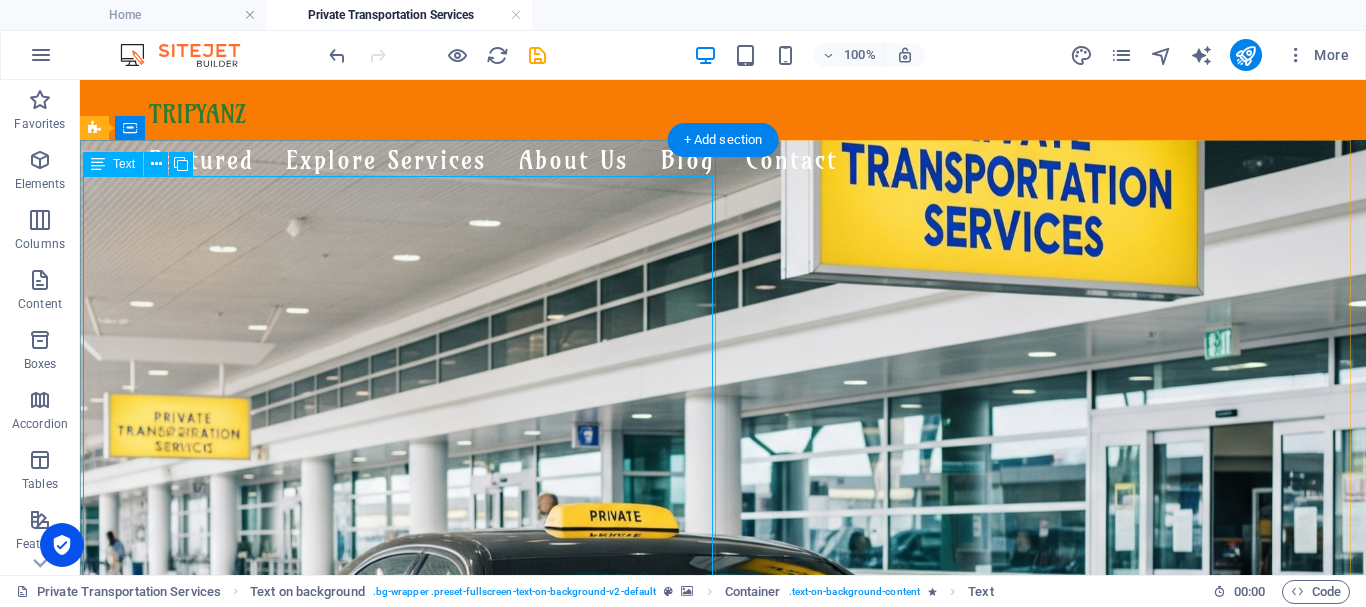 click on "Comfort, Safety & Style — Wherever You Land, We’re Ready! Whether you're landing at the airport in [GEOGRAPHIC_DATA], [PERSON_NAME], [GEOGRAPHIC_DATA], or [GEOGRAPHIC_DATA], [GEOGRAPHIC_DATA] is here to meet you with a smile — and a ride that suits your journey. ✨ Travel Across [GEOGRAPHIC_DATA] with Ease ✈️ Airport pickups & drop-offs 🌊 Hotel transfers & beach resorts 🏝️ Day trips, excursions & multi-city rides 🚙 Vehicles for Everyone From sleek sedans to roomy vans and minibuses, our air-conditioned fleet is ideal for solo travelers, couples, families, and groups. Enjoy a smooth ride — your comfort comes first! 👨‍✈️ Our Drivers & Service Team All our drivers are friendly, experienced, and punctual, with strong local knowledge. Behind the scenes, our customer service team provides continuous follow-up and real-time support to make sure your trip runs perfectly. 💬 Why Tripyanz Transportation? ✅ Reliable airport transfers ✅ Multilingual customer support ✅ Clean, modern vehicles" at bounding box center [723, 1327] 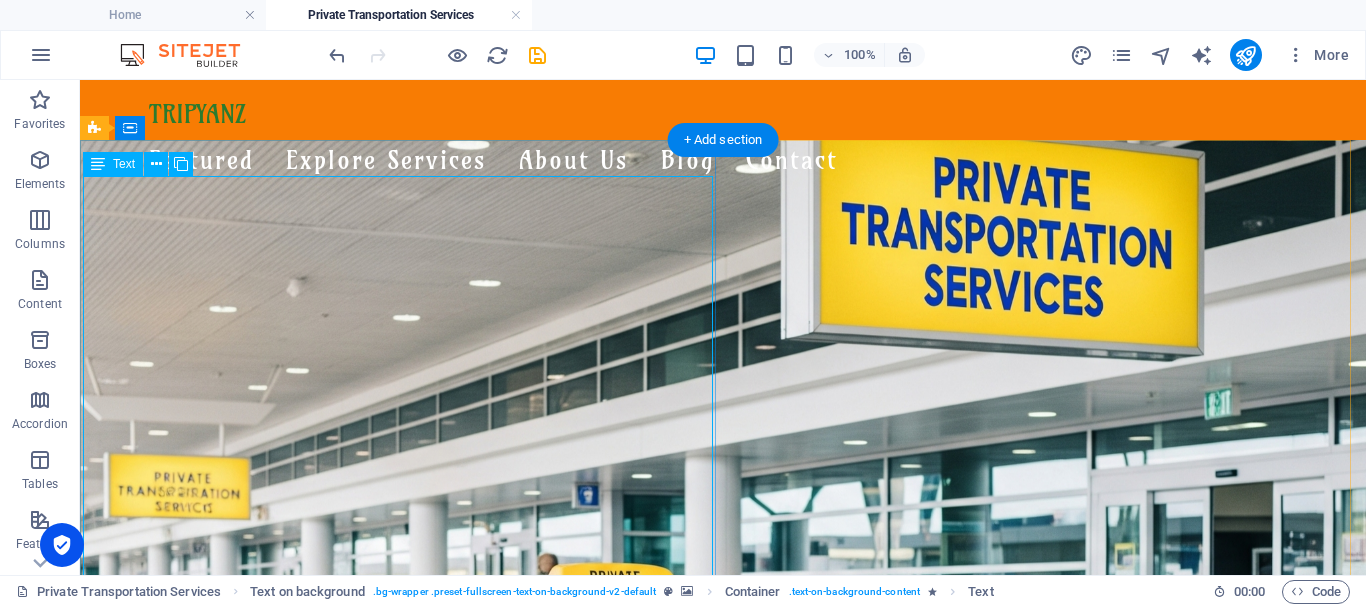 click on "Comfort, Safety & Style — Wherever You Land, We’re Ready! Whether you're landing at the airport in [GEOGRAPHIC_DATA], [PERSON_NAME], [GEOGRAPHIC_DATA], or [GEOGRAPHIC_DATA], [GEOGRAPHIC_DATA] is here to meet you with a smile — and a ride that suits your journey. ✨ Travel Across [GEOGRAPHIC_DATA] with Ease ✈️ Airport pickups & drop-offs 🌊 Hotel transfers & beach resorts 🏝️ Day trips, excursions & multi-city rides 🚙 Vehicles for Everyone From sleek sedans to roomy vans and minibuses, our air-conditioned fleet is ideal for solo travelers, couples, families, and groups. Enjoy a smooth ride — your comfort comes first! 👨‍✈️ Our Drivers & Service Team All our drivers are friendly, experienced, and punctual, with strong local knowledge. Behind the scenes, our customer service team provides continuous follow-up and real-time support to make sure your trip runs perfectly. 💬 Why Tripyanz Transportation? ✅ Reliable airport transfers ✅ Multilingual customer support ✅ Clean, modern vehicles" at bounding box center [723, 1447] 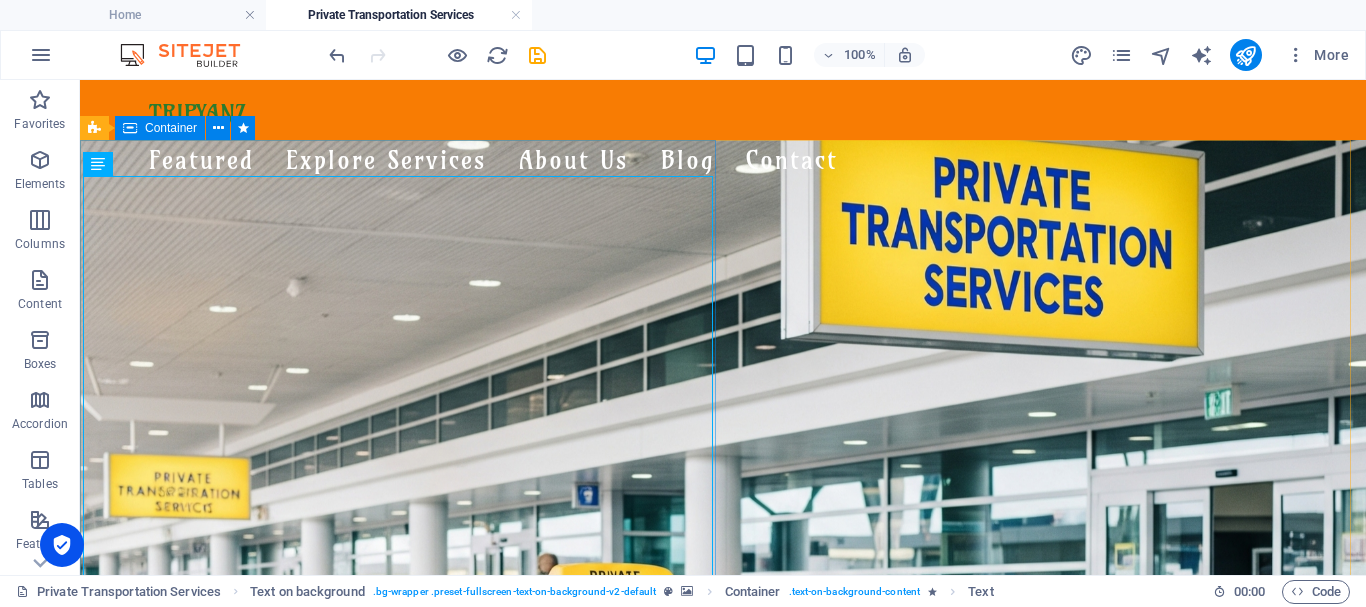 click on "Container" at bounding box center (171, 128) 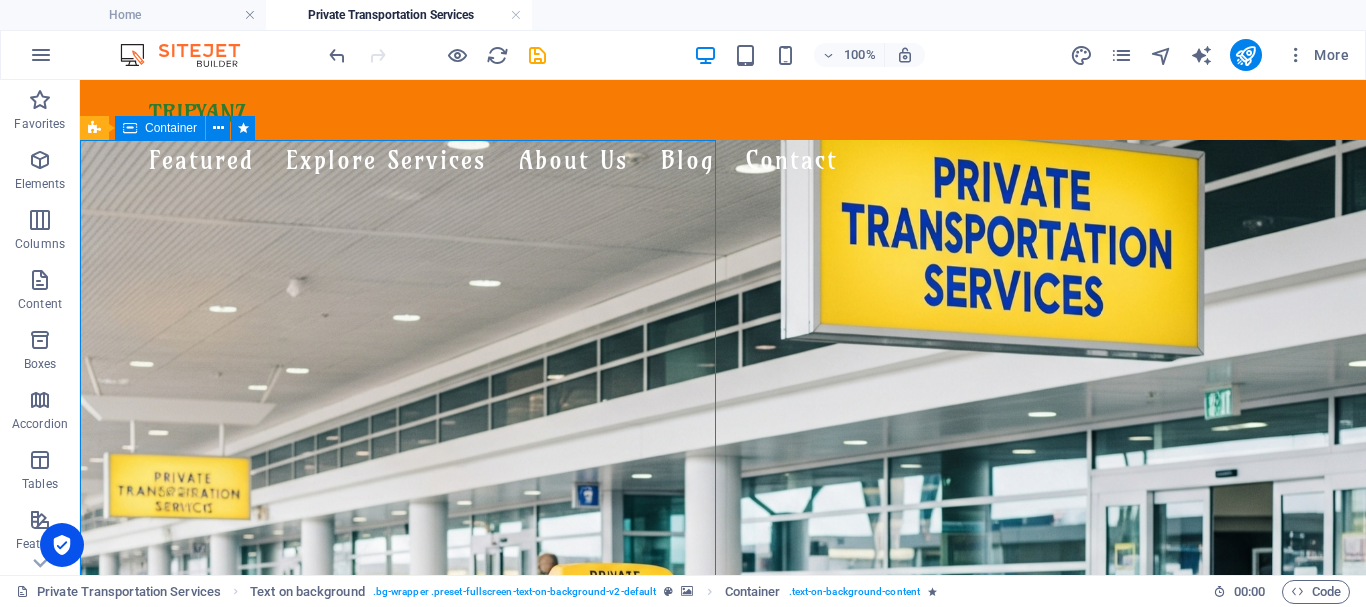click on "Container" at bounding box center (171, 128) 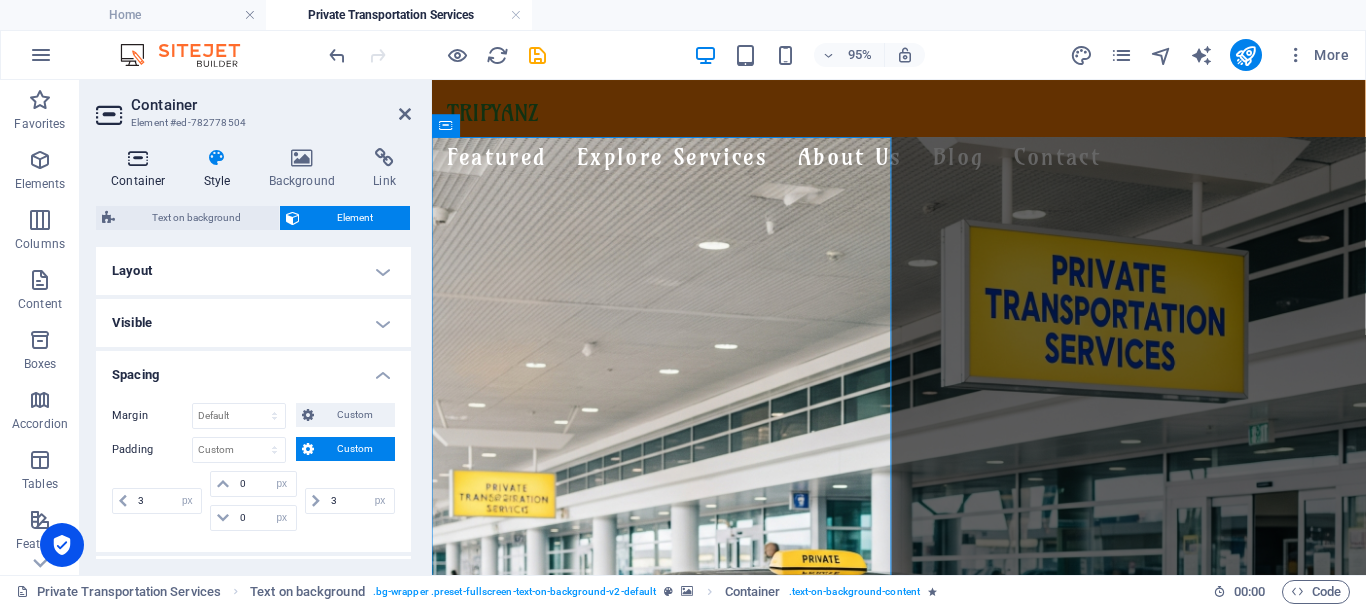 click on "Container" at bounding box center [142, 169] 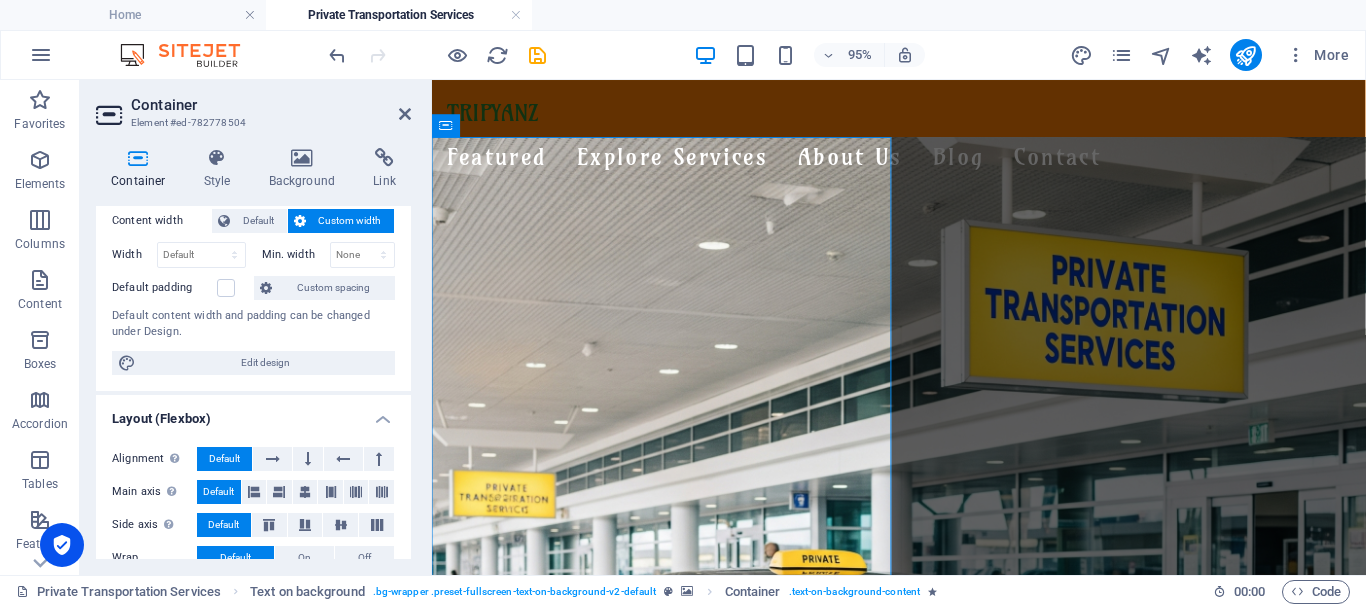 scroll, scrollTop: 100, scrollLeft: 0, axis: vertical 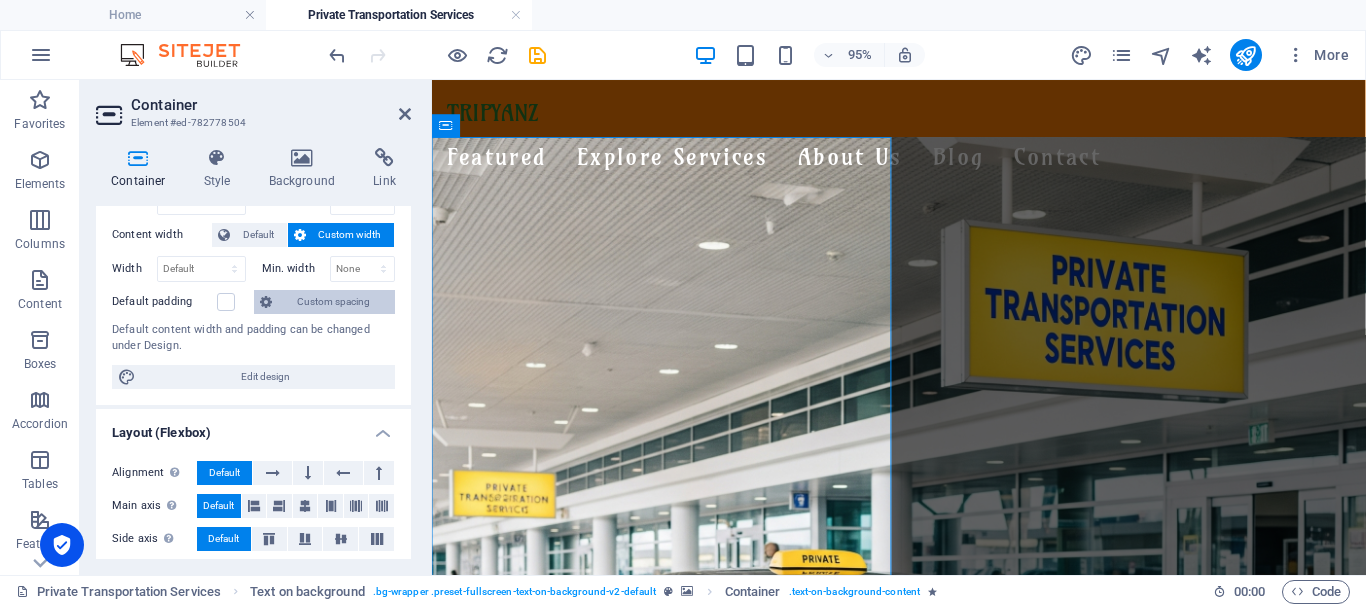click on "Custom spacing" at bounding box center [333, 302] 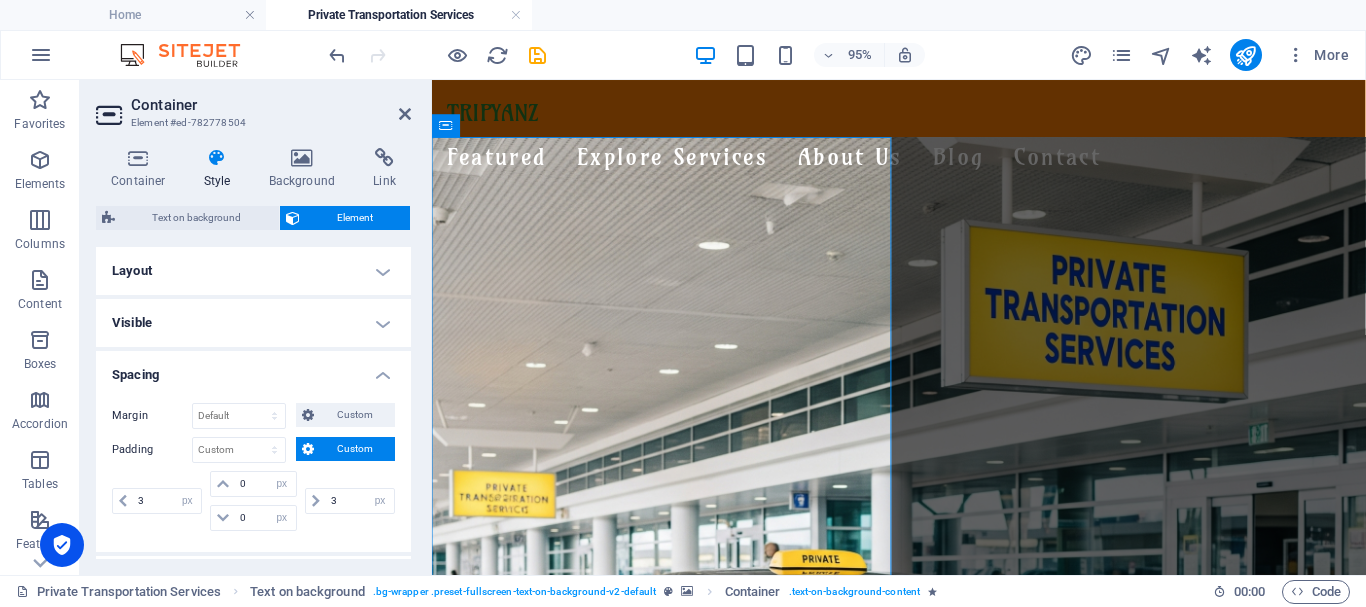 scroll, scrollTop: 100, scrollLeft: 0, axis: vertical 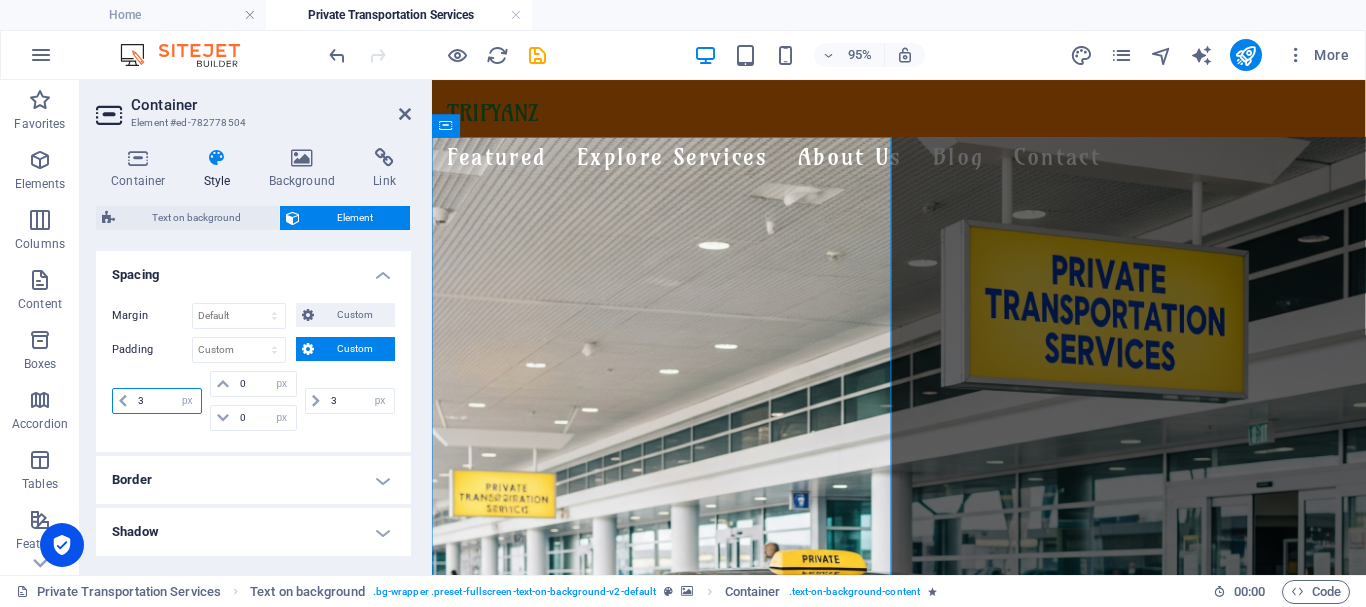 drag, startPoint x: 145, startPoint y: 401, endPoint x: 133, endPoint y: 397, distance: 12.649111 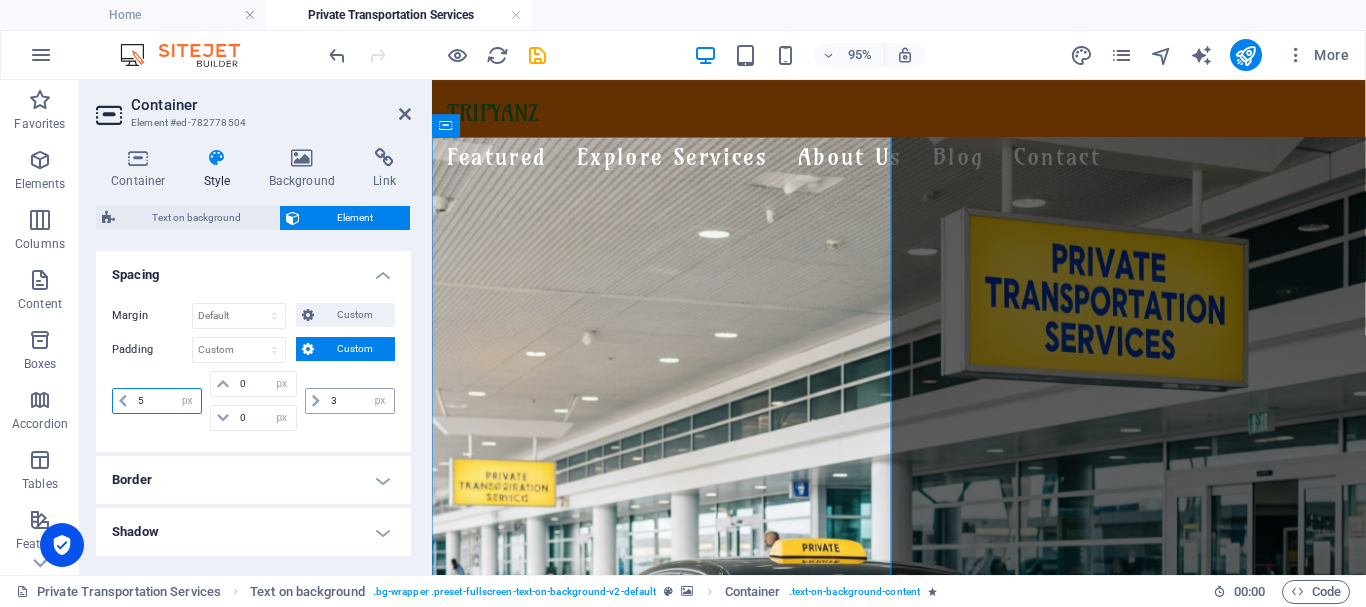 type on "5" 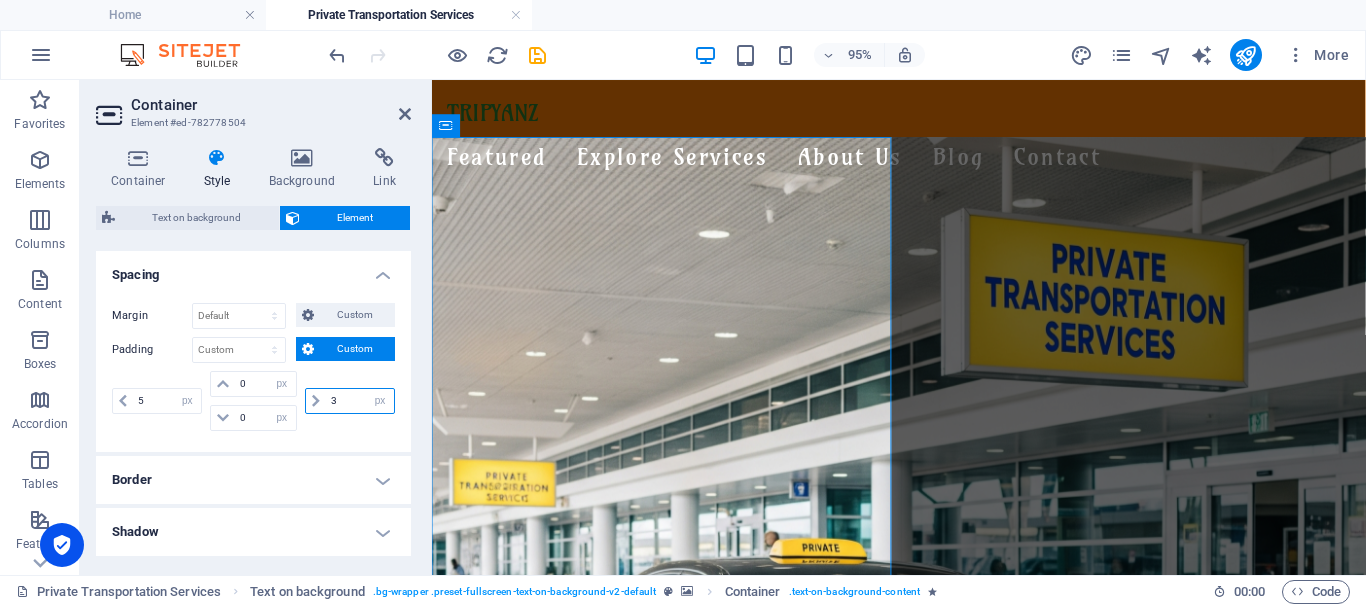 drag, startPoint x: 339, startPoint y: 400, endPoint x: 321, endPoint y: 400, distance: 18 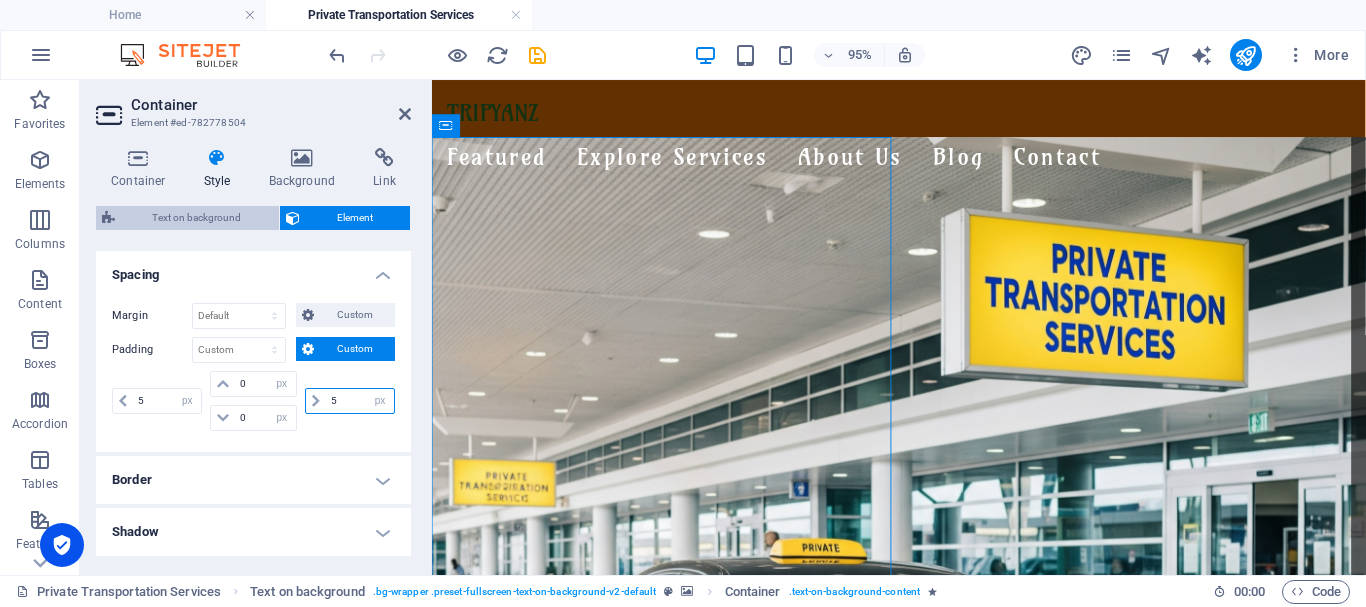 type on "5" 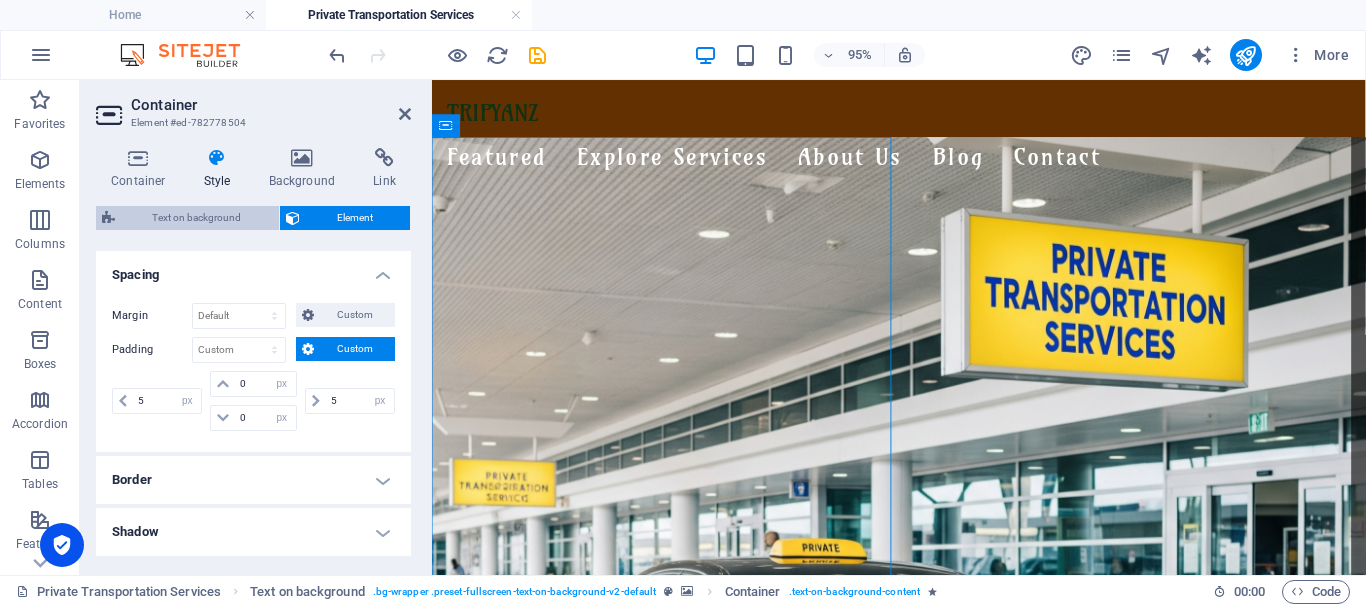 click on "Text on background" at bounding box center (197, 218) 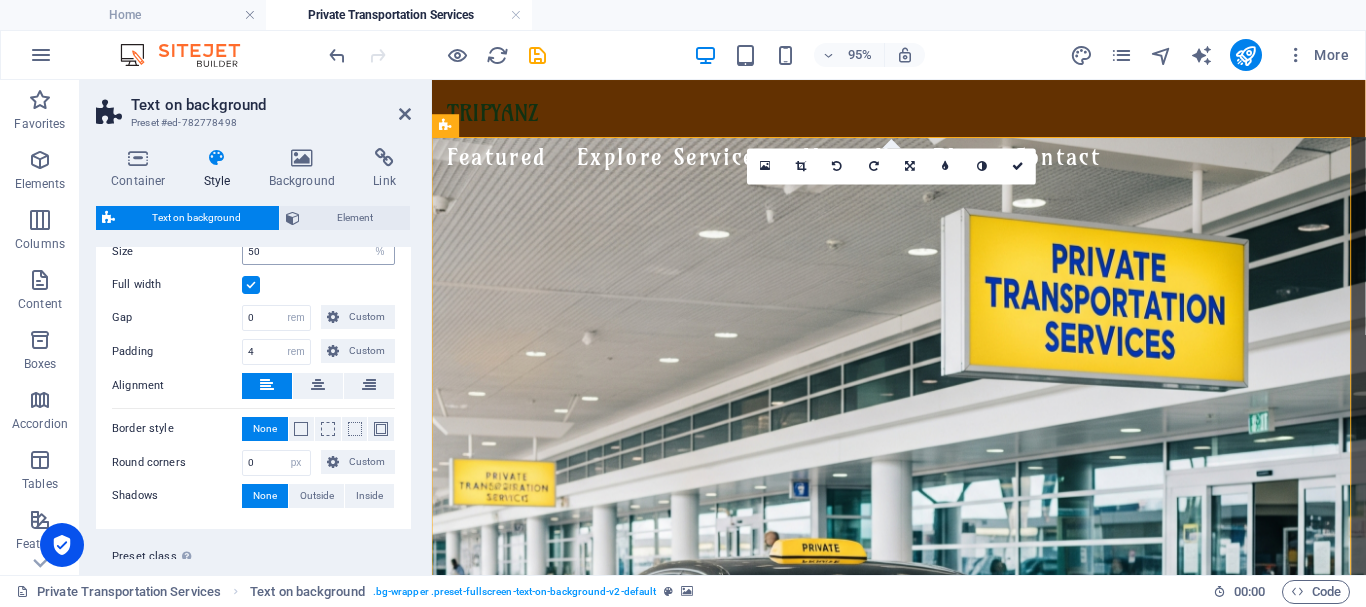 scroll, scrollTop: 350, scrollLeft: 0, axis: vertical 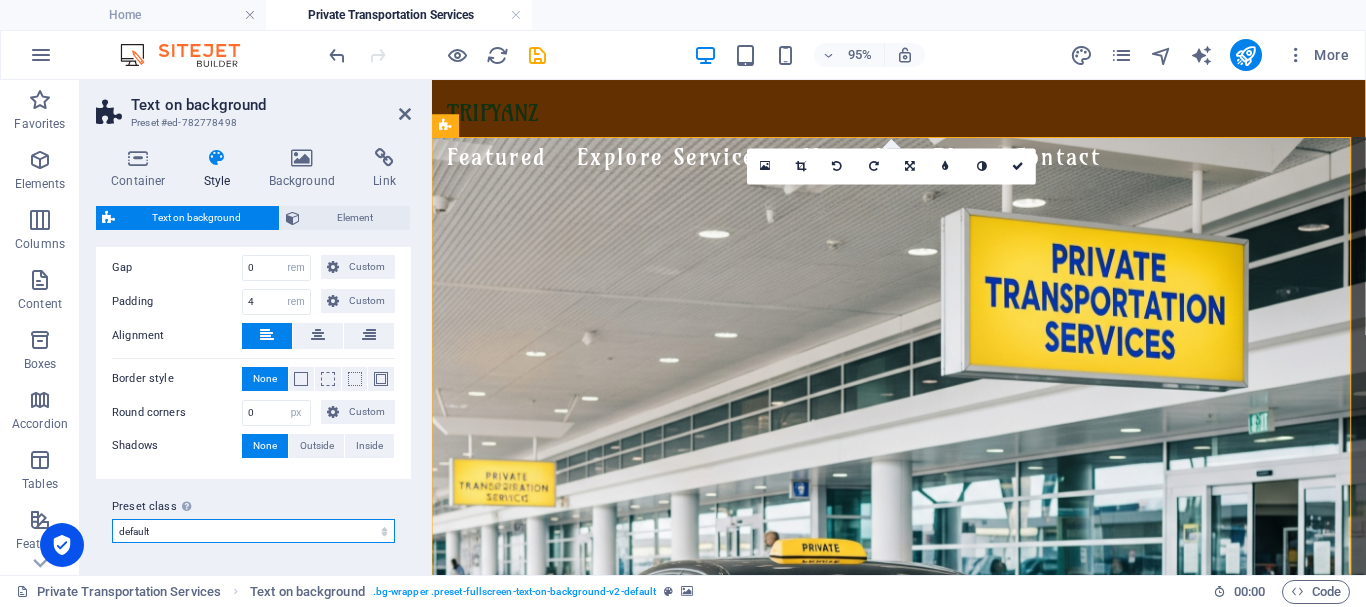 click on "default Add preset class" at bounding box center [253, 531] 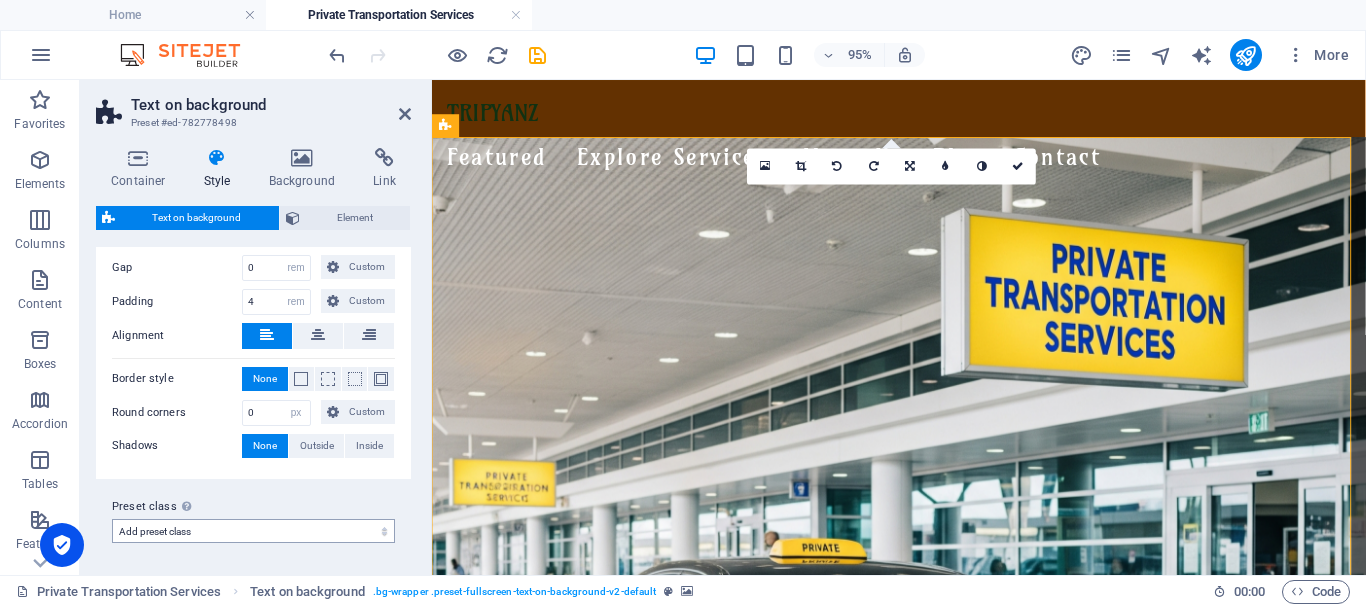 click on "default Add preset class" at bounding box center (253, 531) 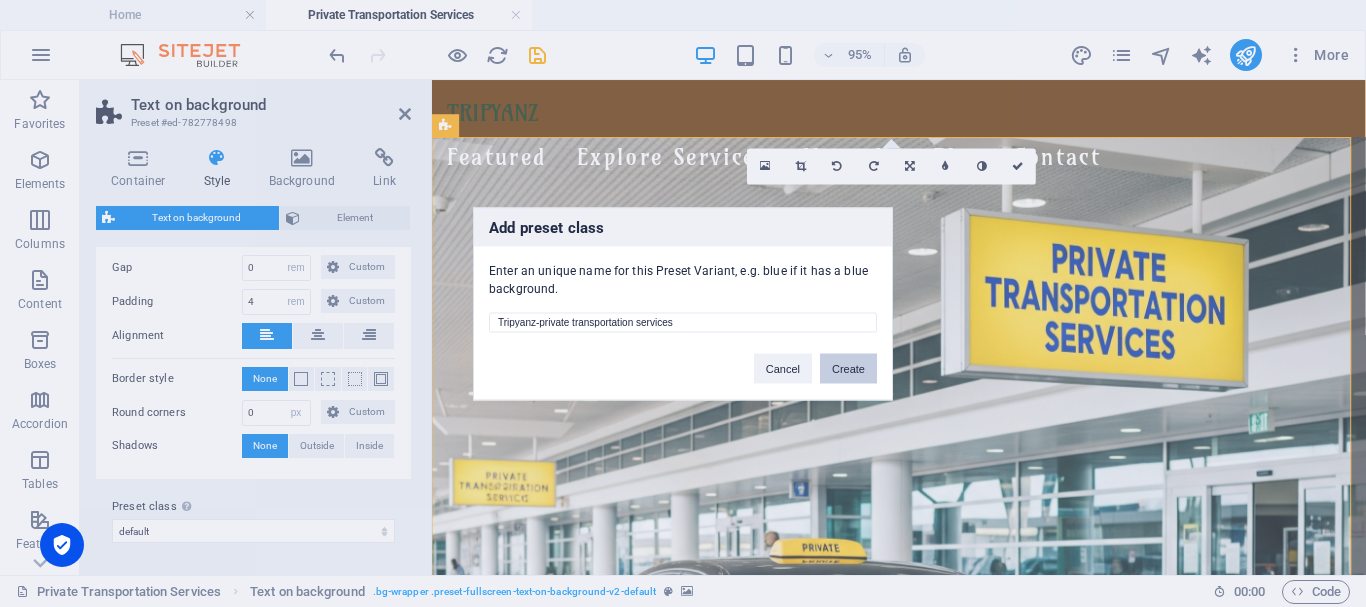 type on "Tripyanz-private transportation services" 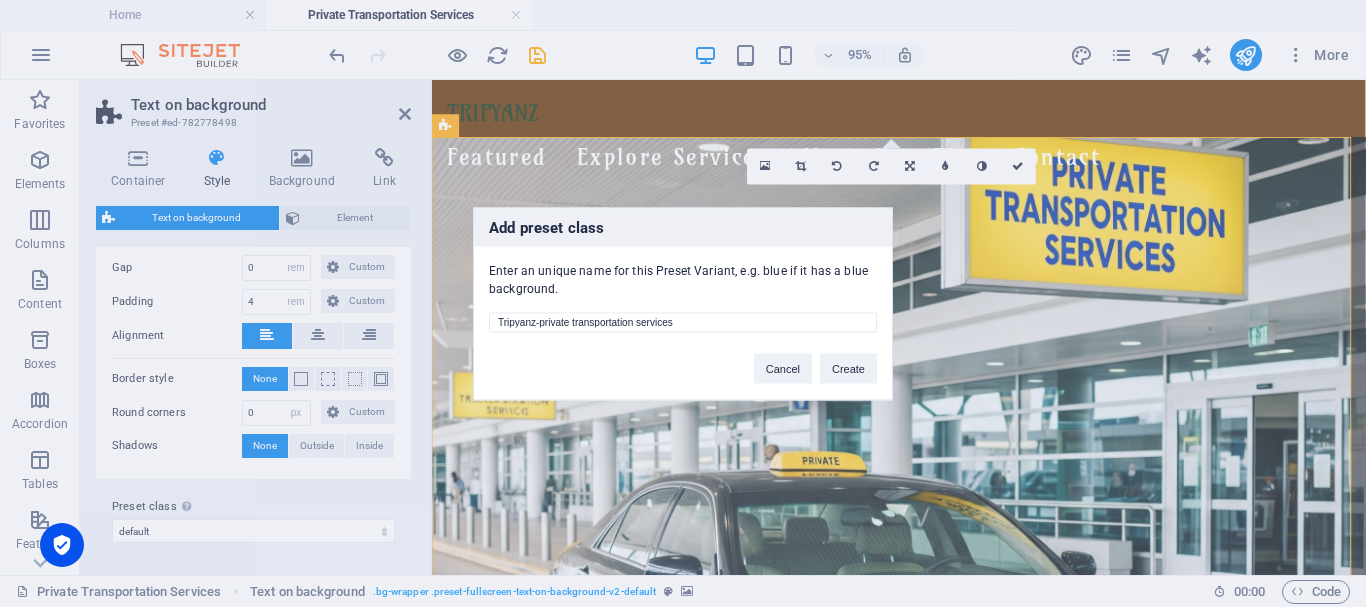 select on "preset-fullscreen-text-on-background-v2-tripyanz-private-transportation-services" 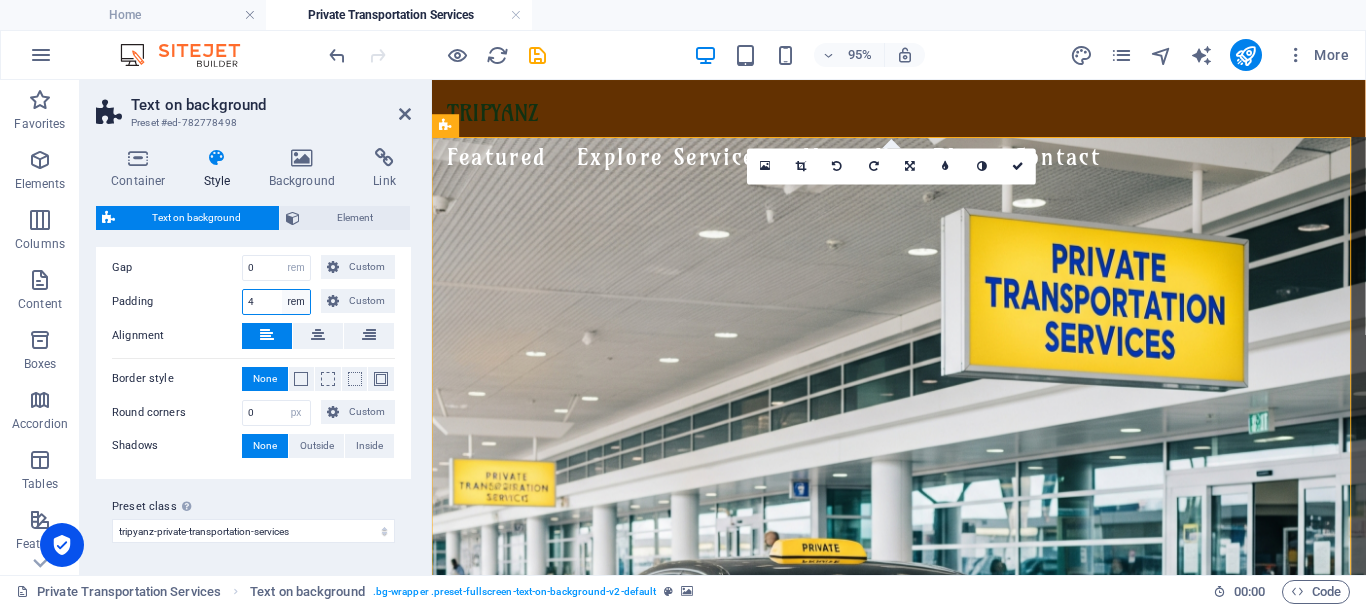 click on "px rem % vh vw Custom" at bounding box center (296, 302) 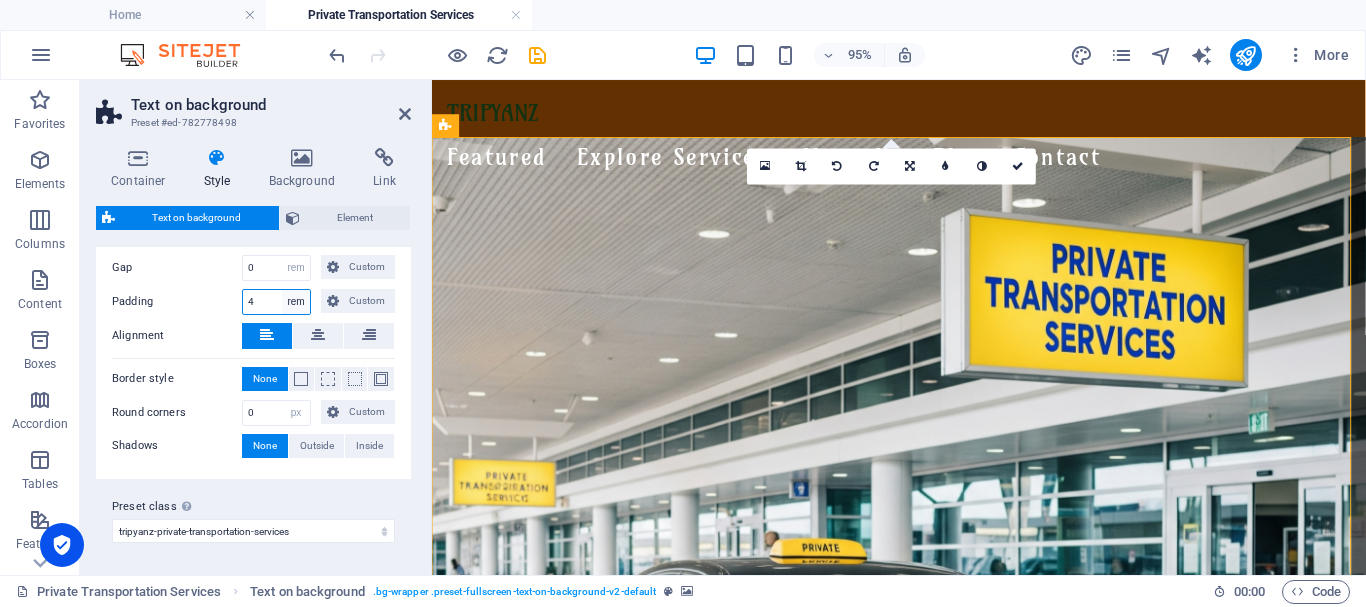 select on "px" 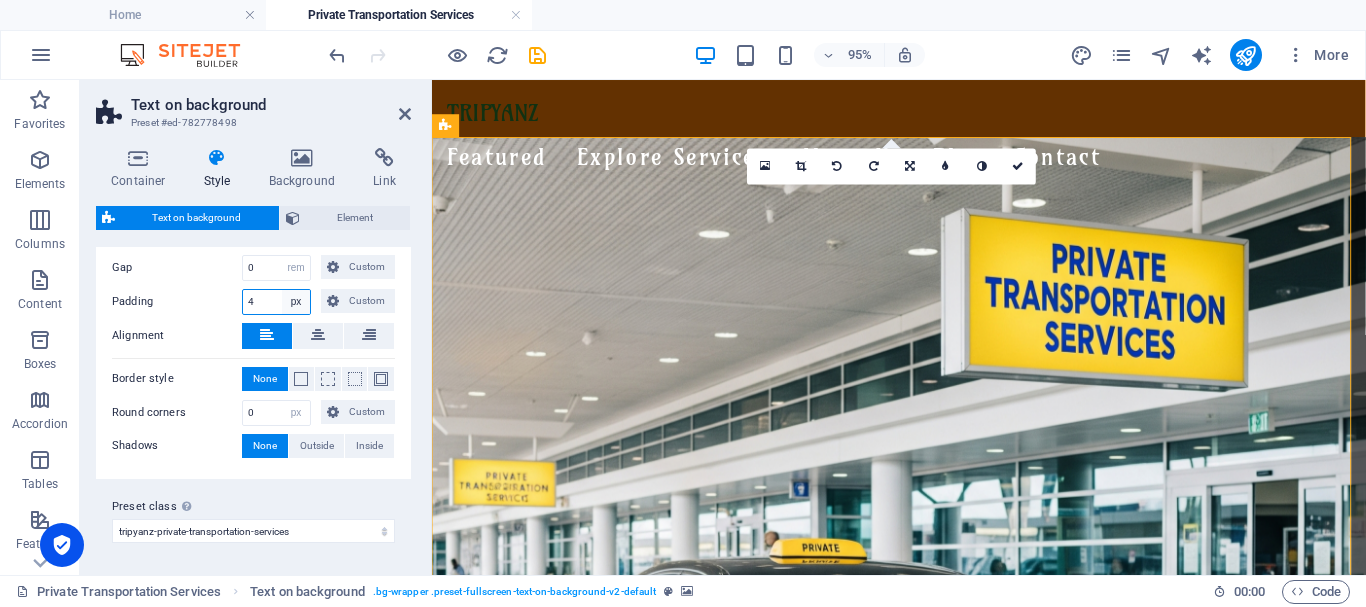 click on "px rem % vh vw Custom" at bounding box center (296, 302) 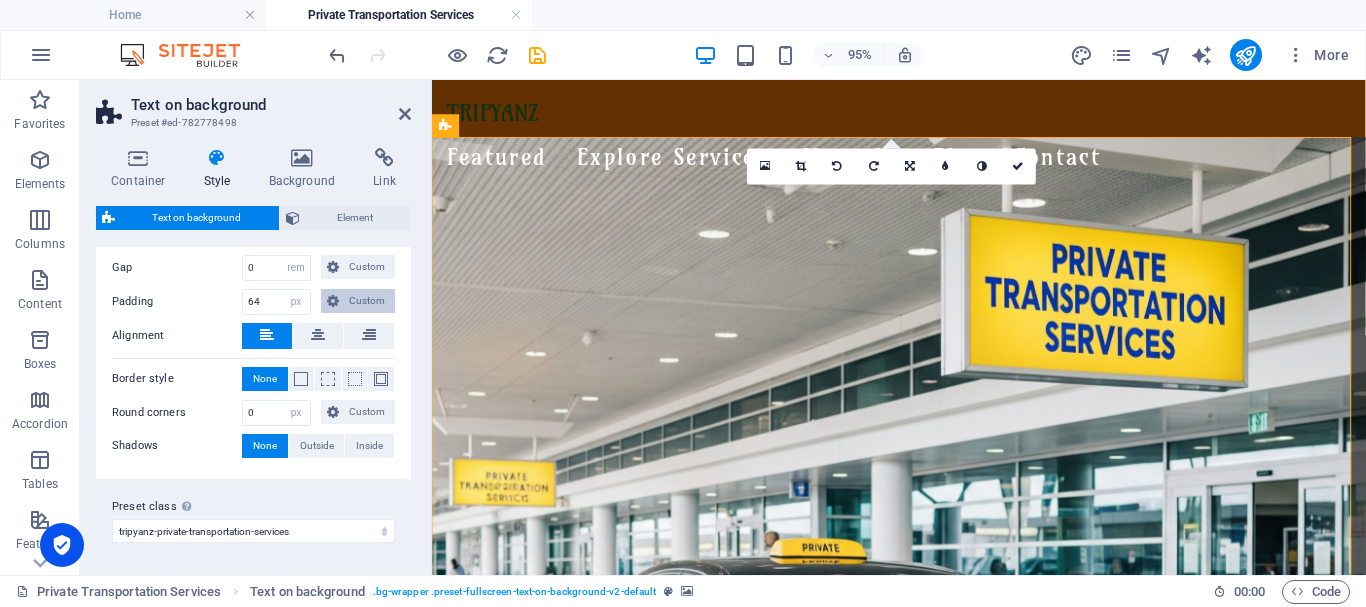 click on "Custom" at bounding box center (367, 301) 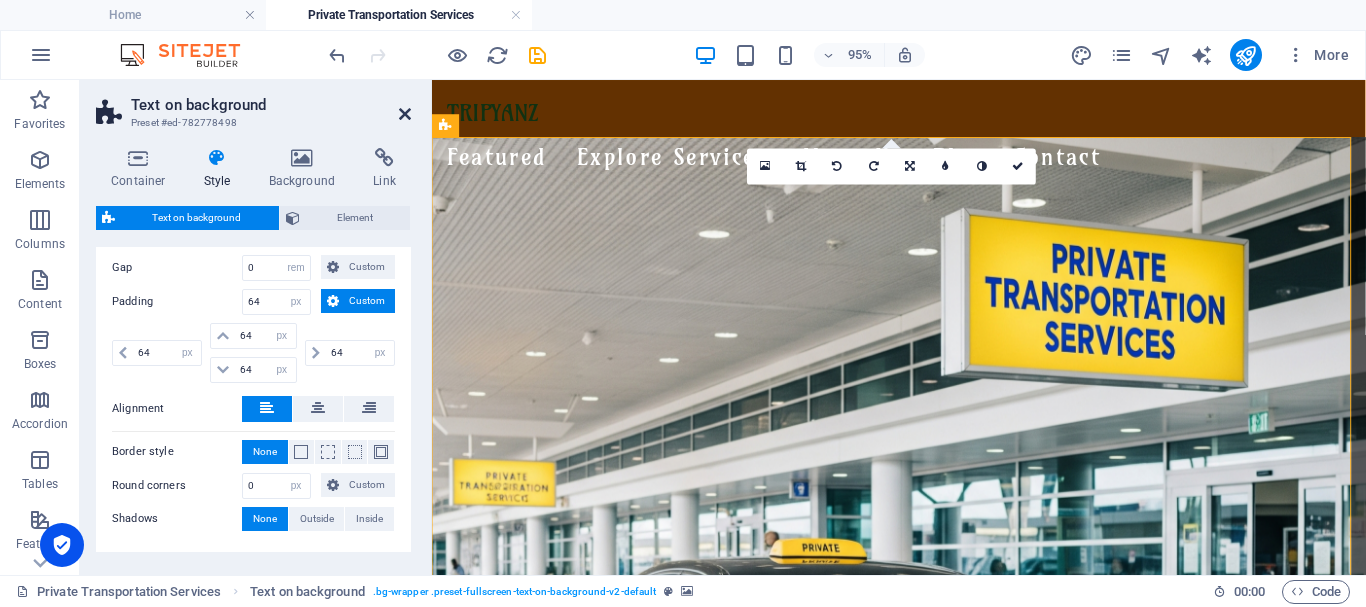 drag, startPoint x: 400, startPoint y: 114, endPoint x: 311, endPoint y: 57, distance: 105.68822 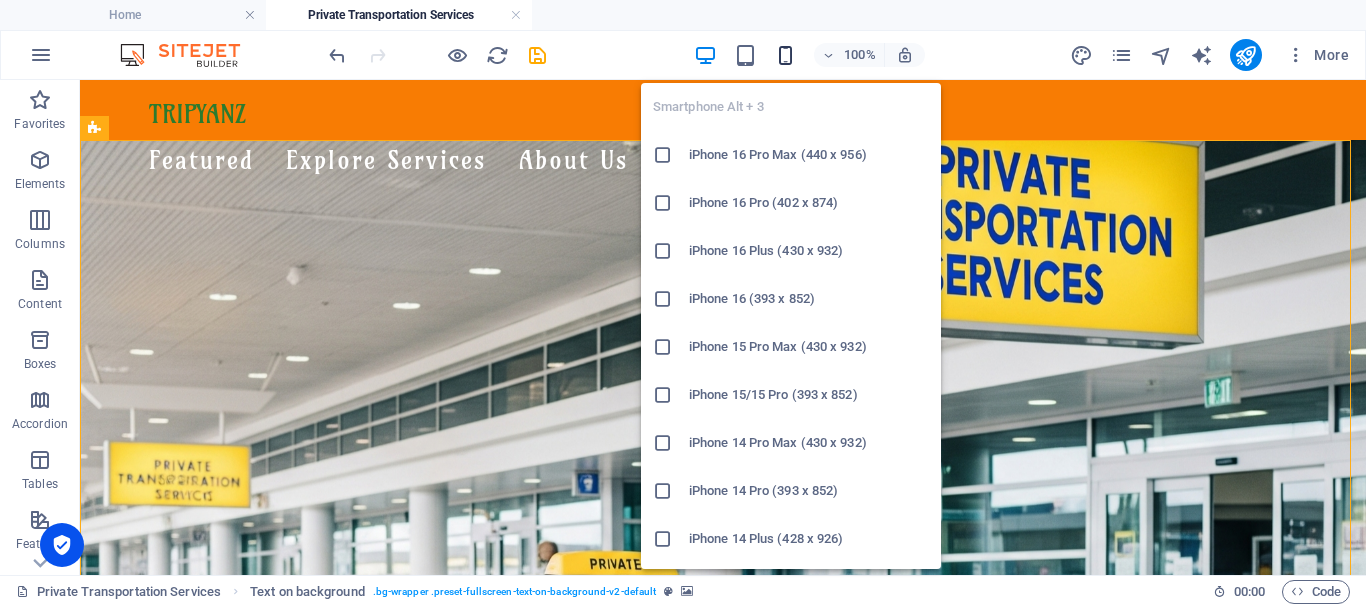 click at bounding box center (785, 55) 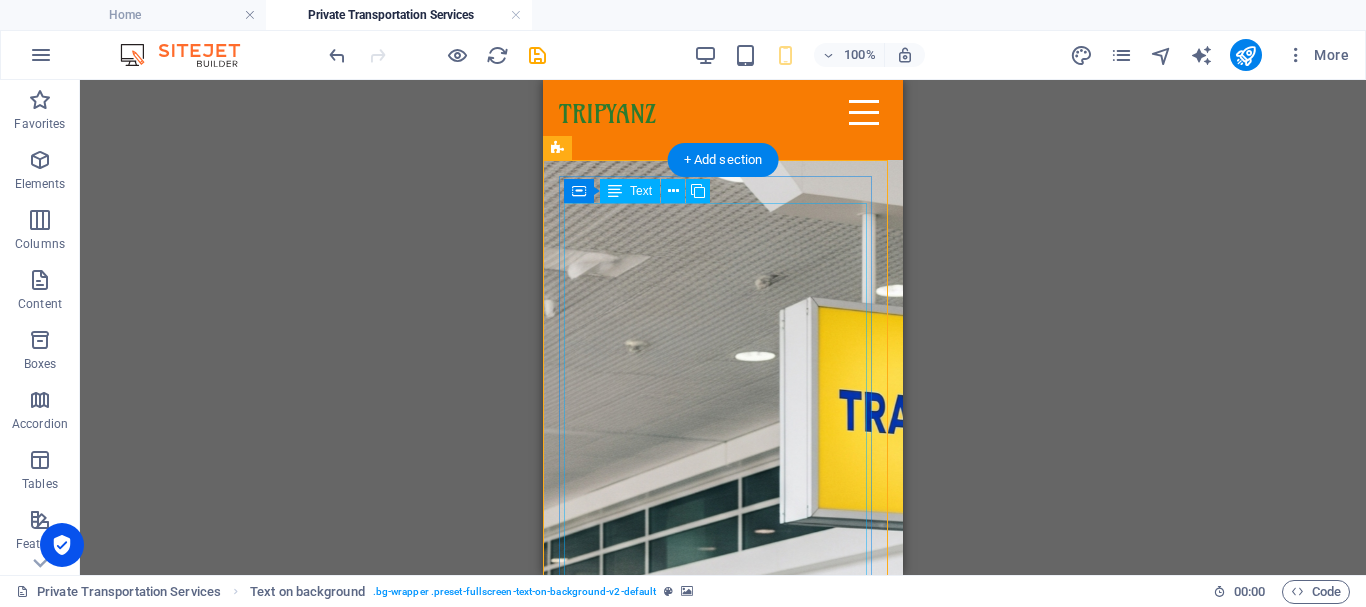 scroll, scrollTop: 100, scrollLeft: 0, axis: vertical 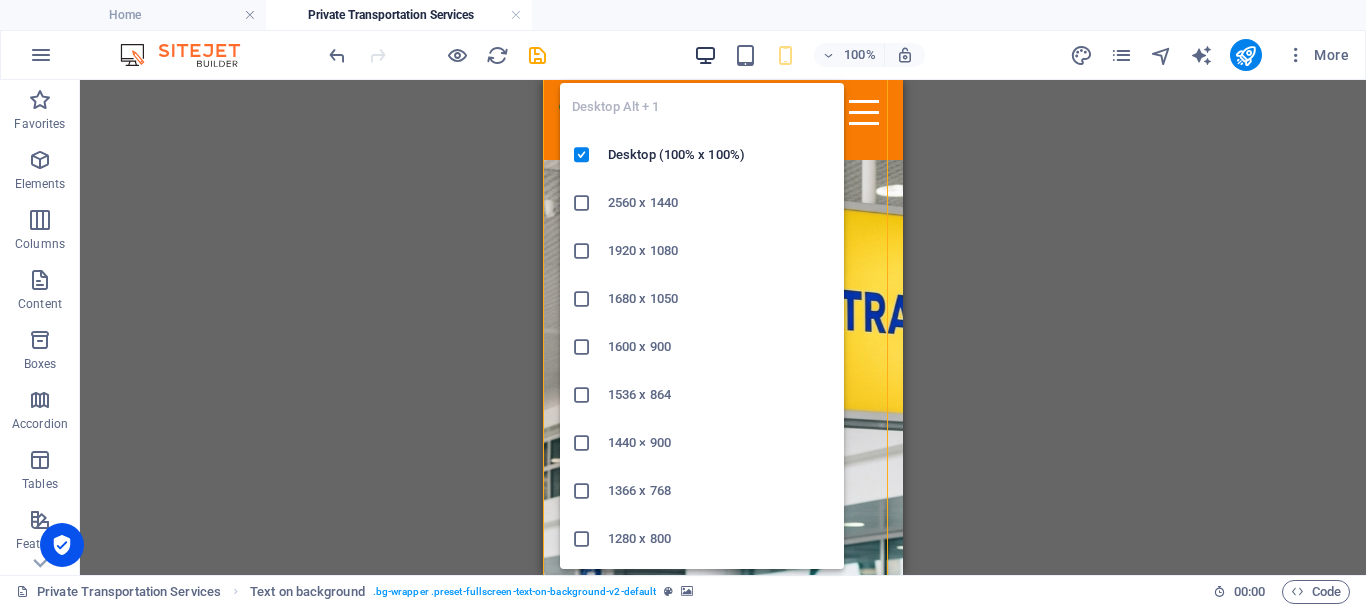 click at bounding box center [705, 55] 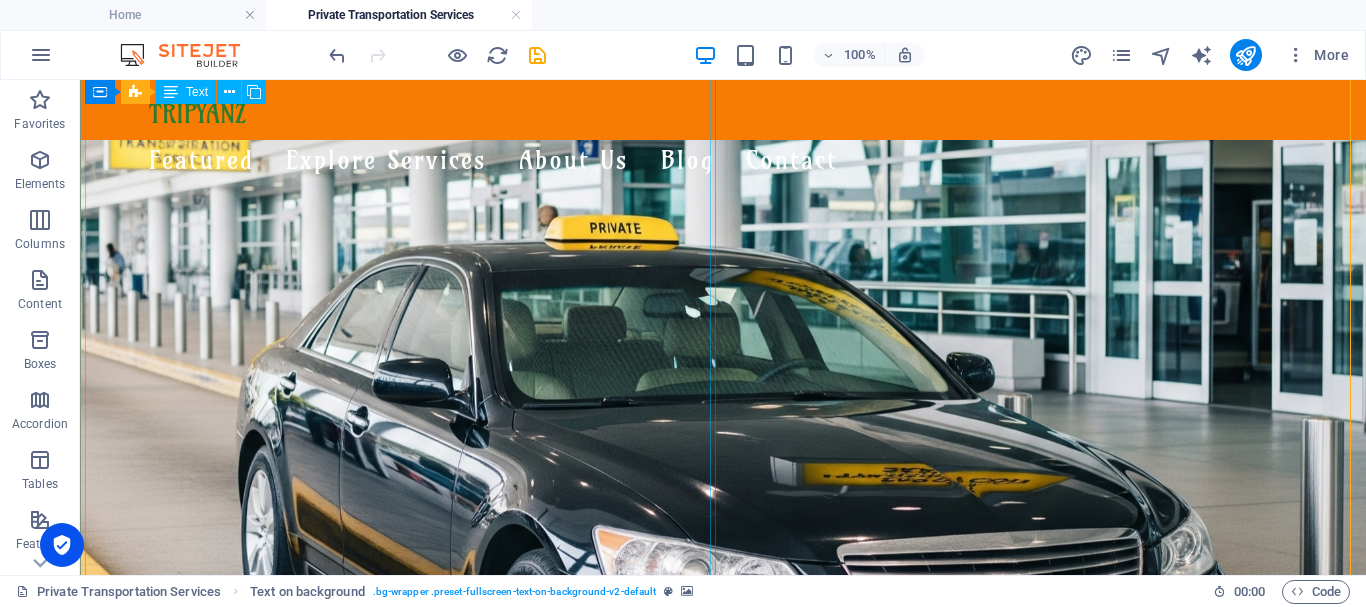 scroll, scrollTop: 0, scrollLeft: 0, axis: both 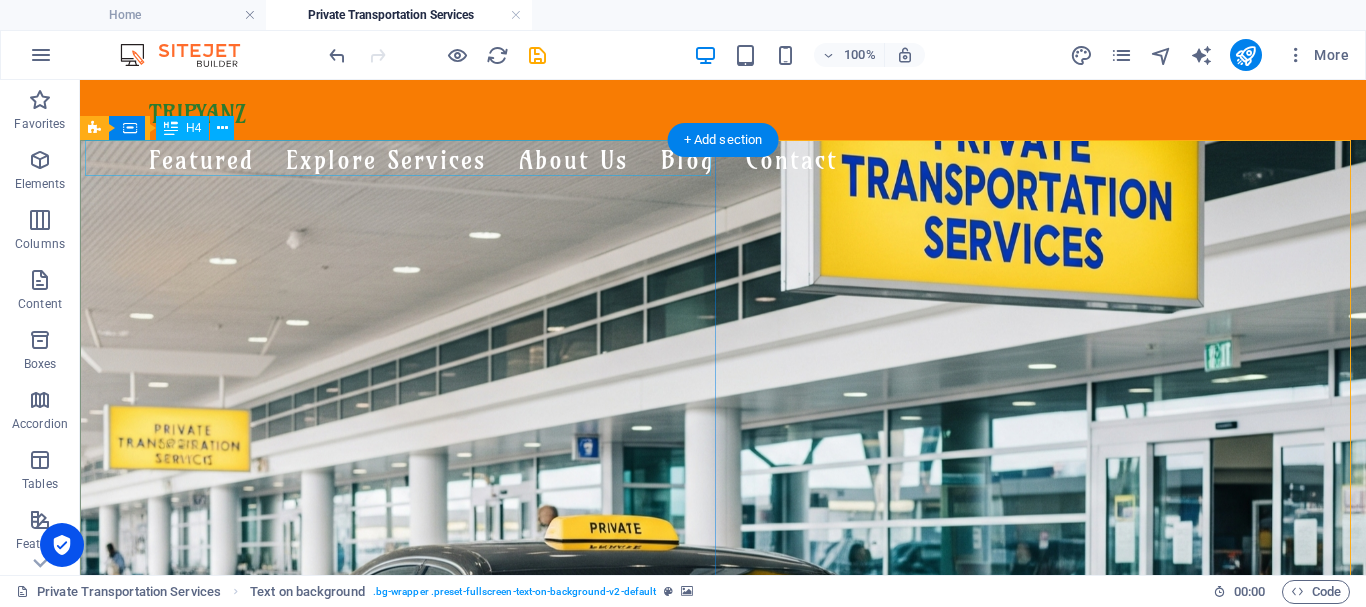 click on "Private Transportation Services" at bounding box center [723, 1004] 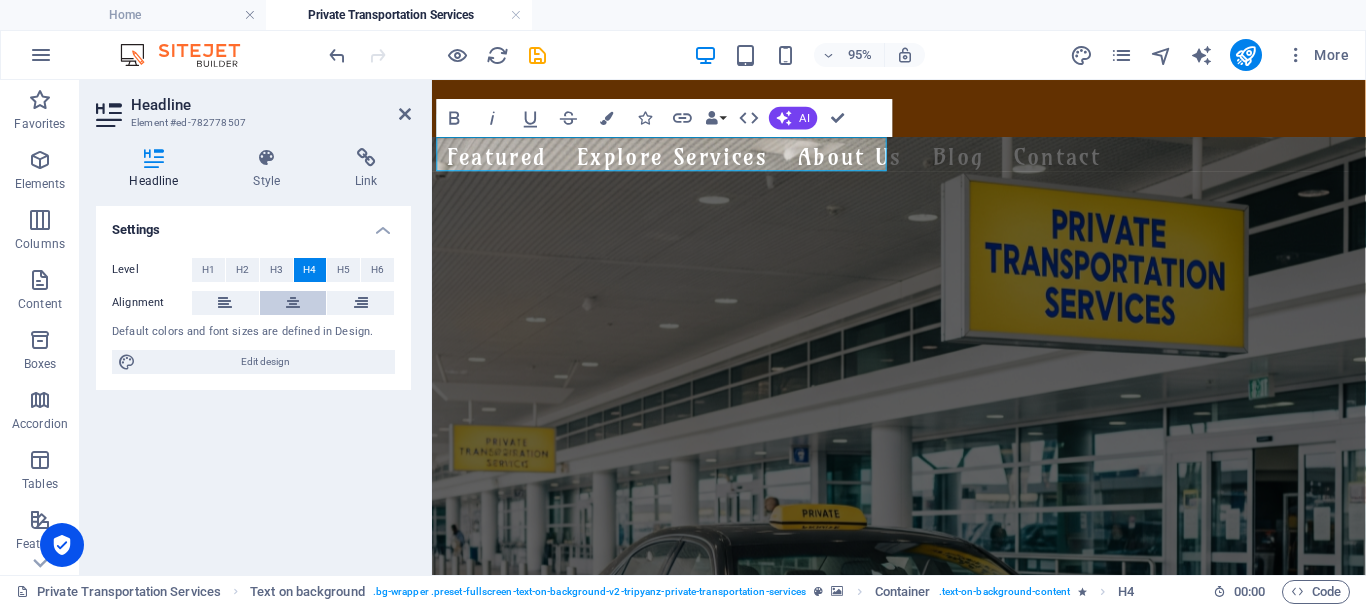 click at bounding box center (293, 303) 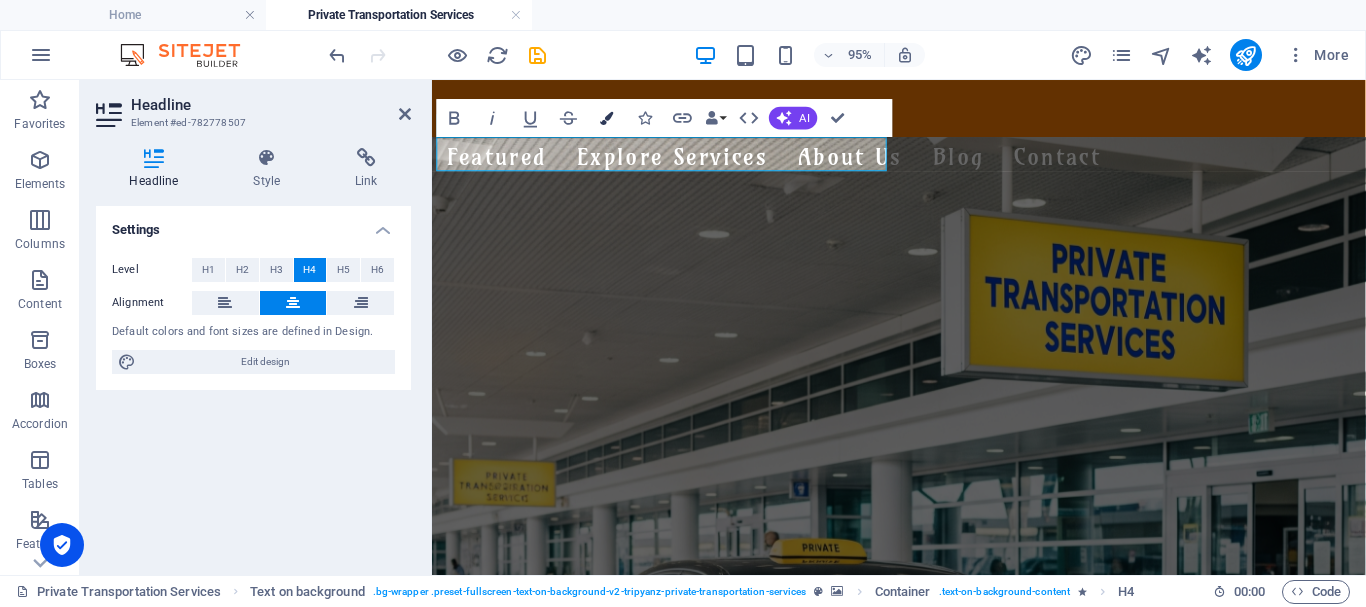 click at bounding box center (606, 117) 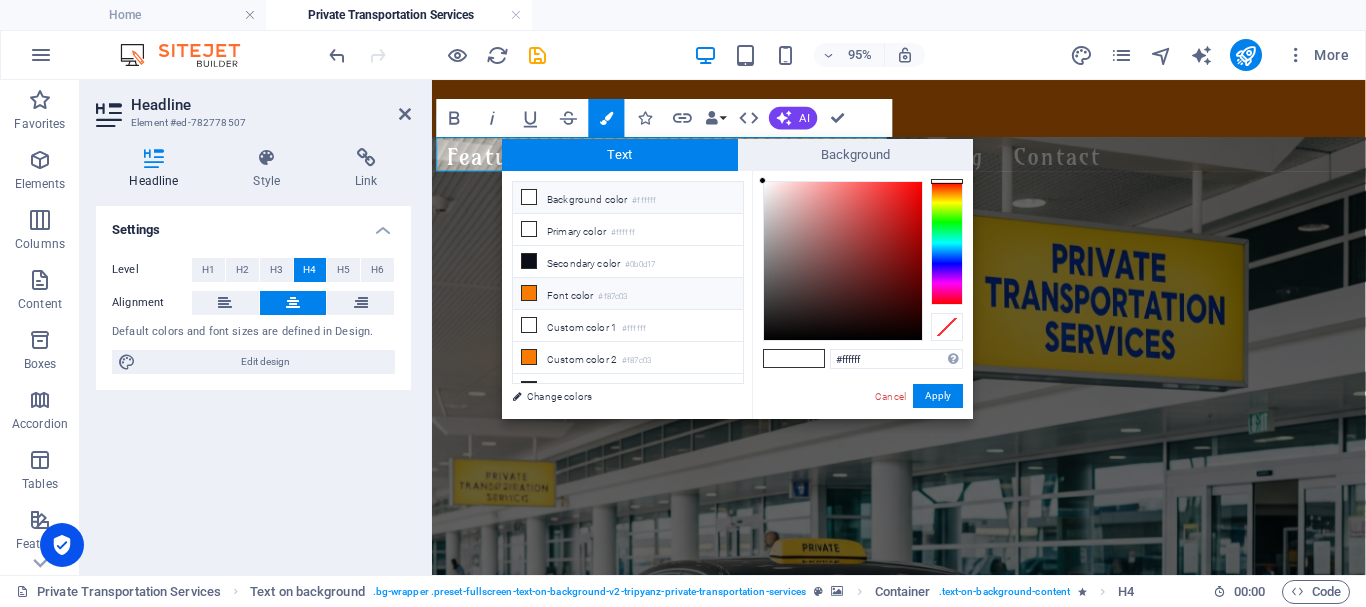 click on "Font color
#f87c03" at bounding box center (628, 294) 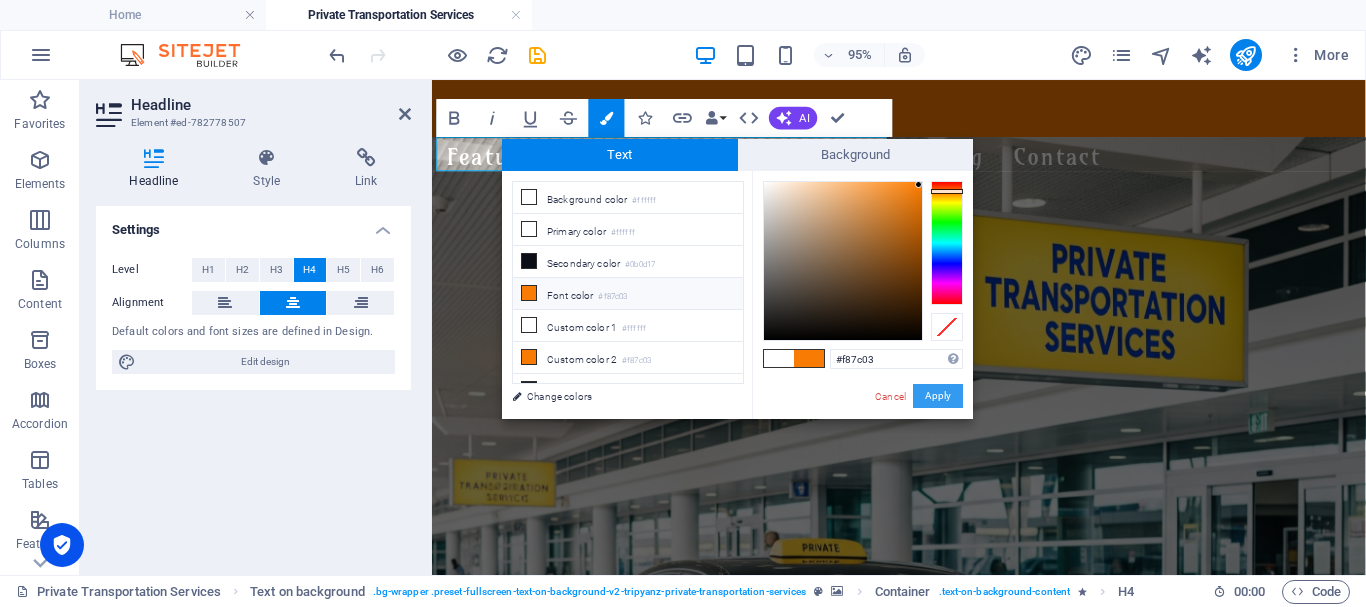 click on "Apply" at bounding box center [938, 396] 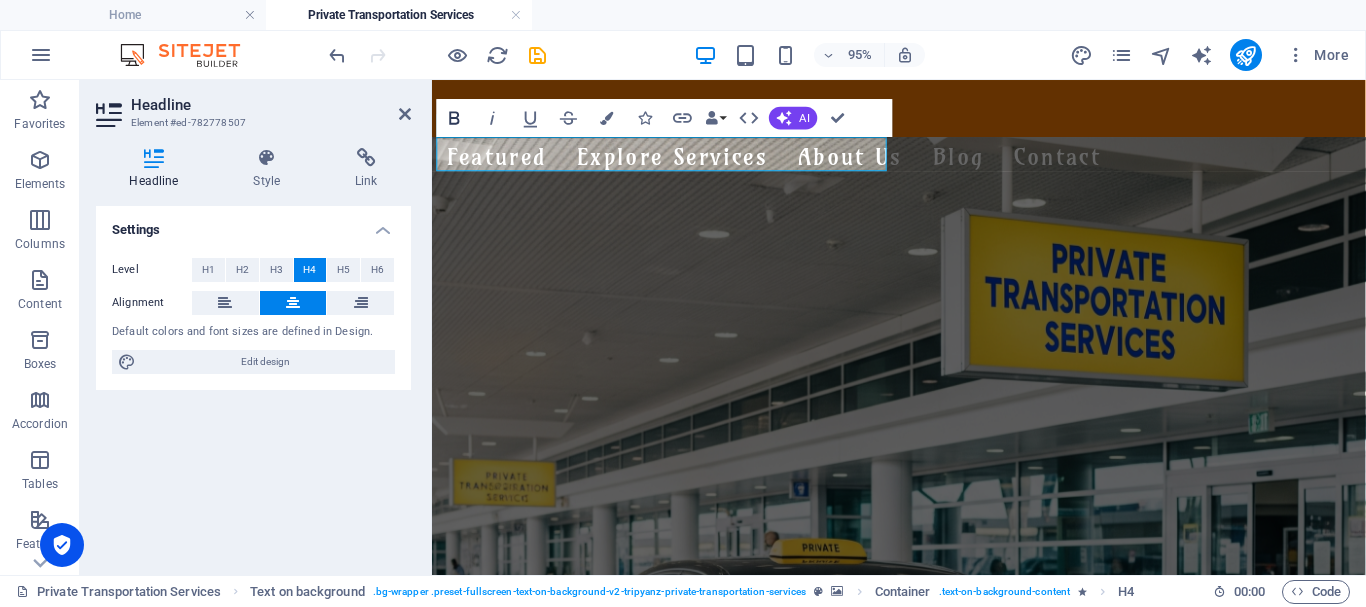 click 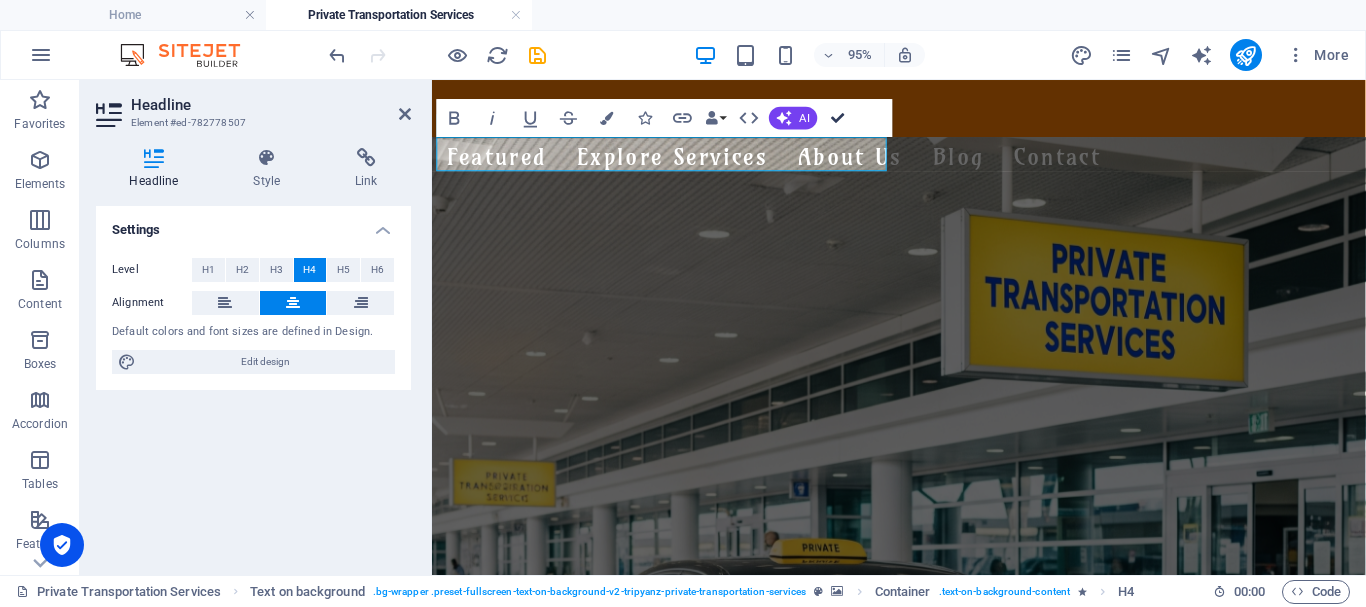 drag, startPoint x: 838, startPoint y: 109, endPoint x: 668, endPoint y: 62, distance: 176.37744 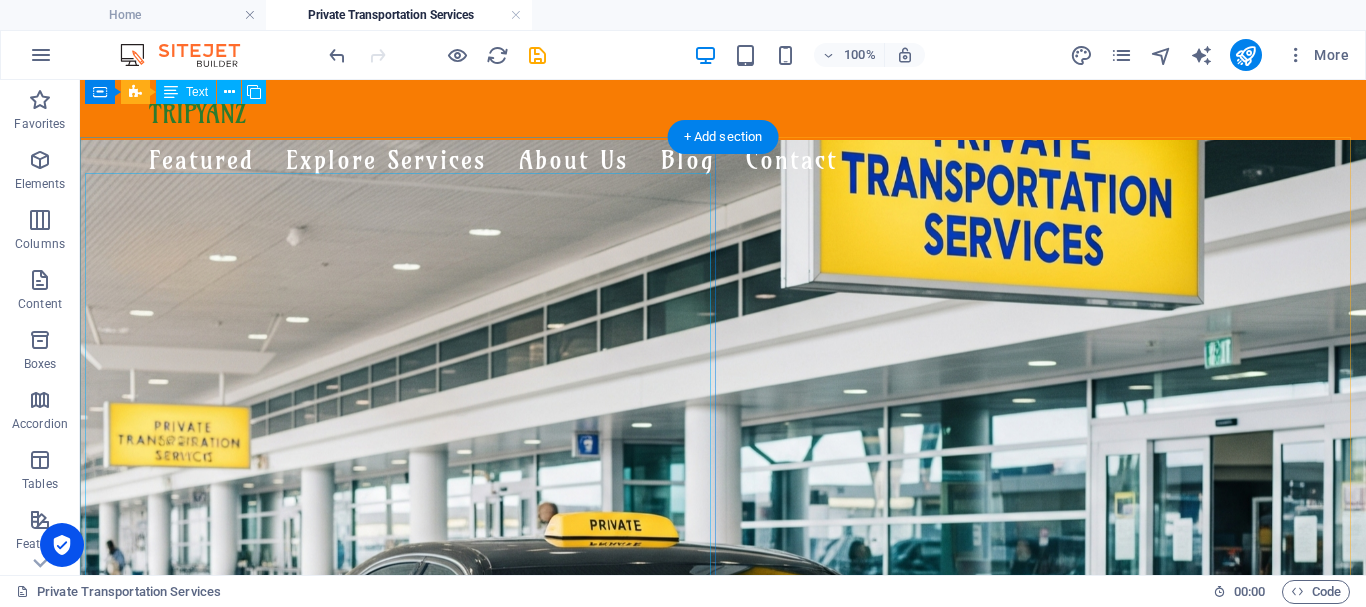 scroll, scrollTop: 0, scrollLeft: 0, axis: both 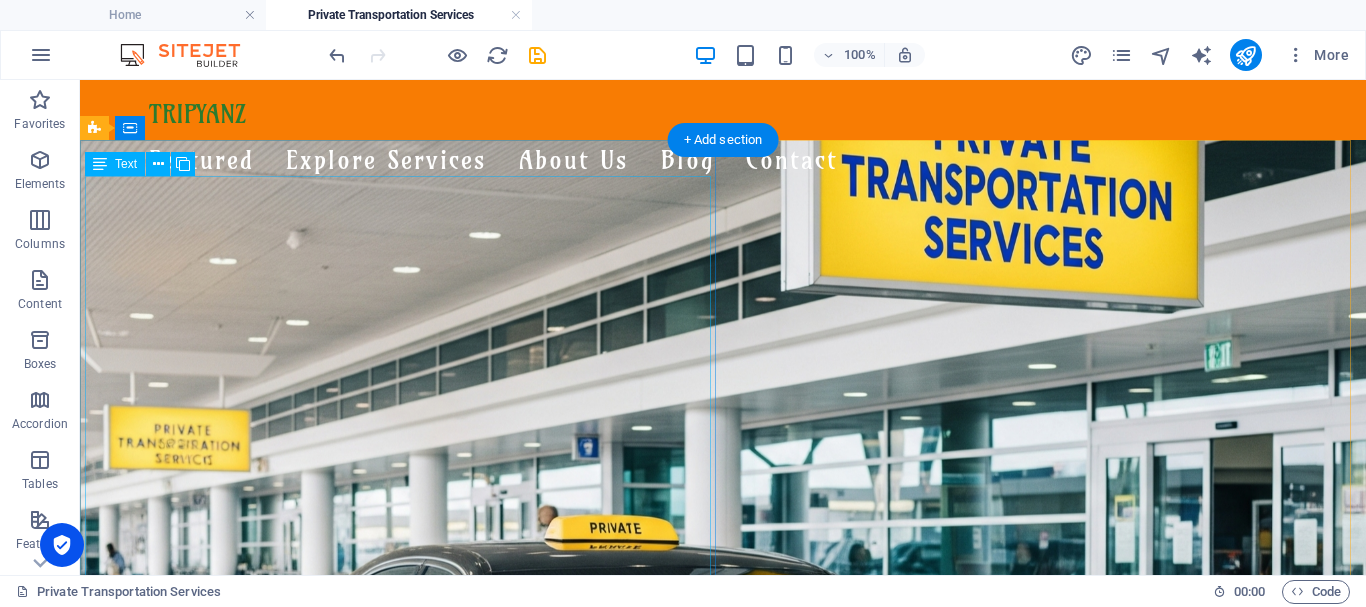 click on "Comfort, Safety & Style — Wherever You Land, We’re Ready! Whether you're landing at the airport in [GEOGRAPHIC_DATA], [PERSON_NAME], [GEOGRAPHIC_DATA], or [GEOGRAPHIC_DATA], [GEOGRAPHIC_DATA] is here to meet you with a smile — and a ride that suits your journey. ✨ Travel Across [GEOGRAPHIC_DATA] with Ease ✈️ Airport pickups & drop-offs 🌊 Hotel transfers & beach resorts 🏝️ Day trips, excursions & multi-city rides 🚙 Vehicles for Everyone From sleek sedans to roomy vans and minibuses, our air-conditioned fleet is ideal for solo travelers, couples, families, and groups. Enjoy a smooth ride — your comfort comes first! 👨‍✈️ Our Drivers & Service Team All our drivers are friendly, experienced, and punctual, with strong local knowledge. Behind the scenes, our customer service team provides continuous follow-up and real-time support to make sure your trip runs perfectly. 💬 Why Tripyanz Transportation? ✅ Reliable airport transfers ✅ Multilingual customer support ✅ Clean, modern vehicles" at bounding box center (723, 1351) 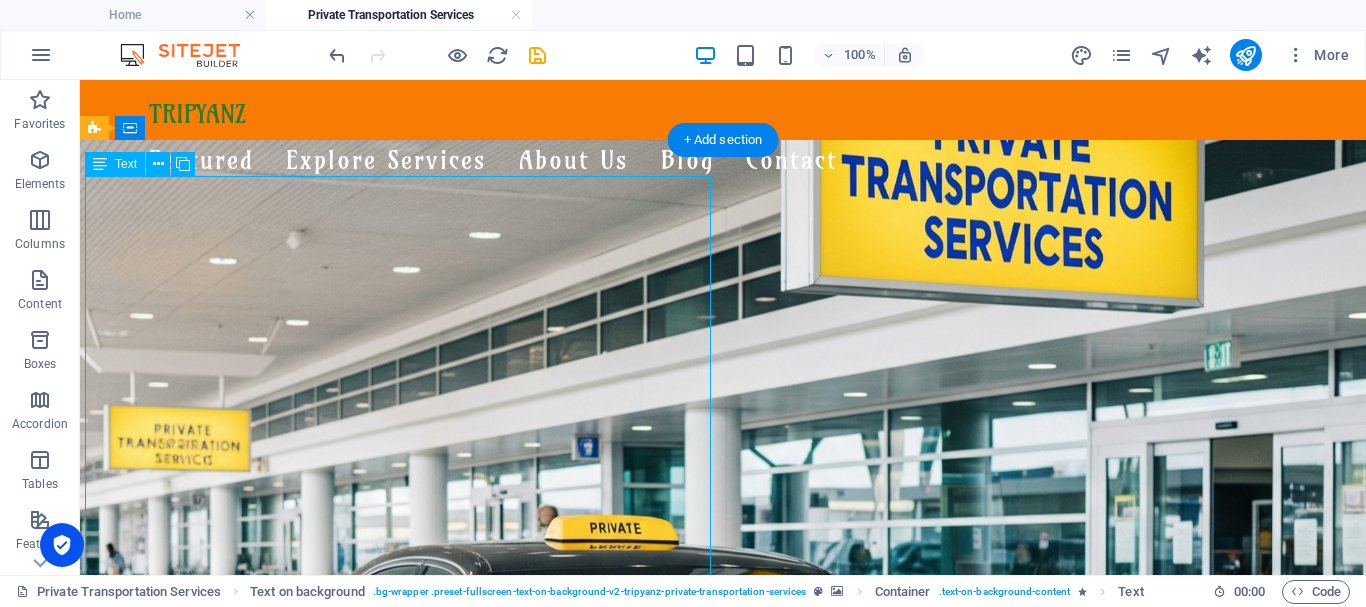 click on "Comfort, Safety & Style — Wherever You Land, We’re Ready! Whether you're landing at the airport in [GEOGRAPHIC_DATA], [PERSON_NAME], [GEOGRAPHIC_DATA], or [GEOGRAPHIC_DATA], [GEOGRAPHIC_DATA] is here to meet you with a smile — and a ride that suits your journey. ✨ Travel Across [GEOGRAPHIC_DATA] with Ease ✈️ Airport pickups & drop-offs 🌊 Hotel transfers & beach resorts 🏝️ Day trips, excursions & multi-city rides 🚙 Vehicles for Everyone From sleek sedans to roomy vans and minibuses, our air-conditioned fleet is ideal for solo travelers, couples, families, and groups. Enjoy a smooth ride — your comfort comes first! 👨‍✈️ Our Drivers & Service Team All our drivers are friendly, experienced, and punctual, with strong local knowledge. Behind the scenes, our customer service team provides continuous follow-up and real-time support to make sure your trip runs perfectly. 💬 Why Tripyanz Transportation? ✅ Reliable airport transfers ✅ Multilingual customer support ✅ Clean, modern vehicles" at bounding box center (723, 1351) 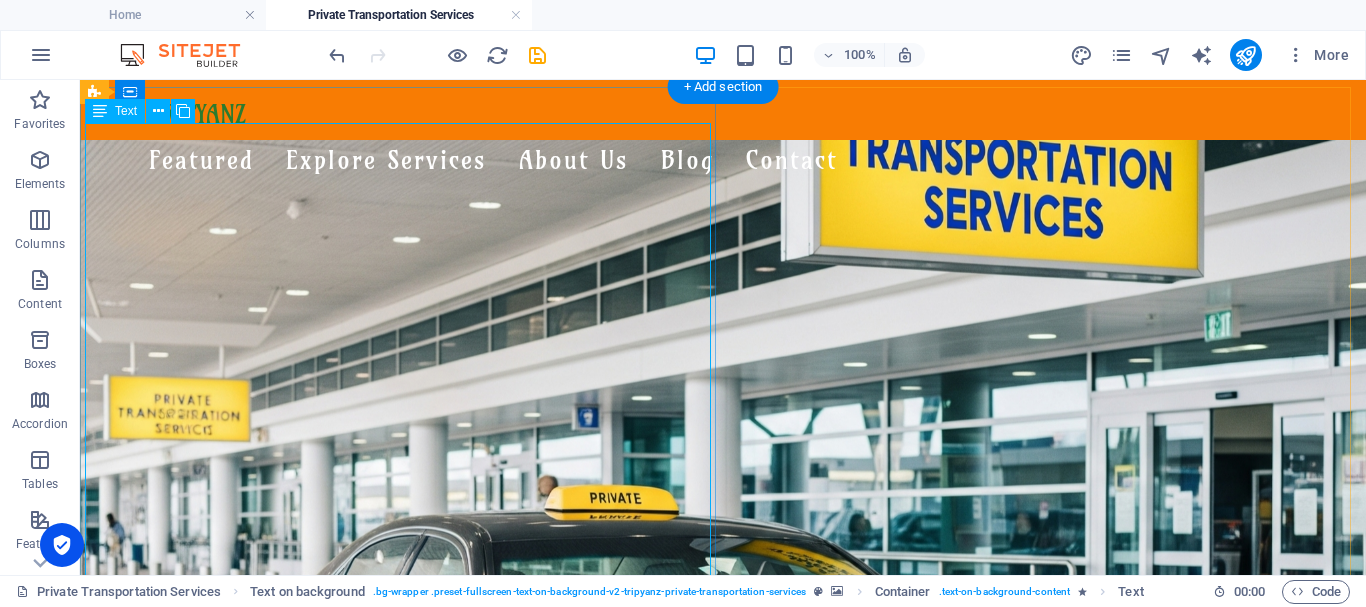 scroll, scrollTop: 0, scrollLeft: 0, axis: both 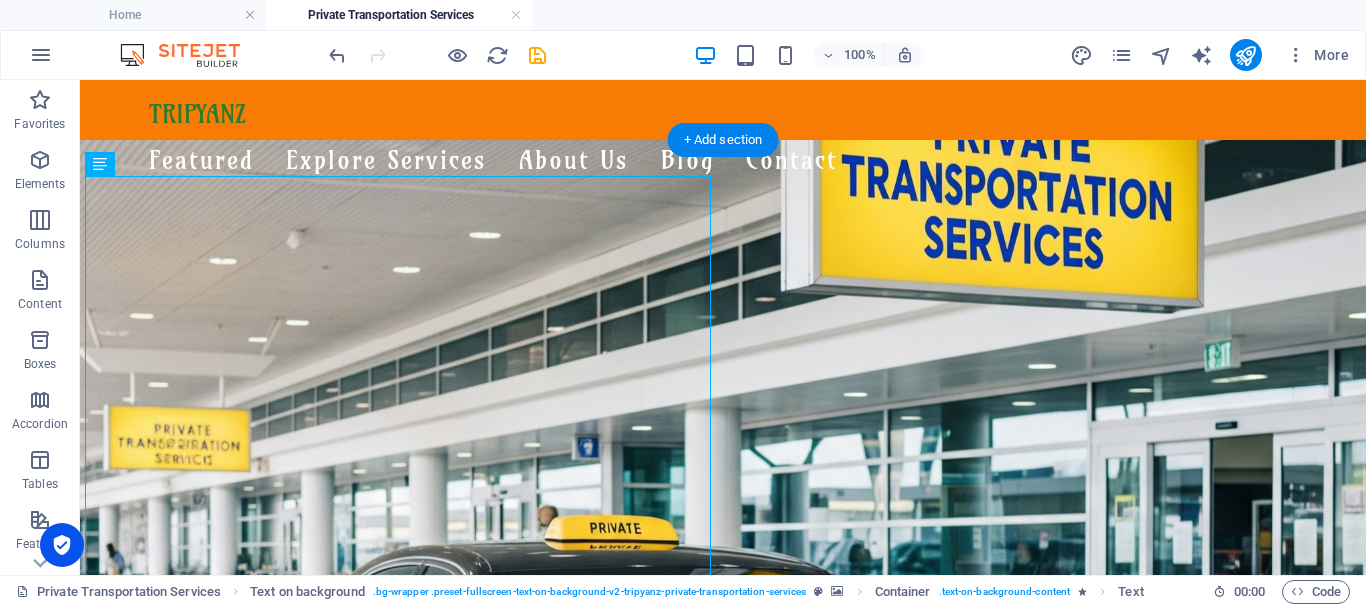 click at bounding box center [723, 563] 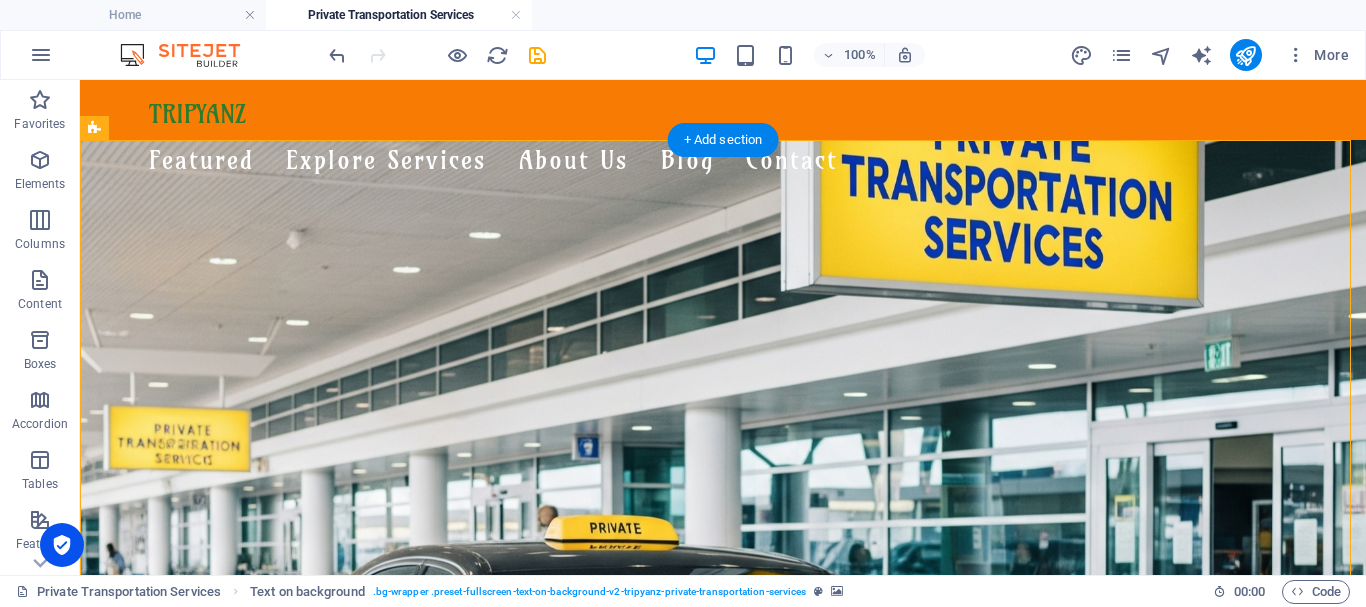 click at bounding box center [723, 563] 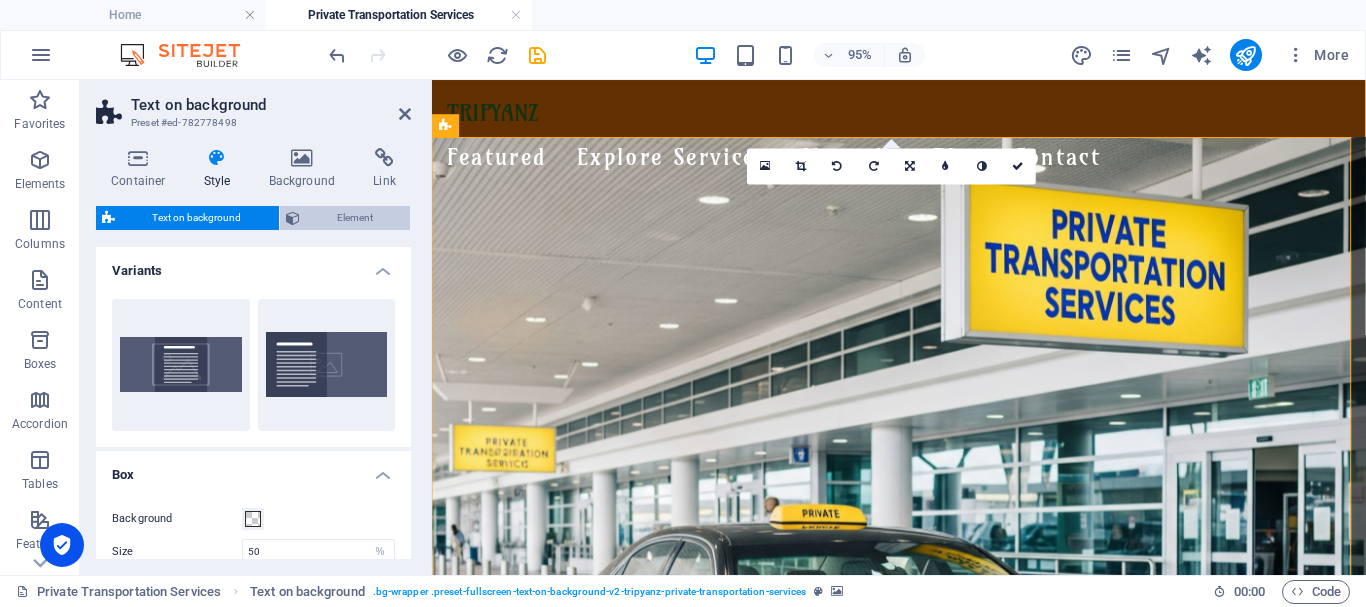 click on "Element" at bounding box center (355, 218) 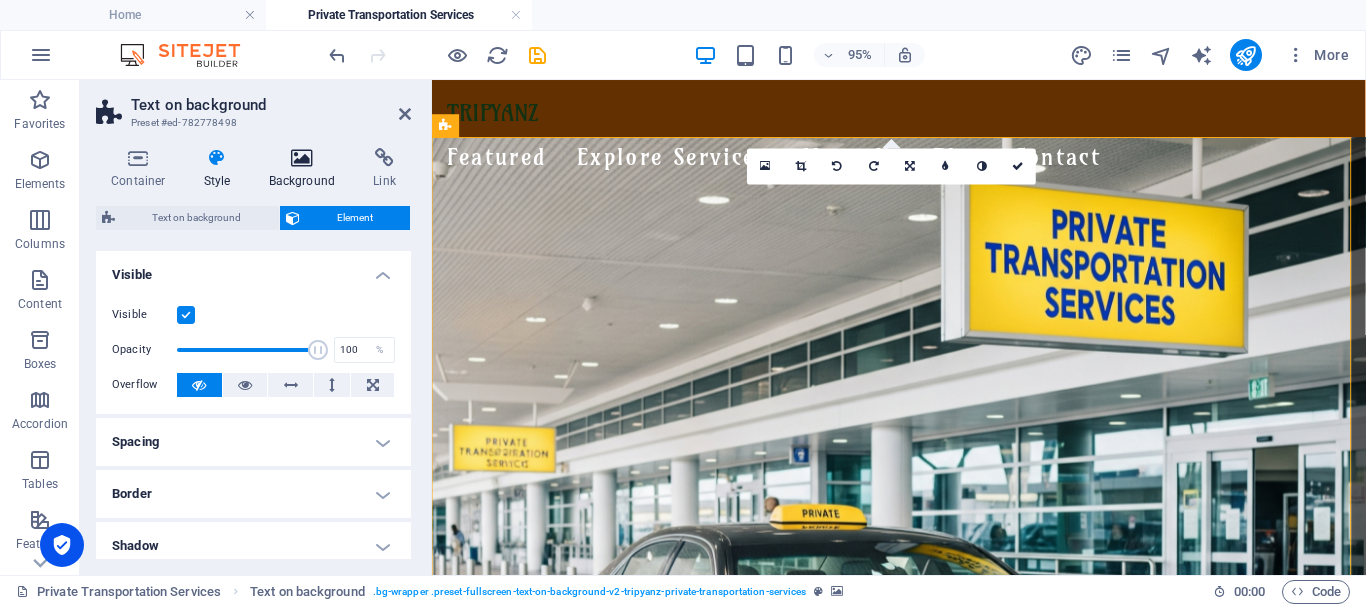click at bounding box center (302, 158) 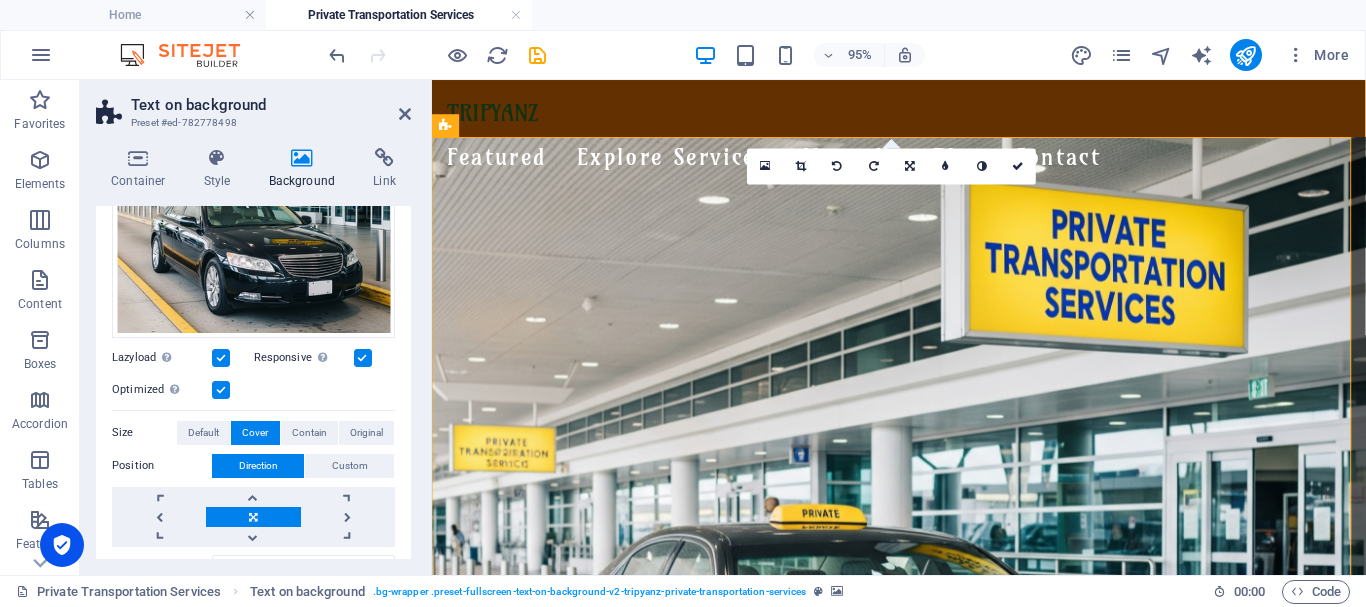scroll, scrollTop: 0, scrollLeft: 0, axis: both 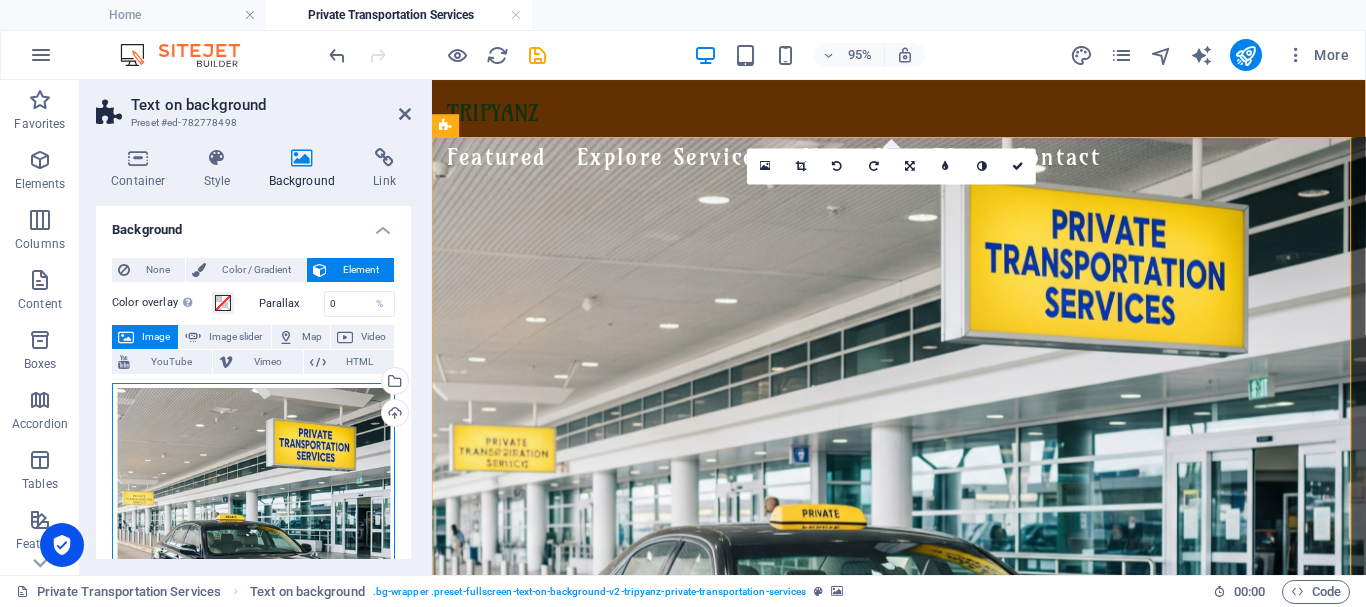 click on "Drag files here, click to choose files or select files from Files or our free stock photos & videos" at bounding box center (253, 524) 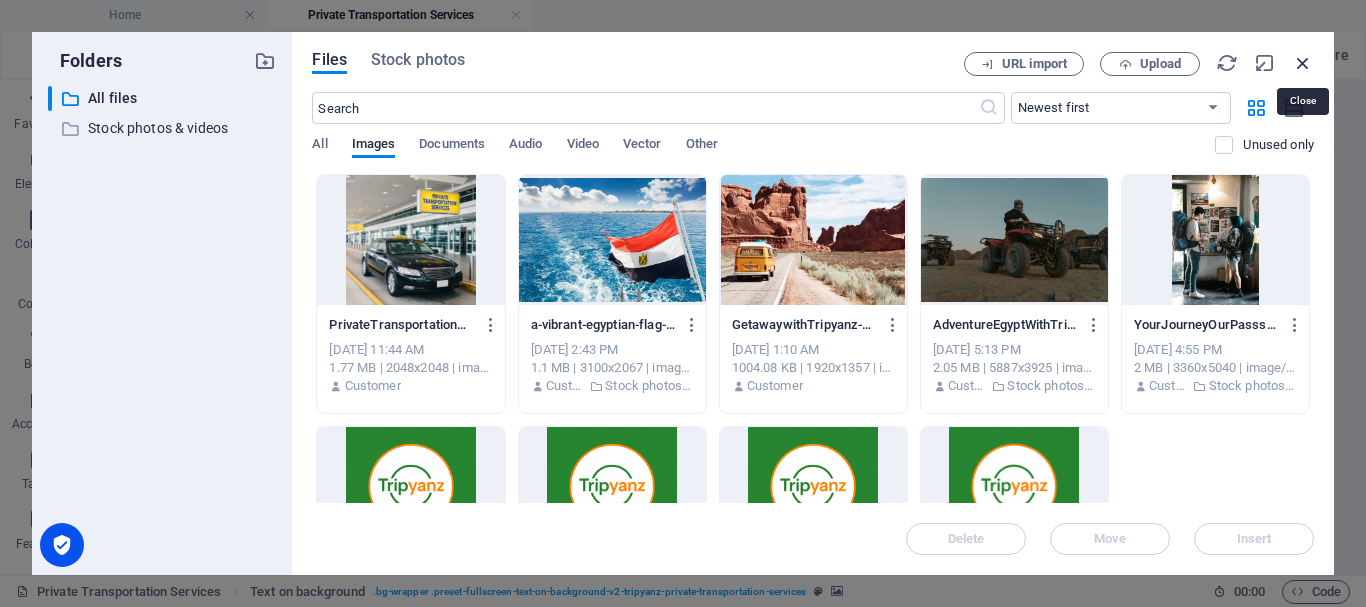 click at bounding box center [1303, 63] 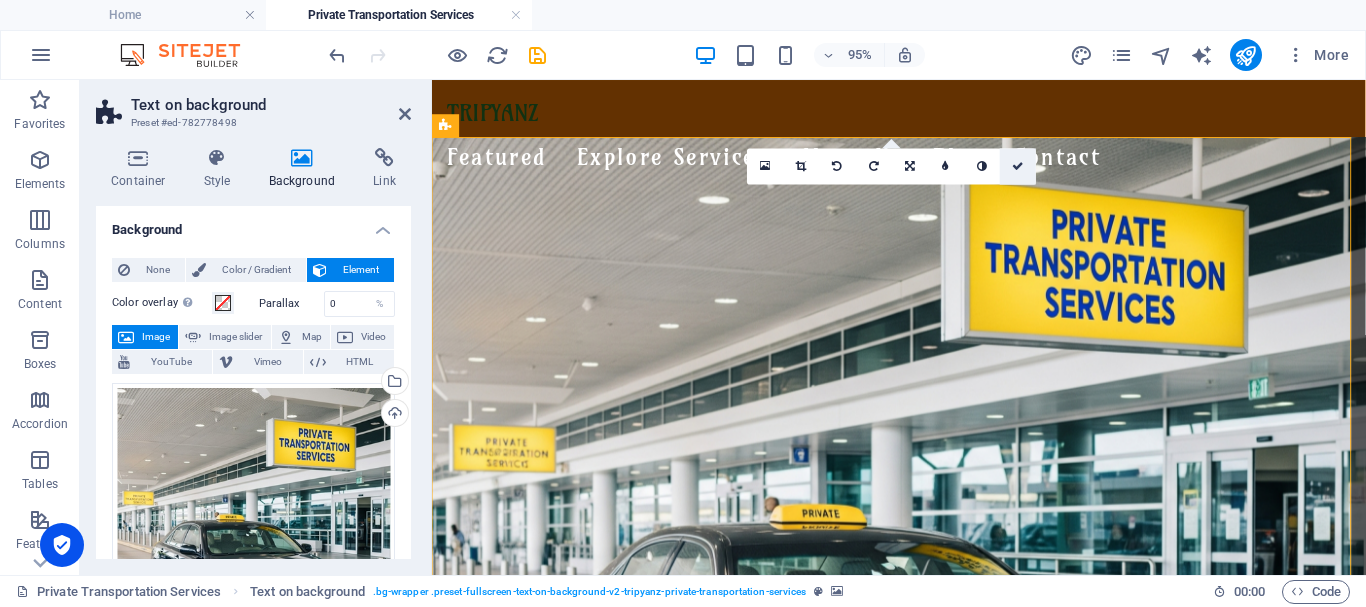 click at bounding box center (1018, 166) 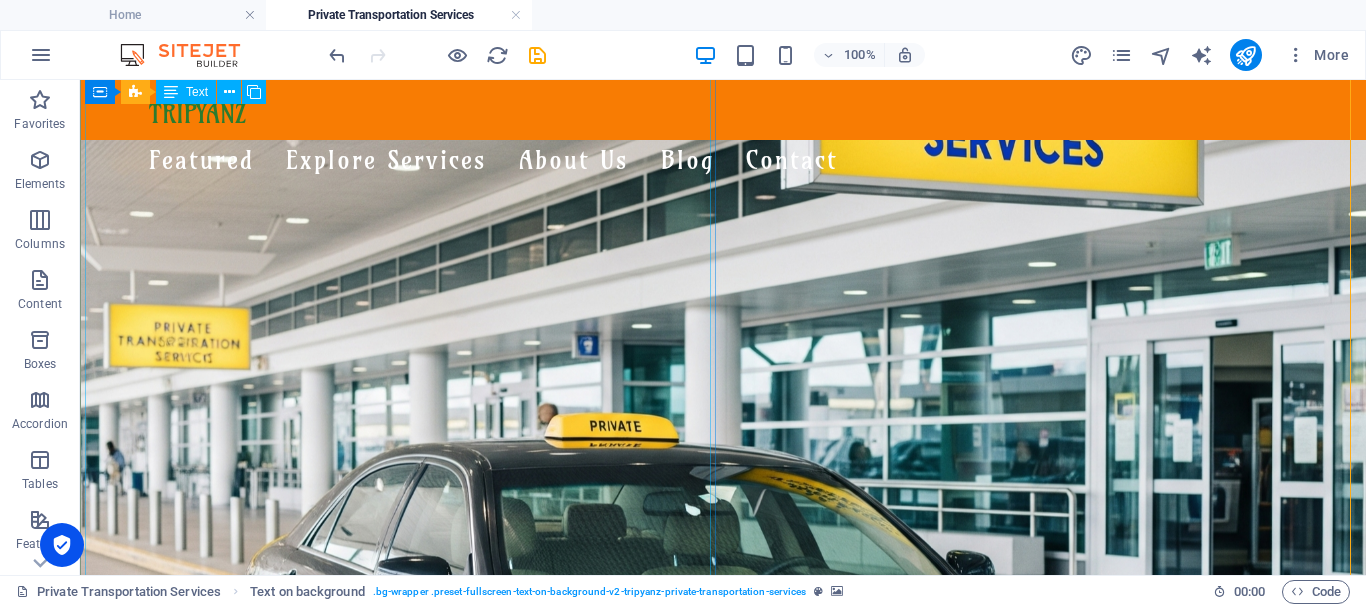 scroll, scrollTop: 0, scrollLeft: 0, axis: both 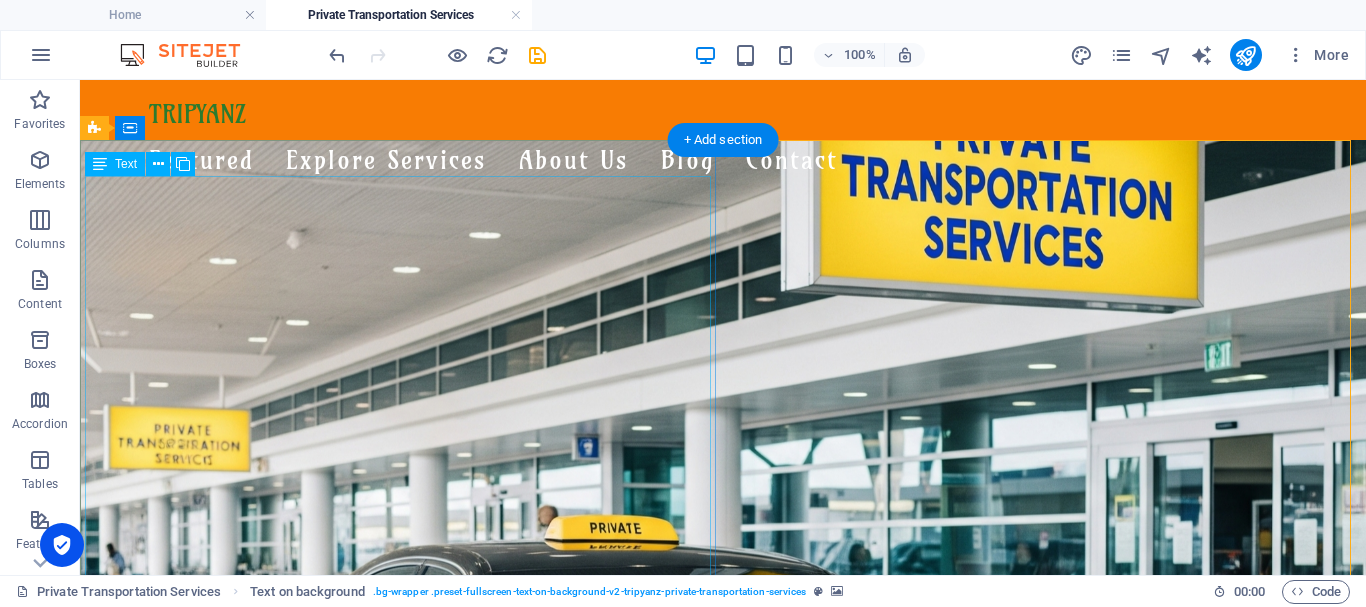 click on "Comfort, Safety & Style — Wherever You Land, We’re Ready! Whether you're landing at the airport in [GEOGRAPHIC_DATA], [PERSON_NAME], [GEOGRAPHIC_DATA], or [GEOGRAPHIC_DATA], [GEOGRAPHIC_DATA] is here to meet you with a smile — and a ride that suits your journey. ✨ Travel Across [GEOGRAPHIC_DATA] with Ease ✈️ Airport pickups & drop-offs 🌊 Hotel transfers & beach resorts 🏝️ Day trips, excursions & multi-city rides 🚙 Vehicles for Everyone From sleek sedans to roomy vans and minibuses, our air-conditioned fleet is ideal for solo travelers, couples, families, and groups. Enjoy a smooth ride — your comfort comes first! 👨‍✈️ Our Drivers & Service Team All our drivers are friendly, experienced, and punctual, with strong local knowledge. Behind the scenes, our customer service team provides continuous follow-up and real-time support to make sure your trip runs perfectly. 💬 Why Tripyanz Transportation? ✅ Reliable airport transfers ✅ Multilingual customer support ✅ Clean, modern vehicles" at bounding box center [723, 1351] 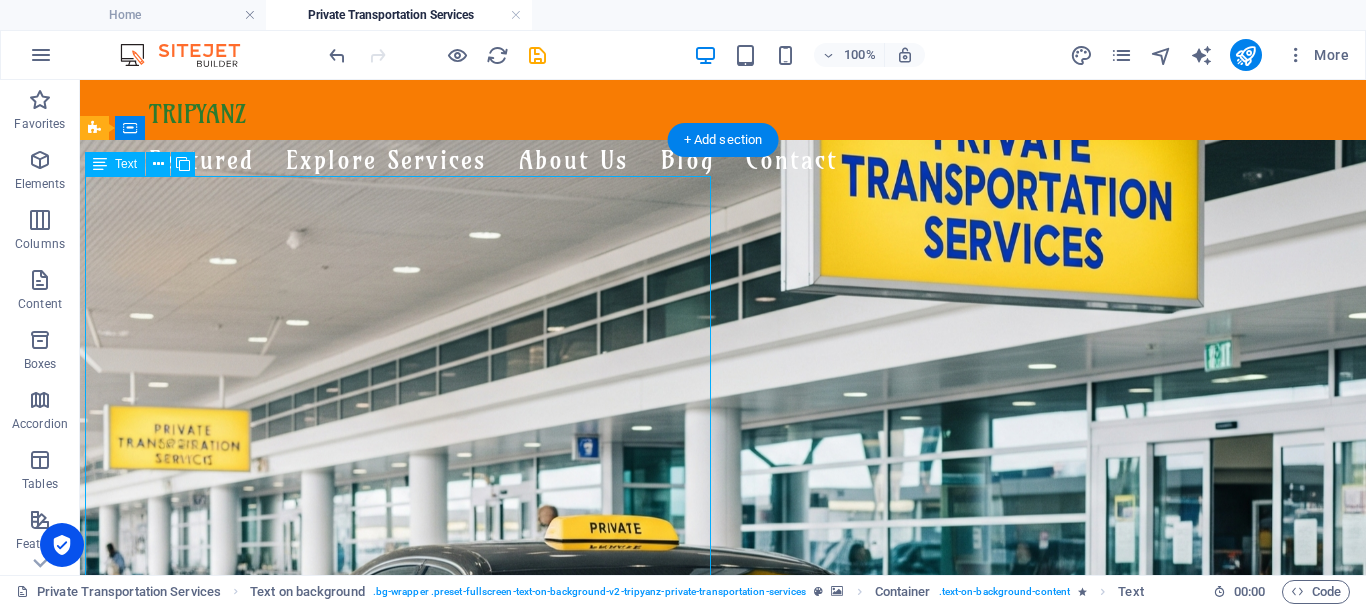 click on "Comfort, Safety & Style — Wherever You Land, We’re Ready! Whether you're landing at the airport in [GEOGRAPHIC_DATA], [PERSON_NAME], [GEOGRAPHIC_DATA], or [GEOGRAPHIC_DATA], [GEOGRAPHIC_DATA] is here to meet you with a smile — and a ride that suits your journey. ✨ Travel Across [GEOGRAPHIC_DATA] with Ease ✈️ Airport pickups & drop-offs 🌊 Hotel transfers & beach resorts 🏝️ Day trips, excursions & multi-city rides 🚙 Vehicles for Everyone From sleek sedans to roomy vans and minibuses, our air-conditioned fleet is ideal for solo travelers, couples, families, and groups. Enjoy a smooth ride — your comfort comes first! 👨‍✈️ Our Drivers & Service Team All our drivers are friendly, experienced, and punctual, with strong local knowledge. Behind the scenes, our customer service team provides continuous follow-up and real-time support to make sure your trip runs perfectly. 💬 Why Tripyanz Transportation? ✅ Reliable airport transfers ✅ Multilingual customer support ✅ Clean, modern vehicles" at bounding box center (723, 1351) 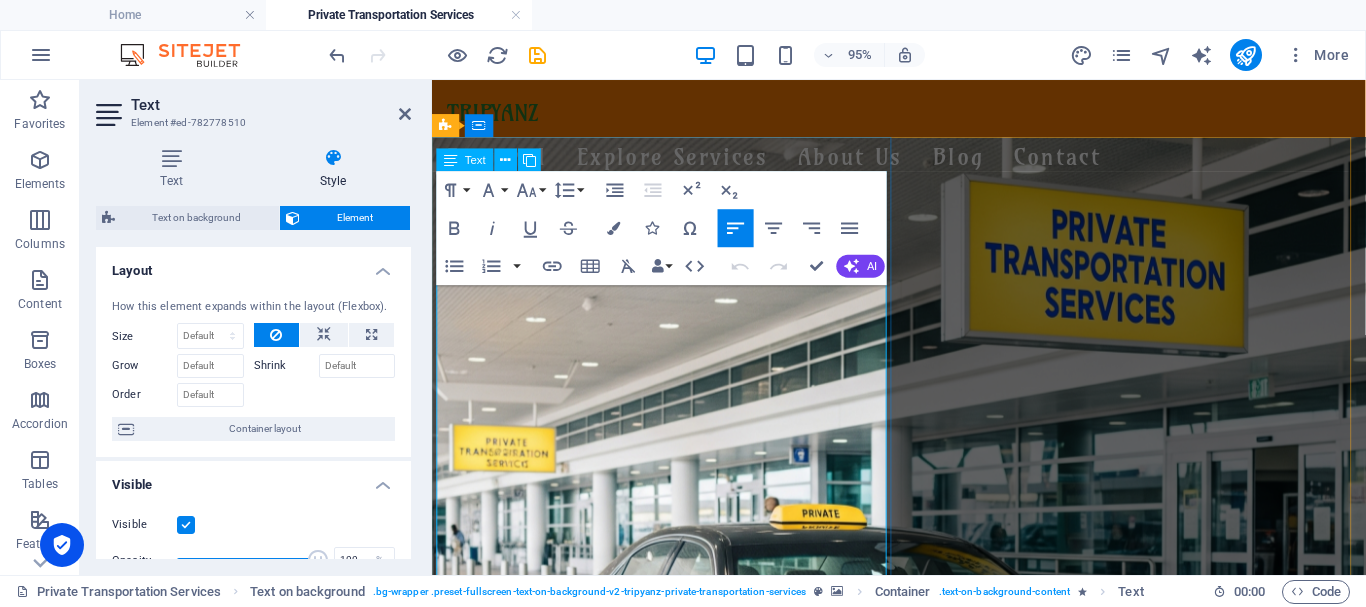 click on "Comfort, Safety & Style — Wherever You Land, We’re Ready!" at bounding box center [923, 1161] 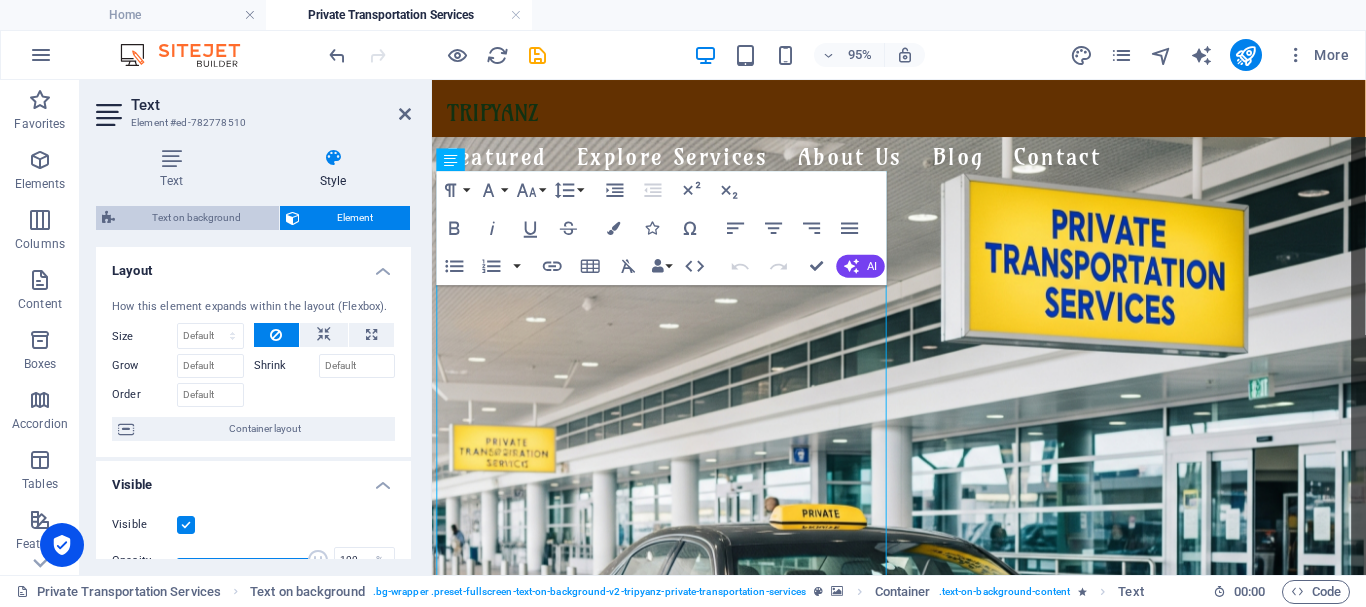click on "Text on background" at bounding box center [197, 218] 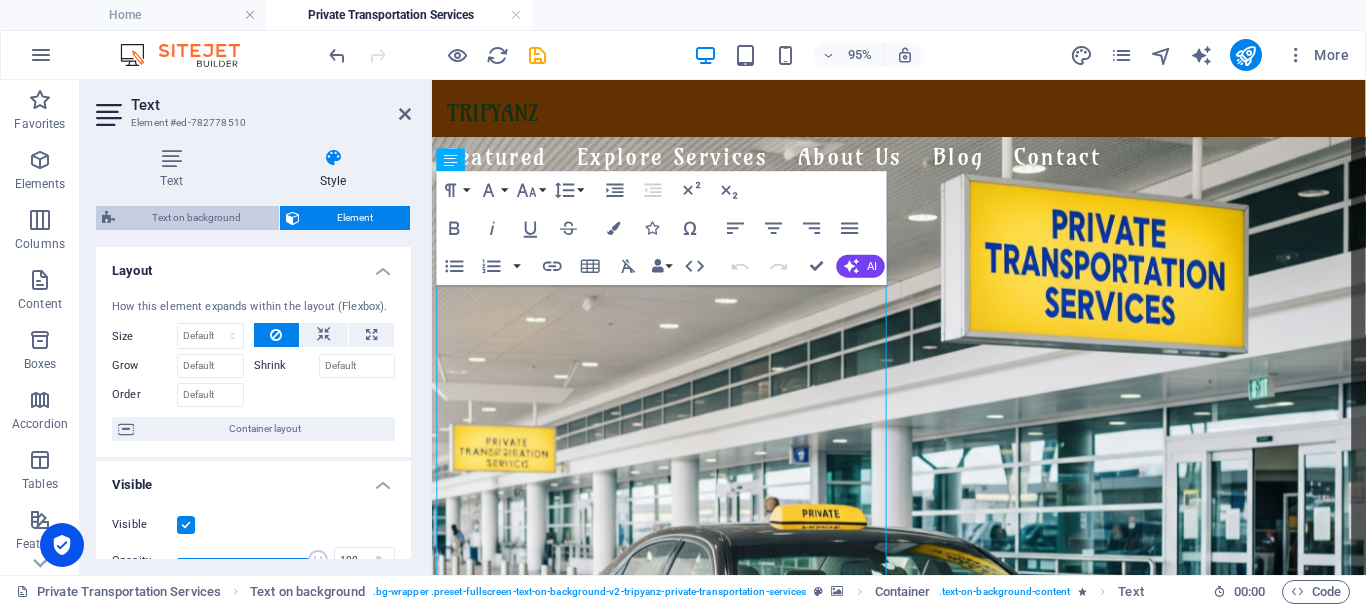 select on "px" 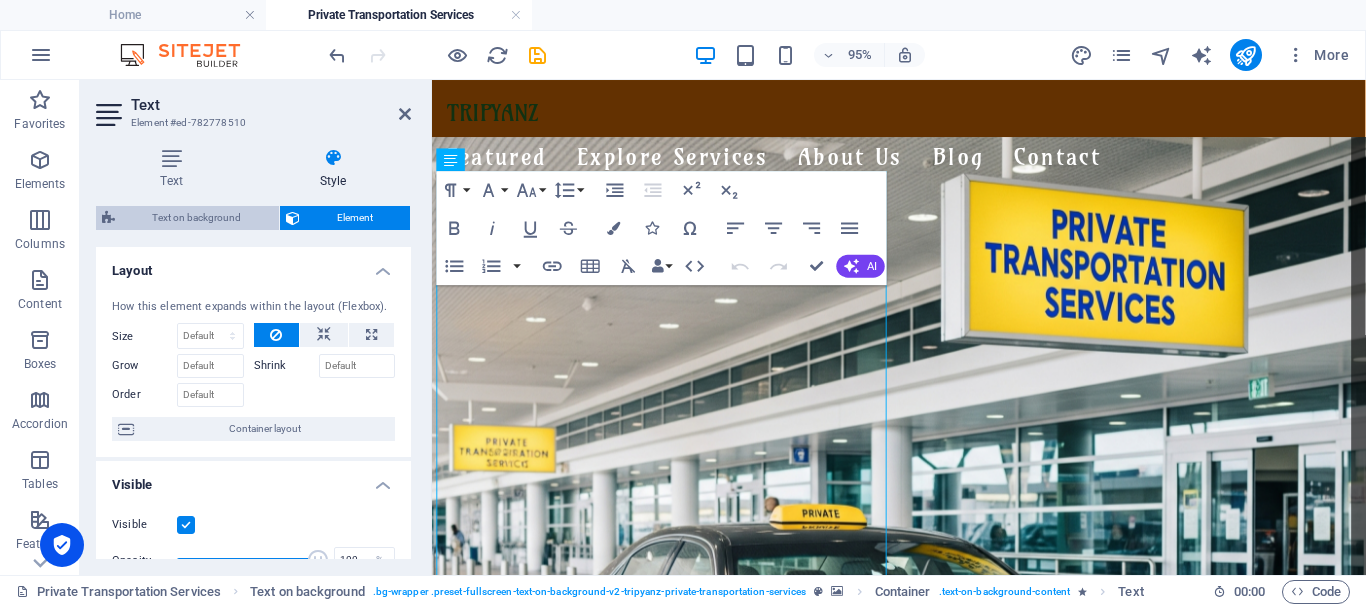 select on "px" 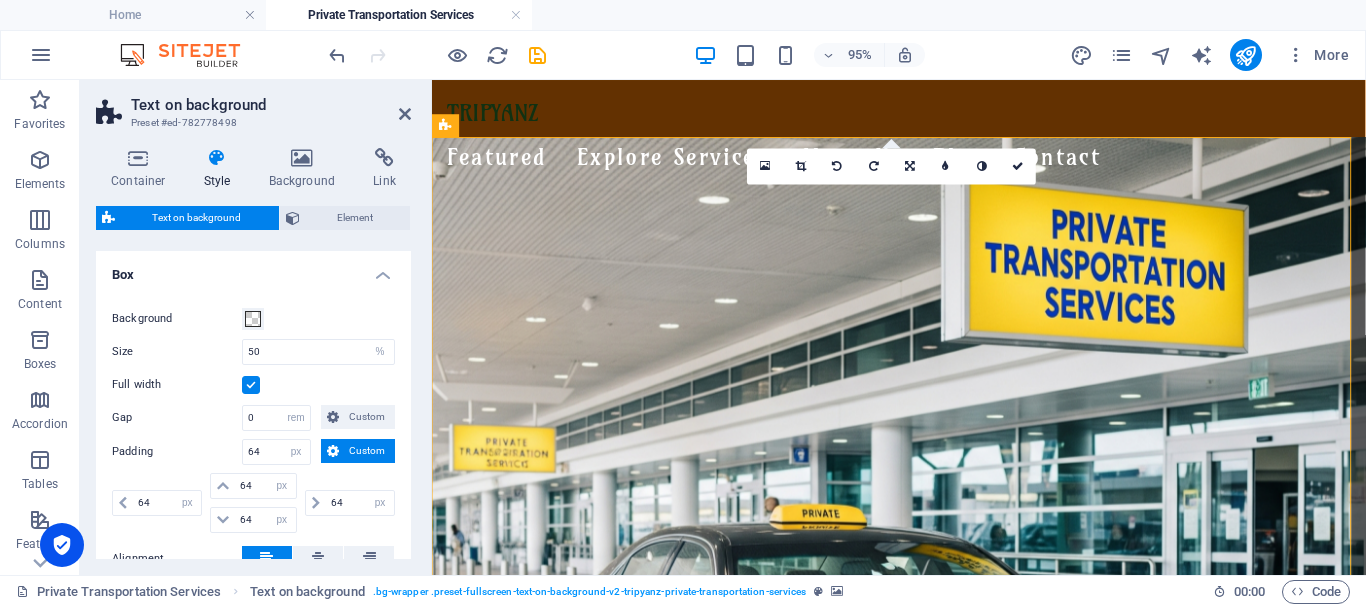 scroll, scrollTop: 300, scrollLeft: 0, axis: vertical 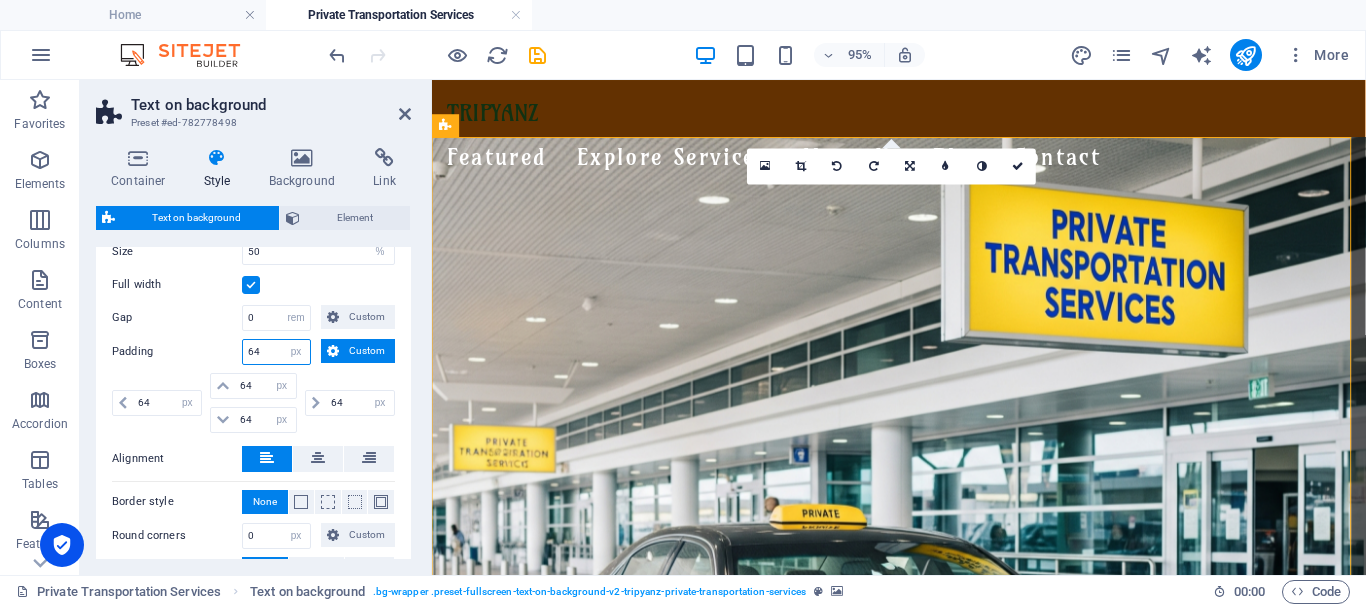 drag, startPoint x: 266, startPoint y: 349, endPoint x: 233, endPoint y: 349, distance: 33 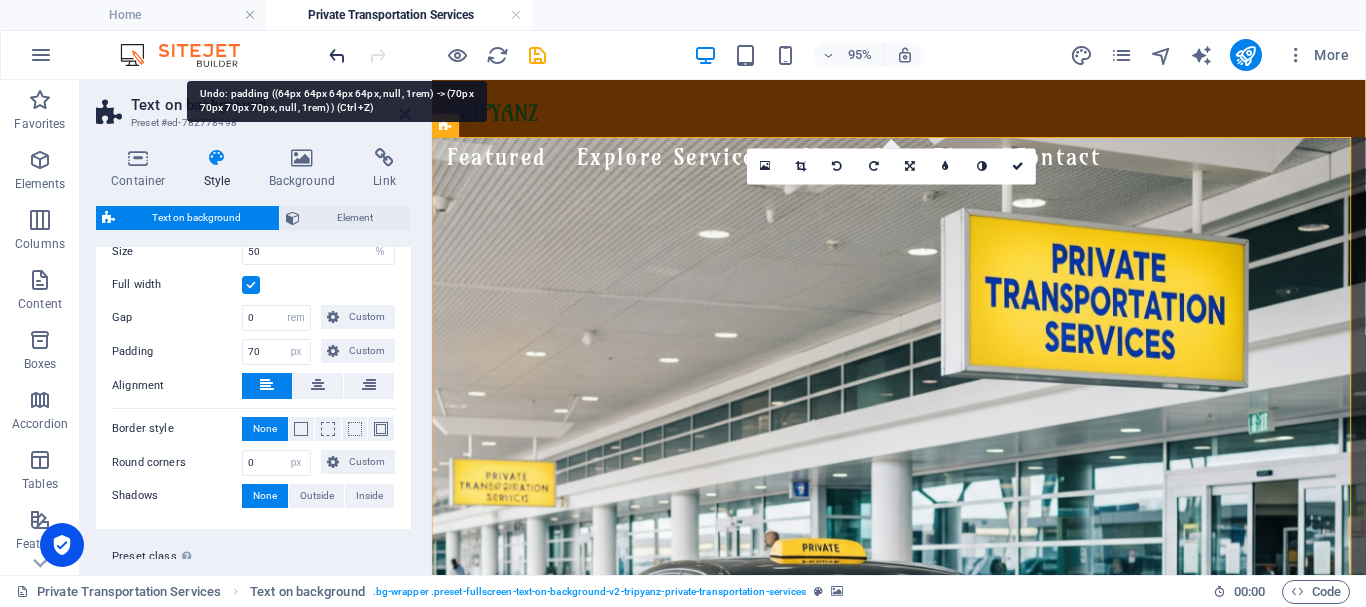 click at bounding box center (337, 55) 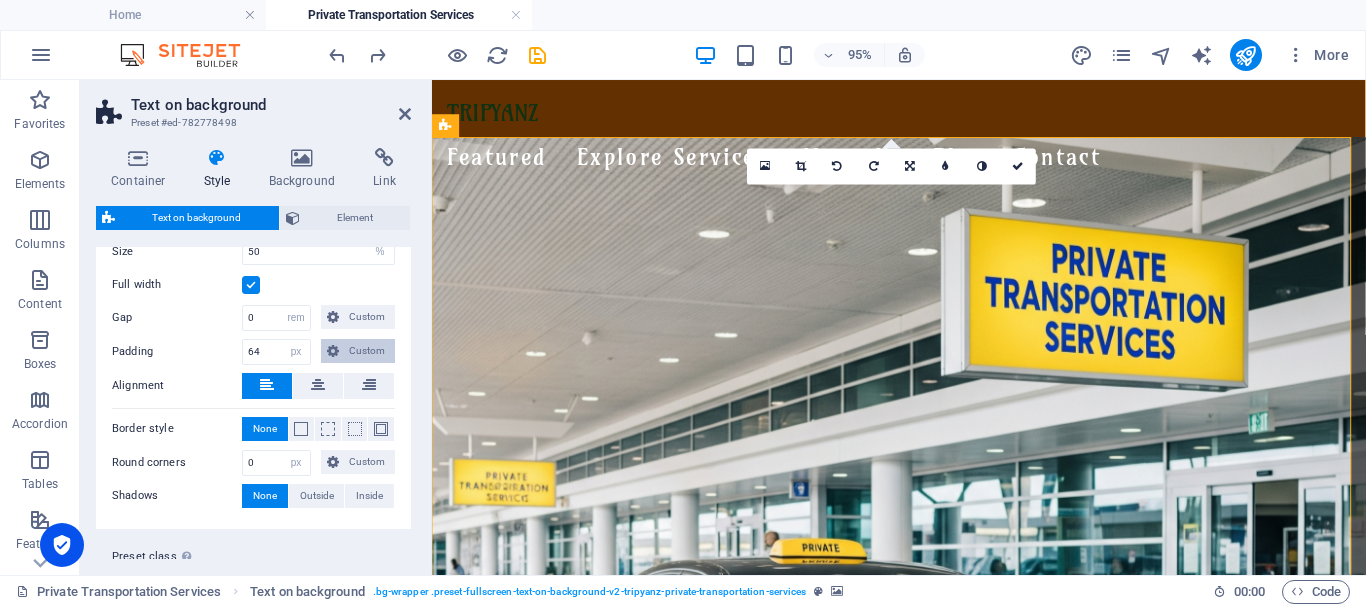 click on "Custom" at bounding box center (367, 351) 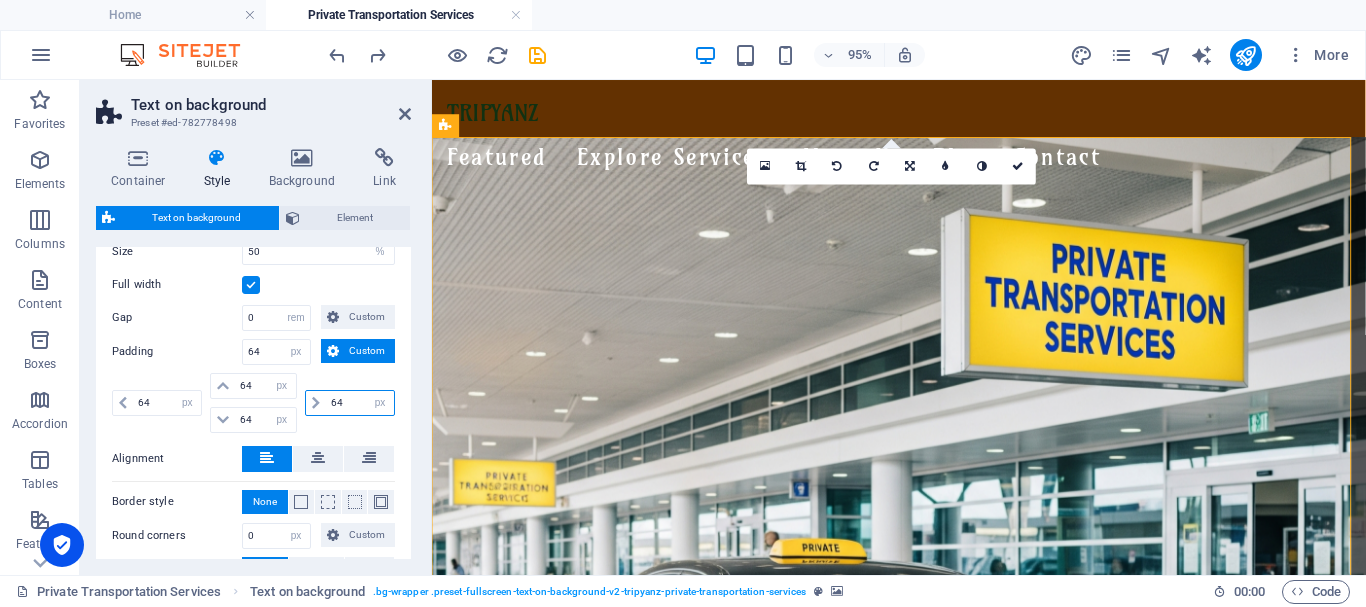 drag, startPoint x: 324, startPoint y: 402, endPoint x: 347, endPoint y: 408, distance: 23.769728 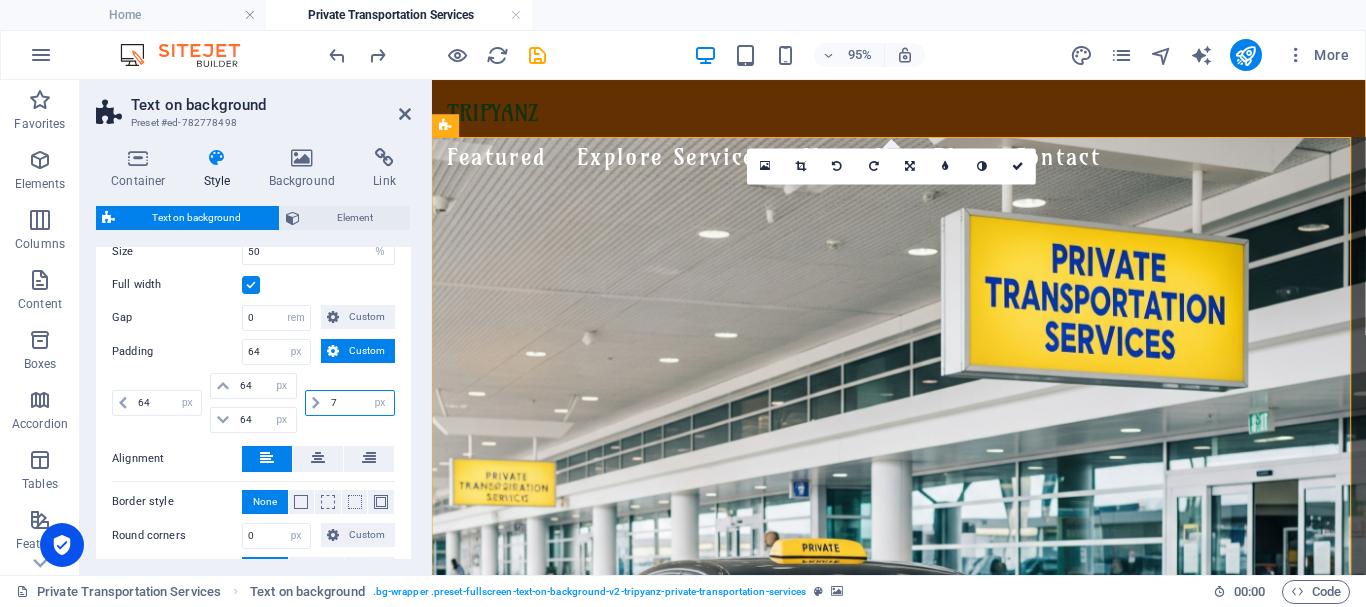 type on "70" 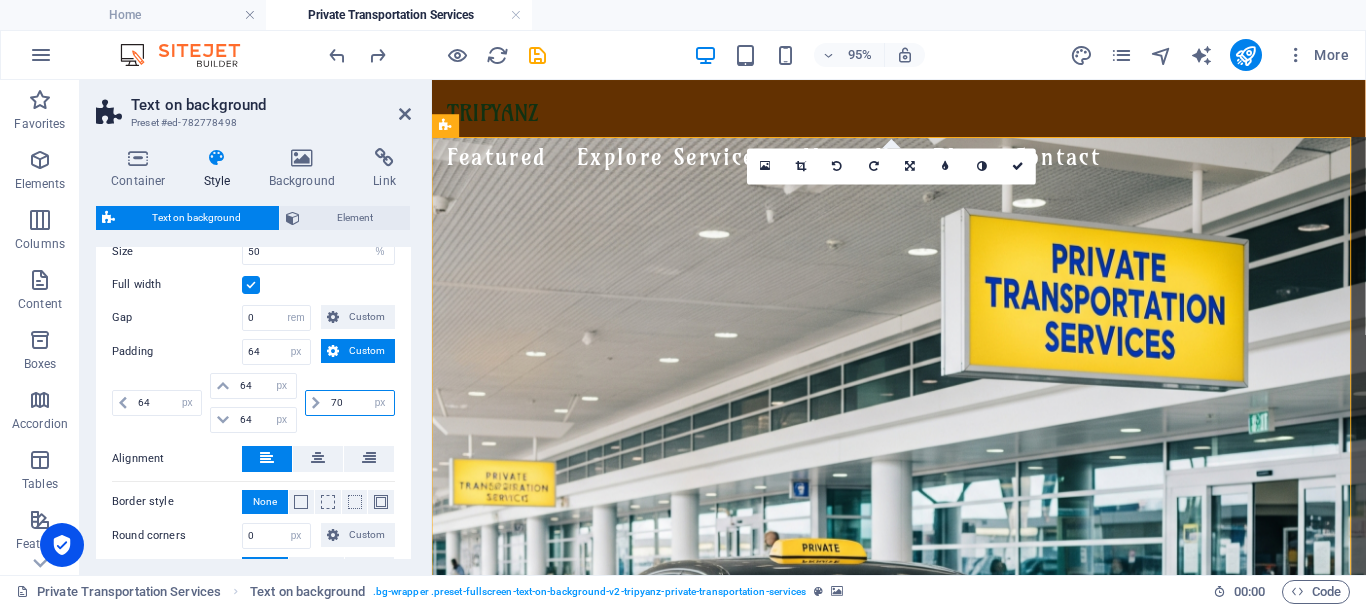 type 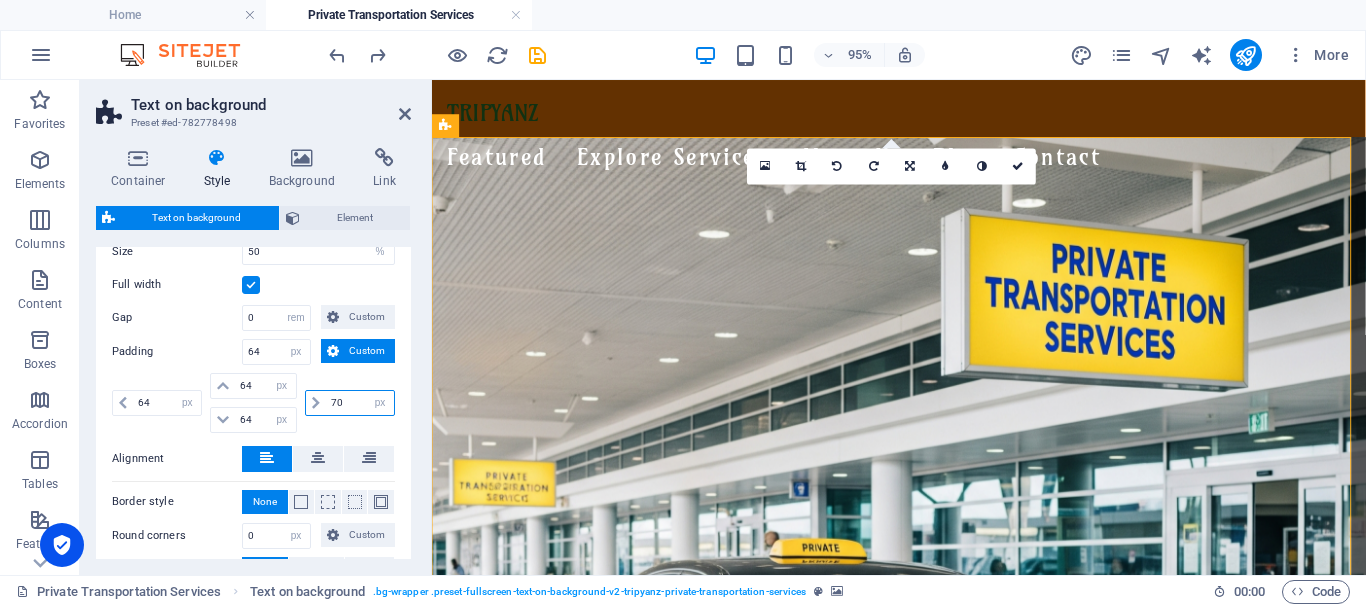 select on "DISABLED_OPTION_VALUE" 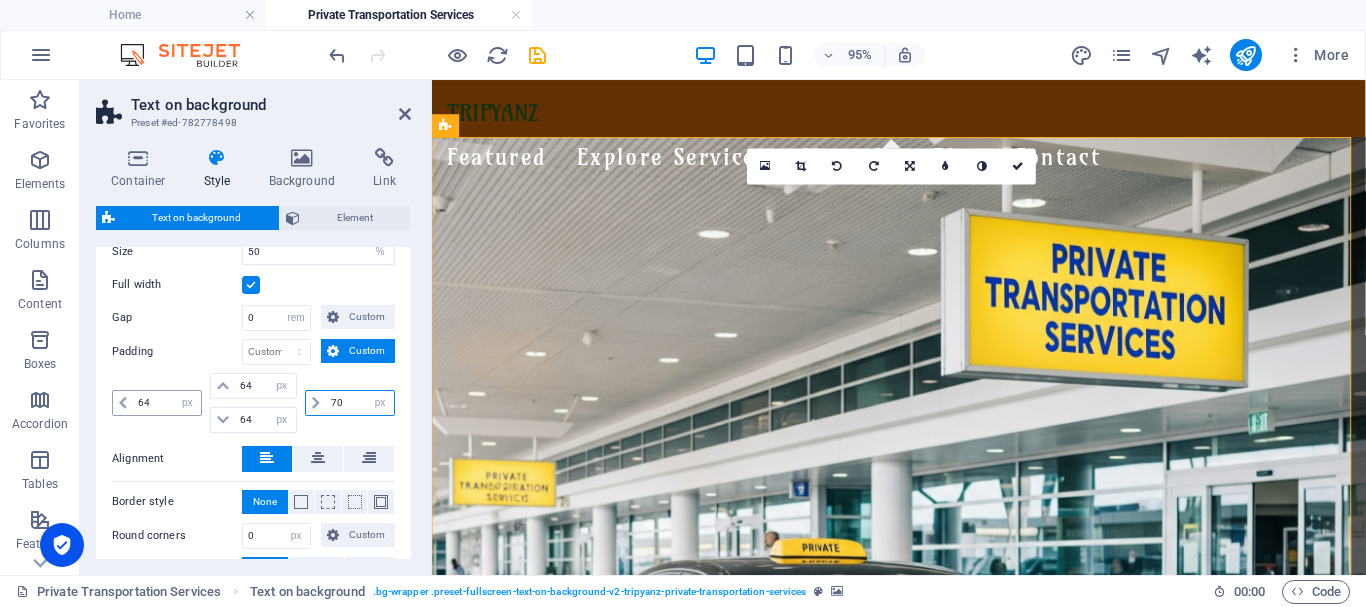 type on "70" 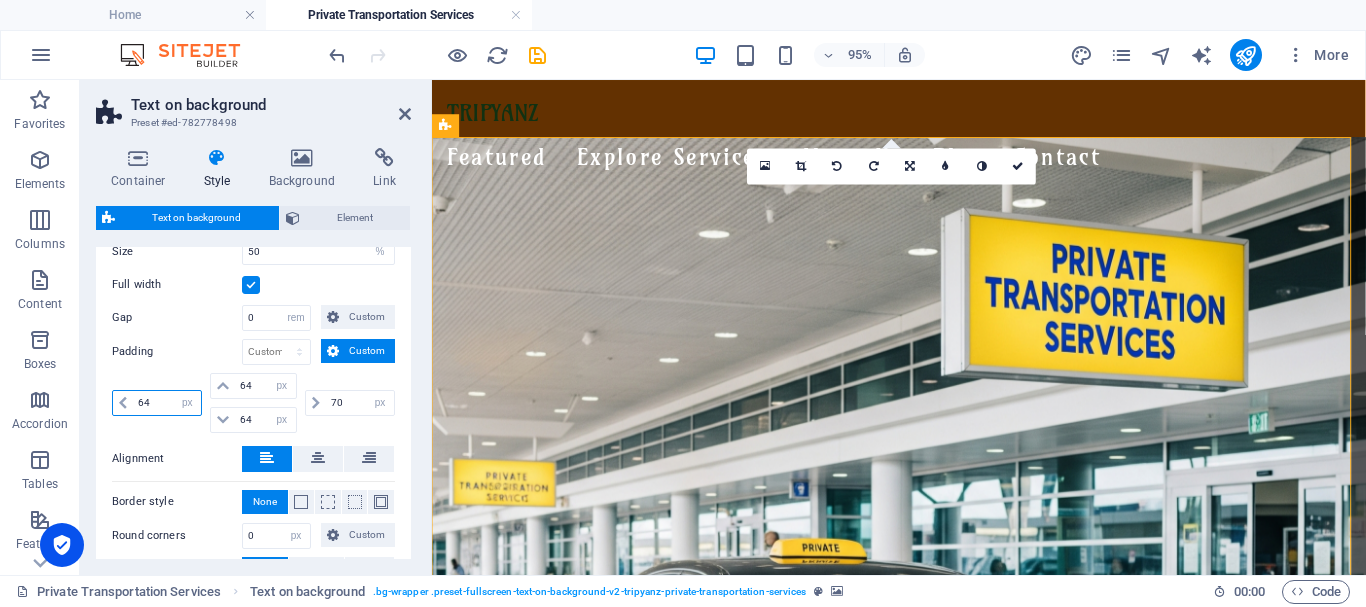 drag, startPoint x: 153, startPoint y: 404, endPoint x: 125, endPoint y: 401, distance: 28.160255 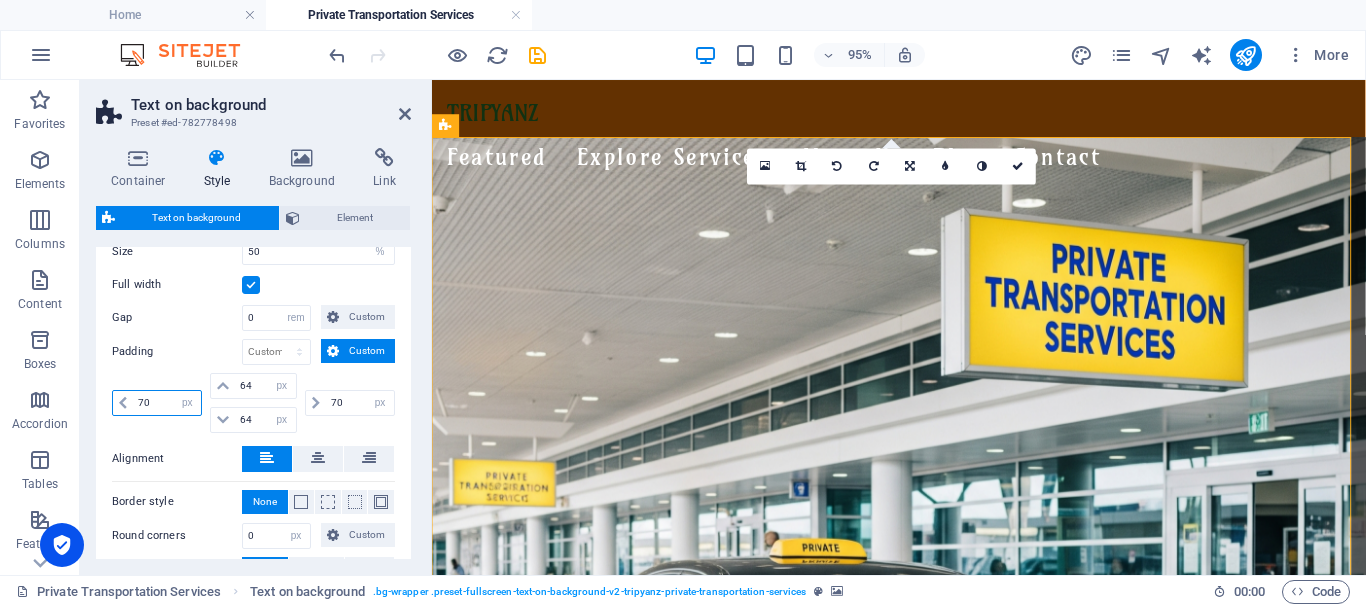 type on "70" 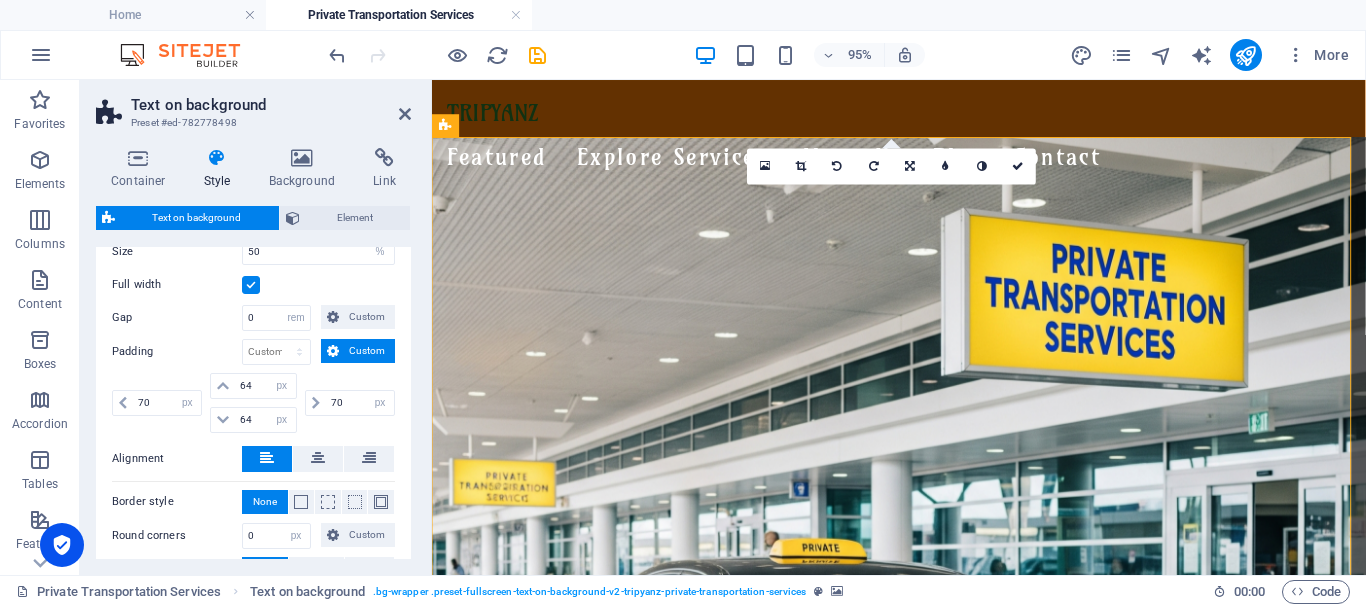 click on "70 px rem % vh vw" at bounding box center (159, 403) 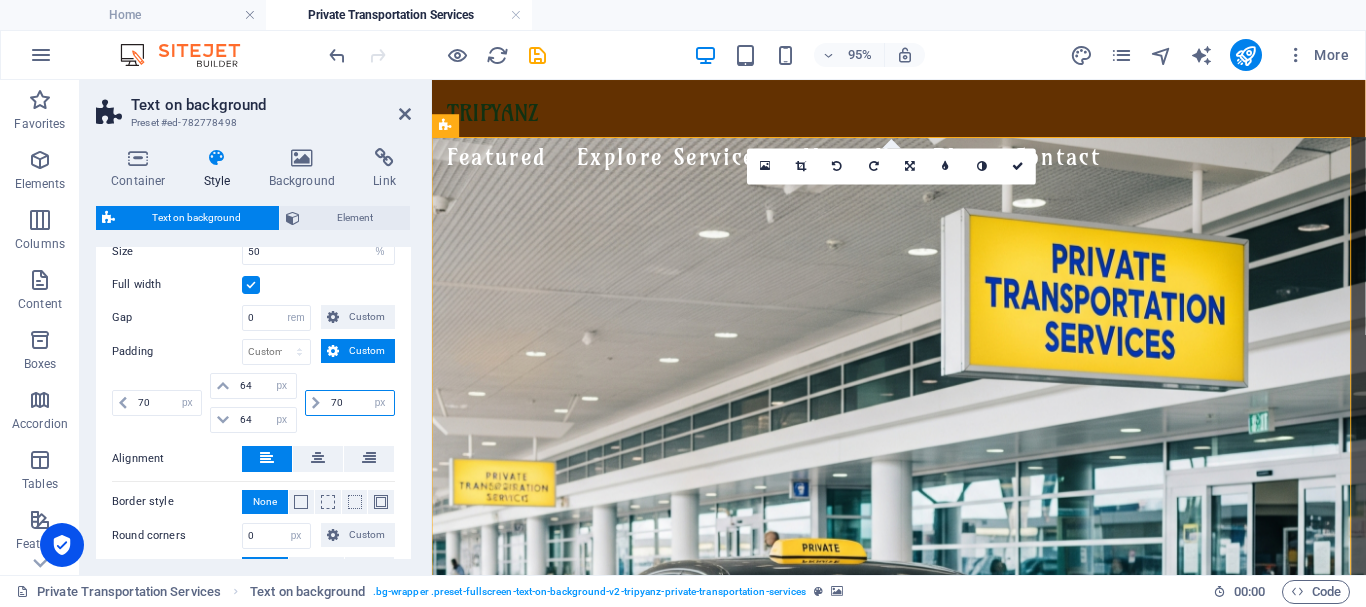 drag, startPoint x: 341, startPoint y: 399, endPoint x: 326, endPoint y: 399, distance: 15 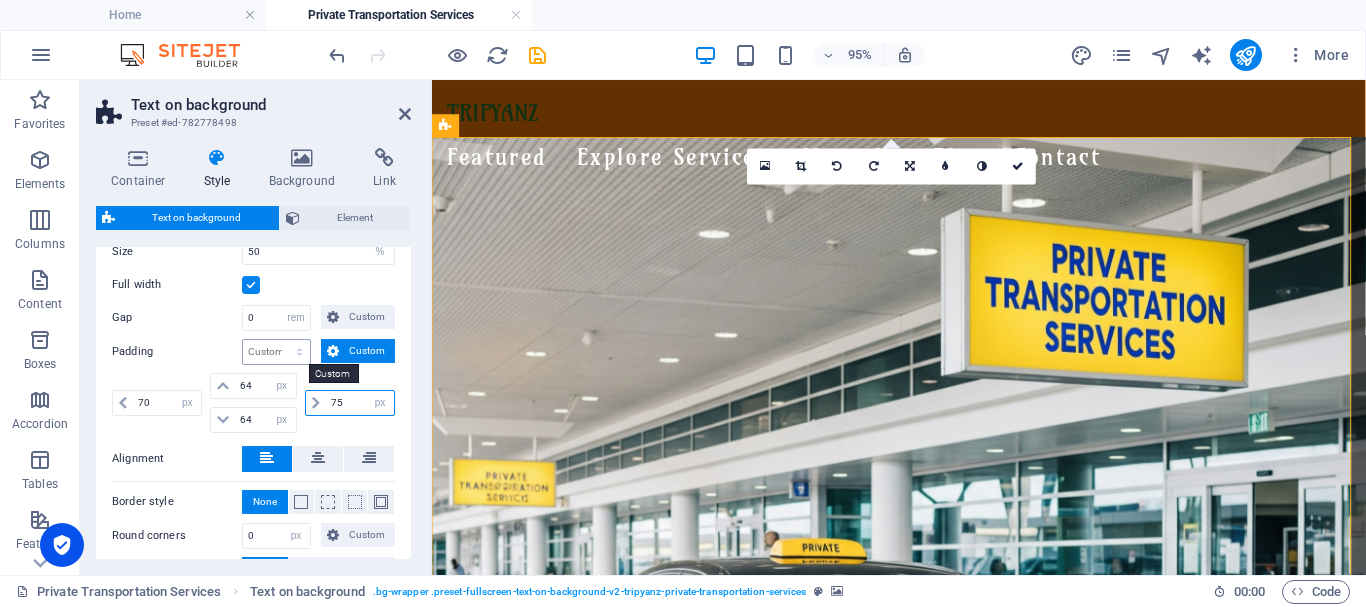 type on "75" 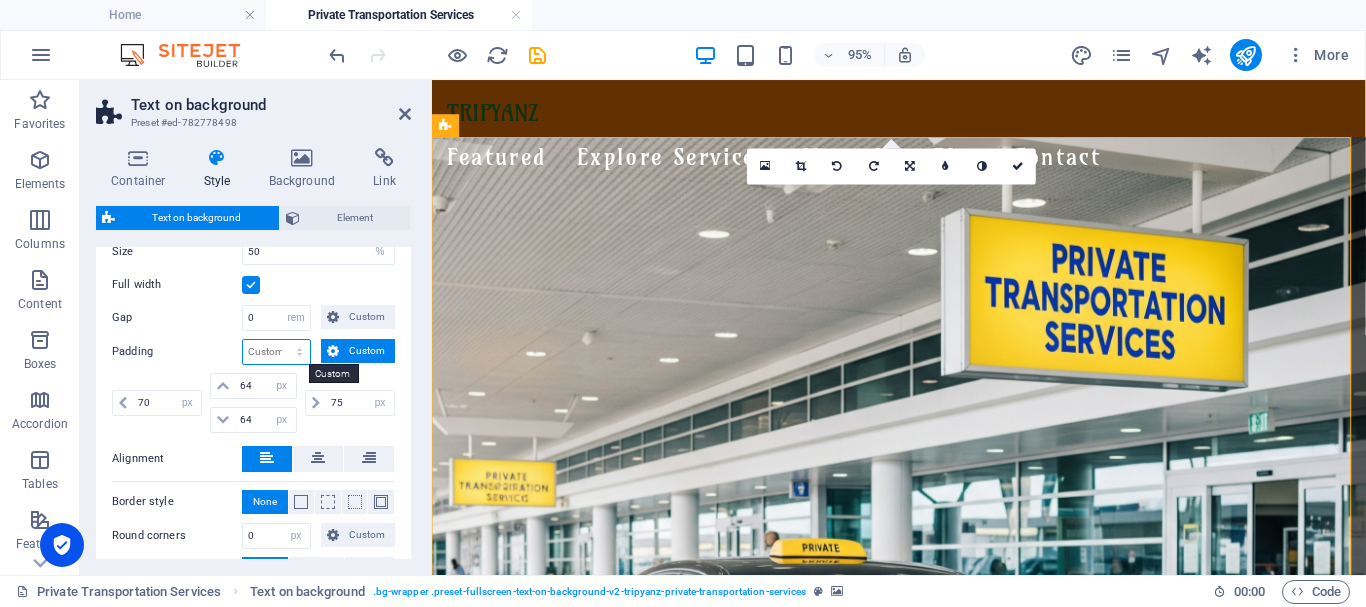 click on "px rem % vh vw Custom" at bounding box center (276, 352) 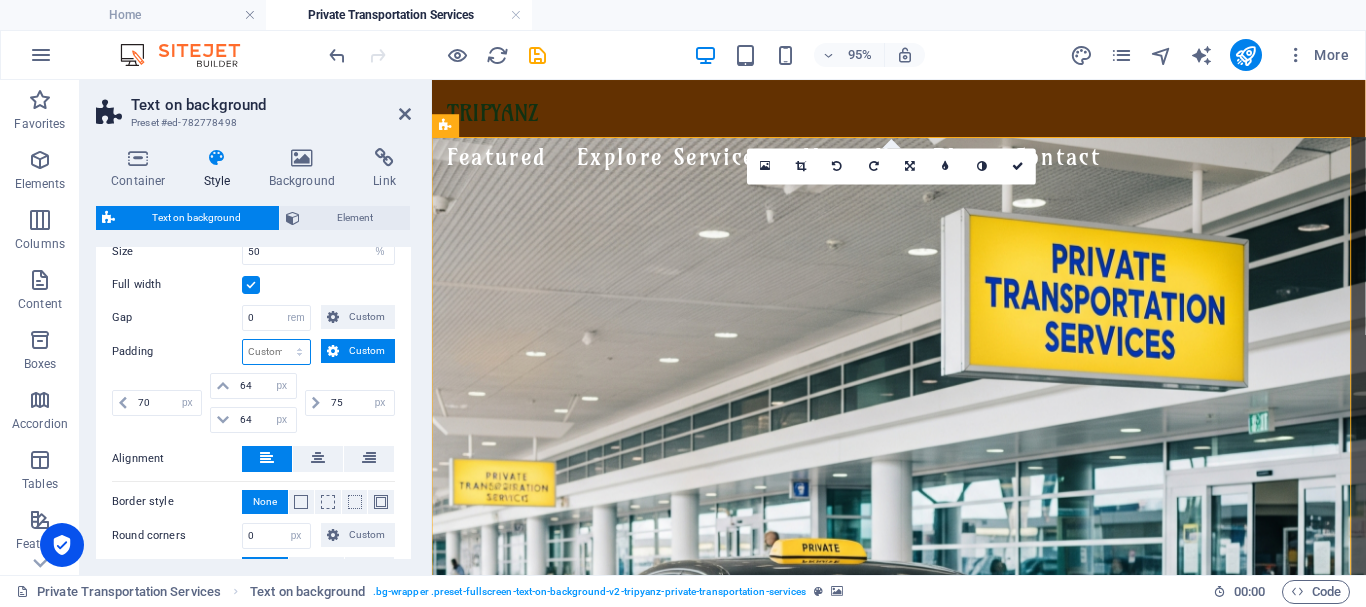 select on "rem" 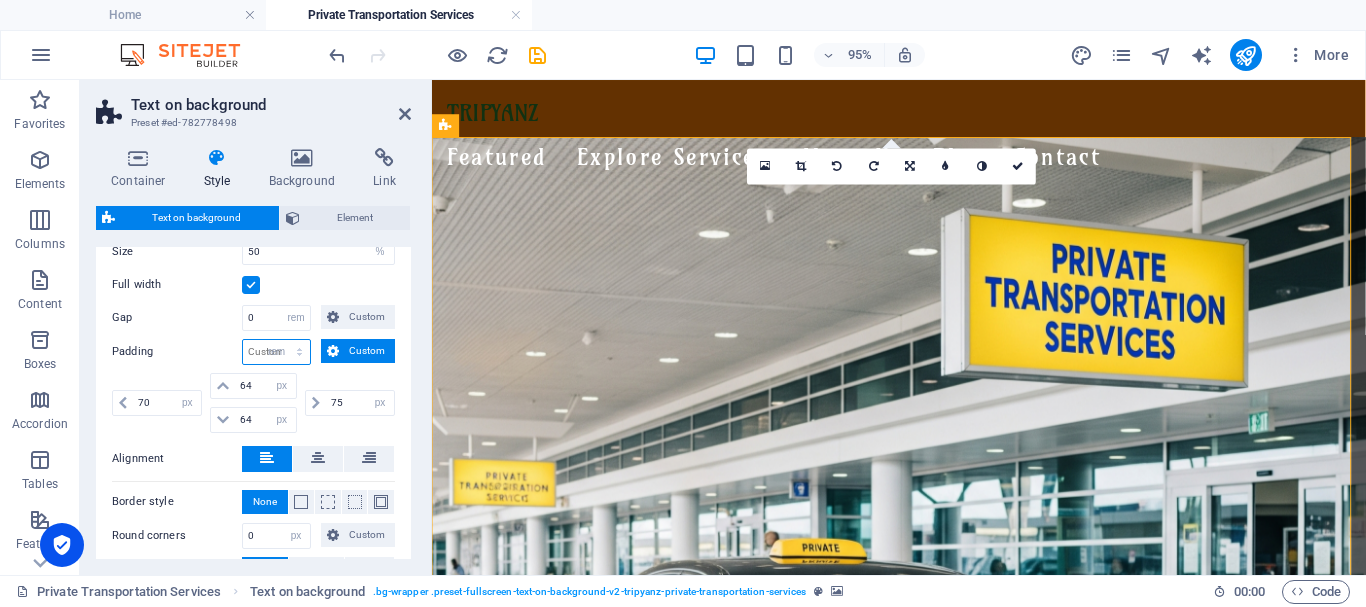 click on "px rem % vh vw Custom" at bounding box center [276, 352] 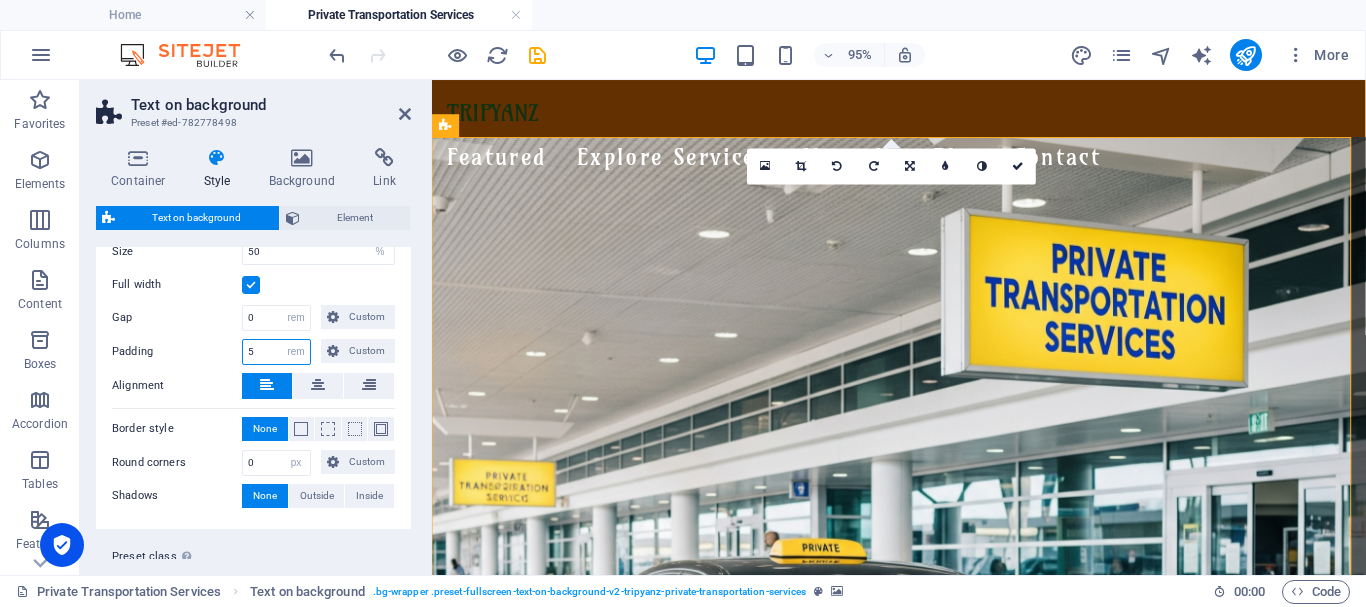 type on "5" 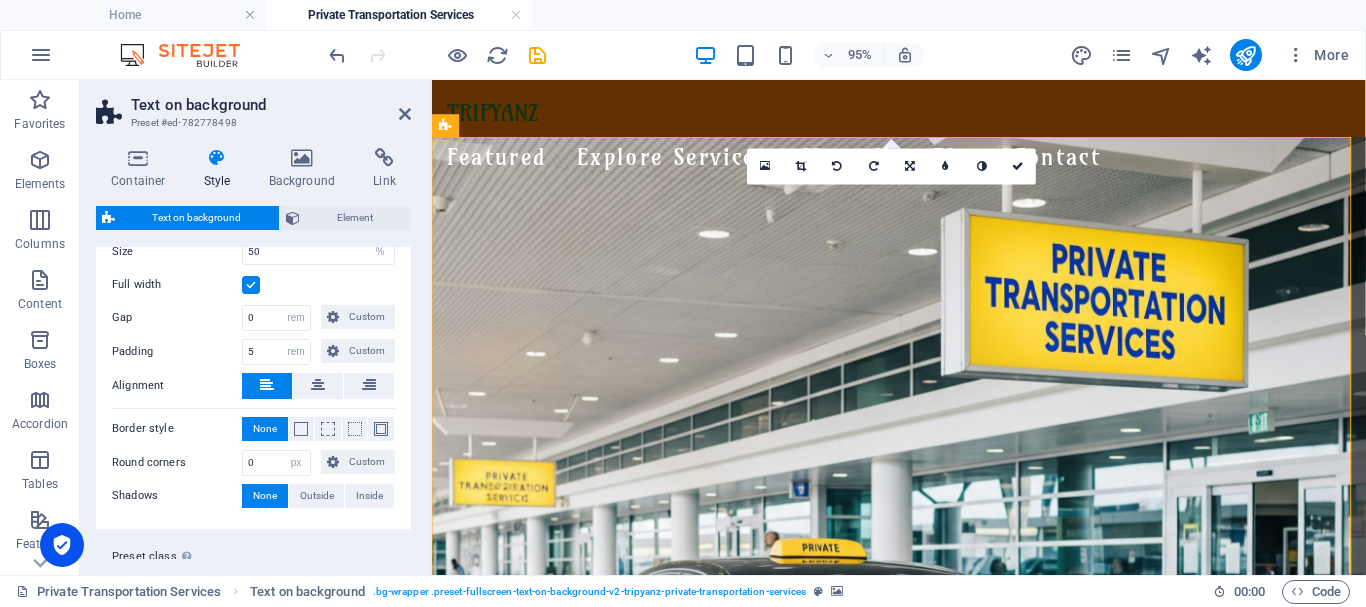 click on "Padding" at bounding box center [177, 352] 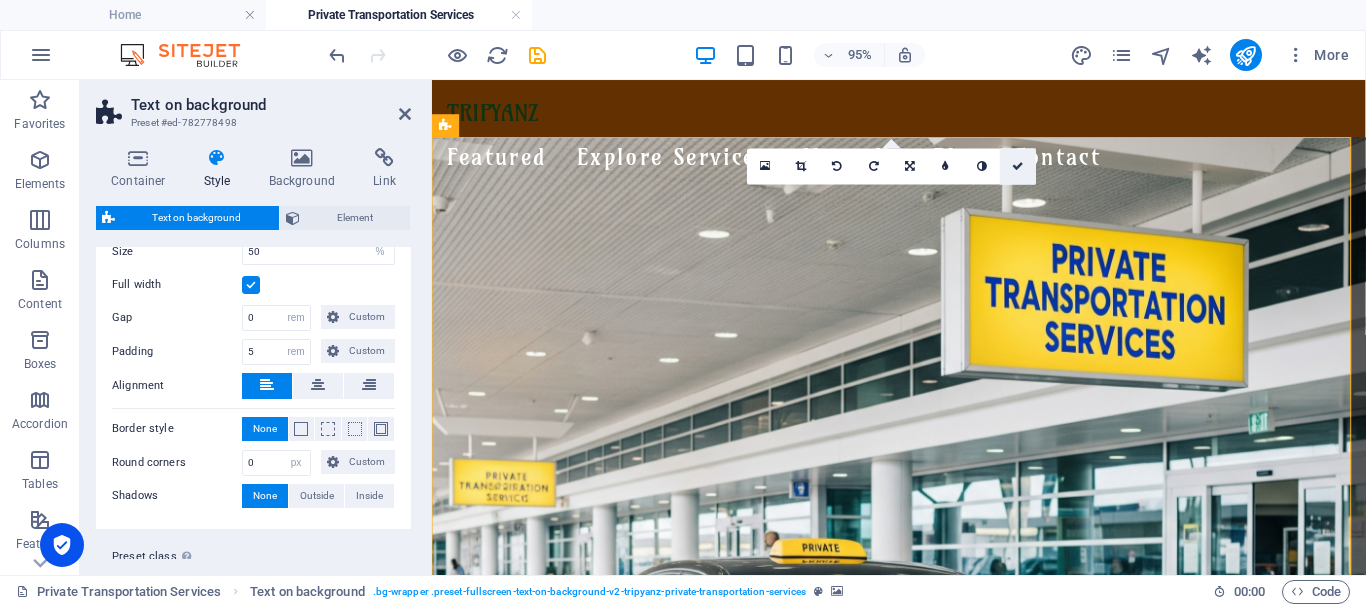 click at bounding box center (1018, 166) 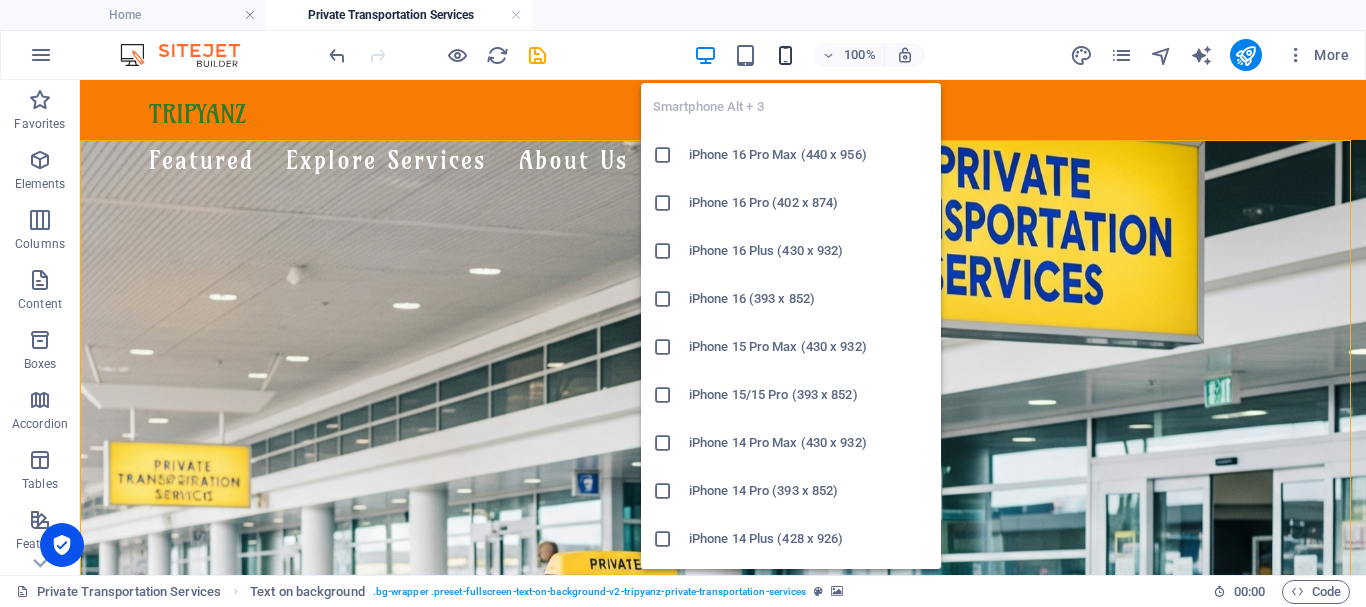 click at bounding box center [785, 55] 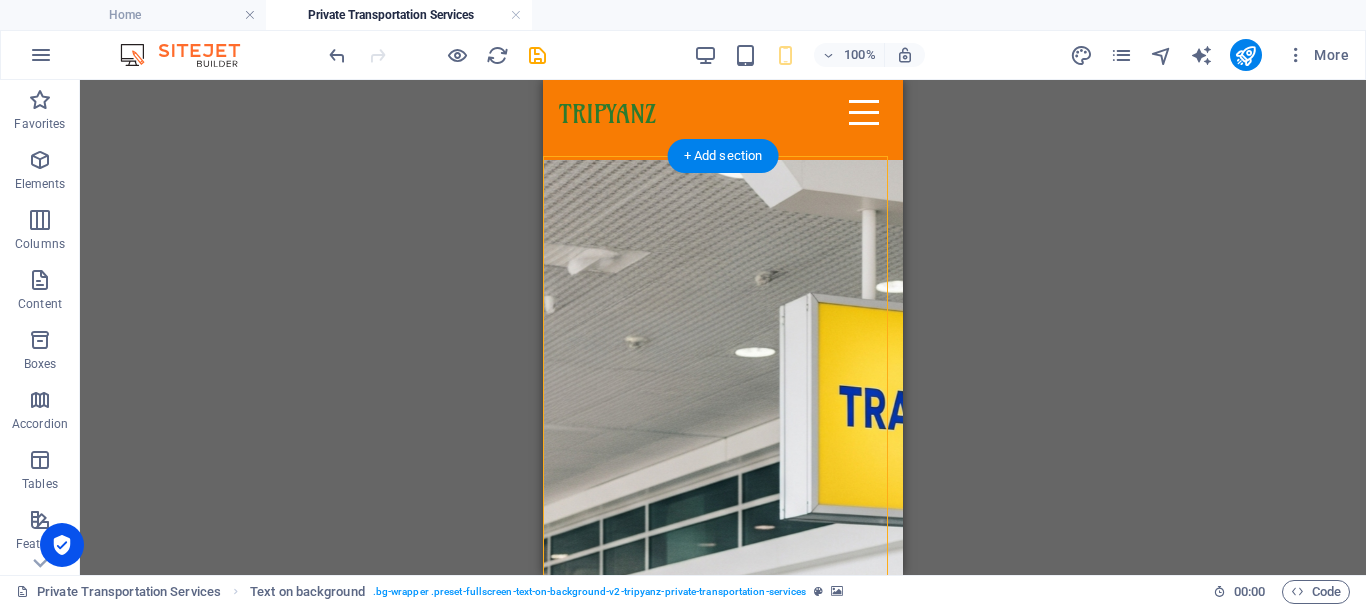 scroll, scrollTop: 0, scrollLeft: 0, axis: both 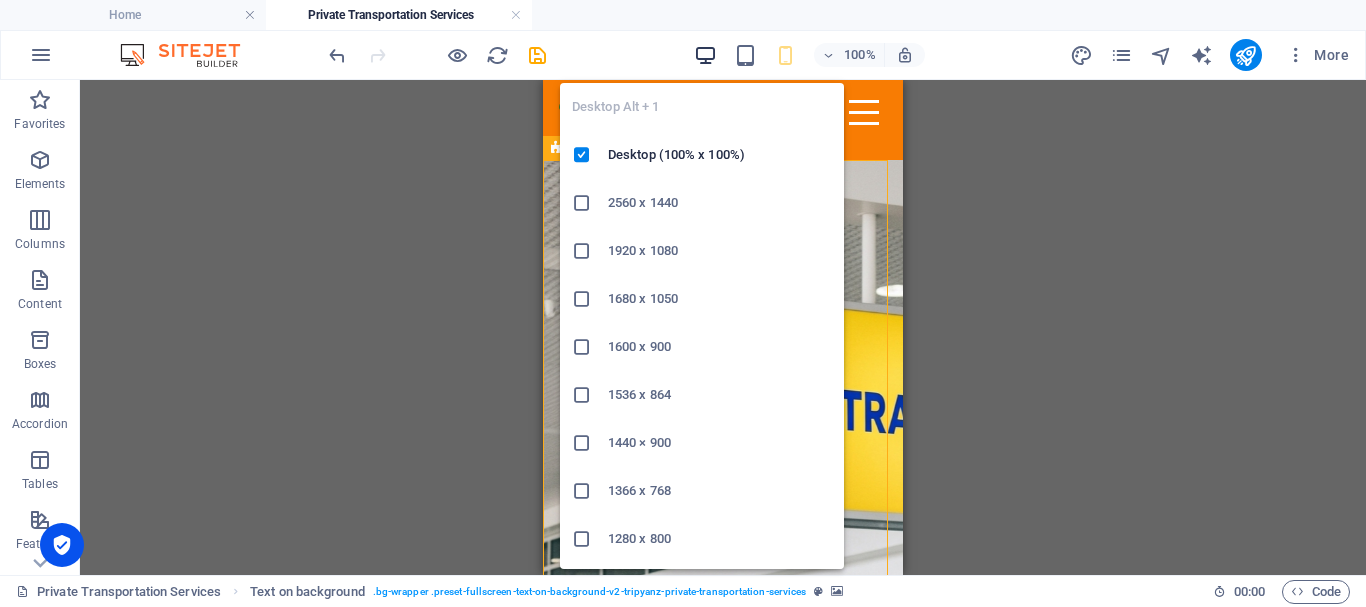 click at bounding box center [705, 55] 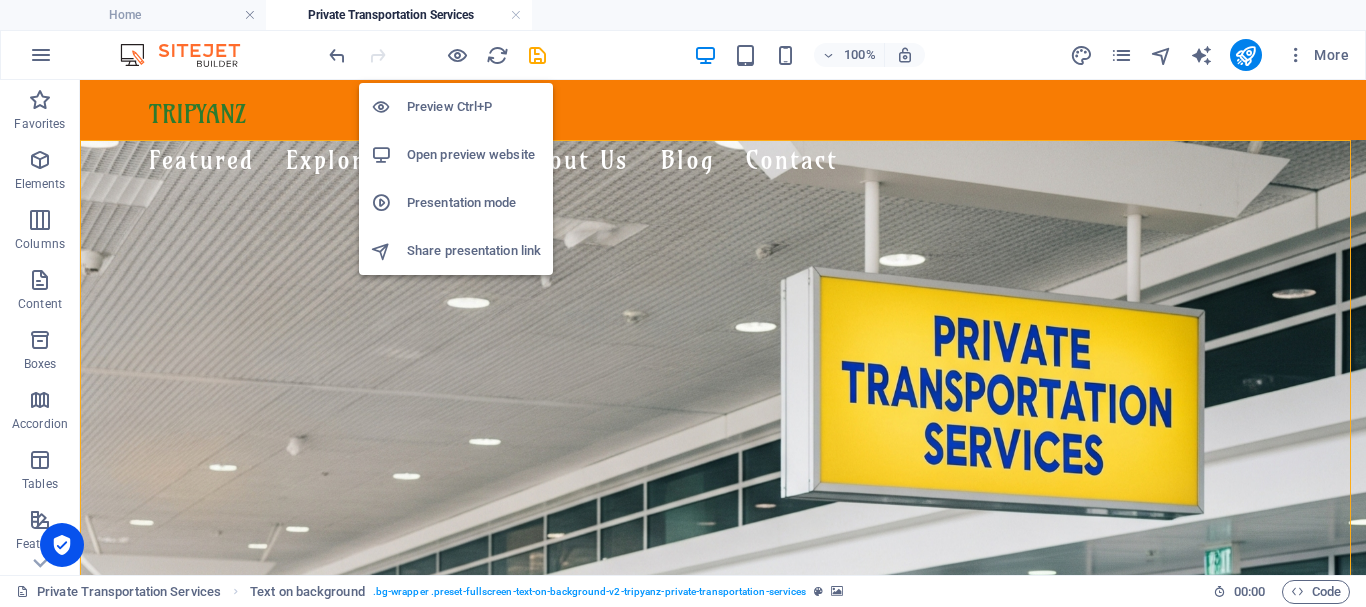 click on "Preview Ctrl+P" at bounding box center (474, 107) 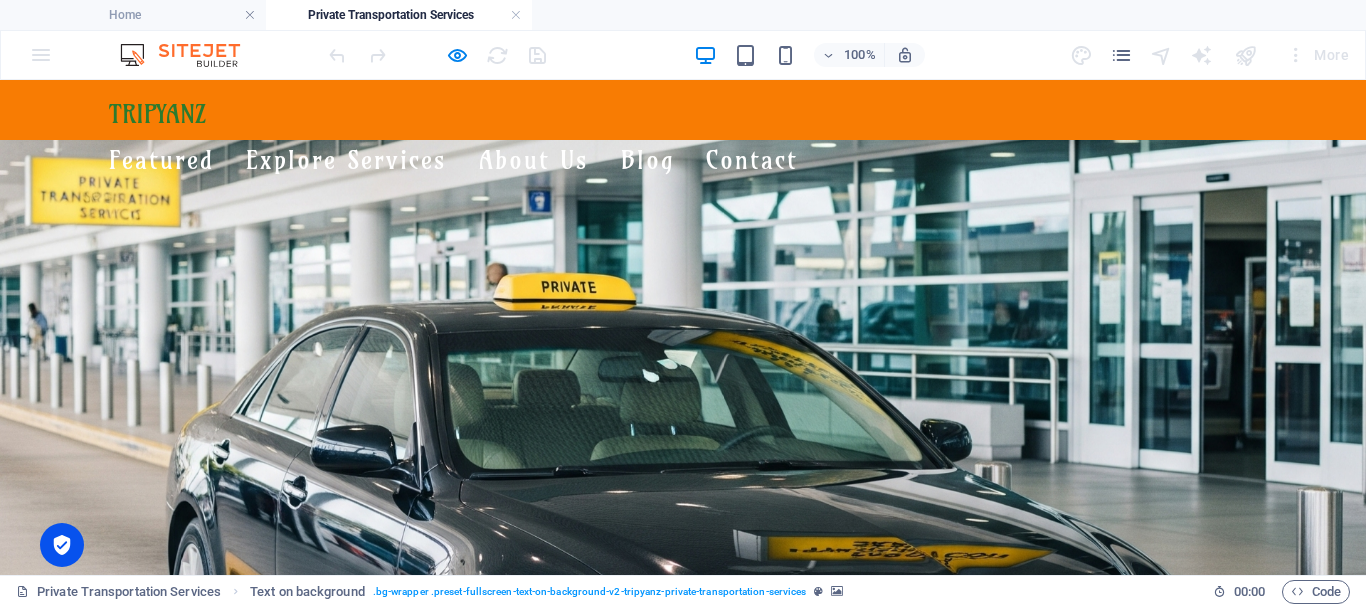 scroll, scrollTop: 0, scrollLeft: 0, axis: both 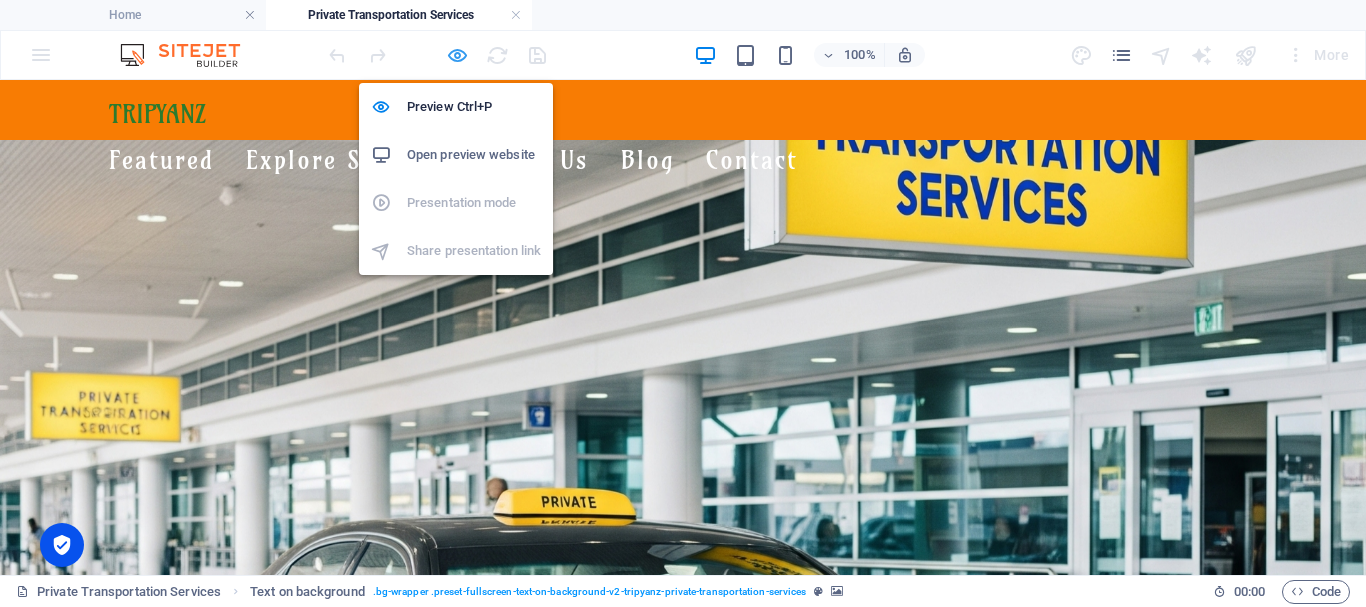click at bounding box center [457, 55] 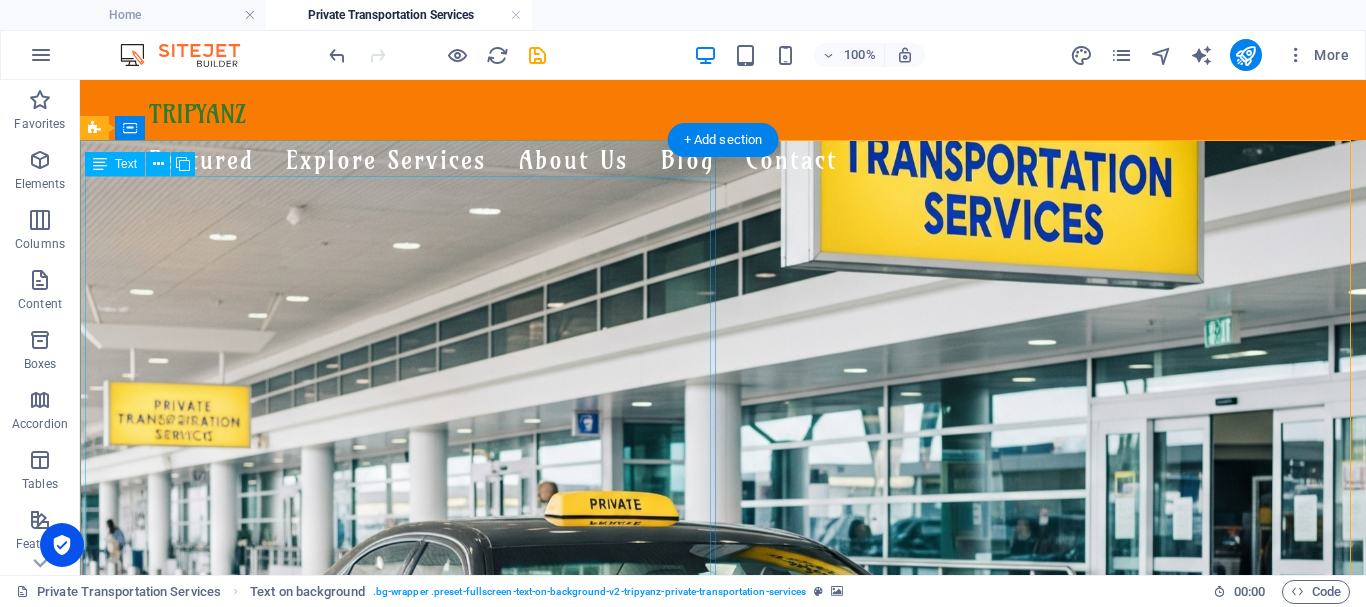 click on "Comfort, Safety & Style — Wherever You Land, We’re Ready! Whether you're landing at the airport in [GEOGRAPHIC_DATA], [PERSON_NAME], [GEOGRAPHIC_DATA], or [GEOGRAPHIC_DATA], [GEOGRAPHIC_DATA] is here to meet you with a smile — and a ride that suits your journey. ✨ Travel Across [GEOGRAPHIC_DATA] with Ease ✈️ Airport pickups & drop-offs 🌊 Hotel transfers & beach resorts 🏝️ Day trips, excursions & multi-city rides 🚙 Vehicles for Everyone From sleek sedans to roomy vans and minibuses, our air-conditioned fleet is ideal for solo travelers, couples, families, and groups. Enjoy a smooth ride — your comfort comes first! 👨‍✈️ Our Drivers & Service Team All our drivers are friendly, experienced, and punctual, with strong local knowledge. Behind the scenes, our customer service team provides continuous follow-up and real-time support to make sure your trip runs perfectly. 💬 Why Tripyanz Transportation? ✅ Reliable airport transfers ✅ Multilingual customer support ✅ Clean, modern vehicles" at bounding box center [723, 1303] 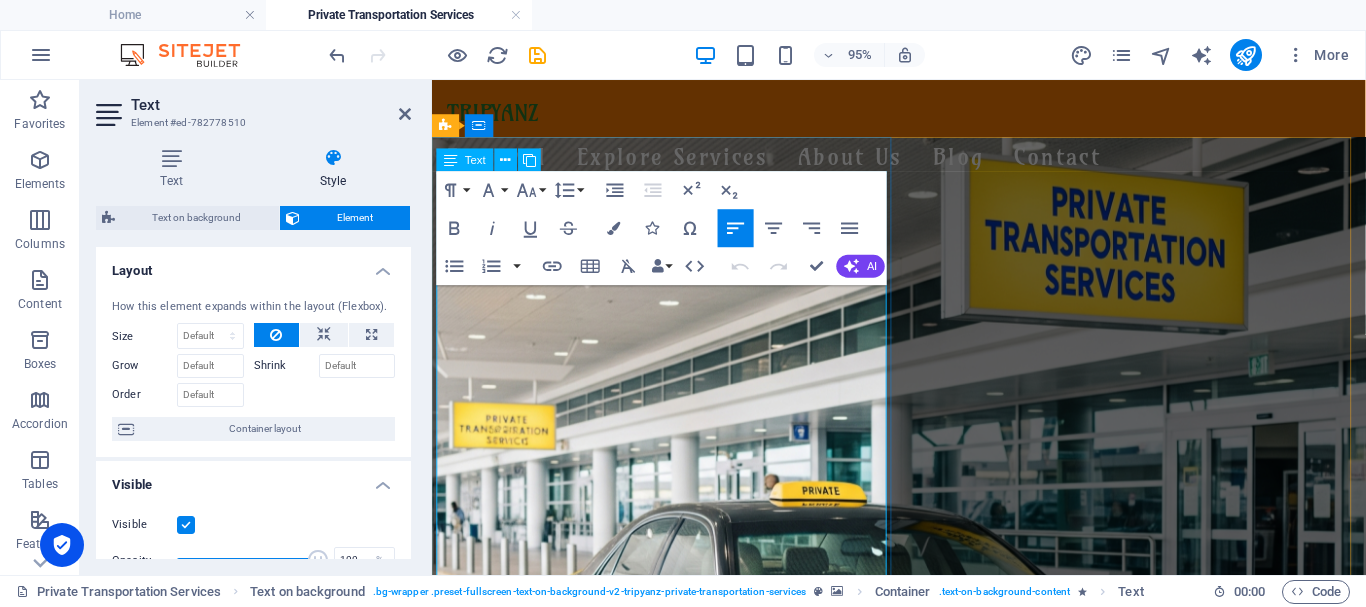 drag, startPoint x: 776, startPoint y: 363, endPoint x: 788, endPoint y: 359, distance: 12.649111 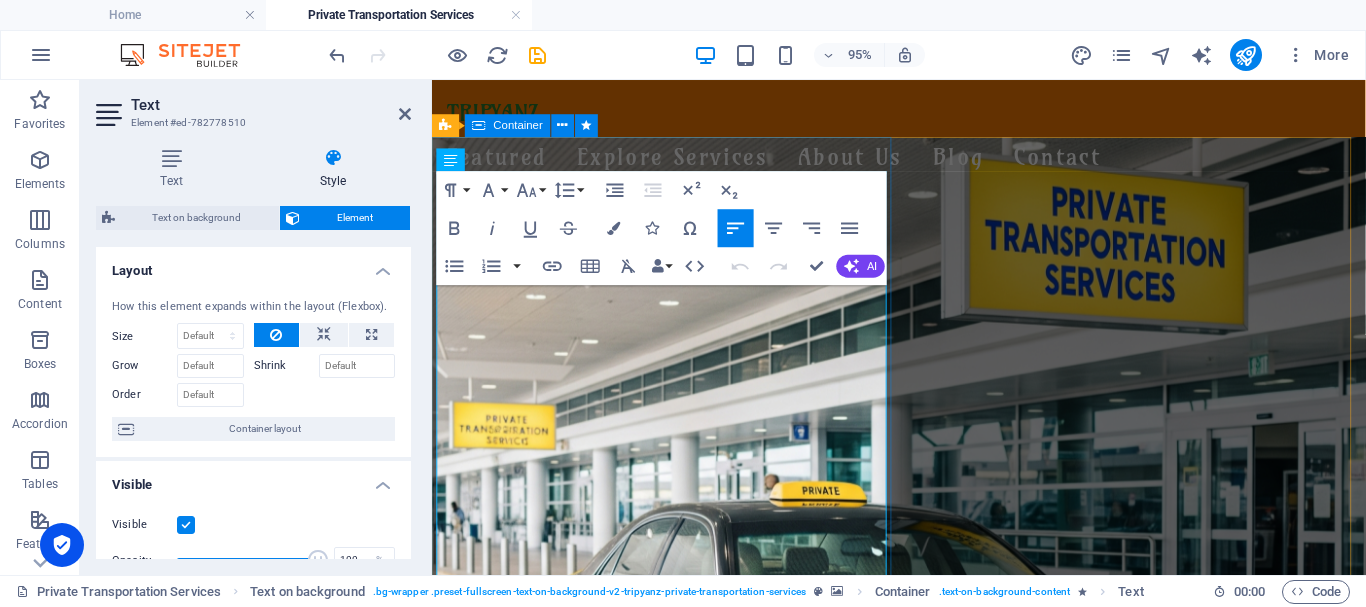 drag, startPoint x: 907, startPoint y: 351, endPoint x: 431, endPoint y: 306, distance: 478.12238 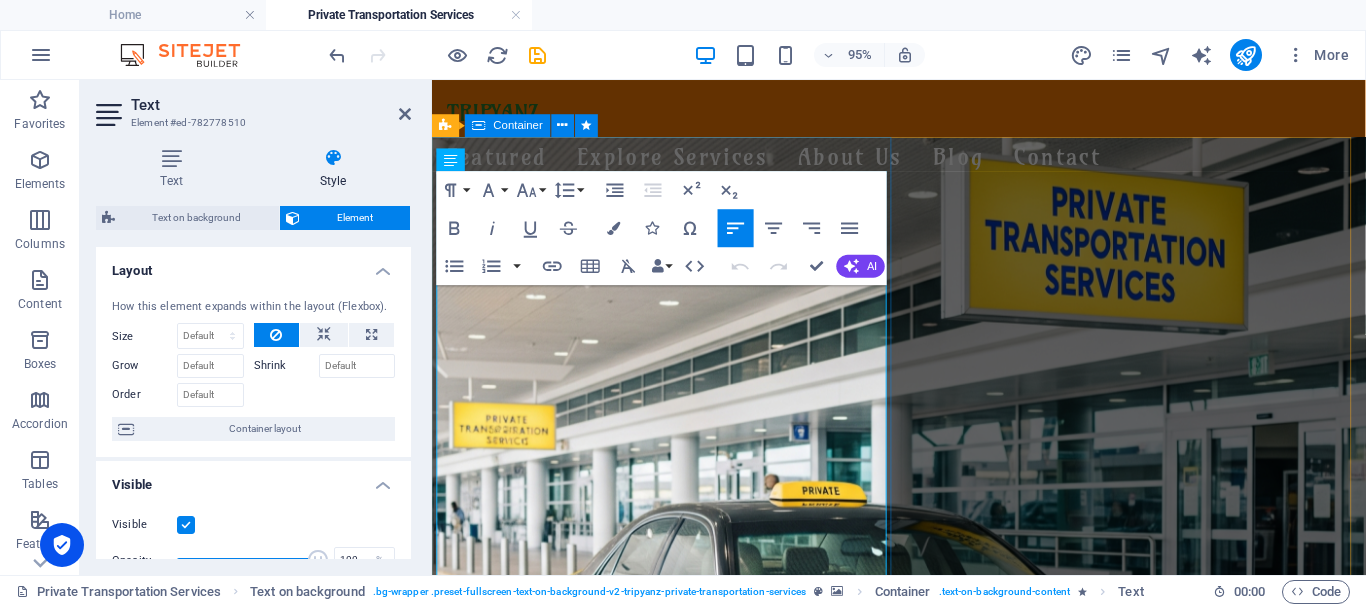 click on "Private Transportation Services Comfort, Safety & Style — Wherever You Land, We’re Ready! Whether you're landing at the airport in [GEOGRAPHIC_DATA], [PERSON_NAME], [GEOGRAPHIC_DATA], or [GEOGRAPHIC_DATA], [GEOGRAPHIC_DATA] is here to meet you with a smile — and a ride that suits your journey. ✨ Travel Across [GEOGRAPHIC_DATA] with Ease ✈️ Airport pickups & drop-offs 🌊 Hotel transfers & beach resorts 🏝️ Day trips, excursions & multi-city rides 🚙 Vehicles for Everyone From sleek sedans to roomy vans and minibuses, our air-conditioned fleet is ideal for solo travelers, couples, families, and groups. Enjoy a smooth ride — your comfort comes first! 👨‍✈️ Our Drivers & Service Team All our drivers are friendly, experienced, and punctual, with strong local knowledge. Behind the scenes, our customer service team provides continuous follow-up and real-time support to make sure your trip runs perfectly. 💬 Why Tripyanz Transportation? ✅ Reliable airport transfers ✅ Multilingual customer support" at bounding box center (923, 1309) 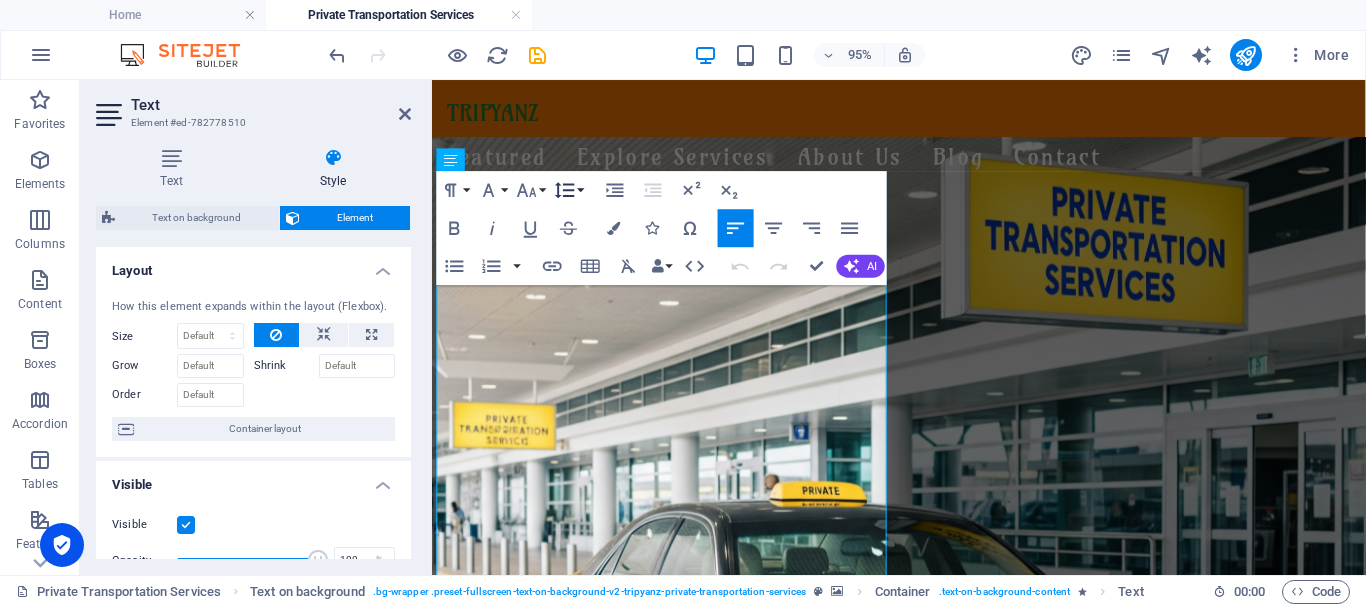 click on "Line Height" at bounding box center [569, 190] 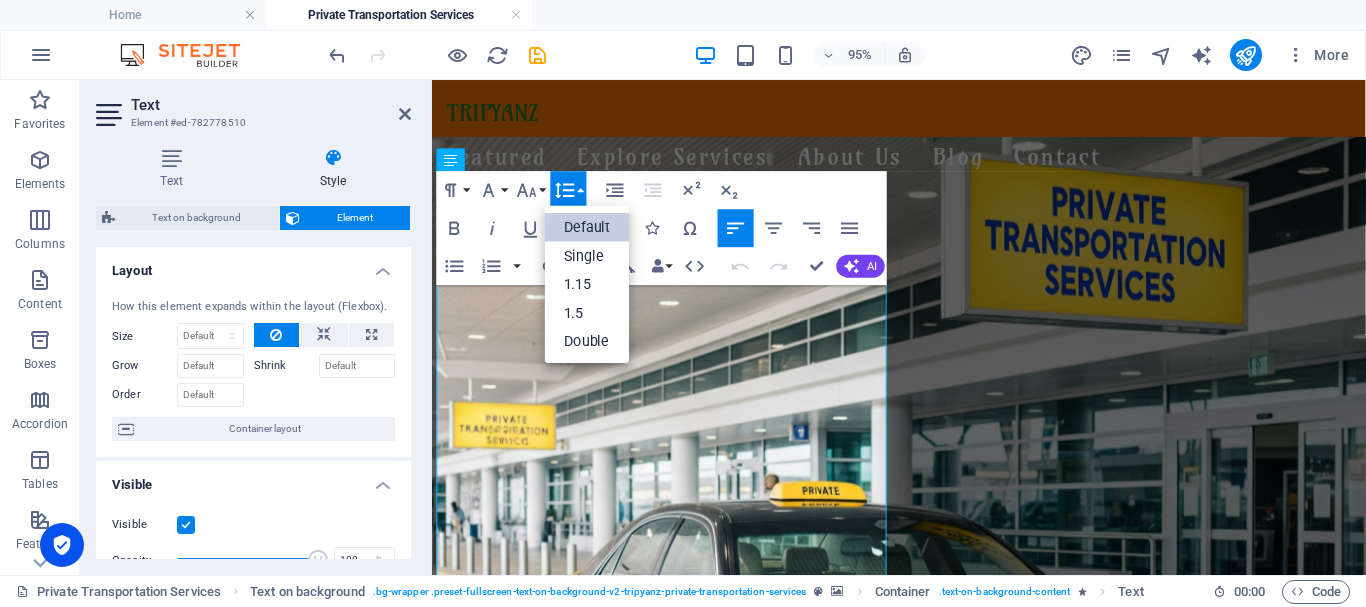 scroll, scrollTop: 0, scrollLeft: 0, axis: both 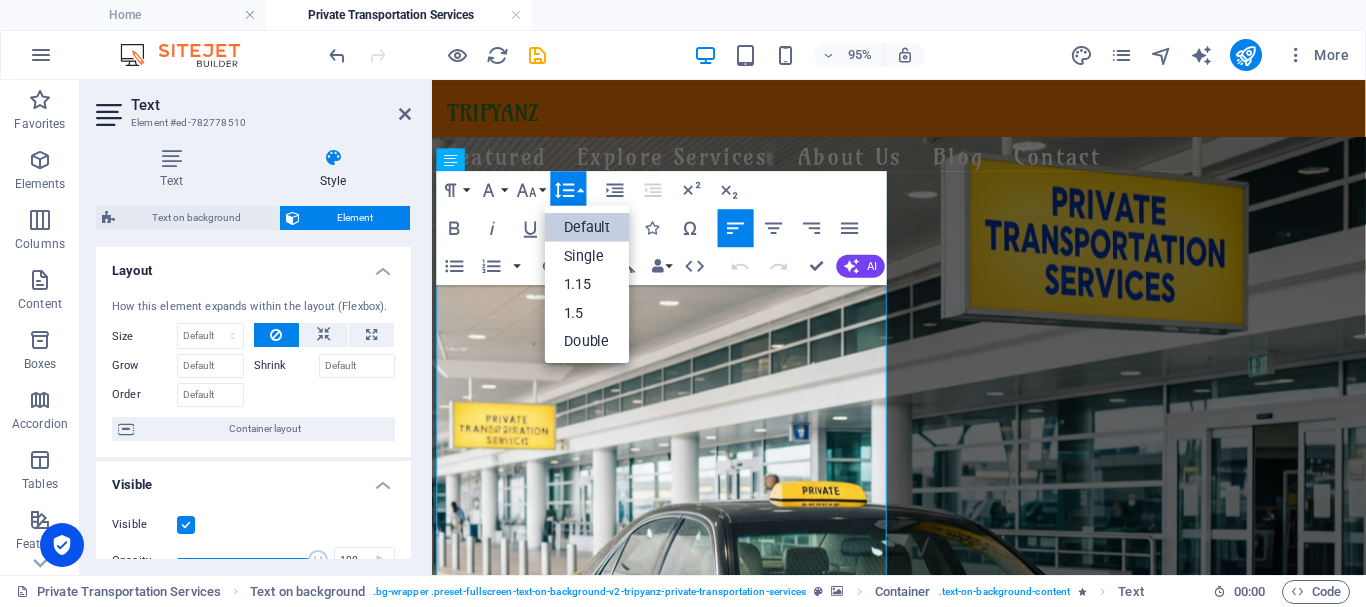 click on "Line Height" at bounding box center (569, 190) 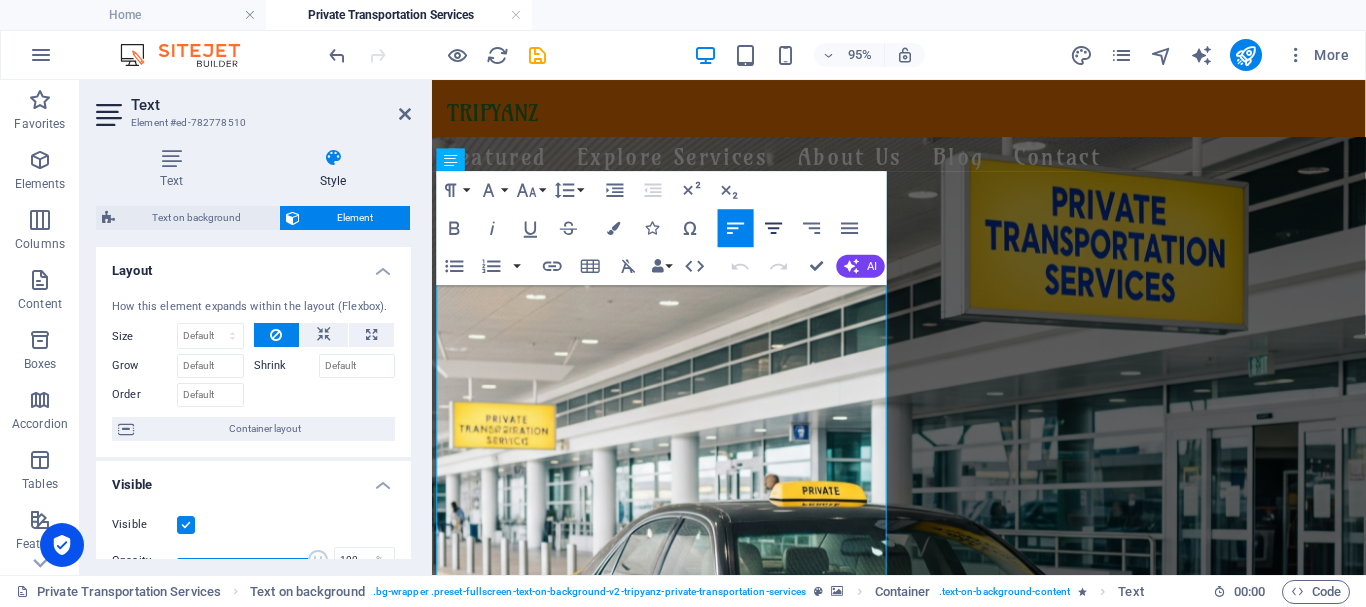 click 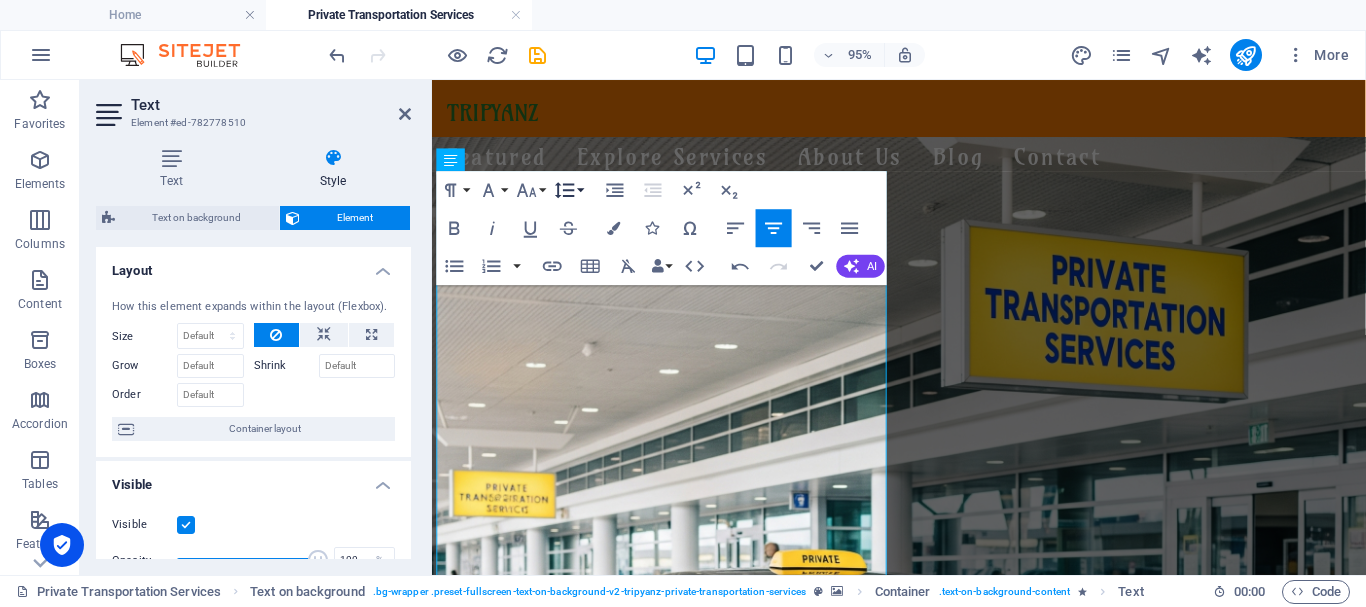 click on "Line Height" at bounding box center [569, 190] 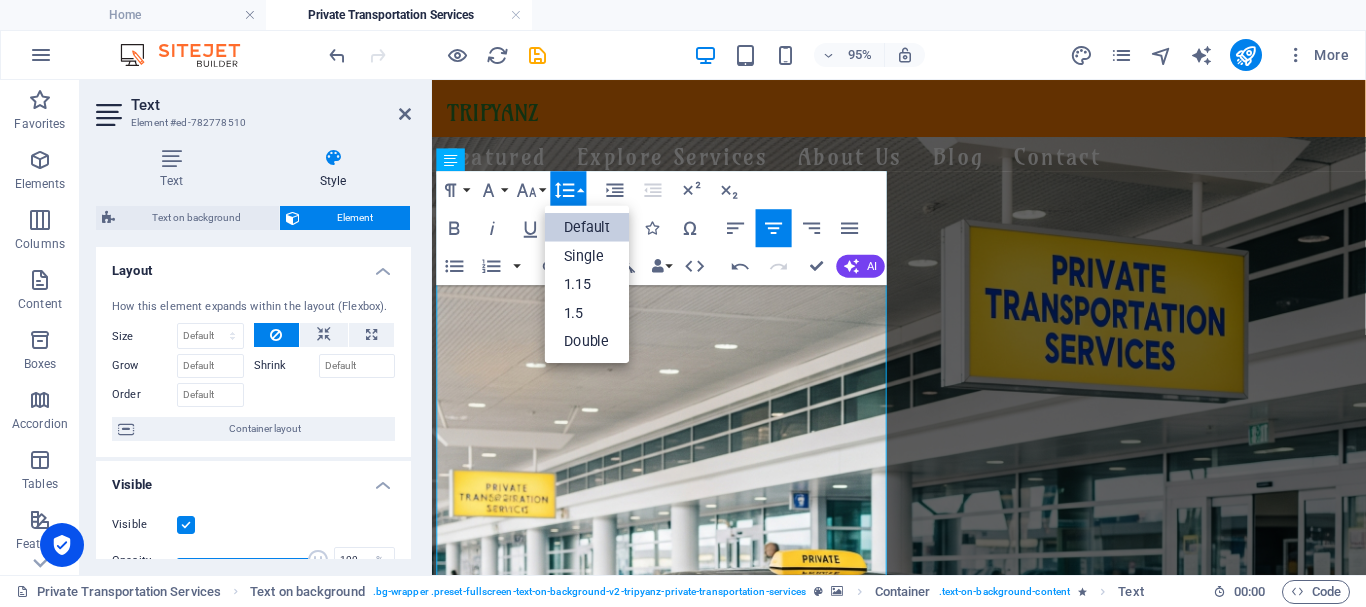scroll, scrollTop: 0, scrollLeft: 0, axis: both 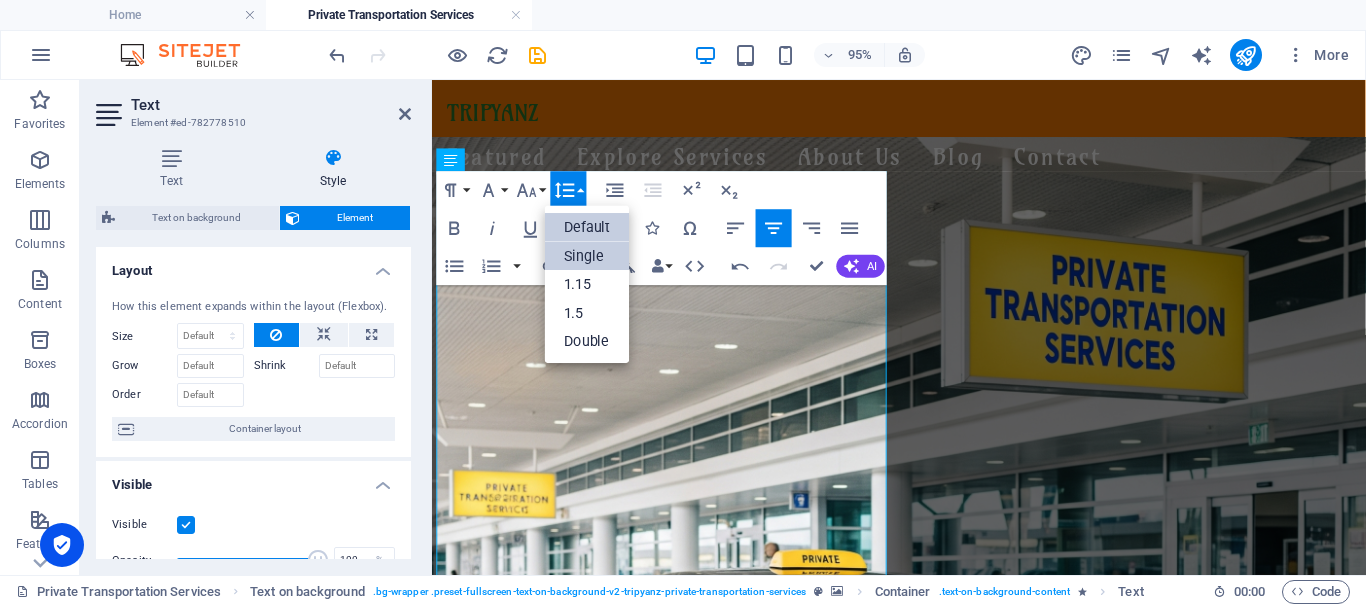 click on "Single" at bounding box center (587, 256) 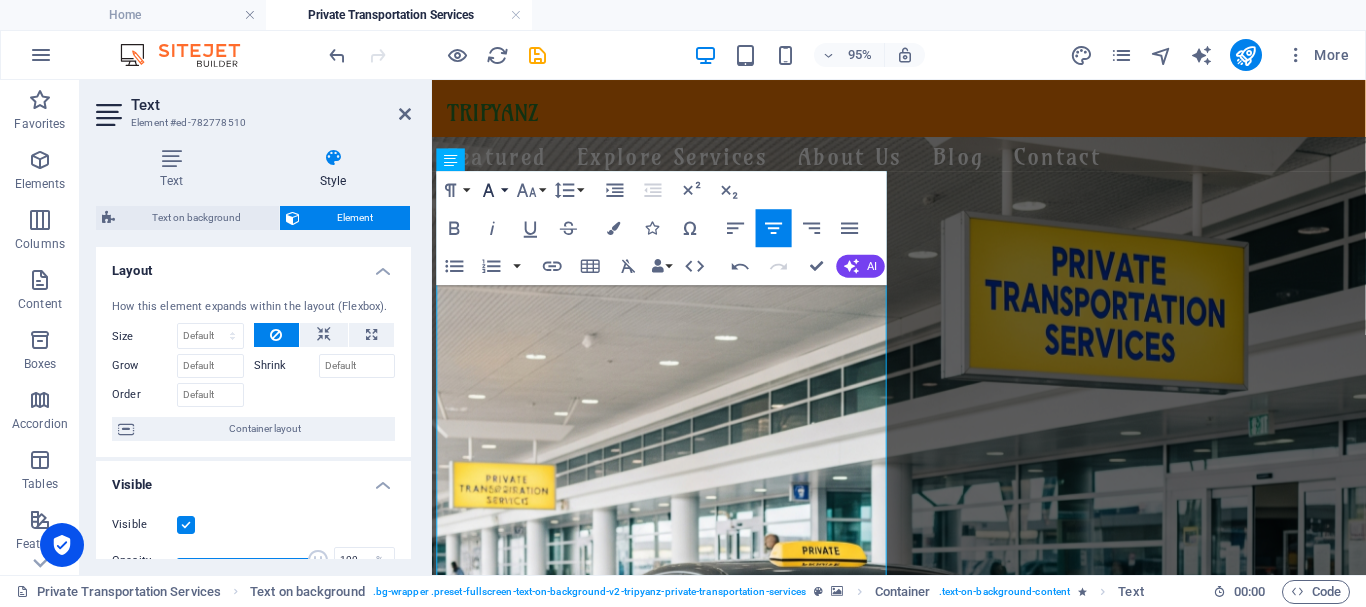 click on "Font Family" at bounding box center (493, 190) 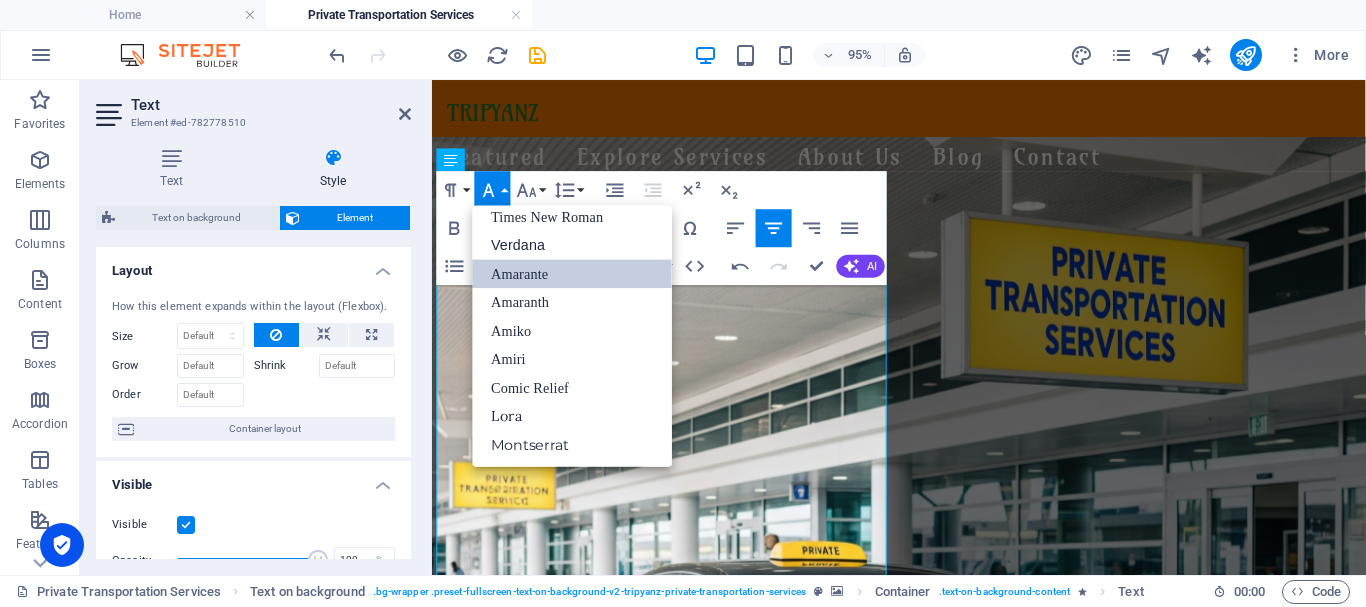 scroll, scrollTop: 131, scrollLeft: 0, axis: vertical 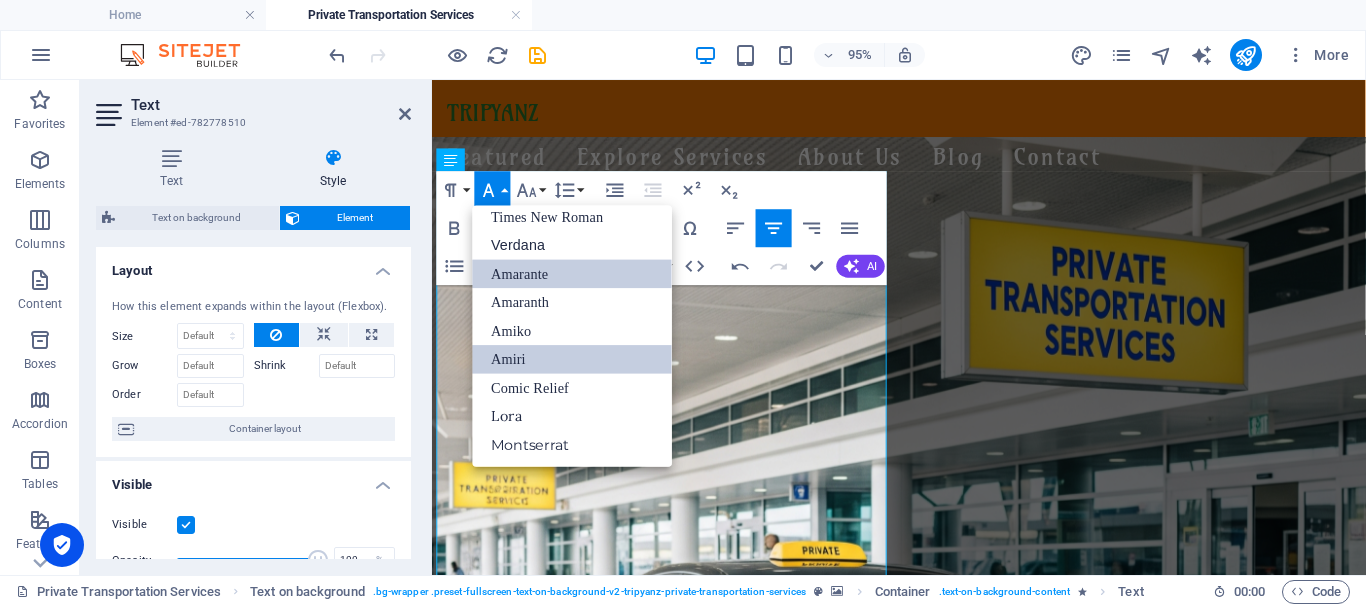 click on "Amiri" at bounding box center [573, 359] 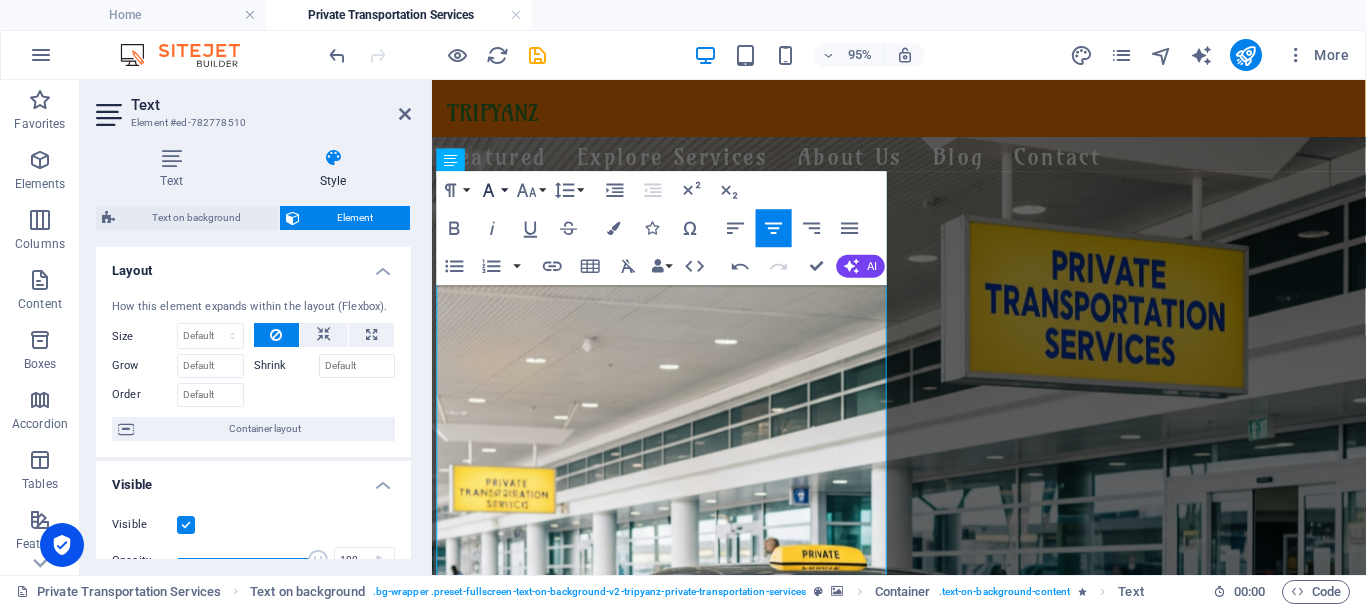 click on "Font Family" at bounding box center (493, 190) 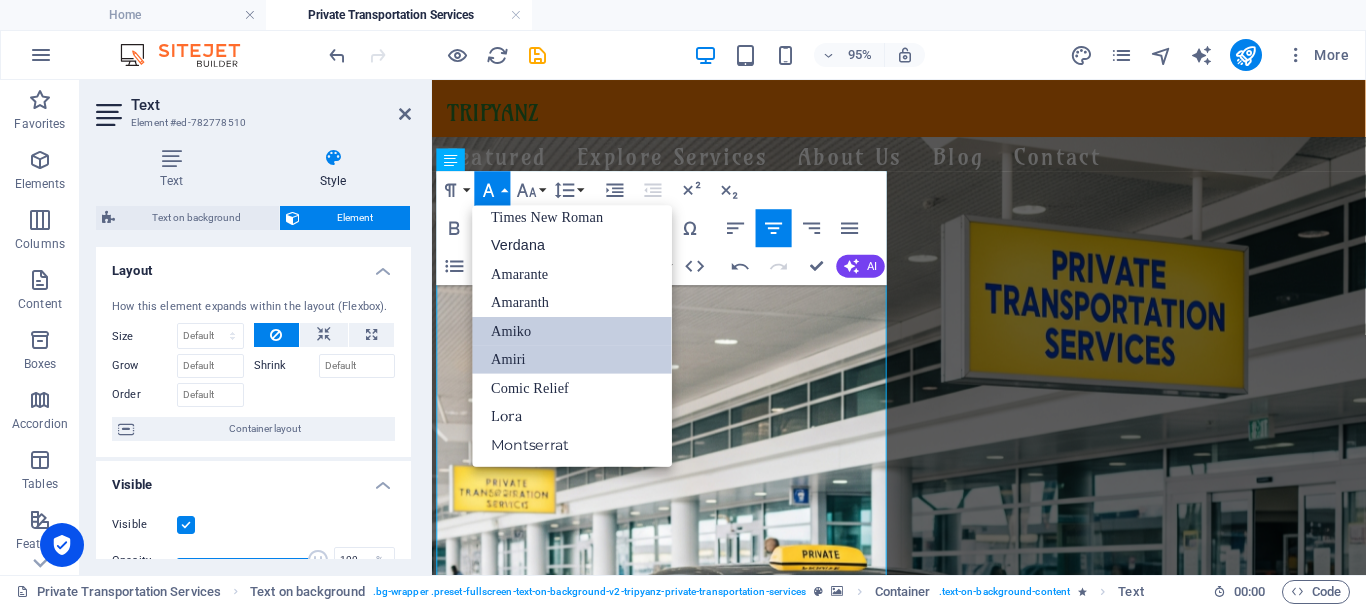 scroll, scrollTop: 131, scrollLeft: 0, axis: vertical 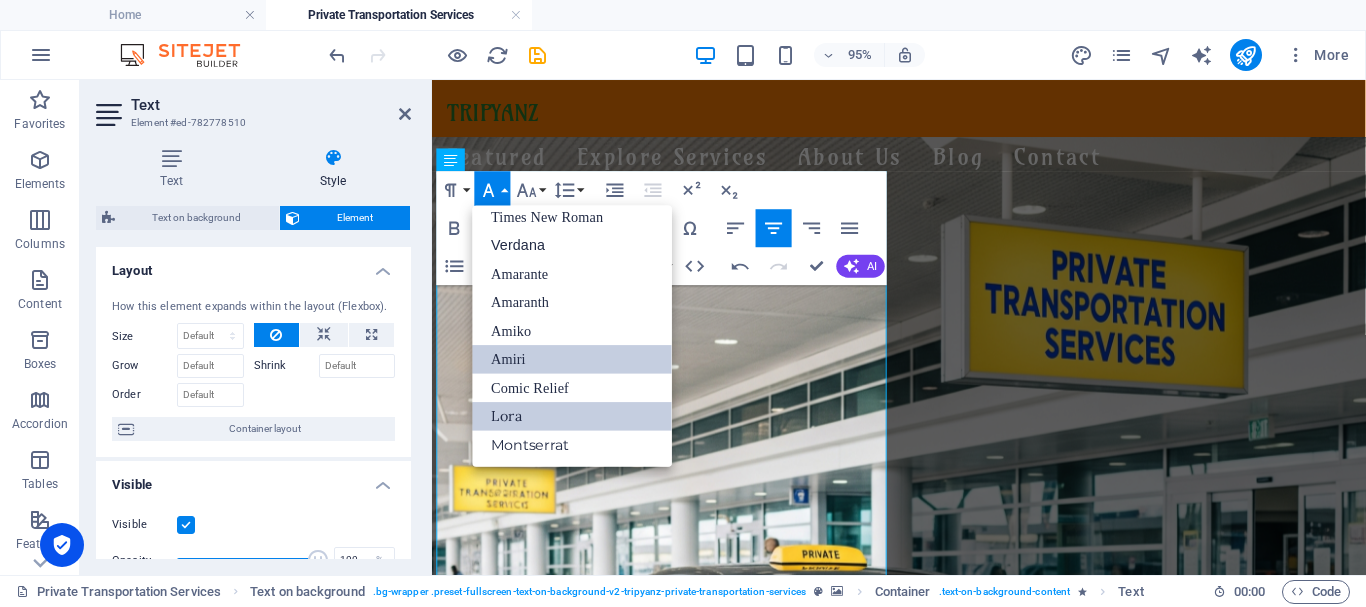 click on "Lora" at bounding box center [573, 416] 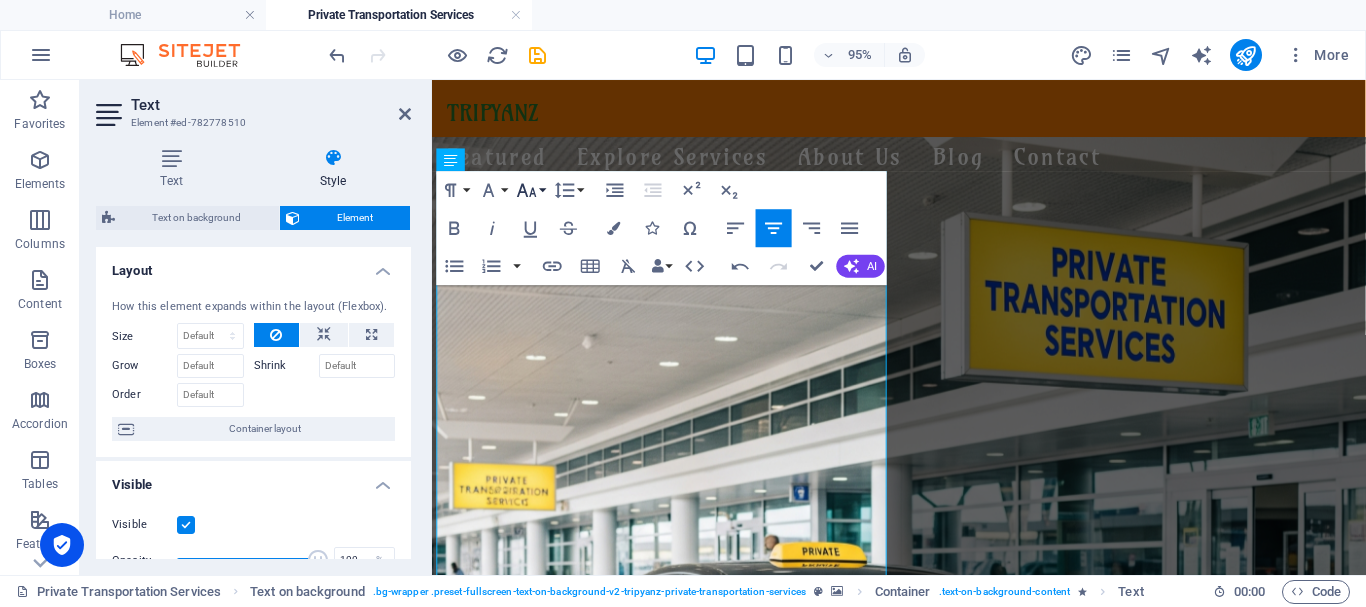 click on "Font Size" at bounding box center [531, 190] 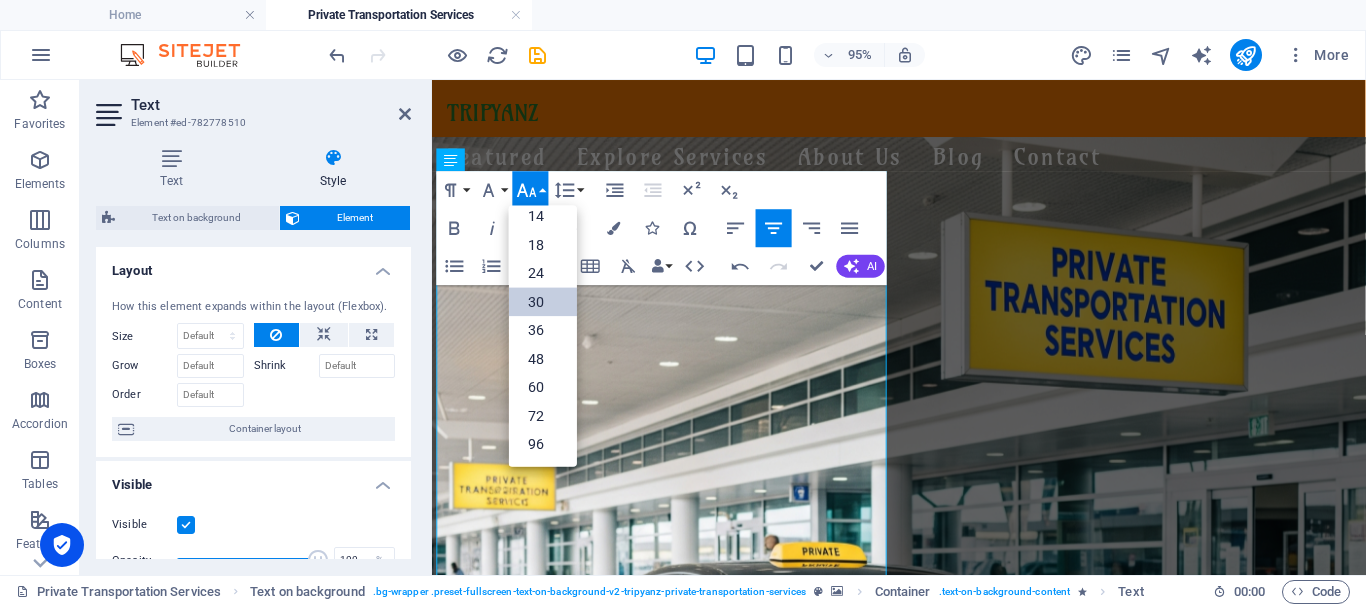 scroll, scrollTop: 161, scrollLeft: 0, axis: vertical 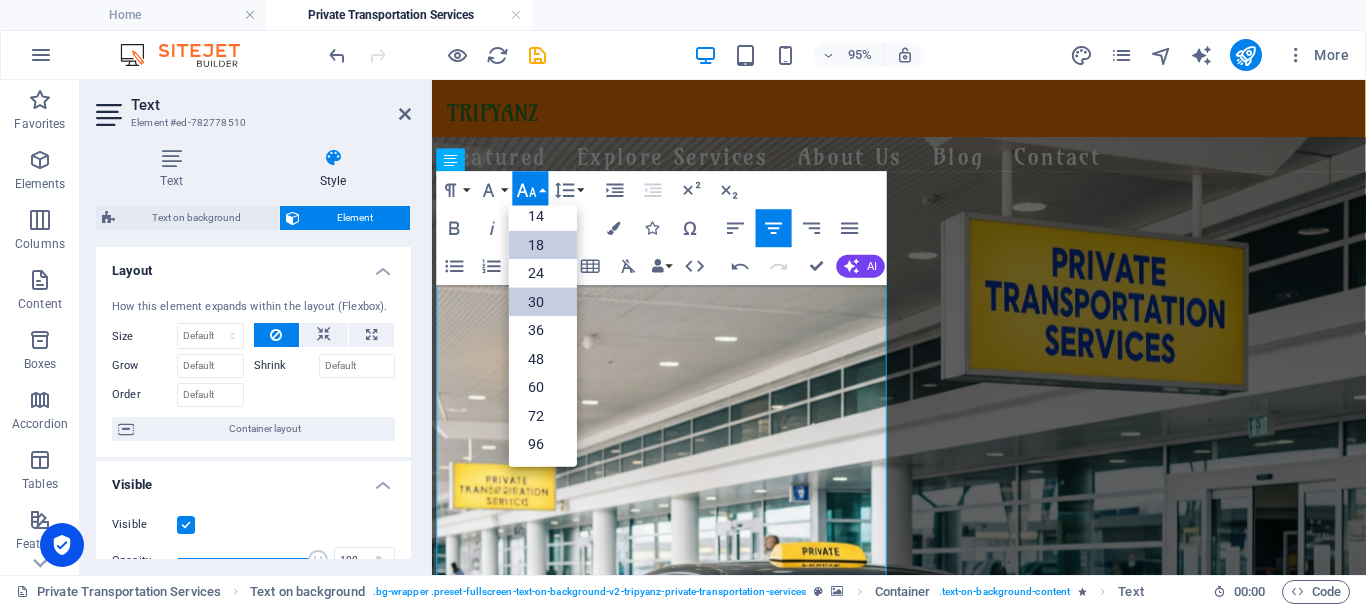 click on "18" at bounding box center [543, 245] 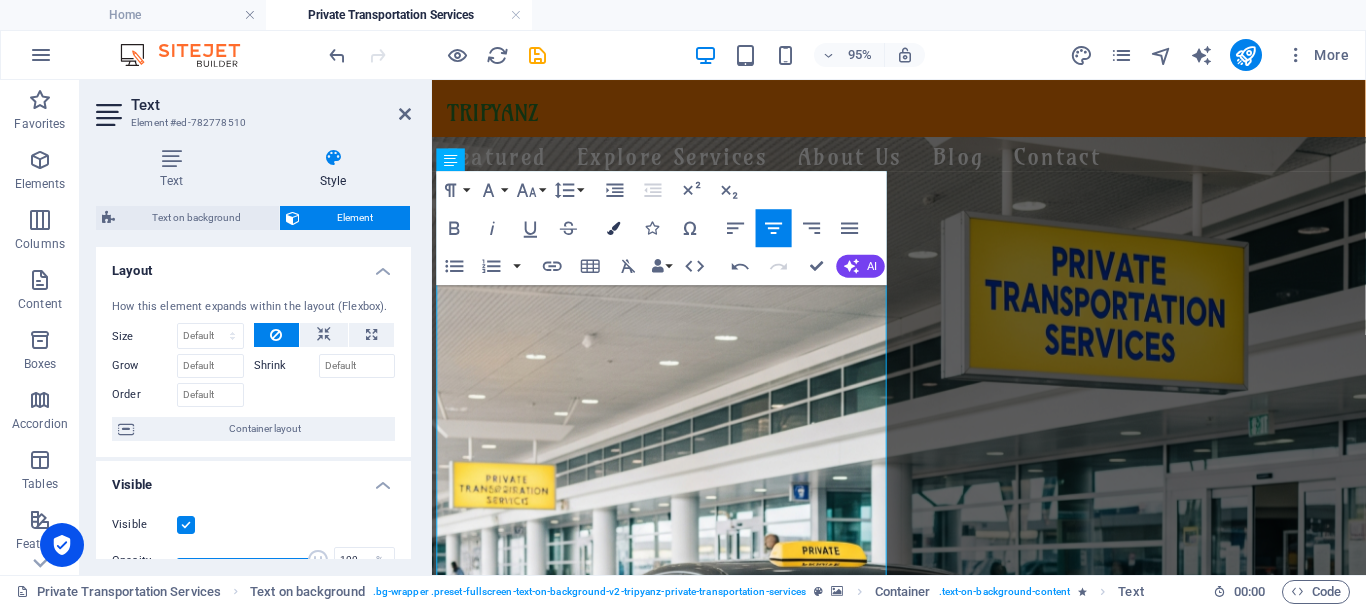 click at bounding box center (614, 228) 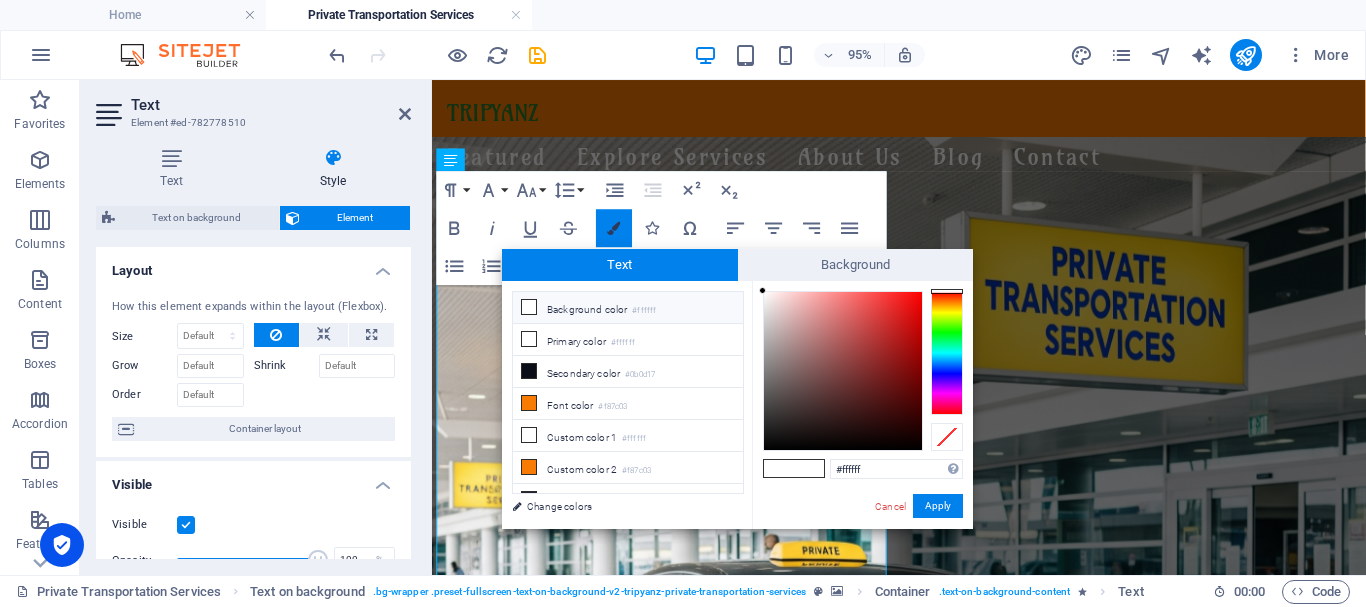 click at bounding box center (614, 228) 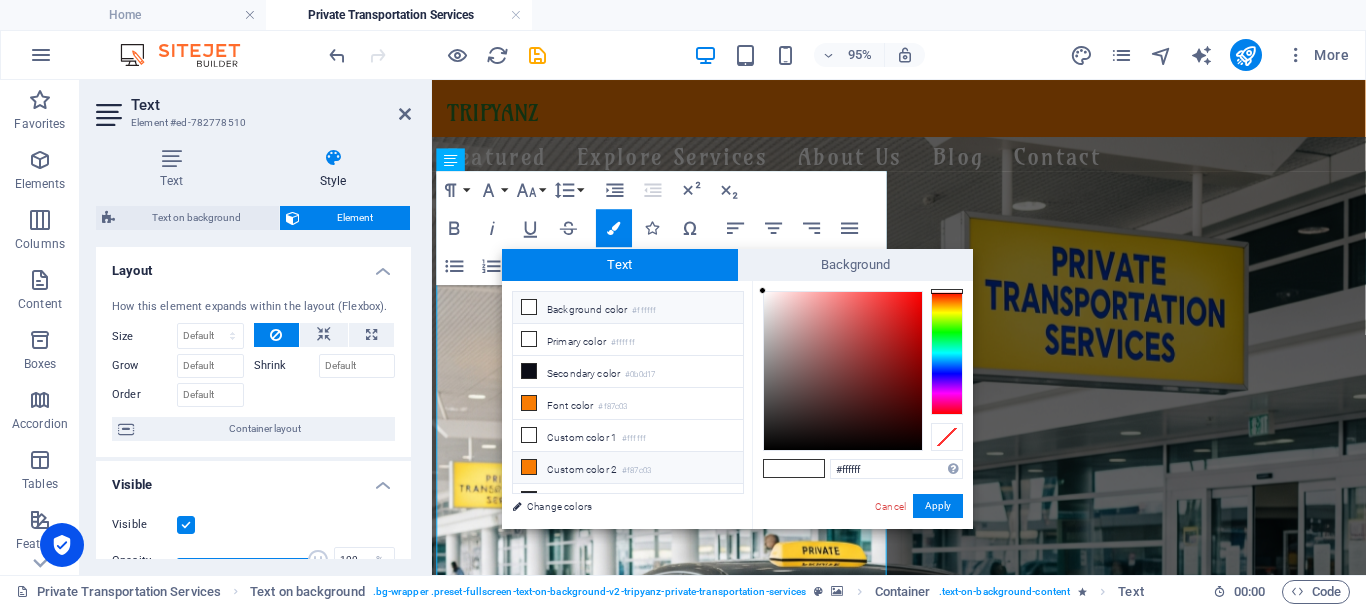 scroll, scrollTop: 78, scrollLeft: 0, axis: vertical 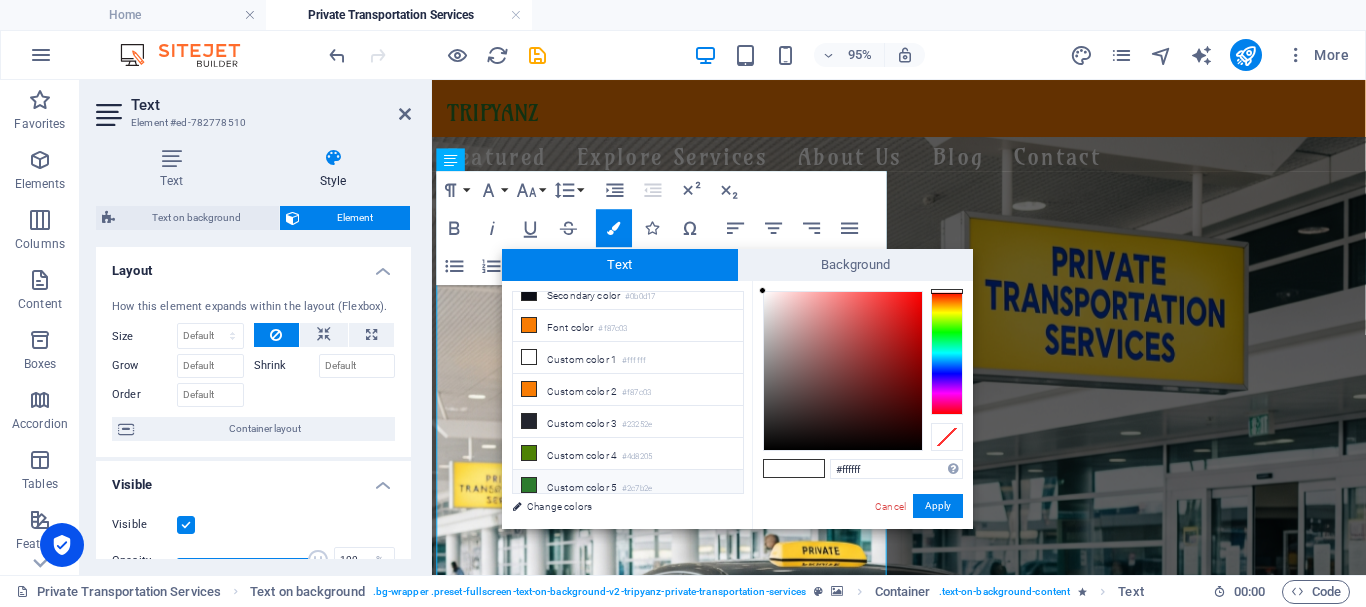 click on "Custom color 5
#2c7b2e" at bounding box center [628, 486] 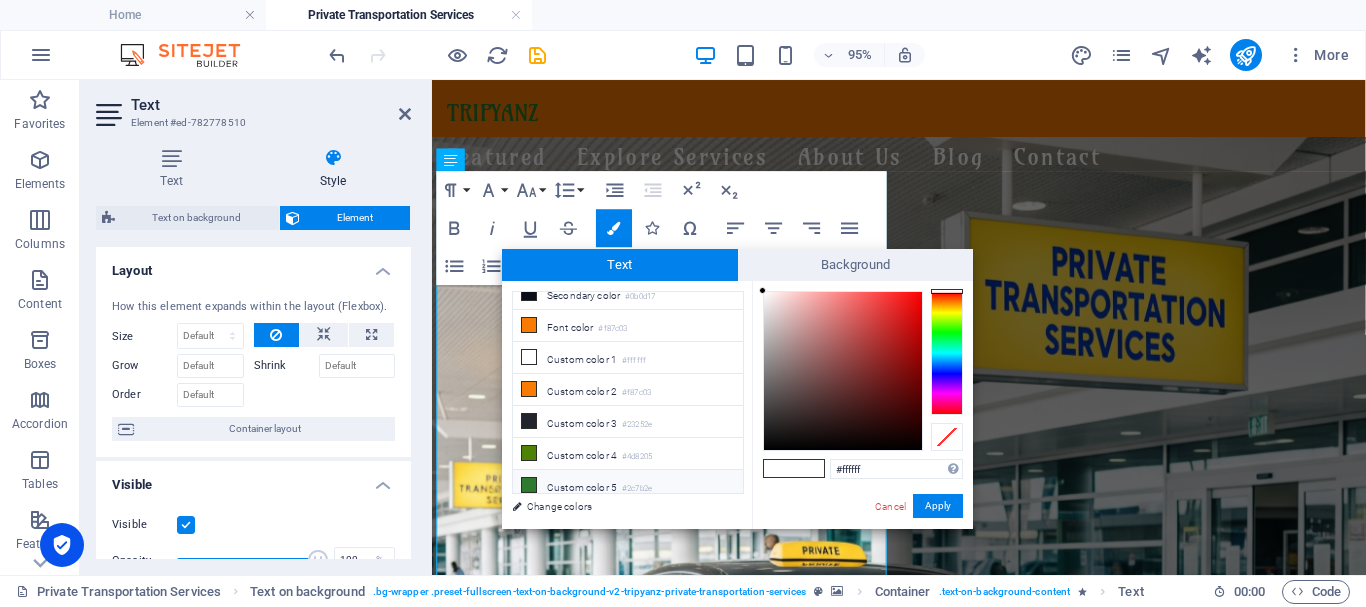 type on "#2c7b2e" 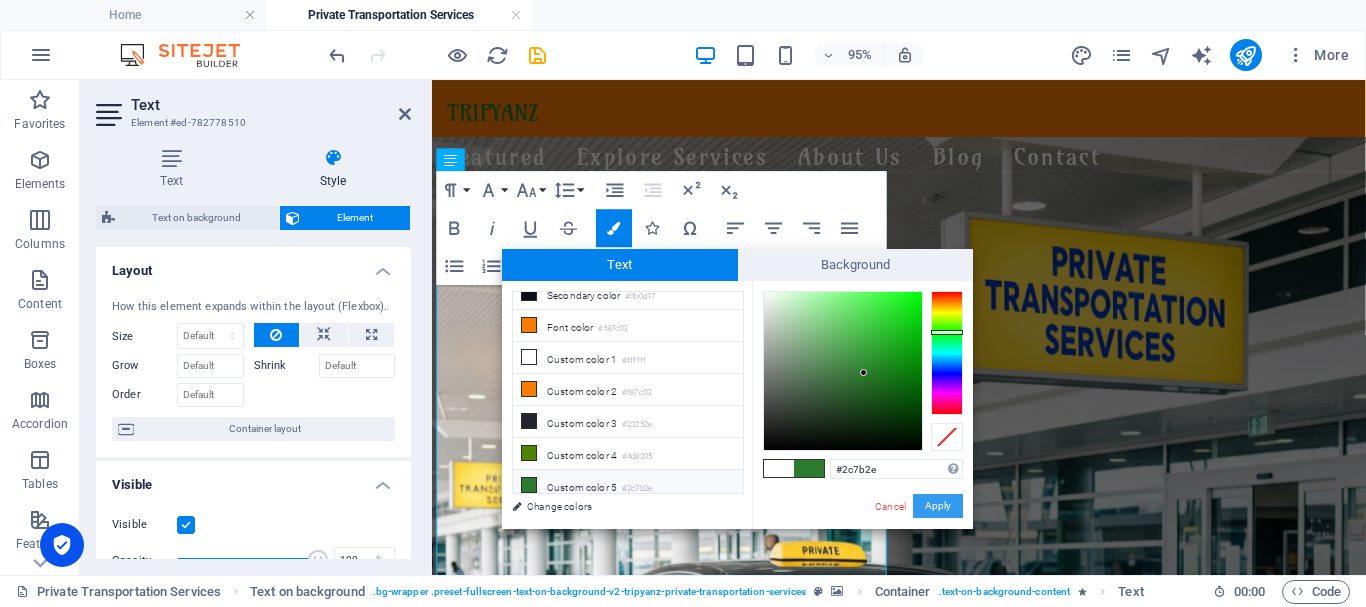 click on "Apply" at bounding box center [938, 506] 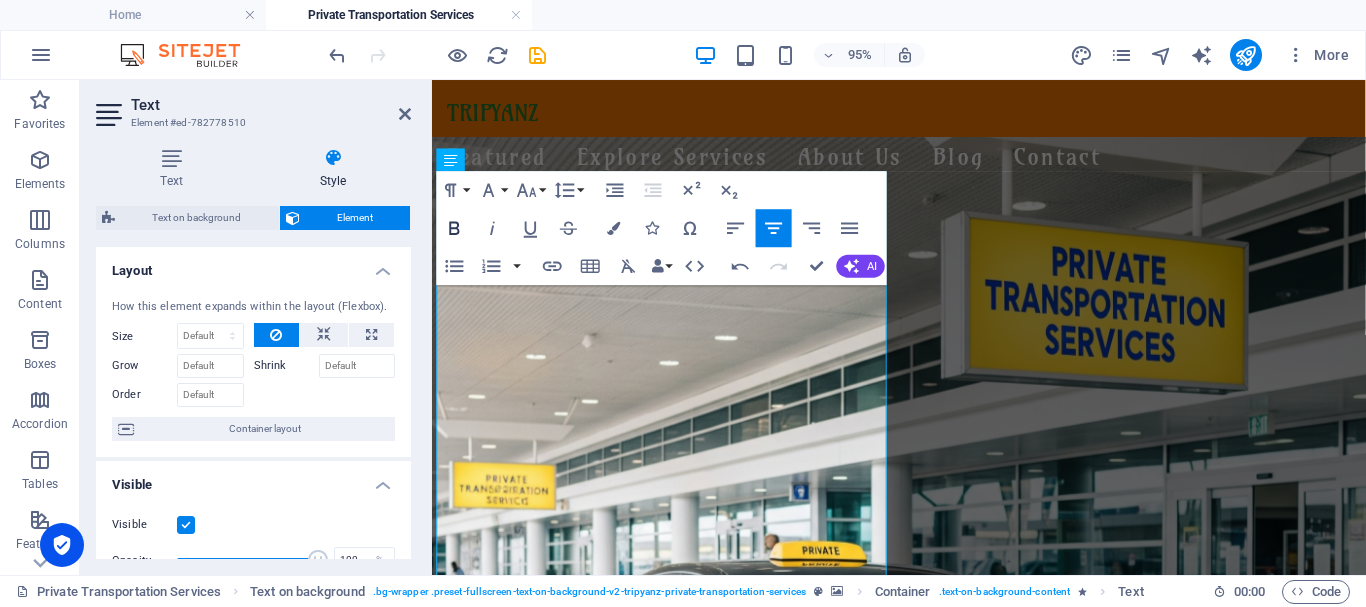 click 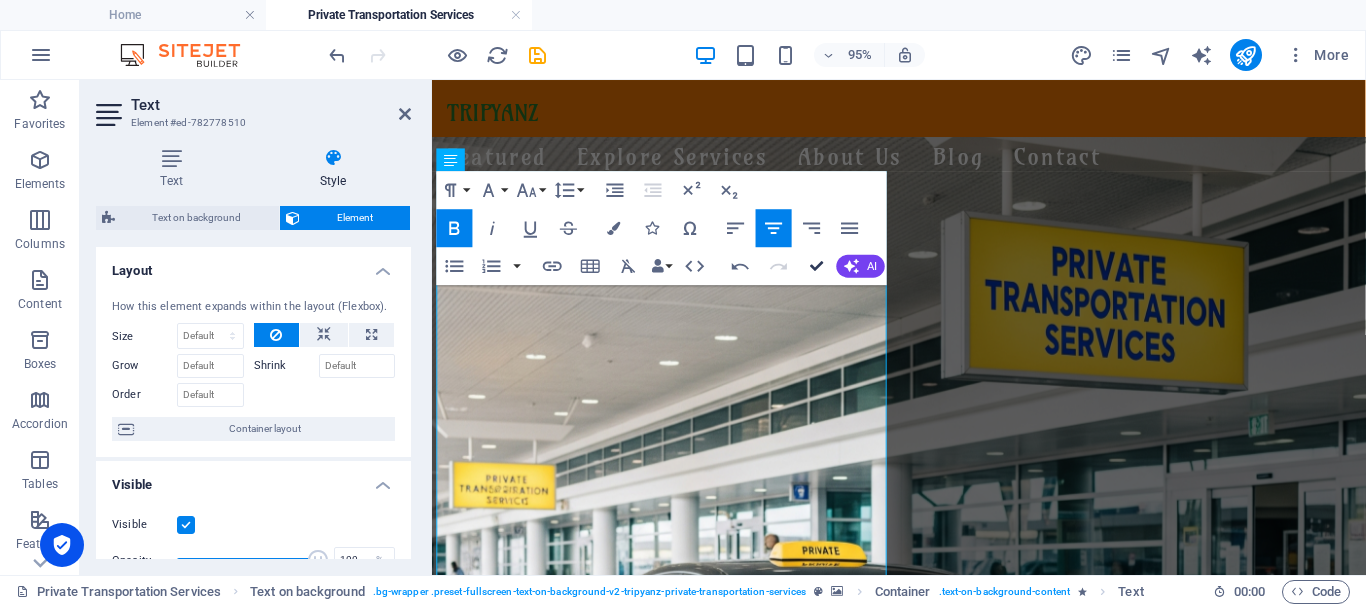 drag, startPoint x: 813, startPoint y: 268, endPoint x: 662, endPoint y: 221, distance: 158.14551 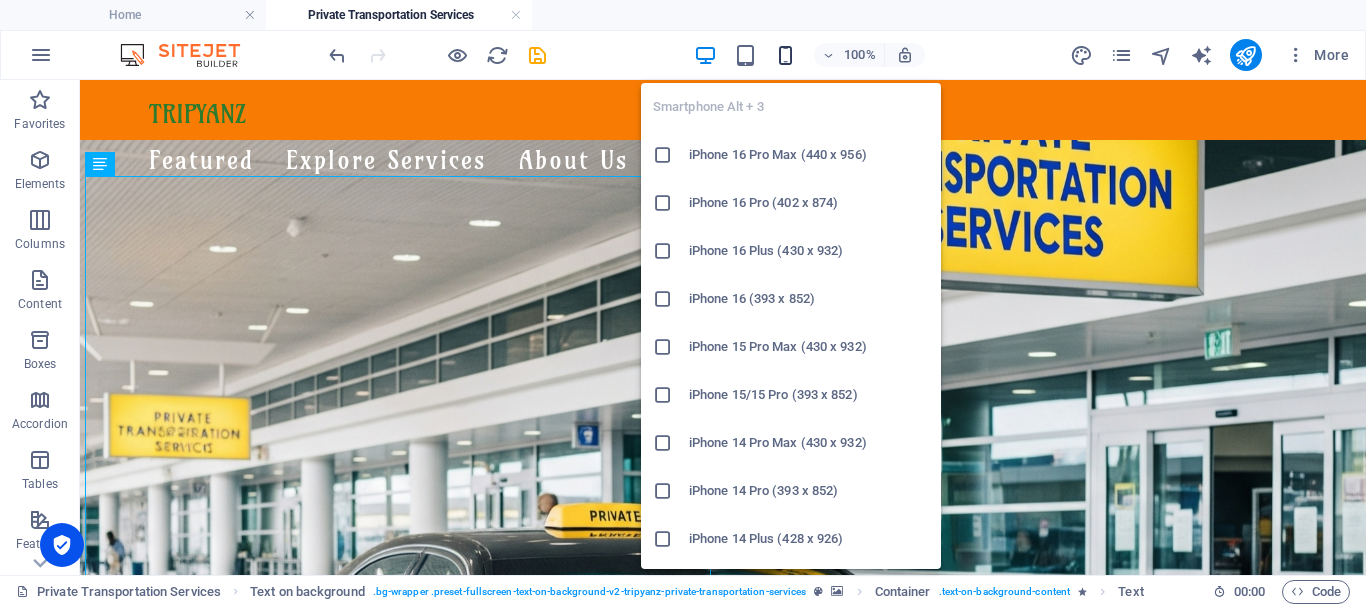 click at bounding box center [785, 55] 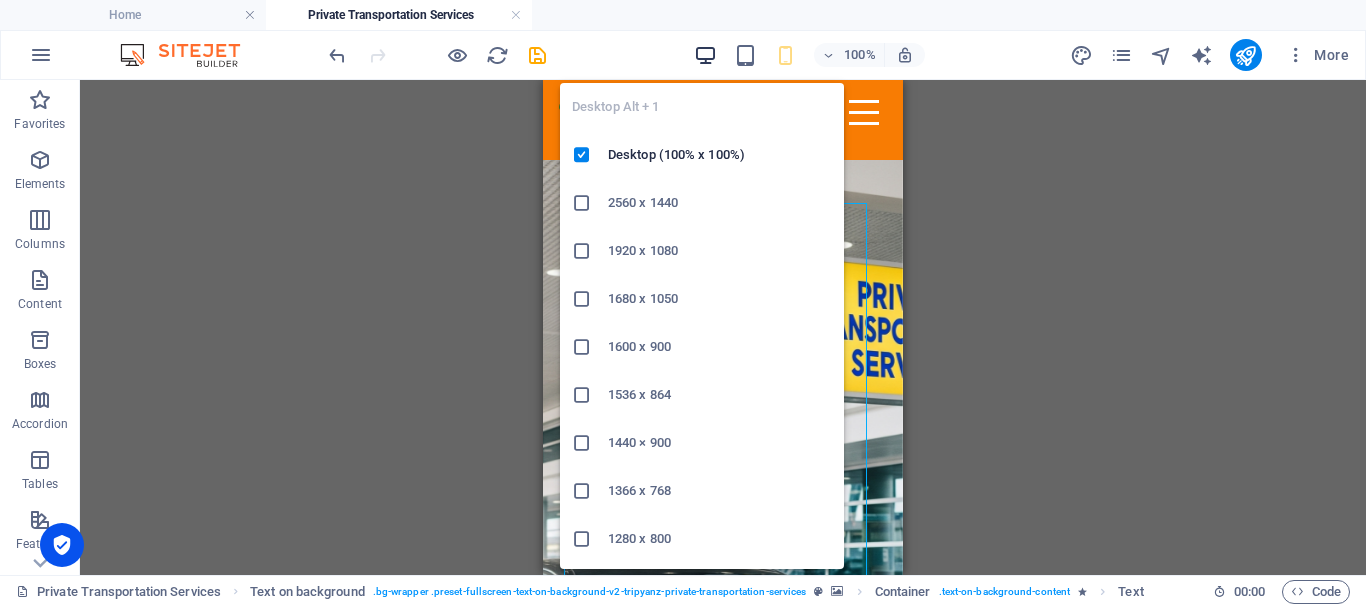 click at bounding box center (705, 55) 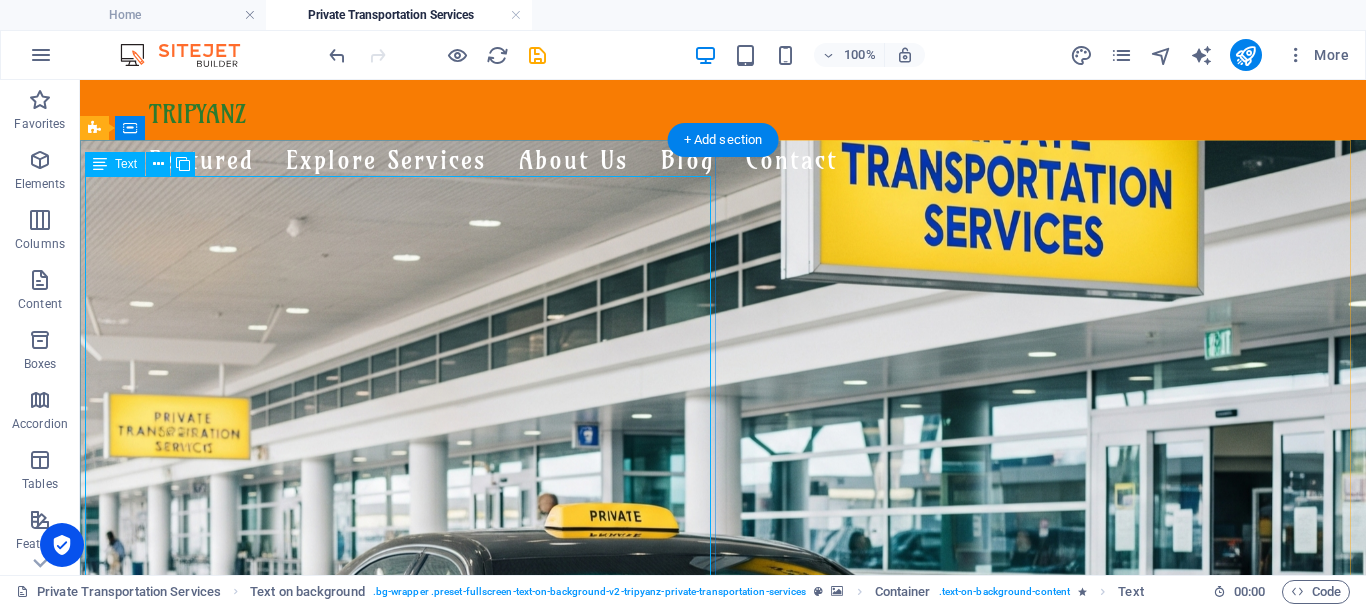 click on "Comfort, Safety & Style — Wherever You Land, We’re Ready! Whether you're landing at the airport in [GEOGRAPHIC_DATA], [PERSON_NAME], [GEOGRAPHIC_DATA], or [GEOGRAPHIC_DATA], [GEOGRAPHIC_DATA] is here to meet you with a smile — and a ride that suits your journey. ✨ Travel Across [GEOGRAPHIC_DATA] with Ease ✈️ Airport pickups & drop-offs 🌊 Hotel transfers & beach resorts 🏝️ Day trips, excursions & multi-city rides 🚙 Vehicles for Everyone From sleek sedans to roomy vans and minibuses, our air-conditioned fleet is ideal for solo travelers, couples, families, and groups. Enjoy a smooth ride — your comfort comes first! 👨‍✈️ Our Drivers & Service Team All our drivers are friendly, experienced, and punctual, with strong local knowledge. Behind the scenes, our customer service team provides continuous follow-up and real-time support to make sure your trip runs perfectly. 💬 Why Tripyanz Transportation? ✅ Reliable airport transfers ✅ Multilingual customer support ✅ Clean, modern vehicles" at bounding box center [723, 1323] 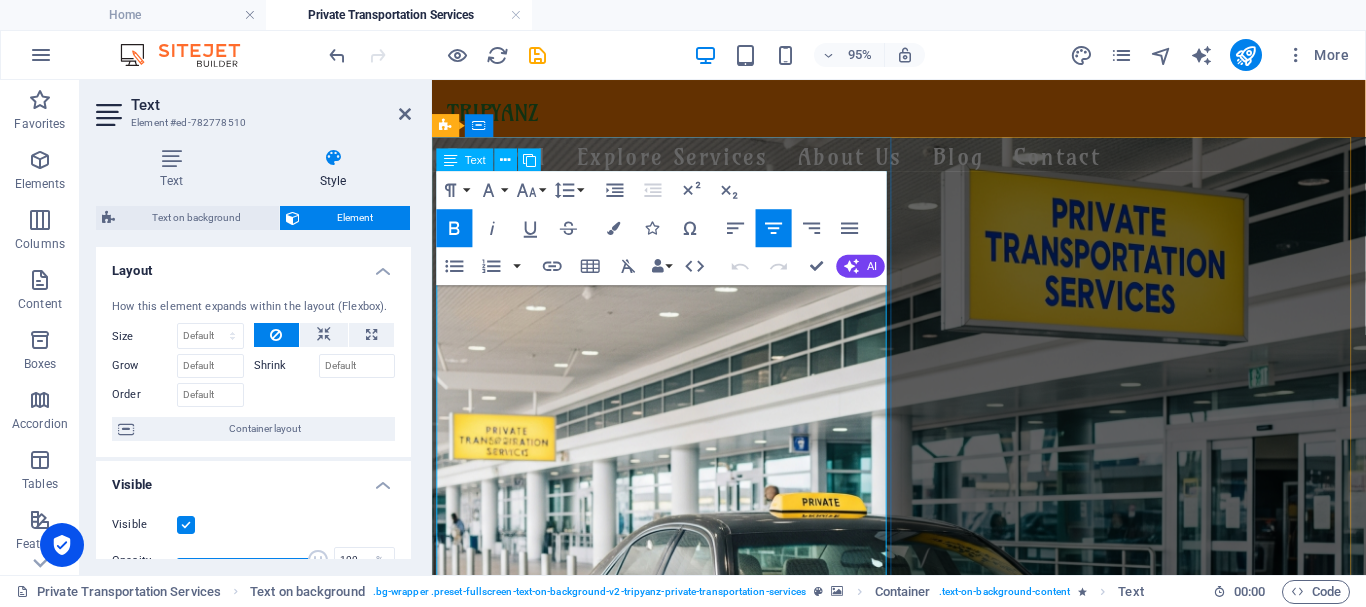 drag, startPoint x: 738, startPoint y: 345, endPoint x: 940, endPoint y: 328, distance: 202.71408 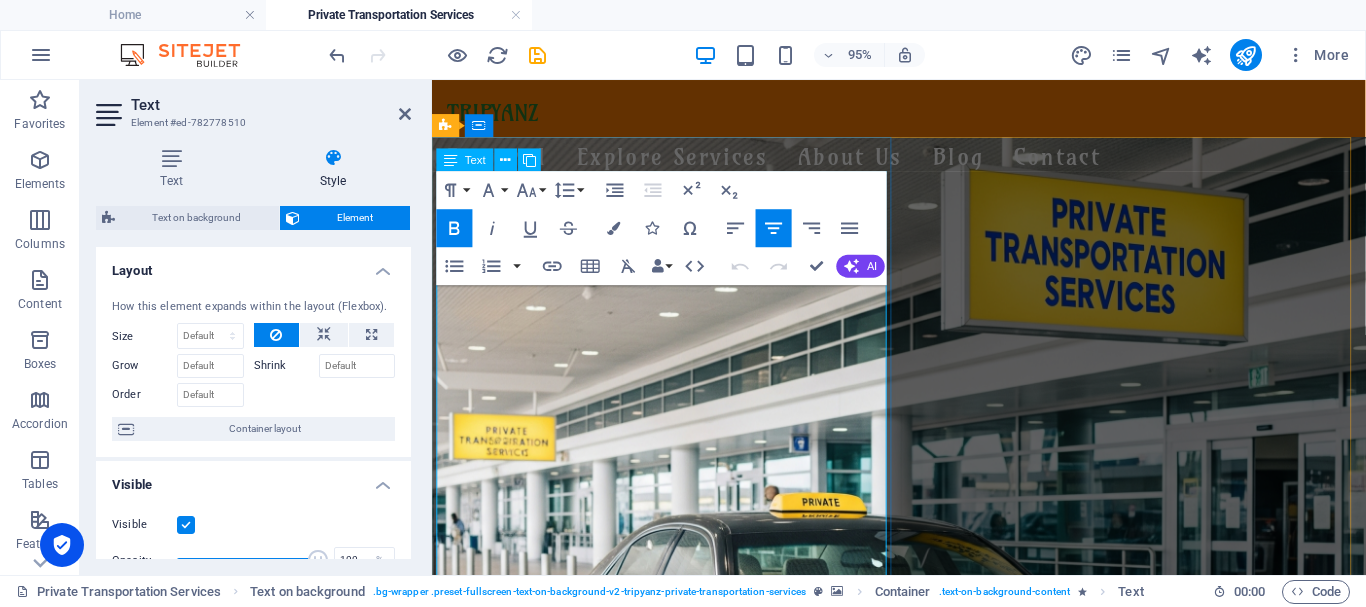 click on "Comfort, Safety & Style — Wherever You Land, We’re Ready!" at bounding box center (923, 1133) 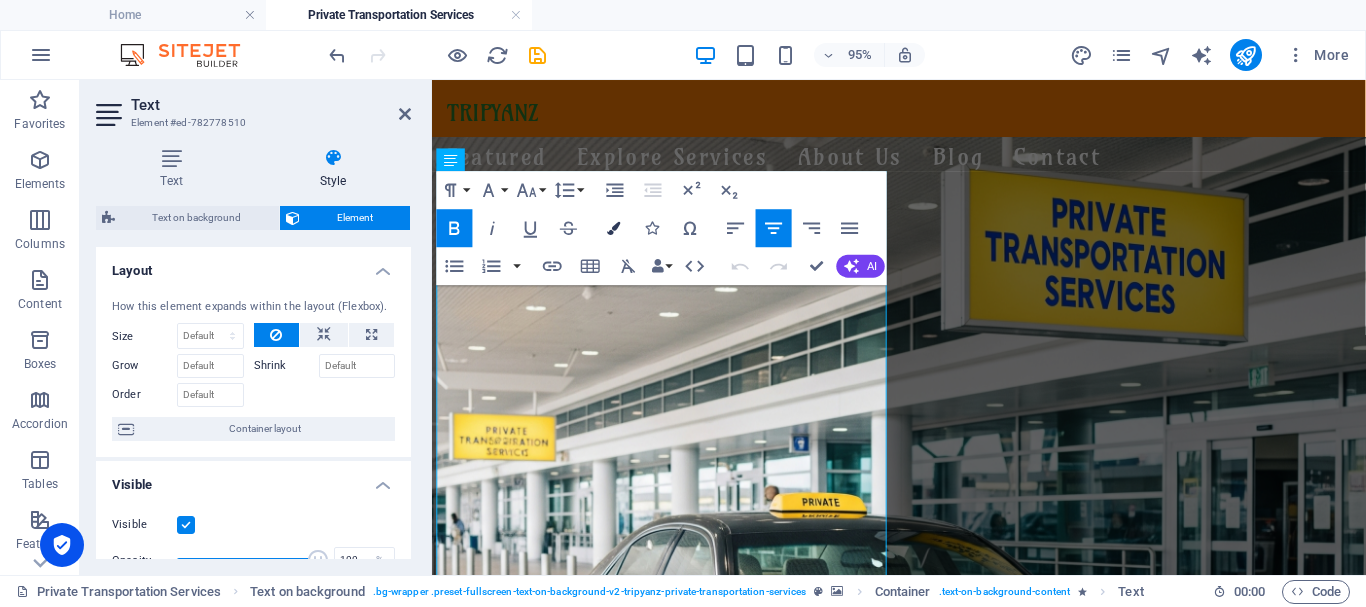 click at bounding box center (614, 228) 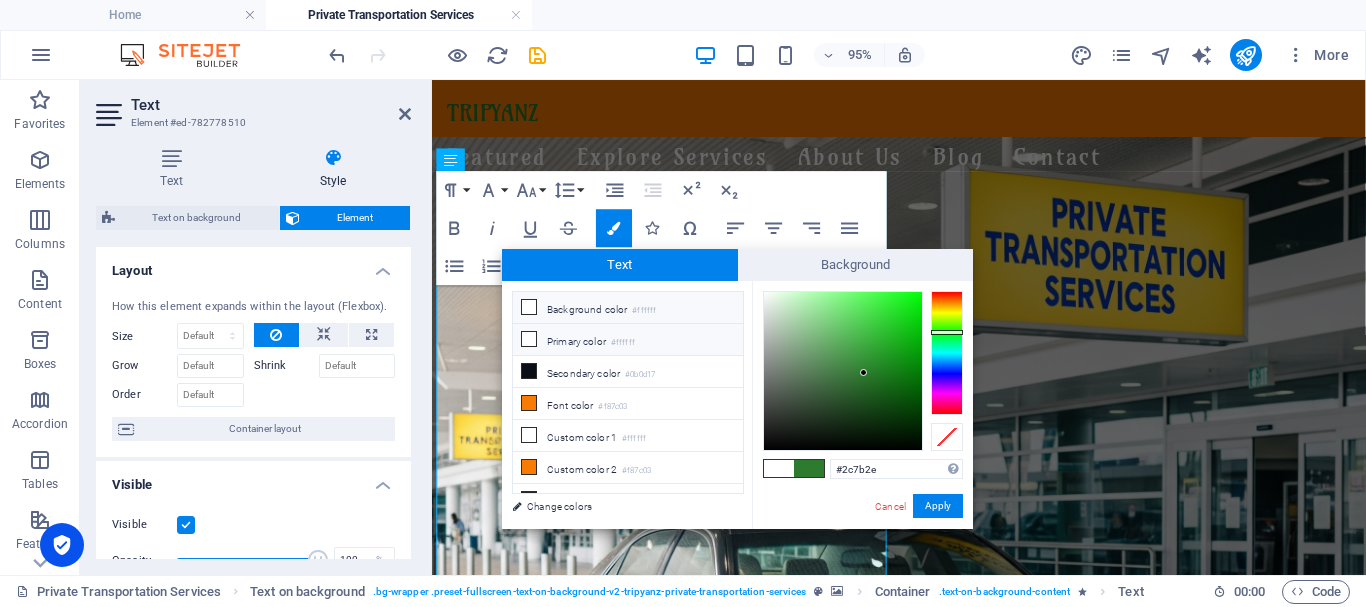 click on "Primary color
#ffffff" at bounding box center (628, 340) 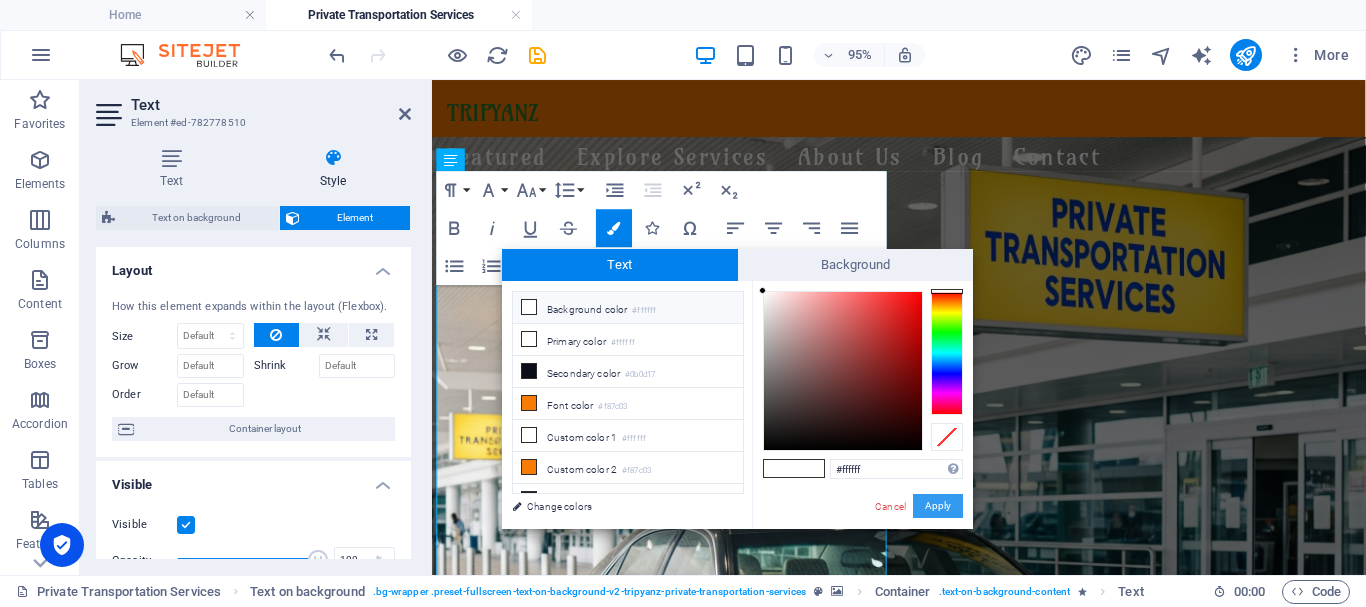 click on "Apply" at bounding box center [938, 506] 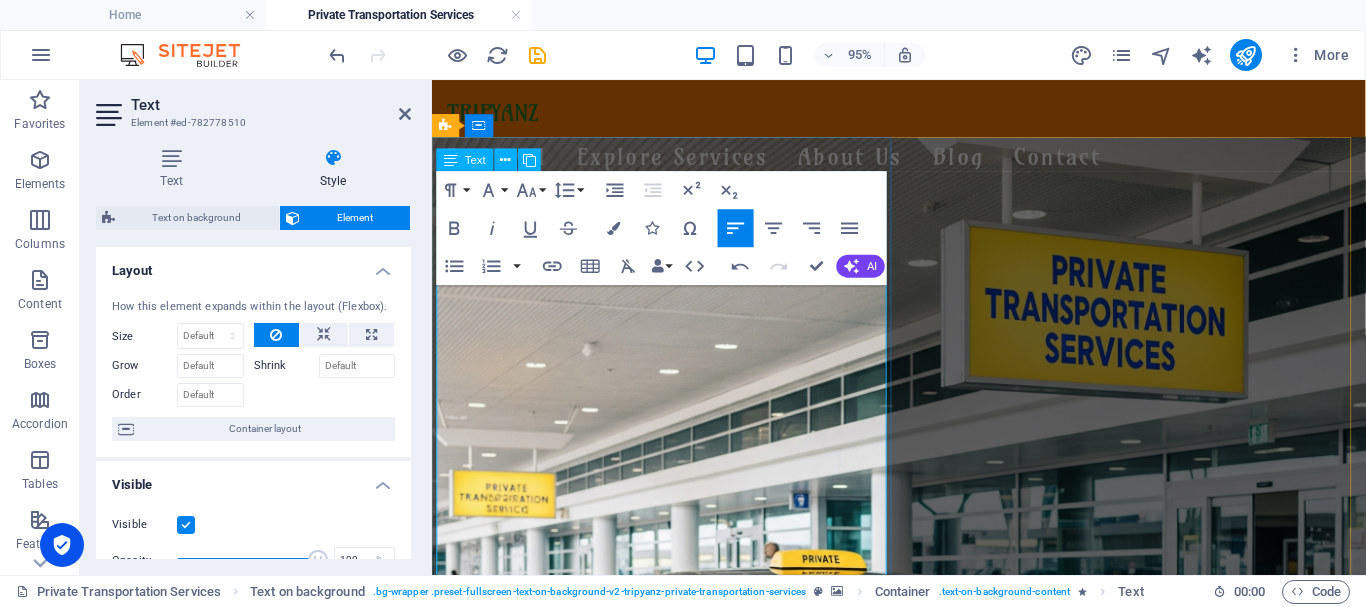 click on "​ ​ Comfort, Safety & Style — Wherever You Land, We’re Ready! ​" at bounding box center (923, 1257) 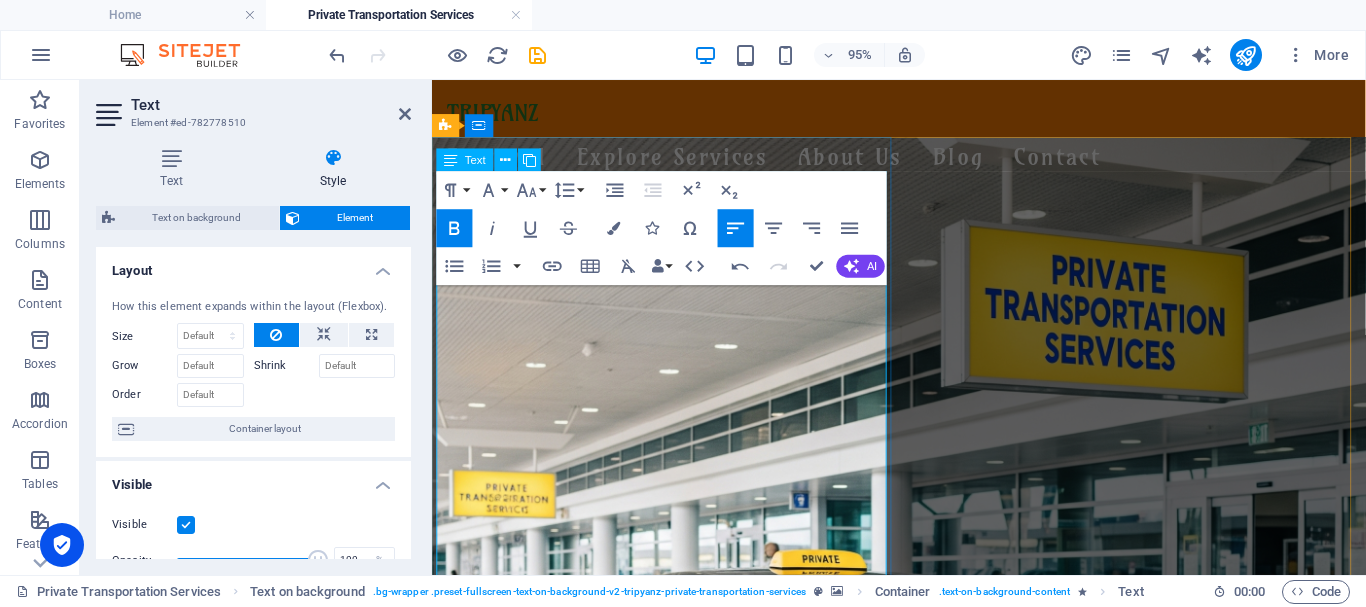 drag, startPoint x: 525, startPoint y: 353, endPoint x: 439, endPoint y: 317, distance: 93.230896 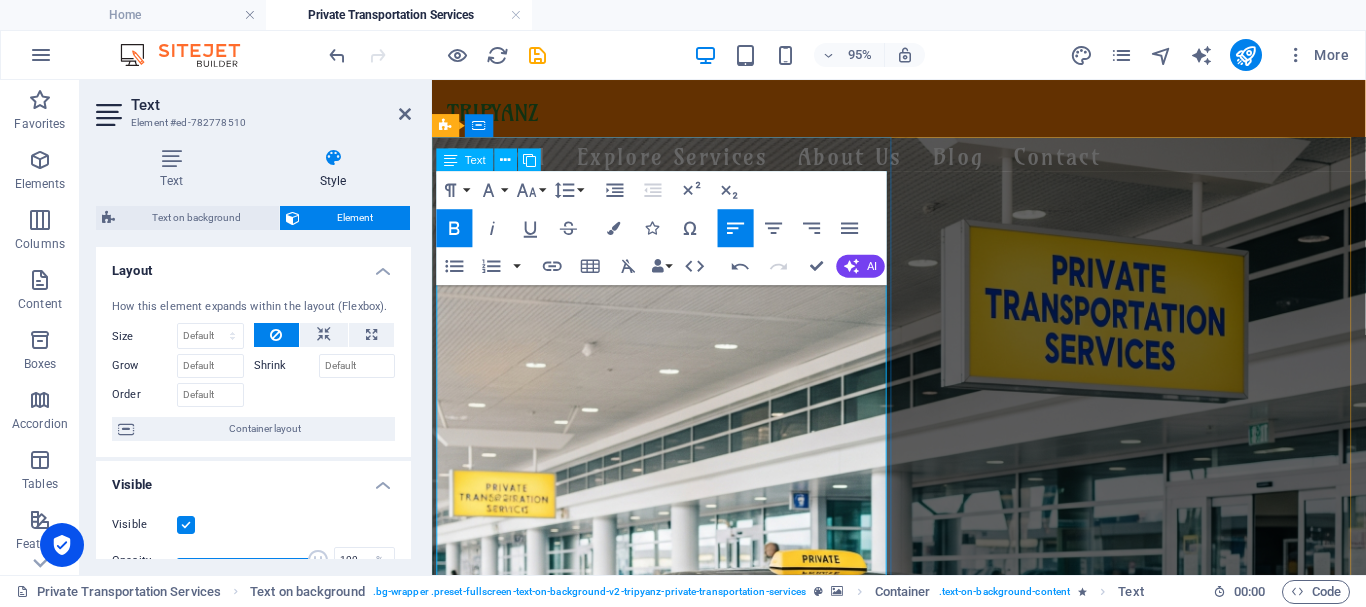 click on "Comfort, Safety & Style — Wherever You Land, We’re Ready!" at bounding box center (725, 1261) 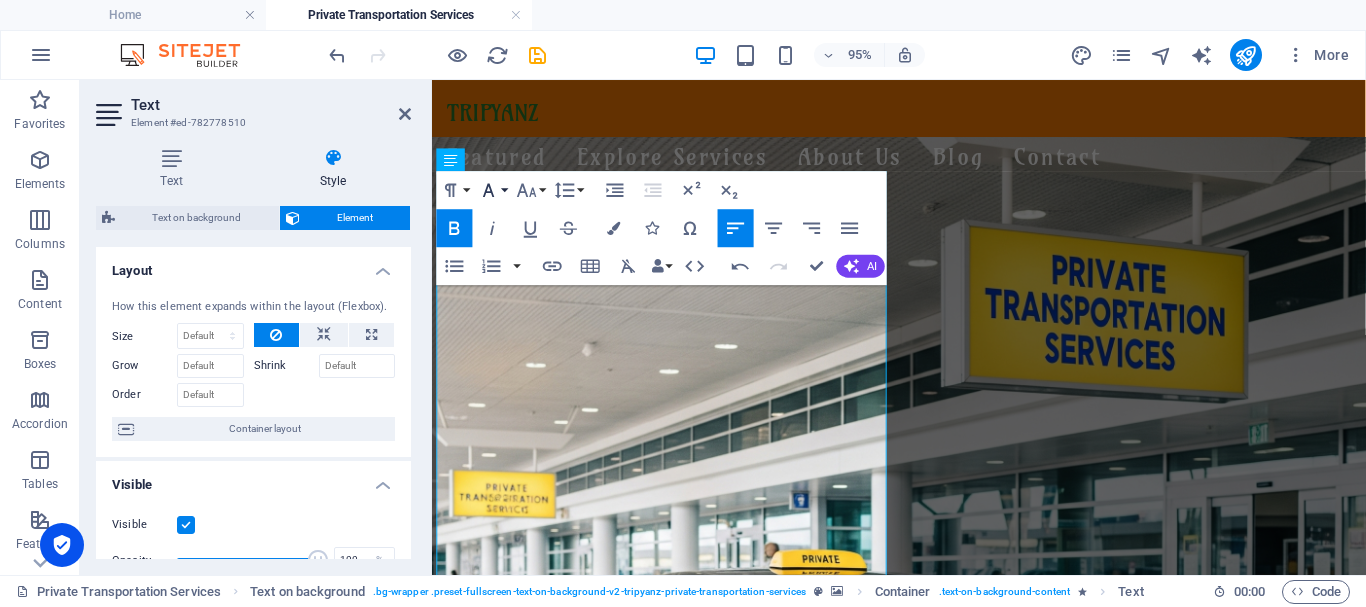 click on "Font Family" at bounding box center (493, 190) 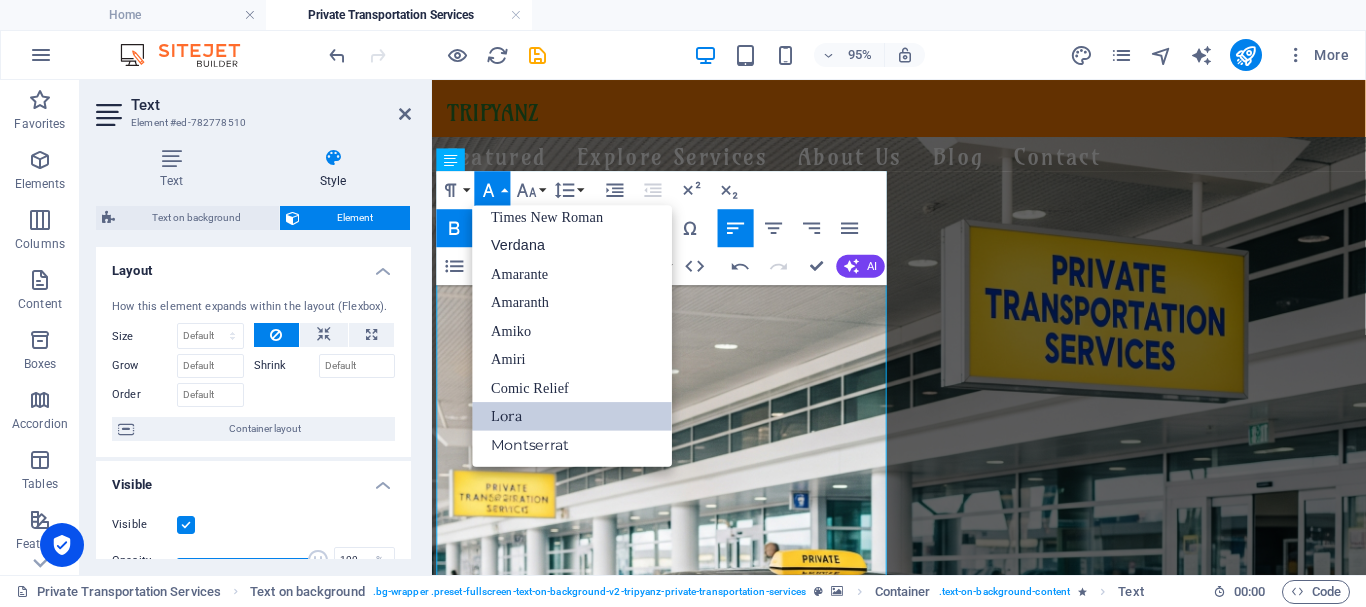 scroll, scrollTop: 131, scrollLeft: 0, axis: vertical 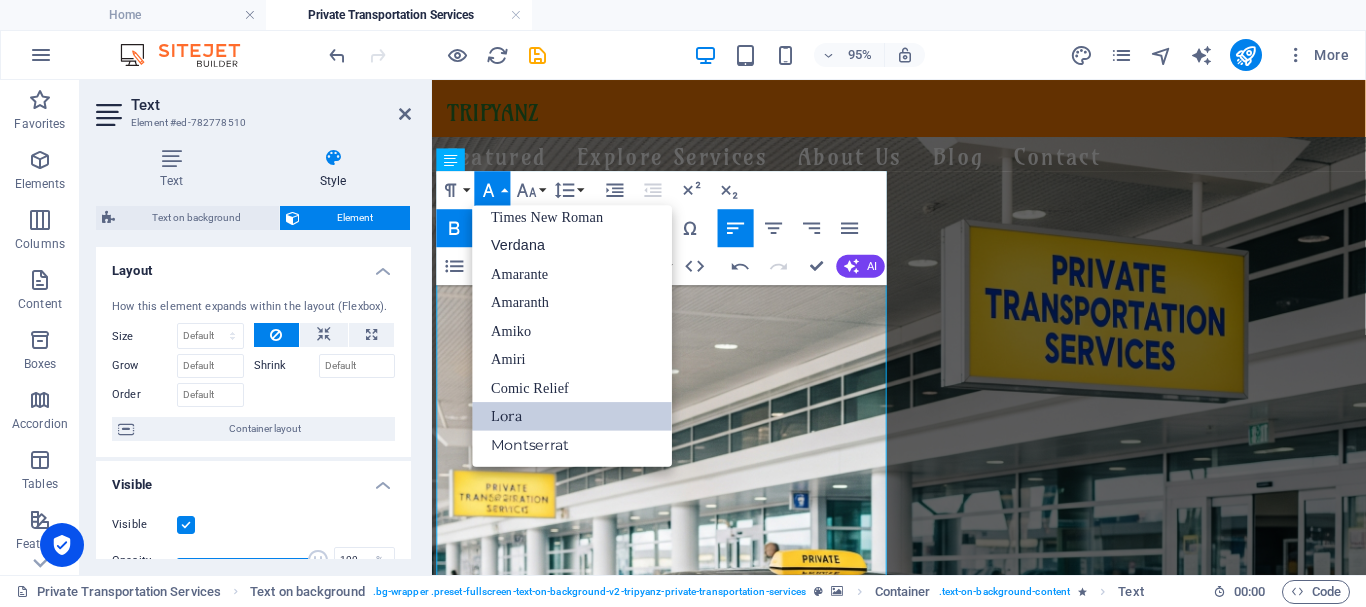 click on "Font Family" at bounding box center (493, 190) 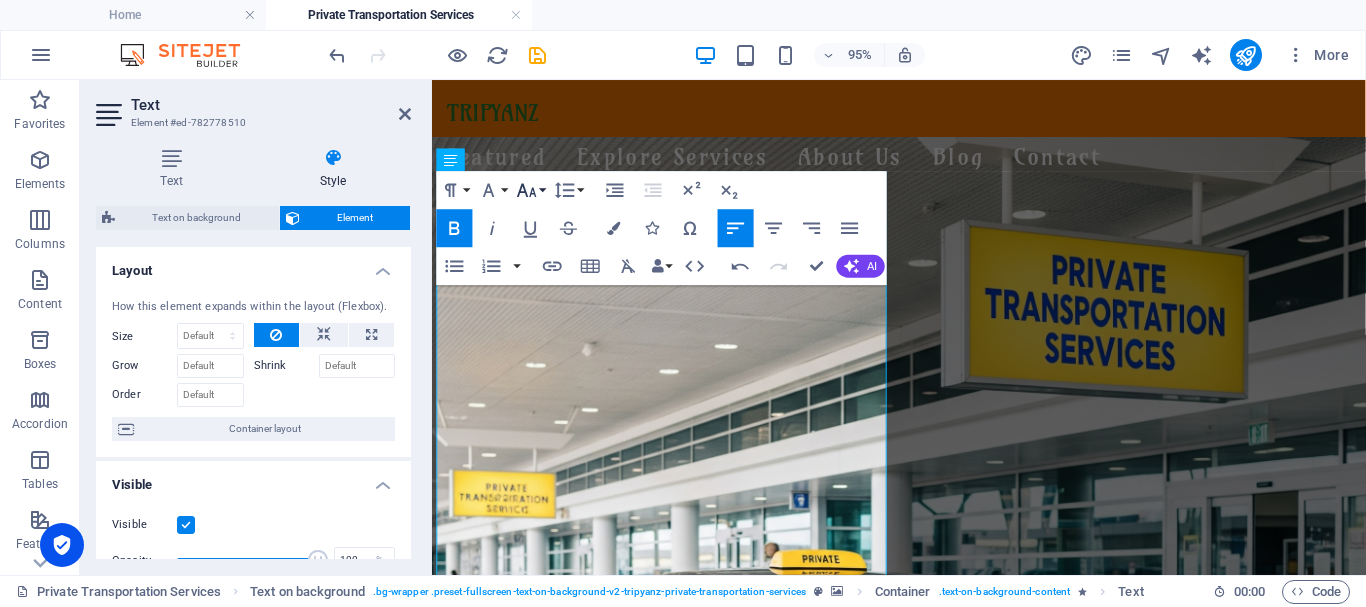 click on "Font Size" at bounding box center [531, 190] 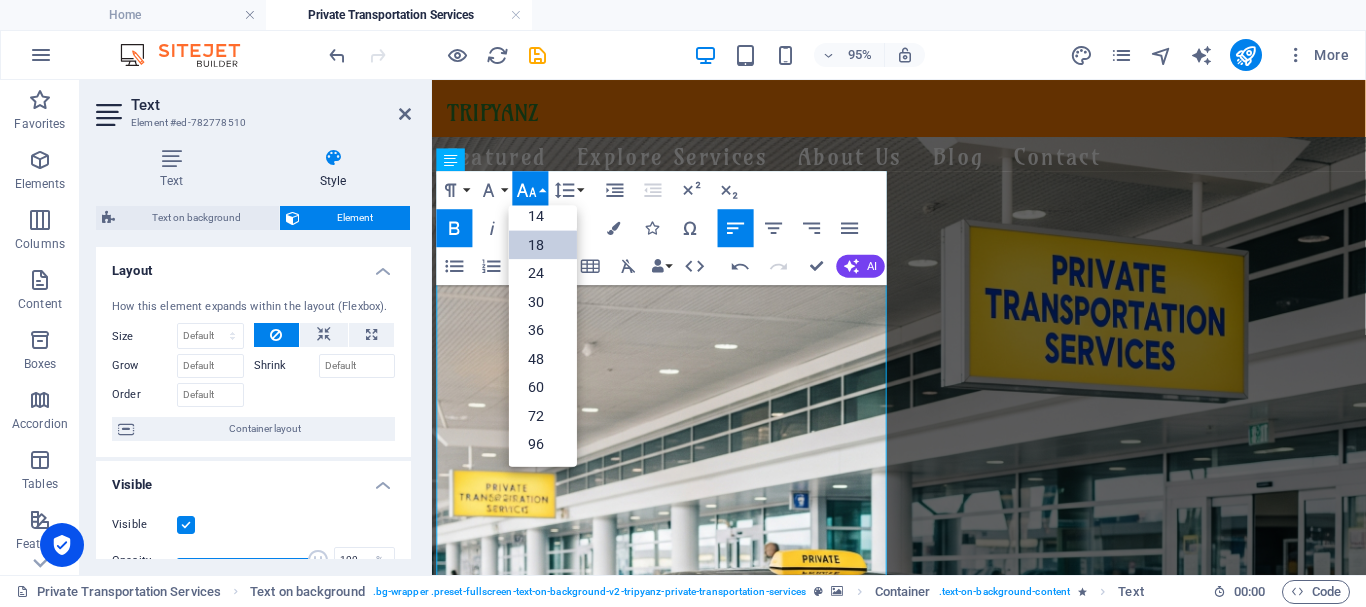 scroll, scrollTop: 161, scrollLeft: 0, axis: vertical 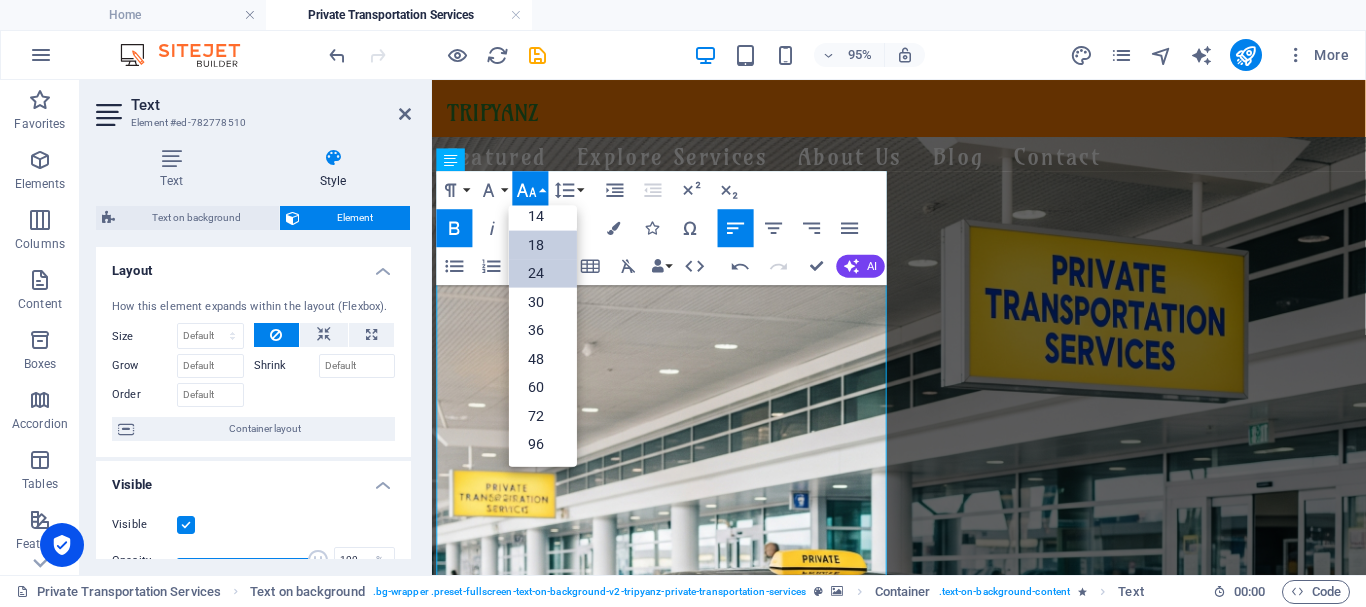 click on "24" at bounding box center (543, 274) 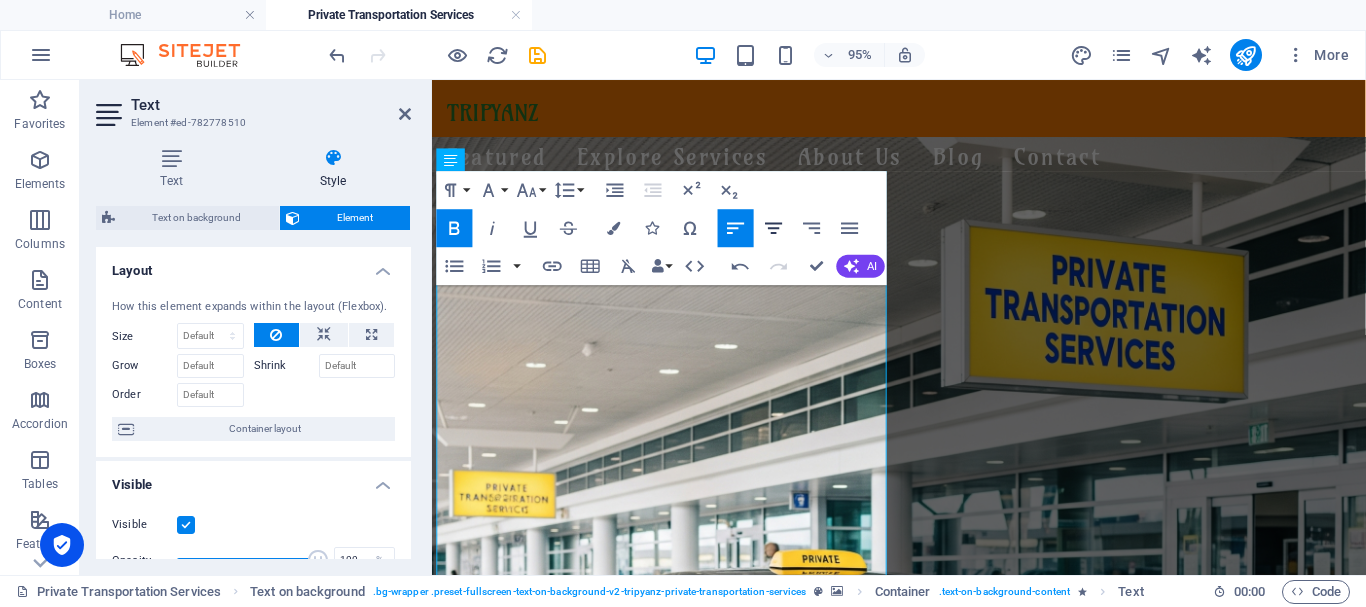 click 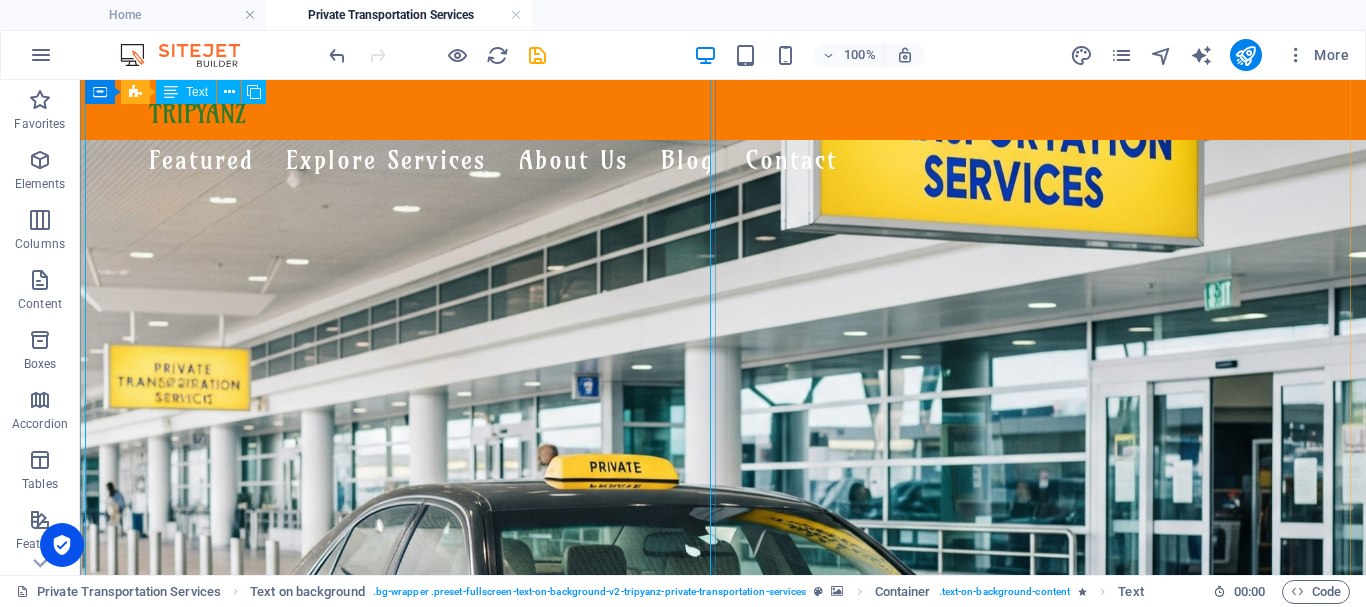 scroll, scrollTop: 0, scrollLeft: 0, axis: both 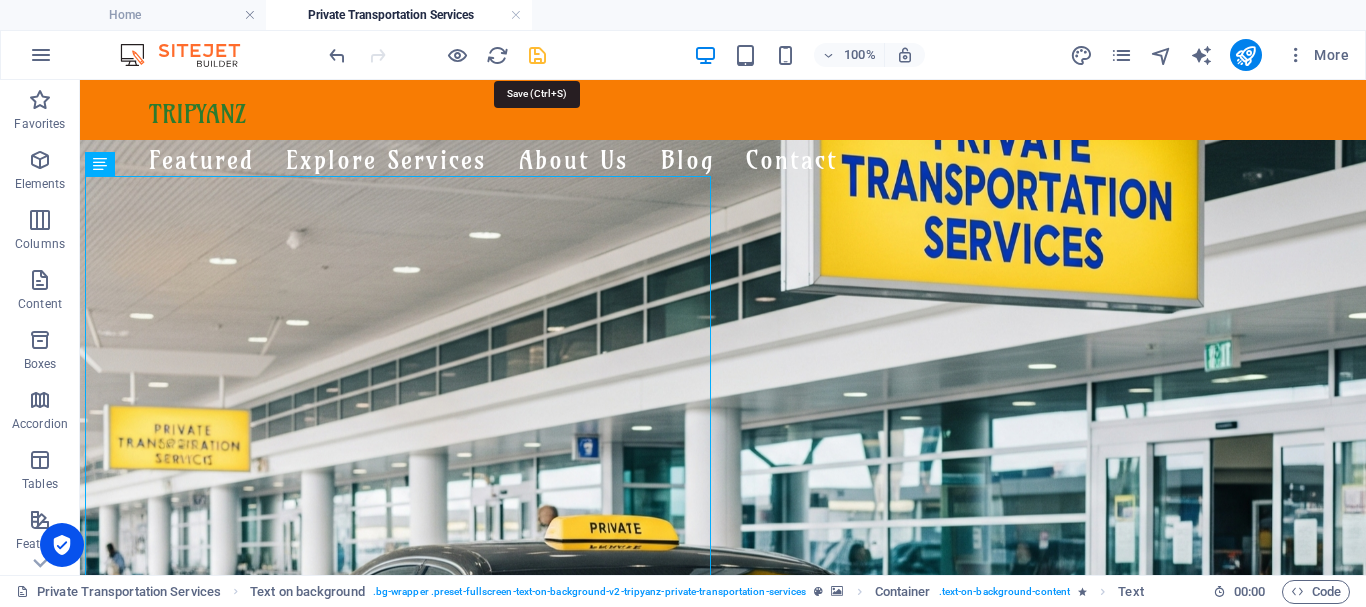 click at bounding box center [537, 55] 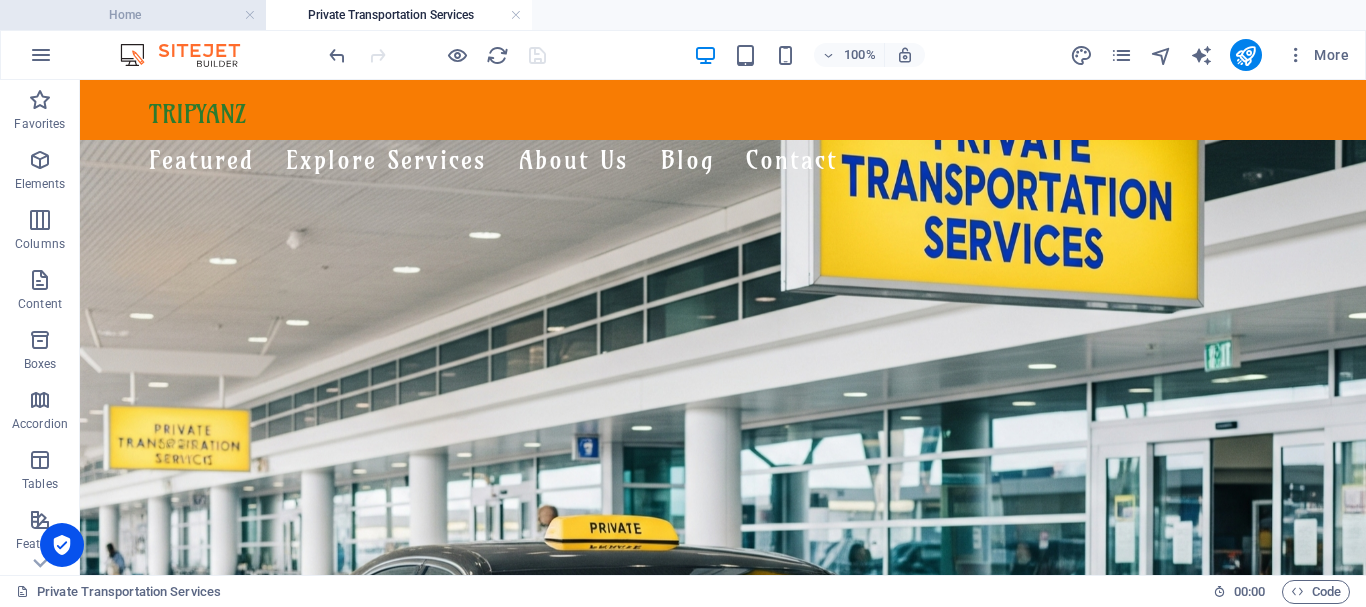 click on "Home" at bounding box center [133, 15] 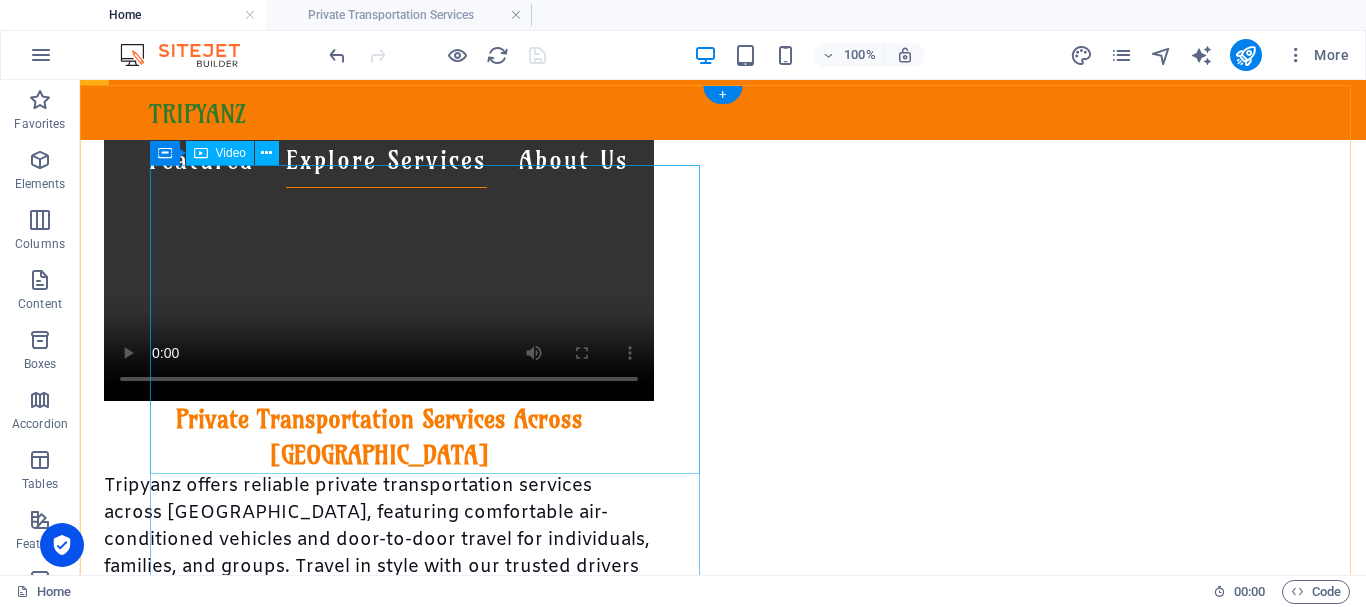 scroll, scrollTop: 1300, scrollLeft: 0, axis: vertical 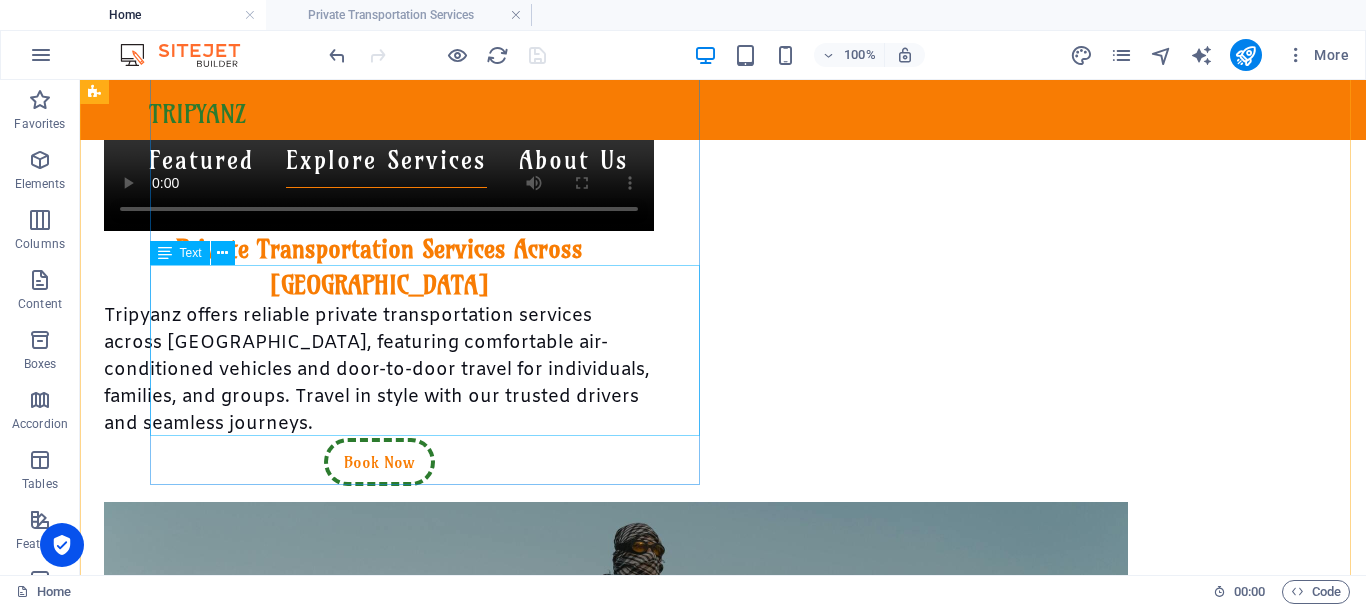 click on "Private Transportation Services Across [GEOGRAPHIC_DATA] Tripyanz offers reliable private transportation services across [GEOGRAPHIC_DATA], featuring comfortable air-conditioned vehicles and door-to-door travel for individuals, families, and groups. Travel in style with our trusted drivers and seamless journeys." at bounding box center [379, 334] 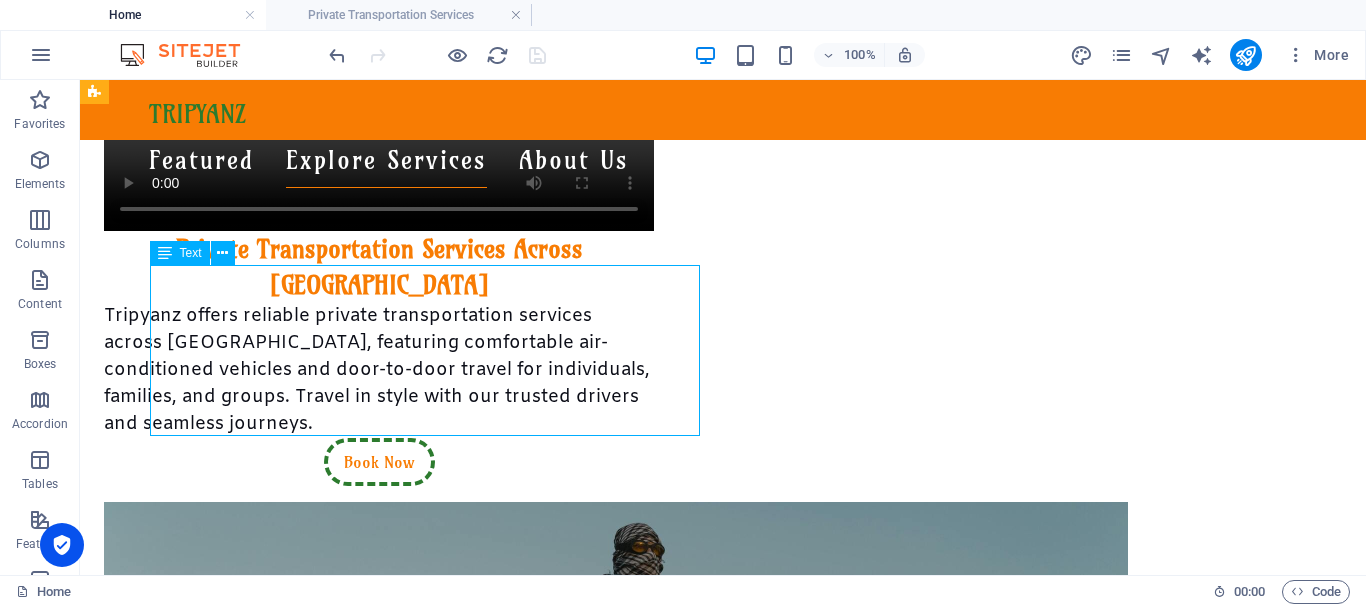 click on "Private Transportation Services Across [GEOGRAPHIC_DATA] Tripyanz offers reliable private transportation services across [GEOGRAPHIC_DATA], featuring comfortable air-conditioned vehicles and door-to-door travel for individuals, families, and groups. Travel in style with our trusted drivers and seamless journeys." at bounding box center (379, 334) 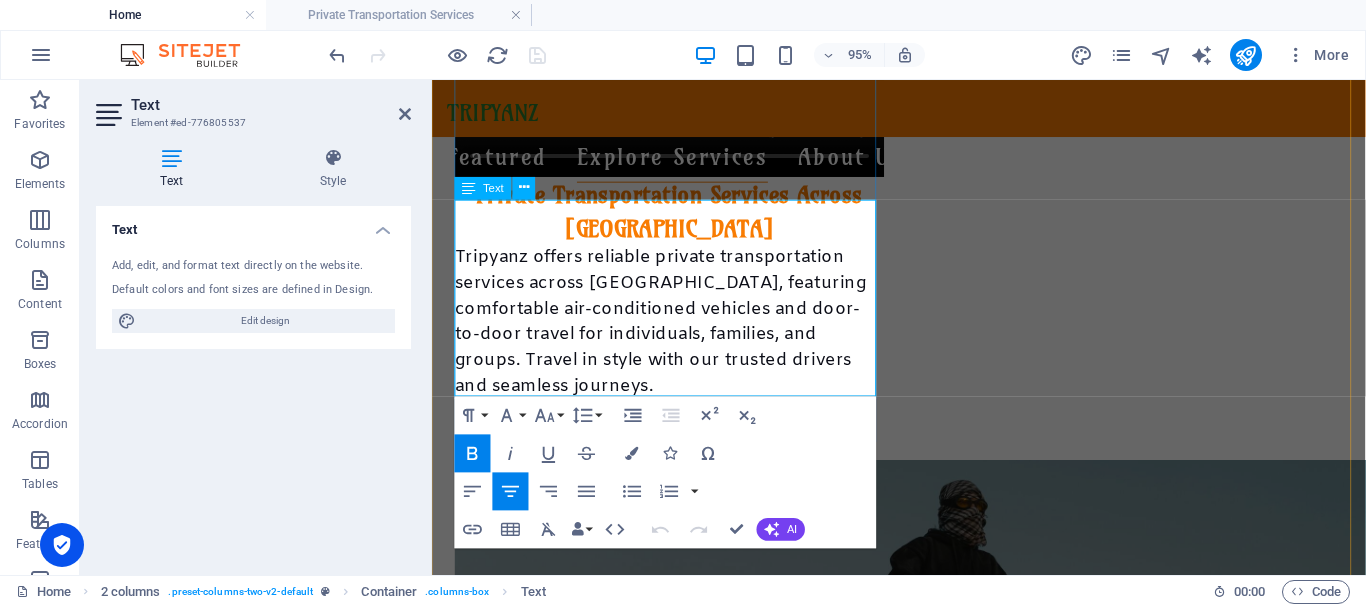 click on "Tripyanz offers reliable private transportation services across [GEOGRAPHIC_DATA], featuring comfortable air-conditioned vehicles and door-to-door travel for individuals, families, and groups. Travel in style with our trusted drivers and seamless journeys." at bounding box center (672, 334) 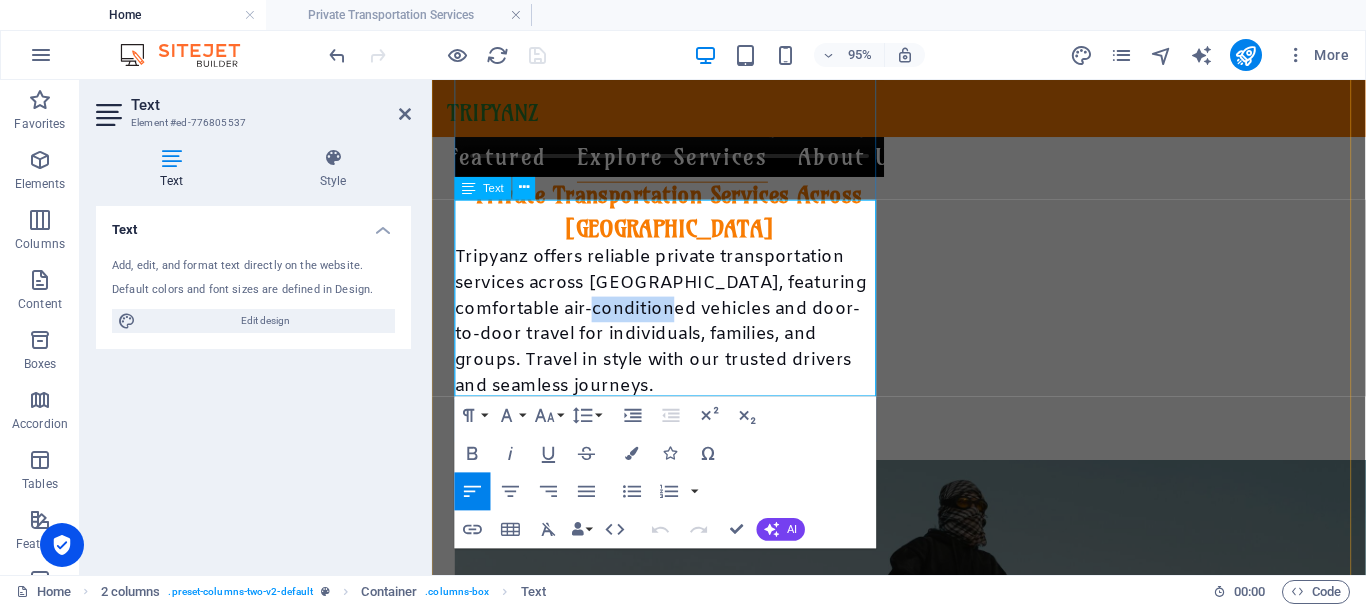 click on "Tripyanz offers reliable private transportation services across [GEOGRAPHIC_DATA], featuring comfortable air-conditioned vehicles and door-to-door travel for individuals, families, and groups. Travel in style with our trusted drivers and seamless journeys." at bounding box center (672, 334) 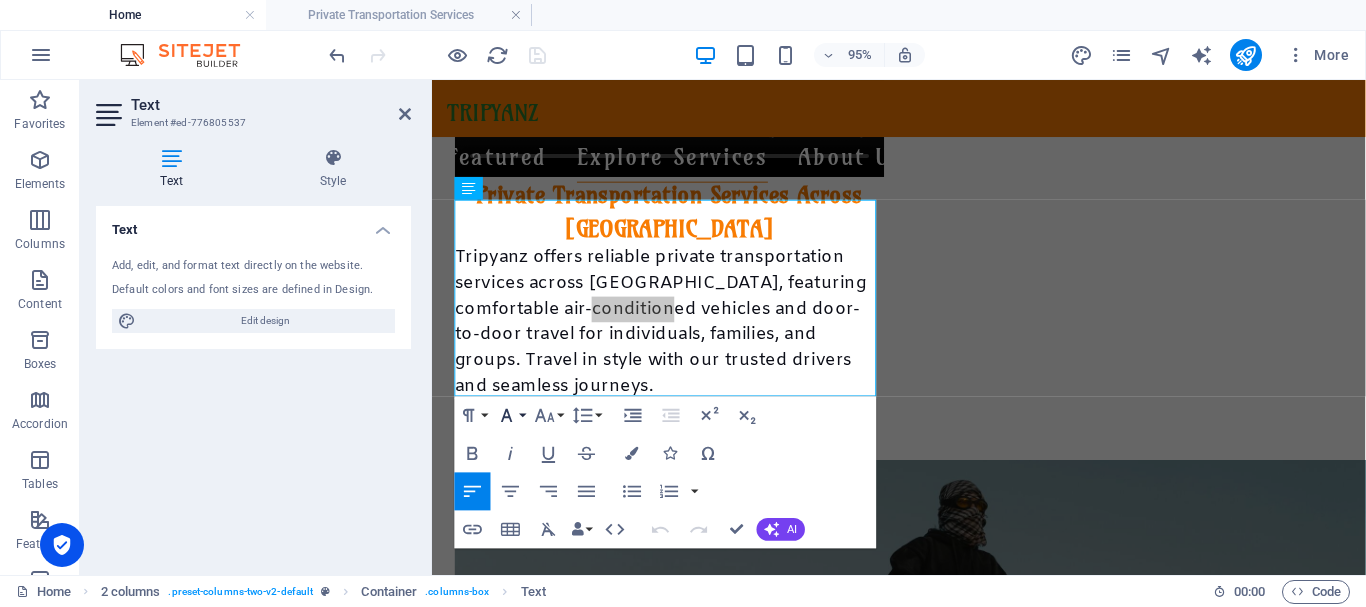 click on "Font Family" at bounding box center (511, 415) 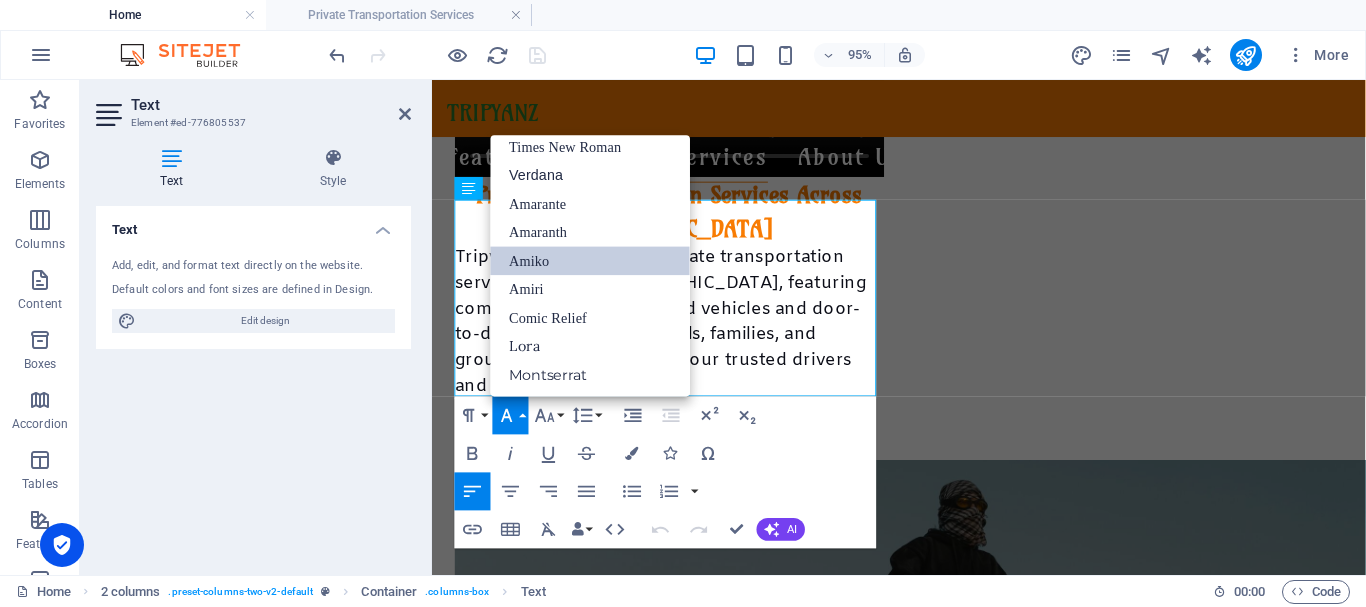 scroll, scrollTop: 131, scrollLeft: 0, axis: vertical 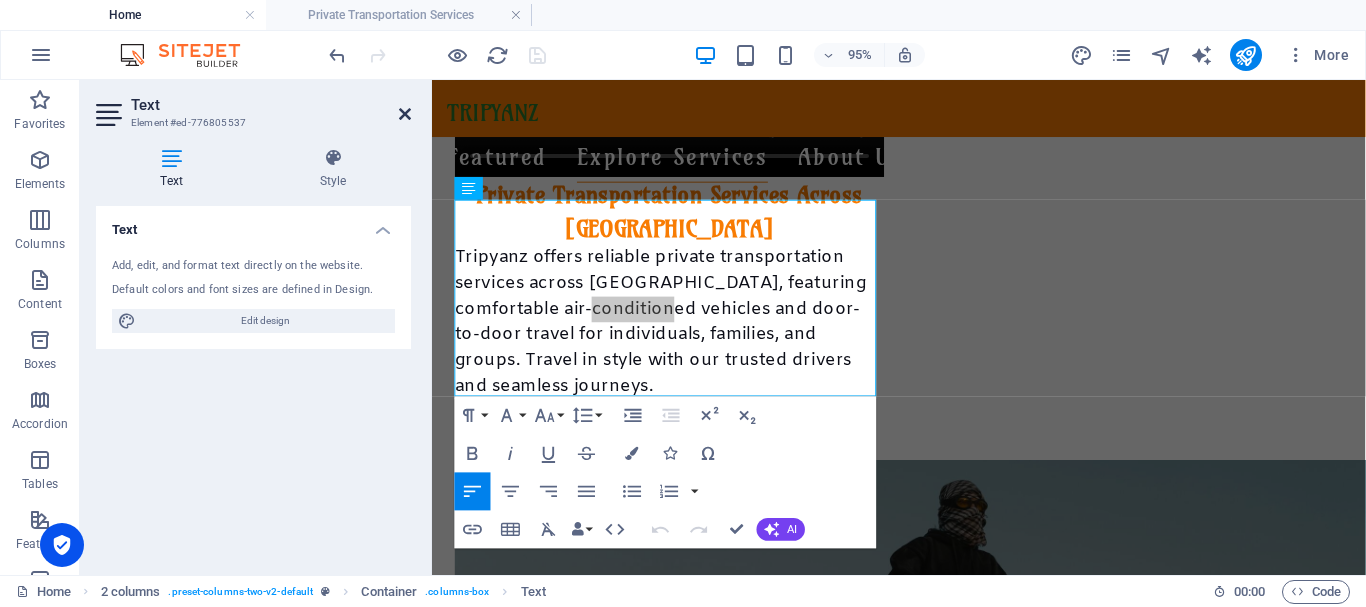 drag, startPoint x: 402, startPoint y: 116, endPoint x: 298, endPoint y: 19, distance: 142.21463 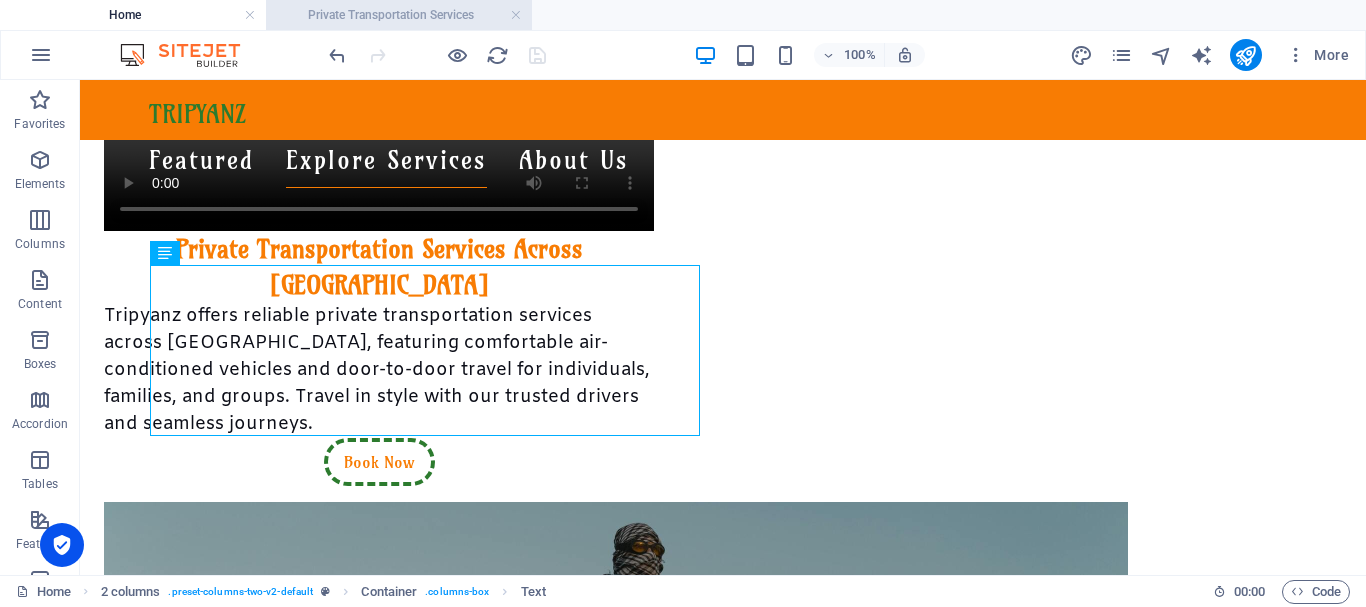 click on "Private Transportation Services" at bounding box center (399, 15) 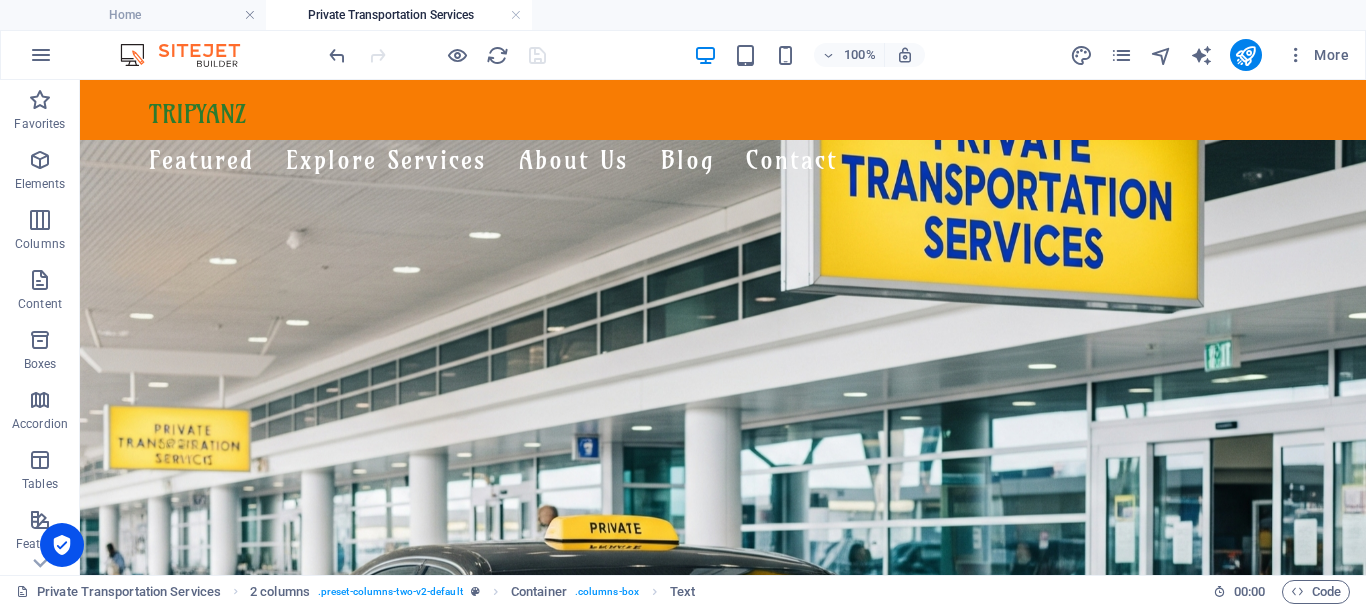 scroll, scrollTop: 0, scrollLeft: 0, axis: both 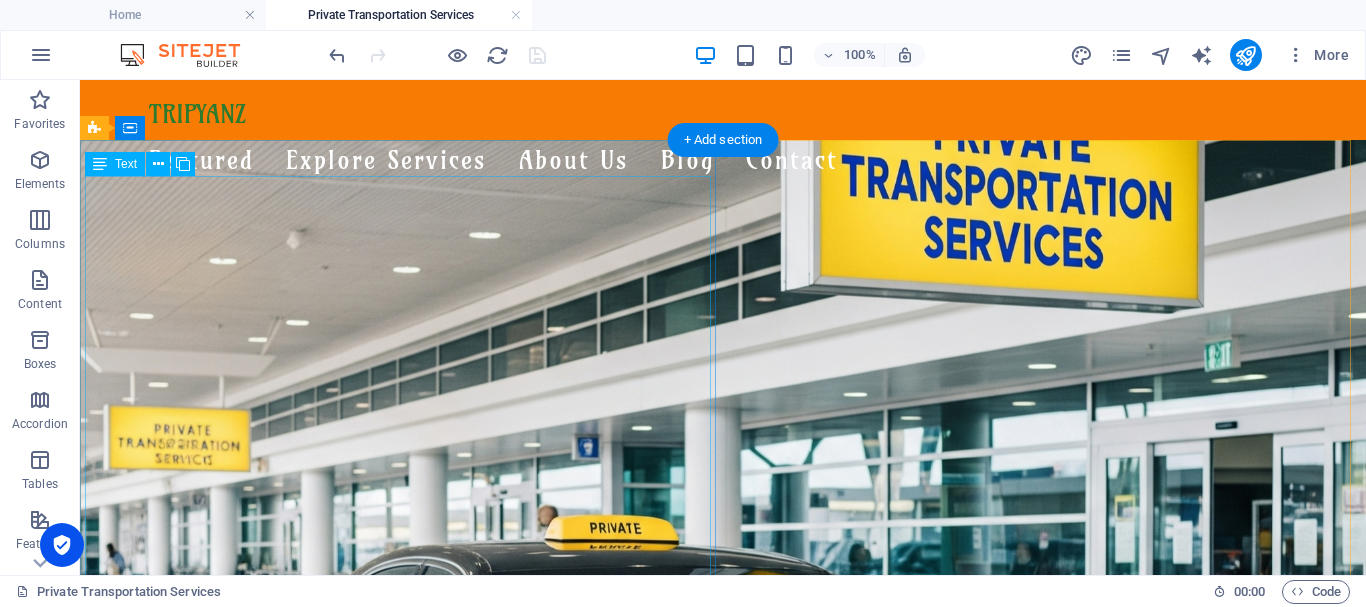 click on "Comfort, Safety & Style — Wherever You Land, We’re Read y! Whether you're landing at the airport in [GEOGRAPHIC_DATA], [PERSON_NAME], [GEOGRAPHIC_DATA], or [GEOGRAPHIC_DATA], [GEOGRAPHIC_DATA] is here to meet you with a smile — and a ride that suits your journey. ✨ Travel Across [GEOGRAPHIC_DATA] with Ease ✈️ Airport pickups & drop-offs 🌊 Hotel transfers & beach resorts 🏝️ Day trips, excursions & multi-city rides 🚙 Vehicles for Everyone From sleek sedans to roomy vans and minibuses, our air-conditioned fleet is ideal for solo travelers, couples, families, and groups. Enjoy a smooth ride — your comfort comes first! 👨‍✈️ Our Drivers & Service Team All our drivers are friendly, experienced, and punctual, with strong local knowledge. Behind the scenes, our customer service team provides continuous follow-up and real-time support to make sure your trip runs perfectly. 💬 Why Tripyanz Transportation? ✅ Reliable airport transfers ✅ Multilingual customer support ✅ Clean, modern vehicles" at bounding box center [723, 1351] 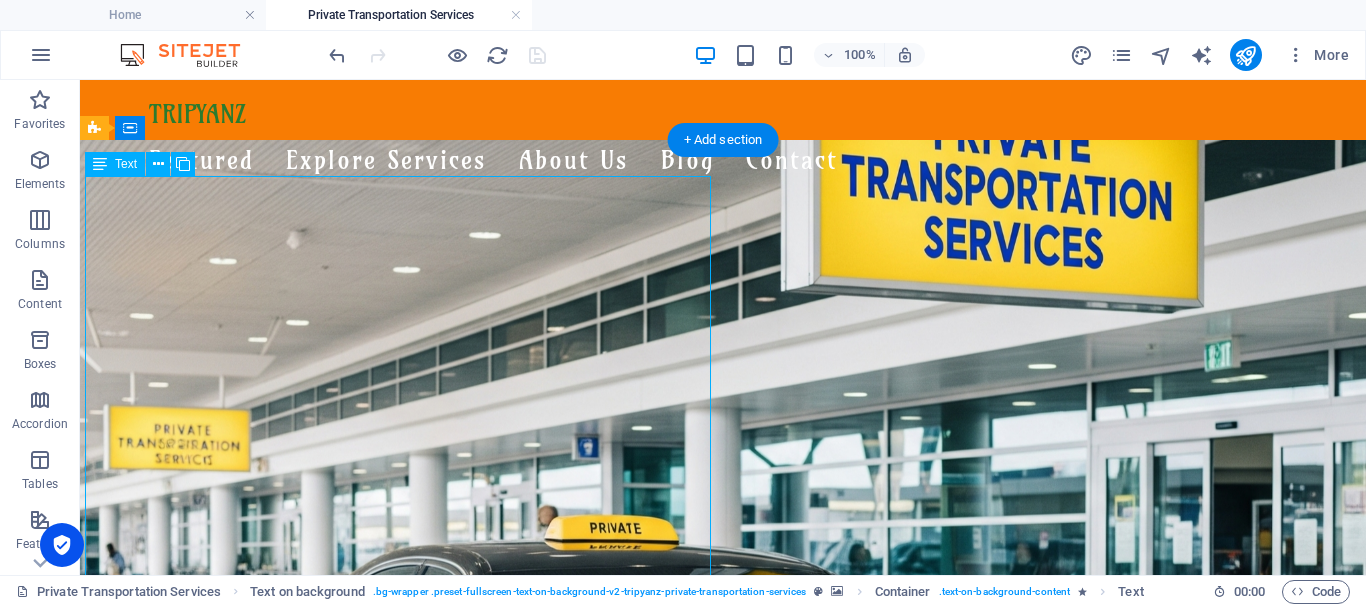 click on "Comfort, Safety & Style — Wherever You Land, We’re Read y! Whether you're landing at the airport in [GEOGRAPHIC_DATA], [PERSON_NAME], [GEOGRAPHIC_DATA], or [GEOGRAPHIC_DATA], [GEOGRAPHIC_DATA] is here to meet you with a smile — and a ride that suits your journey. ✨ Travel Across [GEOGRAPHIC_DATA] with Ease ✈️ Airport pickups & drop-offs 🌊 Hotel transfers & beach resorts 🏝️ Day trips, excursions & multi-city rides 🚙 Vehicles for Everyone From sleek sedans to roomy vans and minibuses, our air-conditioned fleet is ideal for solo travelers, couples, families, and groups. Enjoy a smooth ride — your comfort comes first! 👨‍✈️ Our Drivers & Service Team All our drivers are friendly, experienced, and punctual, with strong local knowledge. Behind the scenes, our customer service team provides continuous follow-up and real-time support to make sure your trip runs perfectly. 💬 Why Tripyanz Transportation? ✅ Reliable airport transfers ✅ Multilingual customer support ✅ Clean, modern vehicles" at bounding box center (723, 1351) 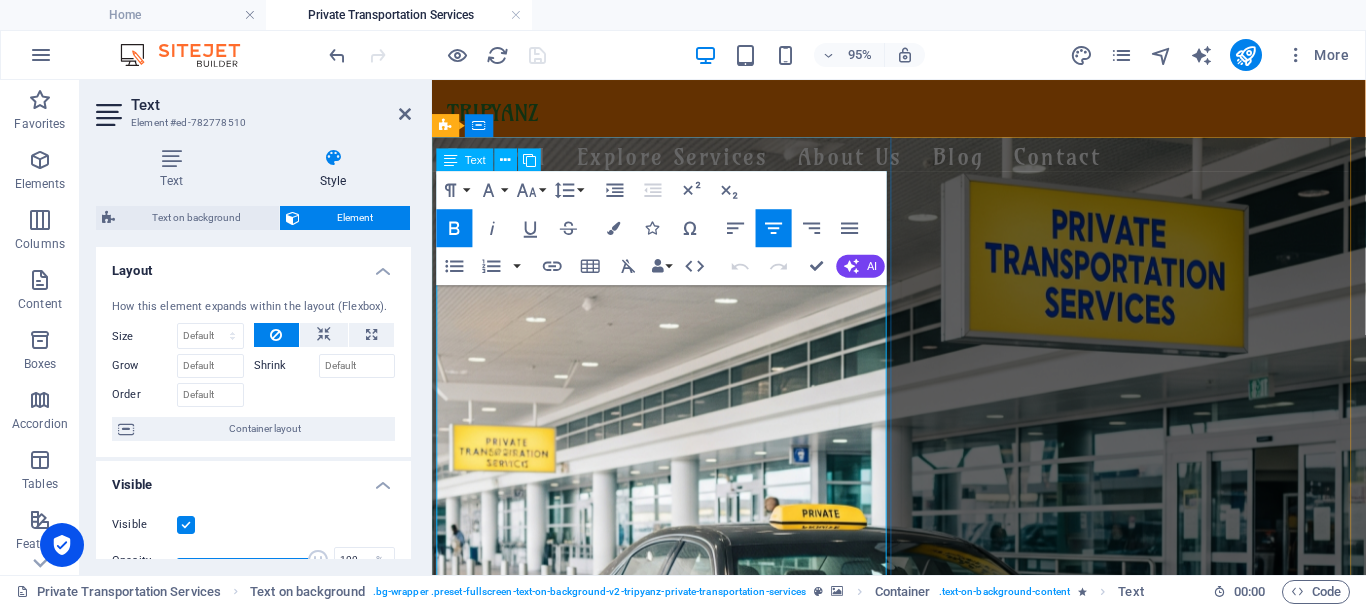click on "Whether you're landing at the airport in [GEOGRAPHIC_DATA], [PERSON_NAME], [GEOGRAPHIC_DATA], or [GEOGRAPHIC_DATA], [GEOGRAPHIC_DATA] is here to meet you with a smile — and a ride that suits your journey." at bounding box center [923, 1205] 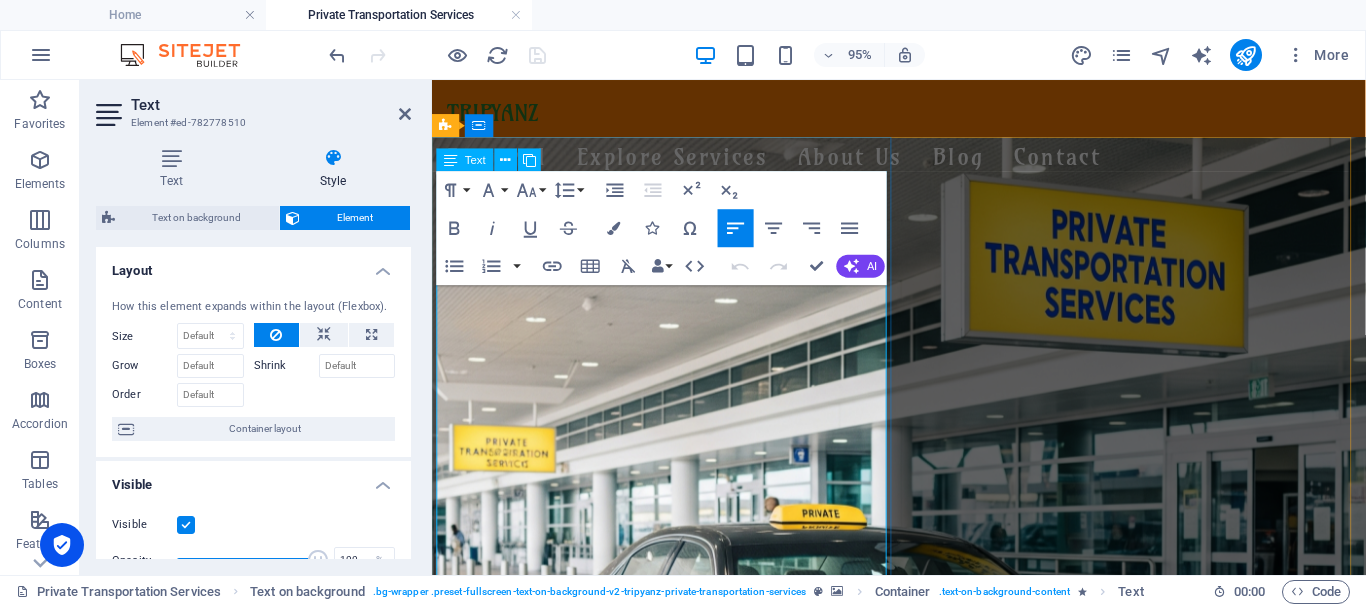 drag, startPoint x: 440, startPoint y: 383, endPoint x: 671, endPoint y: 396, distance: 231.36551 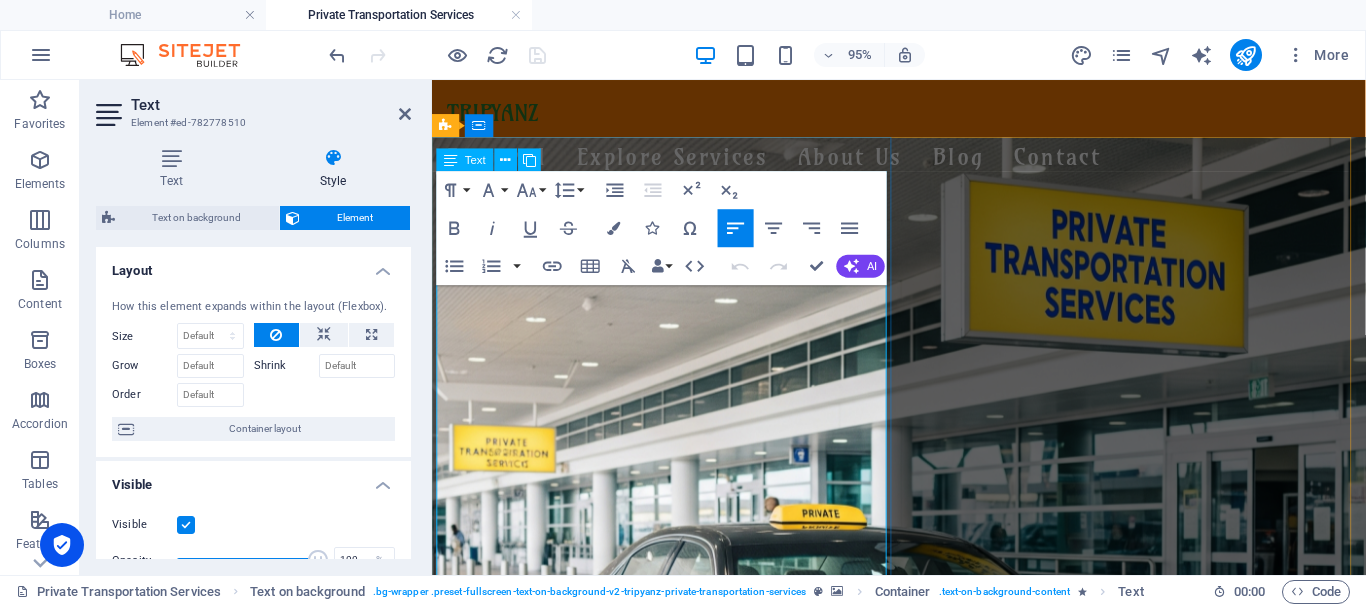 click on "Whether you're landing at the airport in [GEOGRAPHIC_DATA], [PERSON_NAME], [GEOGRAPHIC_DATA], or [GEOGRAPHIC_DATA], [GEOGRAPHIC_DATA] is here to meet you with a smile — and a ride that suits your journey." at bounding box center (923, 1205) 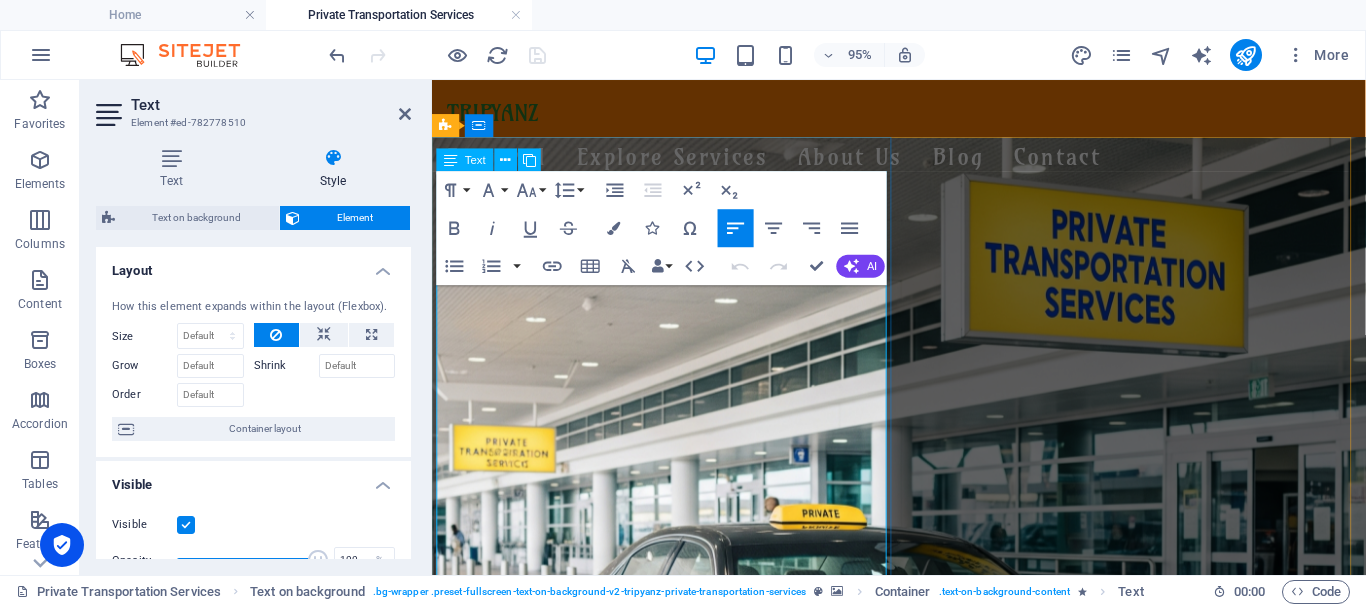 click on "Whether you're landing at the airport in [GEOGRAPHIC_DATA], [PERSON_NAME], [GEOGRAPHIC_DATA], or [GEOGRAPHIC_DATA], [GEOGRAPHIC_DATA] is here to meet you with a smile — and a ride that suits your journey." at bounding box center [923, 1205] 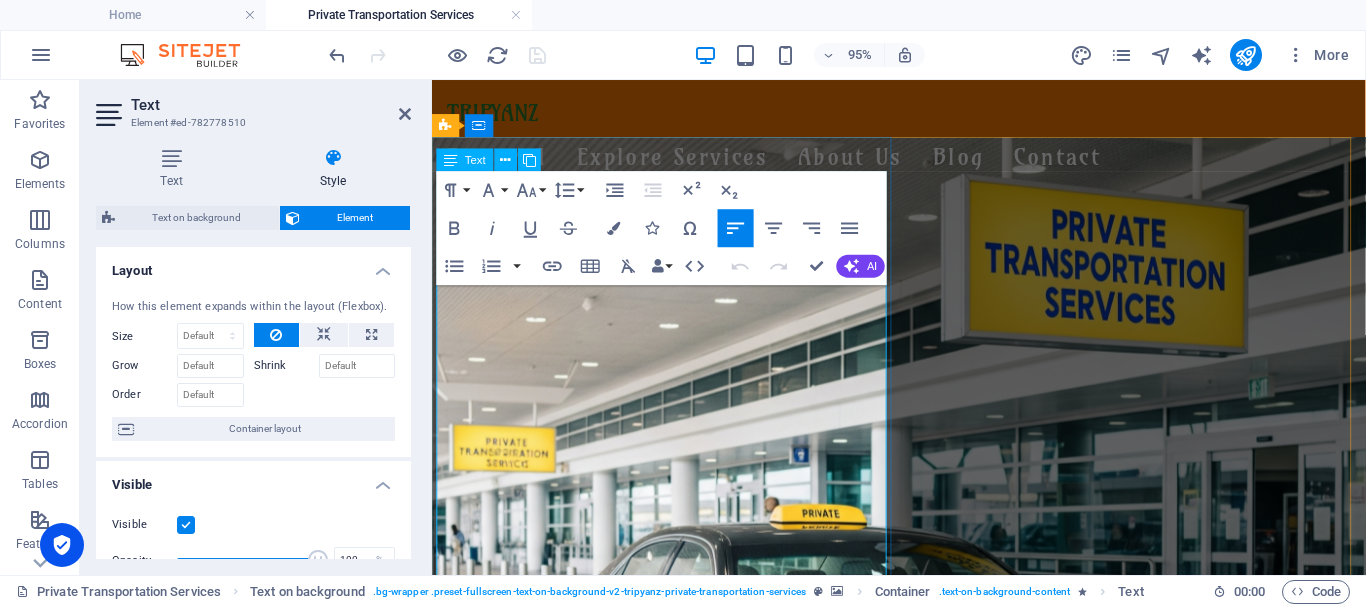 type 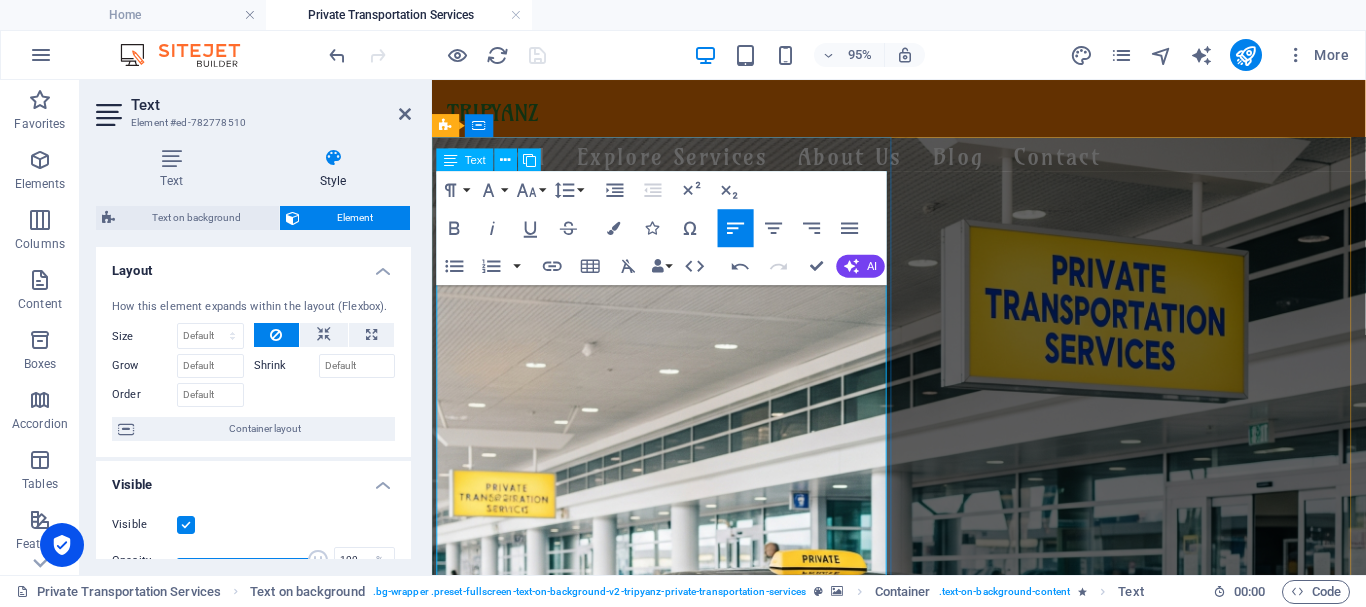 drag, startPoint x: 700, startPoint y: 407, endPoint x: 755, endPoint y: 411, distance: 55.145264 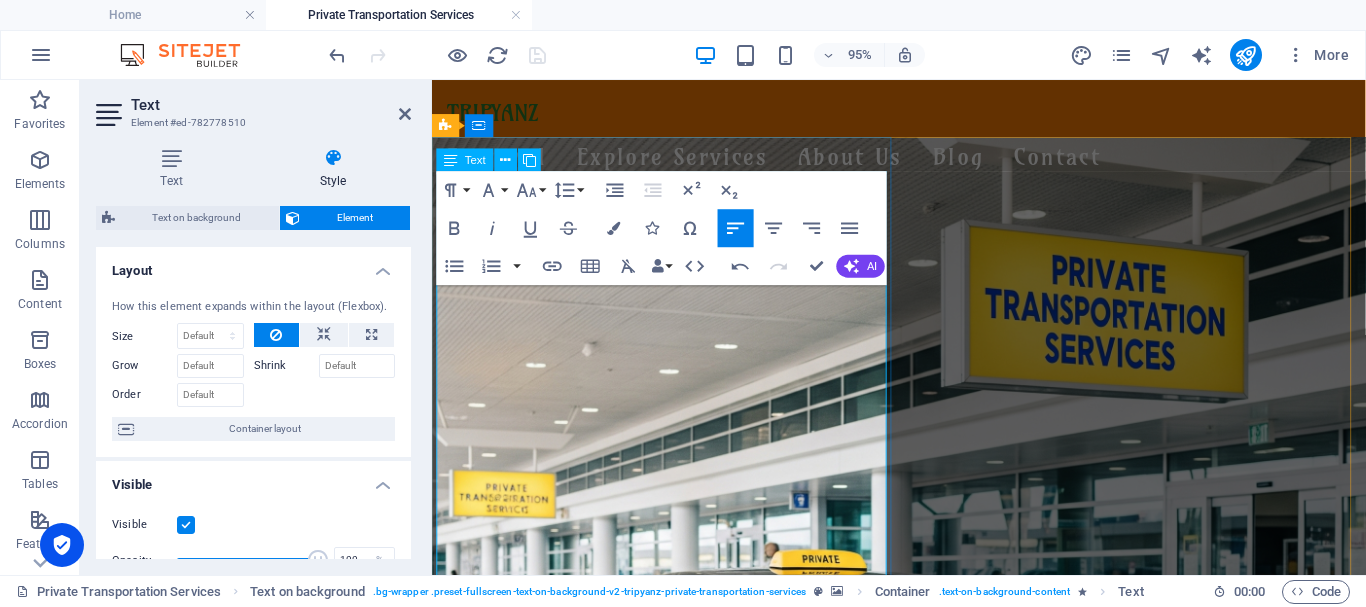 click on "Whether you're landing at the airport in [GEOGRAPHIC_DATA], [PERSON_NAME], [GEOGRAPHIC_DATA], [GEOGRAPHIC_DATA],  or [GEOGRAPHIC_DATA], [GEOGRAPHIC_DATA] is here to meet you with a smile — and a ride that suits your journey." at bounding box center [923, 1301] 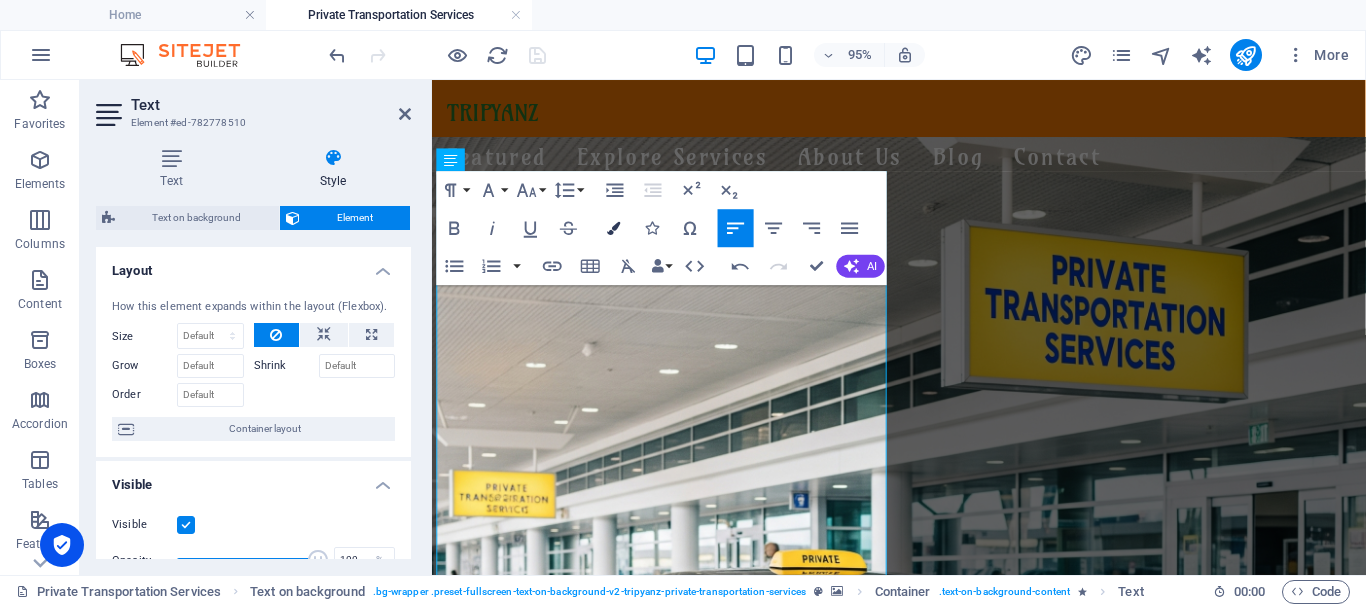 click at bounding box center [614, 228] 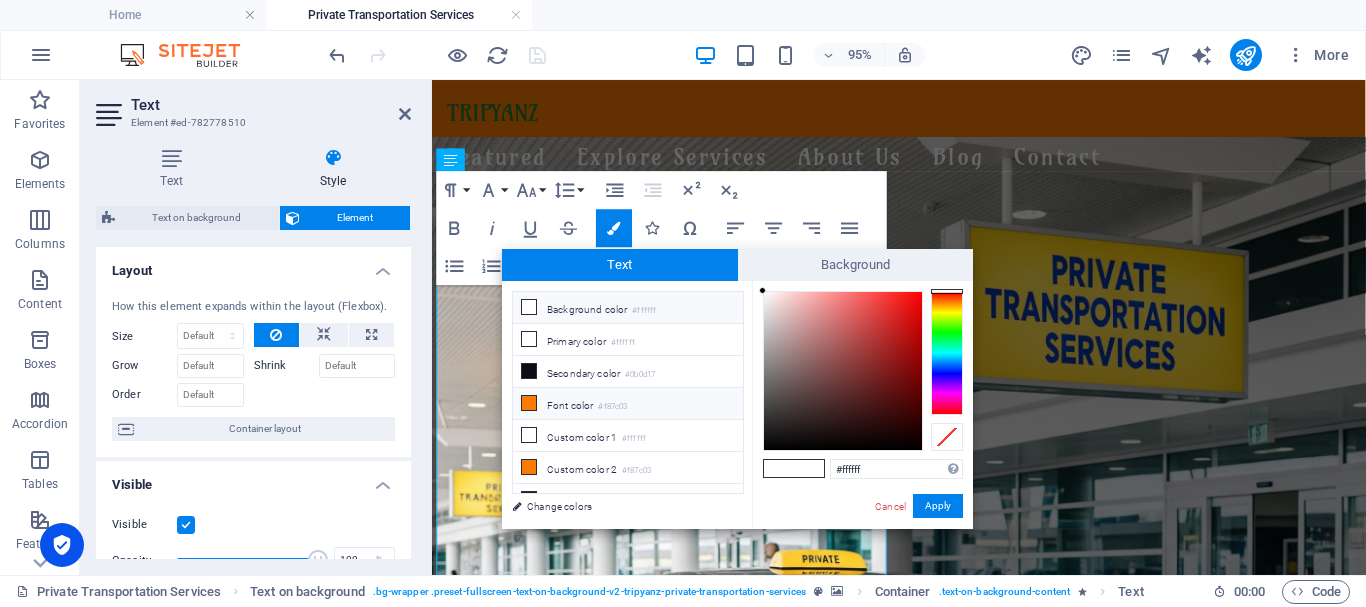 click on "#f87c03" at bounding box center [612, 407] 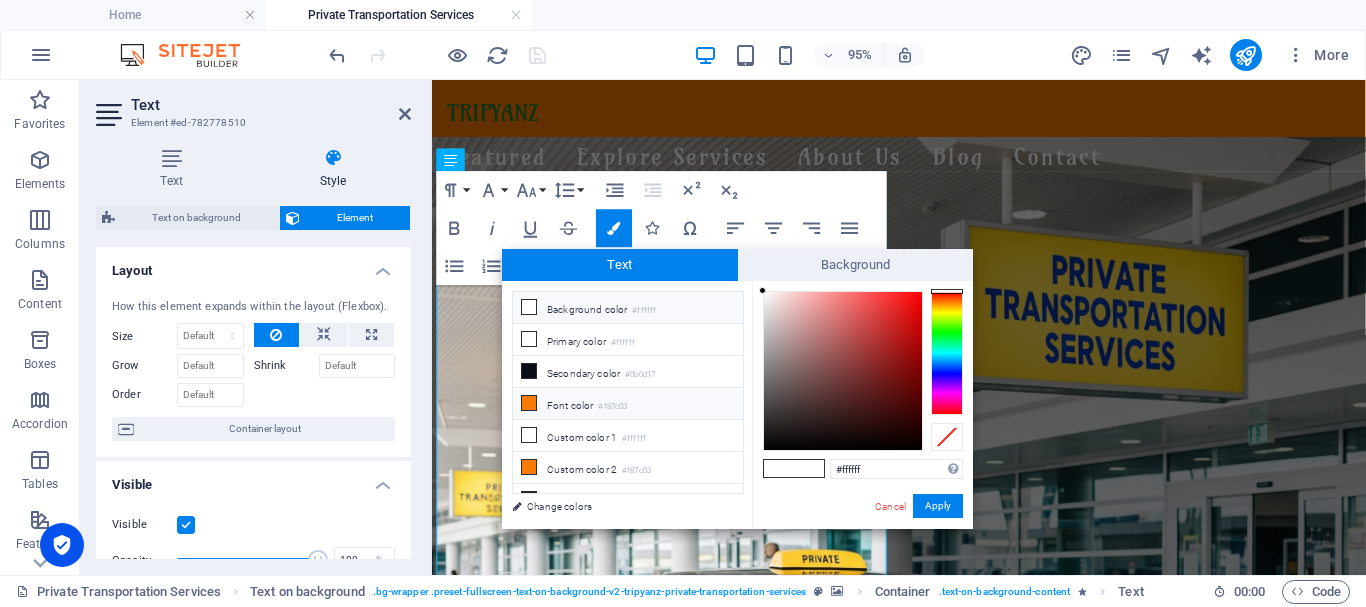 type on "#f87c03" 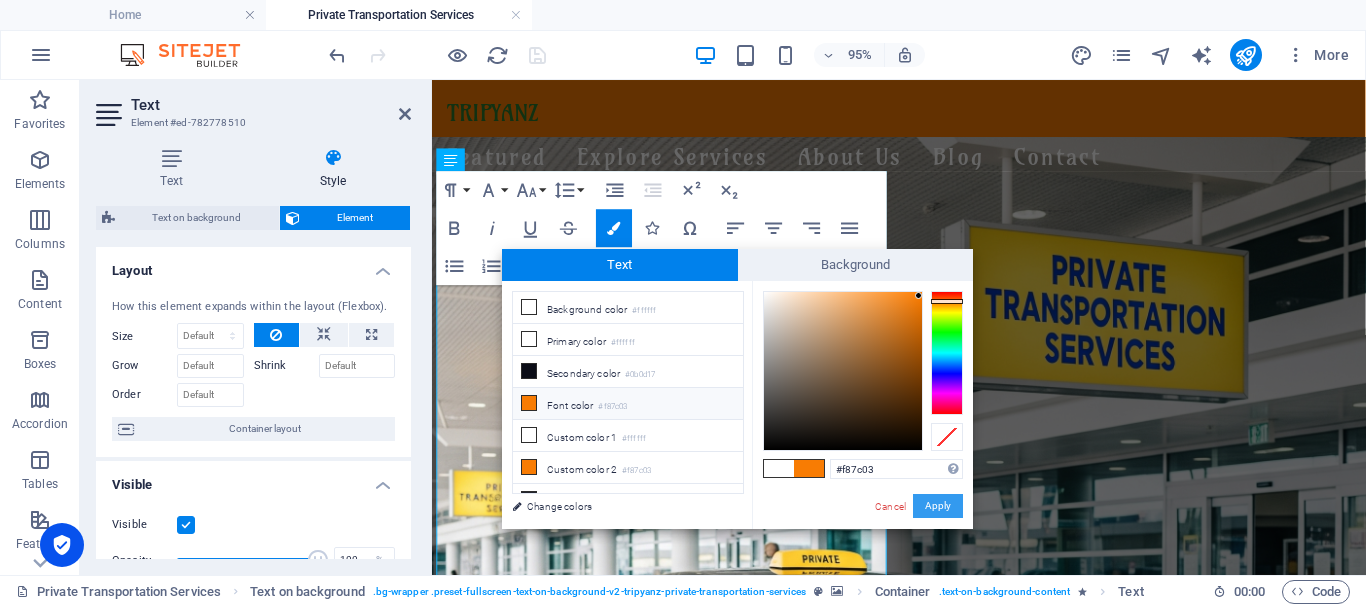click on "Apply" at bounding box center (938, 506) 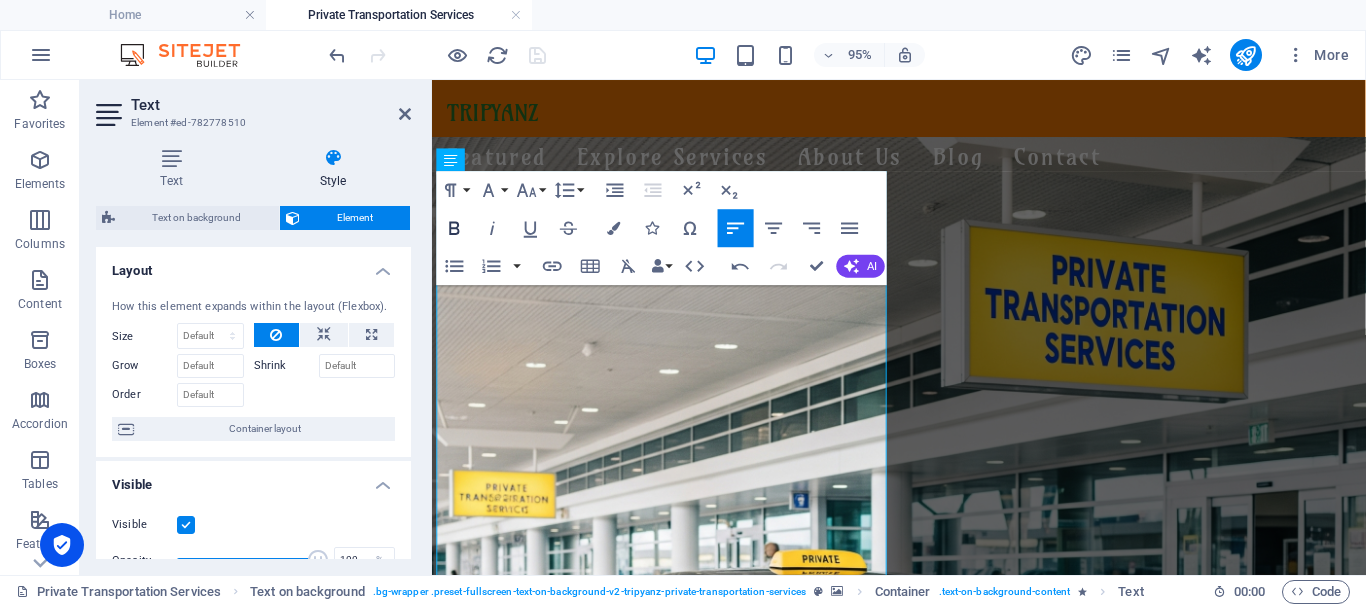 click 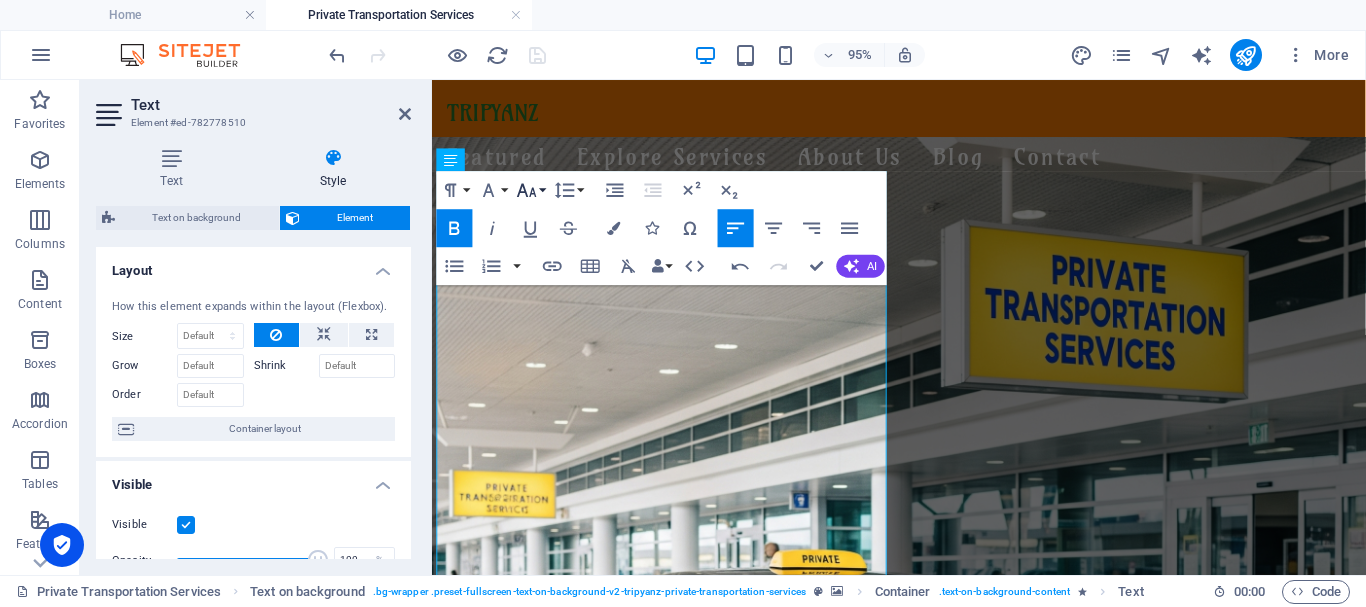 click on "Font Size" at bounding box center [531, 190] 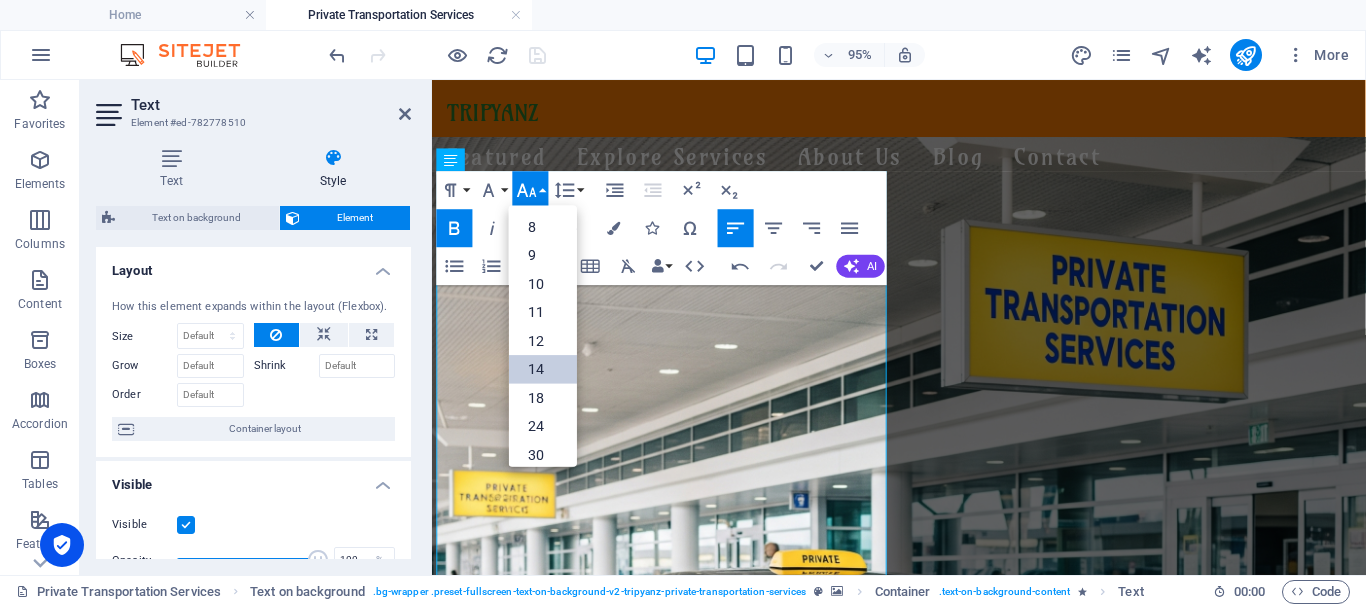 click on "14" at bounding box center [543, 370] 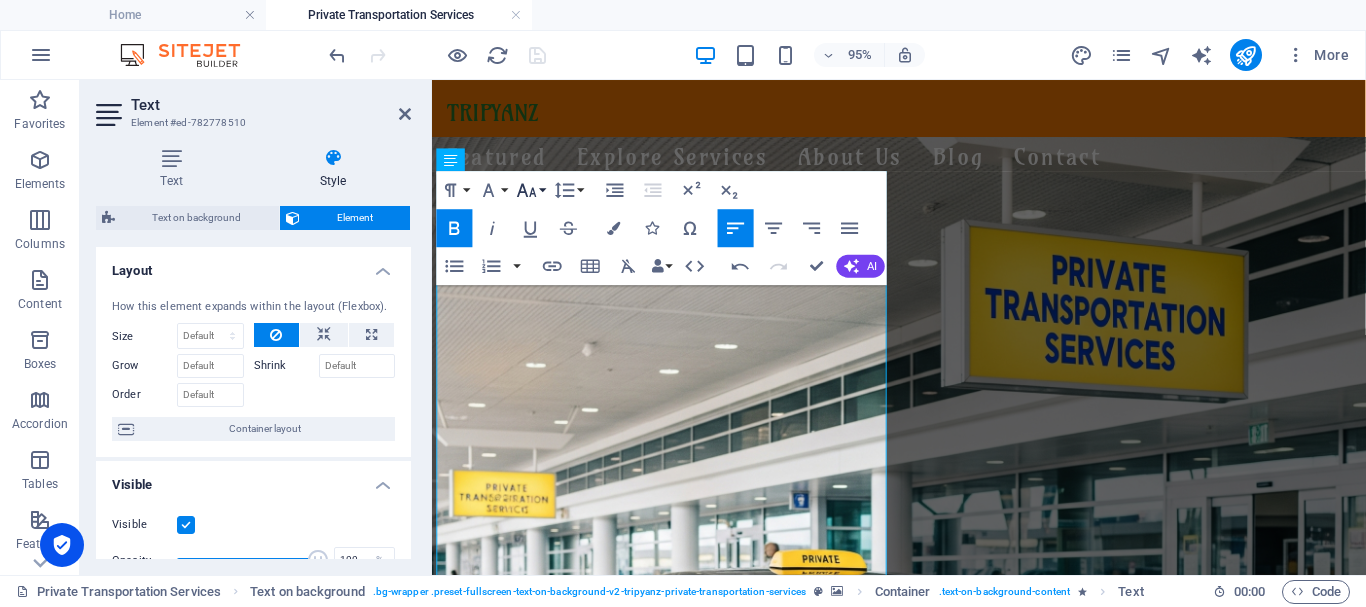 click on "Font Size" at bounding box center [531, 190] 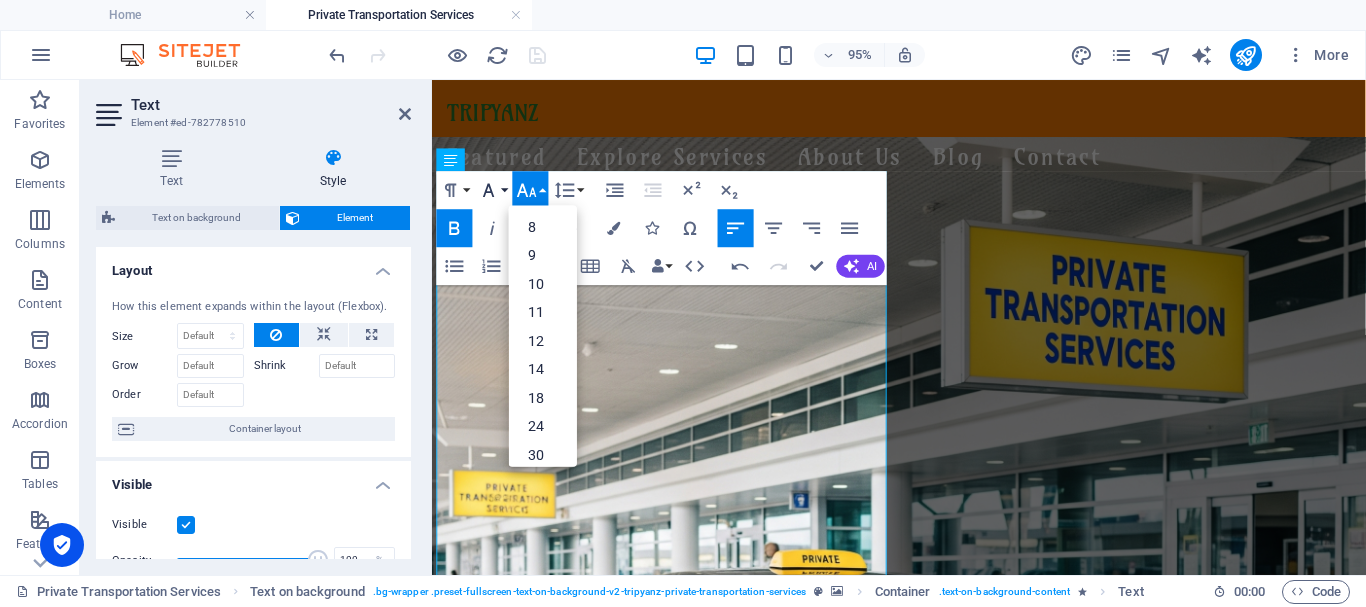 click on "Font Family" at bounding box center (493, 190) 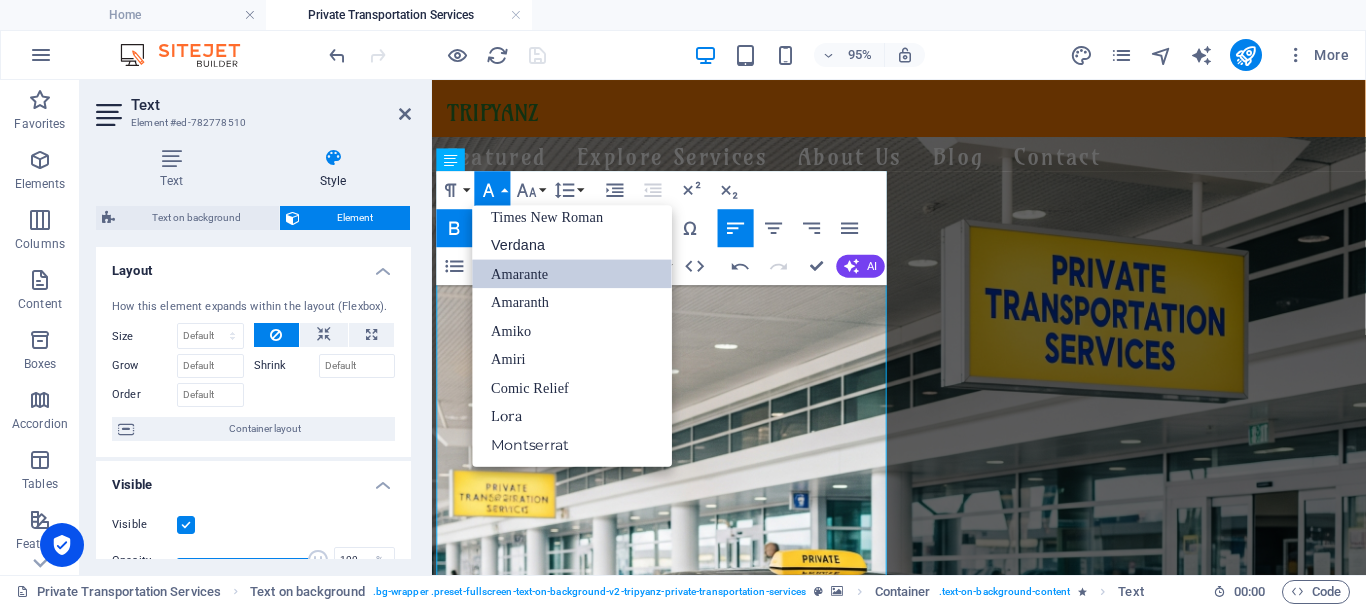scroll, scrollTop: 131, scrollLeft: 0, axis: vertical 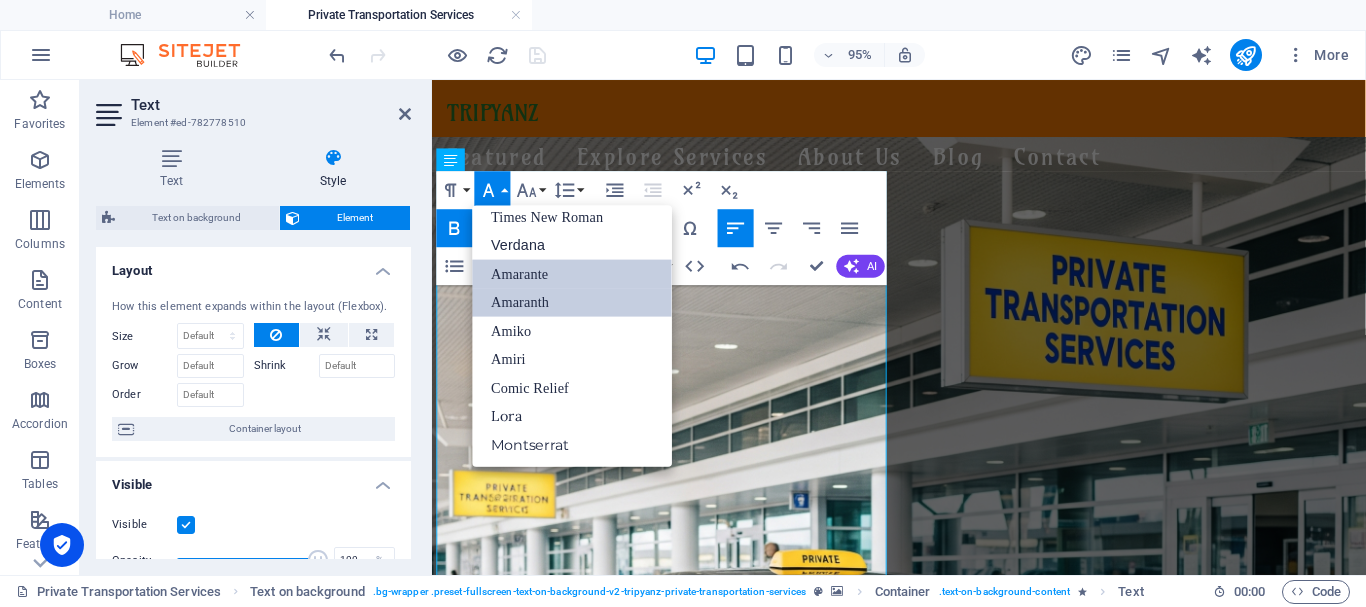 click on "Amaranth" at bounding box center [573, 302] 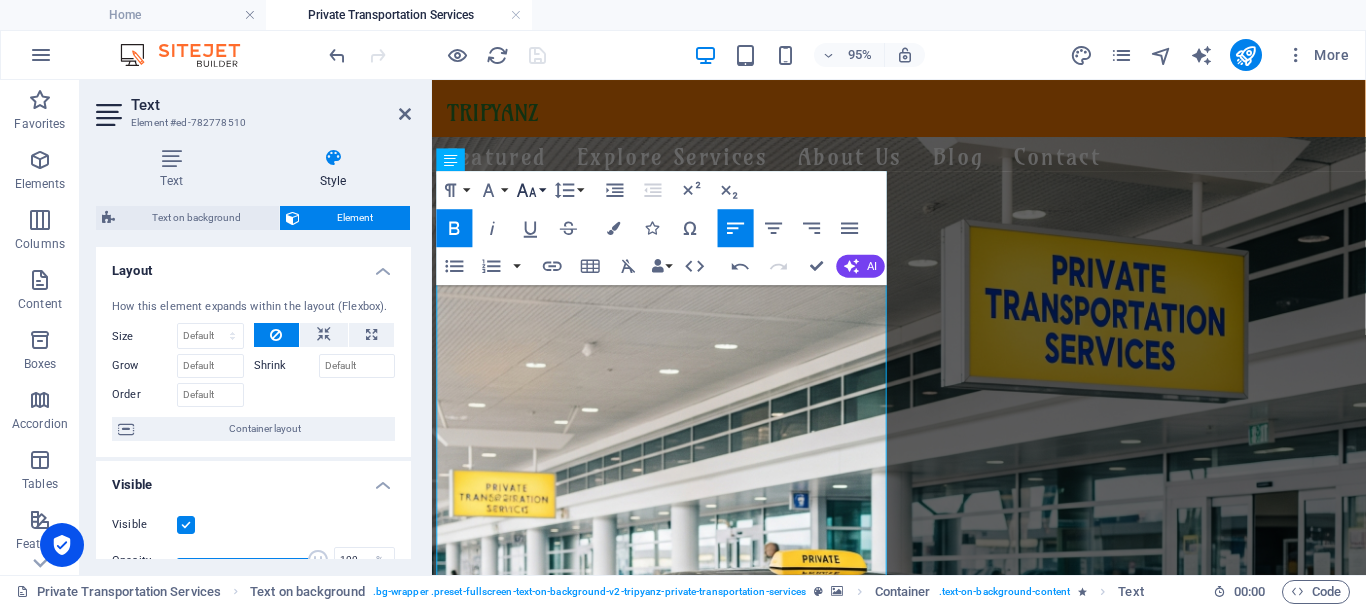 click on "Font Size" at bounding box center [531, 190] 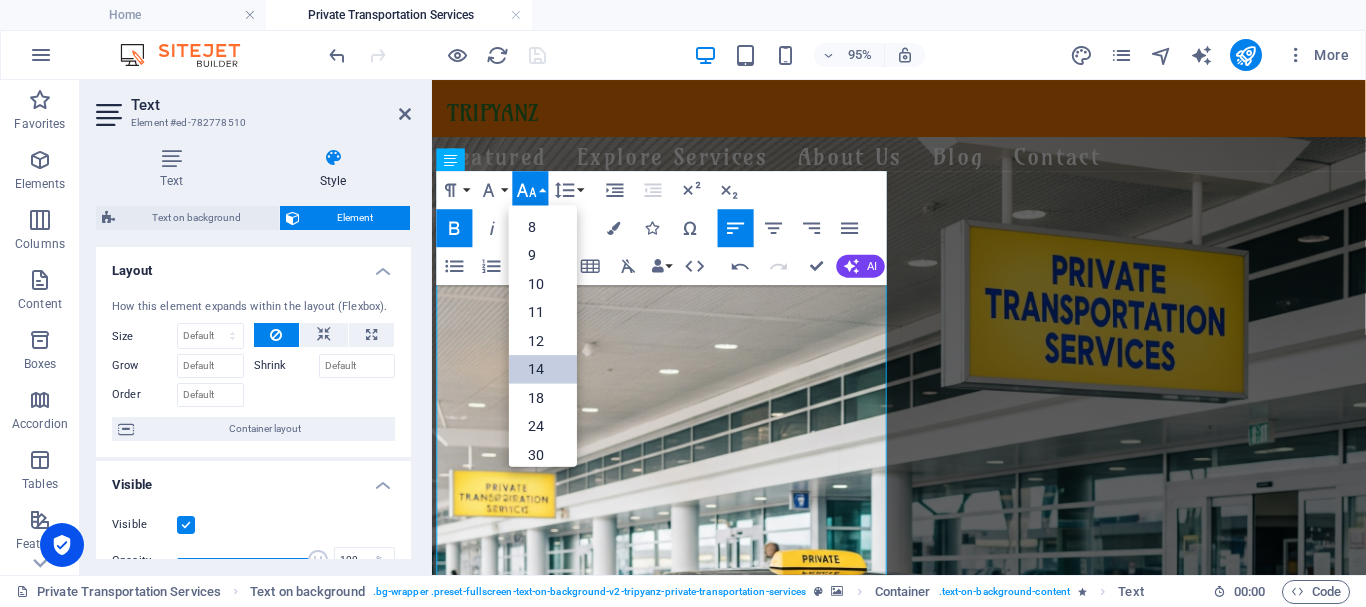click on "14" at bounding box center [543, 370] 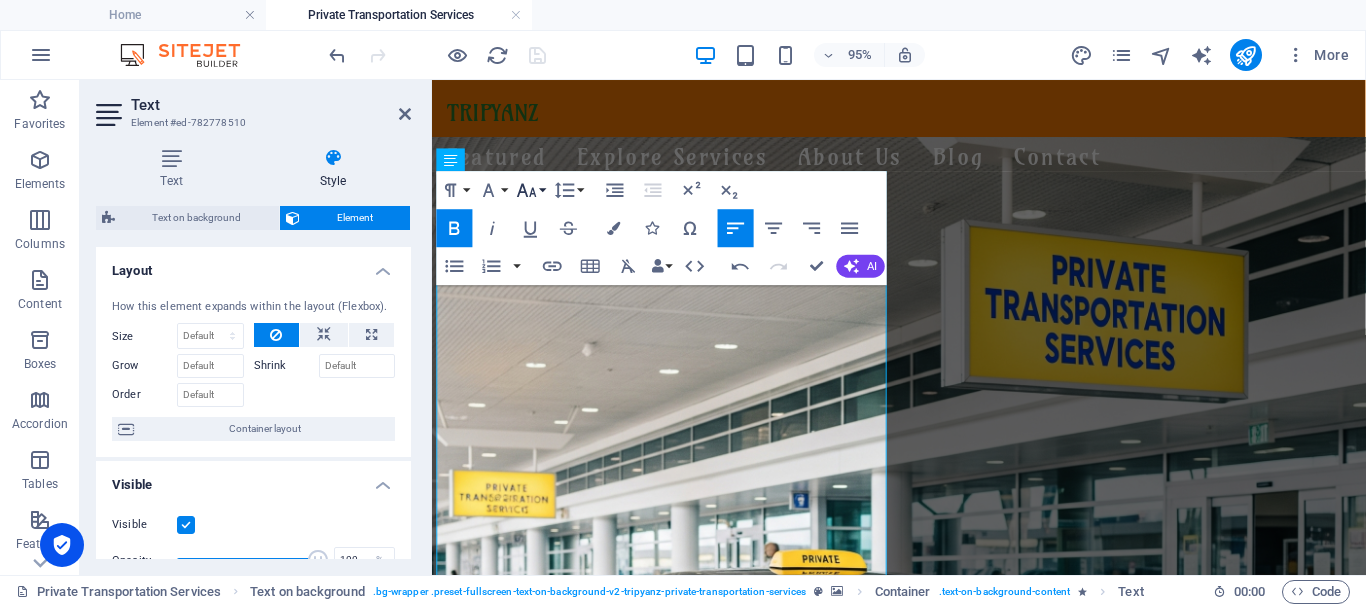 click 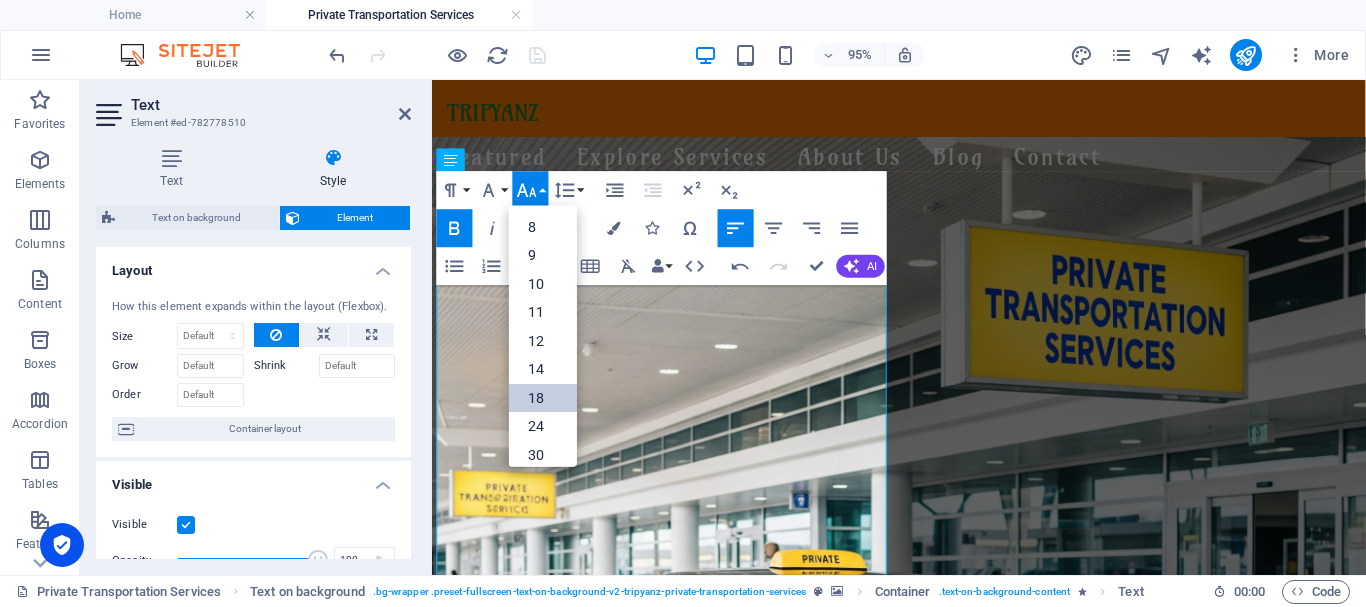 click on "18" at bounding box center (543, 398) 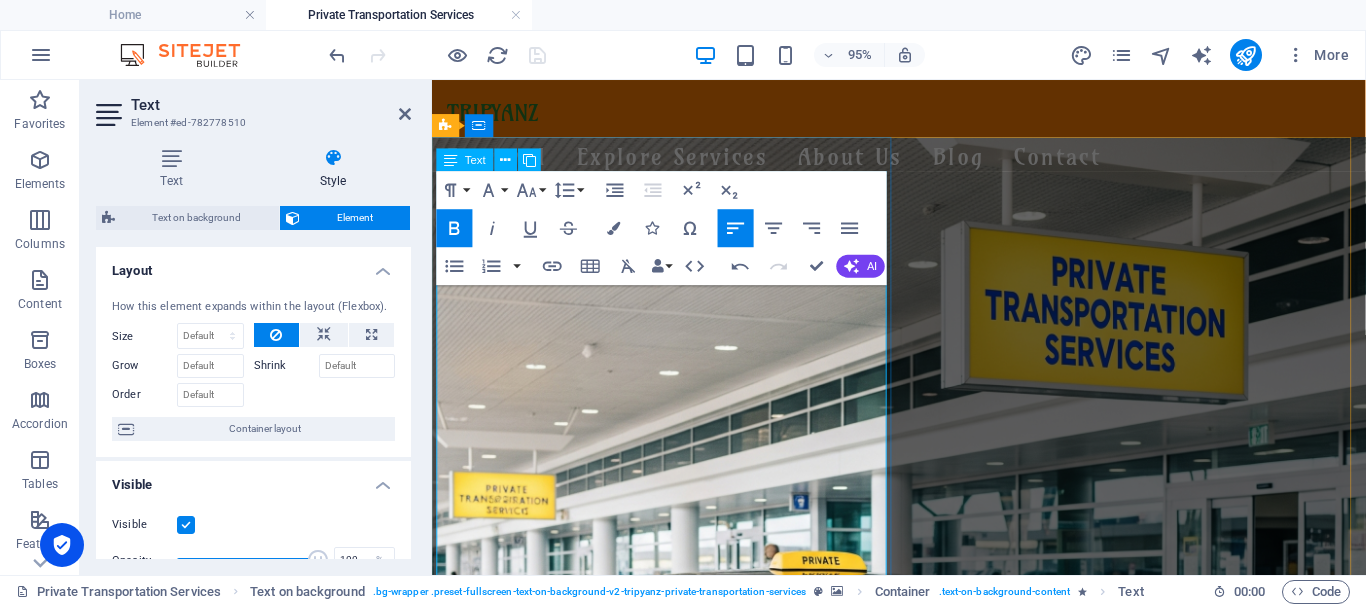 click on "Tripyanz" at bounding box center [619, 1317] 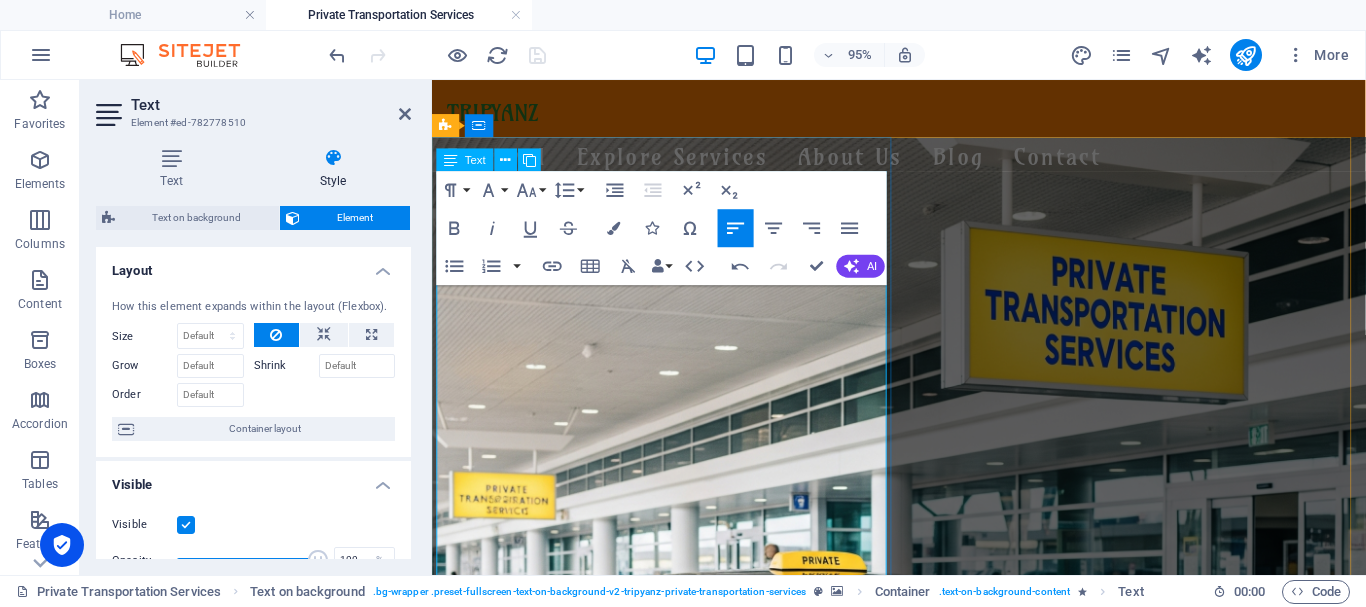 drag, startPoint x: 440, startPoint y: 382, endPoint x: 788, endPoint y: 441, distance: 352.966 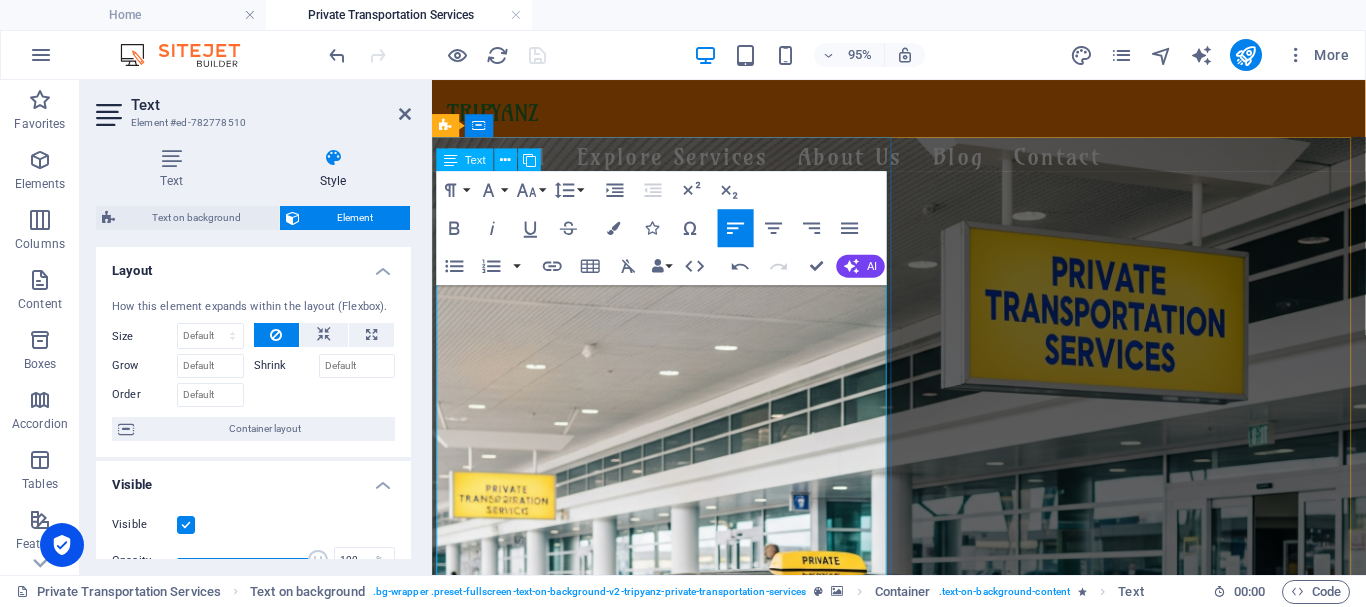 click on "Whether you're landing at the airport in [GEOGRAPHIC_DATA], [PERSON_NAME], [GEOGRAPHIC_DATA], [GEOGRAPHIC_DATA], or [GEOGRAPHIC_DATA],  [GEOGRAPHIC_DATA]  is here to meet you with a smile — and a ride that suits your journey." at bounding box center [923, 1305] 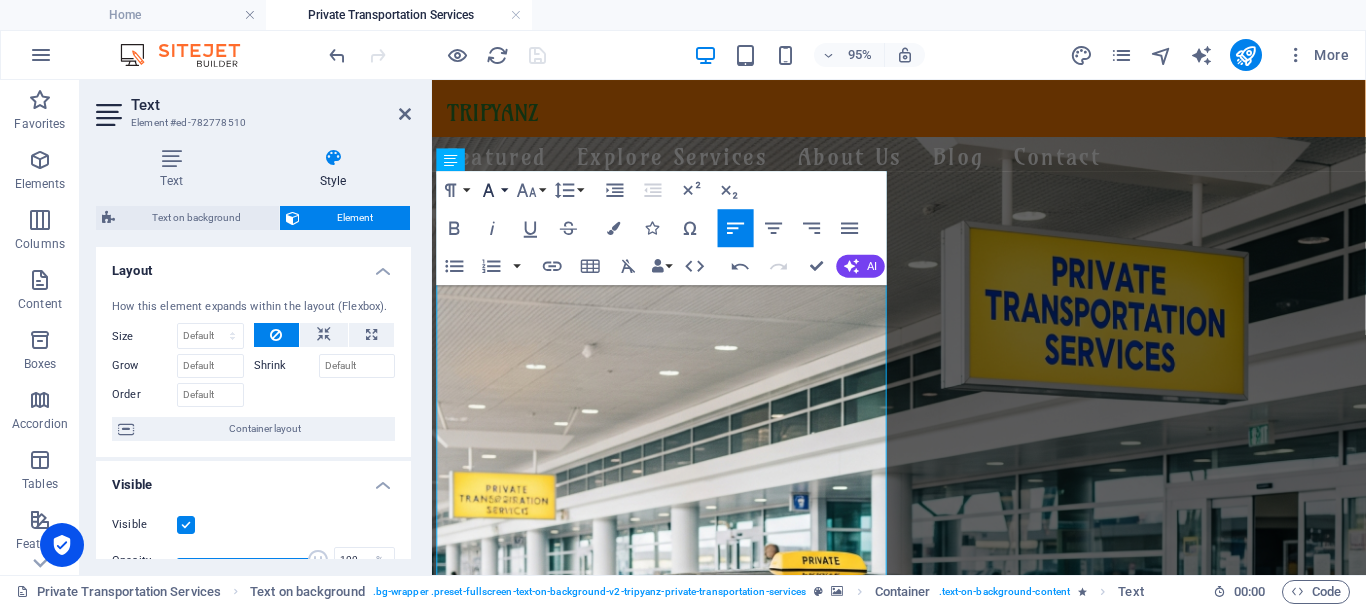click on "Font Family" at bounding box center (493, 190) 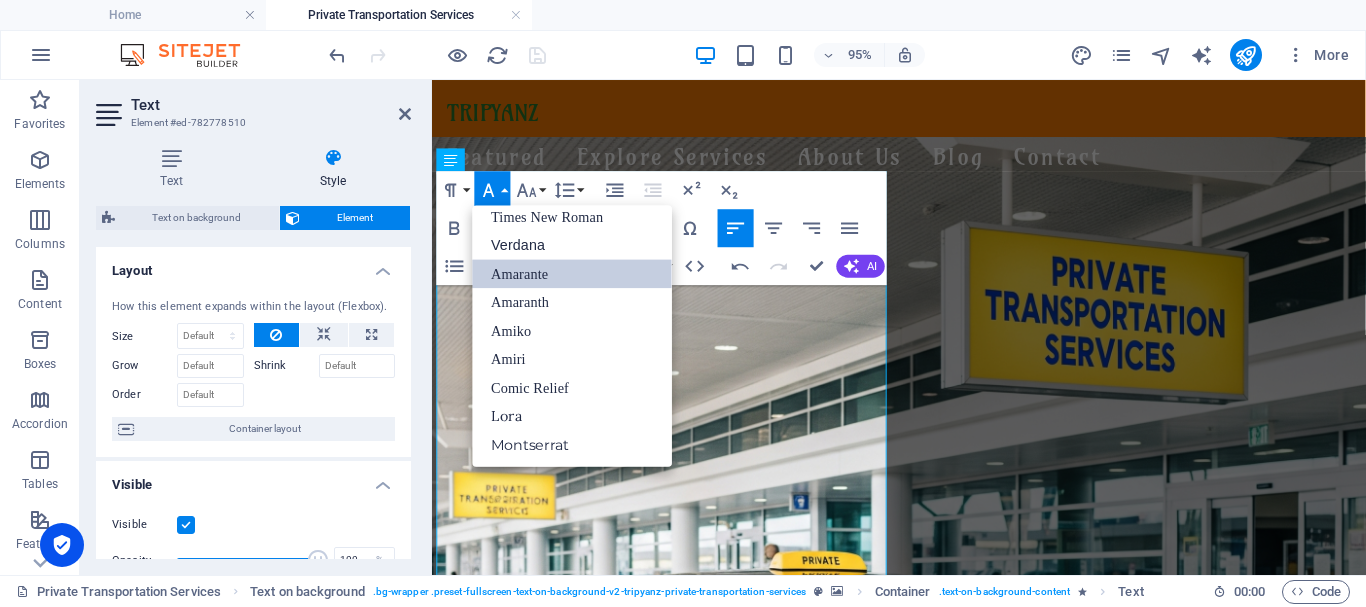 scroll, scrollTop: 131, scrollLeft: 0, axis: vertical 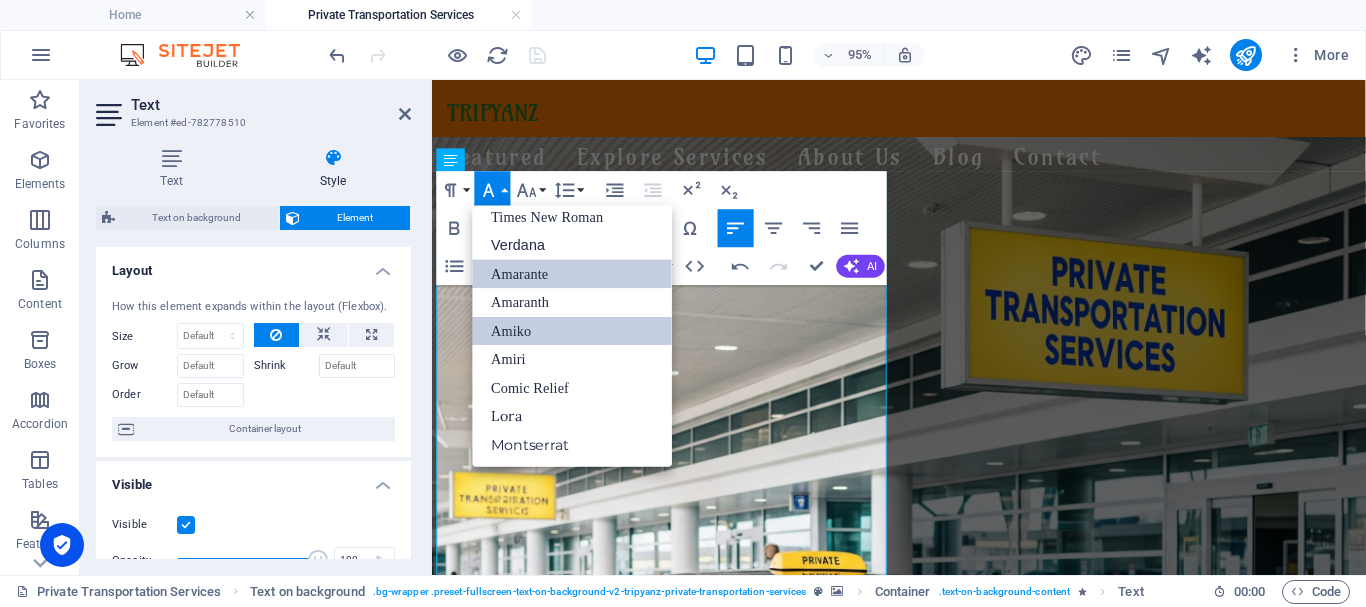 click on "Amiko" at bounding box center (573, 331) 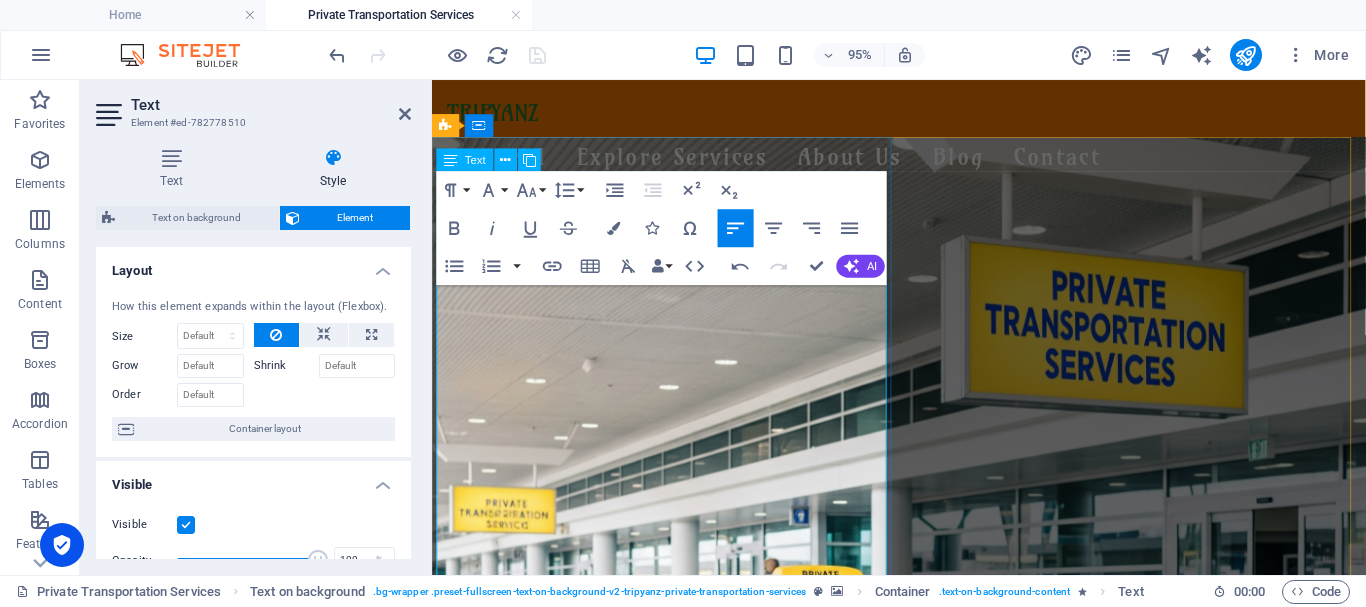click on "Whether you're landing at the airport in [GEOGRAPHIC_DATA], [PERSON_NAME], [GEOGRAPHIC_DATA], [GEOGRAPHIC_DATA], or [GEOGRAPHIC_DATA]," at bounding box center (850, 1336) 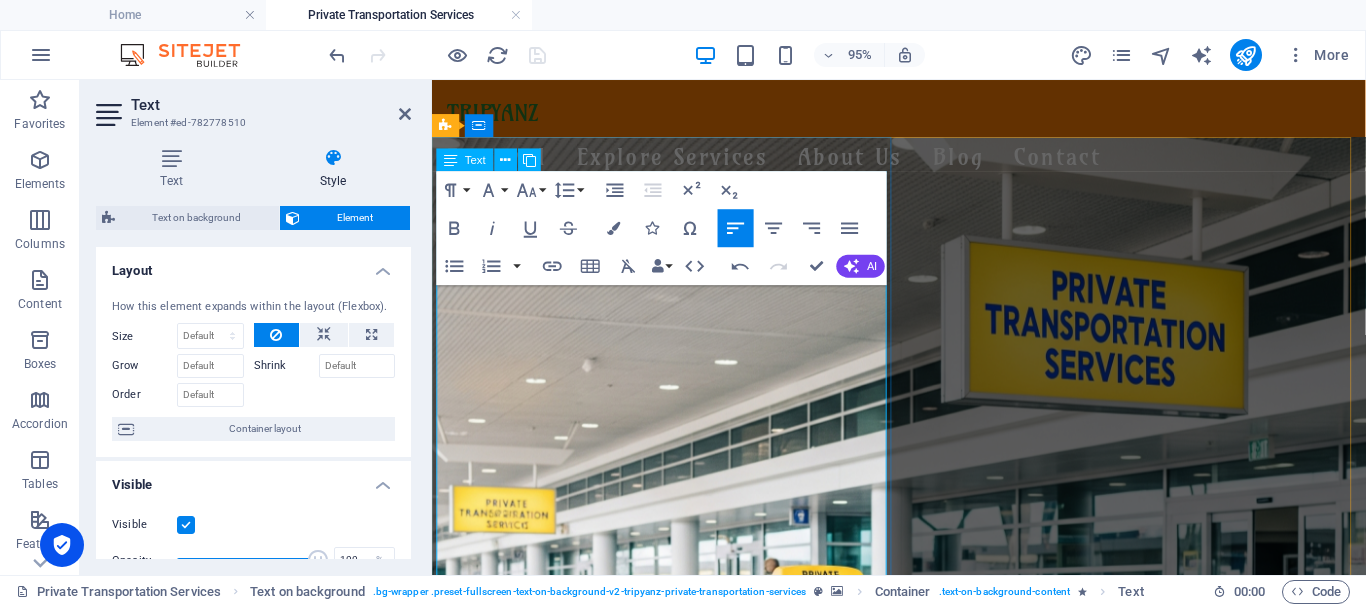 click on "Whether you're landing at the airport in [GEOGRAPHIC_DATA], [PERSON_NAME], [GEOGRAPHIC_DATA], [GEOGRAPHIC_DATA], or [GEOGRAPHIC_DATA]," at bounding box center [850, 1336] 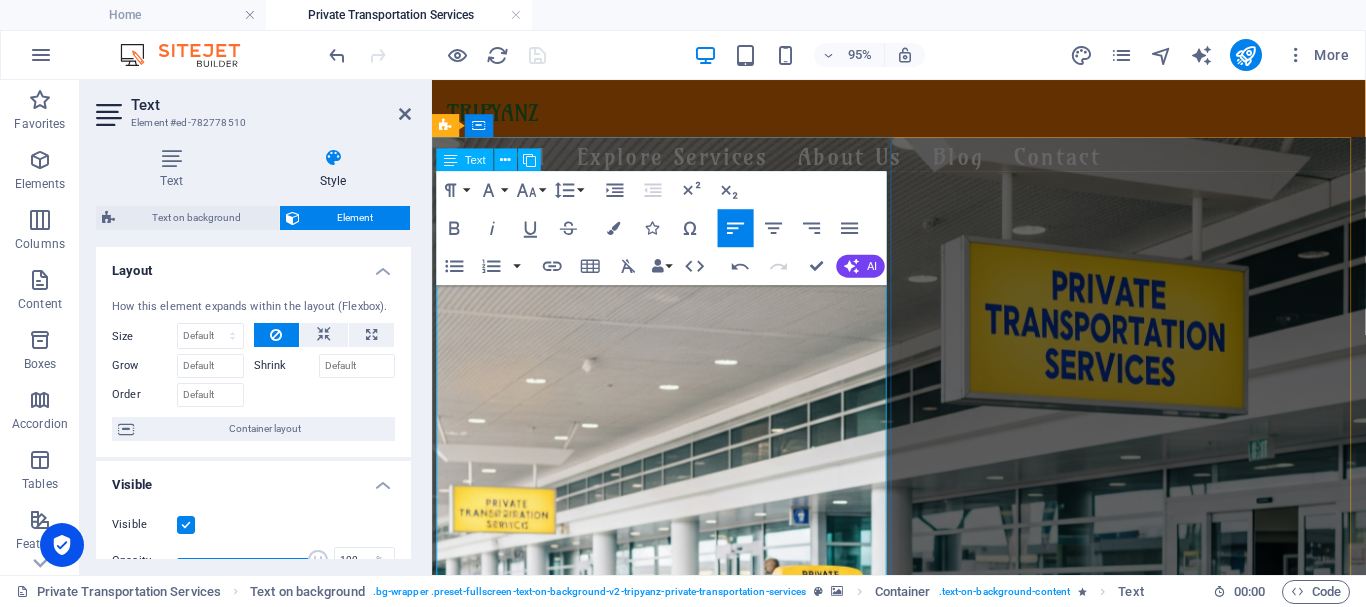 click on "Tripyanz" at bounding box center [860, 1349] 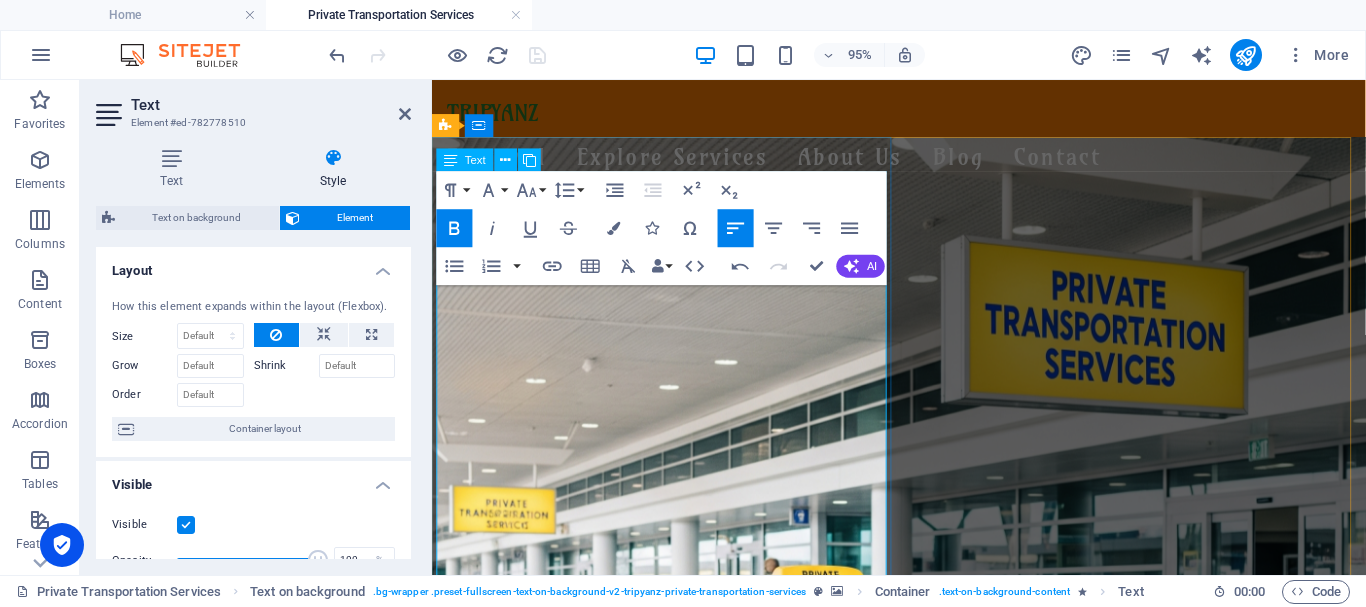 drag, startPoint x: 655, startPoint y: 443, endPoint x: 637, endPoint y: 441, distance: 18.110771 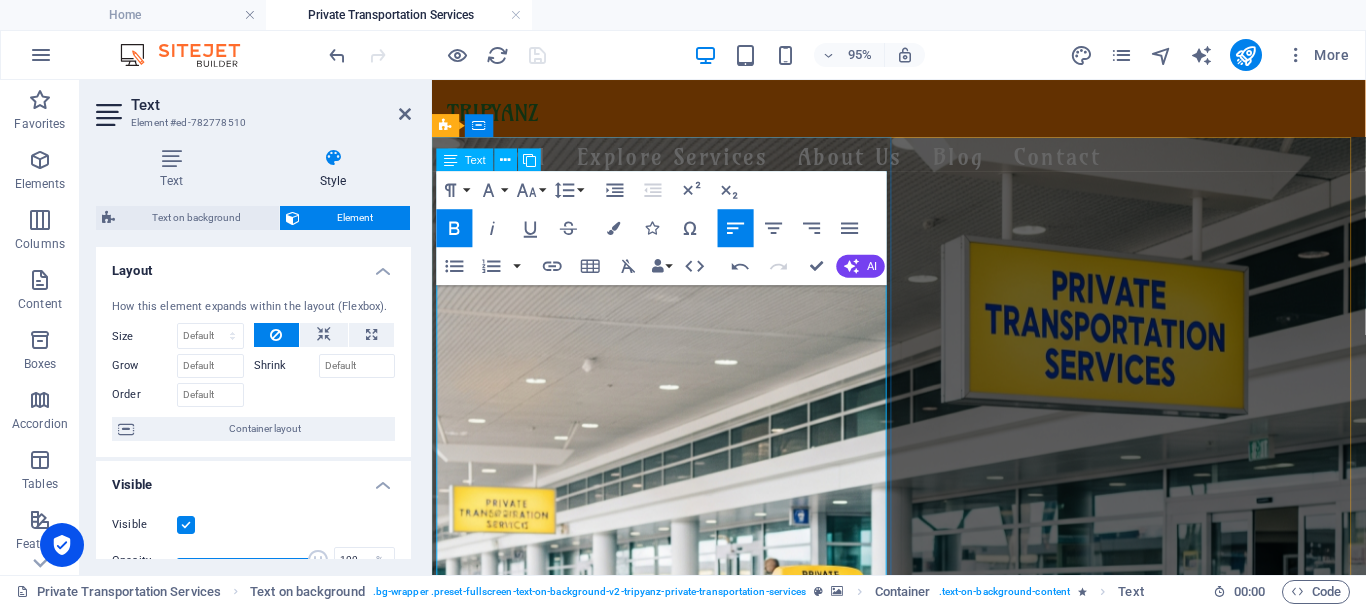 click on "is here to meet you with a smile — and a ride that suits your journey." at bounding box center (899, 1363) 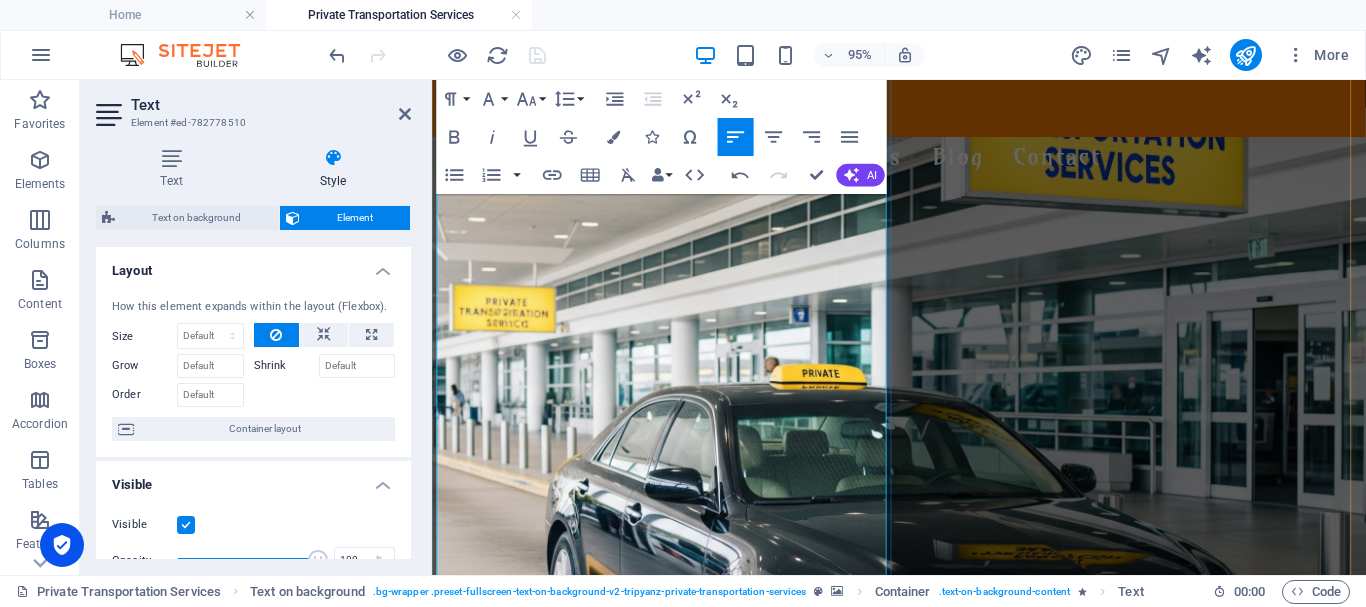 scroll, scrollTop: 200, scrollLeft: 0, axis: vertical 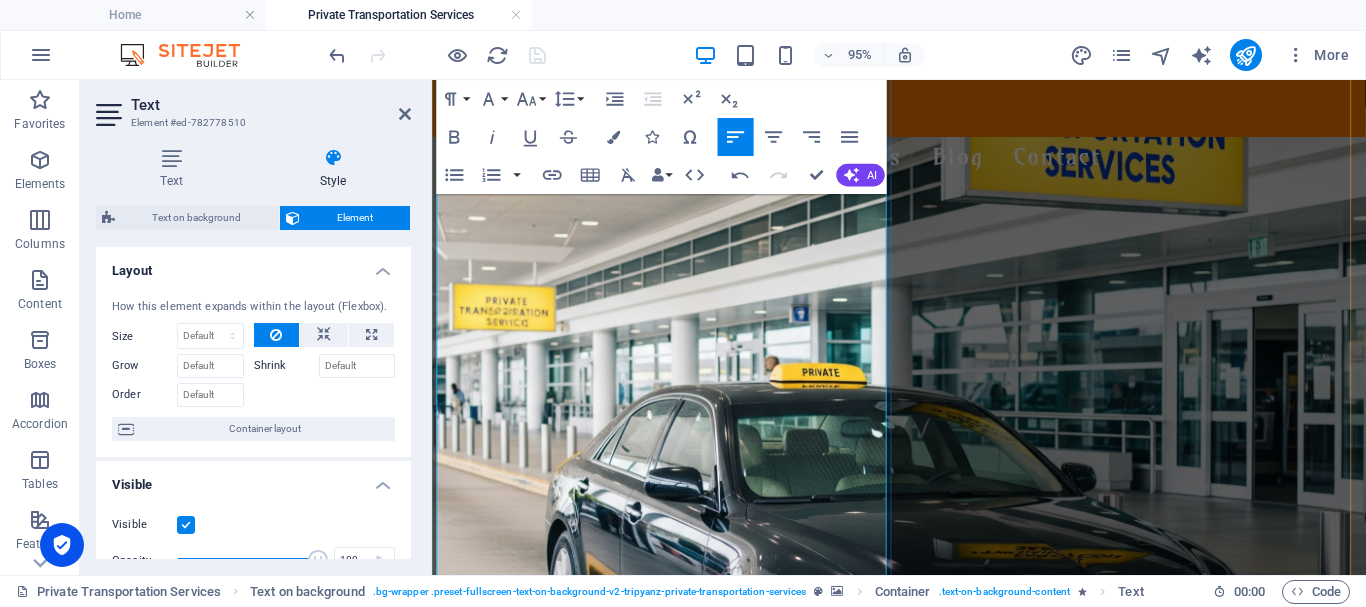 click on "✈️ Airport pickups & drop-offs" at bounding box center [935, 1188] 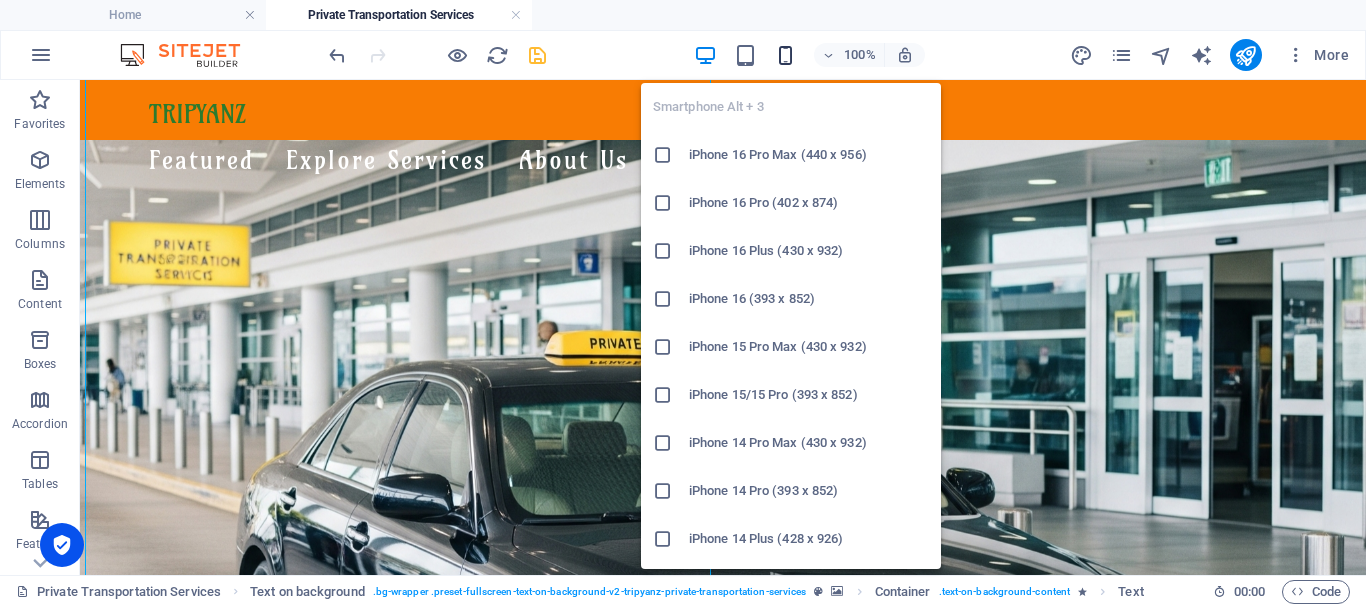 click at bounding box center [785, 55] 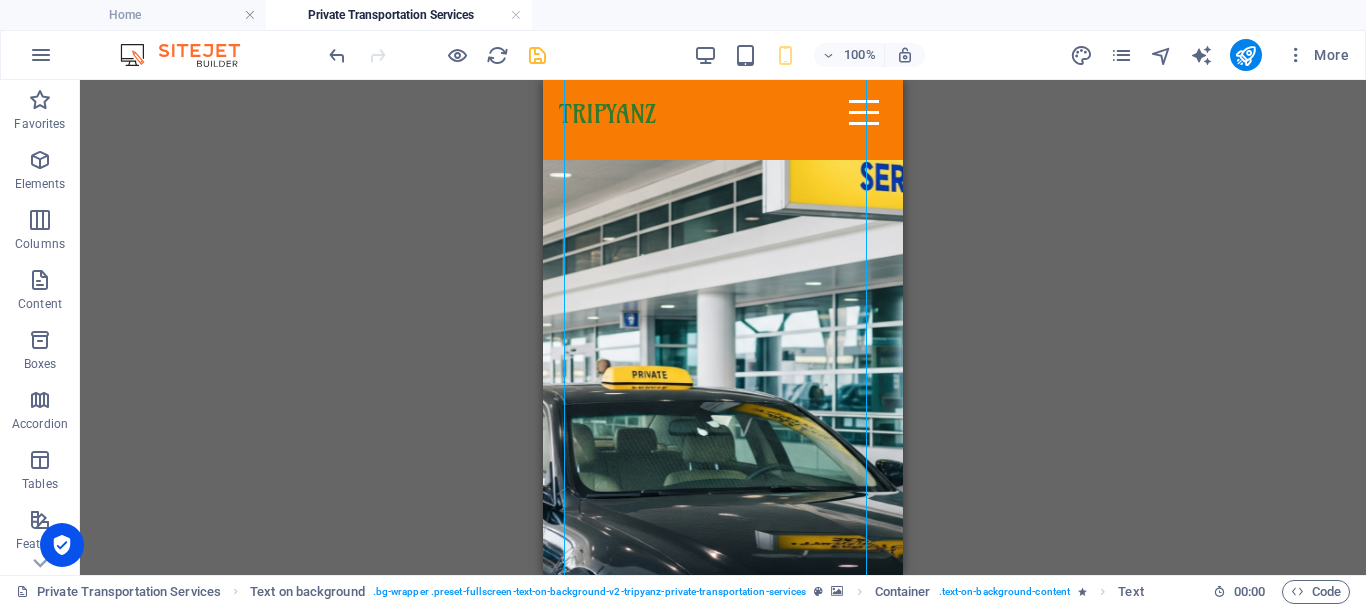 click at bounding box center [723, 398] 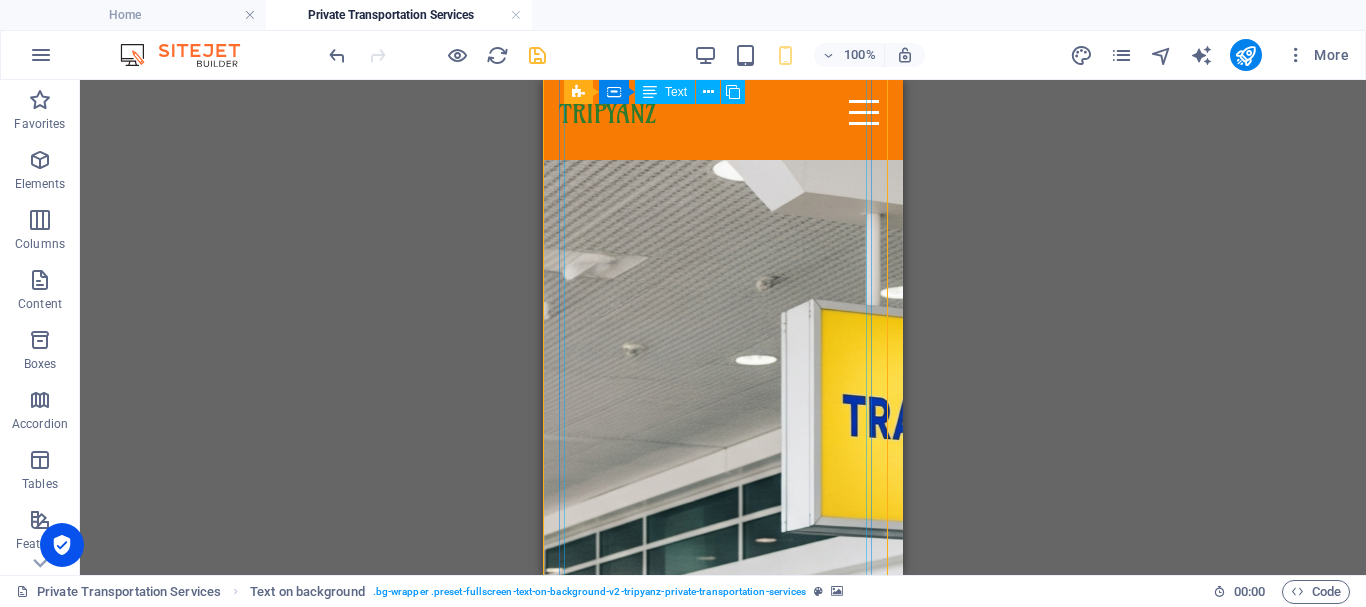 scroll, scrollTop: 0, scrollLeft: 0, axis: both 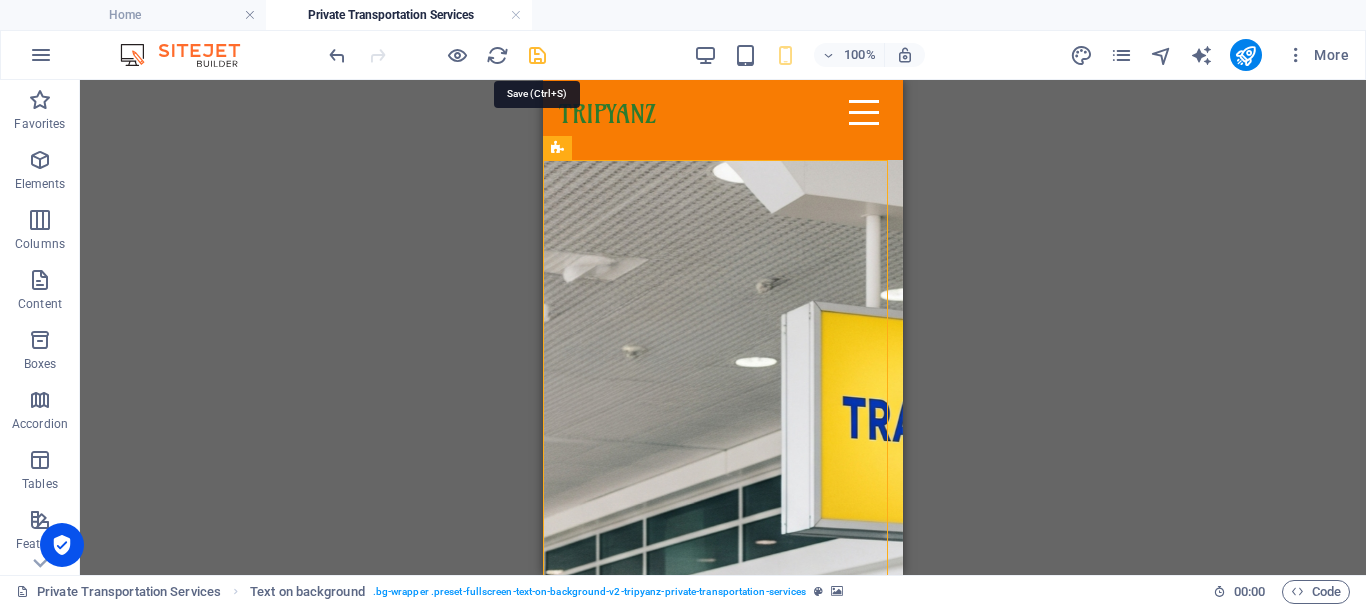 click at bounding box center (537, 55) 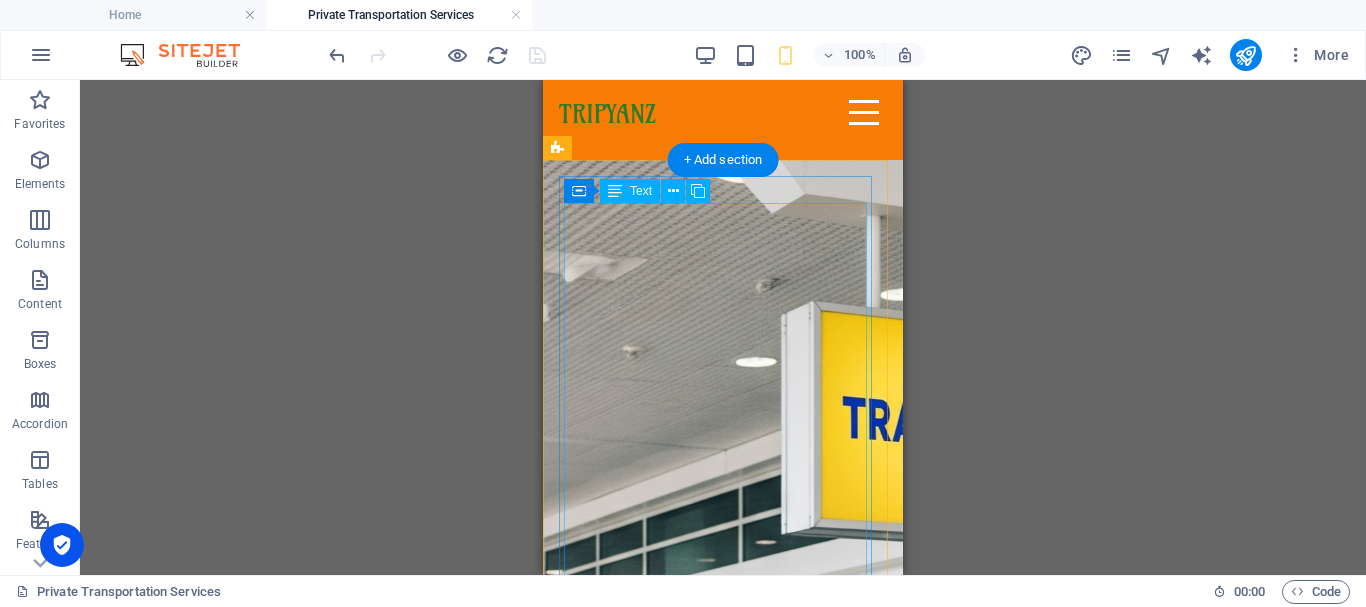 click on "Comfort, Safety & Style — Wherever You Land, We’re Read y! Whether you're landing at the airport in [GEOGRAPHIC_DATA], [PERSON_NAME], [GEOGRAPHIC_DATA], [GEOGRAPHIC_DATA], or [GEOGRAPHIC_DATA],  [GEOGRAPHIC_DATA]  is here to meet you with a smile and a ride that suits your journey. ✨ Travel Across [GEOGRAPHIC_DATA] with Ease ✈️ Airport pickups & drop-offs 🌊 Hotel transfers & beach resorts 🏝️ Day trips, excursions & multi-city rides 🚙 Vehicles for Everyone From sleek sedans to roomy vans and minibuses, our air-conditioned fleet is ideal for solo travelers, couples, families, and groups. Enjoy a smooth ride — your comfort comes first! 👨‍✈️ Our Drivers & Service Team All our drivers are friendly, experienced, and punctual, with strong local knowledge. Behind the scenes, our customer service team provides continuous follow-up and real-time support to make sure your trip runs perfectly. 💬 Why Tripyanz Transportation? ✅ Reliable airport transfers ✅ Multilingual customer support ✅ Clean, modern vehicles" at bounding box center [723, 2127] 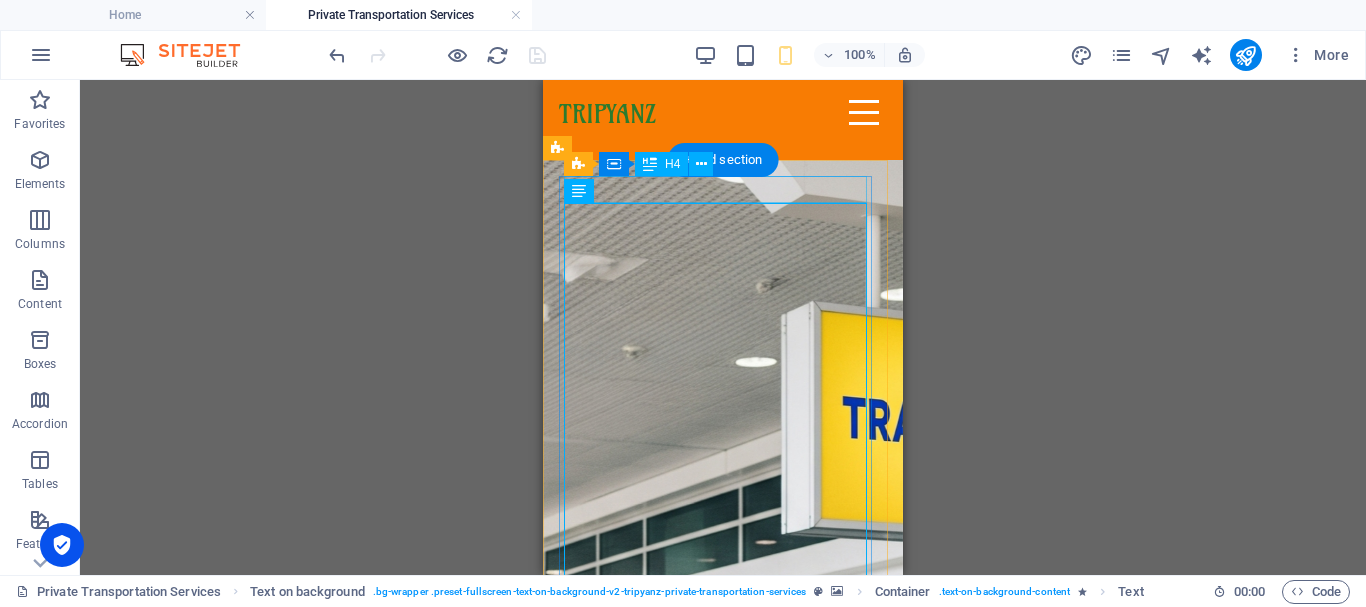 click on "Private Transportation Services" at bounding box center [723, 1485] 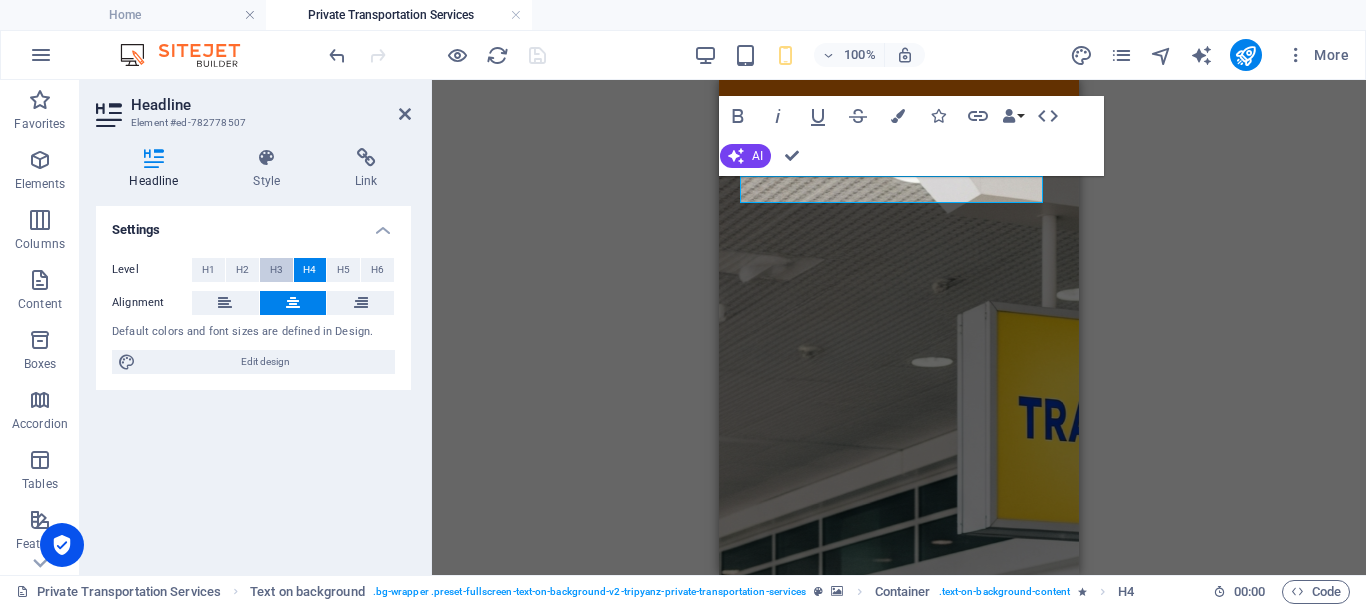 click on "H3" at bounding box center (276, 270) 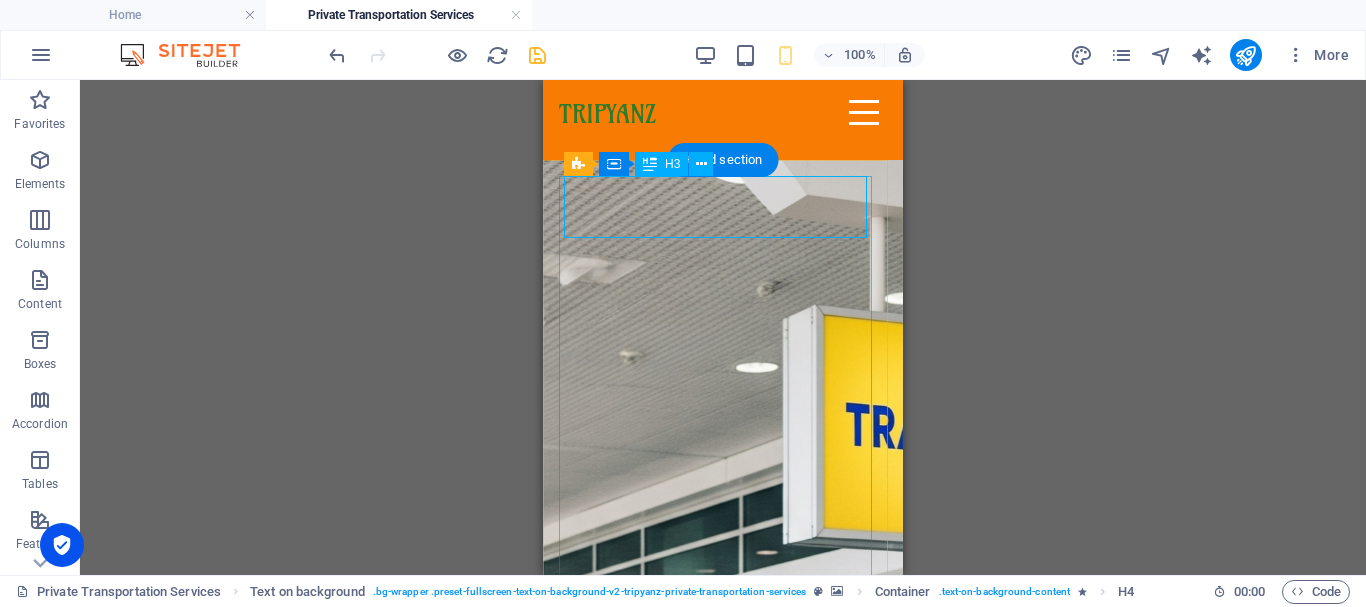 click on "Private Transportation Services" at bounding box center [723, 1538] 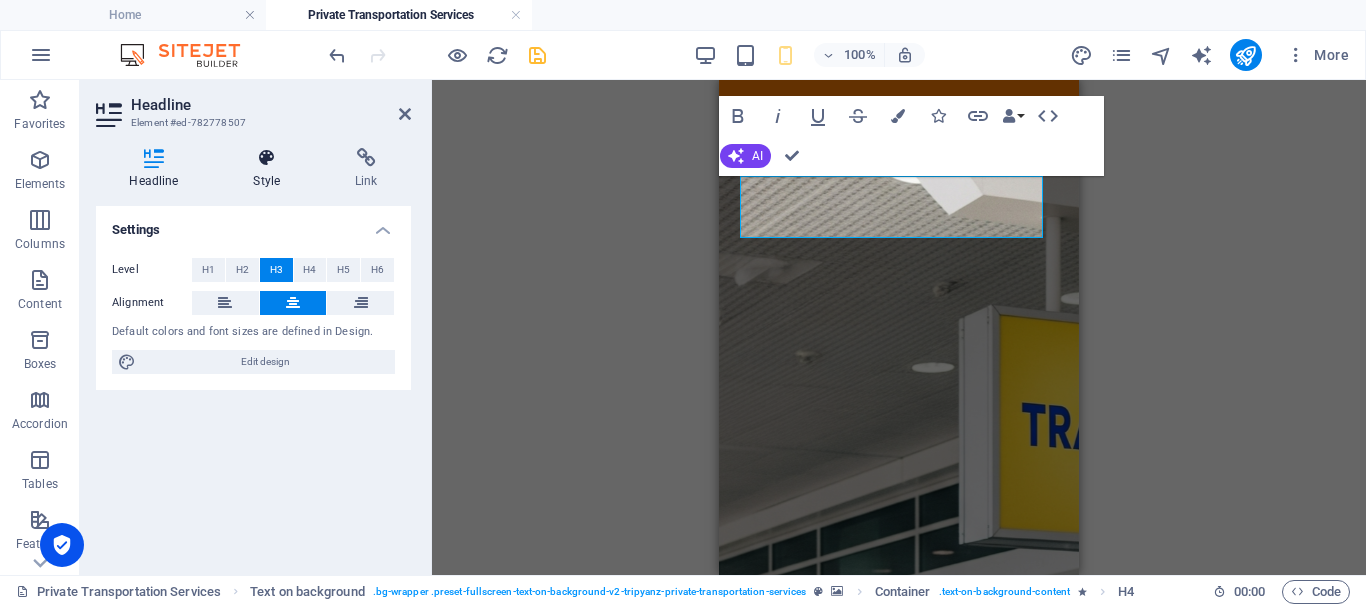 click at bounding box center [267, 158] 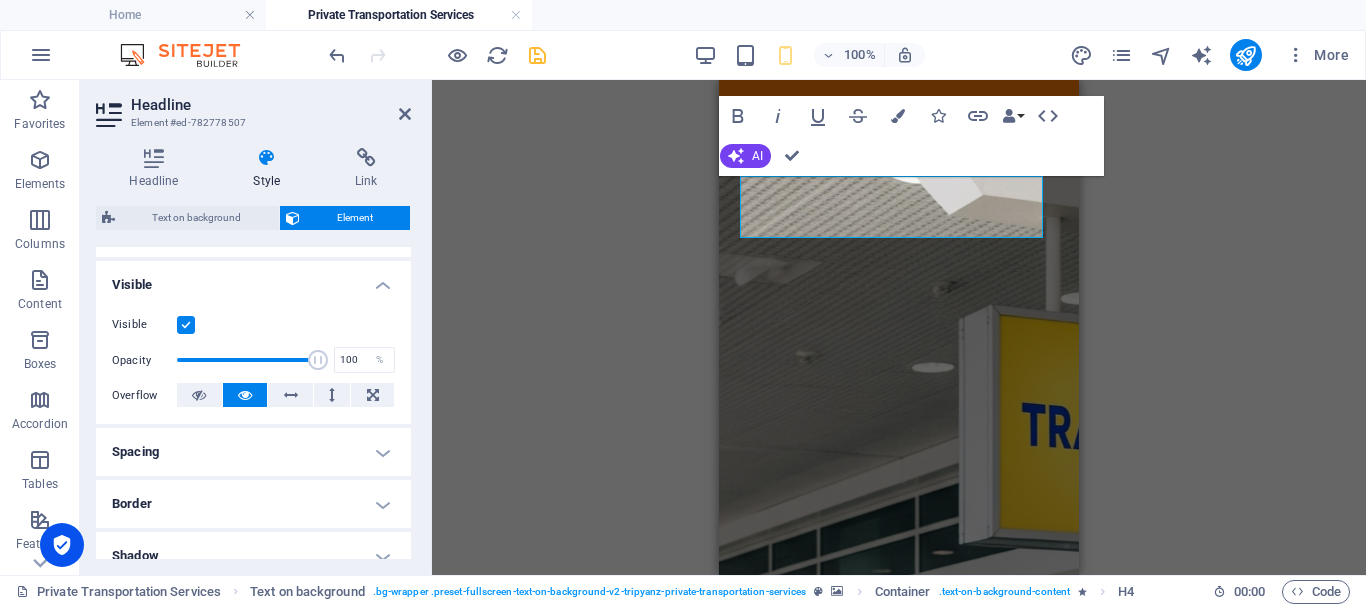 scroll, scrollTop: 0, scrollLeft: 0, axis: both 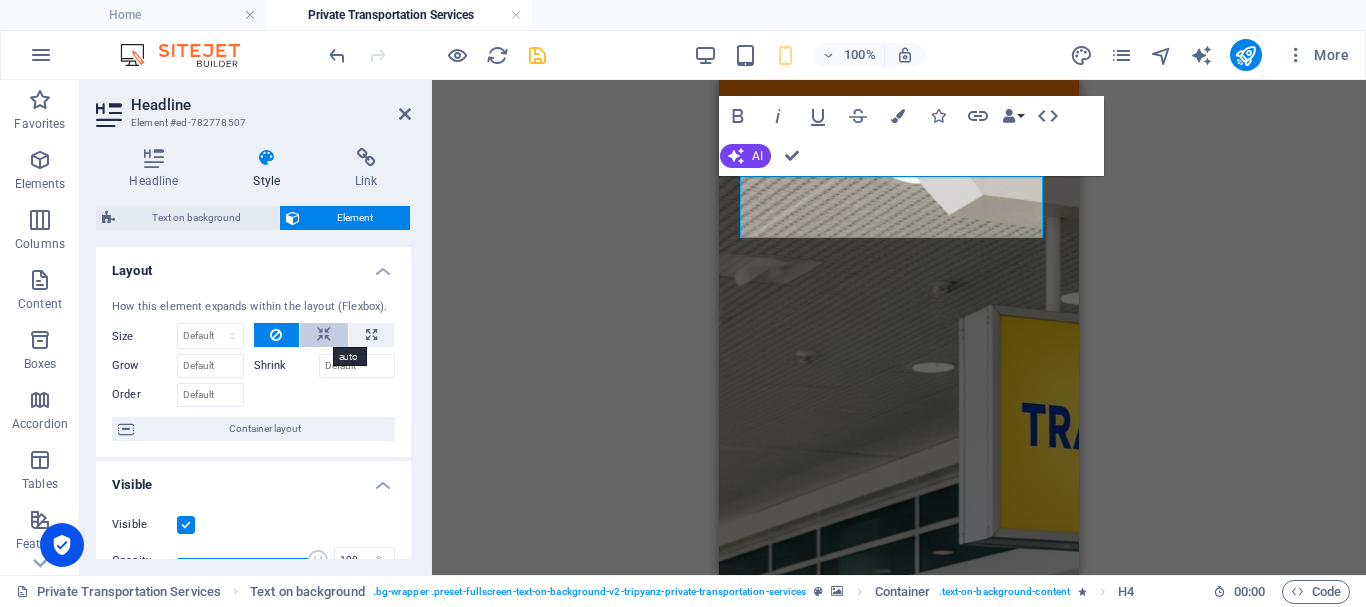 click at bounding box center [324, 335] 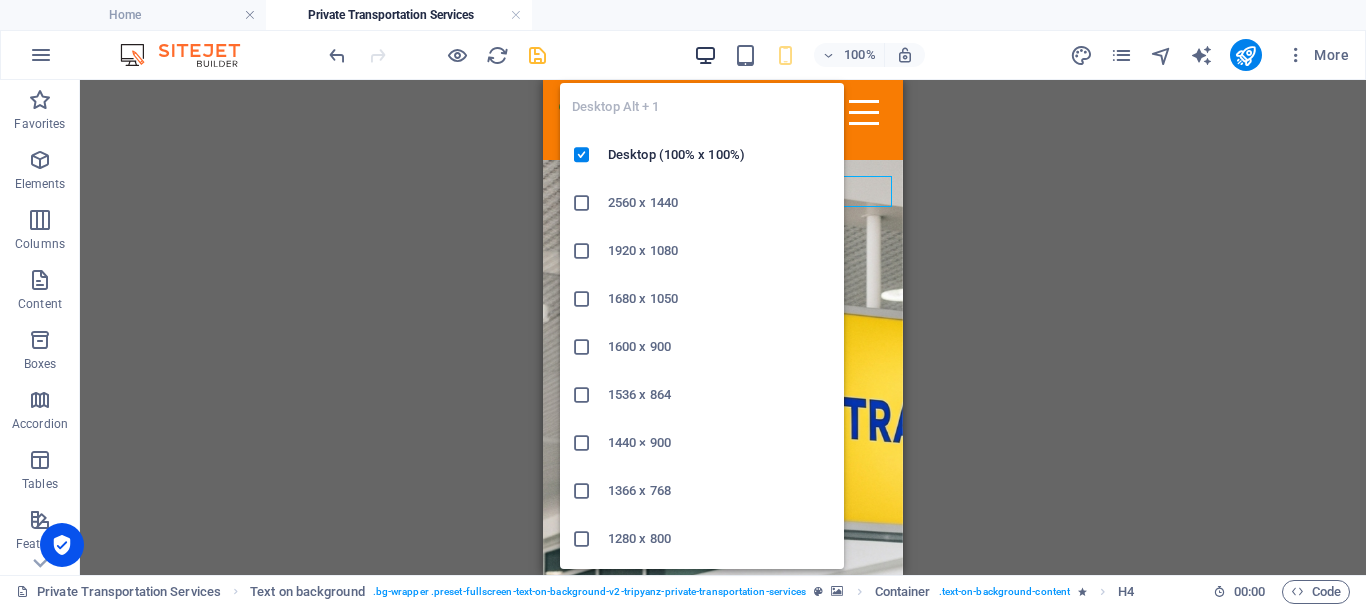 click at bounding box center (705, 55) 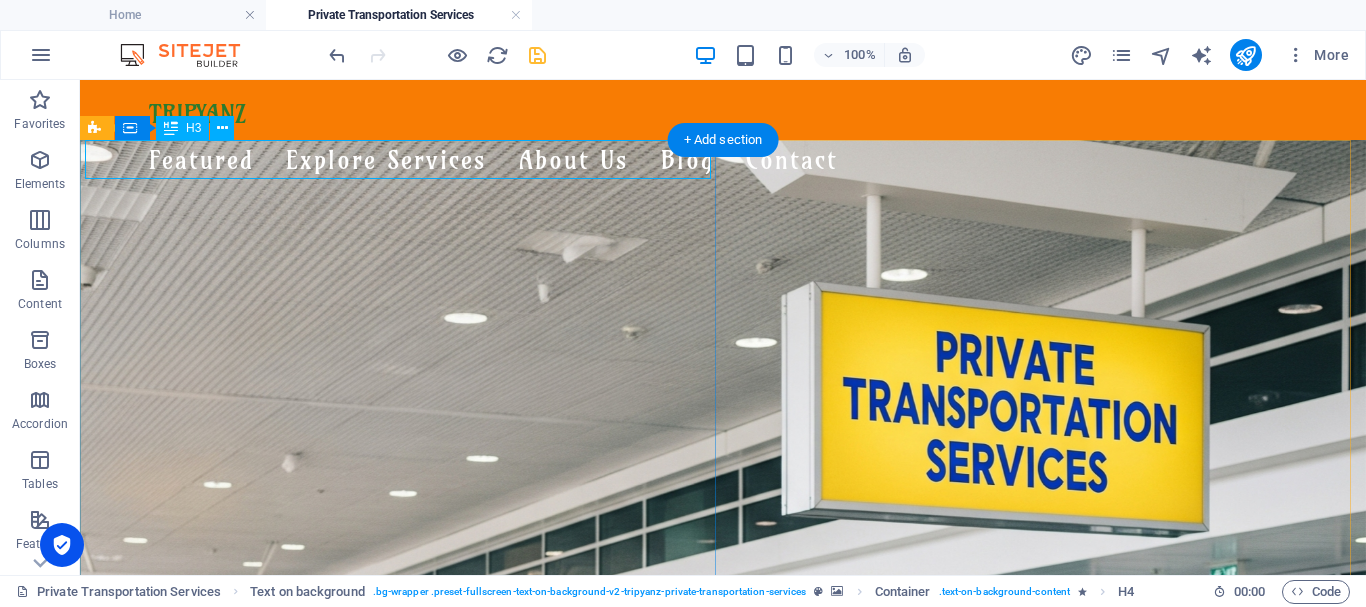 click on "Private Transportation Services" at bounding box center [723, 1459] 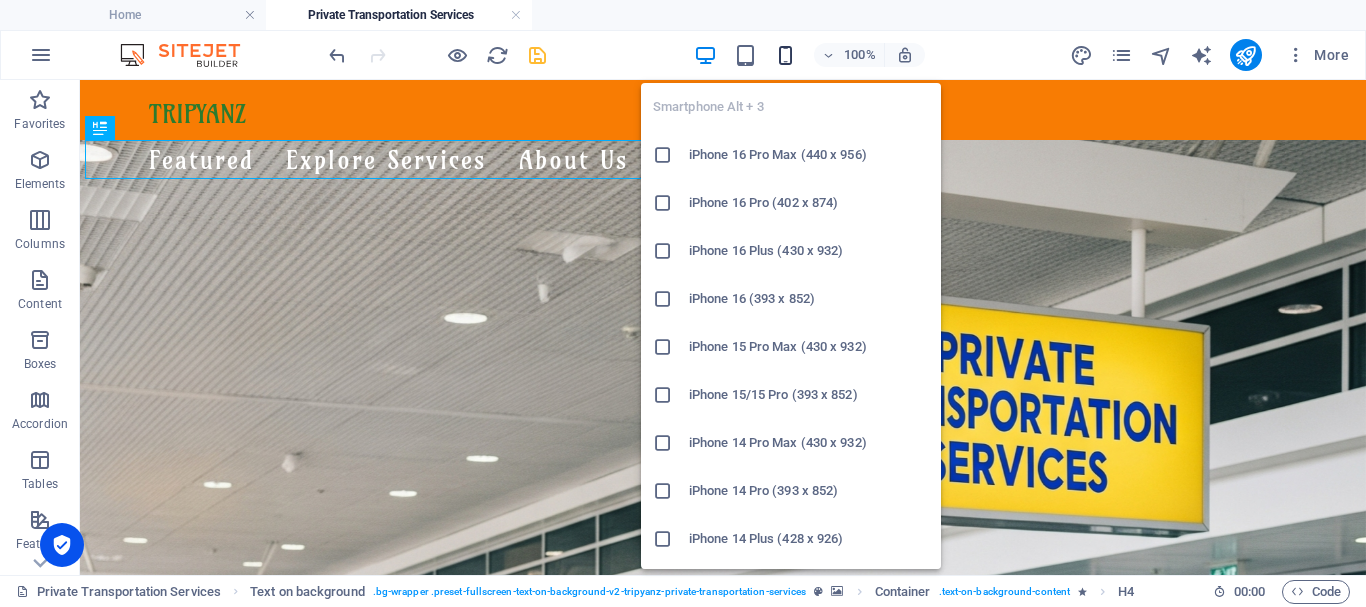 click at bounding box center [785, 55] 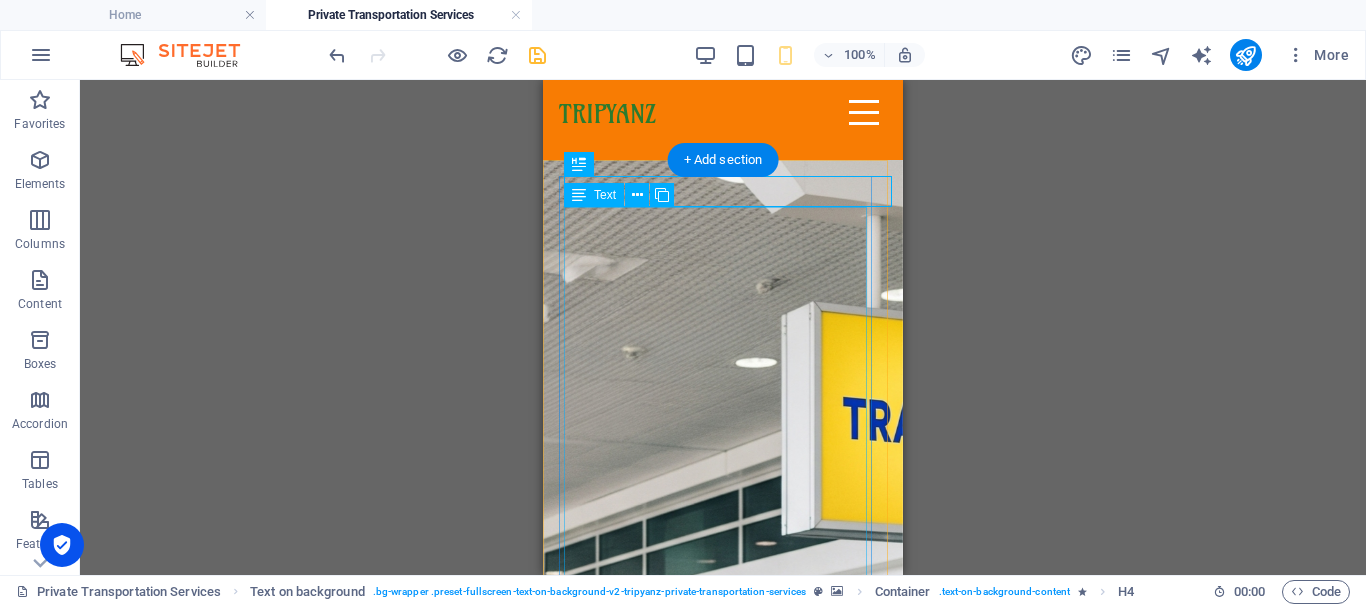 click on "Comfort, Safety & Style — Wherever You Land, We’re Read y! Whether you're landing at the airport in [GEOGRAPHIC_DATA], [PERSON_NAME], [GEOGRAPHIC_DATA], [GEOGRAPHIC_DATA], or [GEOGRAPHIC_DATA],  [GEOGRAPHIC_DATA]  is here to meet you with a smile and a ride that suits your journey. ✨ Travel Across [GEOGRAPHIC_DATA] with Ease ✈️ Airport pickups & drop-offs 🌊 Hotel transfers & beach resorts 🏝️ Day trips, excursions & multi-city rides 🚙 Vehicles for Everyone From sleek sedans to roomy vans and minibuses, our air-conditioned fleet is ideal for solo travelers, couples, families, and groups. Enjoy a smooth ride — your comfort comes first! 👨‍✈️ Our Drivers & Service Team All our drivers are friendly, experienced, and punctual, with strong local knowledge. Behind the scenes, our customer service team provides continuous follow-up and real-time support to make sure your trip runs perfectly. 💬 Why Tripyanz Transportation? ✅ Reliable airport transfers ✅ Multilingual customer support ✅ Clean, modern vehicles" at bounding box center [723, 2166] 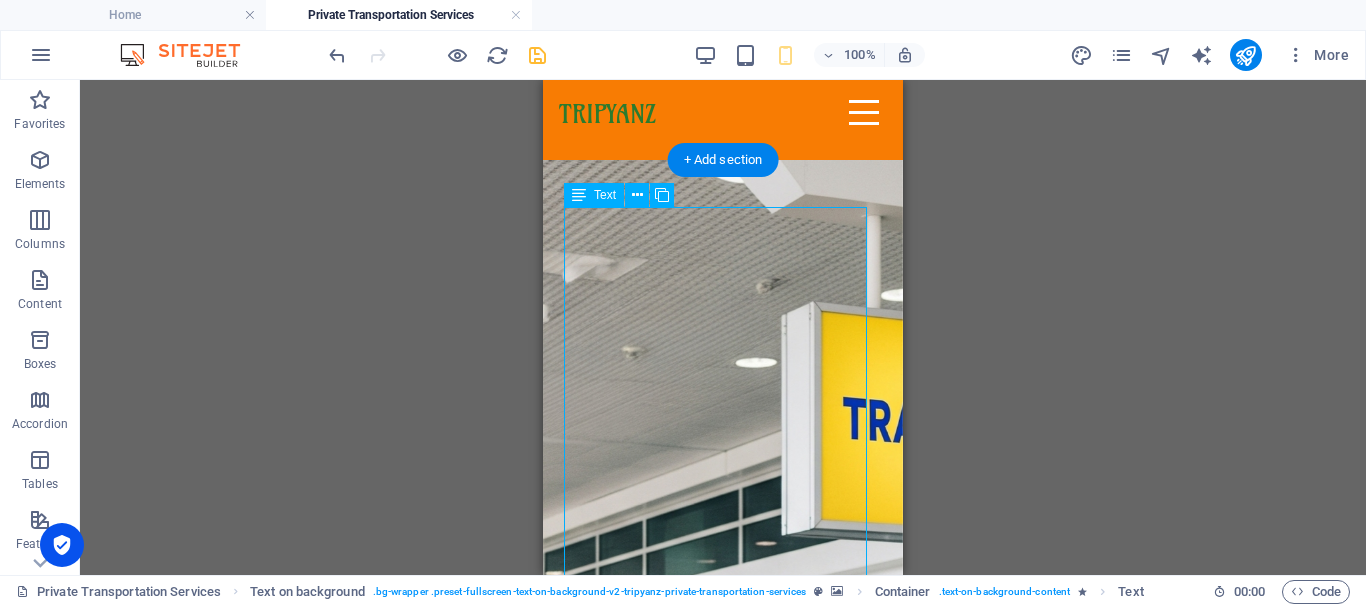 click on "Comfort, Safety & Style — Wherever You Land, We’re Read y! Whether you're landing at the airport in [GEOGRAPHIC_DATA], [PERSON_NAME], [GEOGRAPHIC_DATA], [GEOGRAPHIC_DATA], or [GEOGRAPHIC_DATA],  [GEOGRAPHIC_DATA]  is here to meet you with a smile and a ride that suits your journey. ✨ Travel Across [GEOGRAPHIC_DATA] with Ease ✈️ Airport pickups & drop-offs 🌊 Hotel transfers & beach resorts 🏝️ Day trips, excursions & multi-city rides 🚙 Vehicles for Everyone From sleek sedans to roomy vans and minibuses, our air-conditioned fleet is ideal for solo travelers, couples, families, and groups. Enjoy a smooth ride — your comfort comes first! 👨‍✈️ Our Drivers & Service Team All our drivers are friendly, experienced, and punctual, with strong local knowledge. Behind the scenes, our customer service team provides continuous follow-up and real-time support to make sure your trip runs perfectly. 💬 Why Tripyanz Transportation? ✅ Reliable airport transfers ✅ Multilingual customer support ✅ Clean, modern vehicles" at bounding box center [723, 2166] 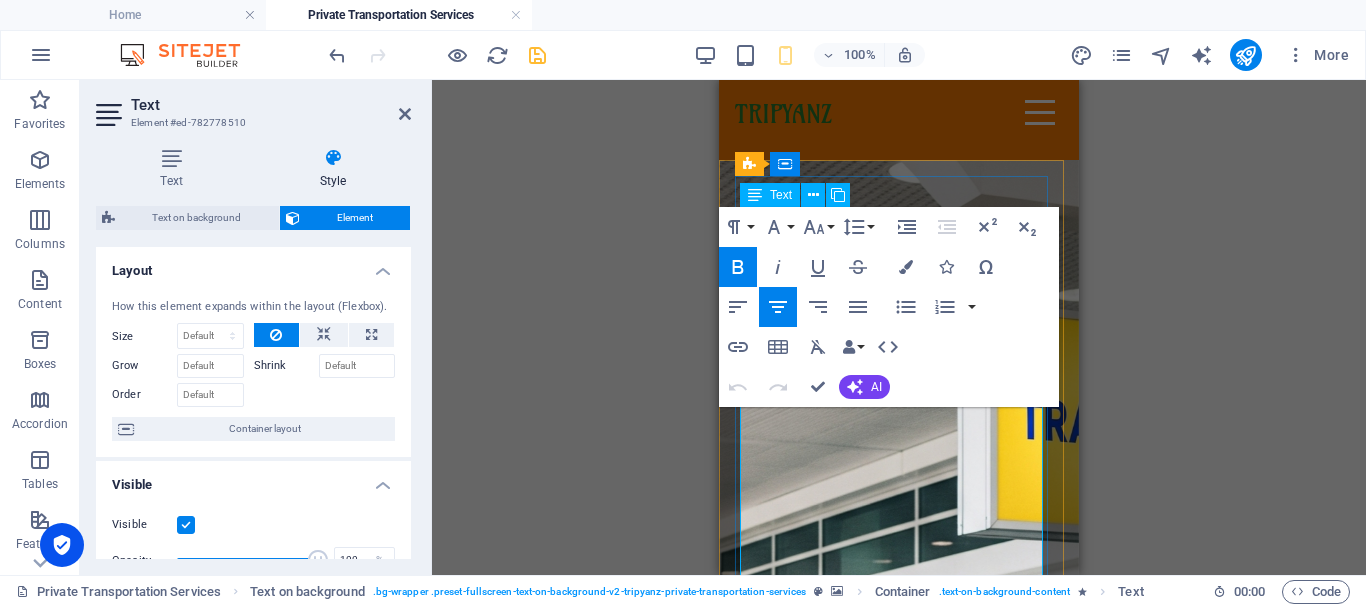 click on "Comfort, Safety & Style — Wherever You Land, We’re Read" at bounding box center (899, 1784) 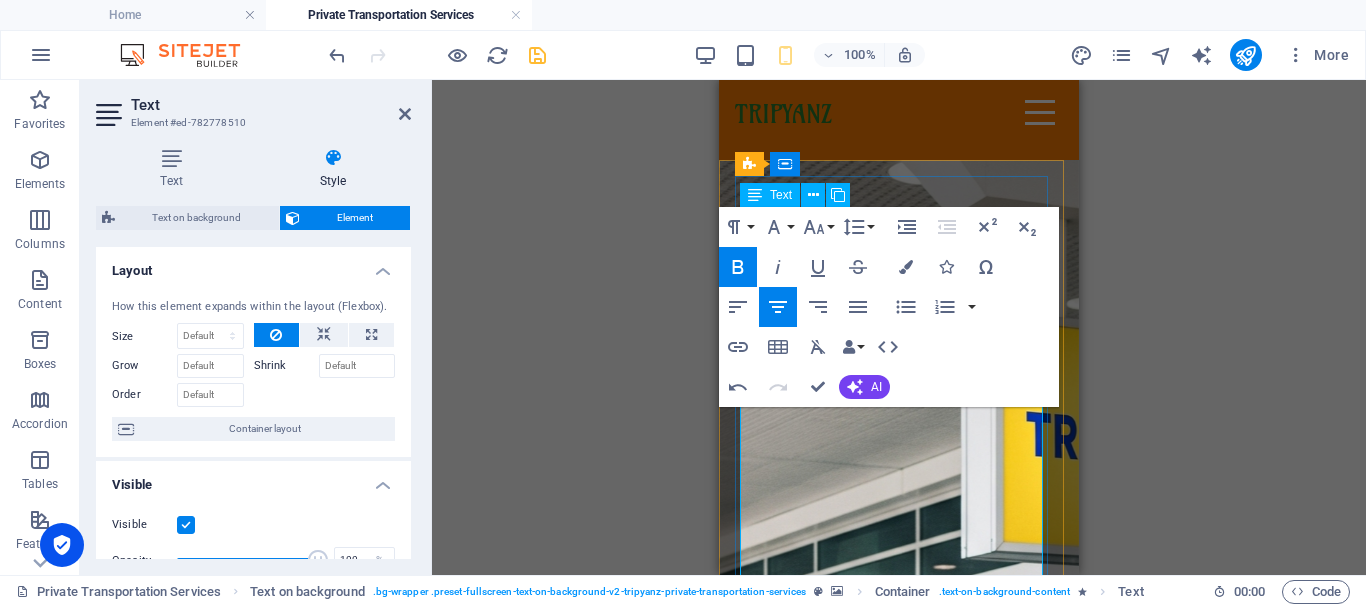 drag, startPoint x: 778, startPoint y: 452, endPoint x: 755, endPoint y: 452, distance: 23 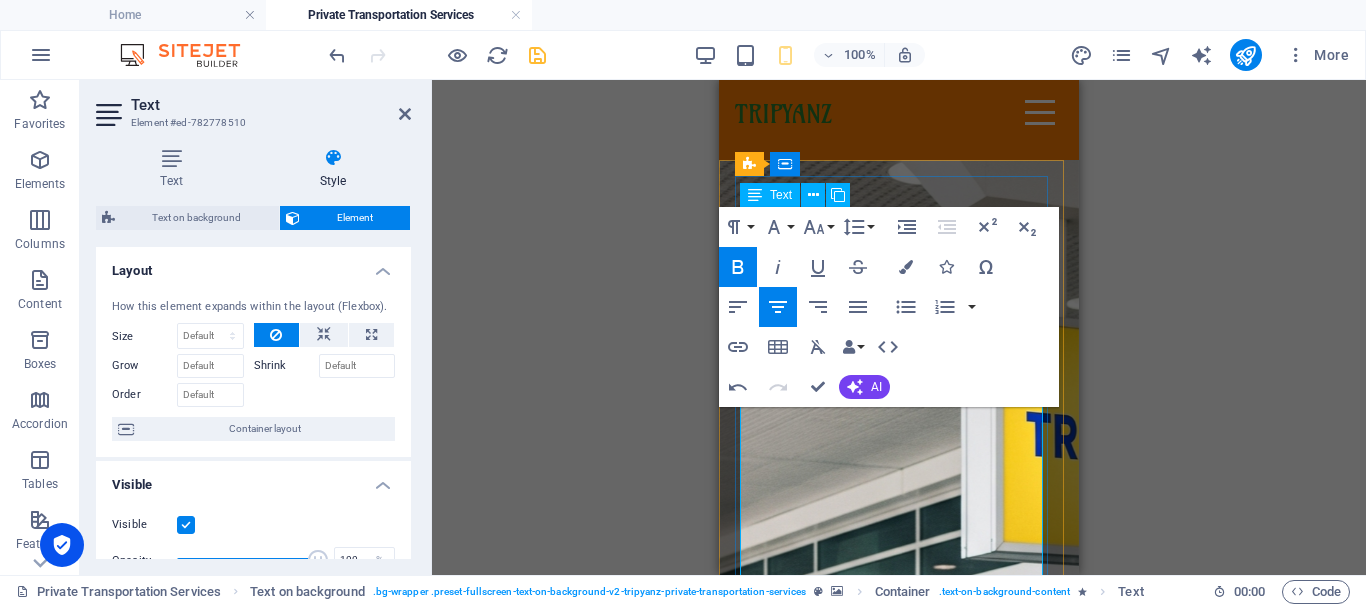 click on "Comfort, Safety & Style. — Wherever You Land, We’re Read" at bounding box center [899, 1864] 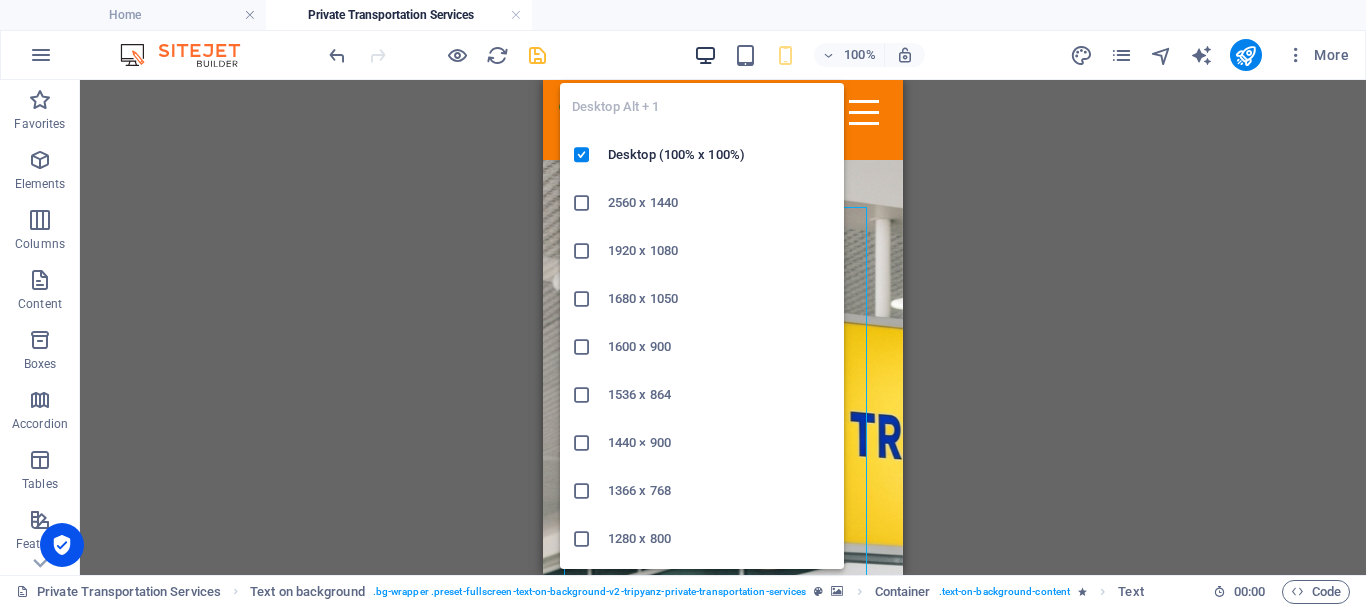 click at bounding box center [705, 55] 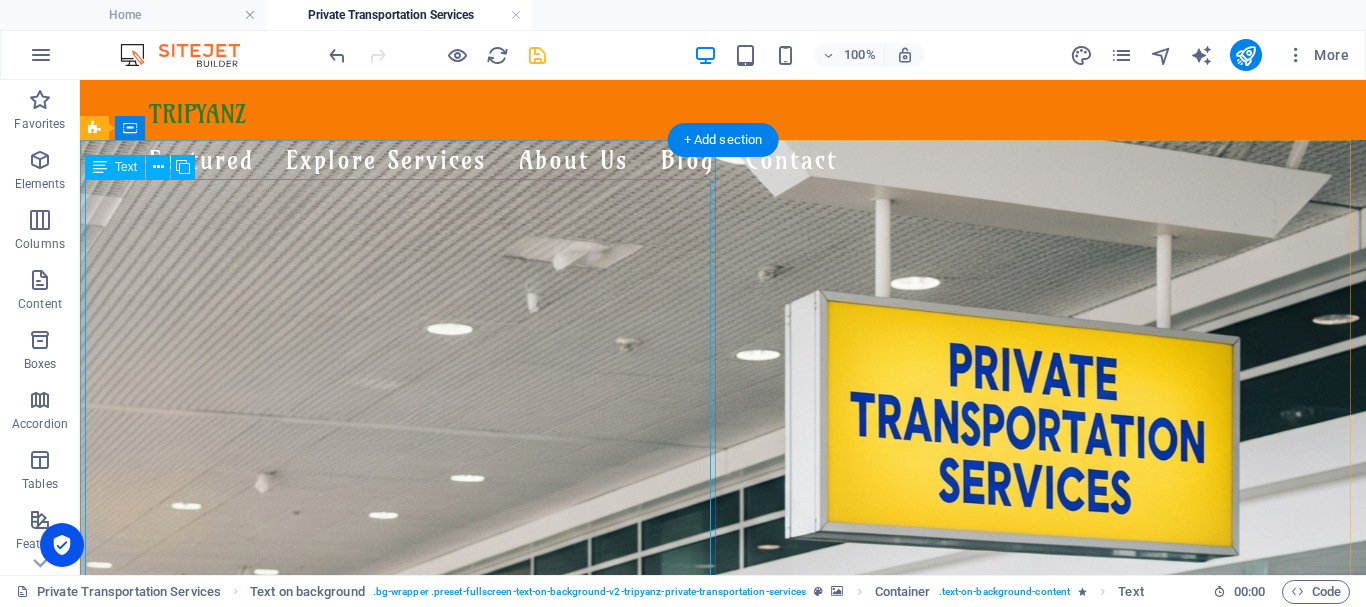 click on "Comfort, Safety & Style. Wherever You Land, We’re Read y! Whether you're landing at the airport in [GEOGRAPHIC_DATA], [PERSON_NAME], [GEOGRAPHIC_DATA], [GEOGRAPHIC_DATA], or [GEOGRAPHIC_DATA],  [GEOGRAPHIC_DATA]  is here to meet you with a smile and a ride that suits your journey. ✨ Travel Across [GEOGRAPHIC_DATA] with Ease ✈️ Airport pickups & drop-offs 🌊 Hotel transfers & beach resorts 🏝️ Day trips, excursions & multi-city rides 🚙 Vehicles for Everyone From sleek sedans to roomy vans and minibuses, our air-conditioned fleet is ideal for solo travelers, couples, families, and groups. Enjoy a smooth ride — your comfort comes first! 👨‍✈️ Our Drivers & Service Team All our drivers are friendly, experienced, and punctual, with strong local knowledge. Behind the scenes, our customer service team provides continuous follow-up and real-time support to make sure your trip runs perfectly. 💬 Why Tripyanz Transportation? ✅ Reliable airport transfers ✅ Multilingual customer support ✅ Clean, modern vehicles" at bounding box center [723, 1891] 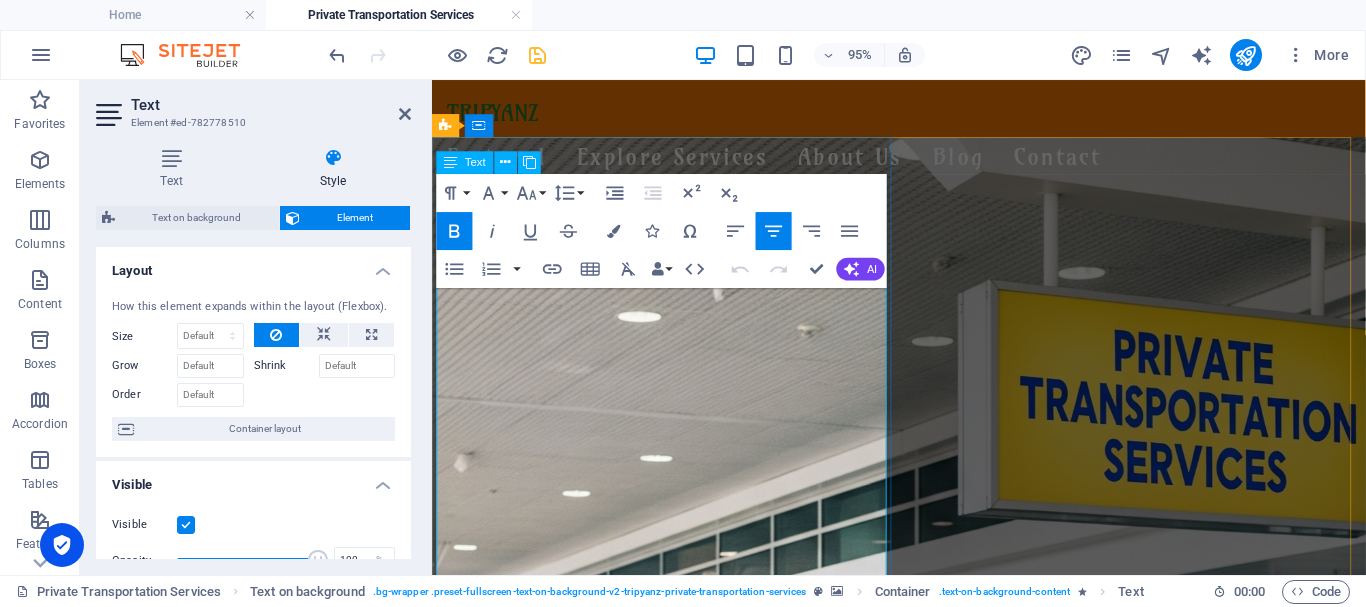 drag, startPoint x: 764, startPoint y: 321, endPoint x: 776, endPoint y: 337, distance: 20 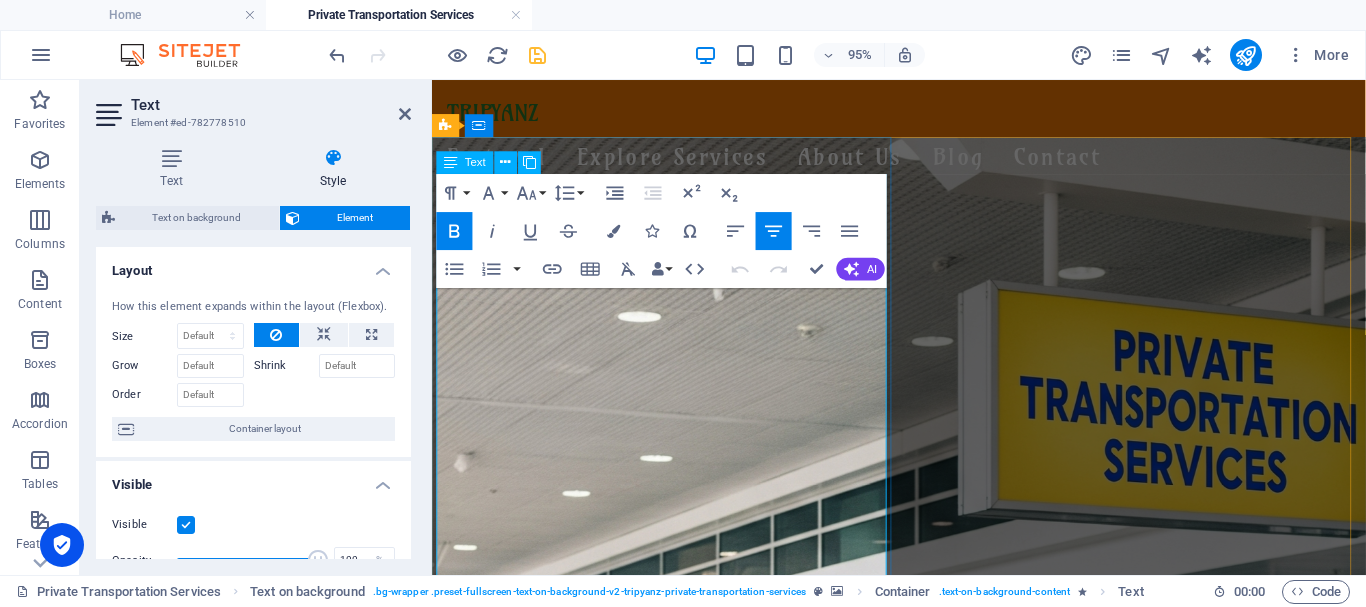 click on "Comfort, Safety & Style. Wherever You Land, We’re Read" at bounding box center [915, 1700] 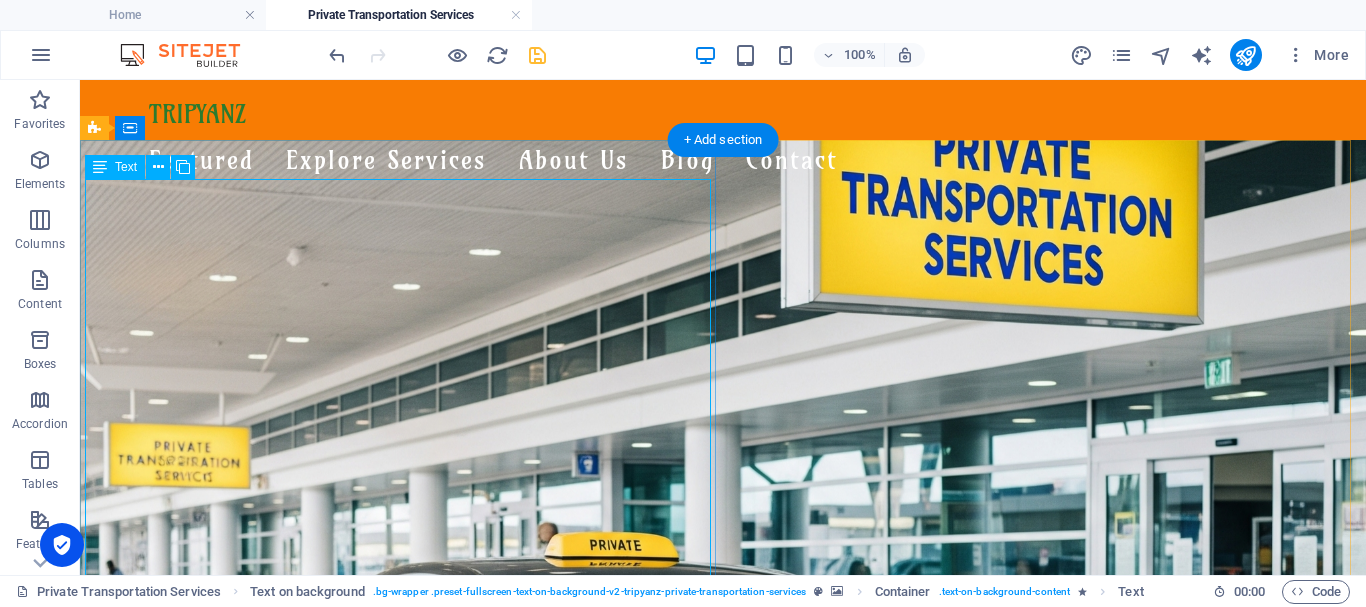click on "Comfort, Safety & Style.  Wherever You Land, We’re Read y! Whether you're landing at the airport in [GEOGRAPHIC_DATA], [PERSON_NAME], [GEOGRAPHIC_DATA], [GEOGRAPHIC_DATA], or [GEOGRAPHIC_DATA],  [GEOGRAPHIC_DATA]  is here to meet you with a smile and a ride that suits your journey. ✨ Travel Across [GEOGRAPHIC_DATA] with Ease ✈️ Airport pickups & drop-offs 🌊 Hotel transfers & beach resorts 🏝️ Day trips, excursions & multi-city rides 🚙 Vehicles for Everyone From sleek sedans to roomy vans and minibuses, our air-conditioned fleet is ideal for solo travelers, couples, families, and groups. Enjoy a smooth ride — your comfort comes first! 👨‍✈️ Our Drivers & Service Team All our drivers are friendly, experienced, and punctual, with strong local knowledge. Behind the scenes, our customer service team provides continuous follow-up and real-time support to make sure your trip runs perfectly. 💬 Why Tripyanz Transportation? ✅ Reliable airport transfers ✅ Multilingual customer support ✅ Clean, modern vehicles" at bounding box center [723, 1410] 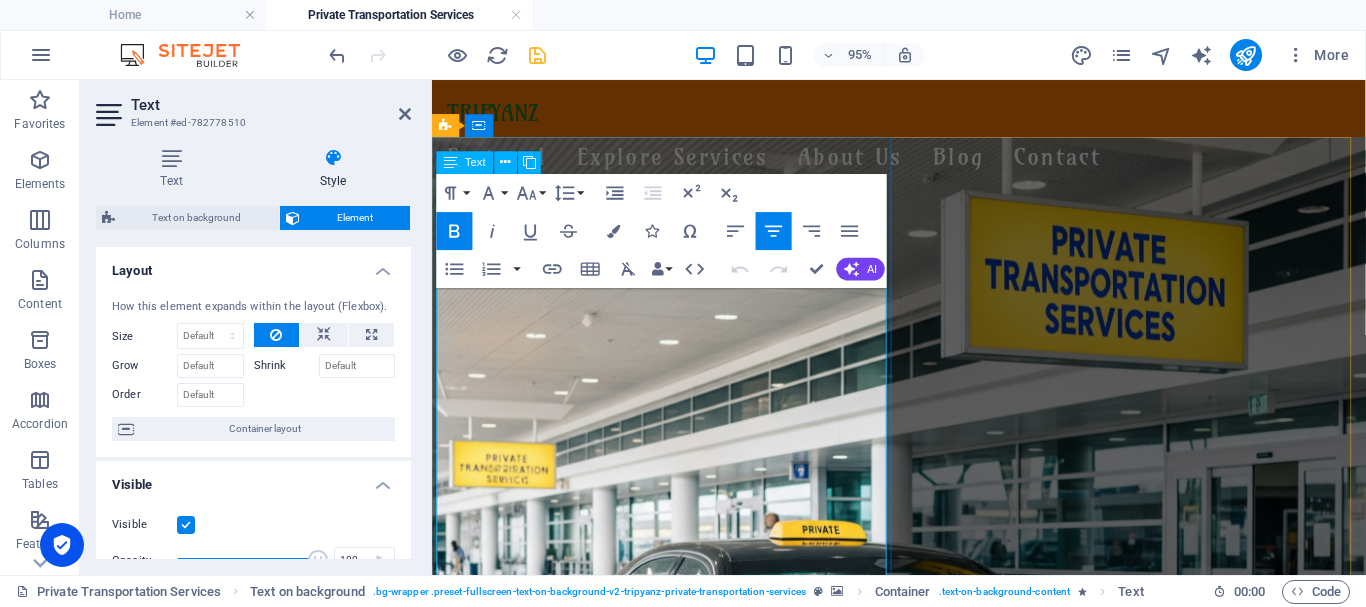 click on "Whether you're landing at the airport in [GEOGRAPHIC_DATA], [PERSON_NAME], [GEOGRAPHIC_DATA], [GEOGRAPHIC_DATA], or [GEOGRAPHIC_DATA]," at bounding box center [850, 1283] 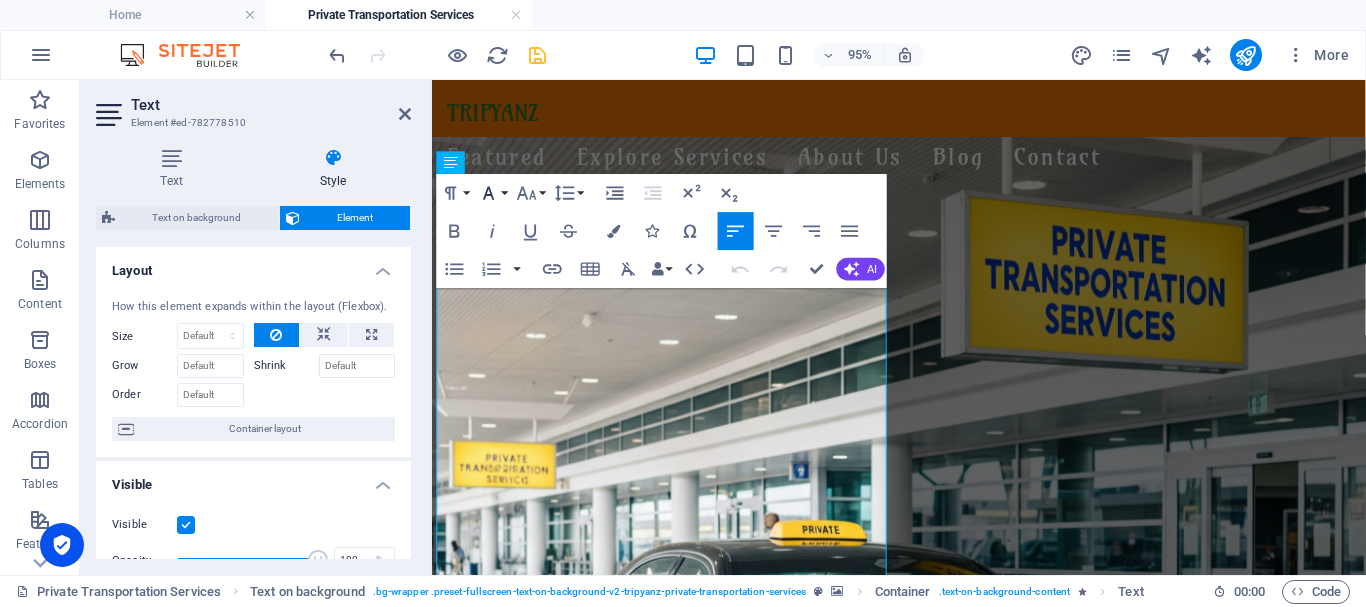 click on "Font Family" at bounding box center (493, 193) 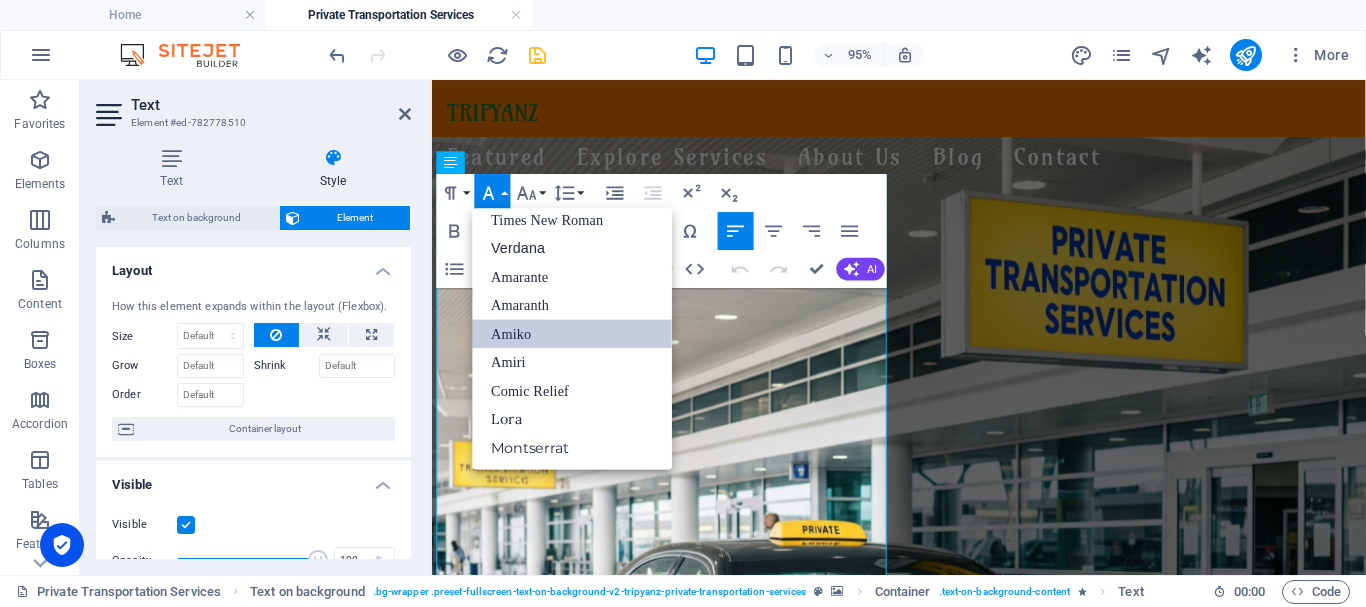 scroll, scrollTop: 131, scrollLeft: 0, axis: vertical 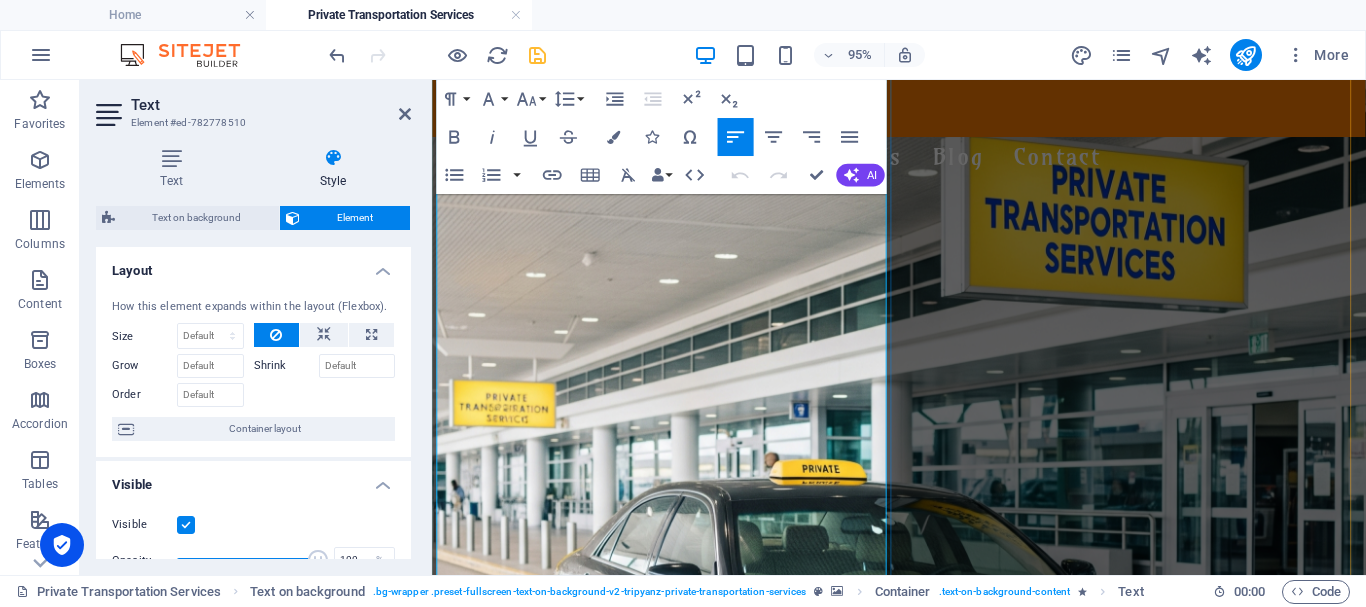 click on "Wherever You Land, We’re Read" at bounding box center (915, 1211) 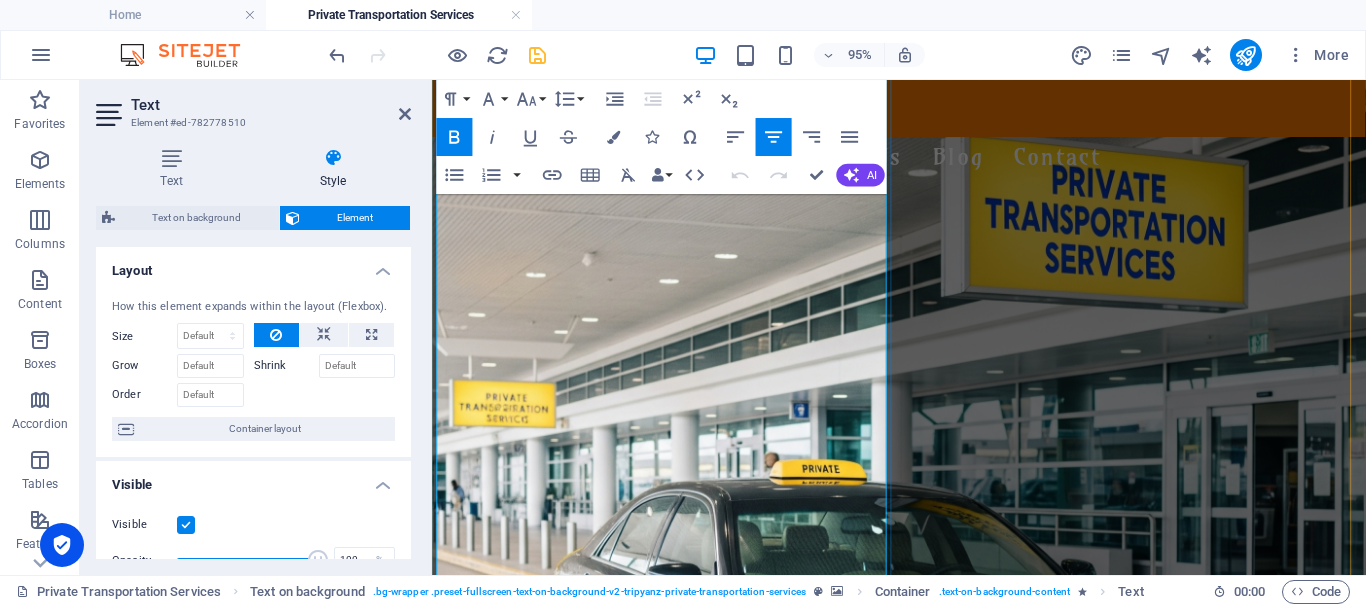 click on "✨ Travel Across [GEOGRAPHIC_DATA] with Ease" at bounding box center [923, 1301] 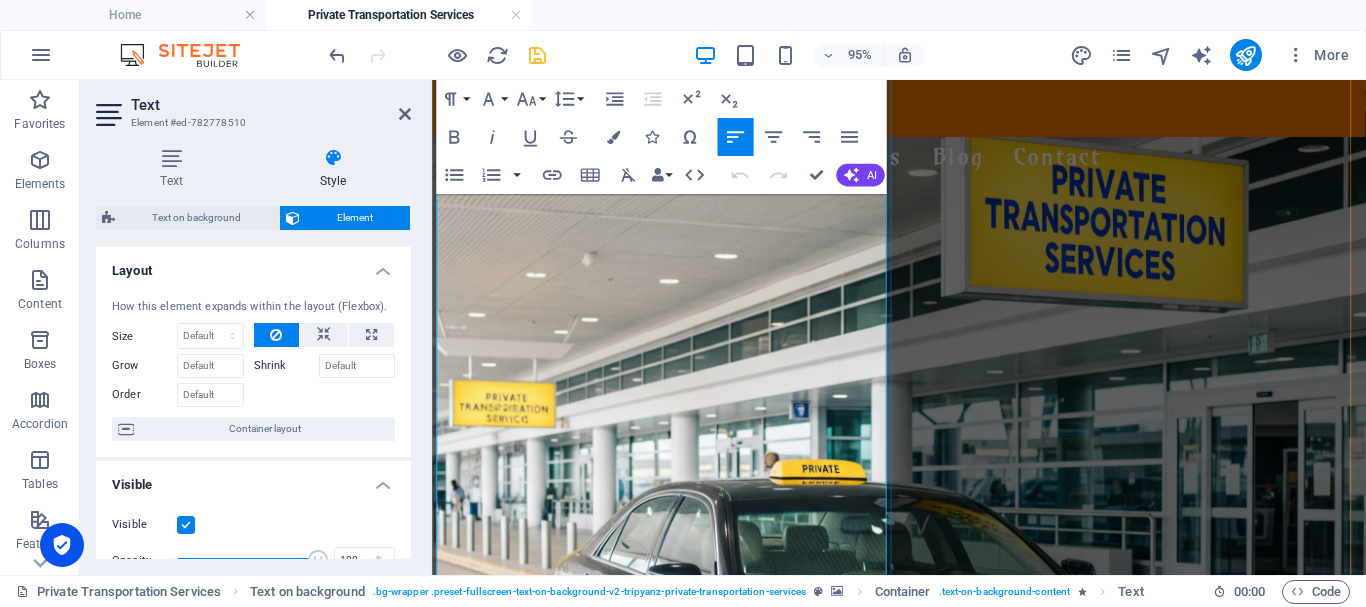 click on "✈️ Airport pickups & drop-offs" at bounding box center (935, 1333) 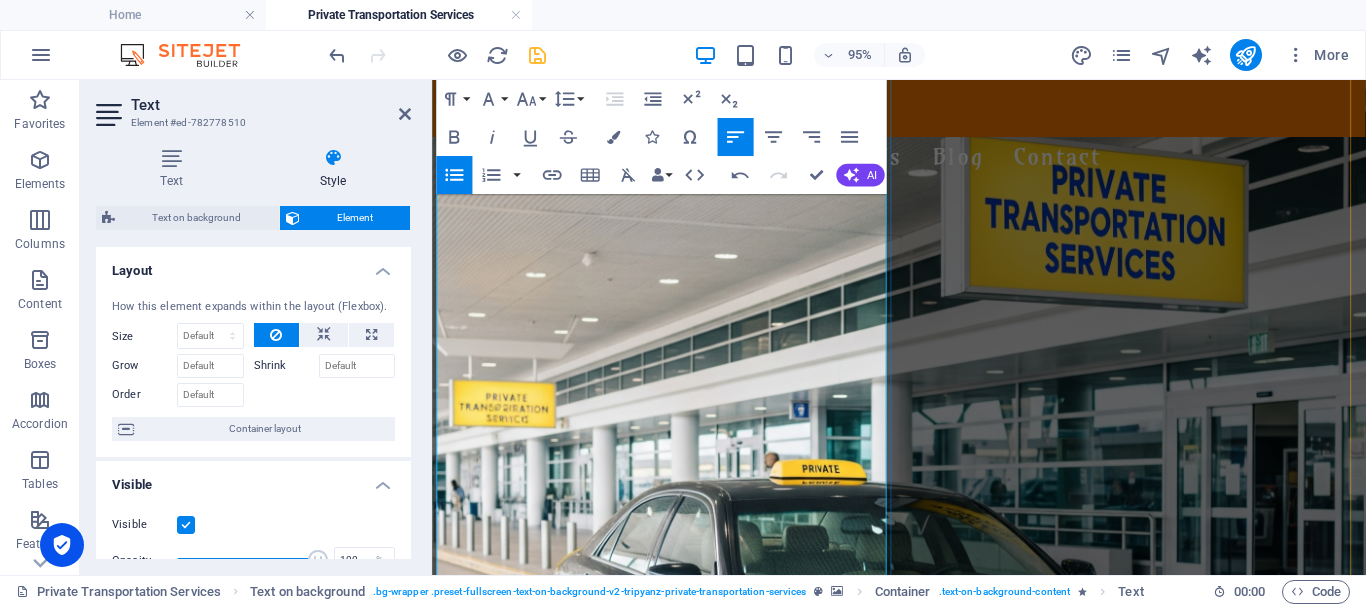 drag, startPoint x: 480, startPoint y: 433, endPoint x: 469, endPoint y: 433, distance: 11 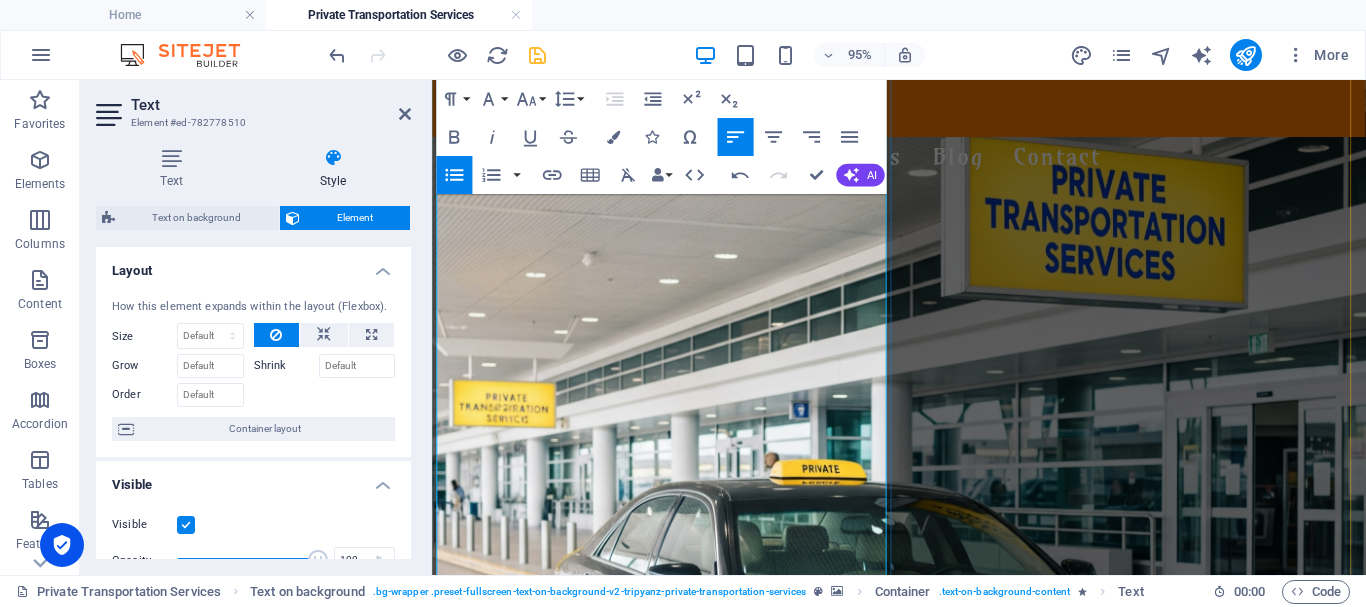 click on "🌊 Hotel transfers & beach resorts" at bounding box center [935, 1358] 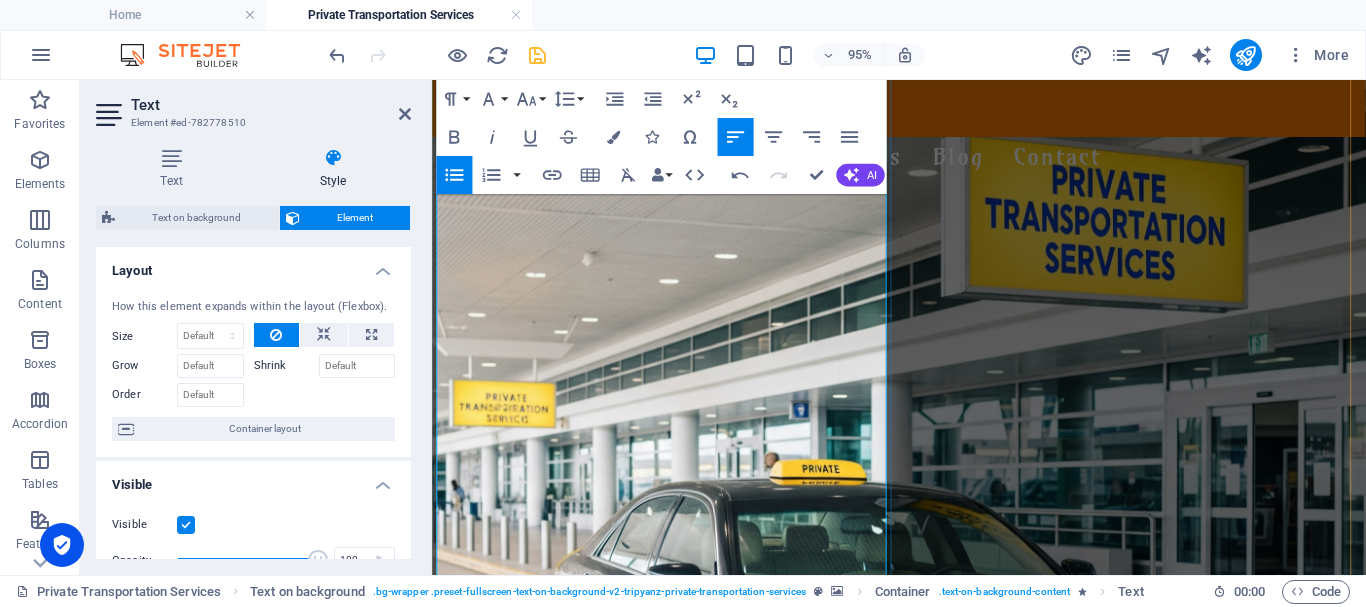 drag, startPoint x: 480, startPoint y: 455, endPoint x: 468, endPoint y: 452, distance: 12.369317 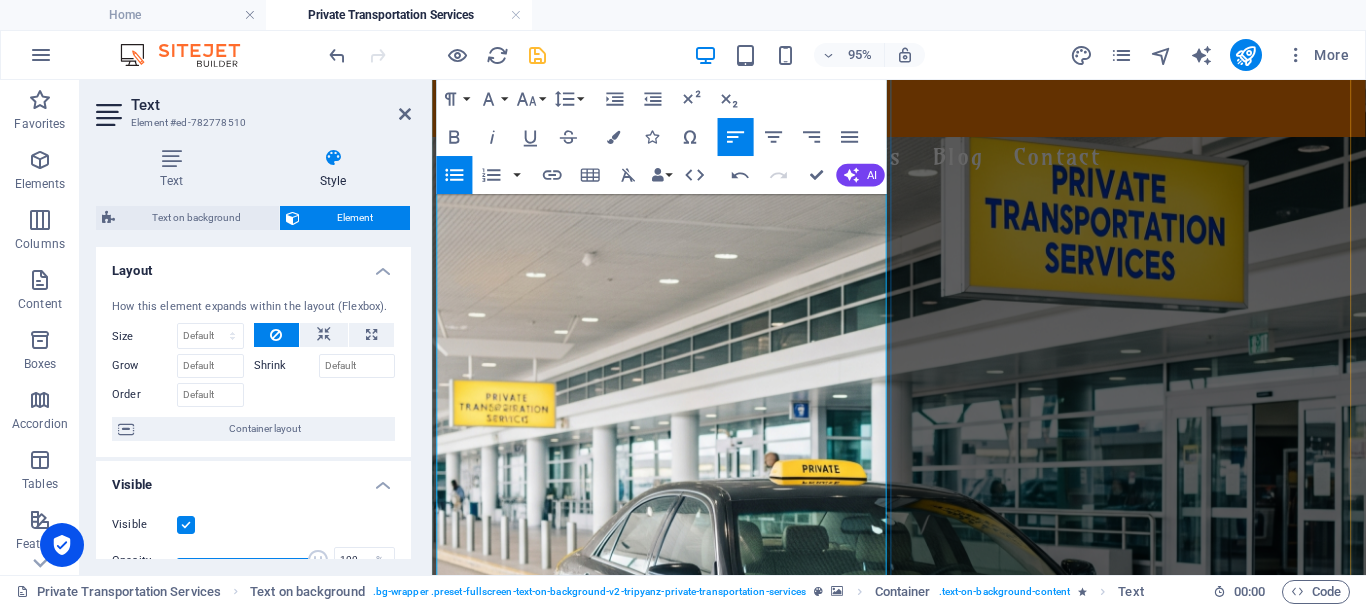 click on "🏝️ Day trips, excursions & multi-city rides" at bounding box center [935, 1383] 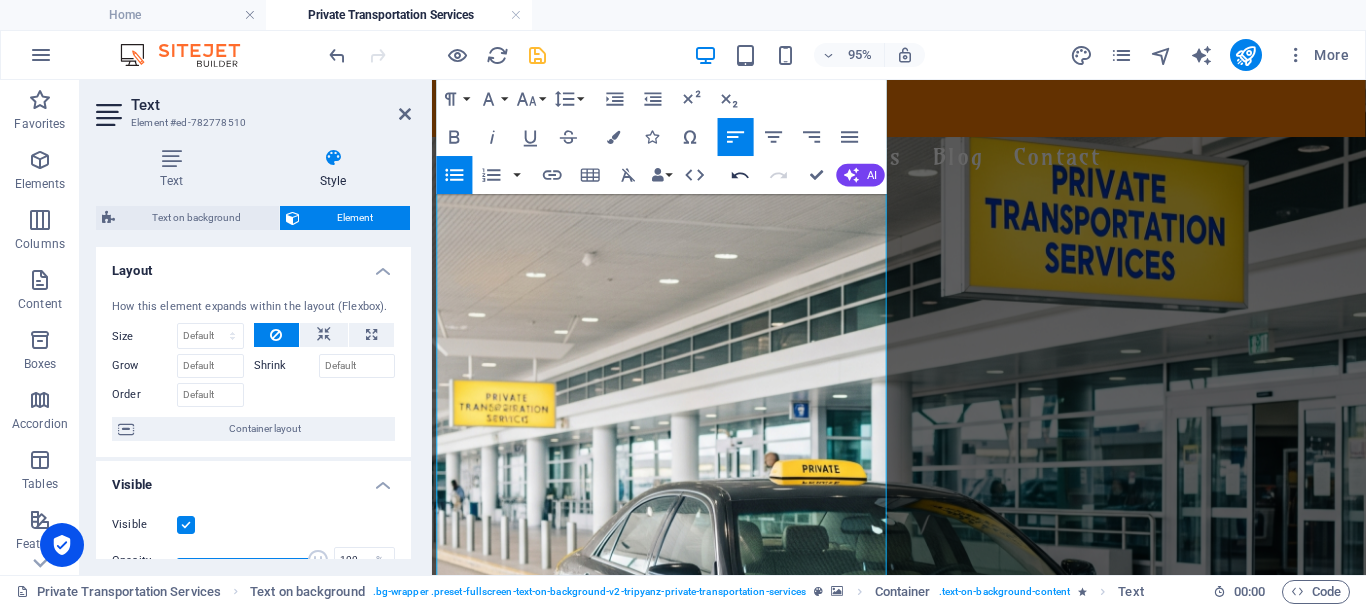 click 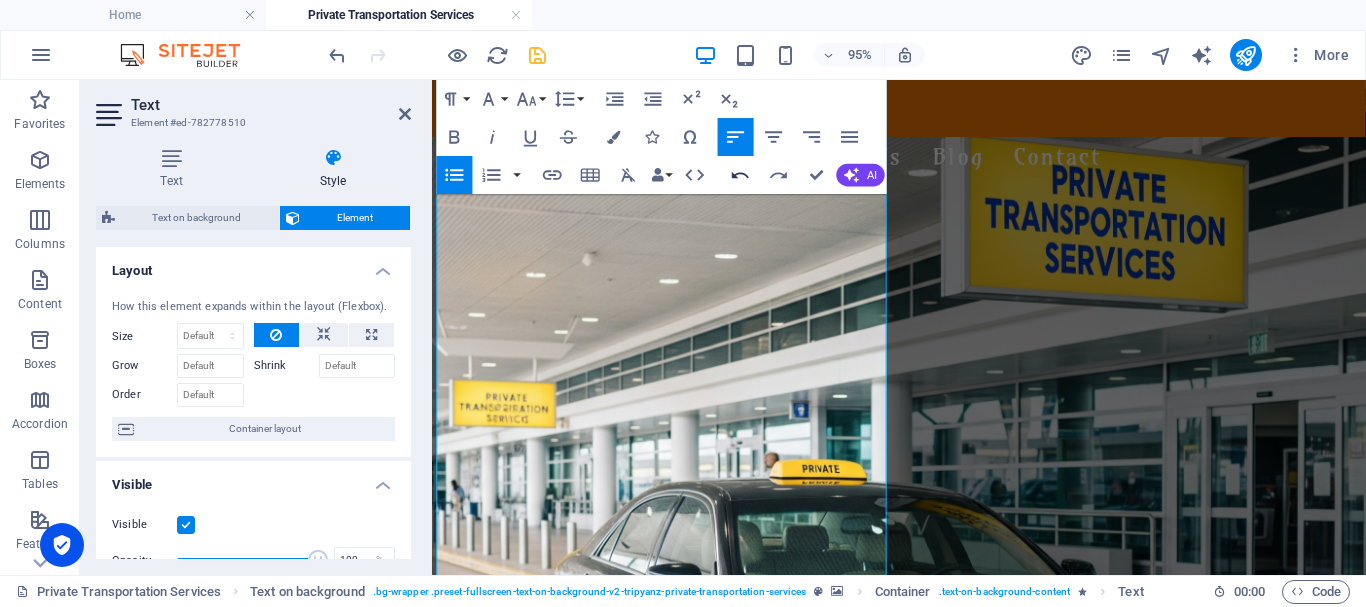 click 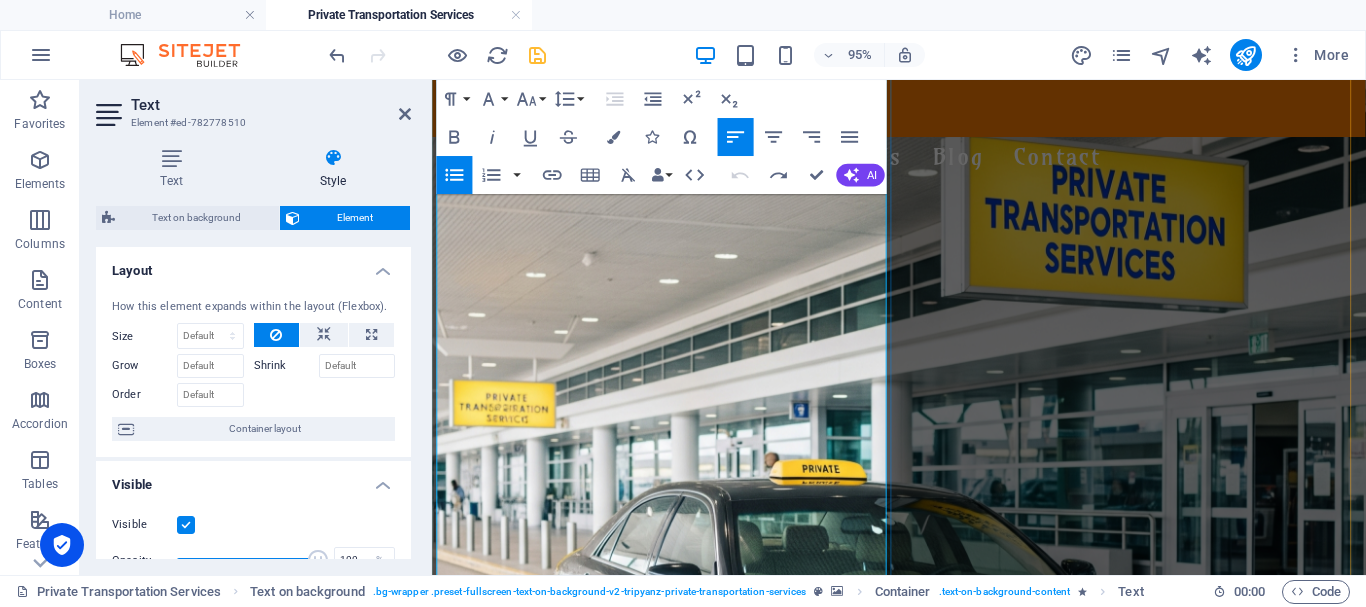 click on "✈️ Airport pickups & drop-offs" at bounding box center (935, 1333) 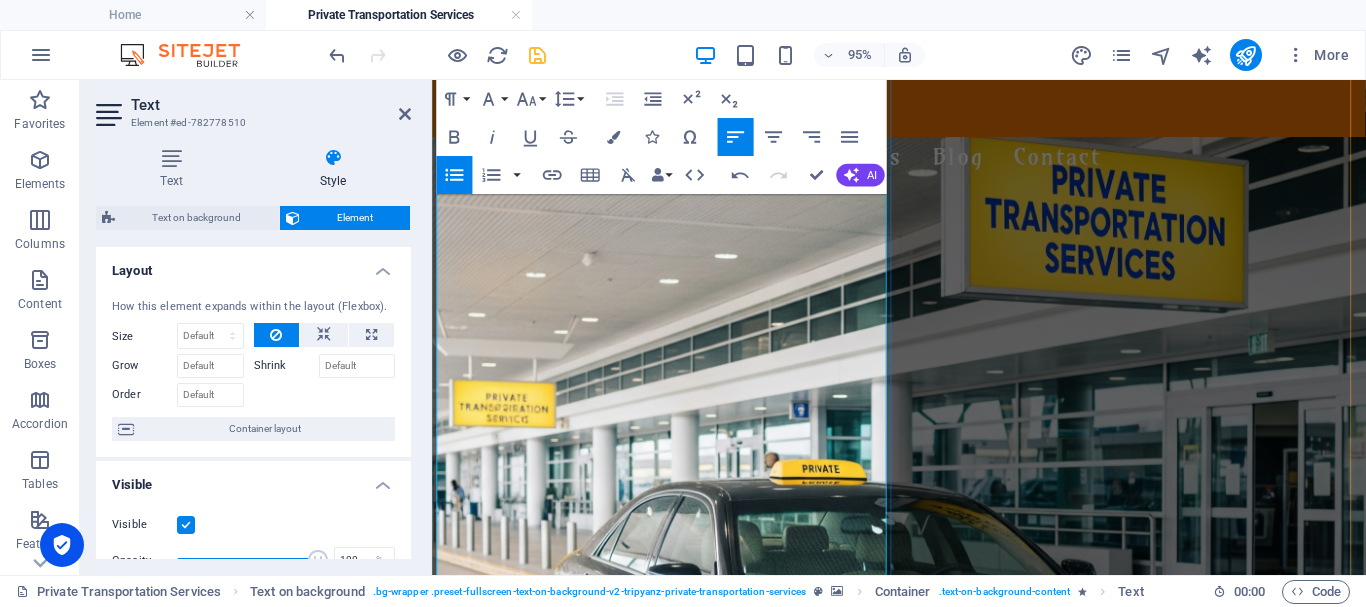 click on "🌊 Hotel transfers & beach resorts" at bounding box center (935, 1358) 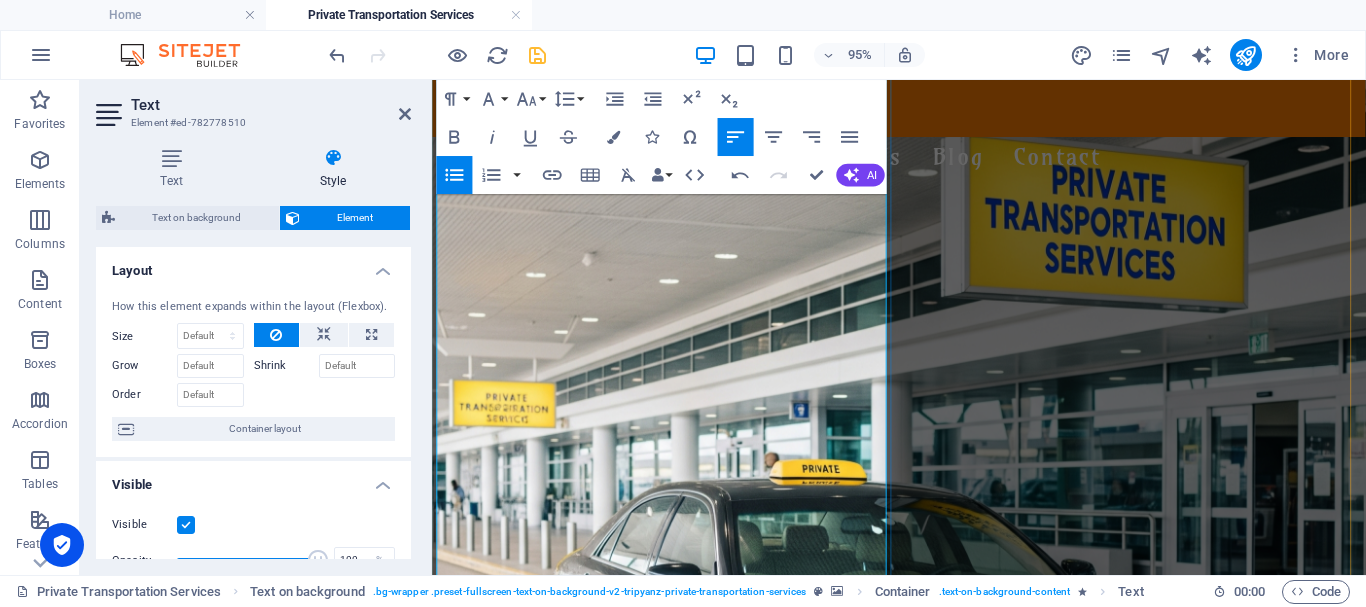 click on "✈ Airport pickups & drop-offs" at bounding box center (935, 1333) 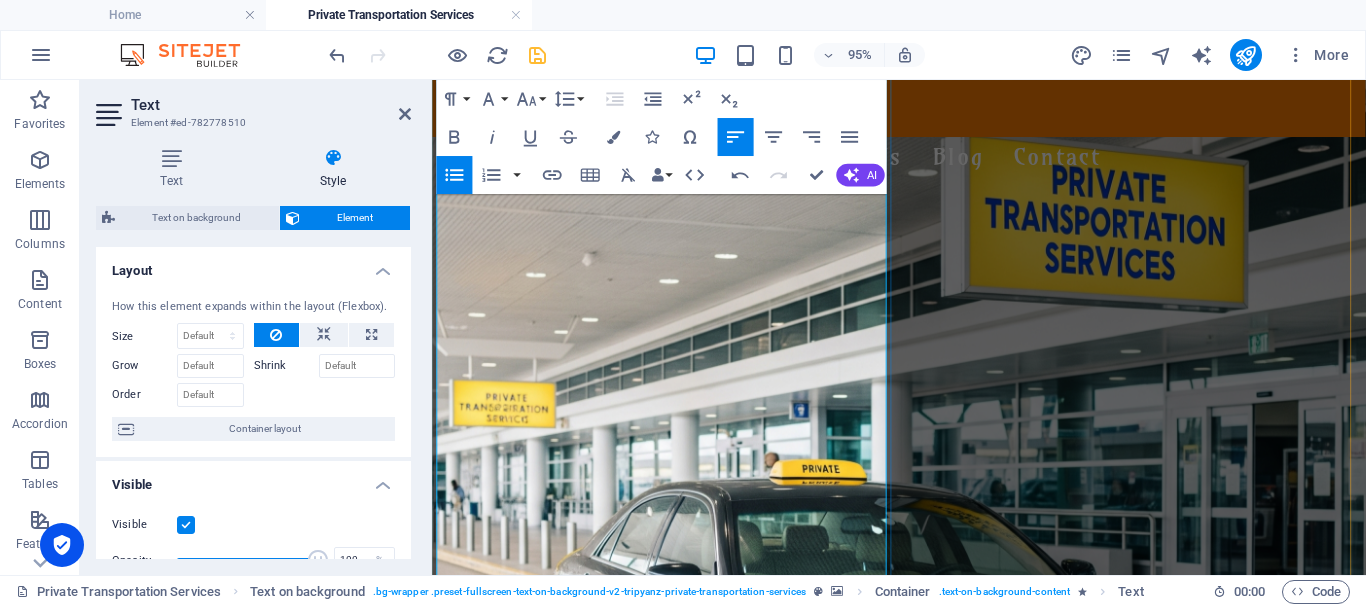 click on "🏝️ Day trips, excursions & multi-city rides" at bounding box center (935, 1383) 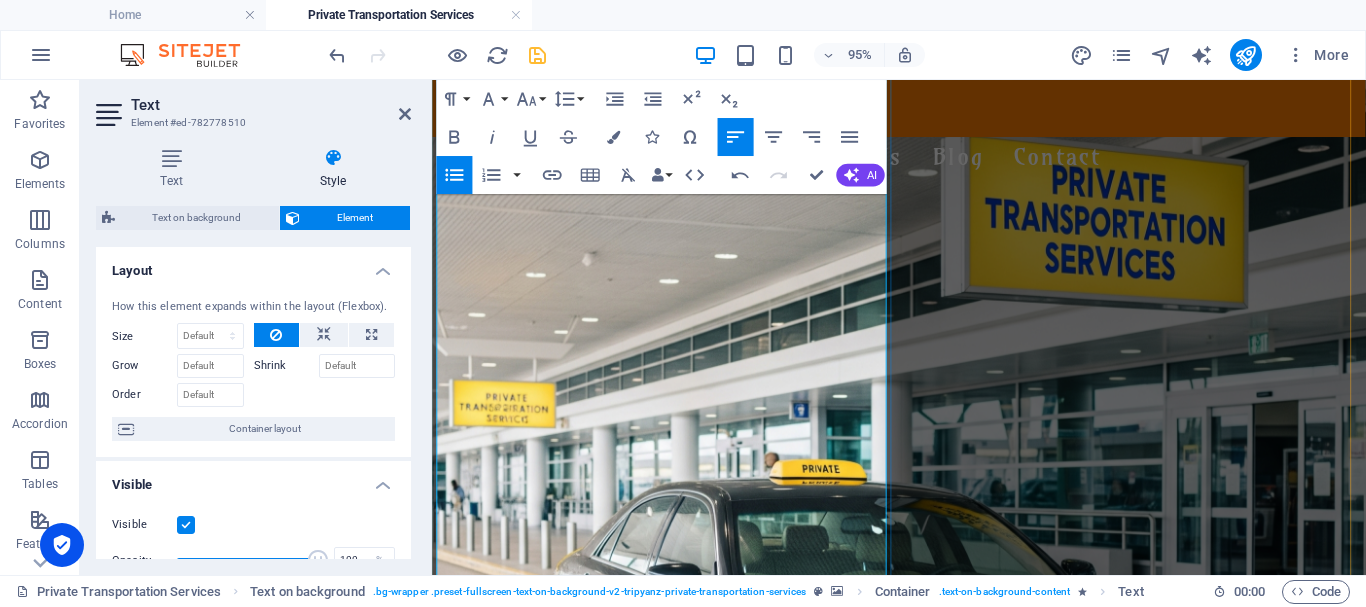 click on "Hotel transfers & beach resorts" at bounding box center [935, 1358] 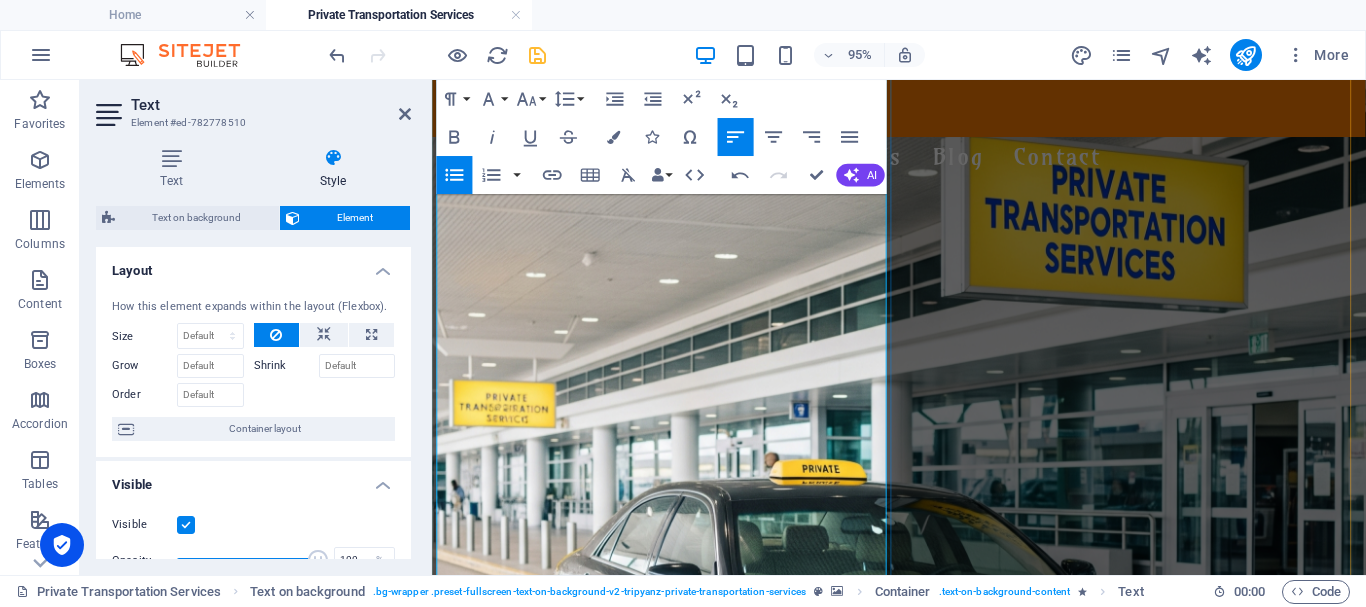 click on "Day trips, excursions & multi-city rides" at bounding box center (935, 1383) 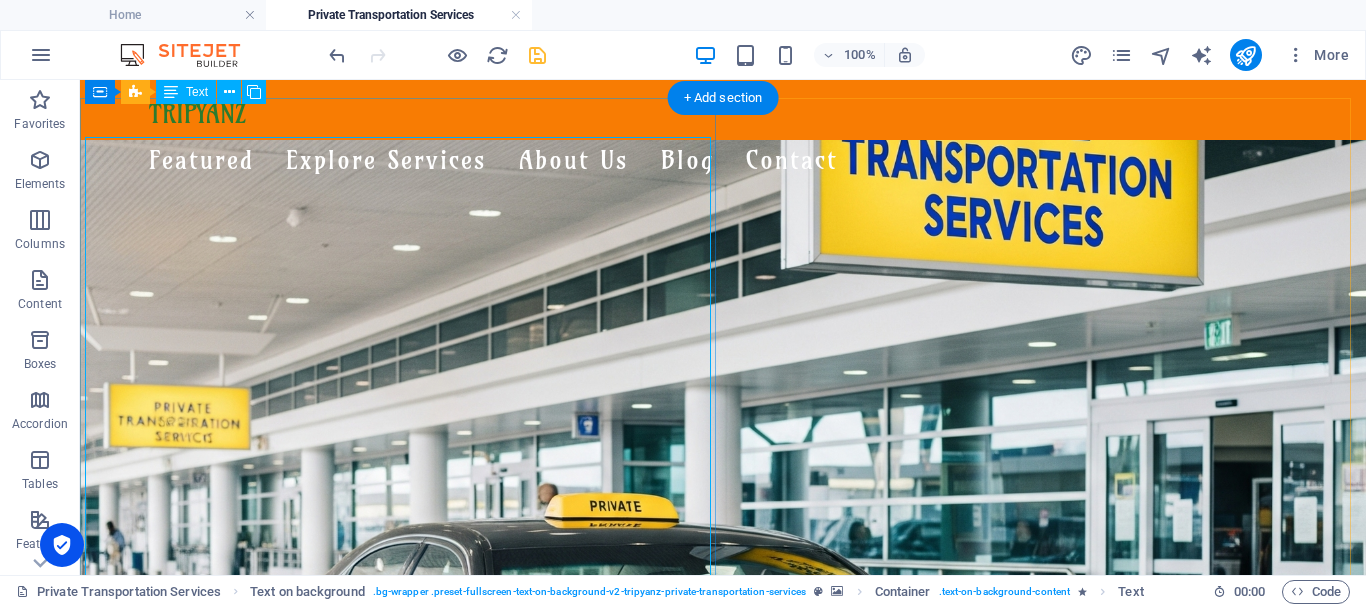 scroll, scrollTop: 0, scrollLeft: 0, axis: both 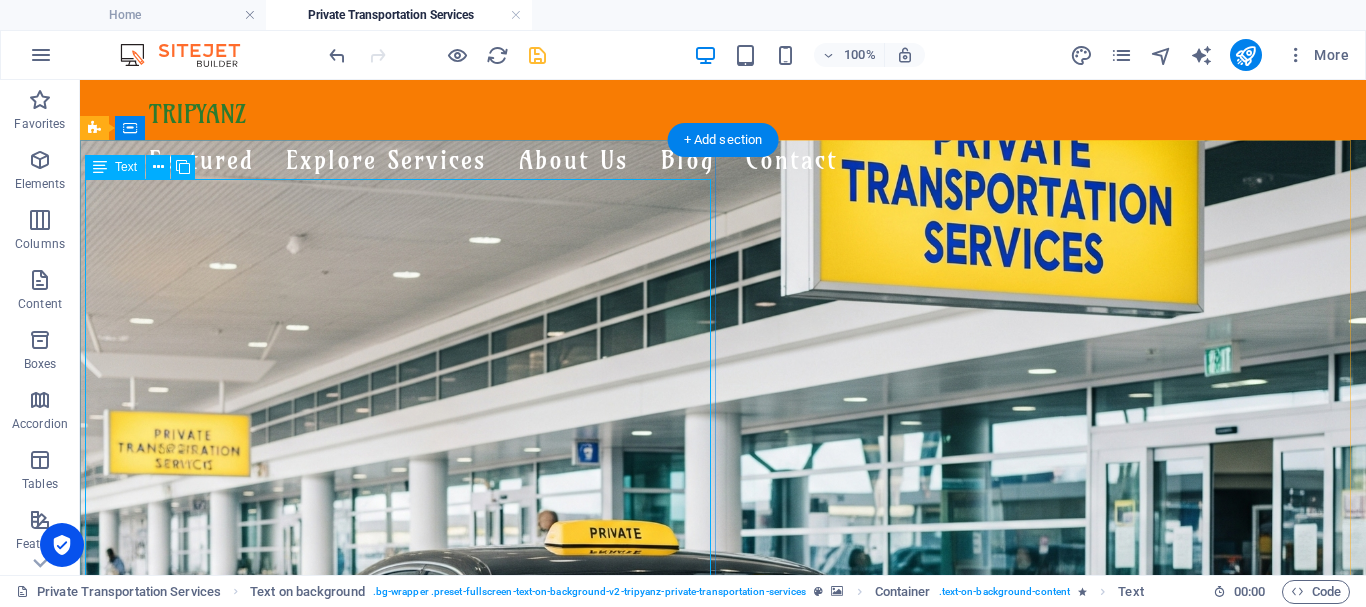 click on "Comfort, Safety & Style.  Wherever You Land, We’re Read y! Whether you're landing at the airport in [GEOGRAPHIC_DATA], [PERSON_NAME], [GEOGRAPHIC_DATA], [GEOGRAPHIC_DATA], or [GEOGRAPHIC_DATA],  [GEOGRAPHIC_DATA]  is here to meet you with a smile and a ride that suits your journey. ✨ Travel Across [GEOGRAPHIC_DATA] with Ease  Airport pickups & drop-offs  Hotel transfers & beach resorts  Day trips, excursions & multi-city rides 🚙 Vehicles for Everyone From sleek sedans to roomy vans and minibuses, our air-conditioned fleet is ideal for solo travelers, couples, families, and groups. Enjoy a smooth ride — your comfort comes first! 👨‍✈️ Our Drivers & Service Team All our drivers are friendly, experienced, and punctual, with strong local knowledge. Behind the scenes, our customer service team provides continuous follow-up and real-time support to make sure your trip runs perfectly. 💬 Why Tripyanz Transportation? ✅ Reliable airport transfers ✅ Multilingual customer support ✅ Clean, modern vehicles ✅ Real-time confirmations & follow-up" at bounding box center (723, 1386) 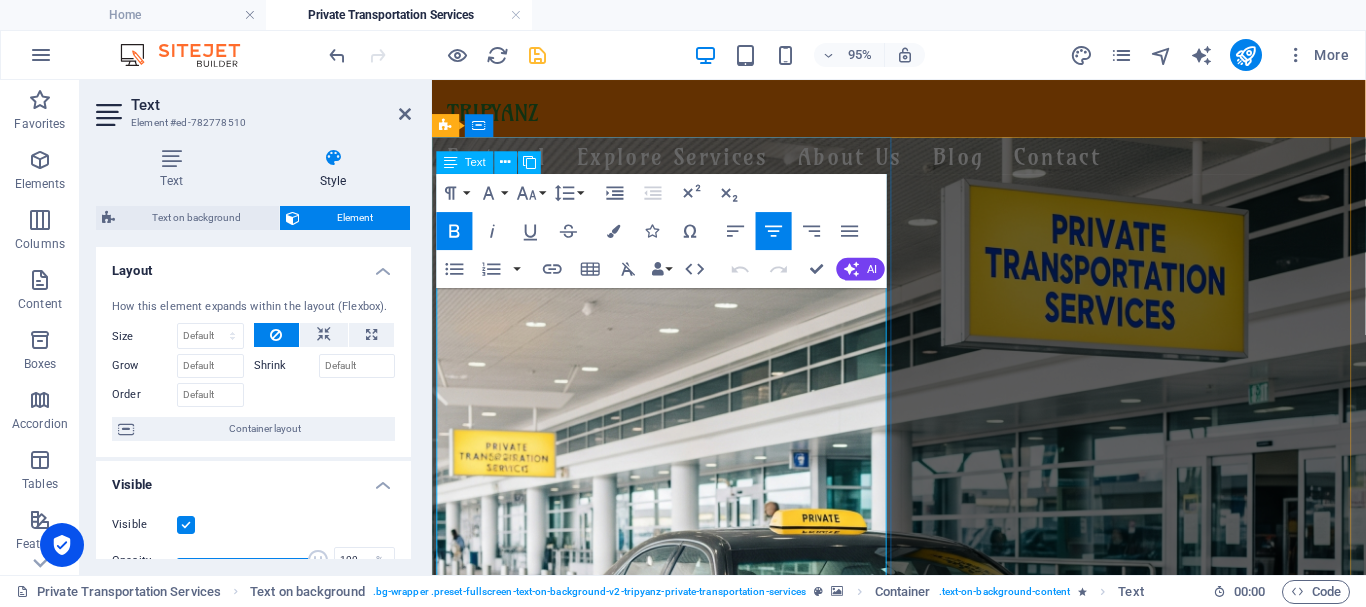 click on "Whether you're landing at the airport in [GEOGRAPHIC_DATA], [PERSON_NAME], [GEOGRAPHIC_DATA], [GEOGRAPHIC_DATA], or [GEOGRAPHIC_DATA],  [GEOGRAPHIC_DATA]  is here to meet you with a smile and a ride that suits your journey." at bounding box center [923, 1259] 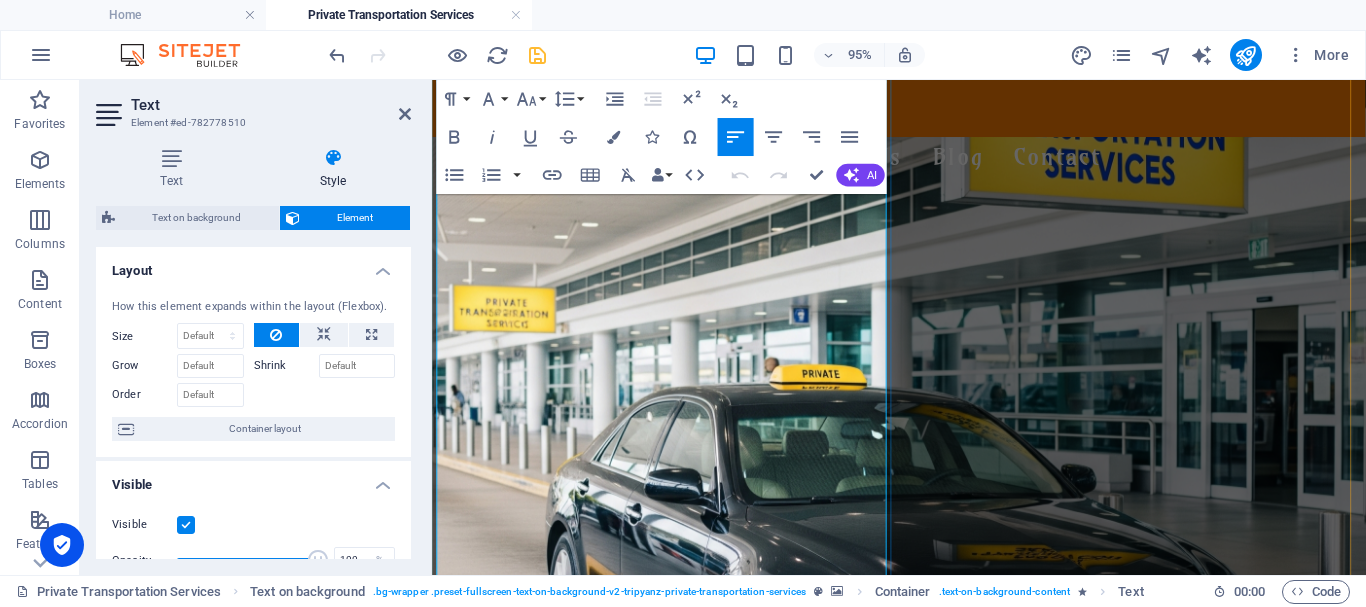scroll, scrollTop: 0, scrollLeft: 0, axis: both 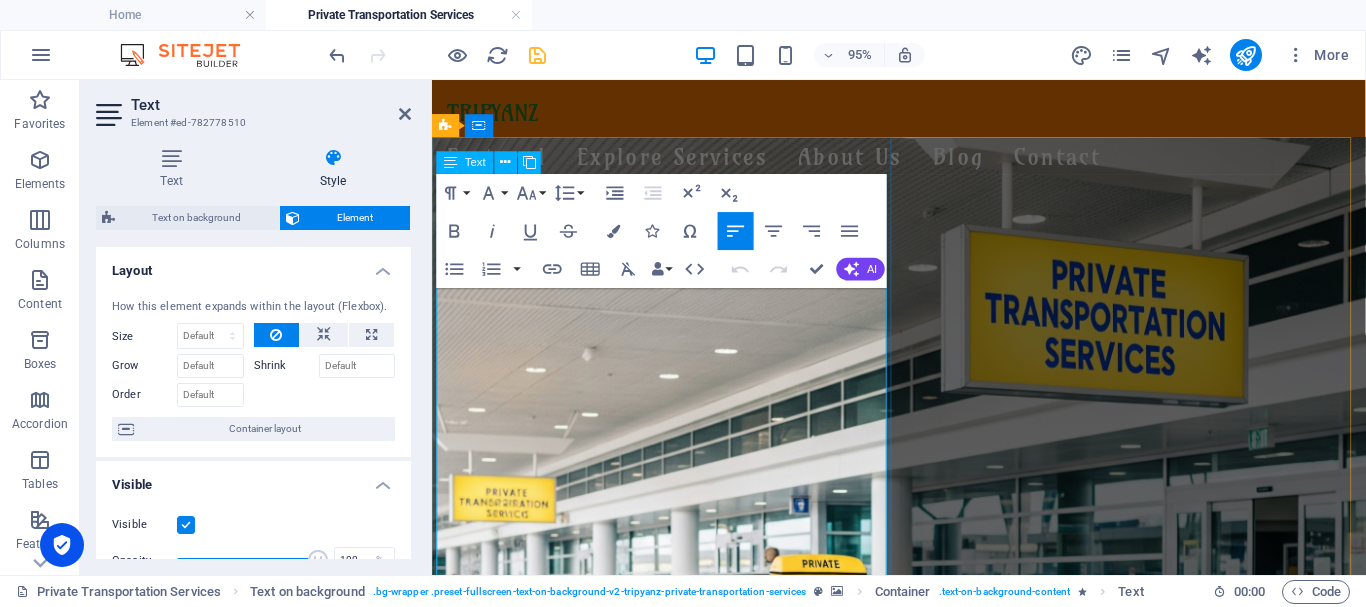 drag, startPoint x: 491, startPoint y: 468, endPoint x: 874, endPoint y: 474, distance: 383.047 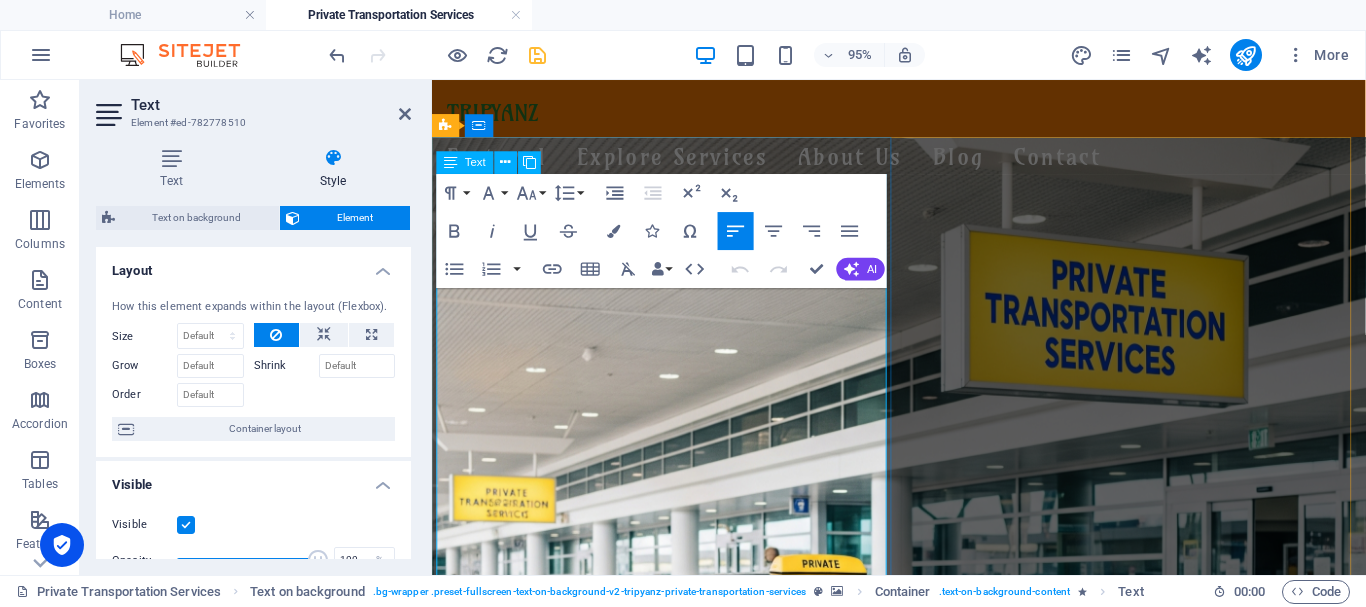 click on "✨ Travel Across [GEOGRAPHIC_DATA] with Ease" at bounding box center [923, 1401] 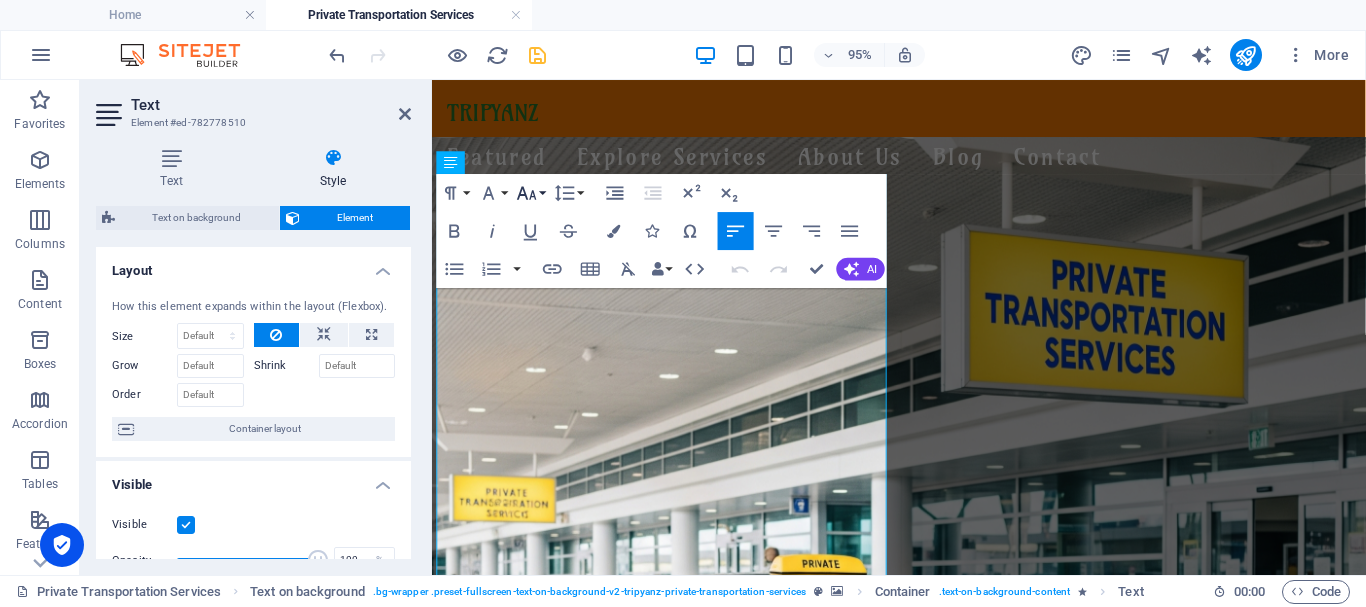 click on "Font Size" at bounding box center [531, 193] 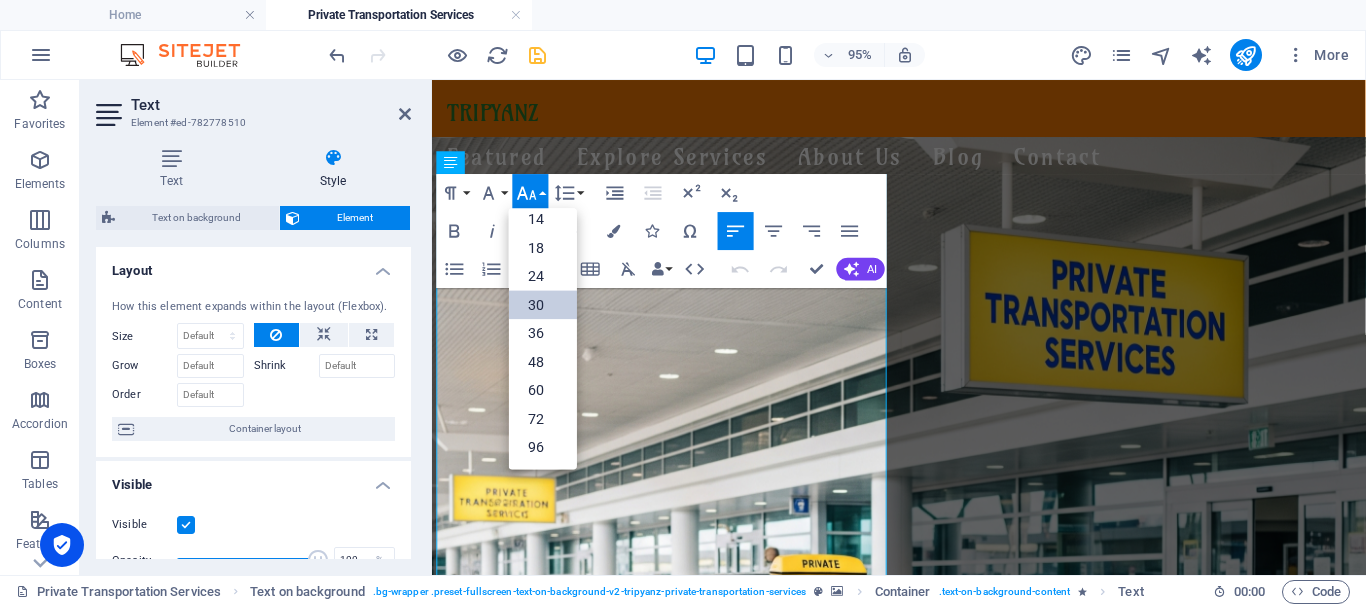 scroll, scrollTop: 161, scrollLeft: 0, axis: vertical 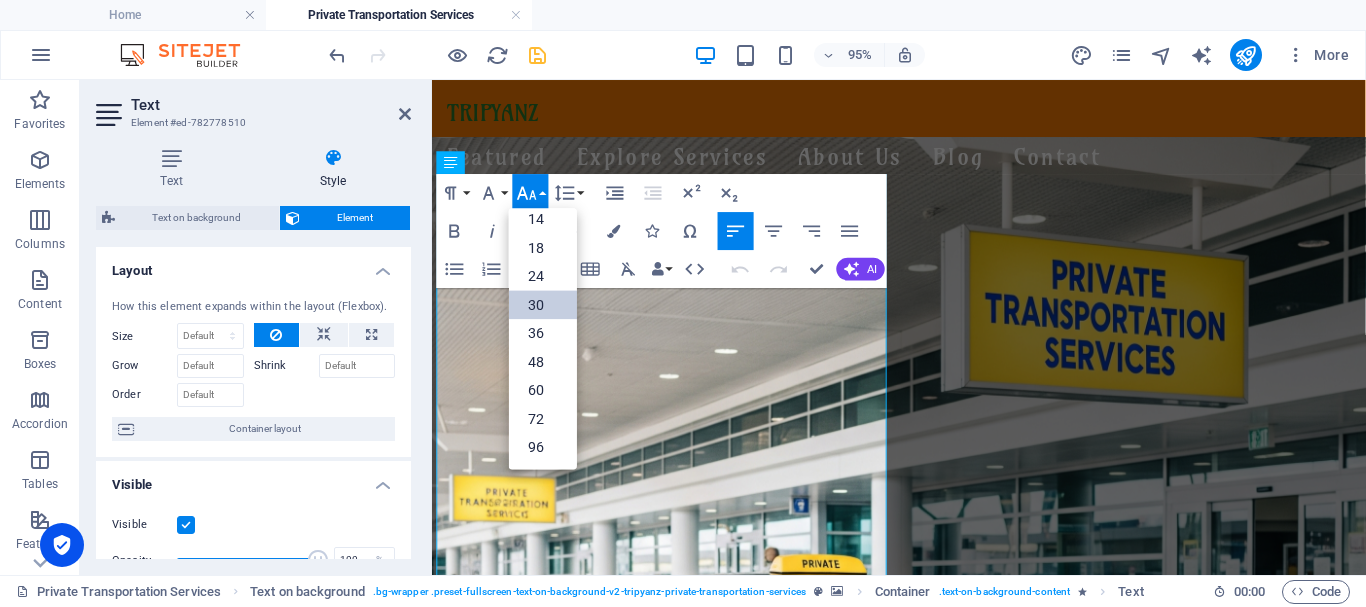 click on "Font Size" at bounding box center (531, 193) 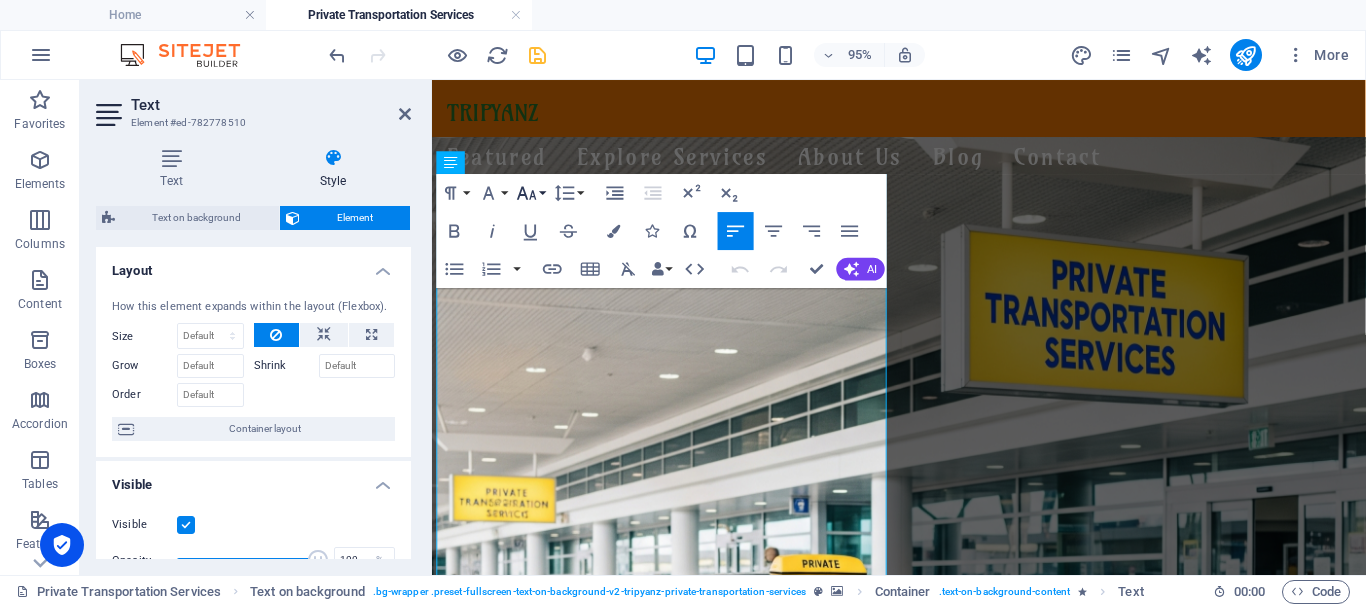 click on "Font Size" at bounding box center [531, 193] 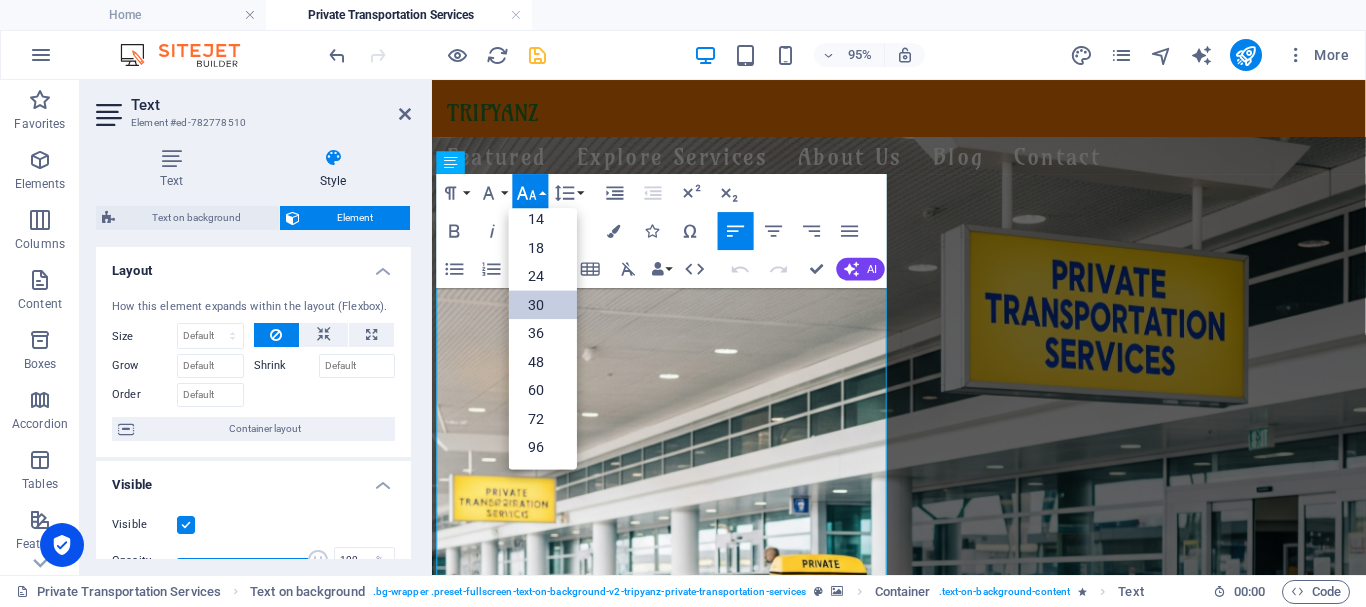 click on "Font Size" at bounding box center [531, 193] 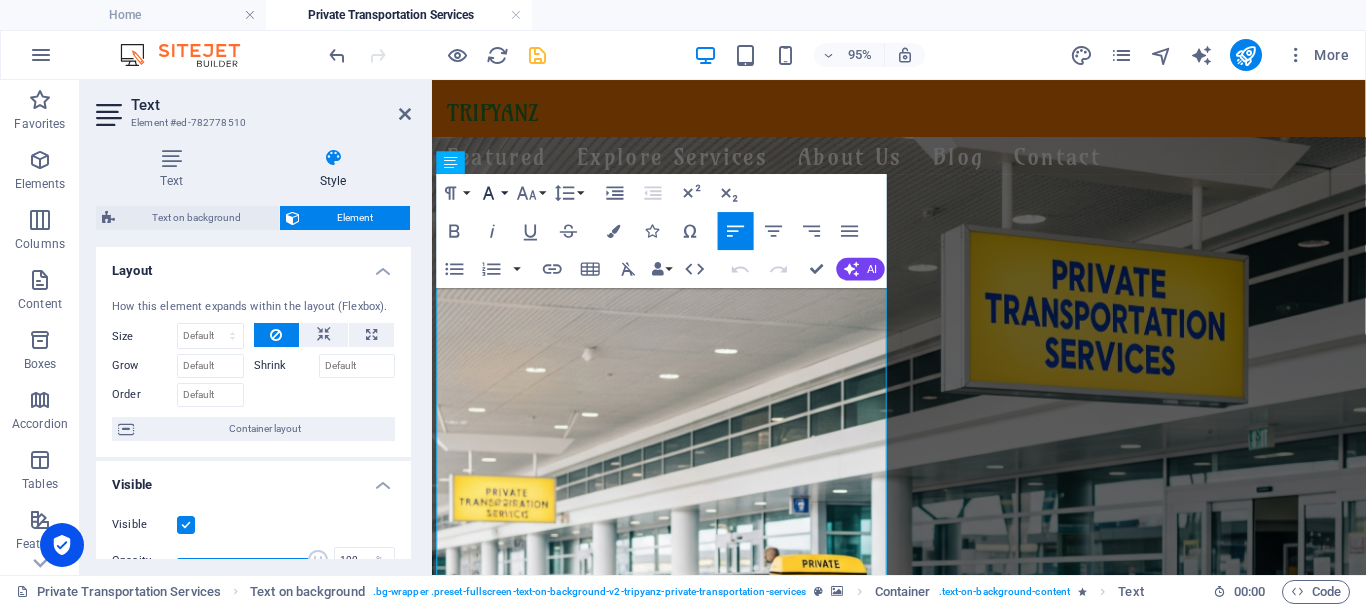 click on "Font Family" at bounding box center (493, 193) 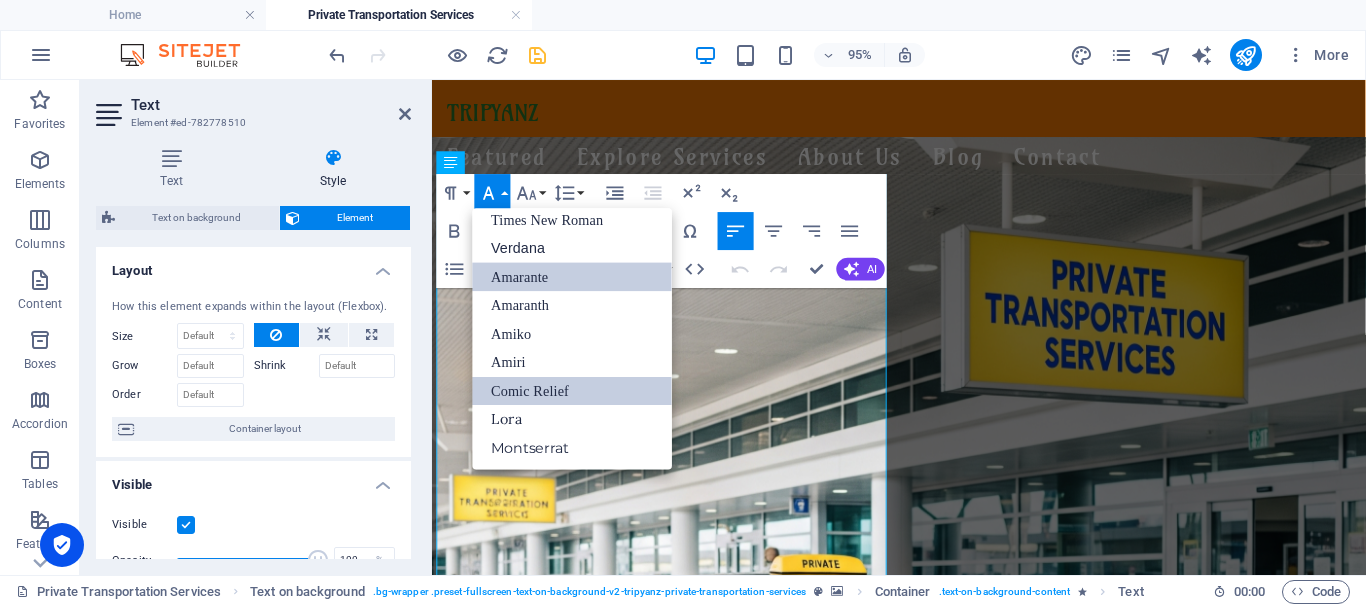scroll, scrollTop: 131, scrollLeft: 0, axis: vertical 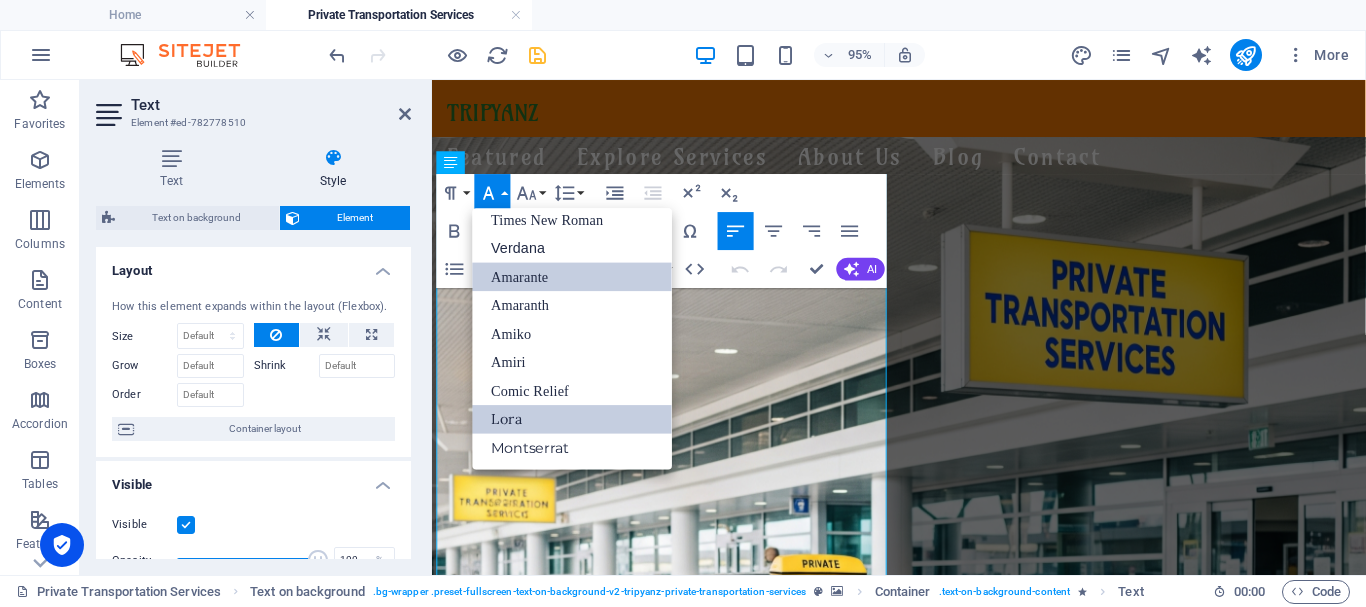 click on "Lora" at bounding box center [573, 419] 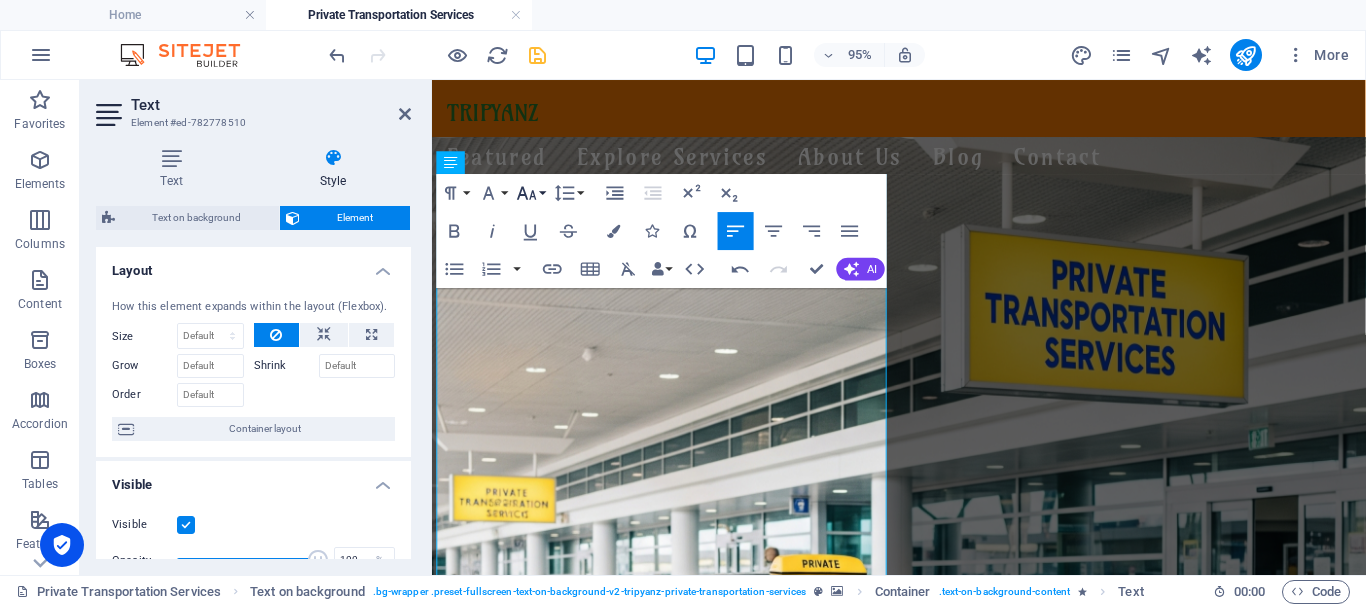 click on "Font Size" at bounding box center [531, 193] 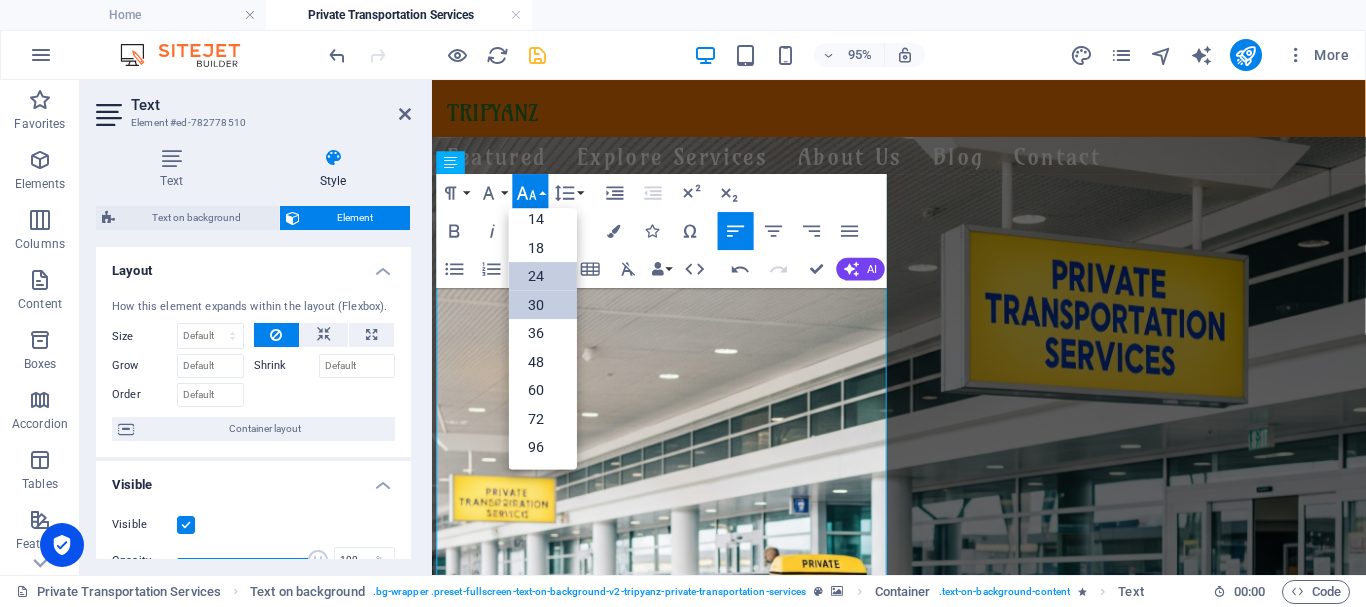 scroll, scrollTop: 161, scrollLeft: 0, axis: vertical 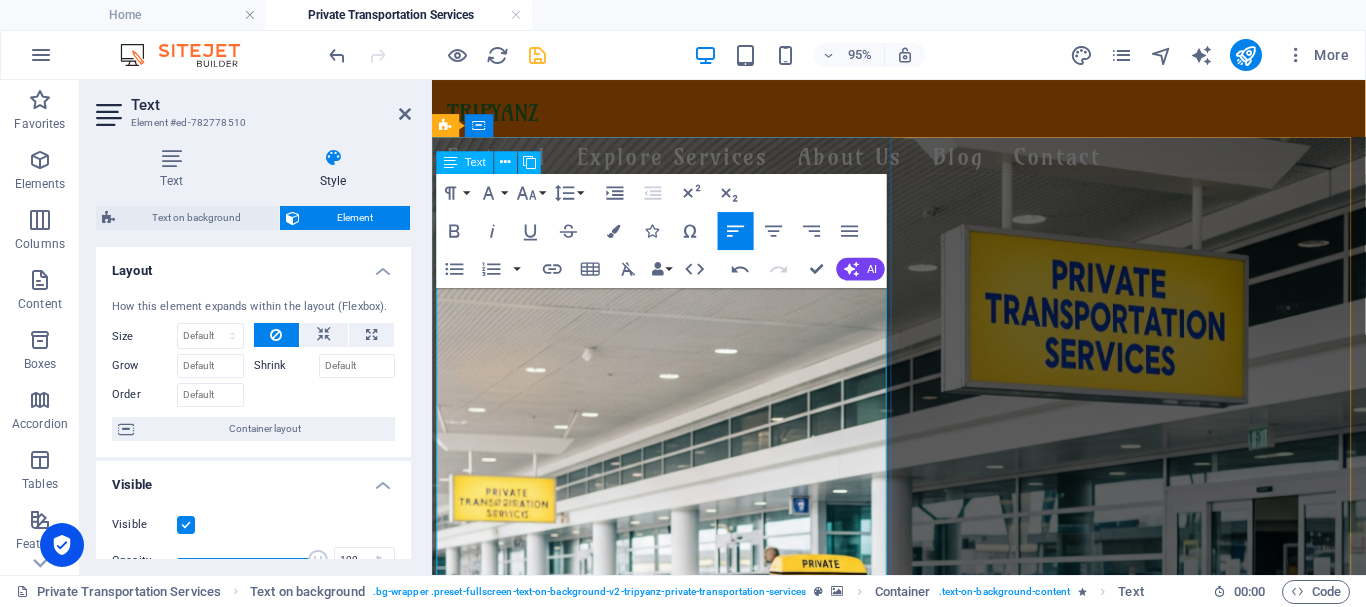 click on "Wherever You Land, We’re Read" at bounding box center [915, 1311] 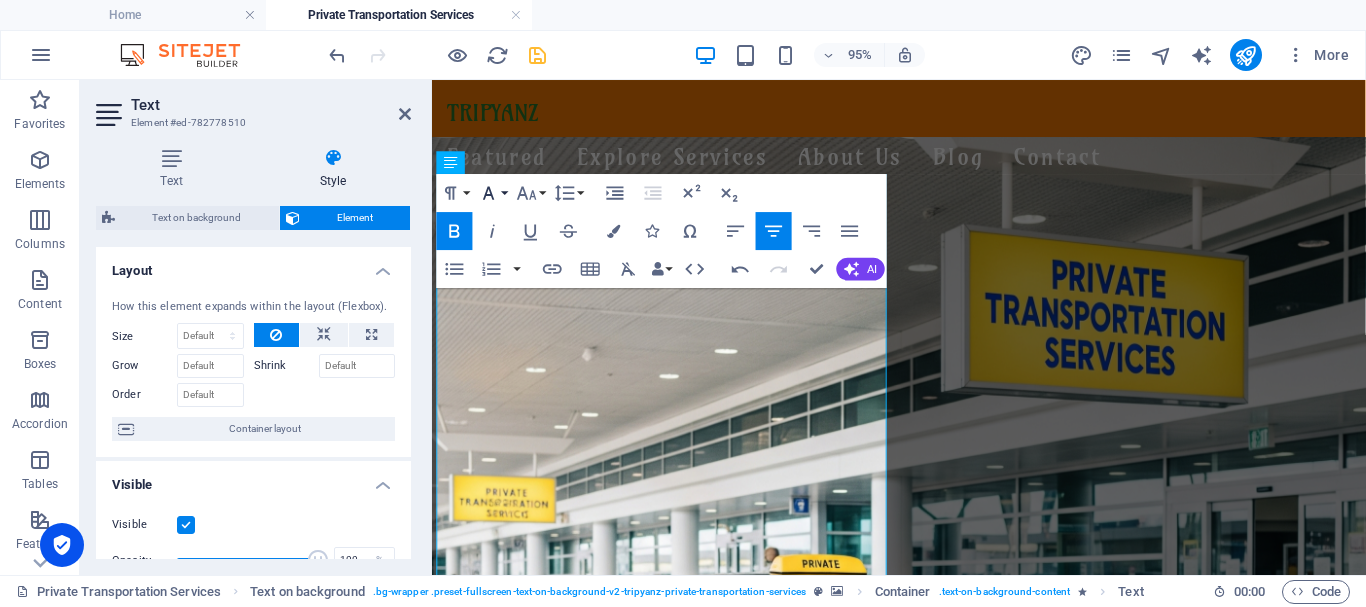 click on "Font Family" at bounding box center (493, 193) 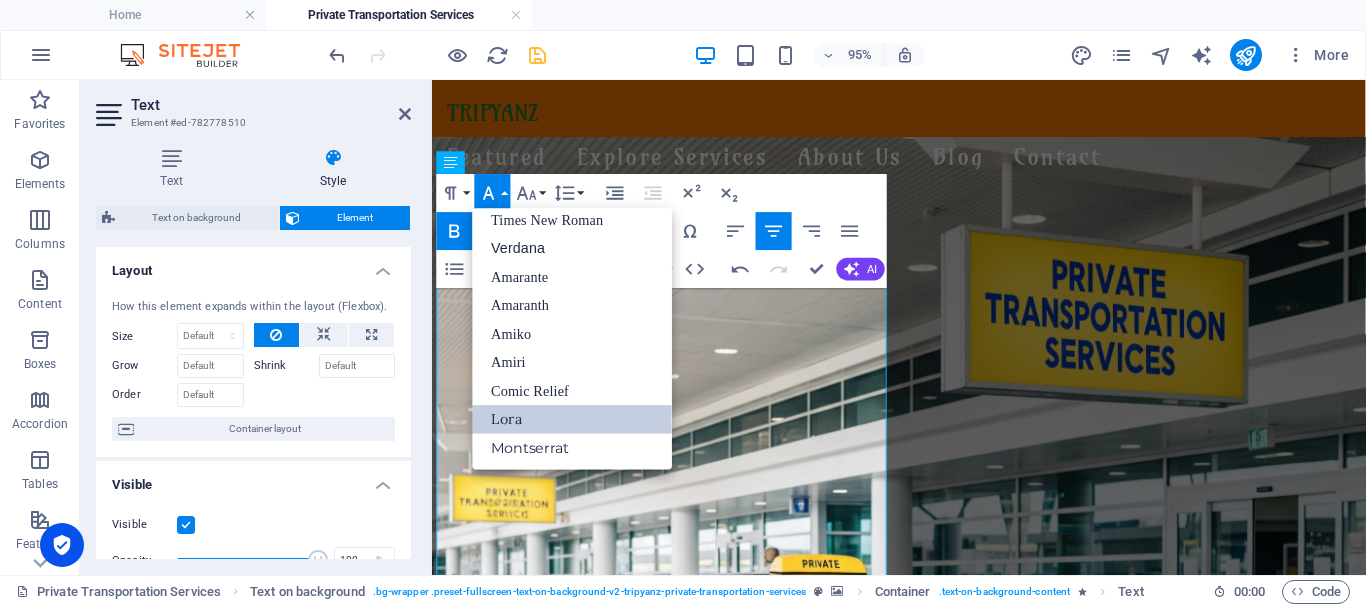scroll, scrollTop: 131, scrollLeft: 0, axis: vertical 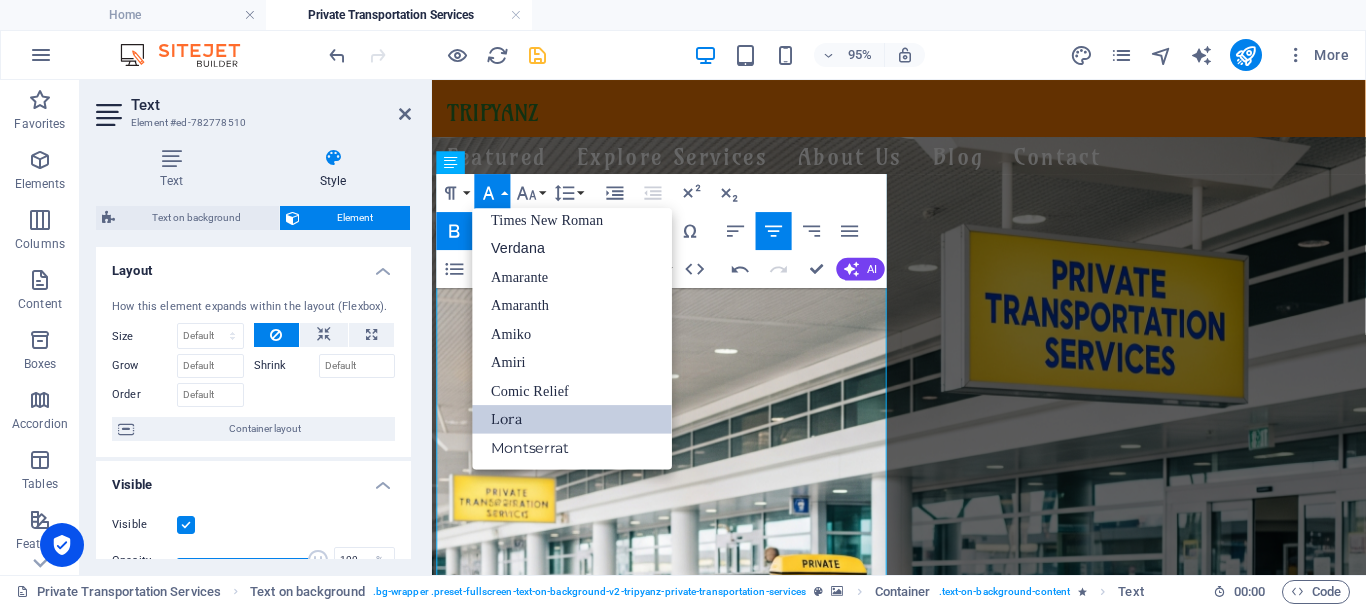 click on "Font Family" at bounding box center (493, 193) 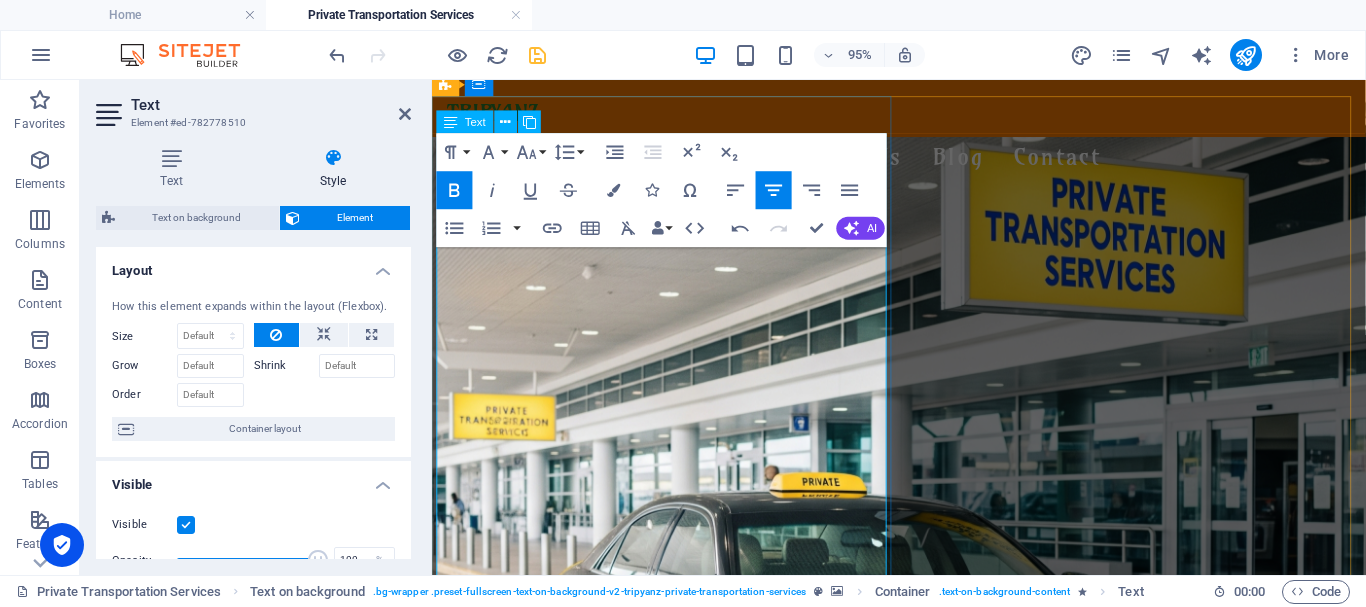 scroll, scrollTop: 100, scrollLeft: 0, axis: vertical 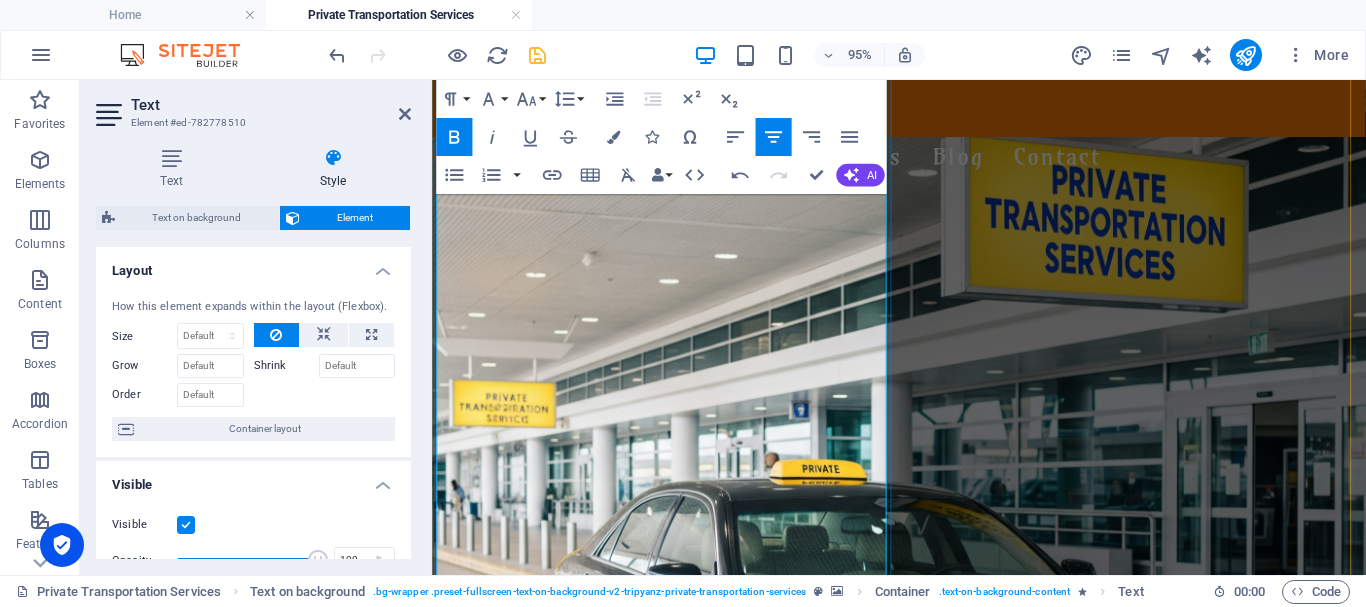 drag, startPoint x: 465, startPoint y: 408, endPoint x: 741, endPoint y: 454, distance: 279.80707 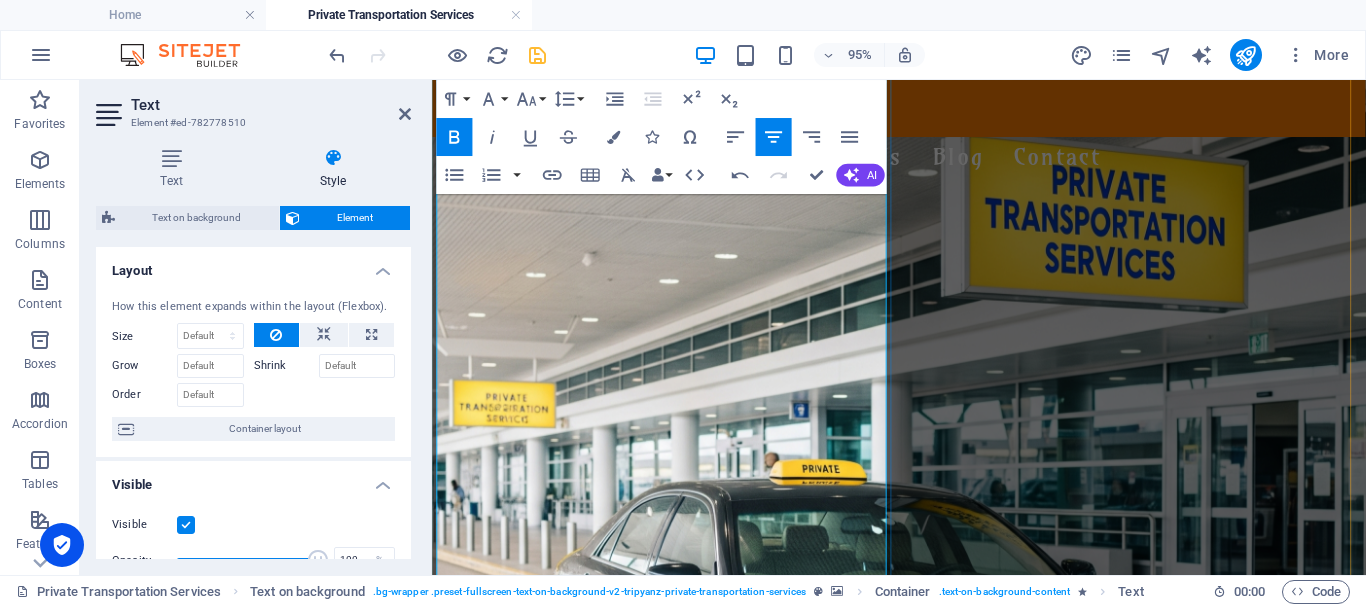 click on "Airport pickups & drop-offs  Hotel transfers & beach resorts  Day trips, excursions & multi-city rides" at bounding box center [923, 1358] 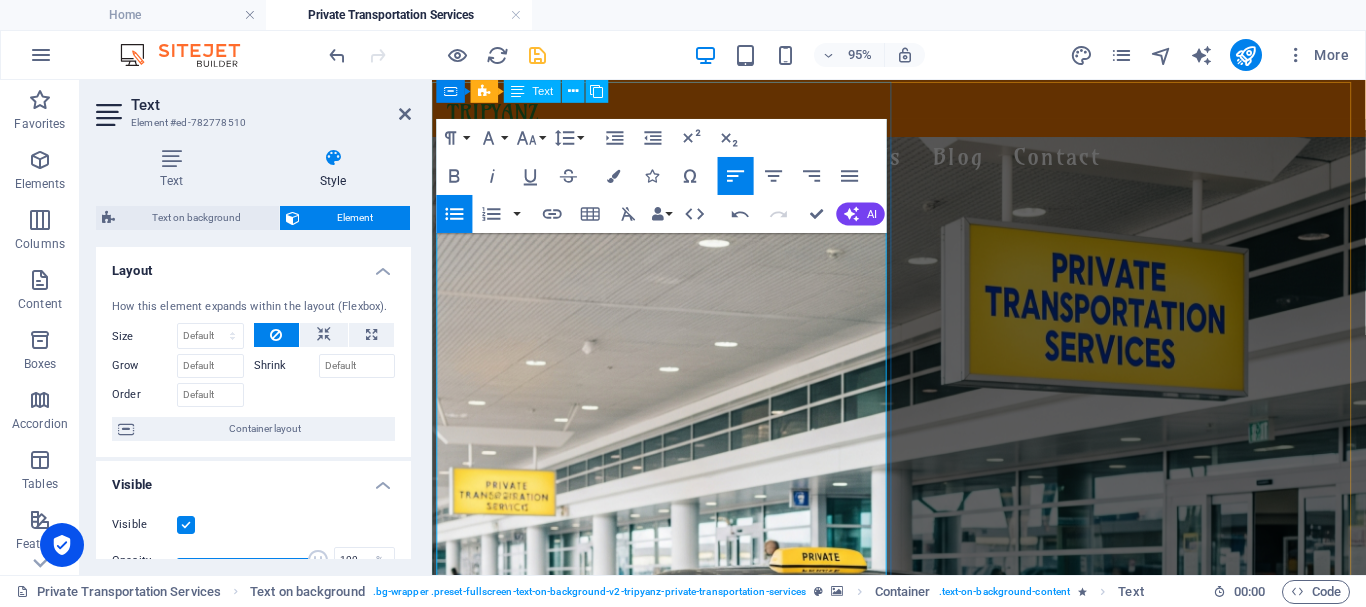 scroll, scrollTop: 0, scrollLeft: 0, axis: both 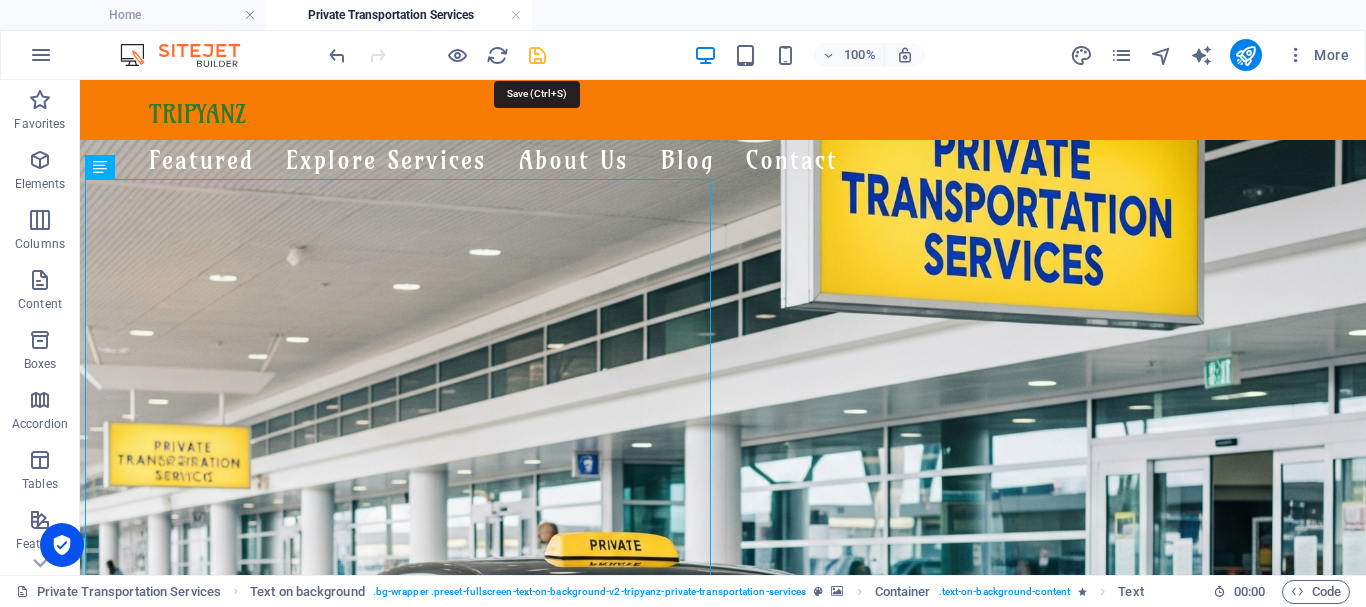 click at bounding box center [537, 55] 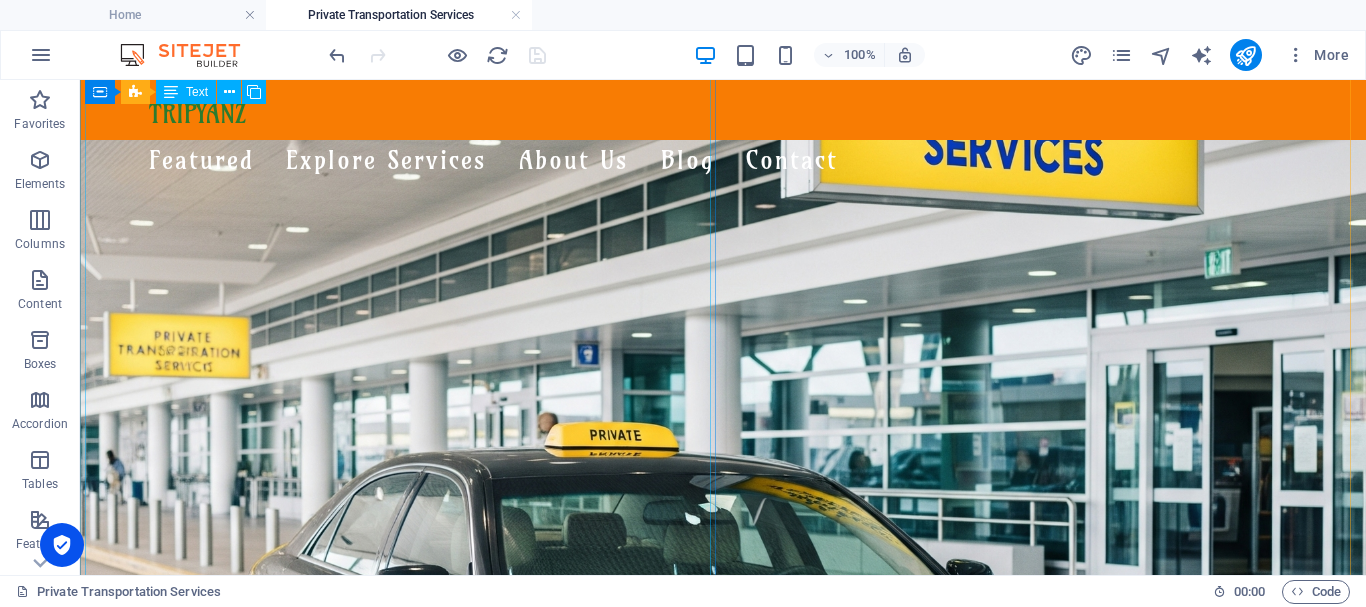 scroll, scrollTop: 0, scrollLeft: 0, axis: both 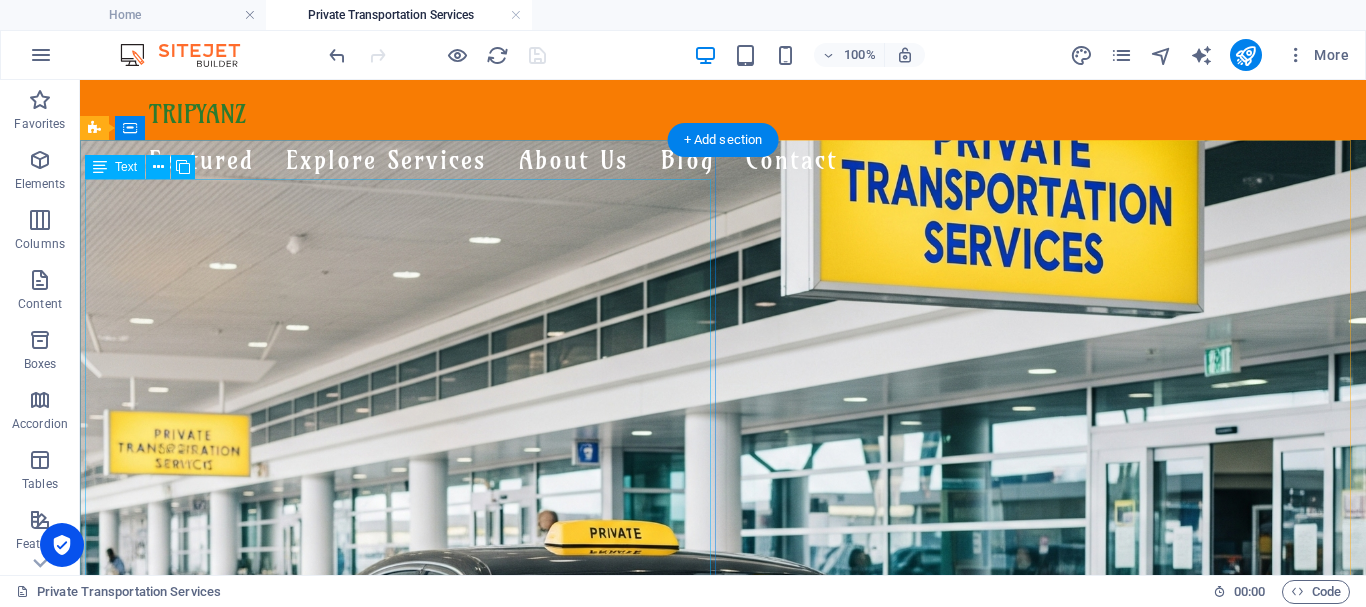 click on "Comfort, Safety & Style.  Wherever You Land, We’re Read y! Whether you're landing at the airport in [GEOGRAPHIC_DATA], [PERSON_NAME], [GEOGRAPHIC_DATA], [GEOGRAPHIC_DATA], or [GEOGRAPHIC_DATA],  [GEOGRAPHIC_DATA]  is here to meet you with a smile and a ride that suits your journey. ✨  Travel Across [GEOGRAPHIC_DATA] with Ease  Airport pickups & drop-offs  Hotel transfers & beach resorts  Day trips, excursions & multi-city rides 🚙 Vehicles for Everyone From sleek sedans to roomy vans and minibuses, our air-conditioned fleet is ideal for solo travelers, couples, families, and groups. Enjoy a smooth ride — your comfort comes first! 👨‍✈️ Our Drivers & Service Team All our drivers are friendly, experienced, and punctual, with strong local knowledge. Behind the scenes, our customer service team provides continuous follow-up and real-time support to make sure your trip runs perfectly. 💬 Why Tripyanz Transportation? ✅ Reliable airport transfers ✅ Multilingual customer support ✅ Clean, modern vehicles ✅ Real-time confirmations & follow-up" at bounding box center [723, 1386] 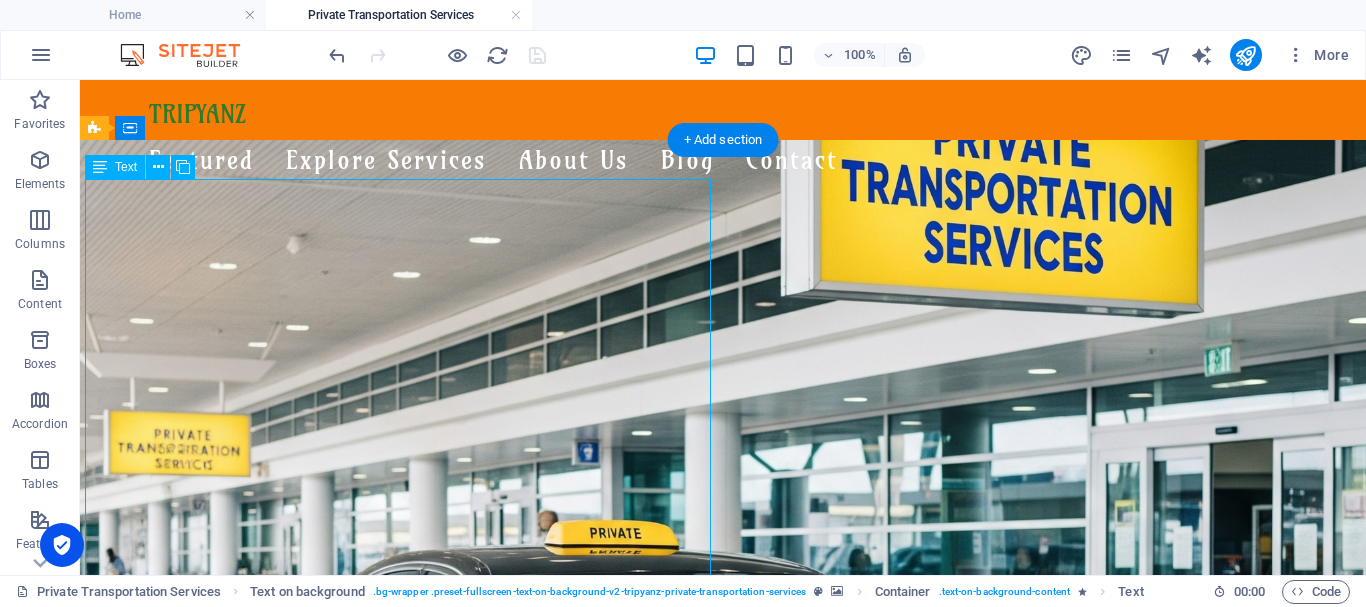 click on "Comfort, Safety & Style.  Wherever You Land, We’re Read y! Whether you're landing at the airport in [GEOGRAPHIC_DATA], [PERSON_NAME], [GEOGRAPHIC_DATA], [GEOGRAPHIC_DATA], or [GEOGRAPHIC_DATA],  [GEOGRAPHIC_DATA]  is here to meet you with a smile and a ride that suits your journey. ✨  Travel Across [GEOGRAPHIC_DATA] with Ease  Airport pickups & drop-offs  Hotel transfers & beach resorts  Day trips, excursions & multi-city rides 🚙 Vehicles for Everyone From sleek sedans to roomy vans and minibuses, our air-conditioned fleet is ideal for solo travelers, couples, families, and groups. Enjoy a smooth ride — your comfort comes first! 👨‍✈️ Our Drivers & Service Team All our drivers are friendly, experienced, and punctual, with strong local knowledge. Behind the scenes, our customer service team provides continuous follow-up and real-time support to make sure your trip runs perfectly. 💬 Why Tripyanz Transportation? ✅ Reliable airport transfers ✅ Multilingual customer support ✅ Clean, modern vehicles ✅ Real-time confirmations & follow-up" at bounding box center (723, 1386) 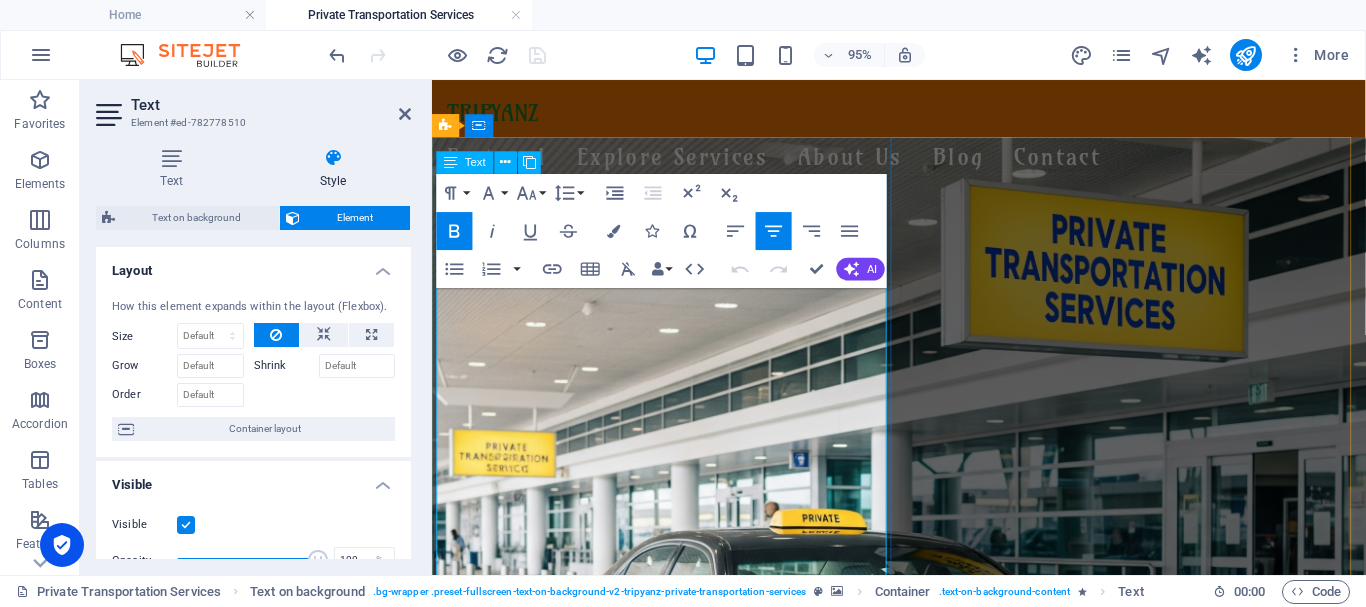 drag, startPoint x: 470, startPoint y: 474, endPoint x: 444, endPoint y: 474, distance: 26 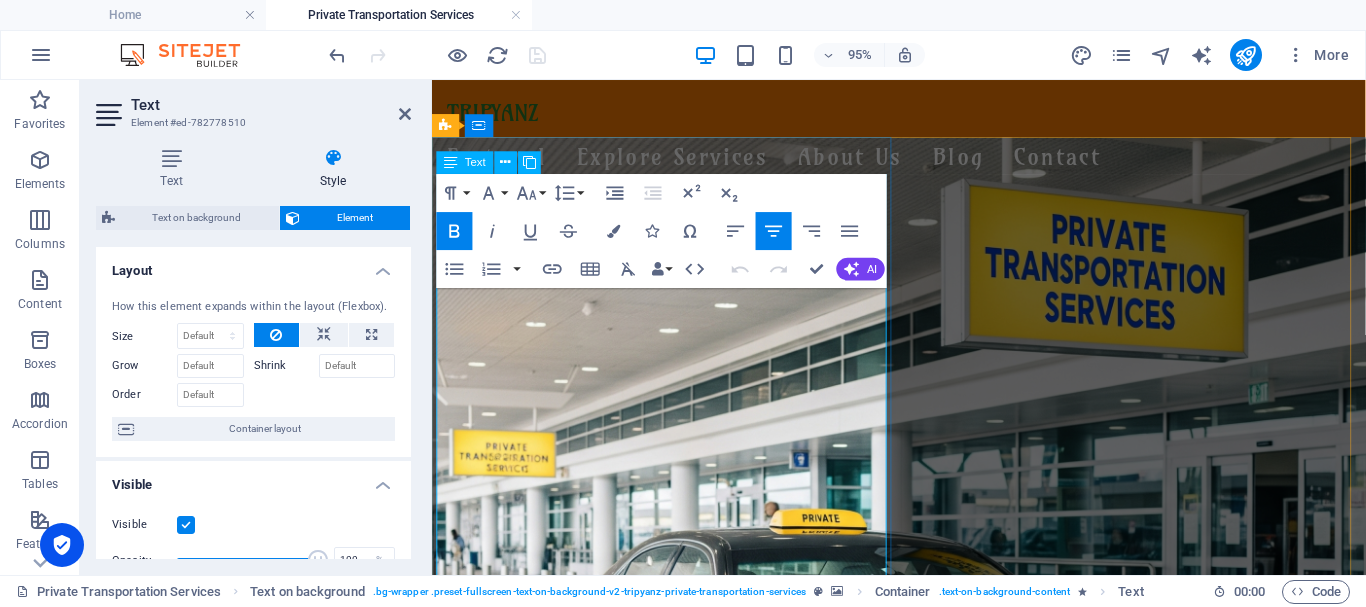 click on "✨  Travel Across [GEOGRAPHIC_DATA] with Ease" at bounding box center [923, 1305] 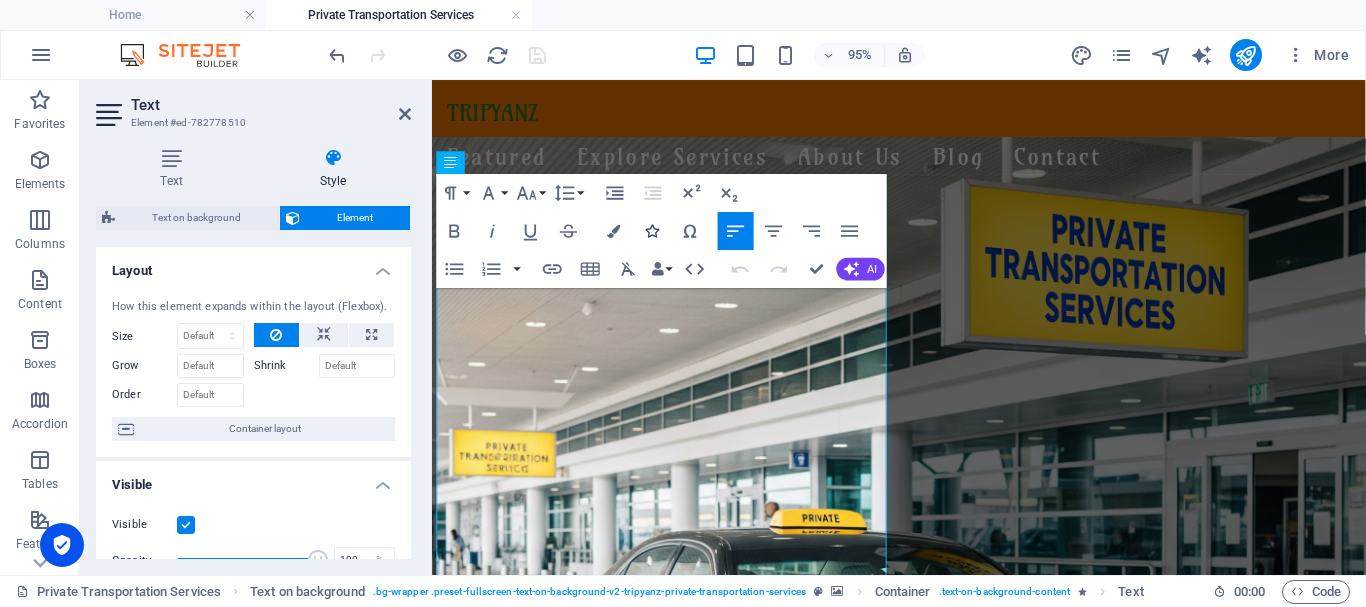 click at bounding box center [652, 230] 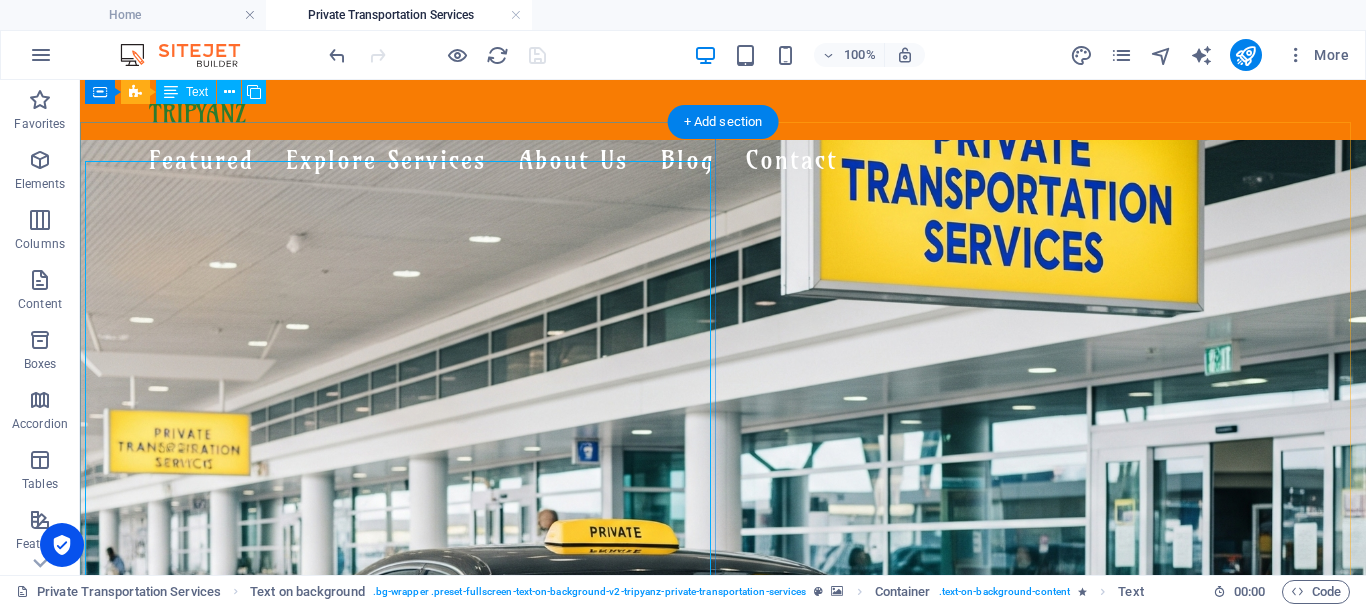 scroll, scrollTop: 0, scrollLeft: 0, axis: both 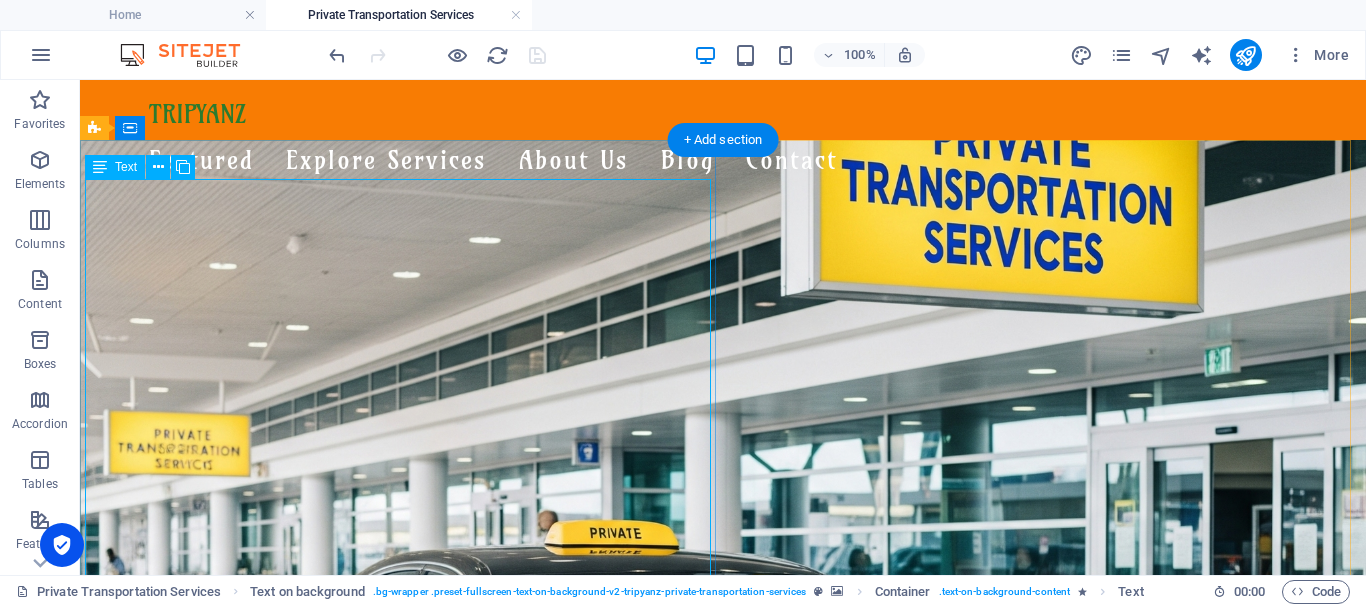 click on "Comfort, Safety & Style.  Wherever You Land, We’re Read y! Whether you're landing at the airport in [GEOGRAPHIC_DATA], [PERSON_NAME], [GEOGRAPHIC_DATA], [GEOGRAPHIC_DATA], or [GEOGRAPHIC_DATA],  [GEOGRAPHIC_DATA]  is here to meet you with a smile and a ride that suits your journey. ✨  Travel Across [GEOGRAPHIC_DATA] with Ease  Airport pickups & drop-offs  Hotel transfers & beach resorts  Day trips, excursions & multi-city rides 🚙 Vehicles for Everyone From sleek sedans to roomy vans and minibuses, our air-conditioned fleet is ideal for solo travelers, couples, families, and groups. Enjoy a smooth ride — your comfort comes first! 👨‍✈️ Our Drivers & Service Team All our drivers are friendly, experienced, and punctual, with strong local knowledge. Behind the scenes, our customer service team provides continuous follow-up and real-time support to make sure your trip runs perfectly. 💬 Why Tripyanz Transportation? ✅ Reliable airport transfers ✅ Multilingual customer support ✅ Clean, modern vehicles ✅ Real-time confirmations & follow-up" at bounding box center [723, 1386] 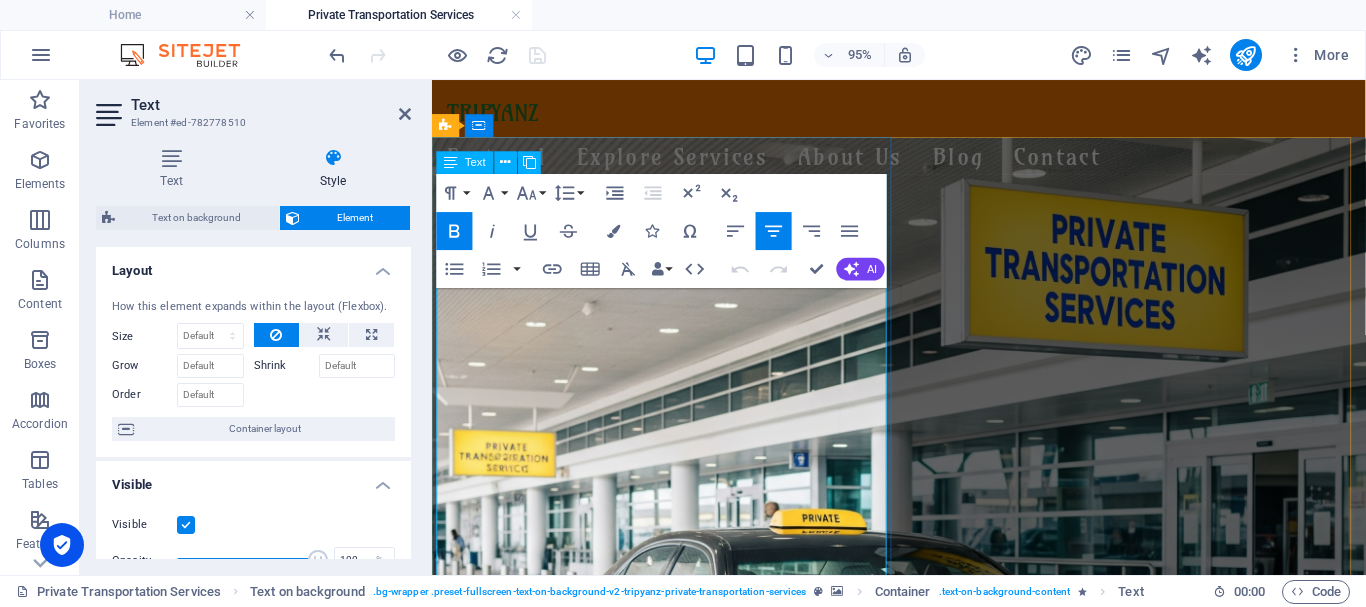 click on "Travel Across [GEOGRAPHIC_DATA] with Ease" at bounding box center (735, 1307) 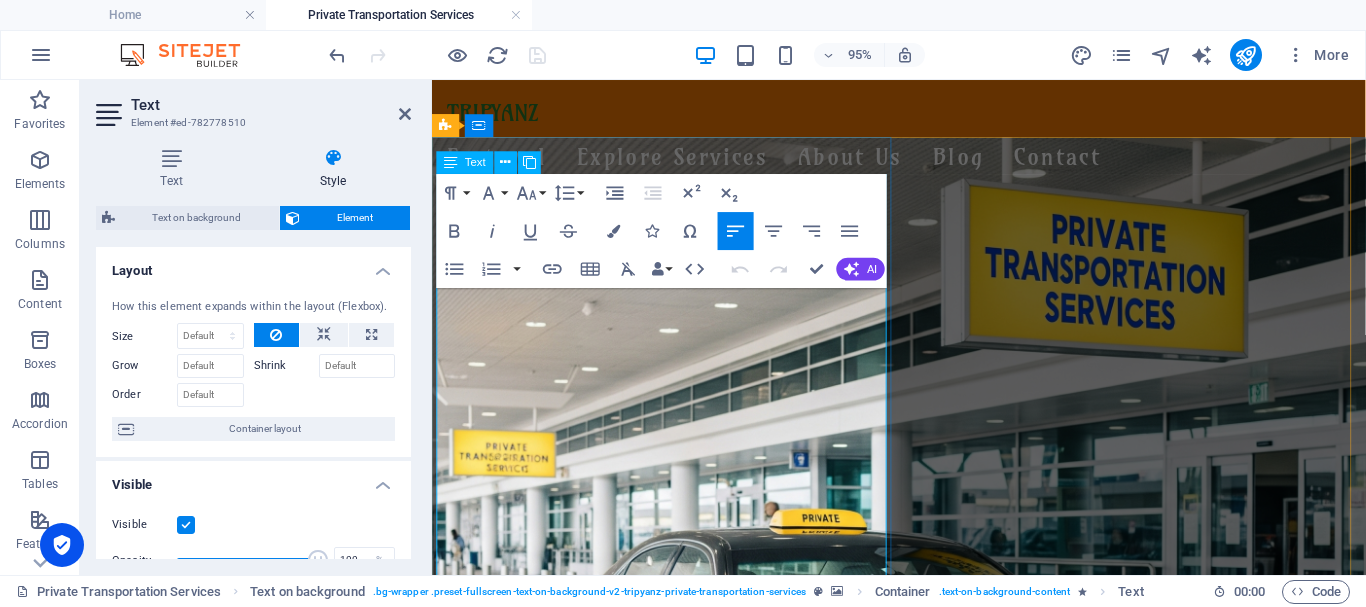 drag, startPoint x: 825, startPoint y: 478, endPoint x: 491, endPoint y: 476, distance: 334.00598 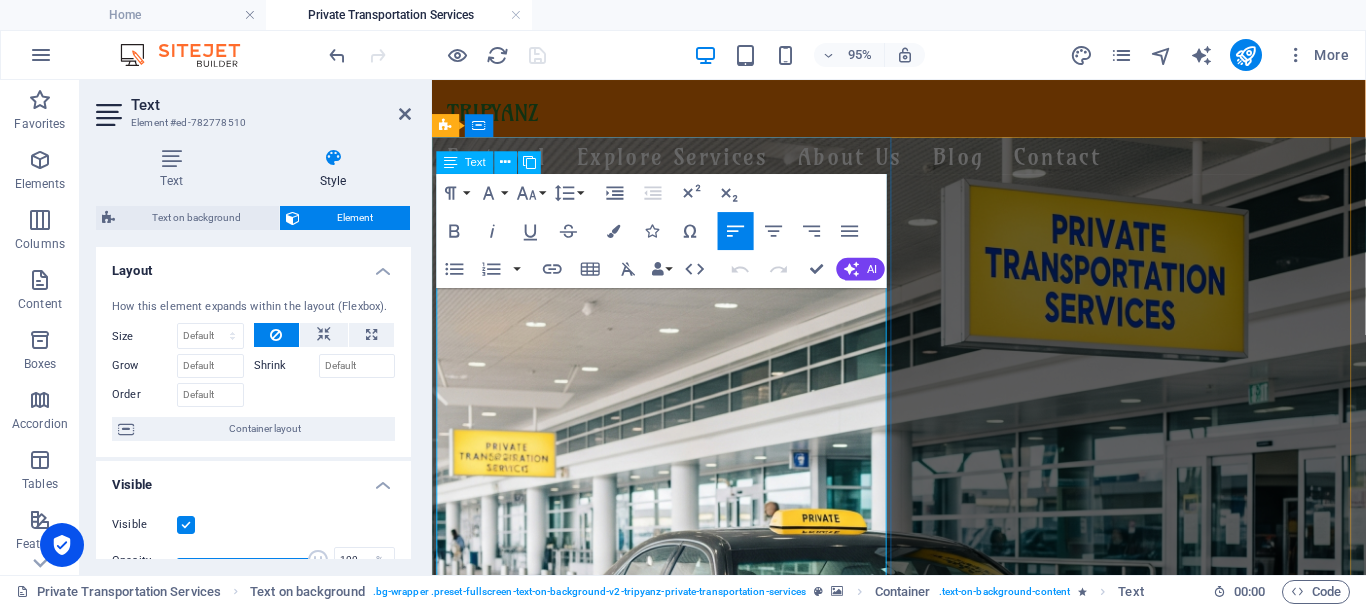 click on "✨  Travel Across [GEOGRAPHIC_DATA] with Ease" at bounding box center (923, 1305) 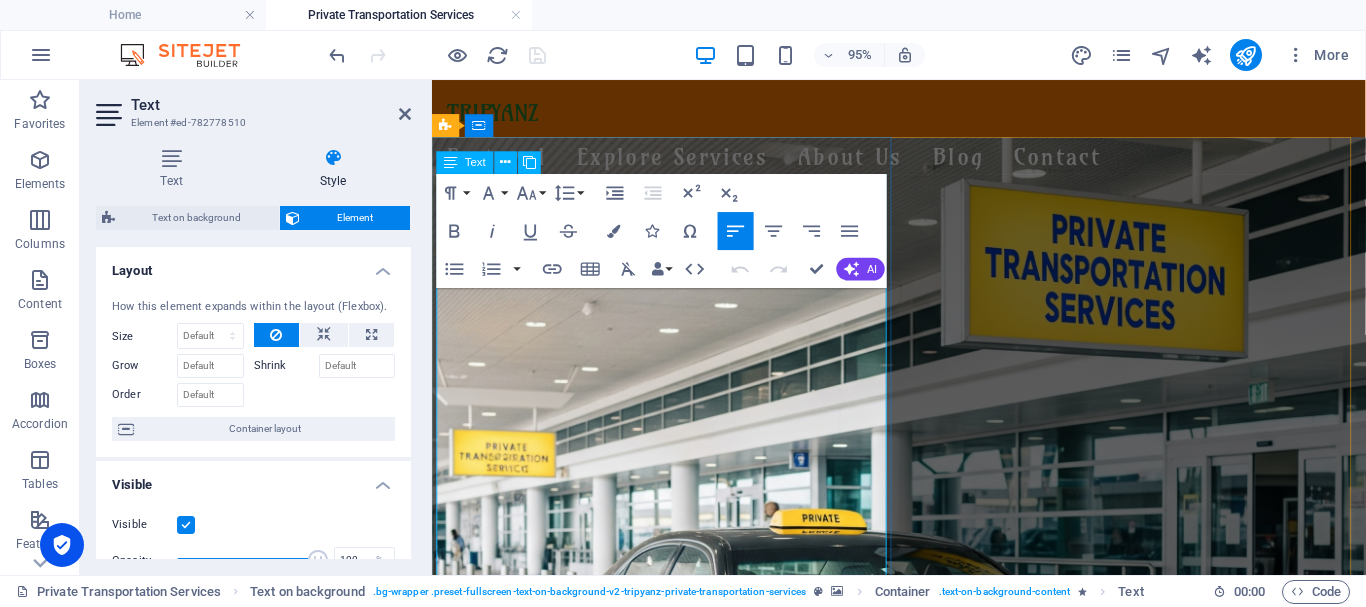 drag, startPoint x: 828, startPoint y: 477, endPoint x: 449, endPoint y: 483, distance: 379.0475 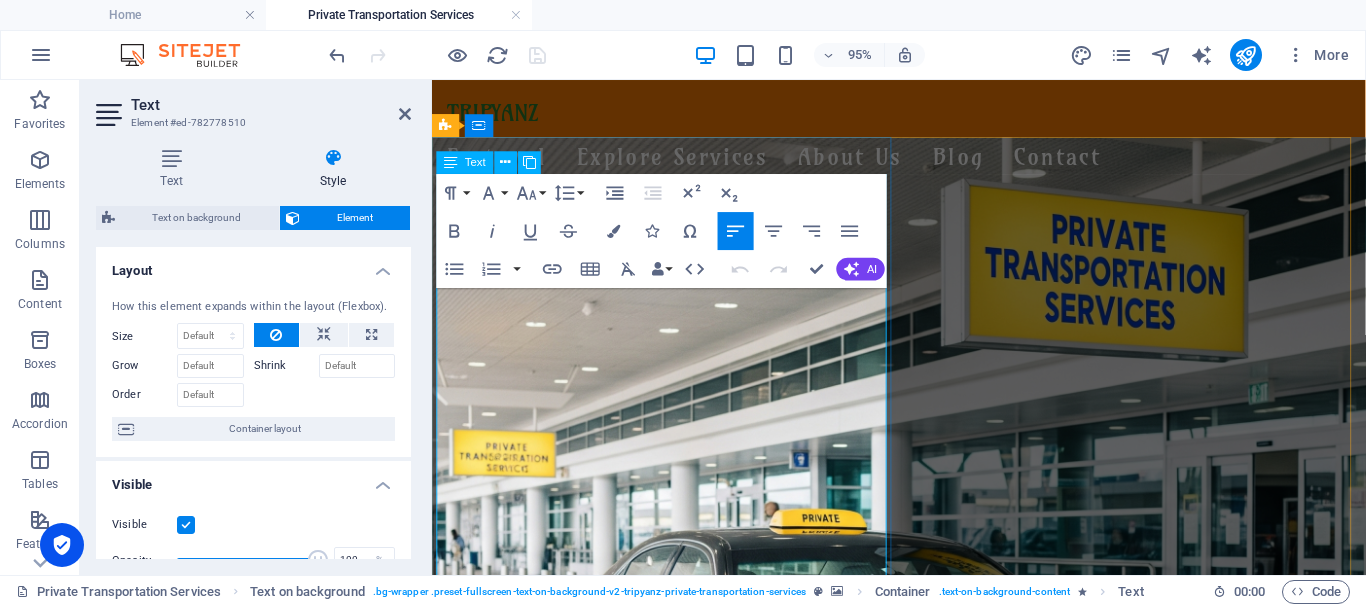 click on "✨  Travel Across [GEOGRAPHIC_DATA] with Ease" at bounding box center (923, 1305) 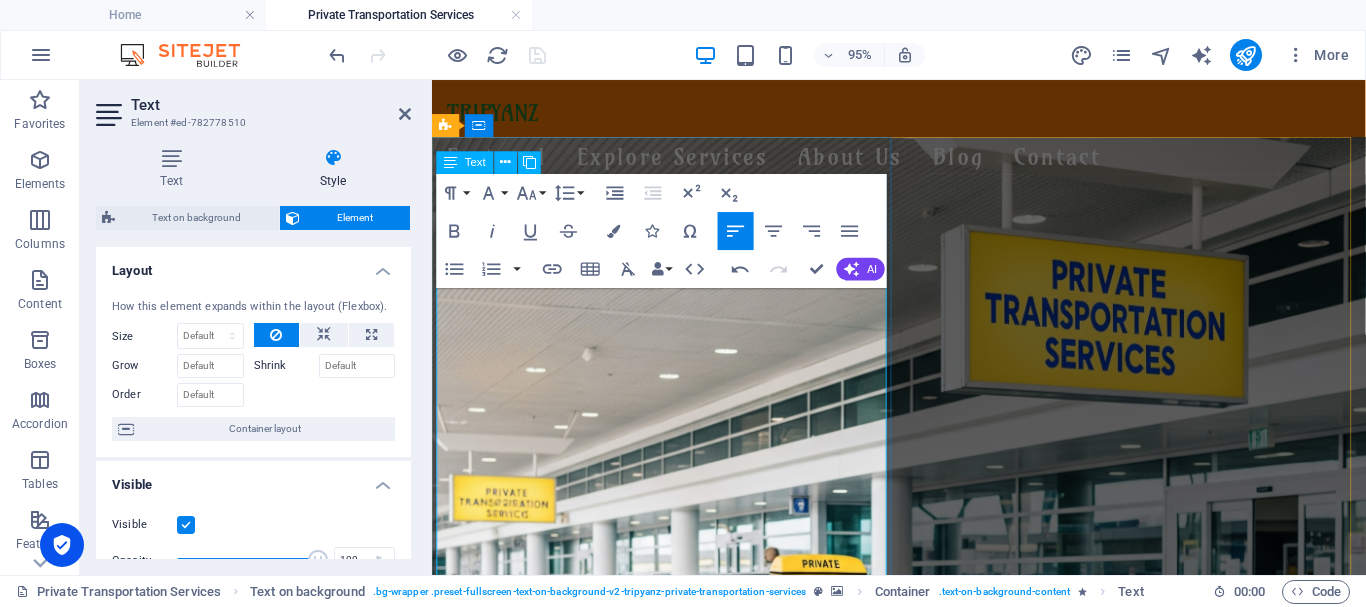drag, startPoint x: 809, startPoint y: 477, endPoint x: 446, endPoint y: 481, distance: 363.02203 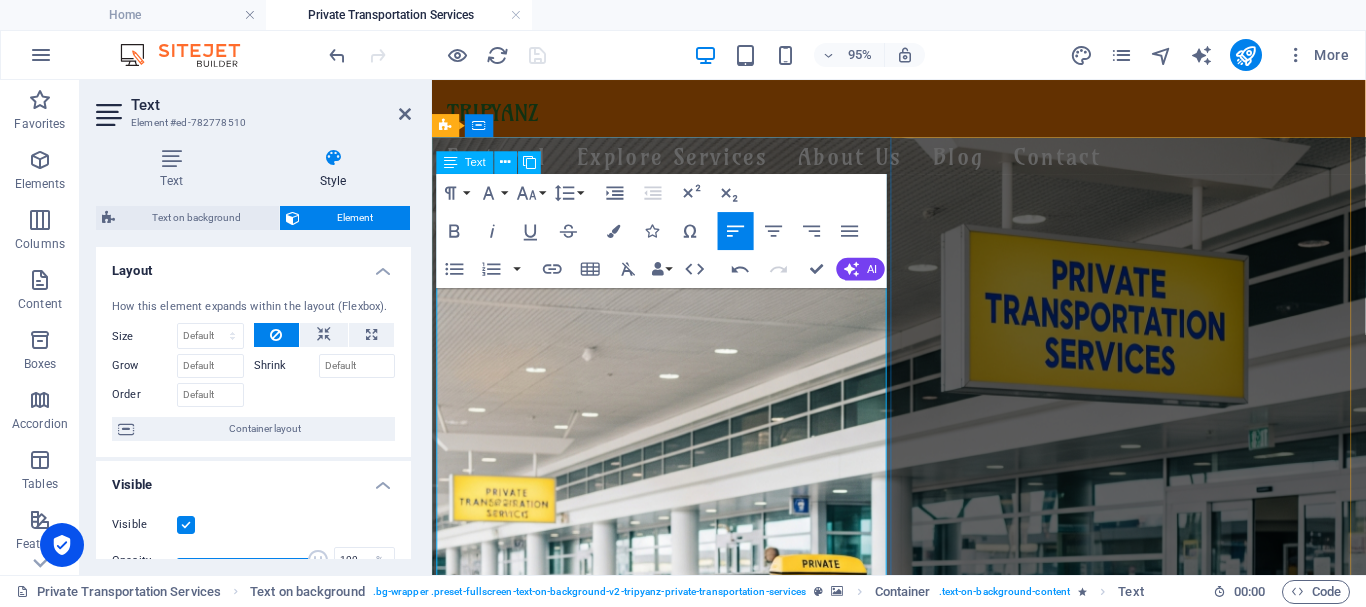 click on "✨ Travel Across [GEOGRAPHIC_DATA] with Ease" at bounding box center [923, 1401] 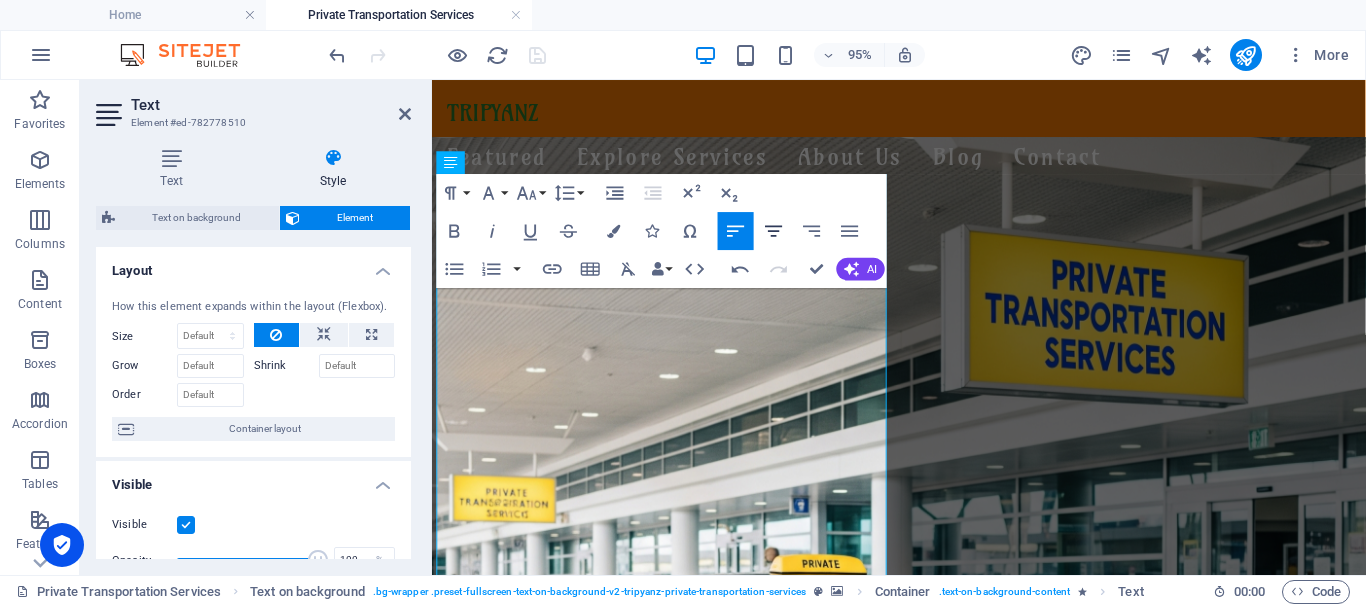 click 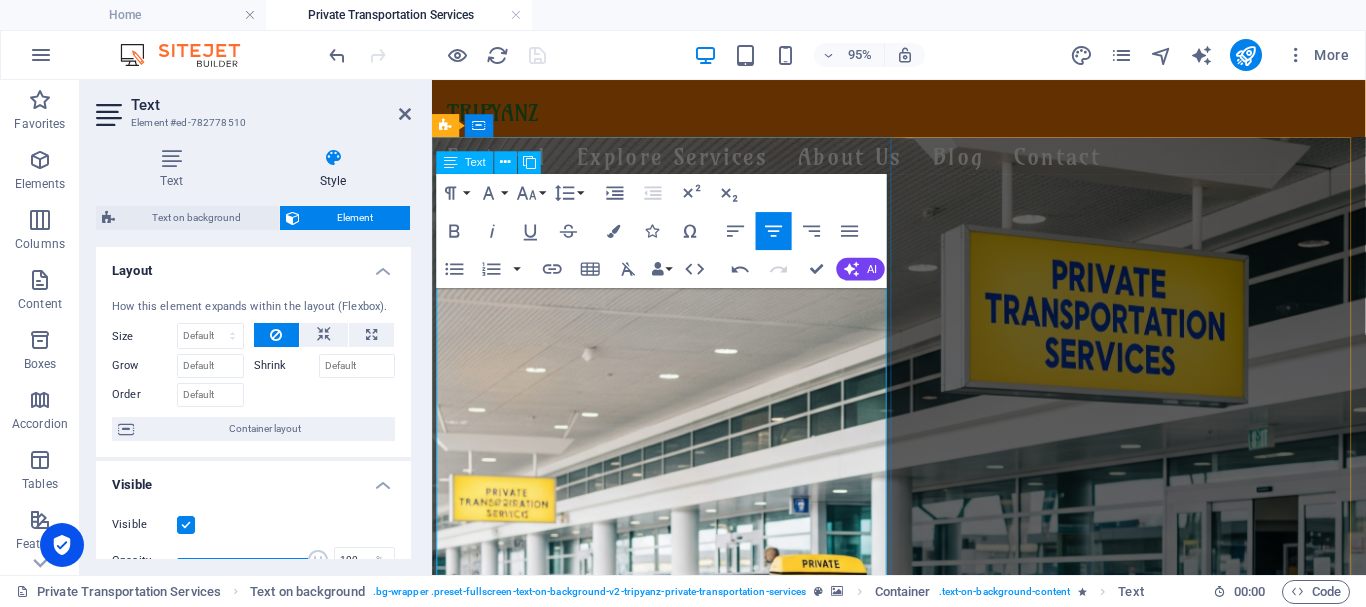 click on "Airport pickups & drop-offs" at bounding box center [935, 1433] 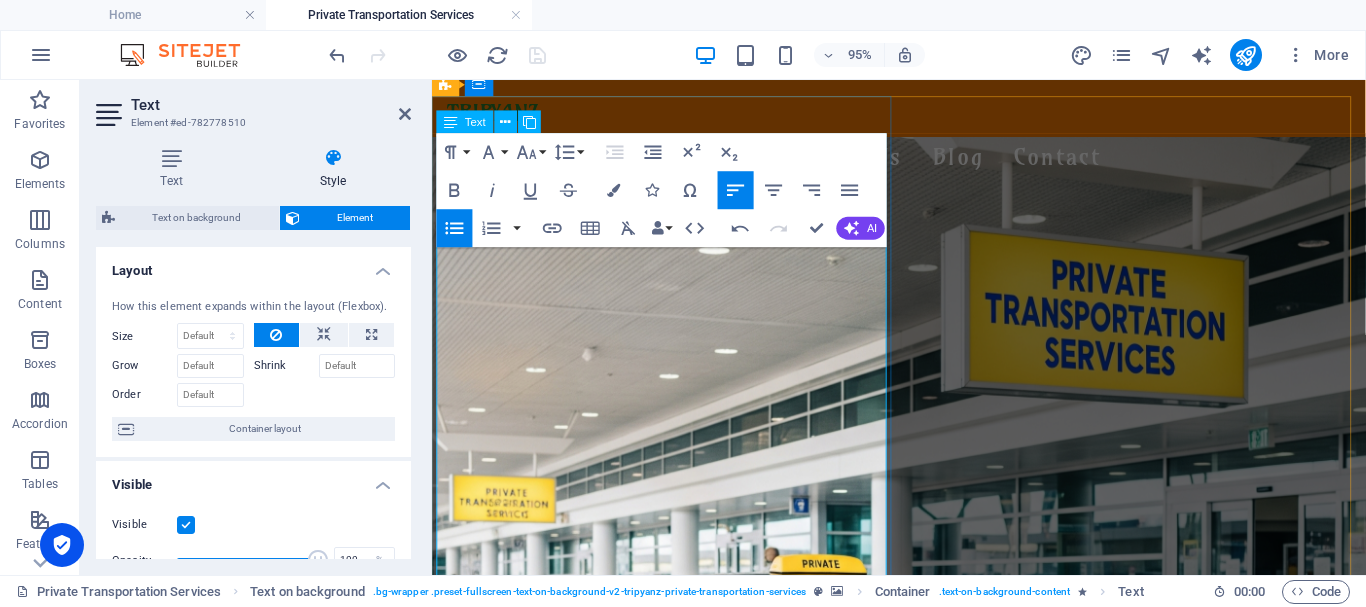scroll, scrollTop: 100, scrollLeft: 0, axis: vertical 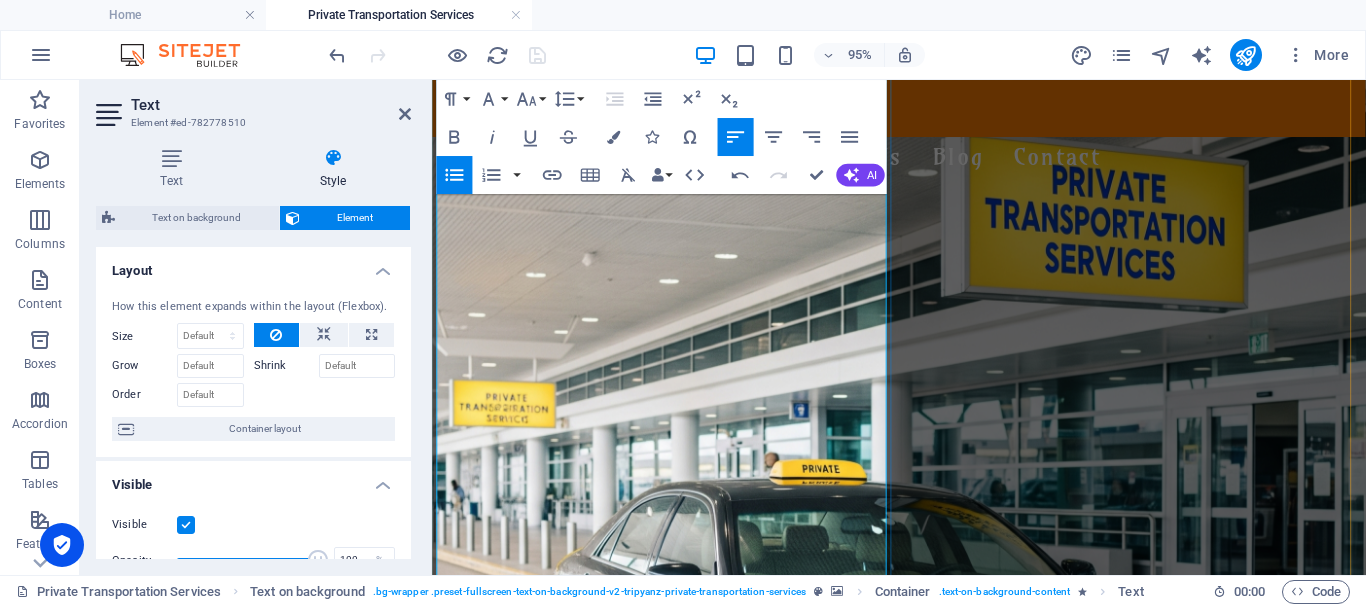 drag, startPoint x: 864, startPoint y: 378, endPoint x: 513, endPoint y: 385, distance: 351.0698 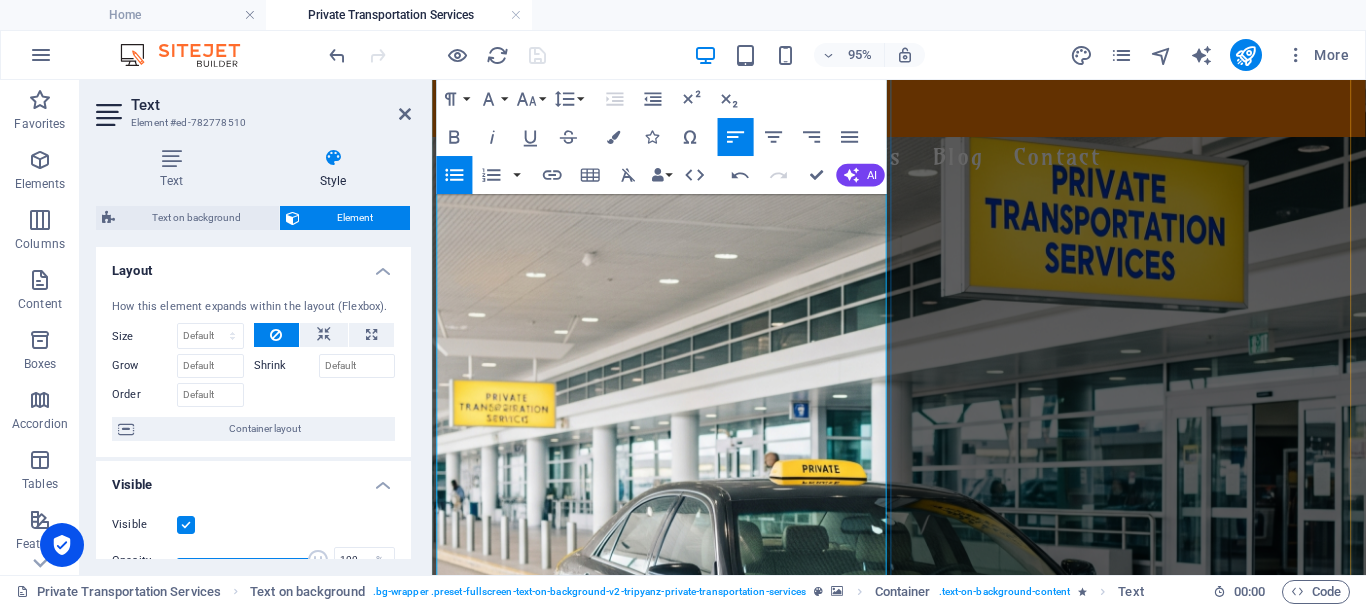 click on "✨ Travel Across [GEOGRAPHIC_DATA] with Ease" at bounding box center [923, 1301] 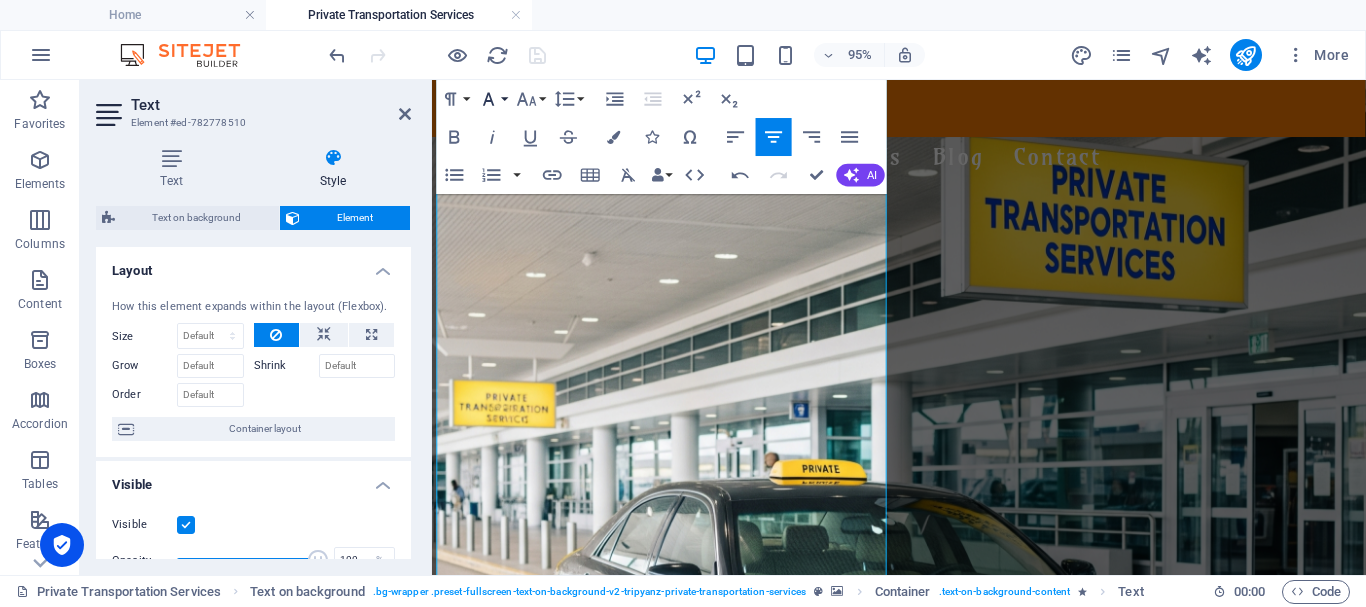 click on "Font Family" at bounding box center (493, 99) 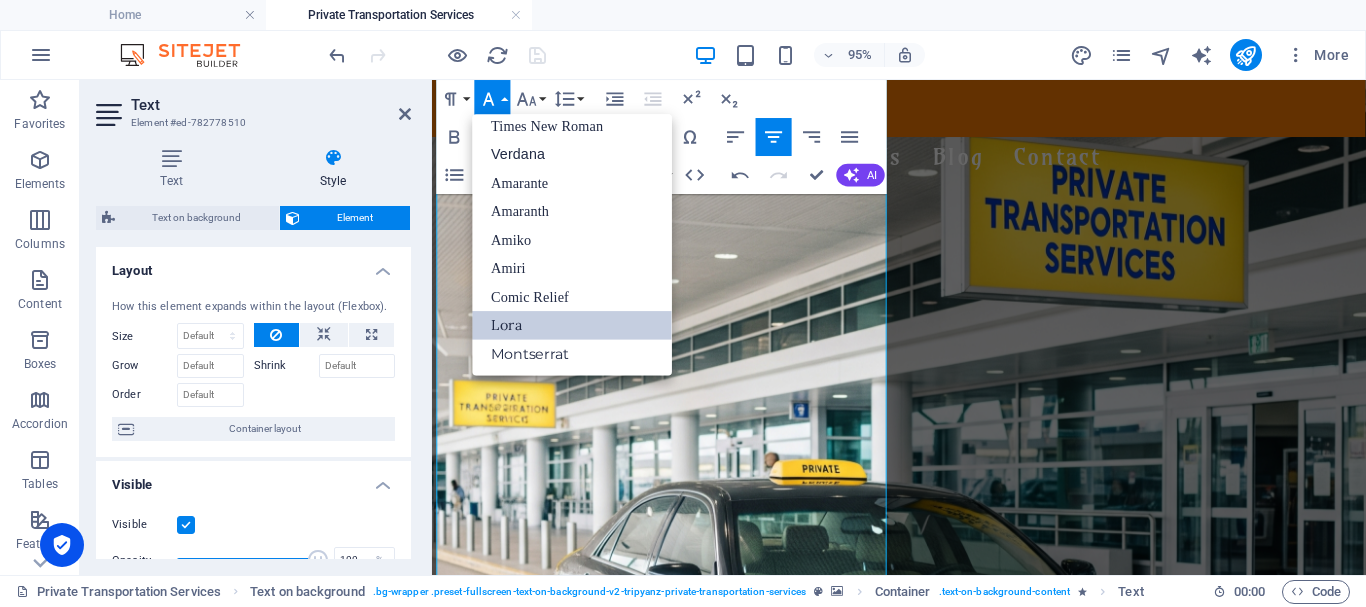 scroll, scrollTop: 131, scrollLeft: 0, axis: vertical 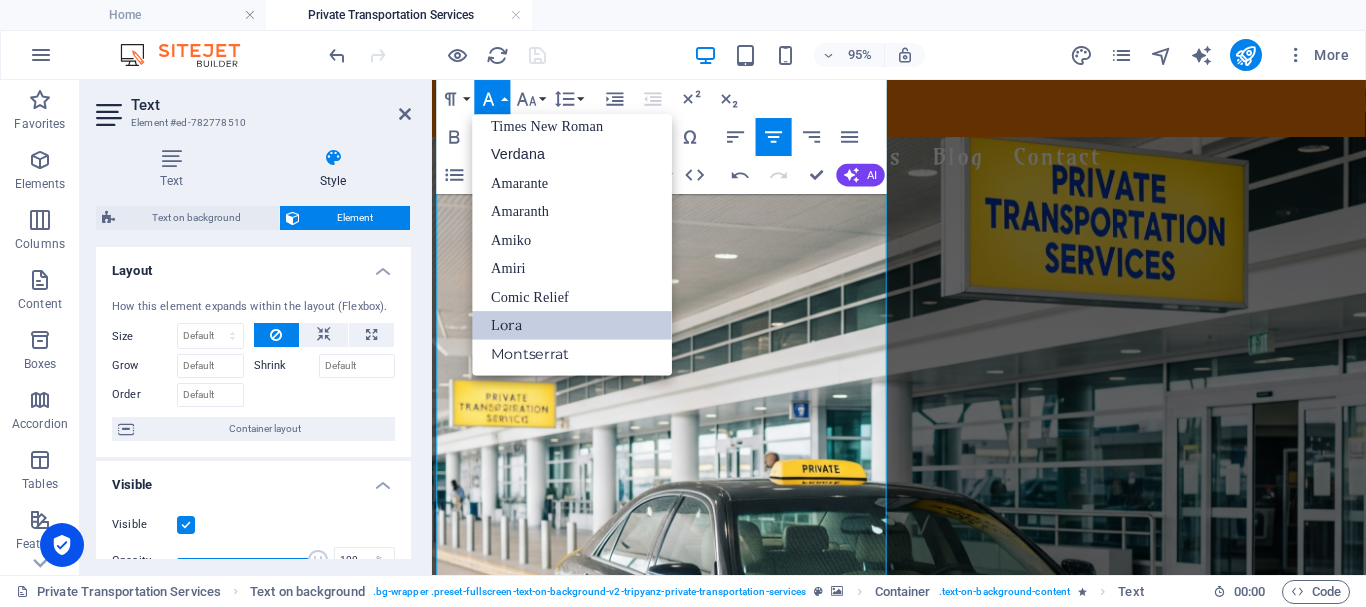 click on "Font Family" at bounding box center (493, 99) 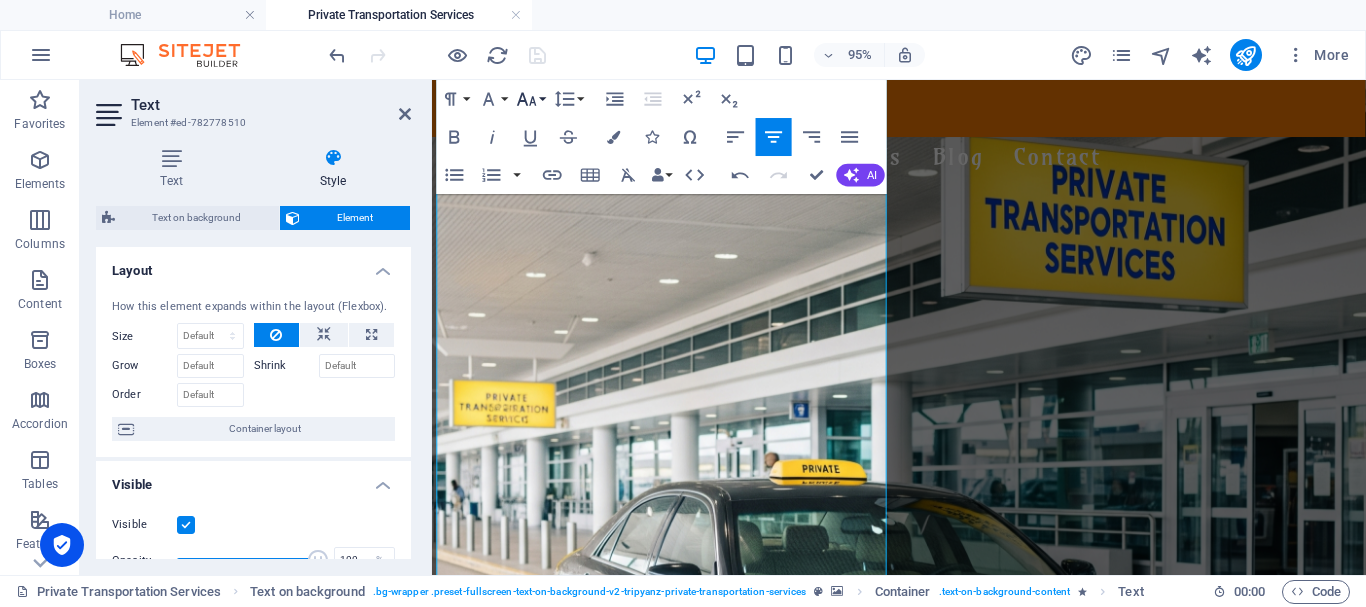 click on "Font Size" at bounding box center [531, 99] 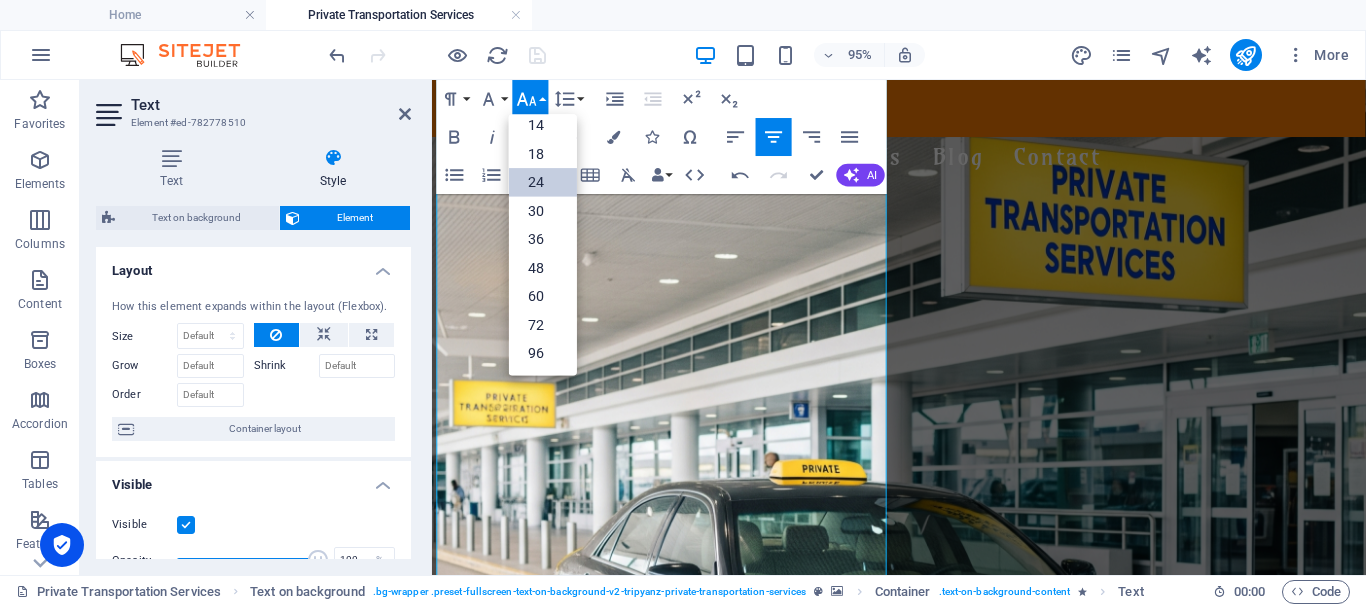 scroll, scrollTop: 161, scrollLeft: 0, axis: vertical 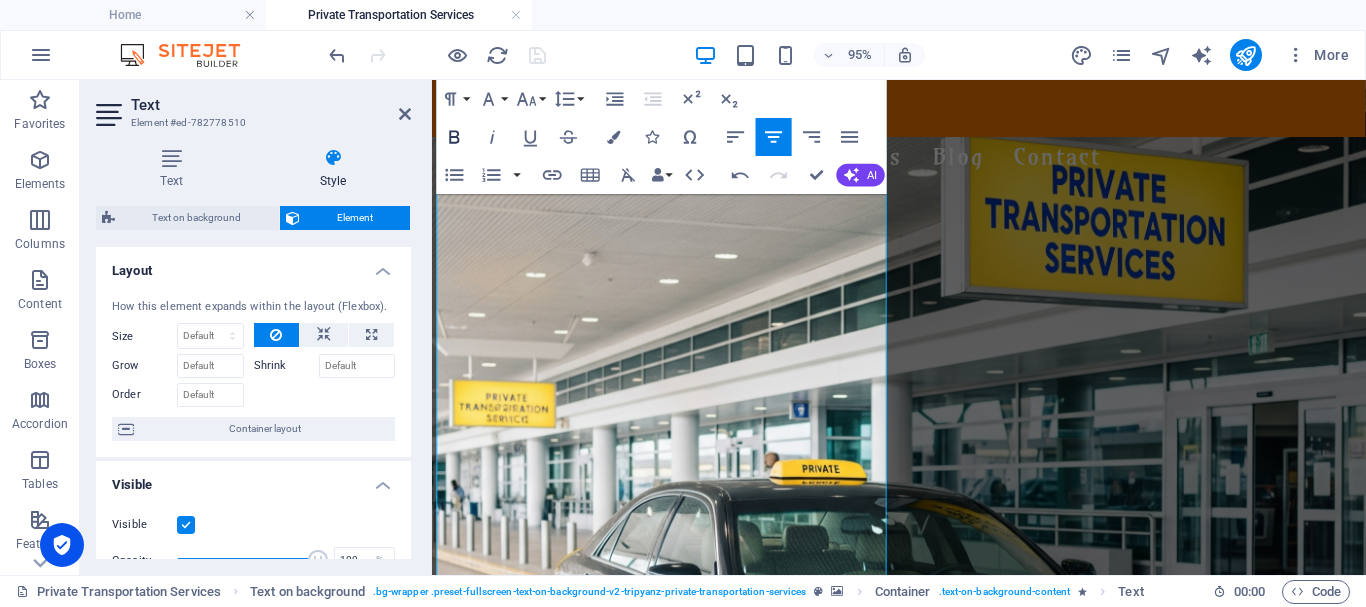 click 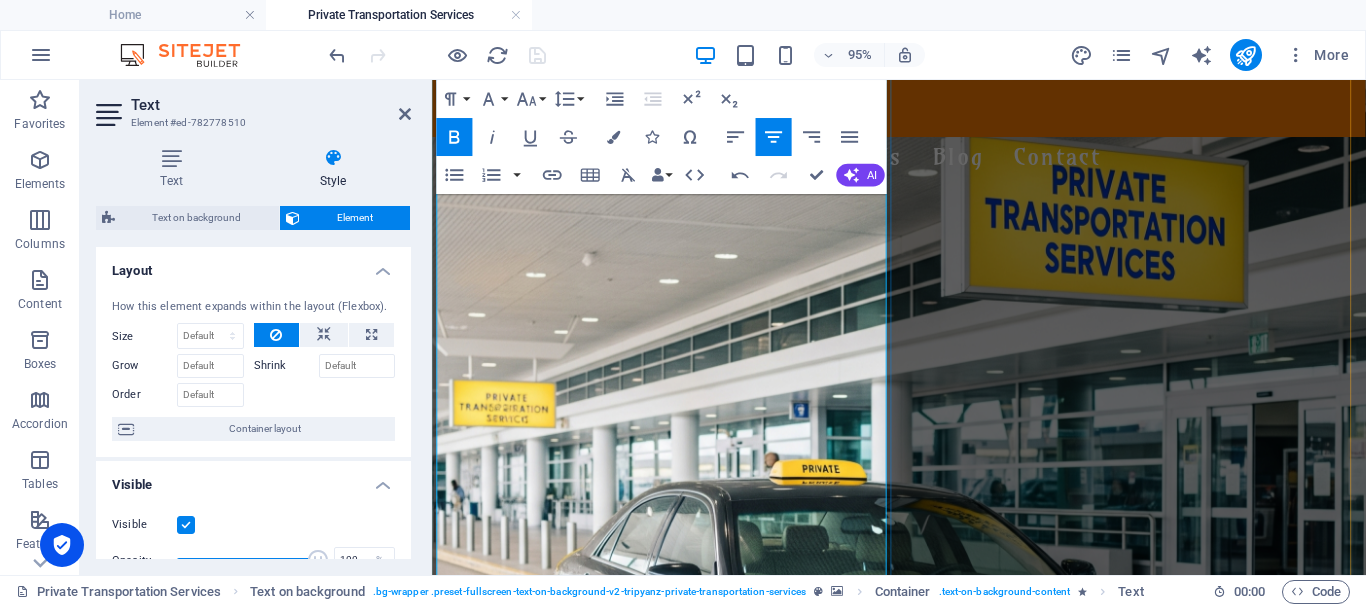 click on "Hotel transfers & beach resorts" at bounding box center [935, 1358] 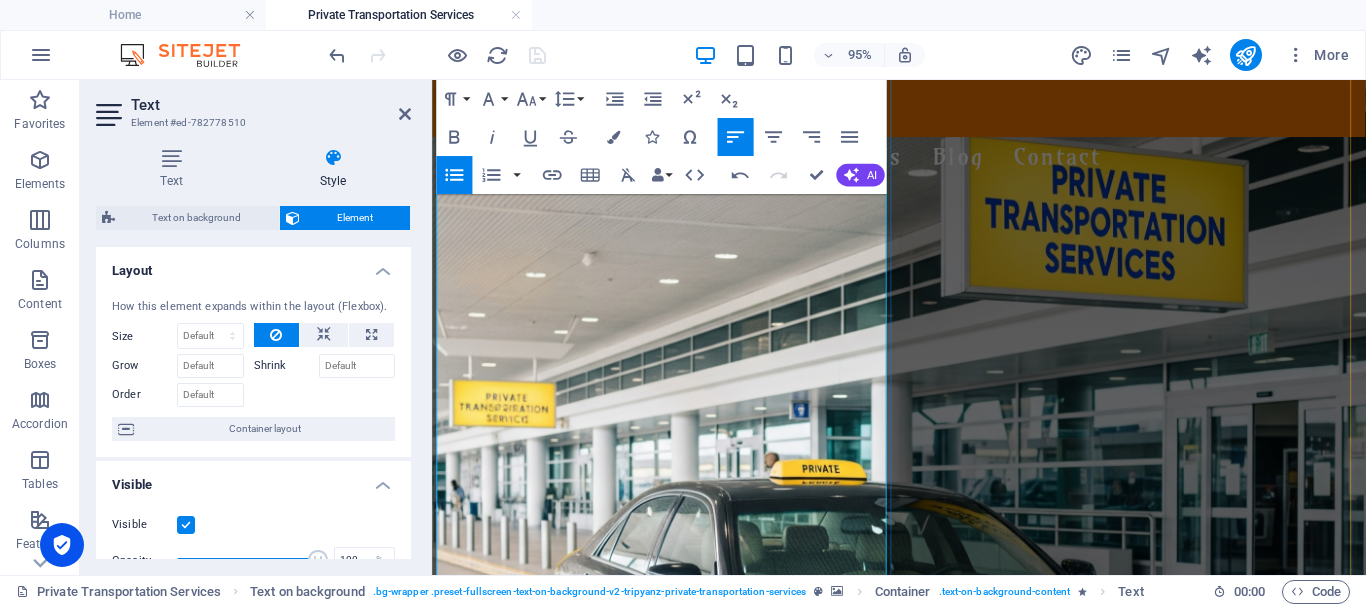 drag, startPoint x: 867, startPoint y: 383, endPoint x: 520, endPoint y: 377, distance: 347.05188 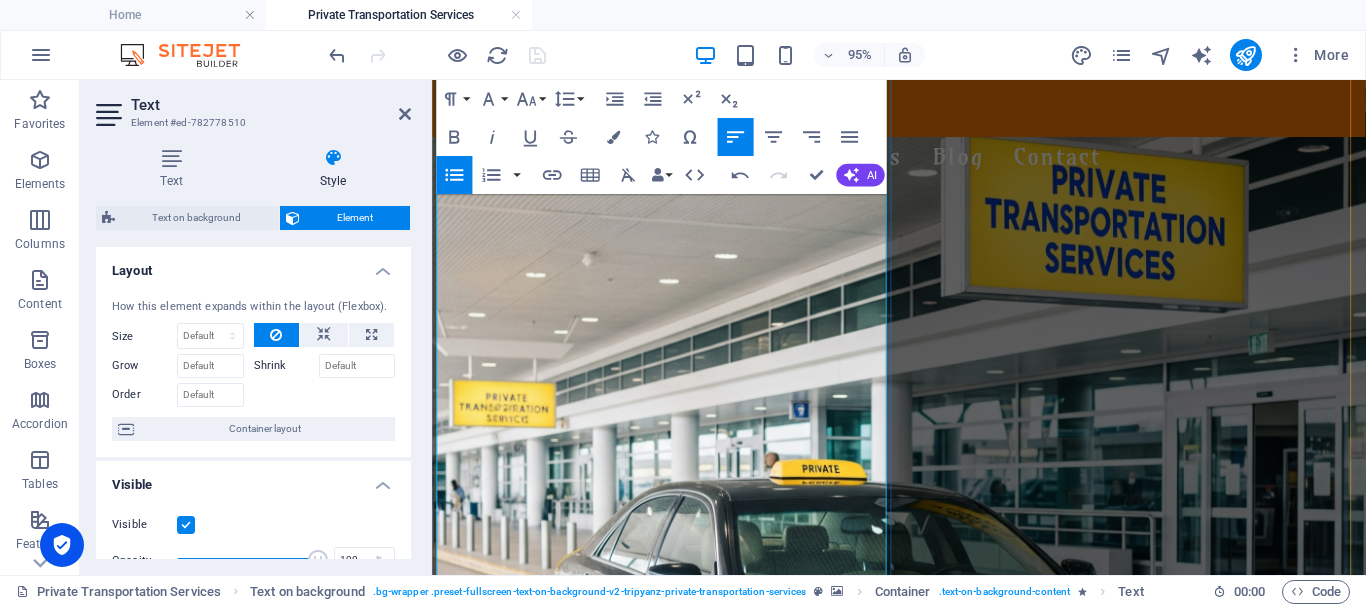 click on "✨ Travel Across [GEOGRAPHIC_DATA] with Ease" at bounding box center (923, 1301) 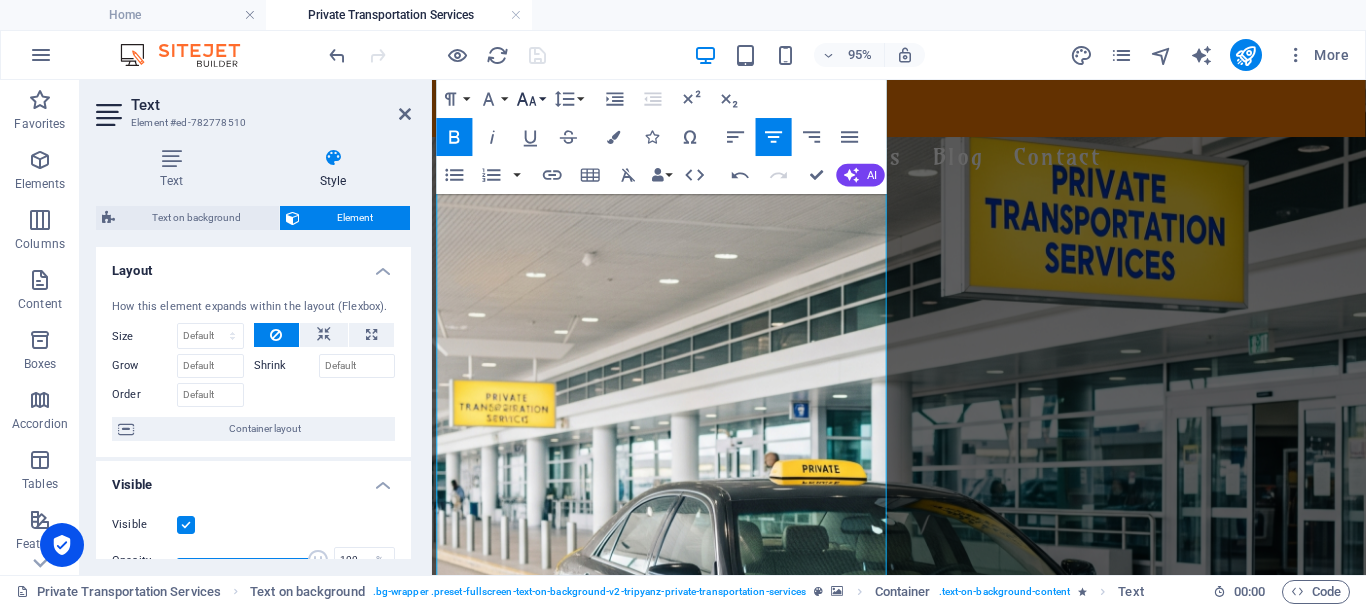 click 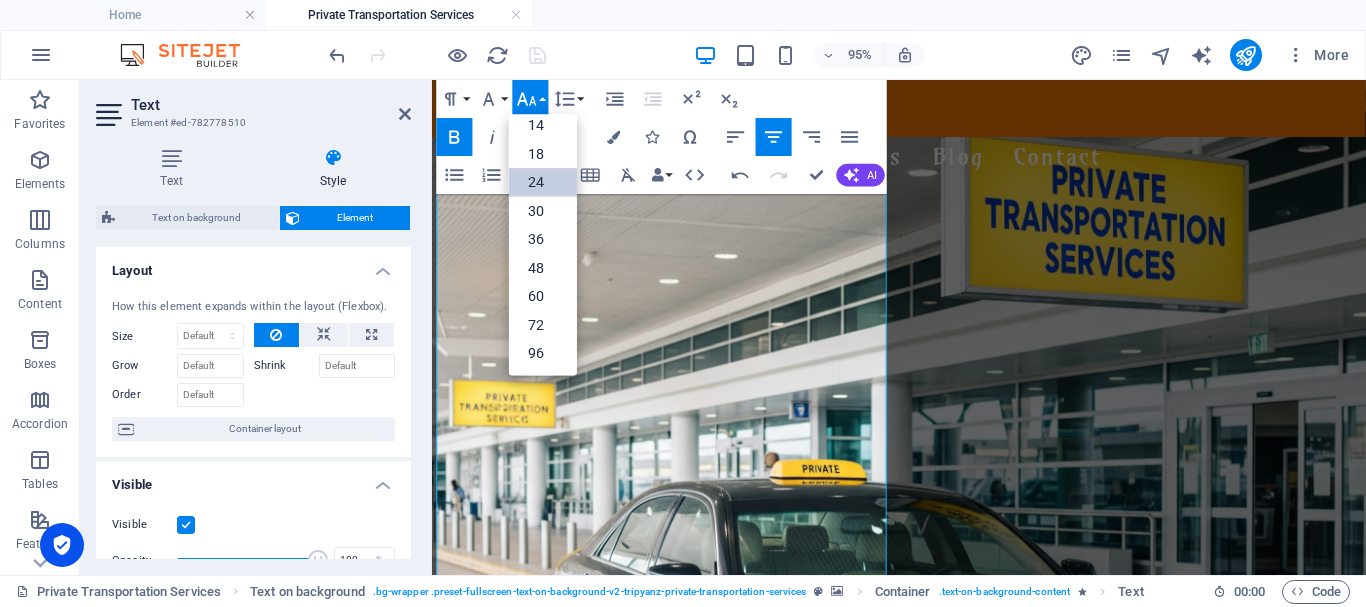 scroll, scrollTop: 161, scrollLeft: 0, axis: vertical 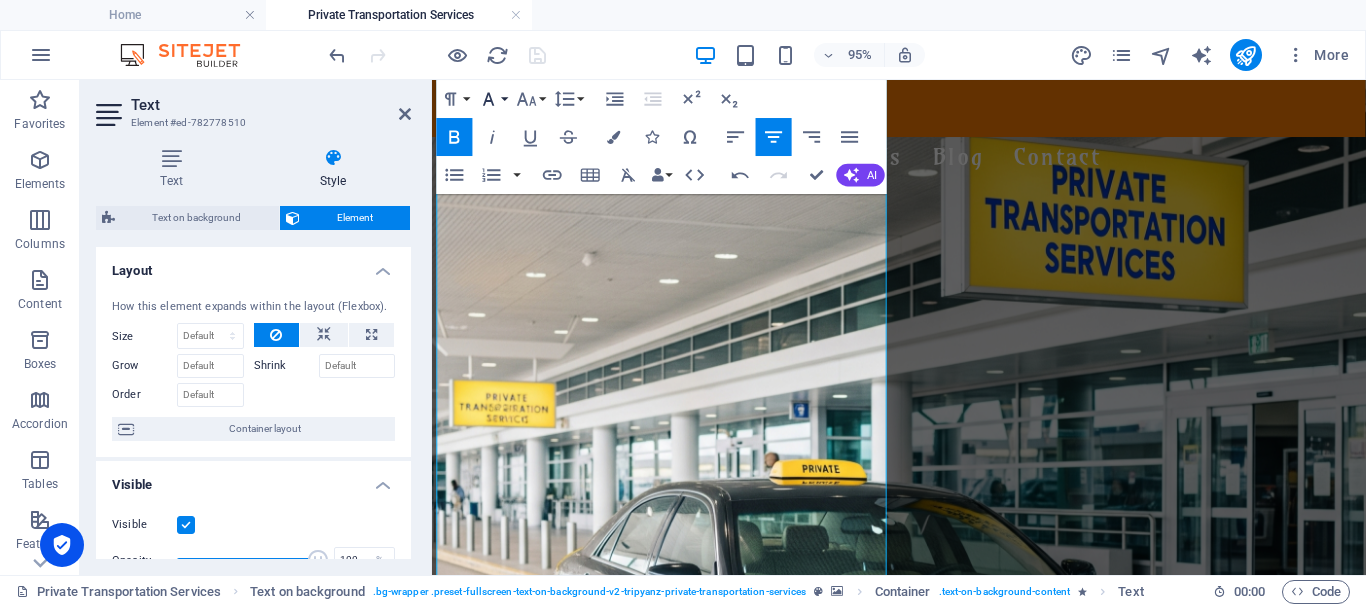 click on "Font Family" at bounding box center [493, 99] 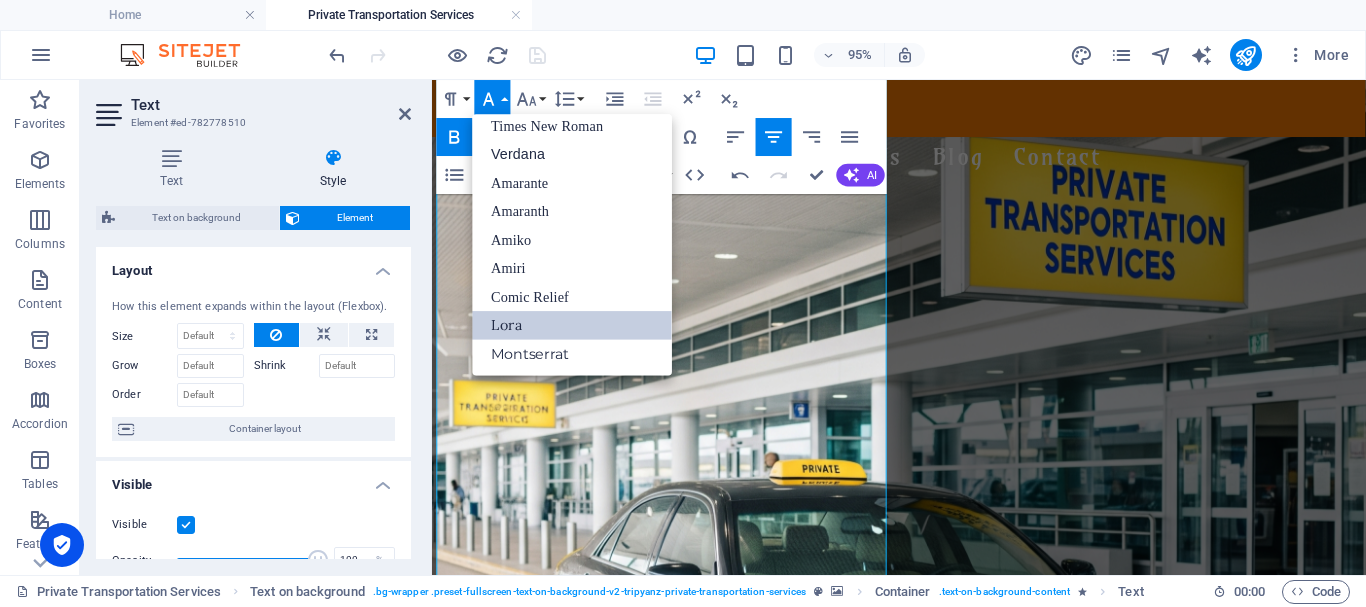 scroll, scrollTop: 131, scrollLeft: 0, axis: vertical 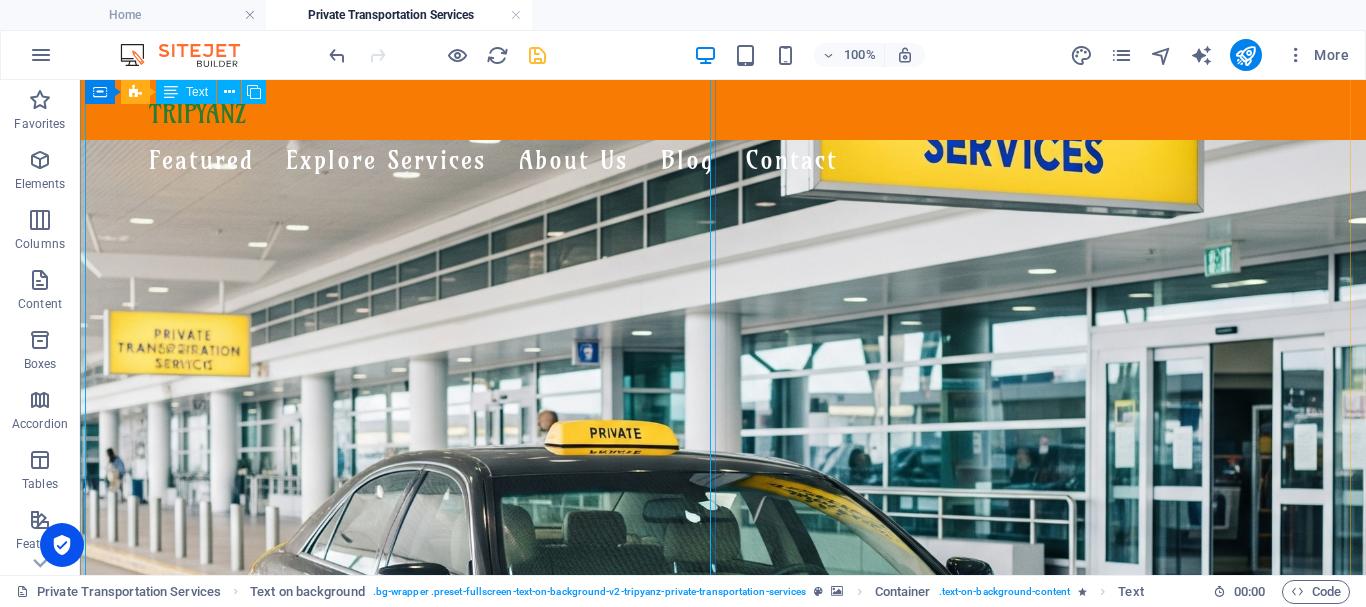 click on "Comfort, Safety & Style.  Wherever You Land, We’re Read y! Whether you're landing at the airport in [GEOGRAPHIC_DATA], [PERSON_NAME], [GEOGRAPHIC_DATA], [GEOGRAPHIC_DATA], or [GEOGRAPHIC_DATA],  [GEOGRAPHIC_DATA]  is here to meet you with a smile and a ride that suits your journey. ✨ Travel Across [GEOGRAPHIC_DATA] with Ease  Airport pickups & drop-offs  Hotel transfers & beach resorts  Day trips, excursions & multi-city rides 🚙 Vehicles for Everyone From sleek sedans to roomy vans and minibuses, our air-conditioned fleet is ideal for solo travelers, couples, families, and groups. Enjoy a smooth ride — your comfort comes first! 👨‍✈️ Our Drivers & Service Team All our drivers are friendly, experienced, and punctual, with strong local knowledge. Behind the scenes, our customer service team provides continuous follow-up and real-time support to make sure your trip runs perfectly. 💬 Why Tripyanz Transportation? ✅ Reliable airport transfers ✅ Multilingual customer support ✅ Clean, modern vehicles ✅ Real-time confirmations & follow-up" at bounding box center (723, 1286) 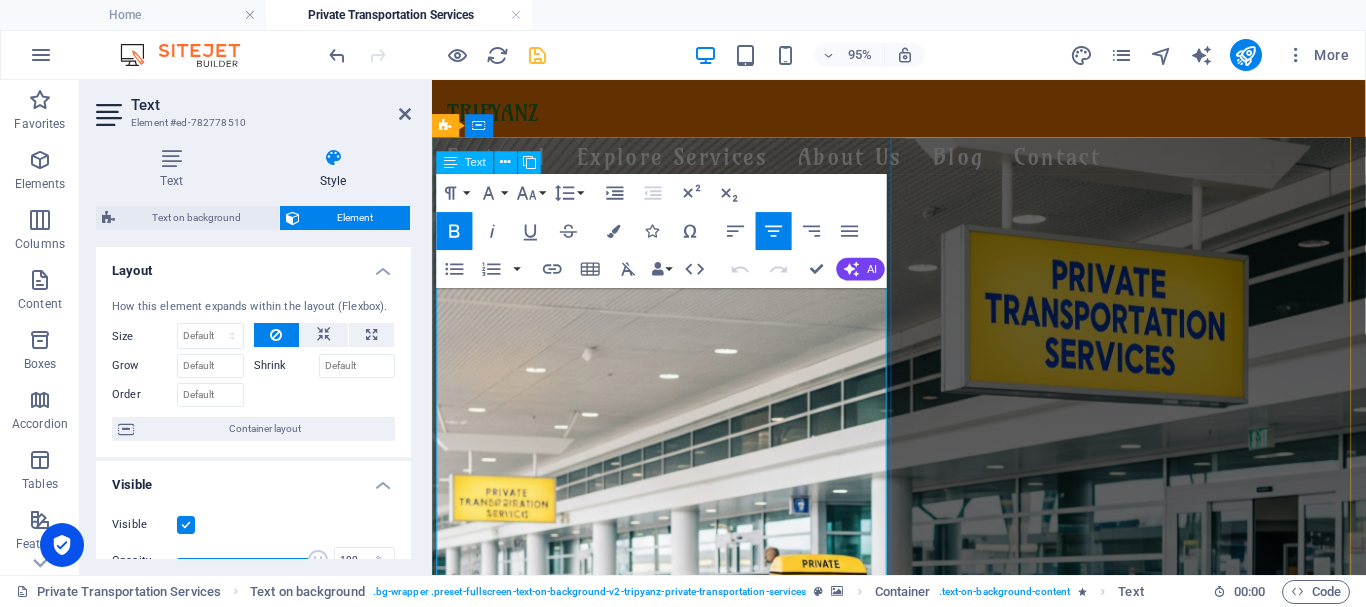 scroll, scrollTop: 100, scrollLeft: 0, axis: vertical 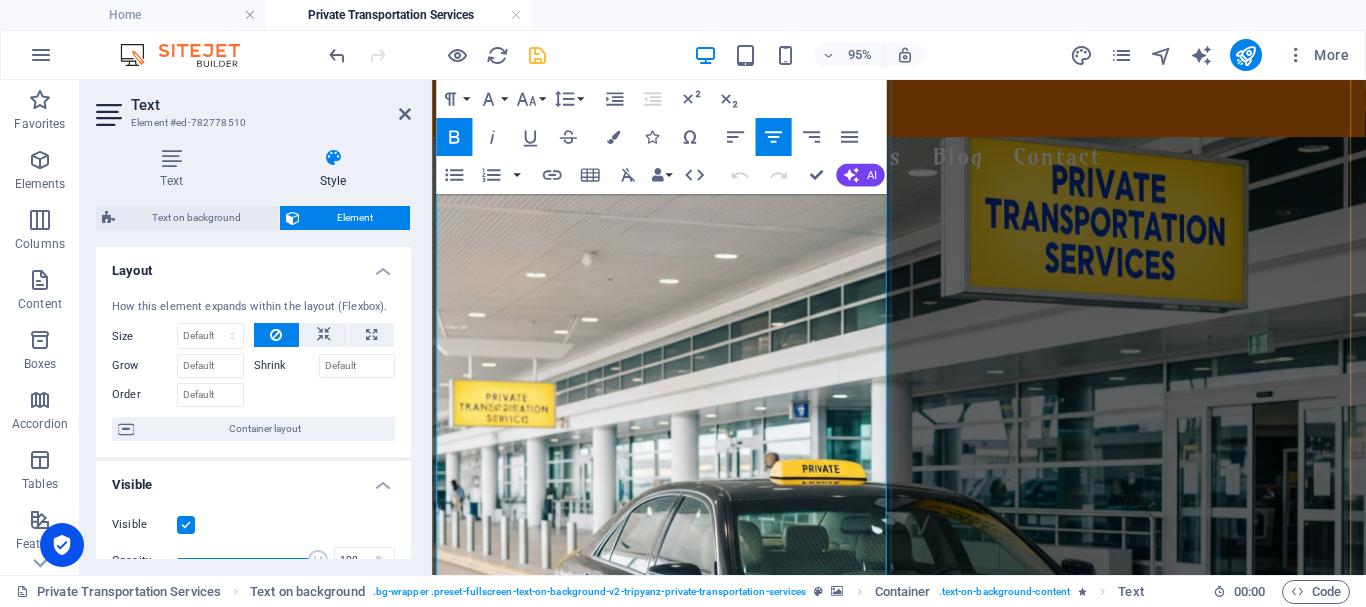 click on "Airport pickups & drop-offs" at bounding box center (935, 1333) 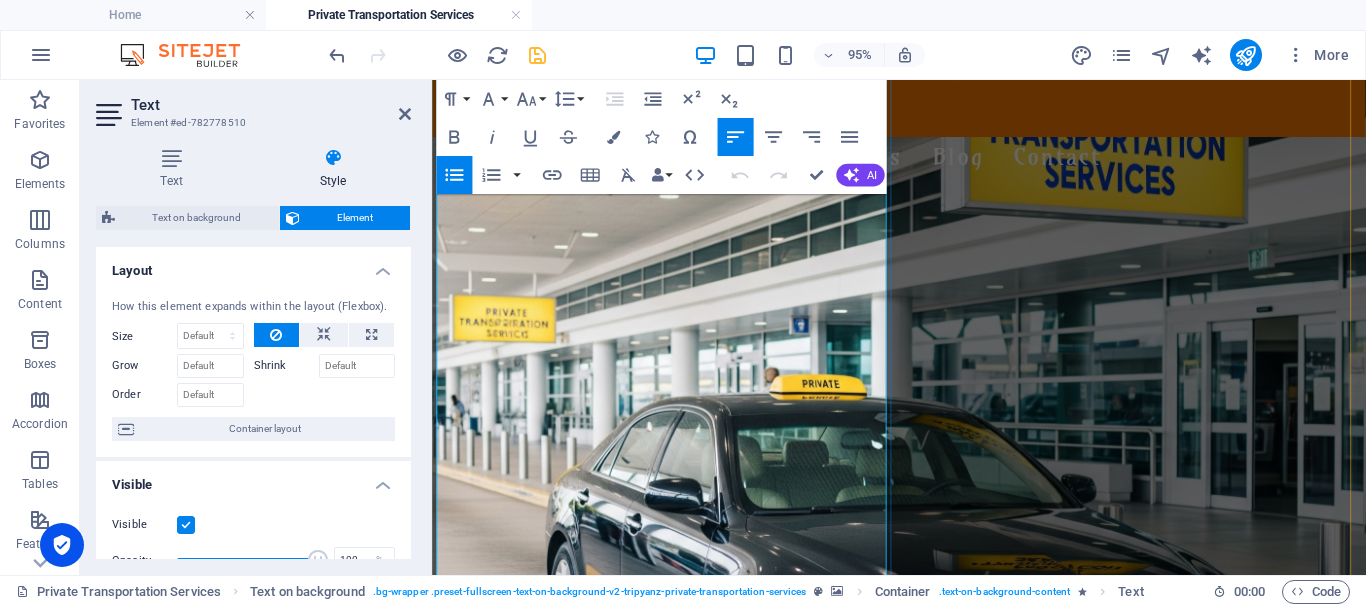 scroll, scrollTop: 200, scrollLeft: 0, axis: vertical 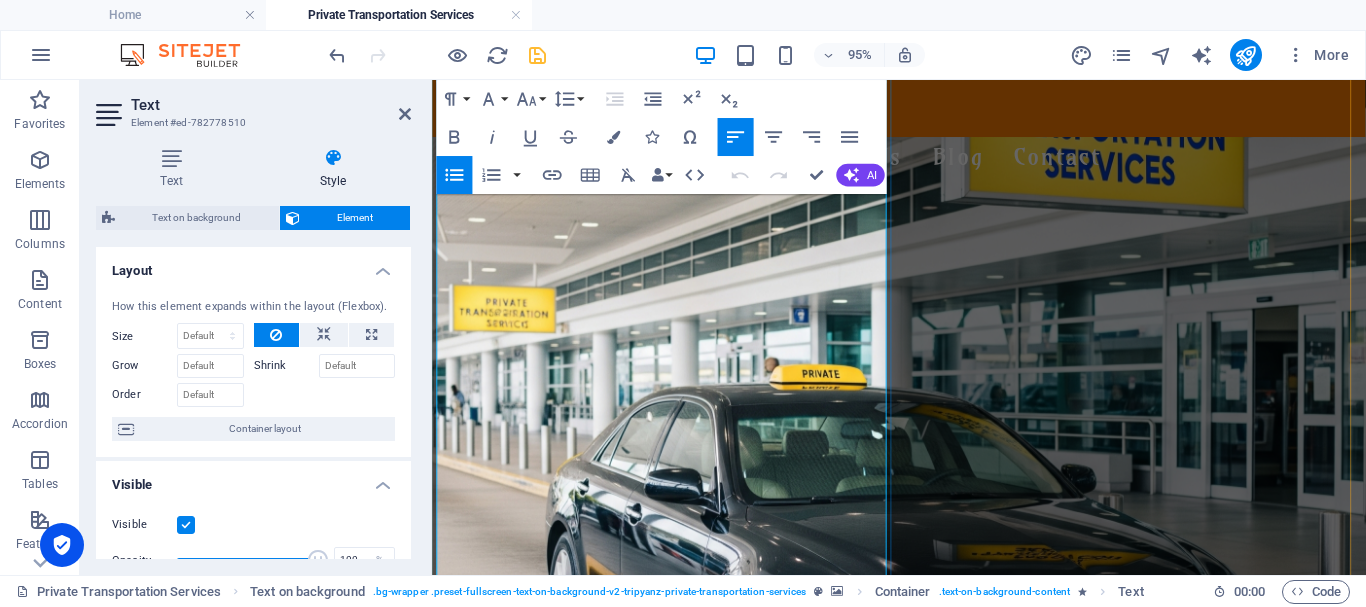 drag, startPoint x: 750, startPoint y: 354, endPoint x: 450, endPoint y: 303, distance: 304.30414 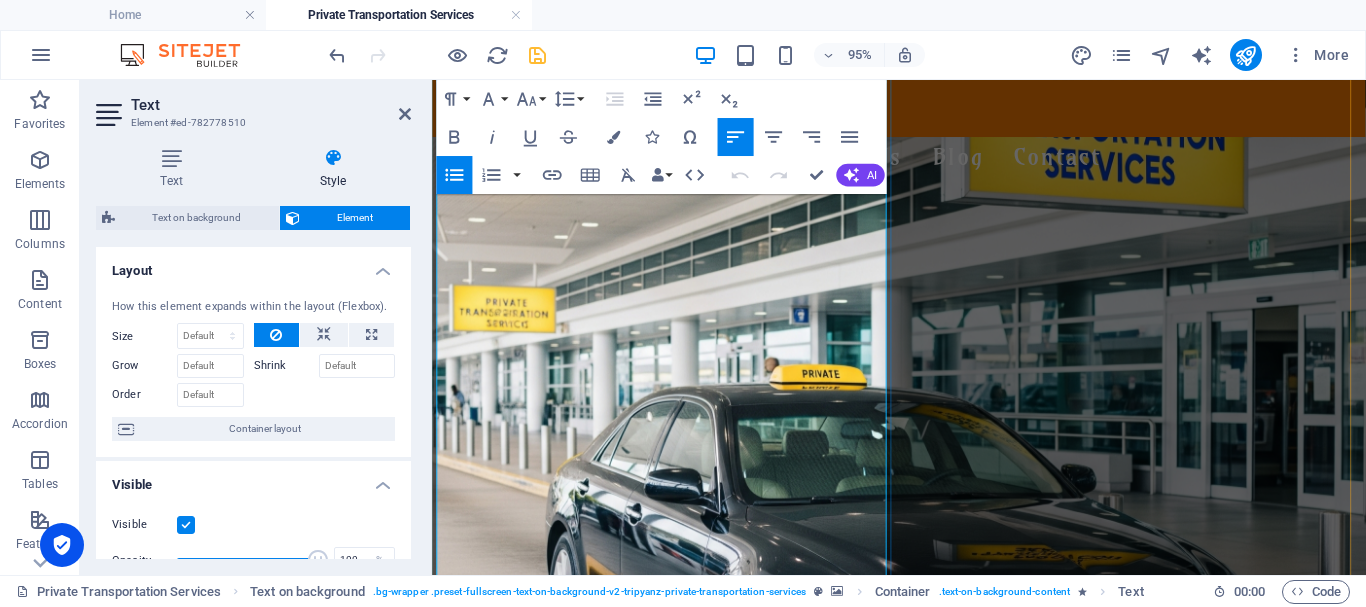 click on "Airport pickups & drop-offs  Hotel transfers & beach resorts  Day trips, excursions & multi-city rides" at bounding box center [923, 1258] 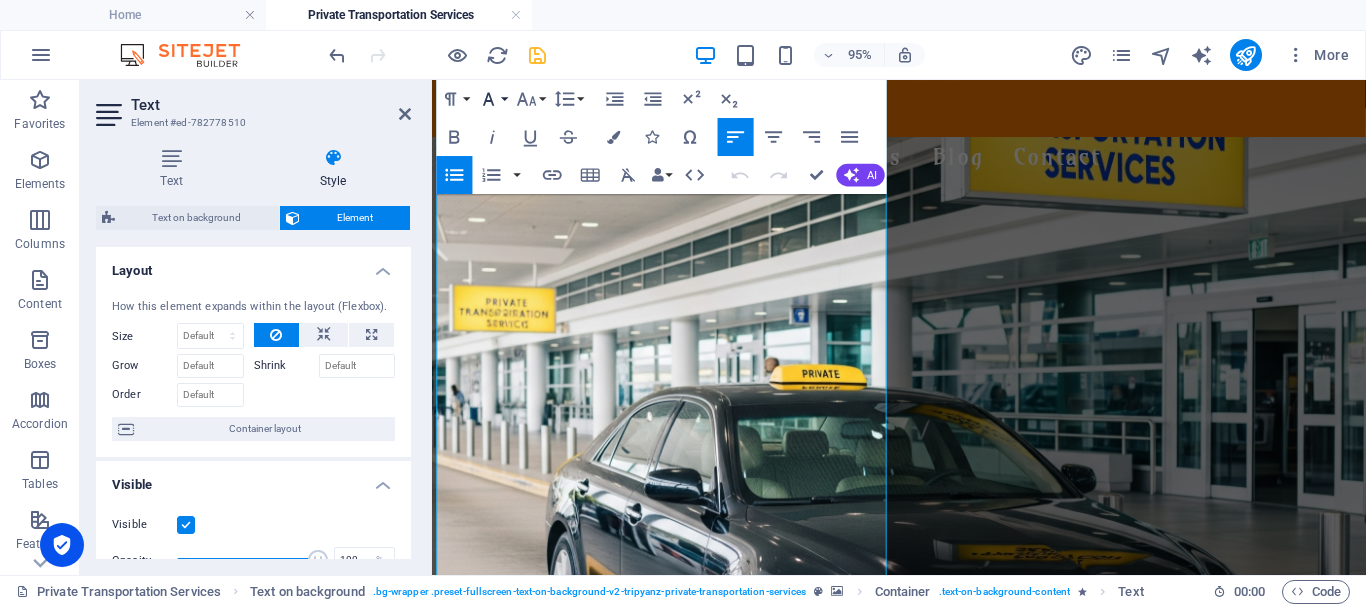 click on "Font Family" at bounding box center (493, 99) 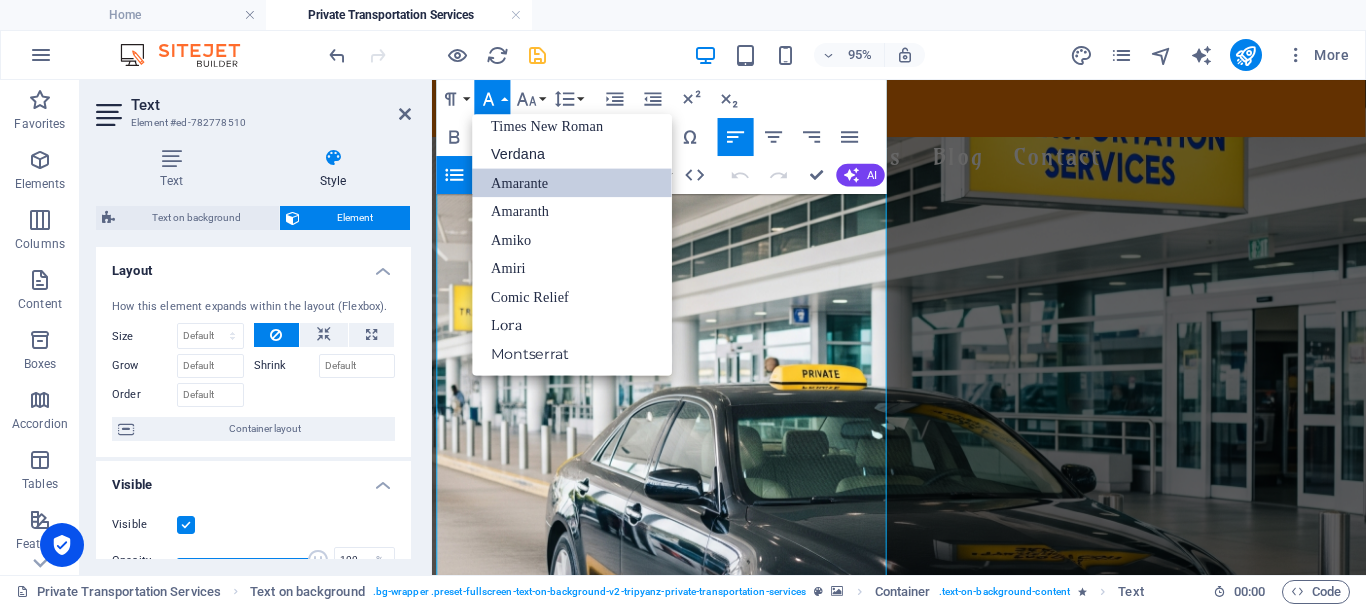 scroll, scrollTop: 131, scrollLeft: 0, axis: vertical 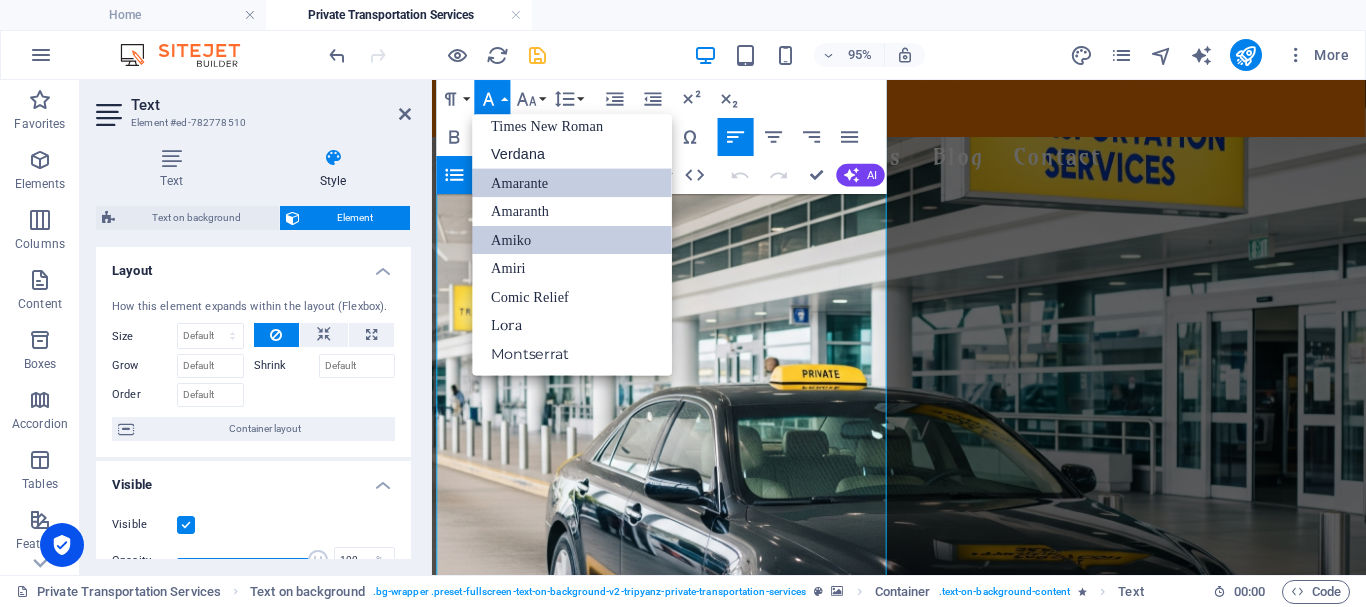 click on "Amiko" at bounding box center (573, 239) 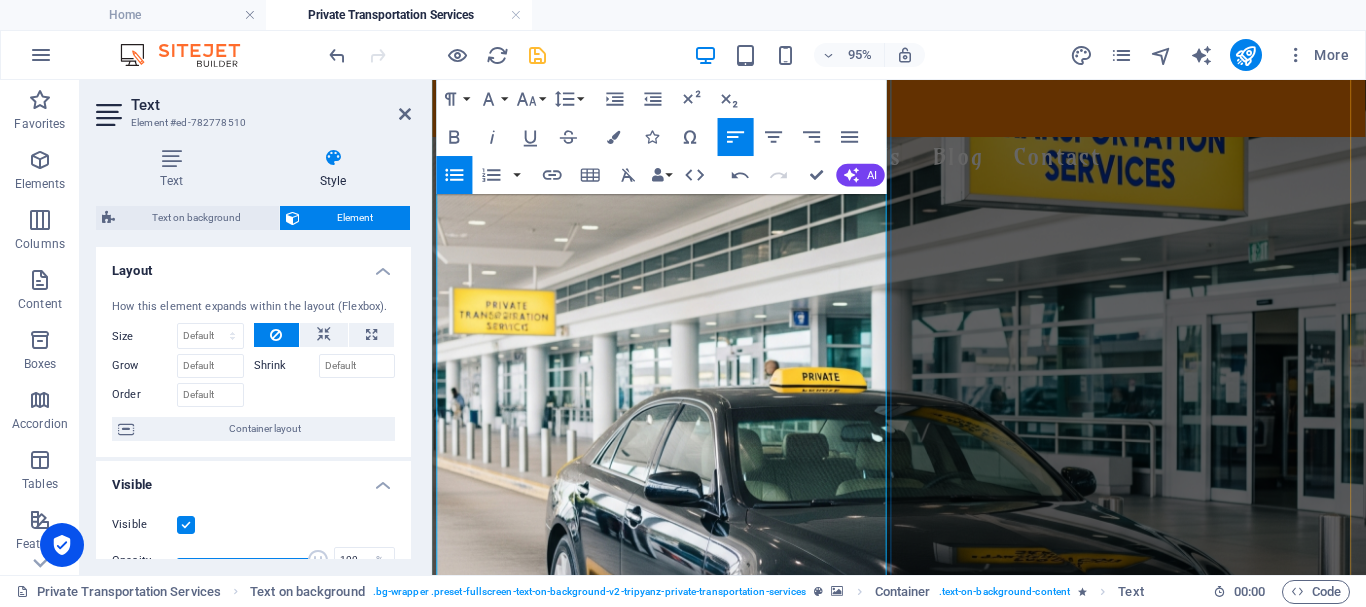 click on "Whether you're landing at the airport in [GEOGRAPHIC_DATA], [PERSON_NAME], [GEOGRAPHIC_DATA], [GEOGRAPHIC_DATA], or [GEOGRAPHIC_DATA]," at bounding box center (850, 1161) 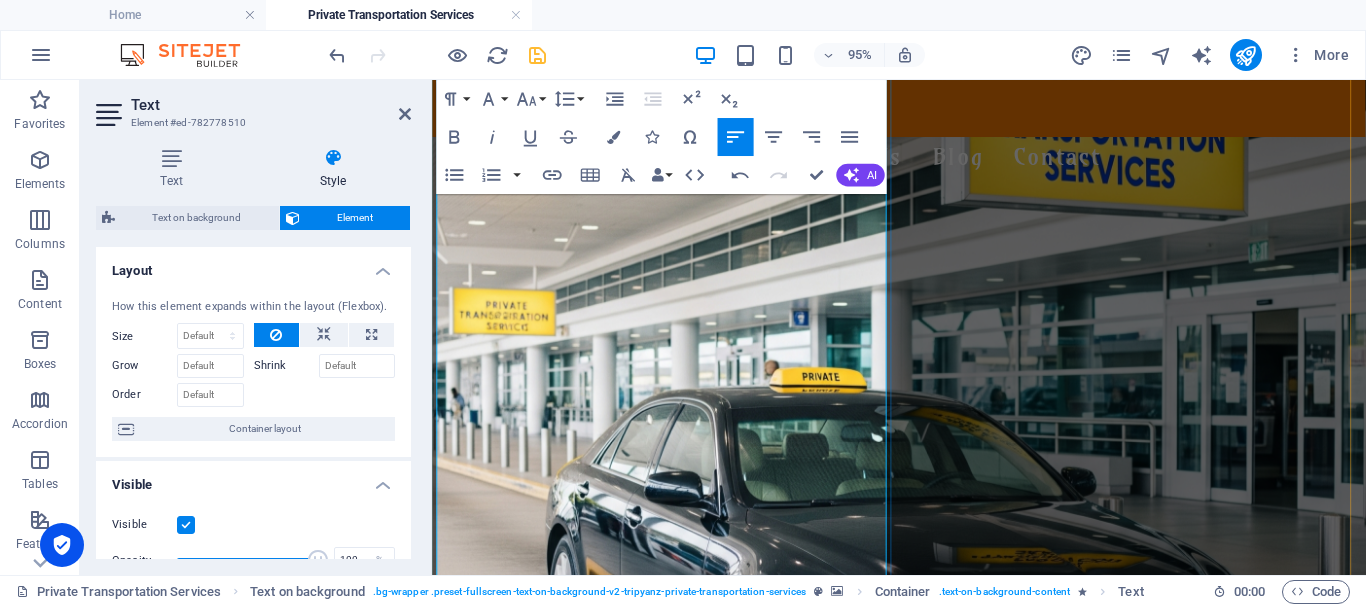click on "Whether you're landing at the airport in [GEOGRAPHIC_DATA], [PERSON_NAME], [GEOGRAPHIC_DATA], [GEOGRAPHIC_DATA], or [GEOGRAPHIC_DATA]," at bounding box center [850, 1161] 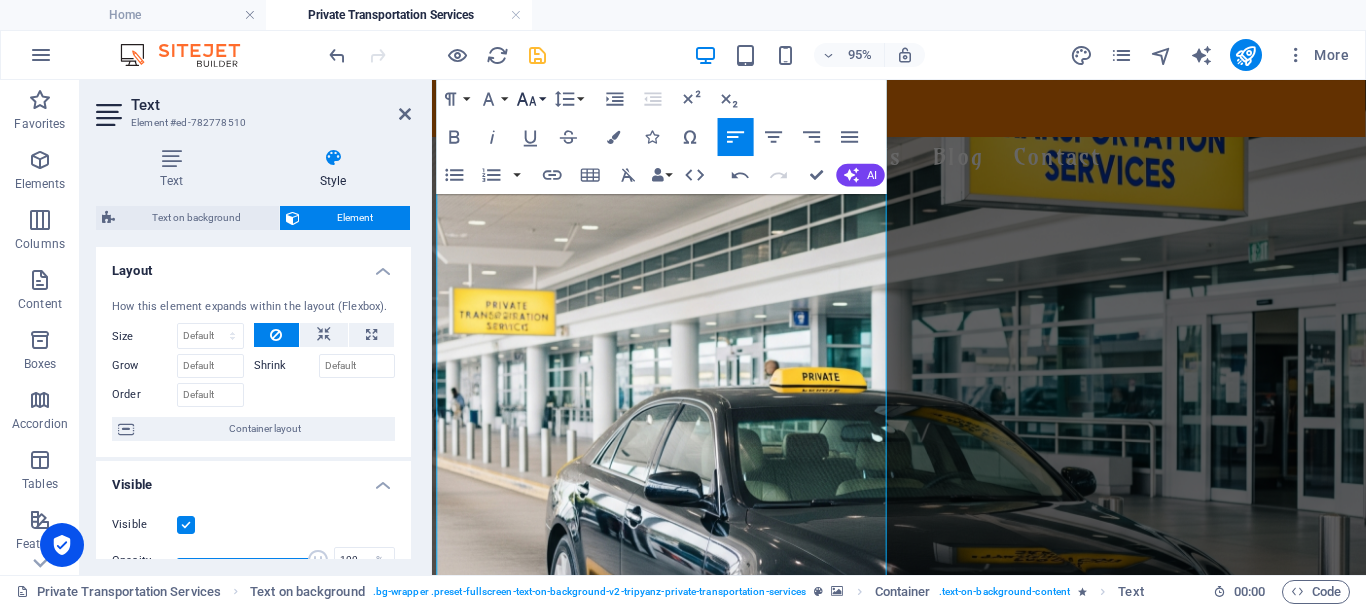 click 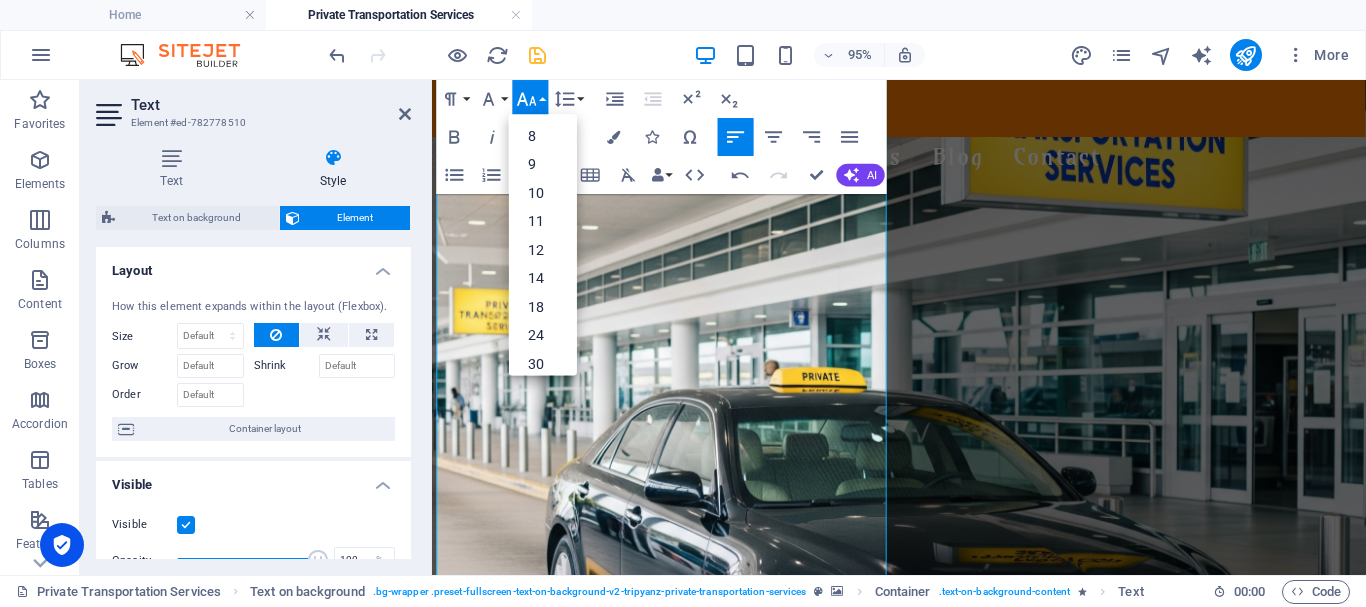 click 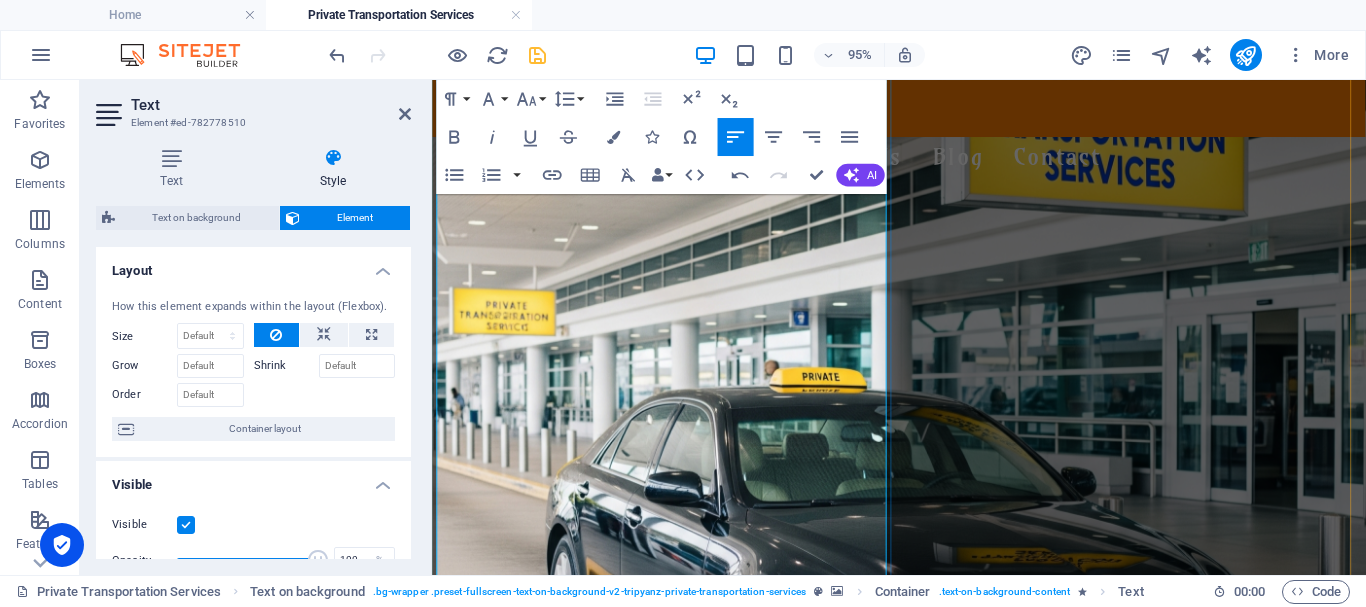 scroll, scrollTop: 0, scrollLeft: 0, axis: both 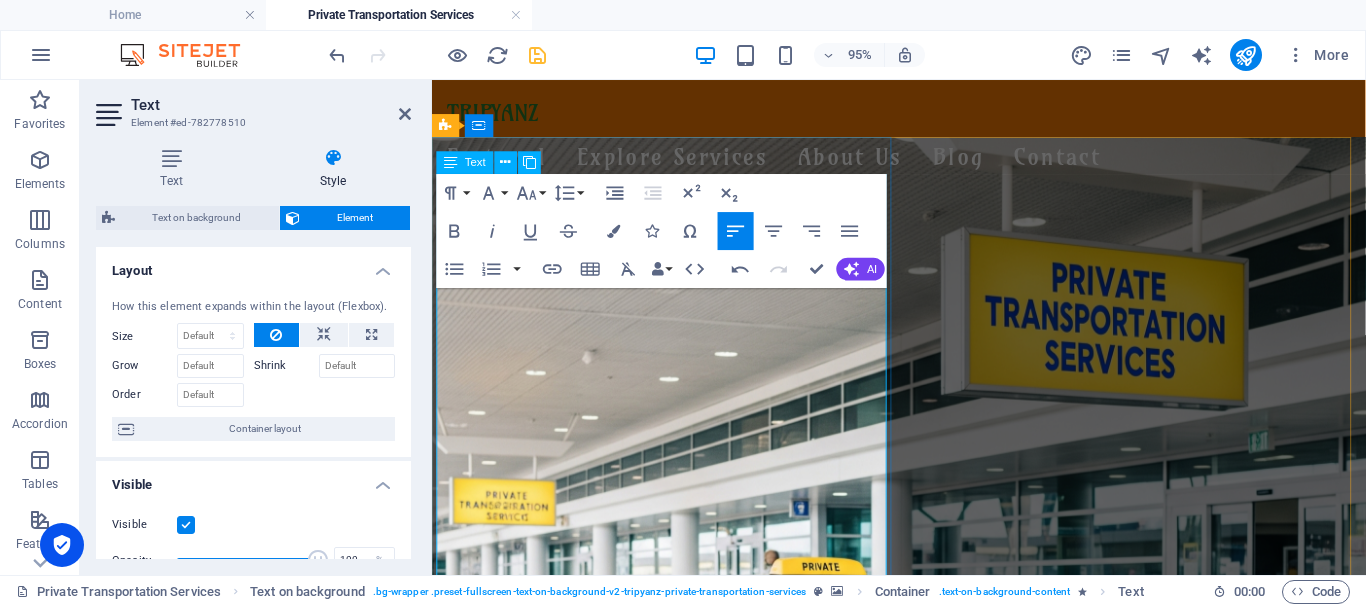 drag, startPoint x: 439, startPoint y: 388, endPoint x: 901, endPoint y: 445, distance: 465.50296 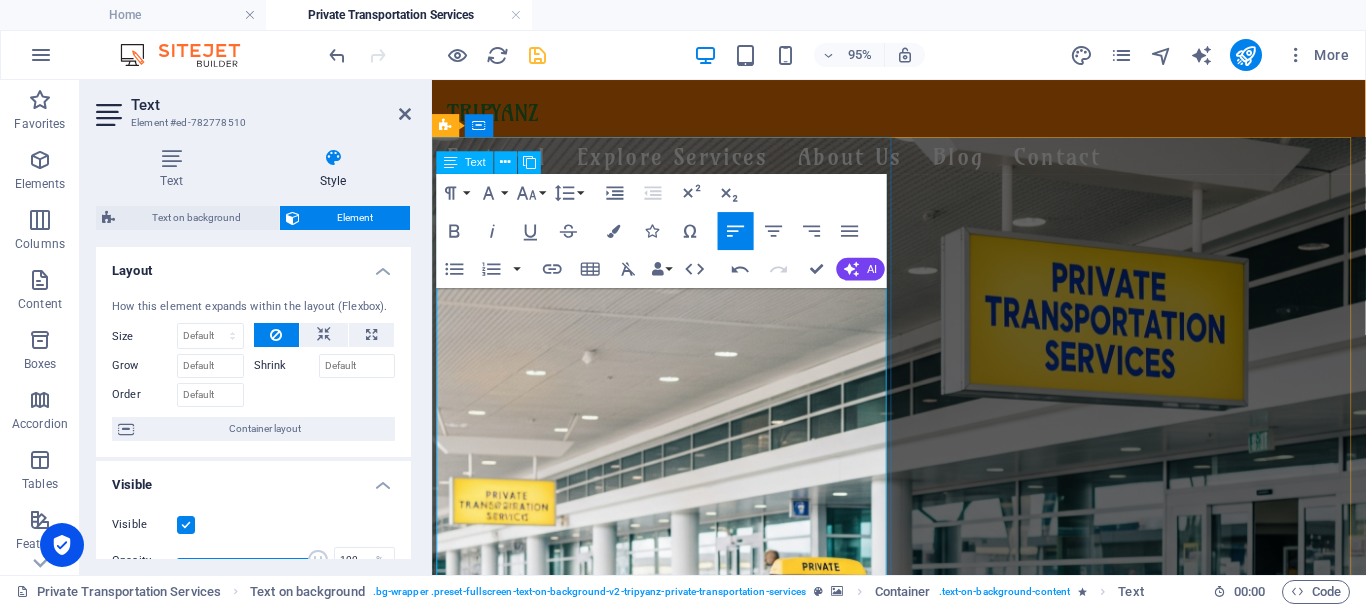 click on "Whether you're landing at the airport in [GEOGRAPHIC_DATA], [PERSON_NAME], [GEOGRAPHIC_DATA], [GEOGRAPHIC_DATA], or [GEOGRAPHIC_DATA],  [GEOGRAPHIC_DATA]  is here to meet you with a smile and a ride that suits your journey." at bounding box center (923, 1361) 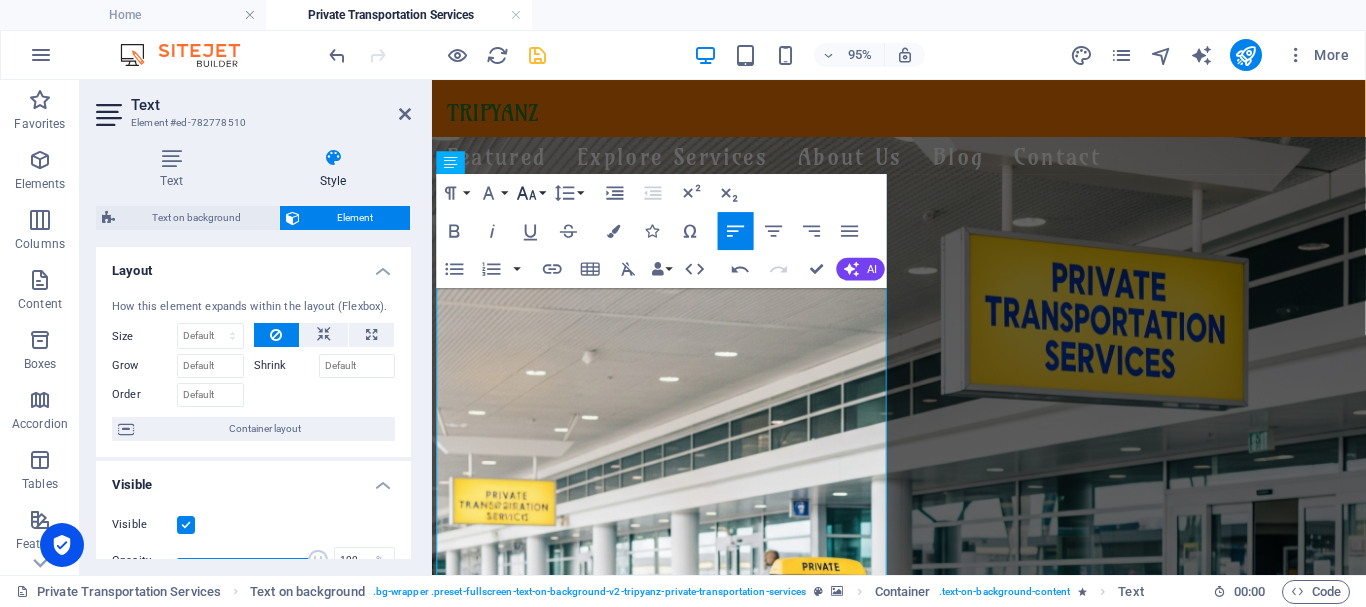 click on "Font Size" at bounding box center [531, 193] 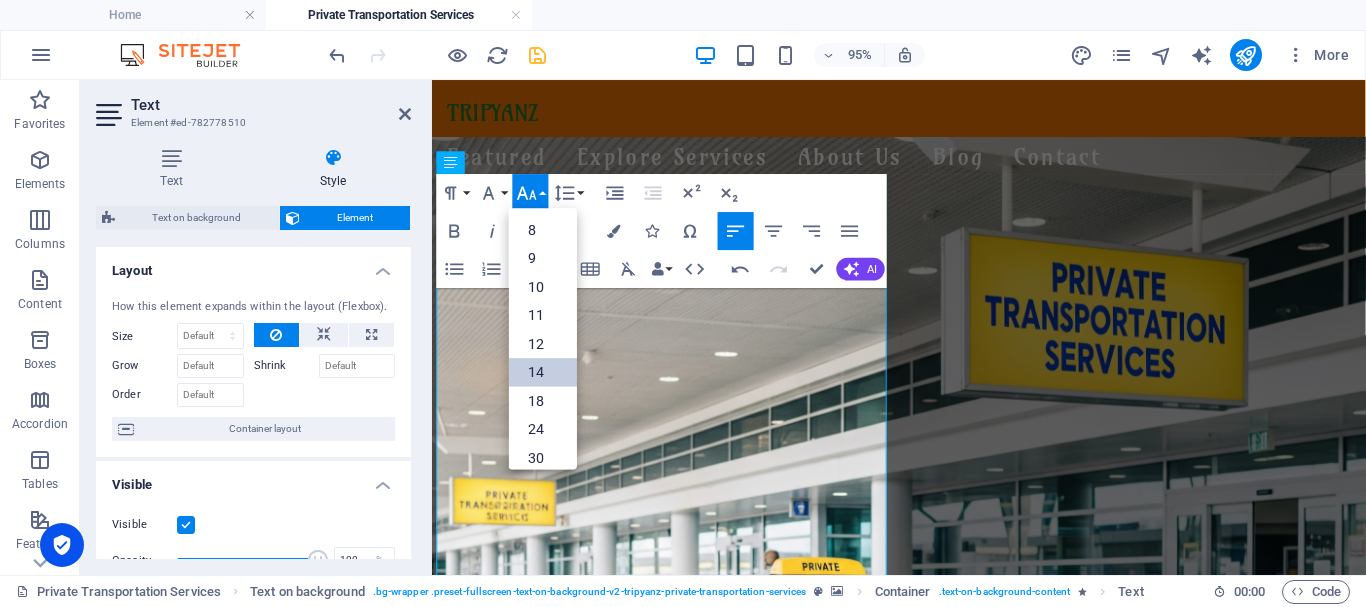 click on "14" at bounding box center [543, 372] 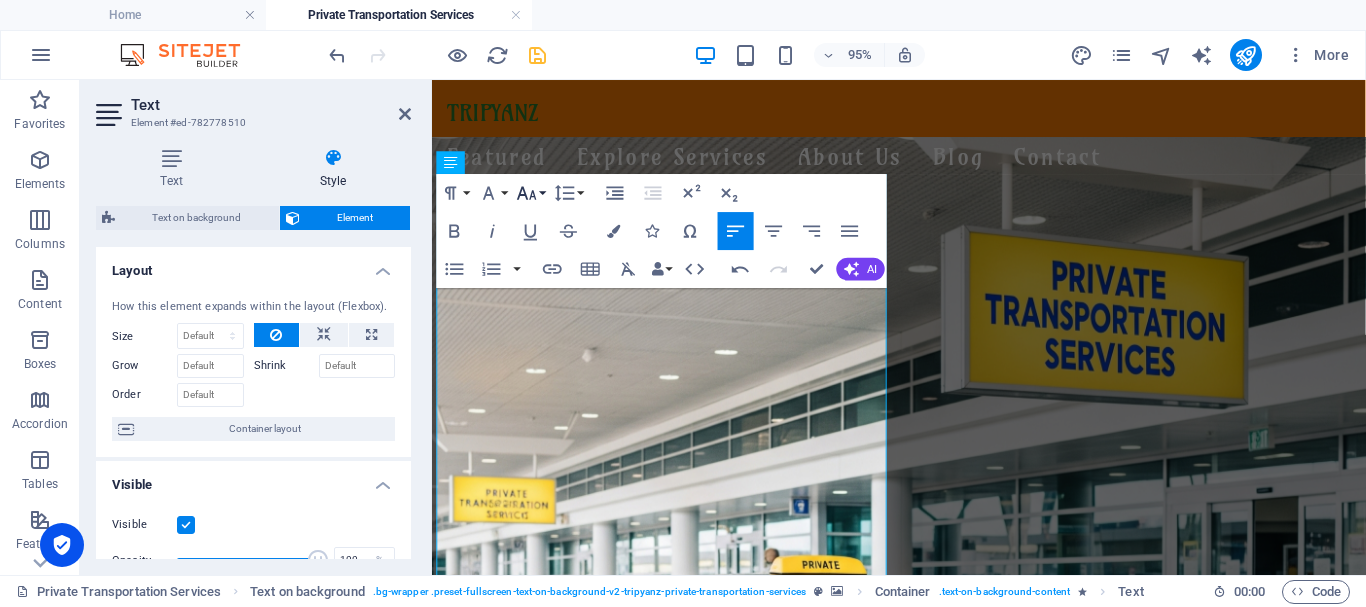 click on "Font Size" at bounding box center [531, 193] 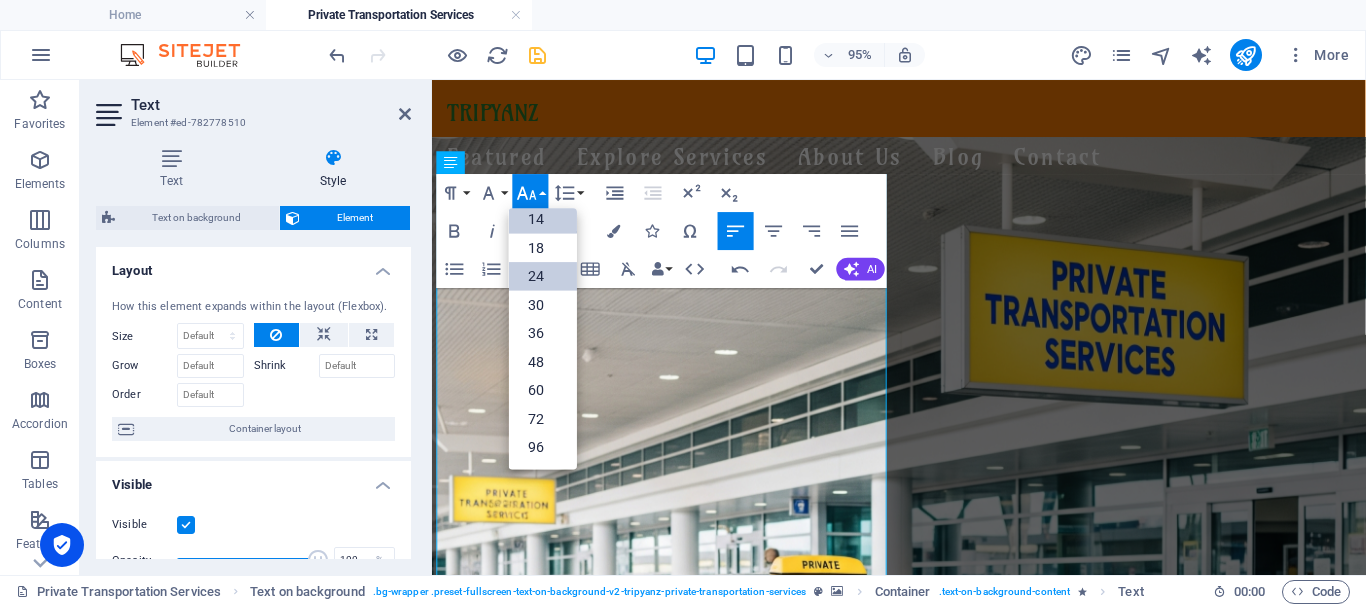scroll, scrollTop: 161, scrollLeft: 0, axis: vertical 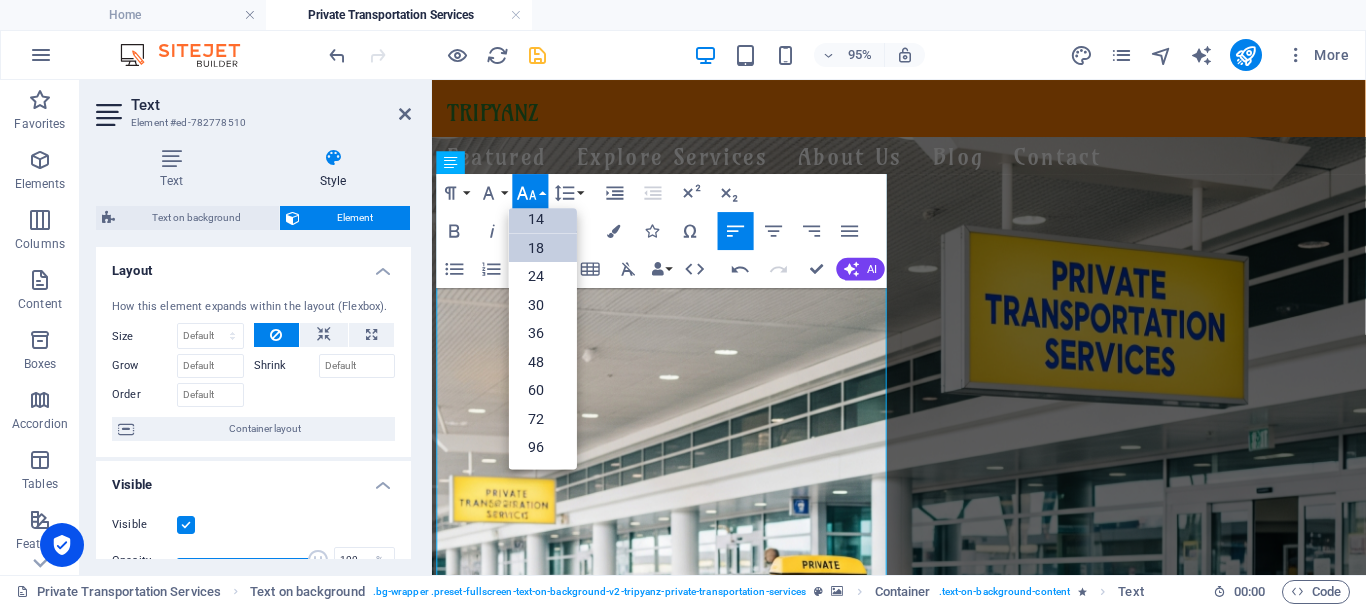 click on "18" at bounding box center (543, 248) 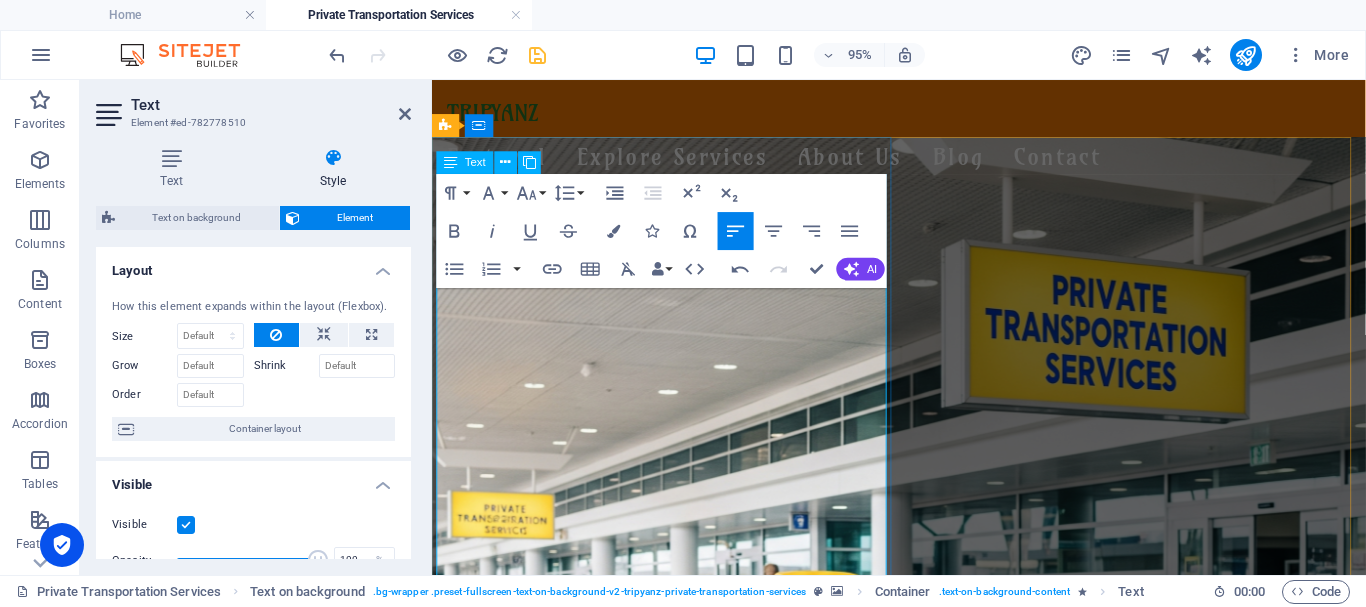 click on "is here to meet you with a smile and a ride that suits your journey." at bounding box center [906, 1417] 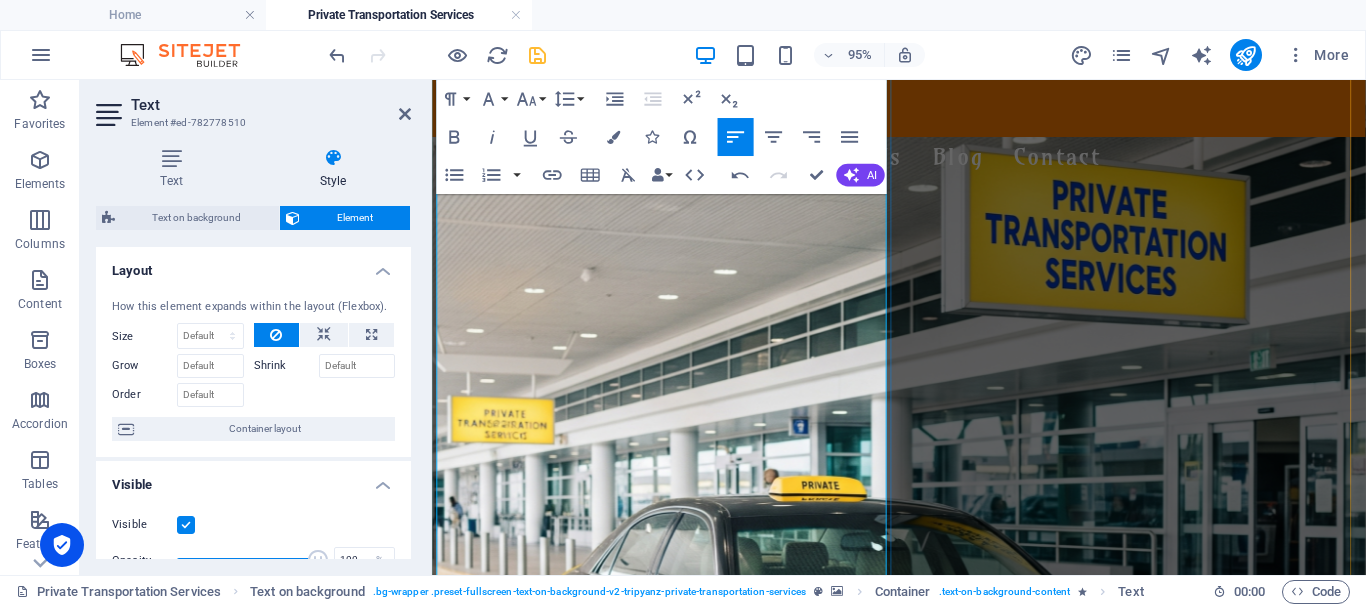 scroll, scrollTop: 200, scrollLeft: 0, axis: vertical 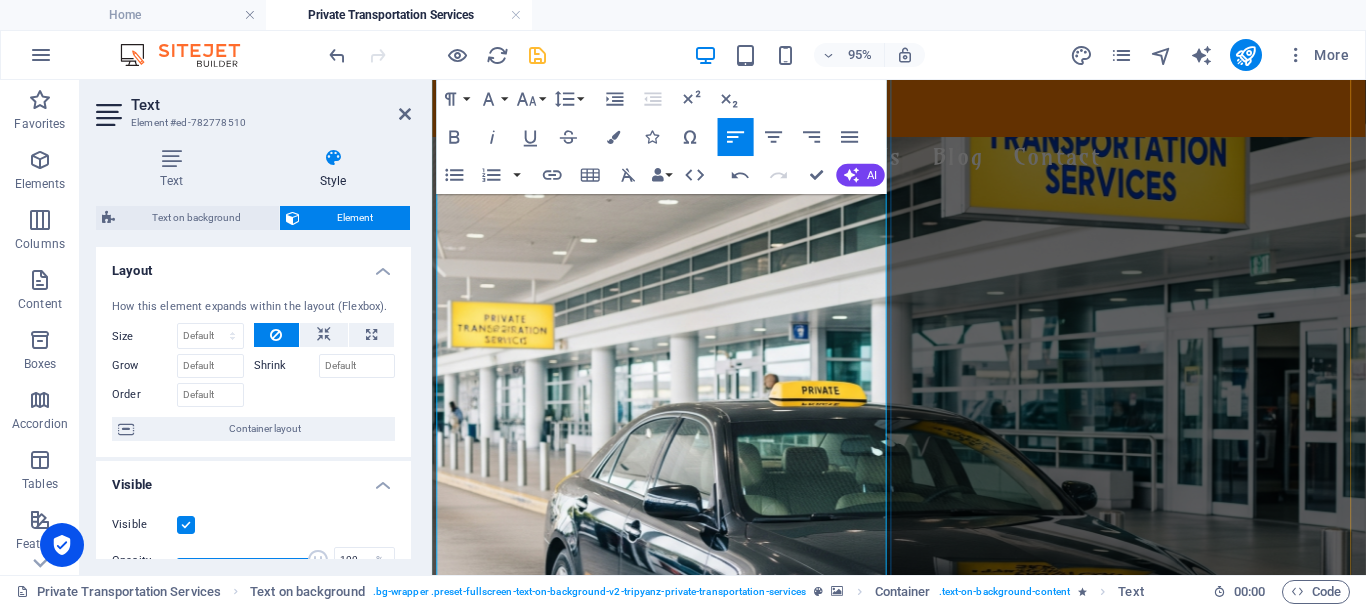 drag, startPoint x: 466, startPoint y: 332, endPoint x: 773, endPoint y: 383, distance: 311.20734 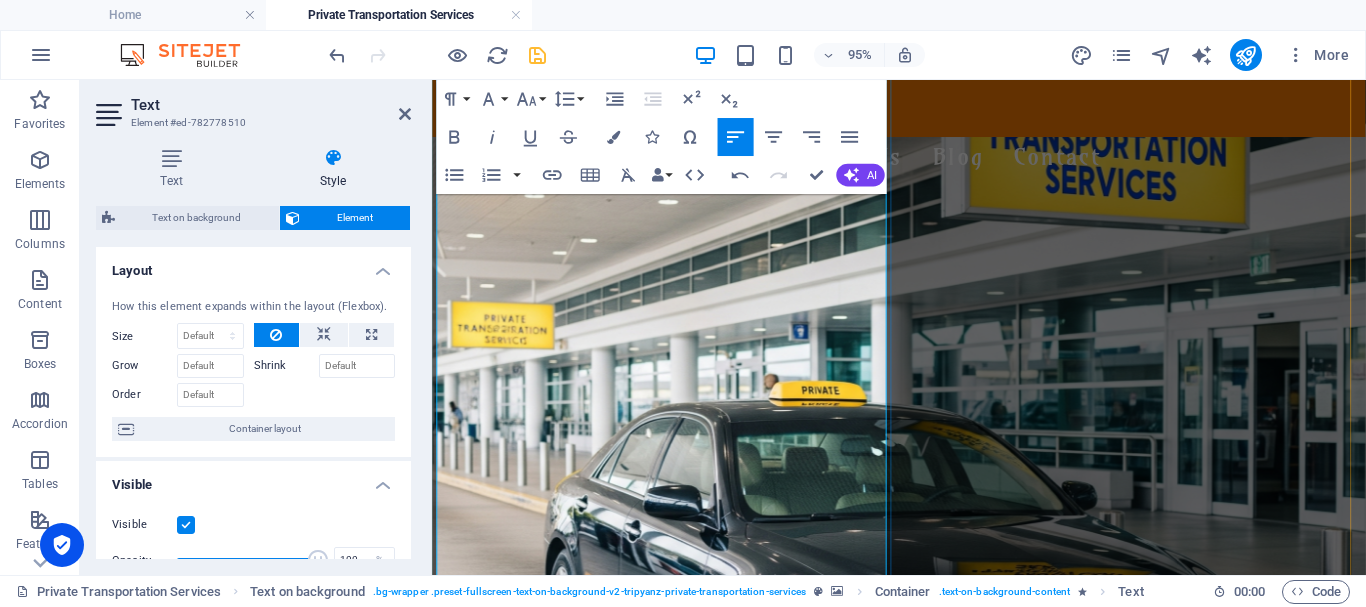 click on "Airport pickups & drop-offs  Hotel transfers & beach resorts  Day trips, excursions & multi-city rides" at bounding box center (923, 1321) 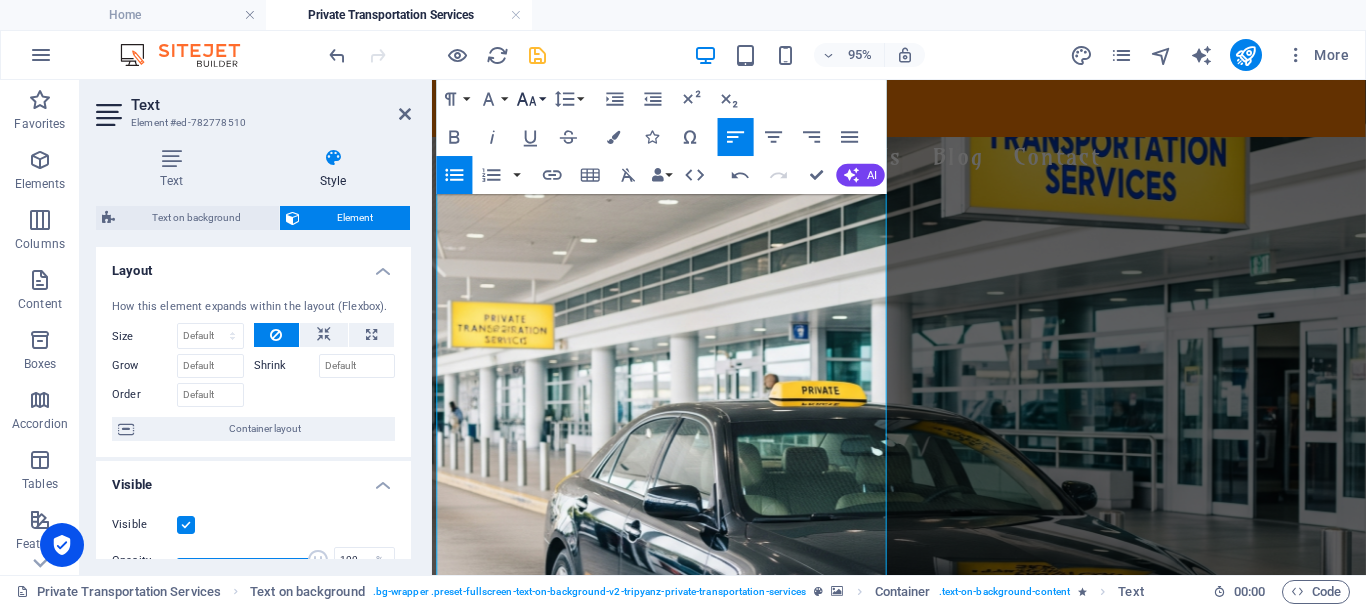 click on "Font Size" at bounding box center [531, 99] 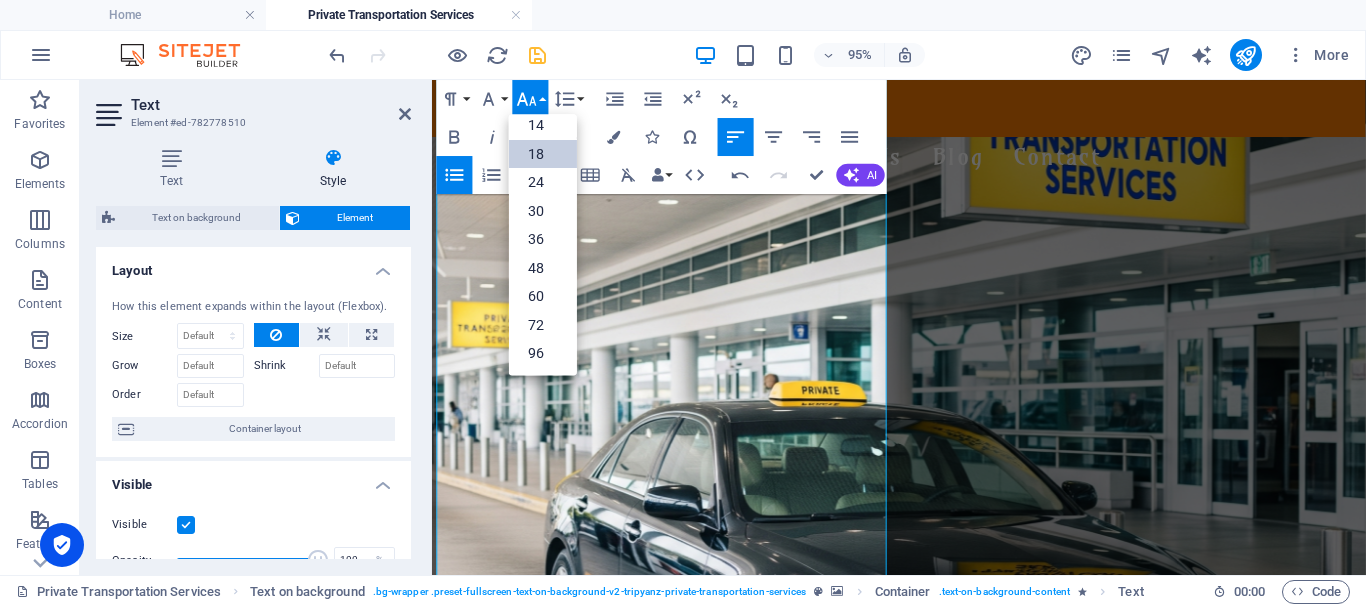 click on "18" at bounding box center [543, 154] 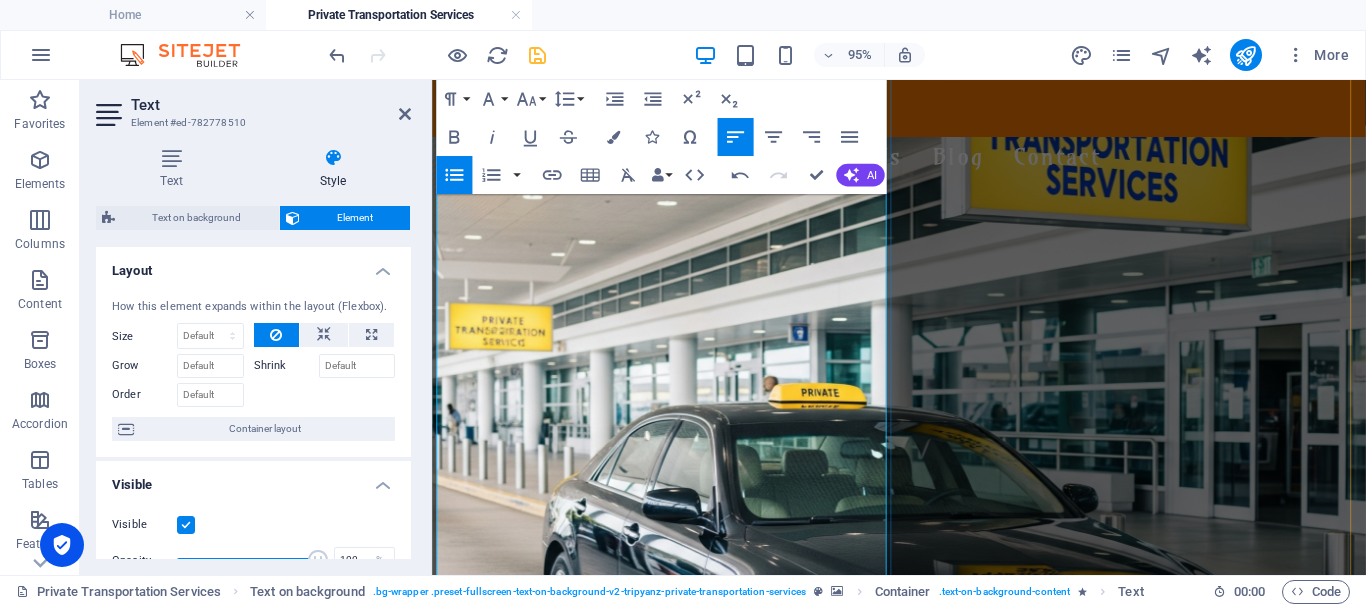 click on "Day trips, excursions & multi-city rides" at bounding box center (935, 1358) 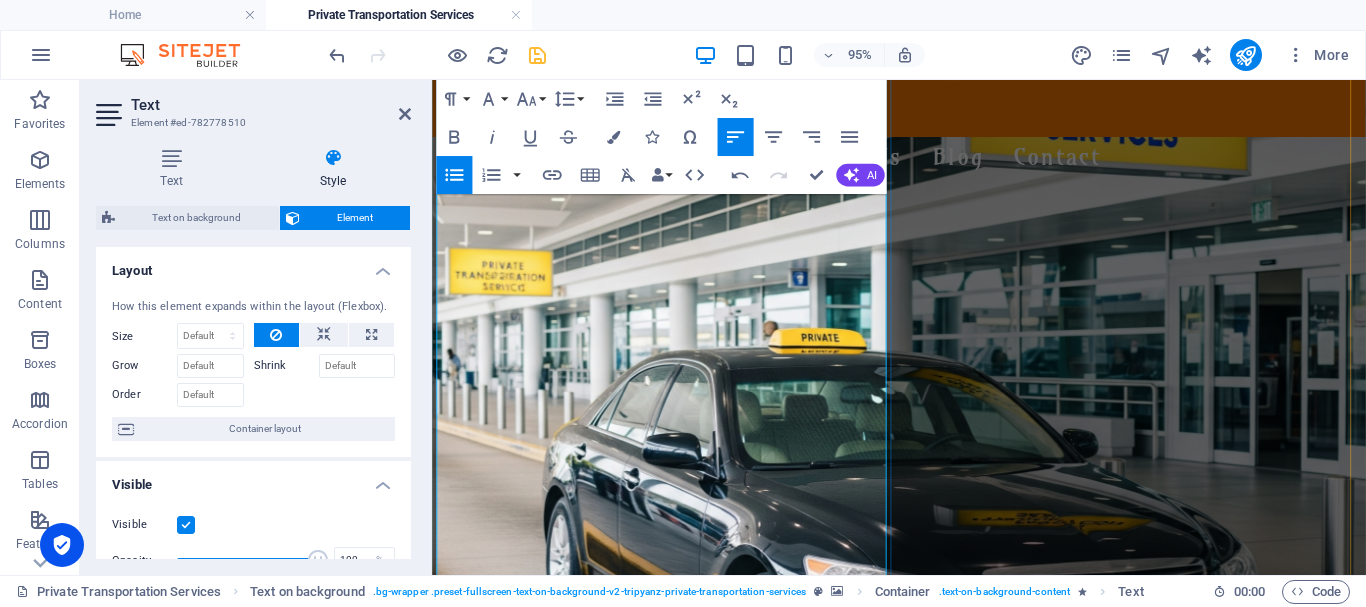 scroll, scrollTop: 300, scrollLeft: 0, axis: vertical 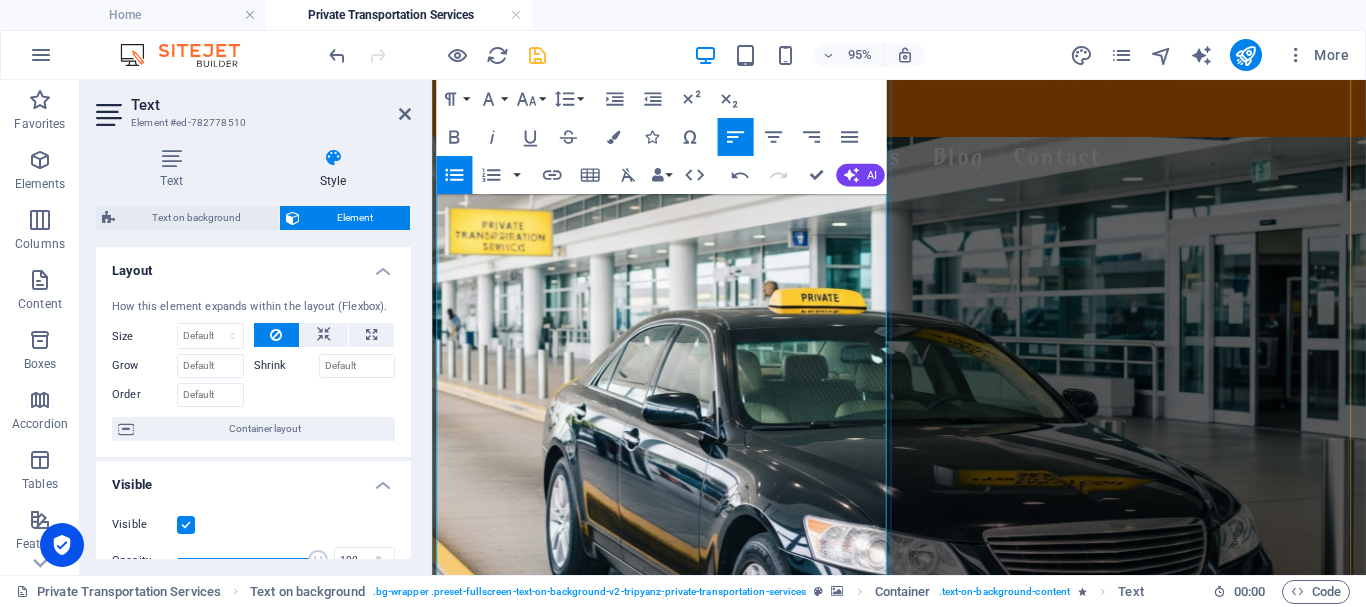 click on "🚙 Vehicles for Everyone" at bounding box center [923, 1291] 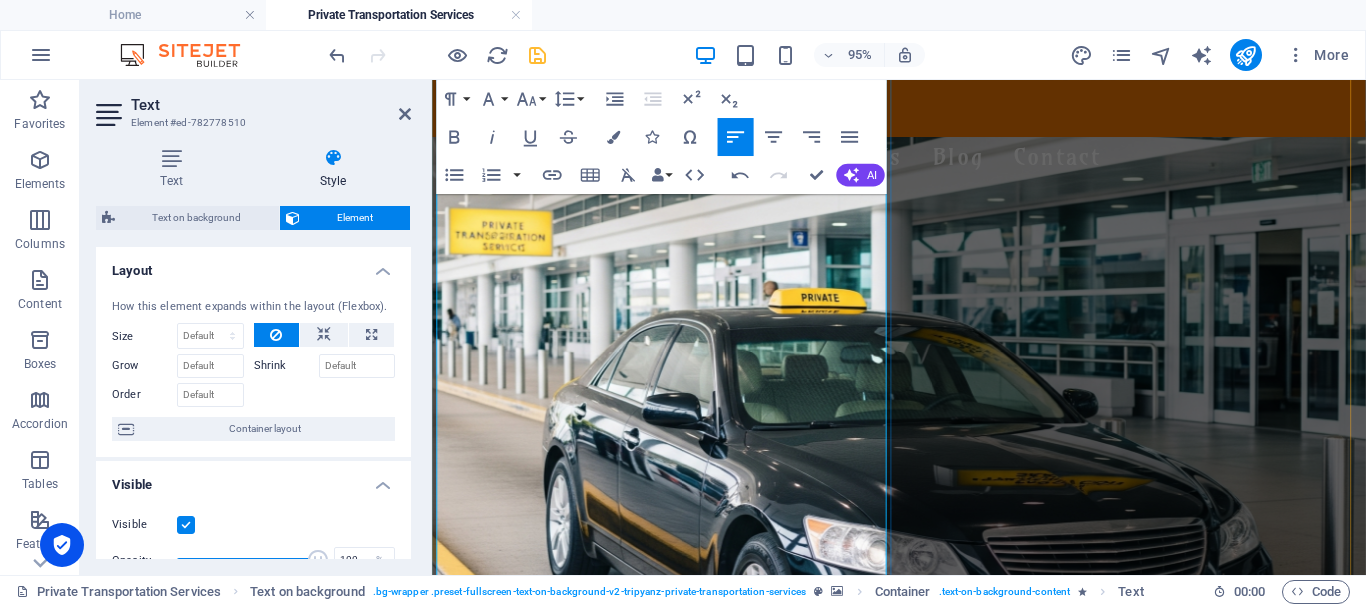 click on "🚙 Vehicles for Everyone" at bounding box center (923, 1291) 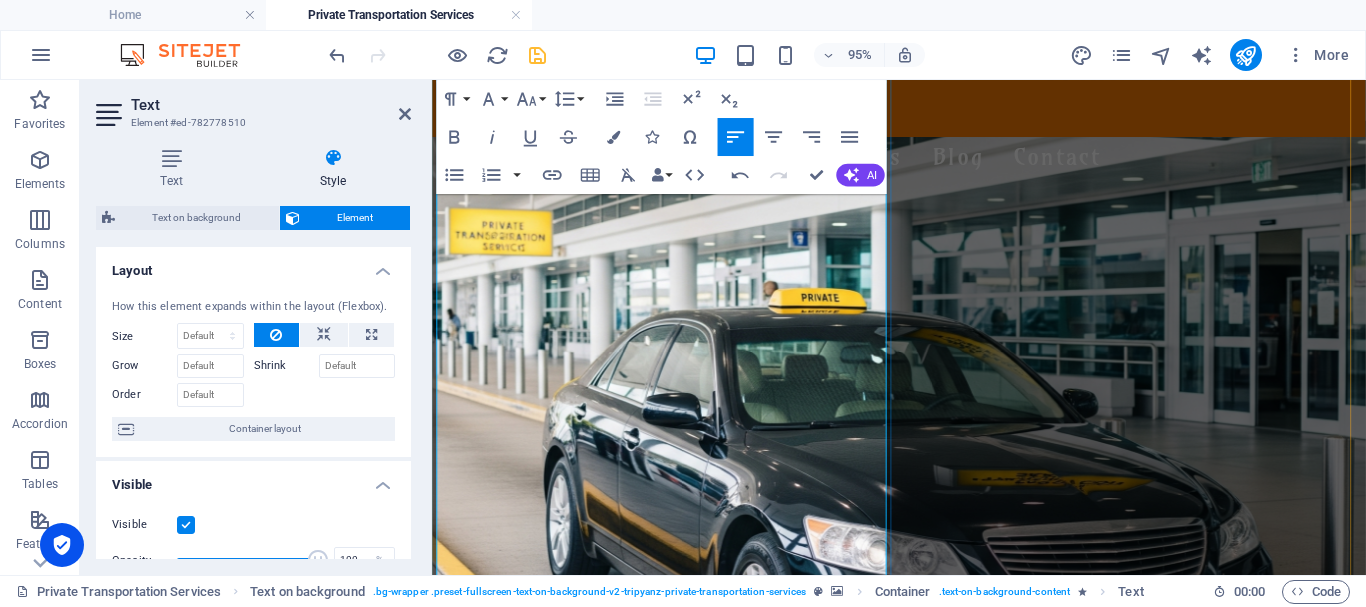 click on "🚙Vehicles for Everyone" at bounding box center (923, 1291) 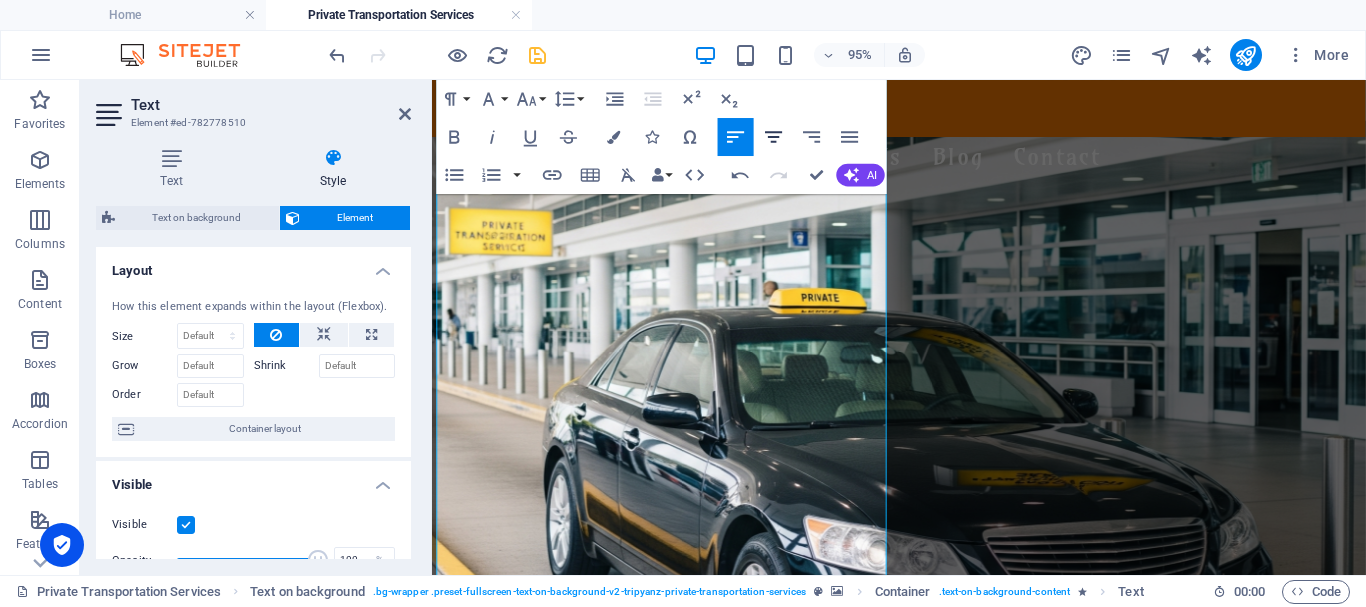 click 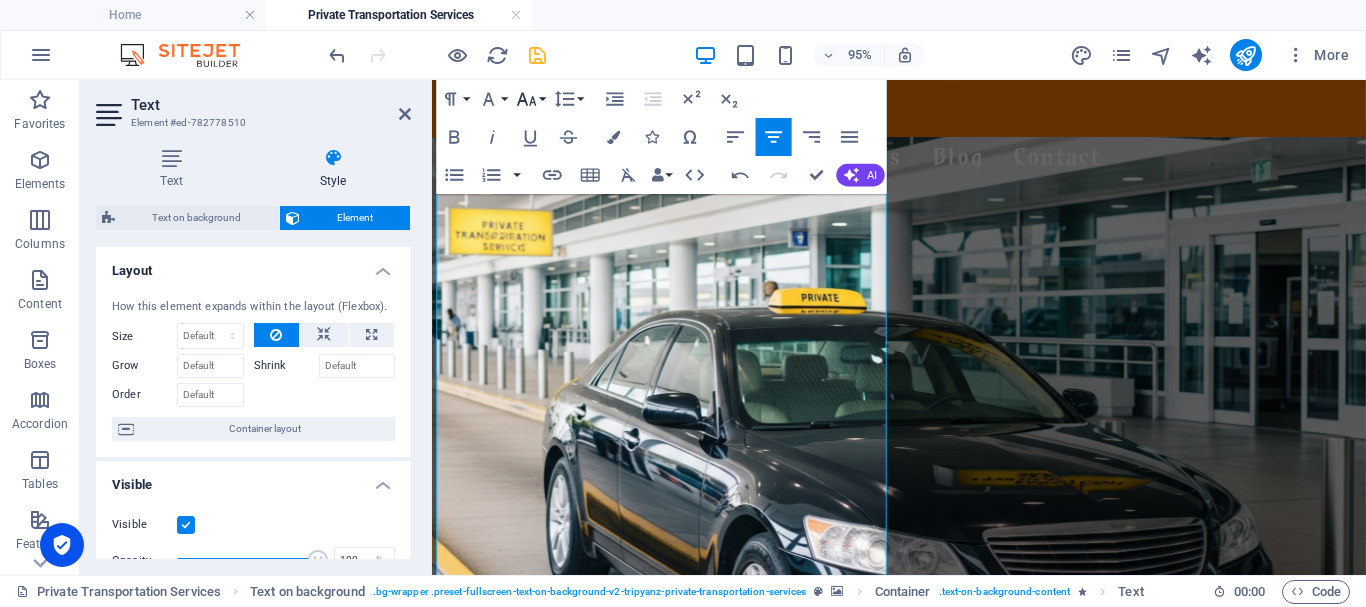click on "Font Size" at bounding box center [531, 99] 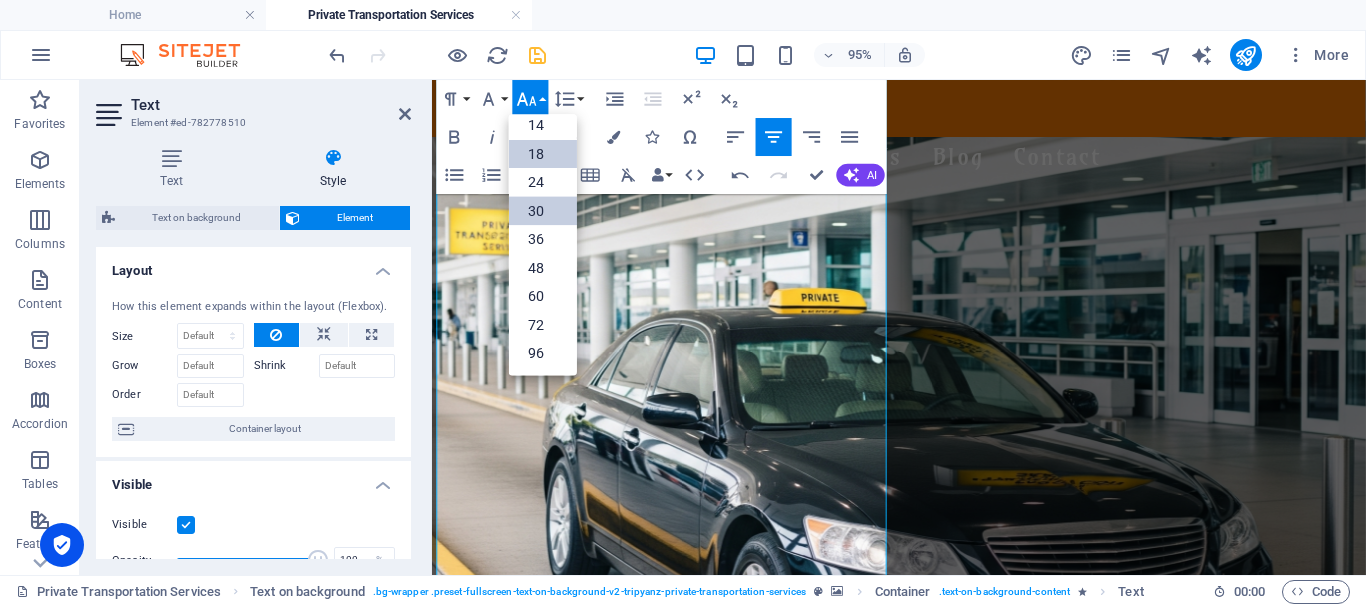 scroll, scrollTop: 161, scrollLeft: 0, axis: vertical 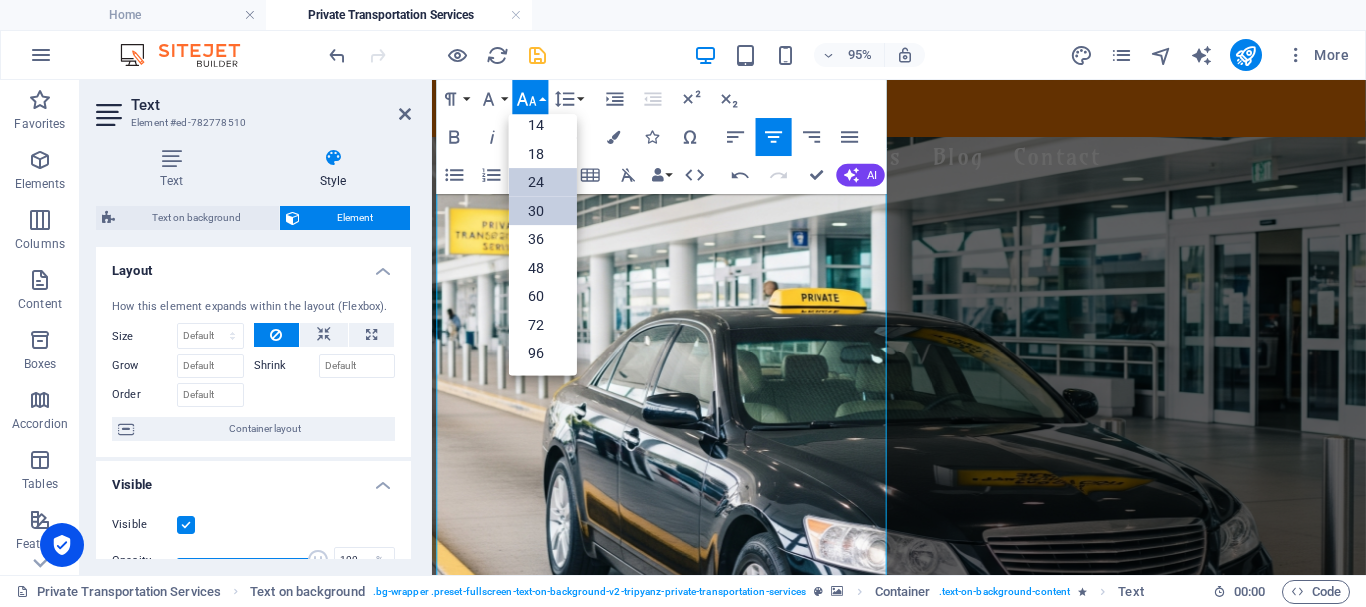 click on "24" at bounding box center (543, 182) 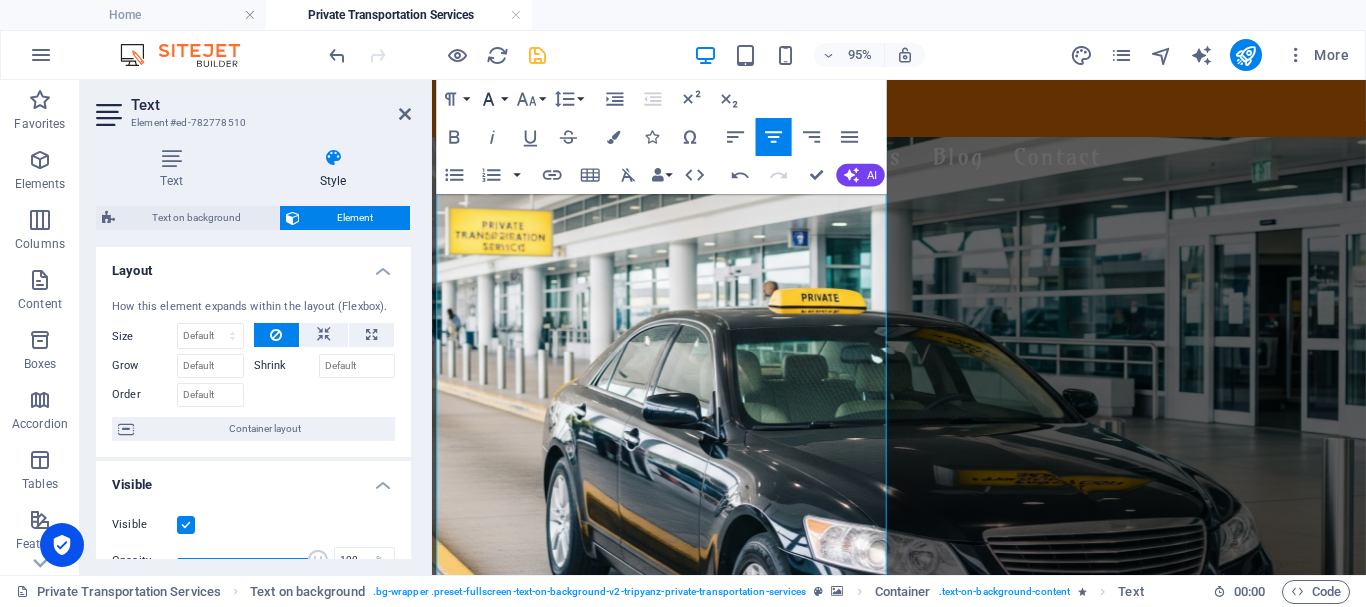 click on "Font Family" at bounding box center (493, 99) 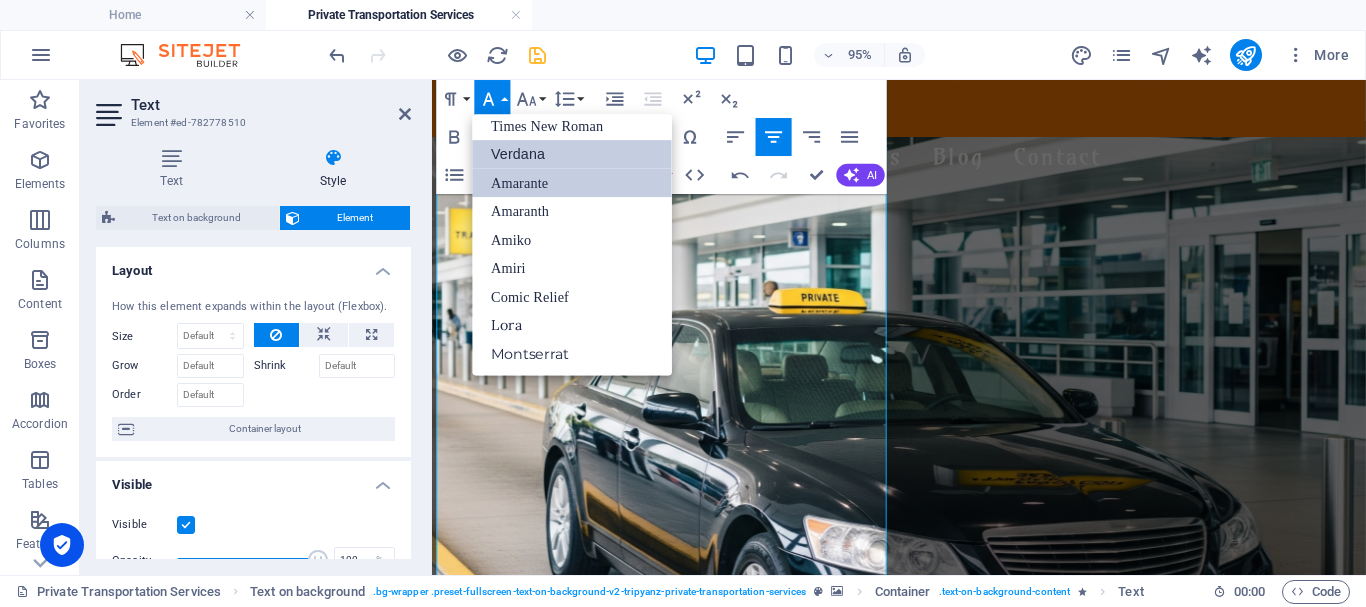 scroll, scrollTop: 131, scrollLeft: 0, axis: vertical 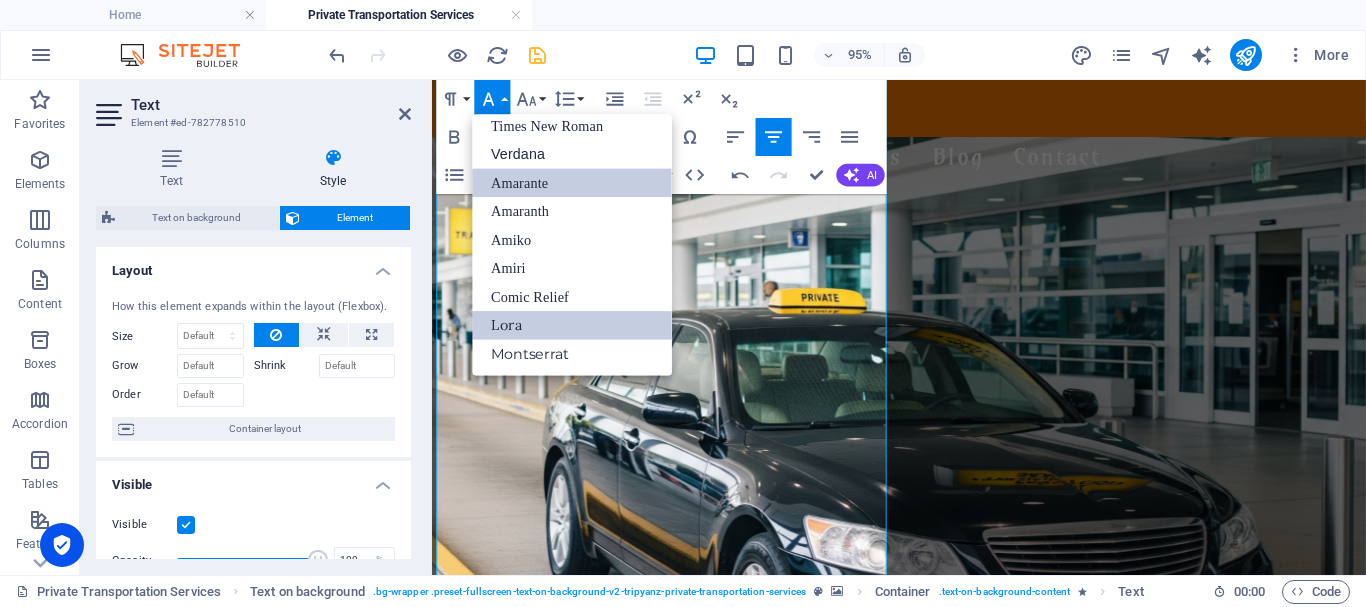 click on "Lora" at bounding box center [573, 325] 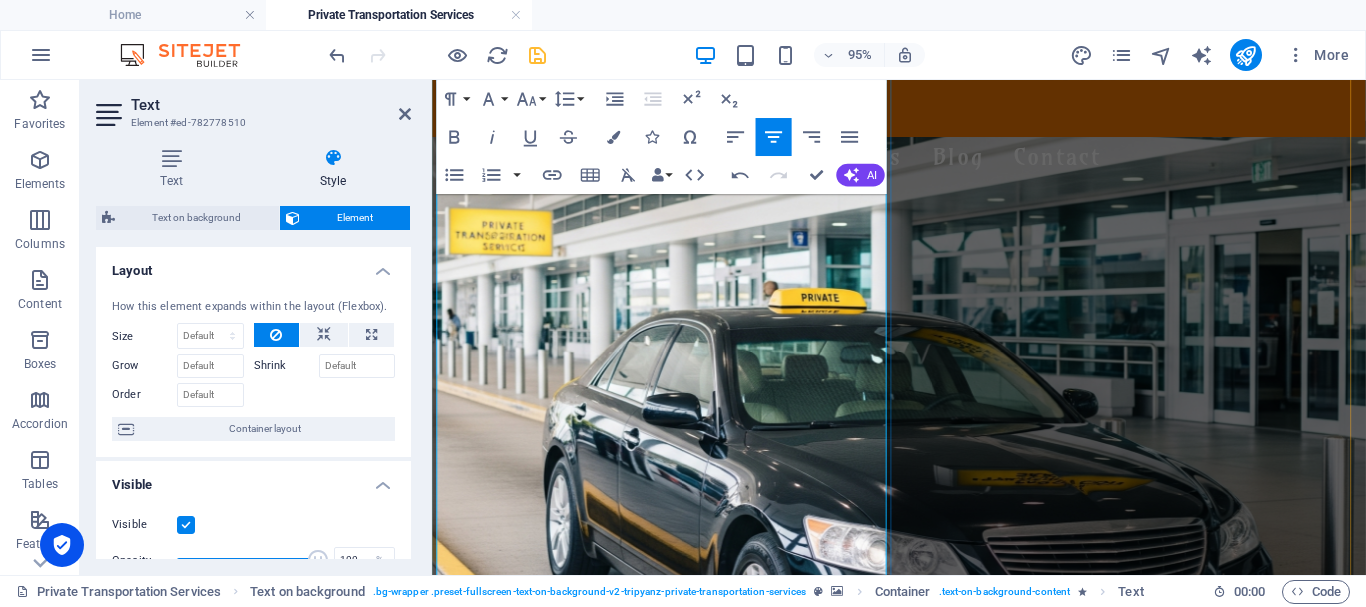 click on "From sleek sedans to roomy vans and minibuses, our air-conditioned fleet is ideal for solo travelers, couples, families, and groups. Enjoy a smooth ride — your comfort comes first!" at bounding box center [923, 1335] 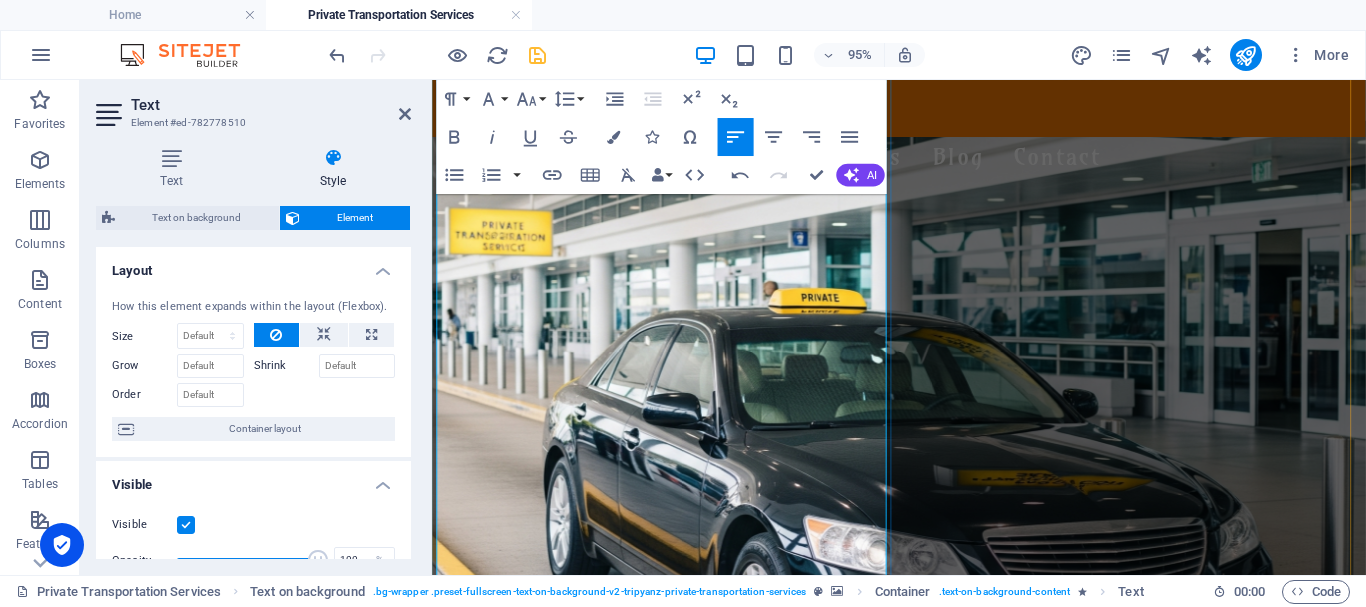 drag, startPoint x: 440, startPoint y: 357, endPoint x: 844, endPoint y: 398, distance: 406.0751 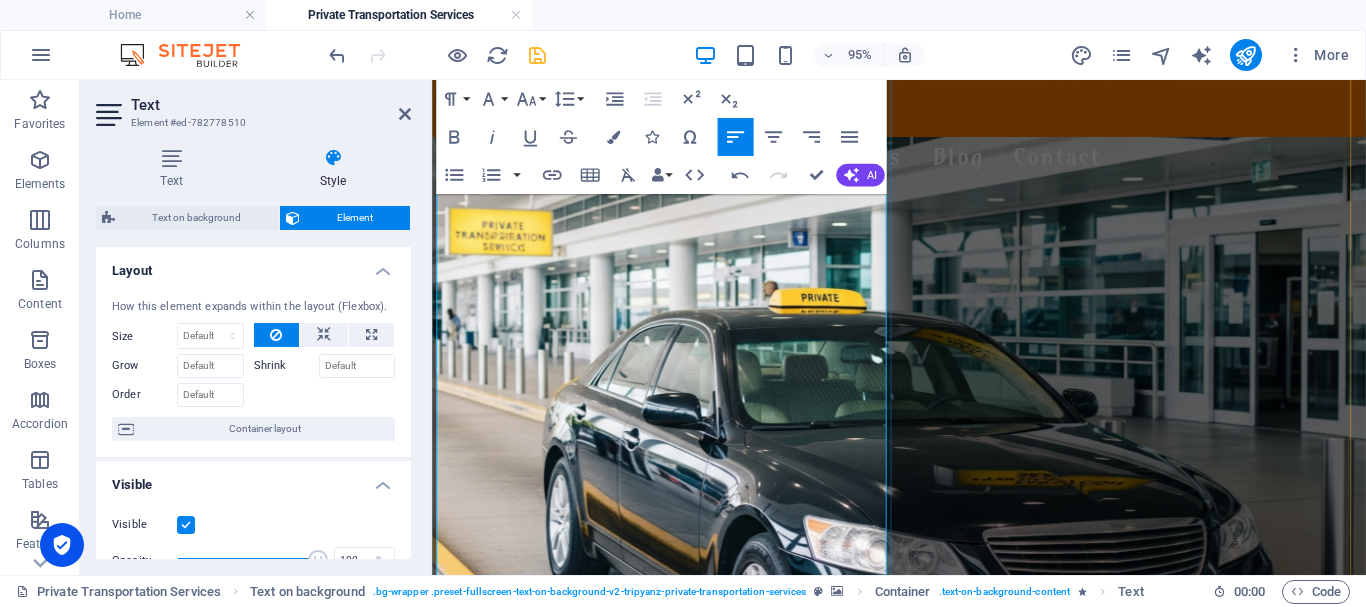 click on "From sleek sedans to roomy vans and minibuses, our air-conditioned fleet is ideal for solo travelers, couples, families, and groups. Enjoy a smooth ride — your comfort comes first!" at bounding box center (923, 1335) 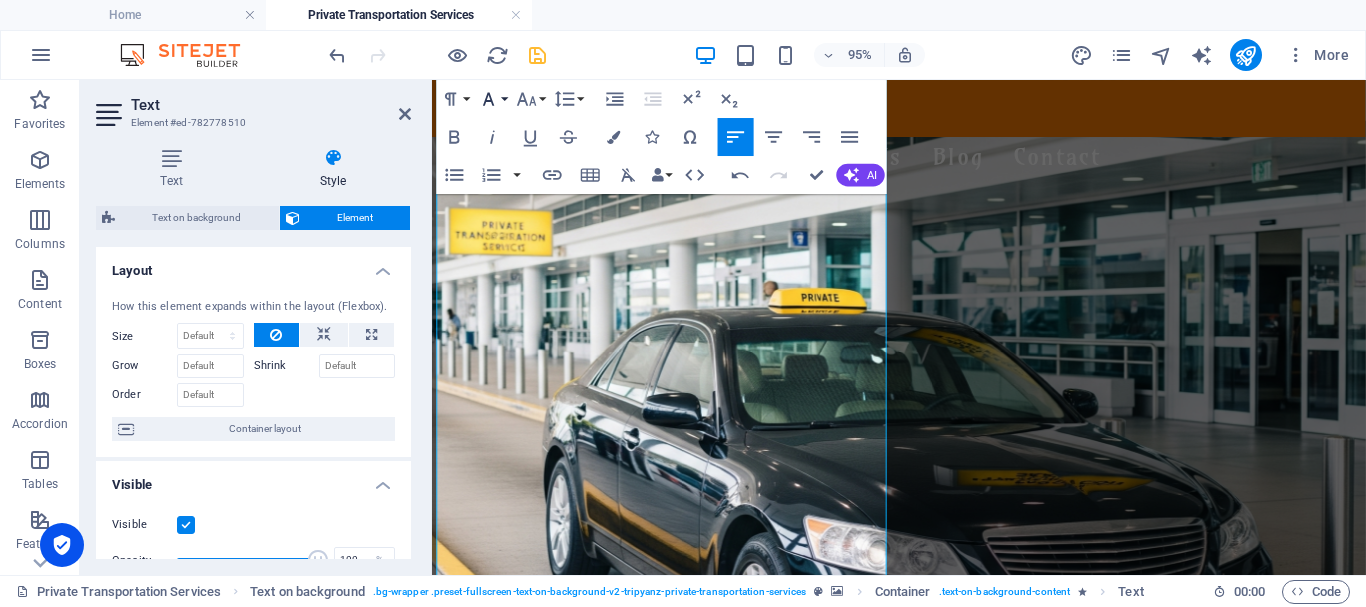 click on "Font Family" at bounding box center (493, 99) 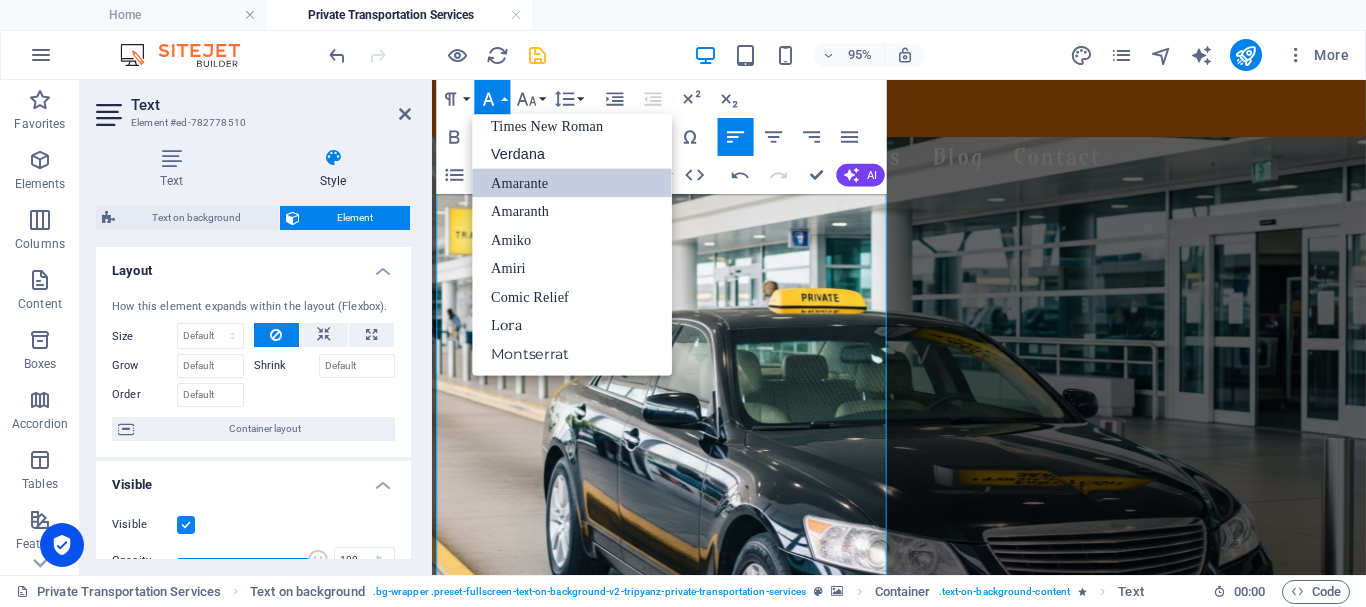 scroll, scrollTop: 131, scrollLeft: 0, axis: vertical 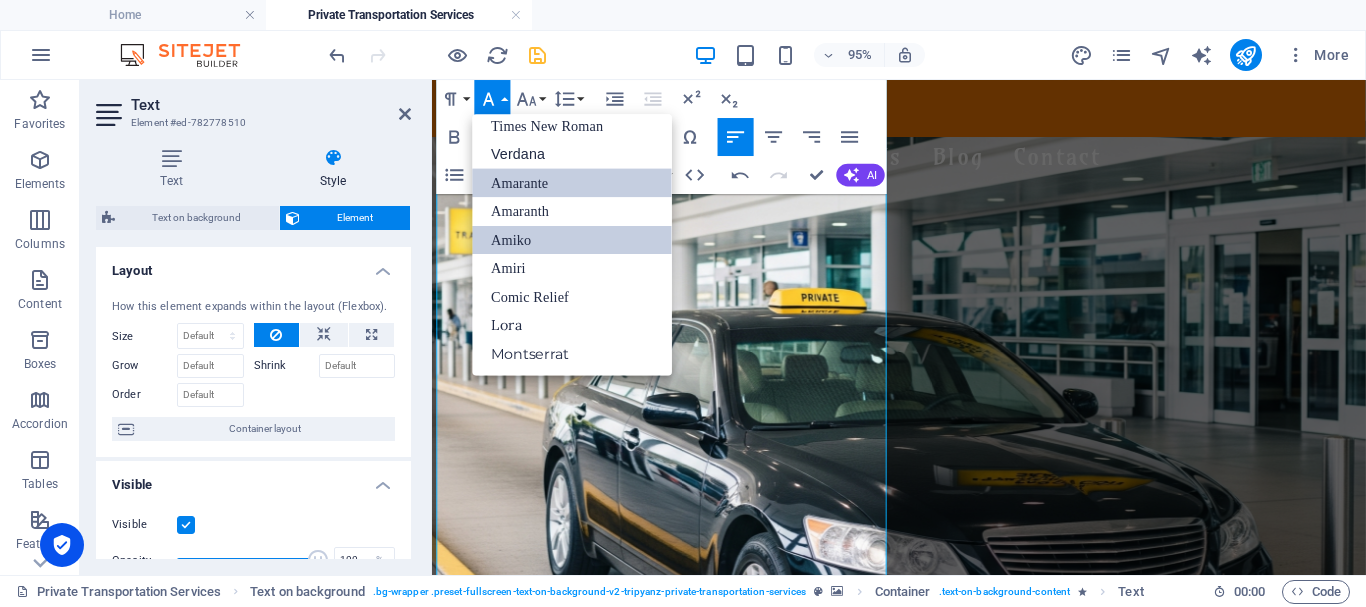 click on "Amiko" at bounding box center (573, 239) 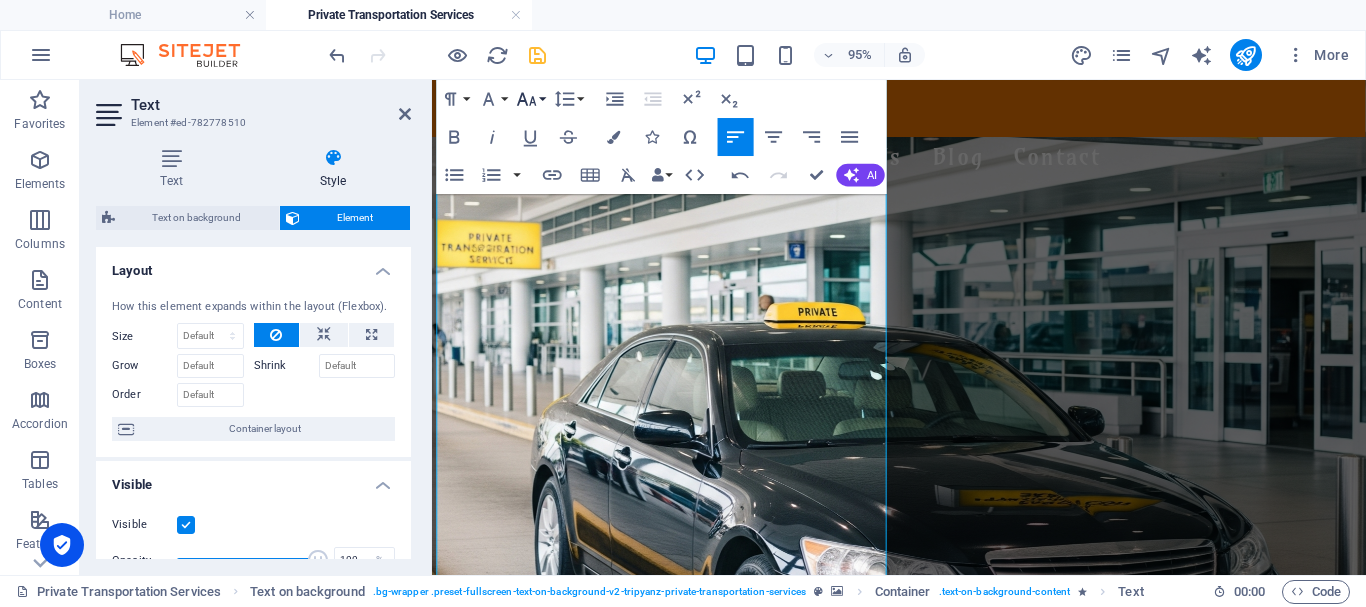 click on "Font Size" at bounding box center (531, 99) 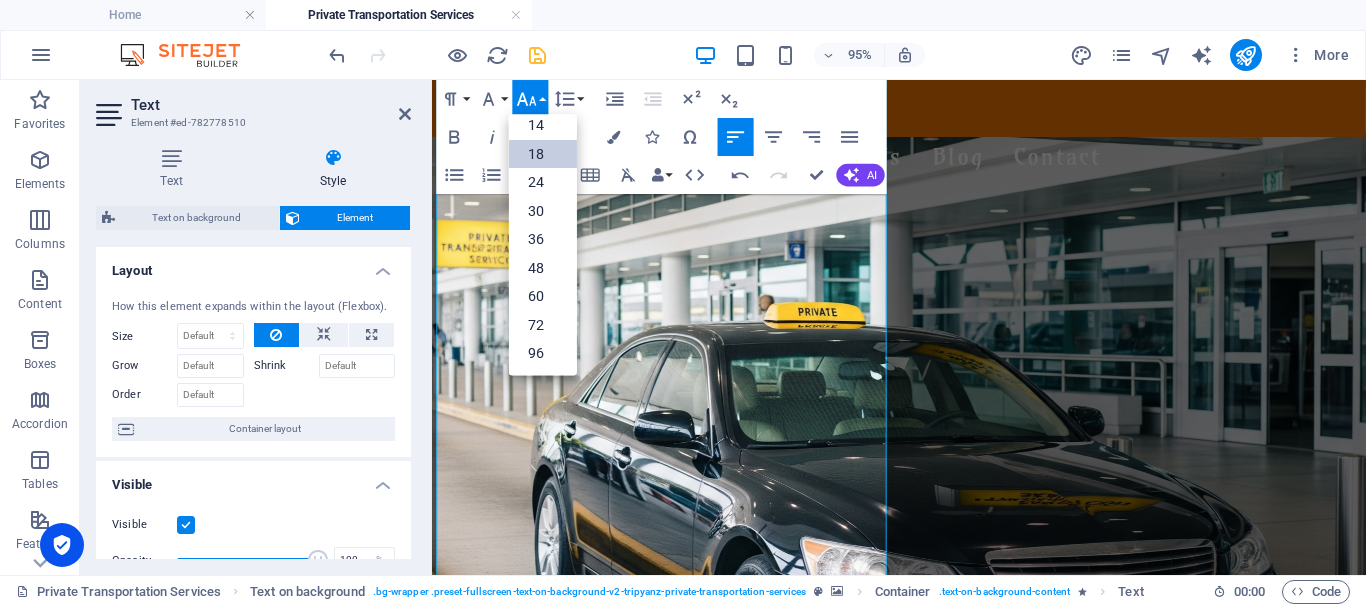 click on "18" at bounding box center (543, 154) 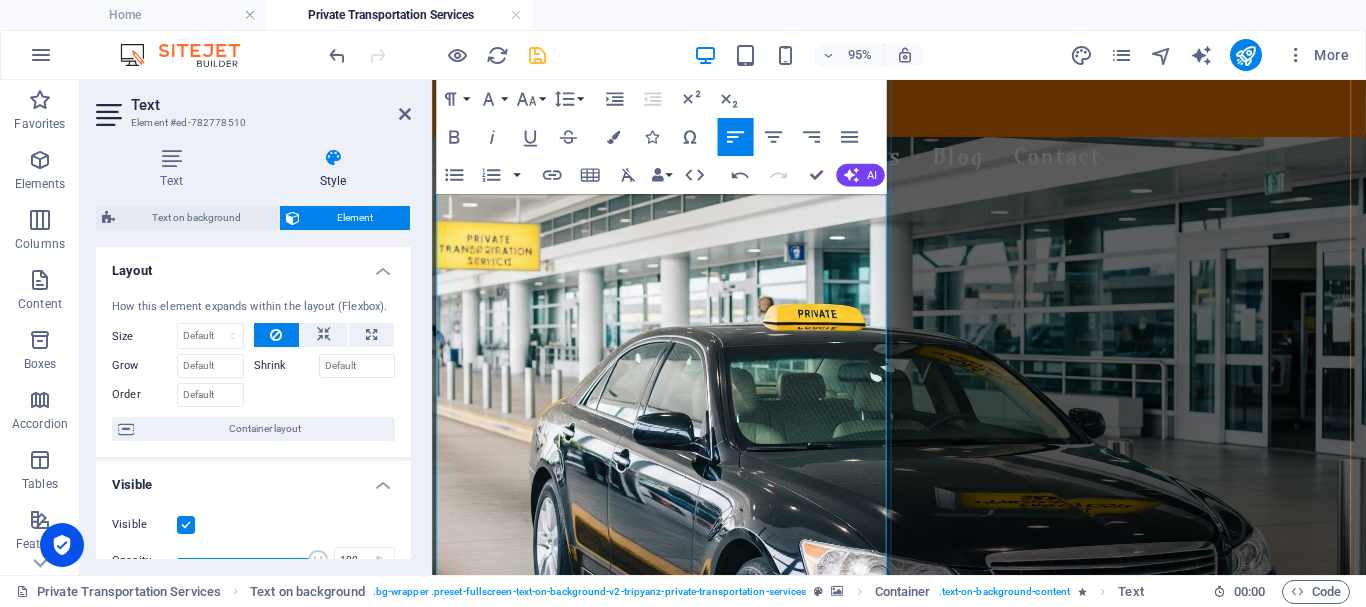 click on "From sleek sedans to roomy vans and minibuses, our air-conditioned fleet is ideal for solo travelers, couples, families, and groups. Enjoy a smooth ride — your comfort comes first!" at bounding box center (886, 1373) 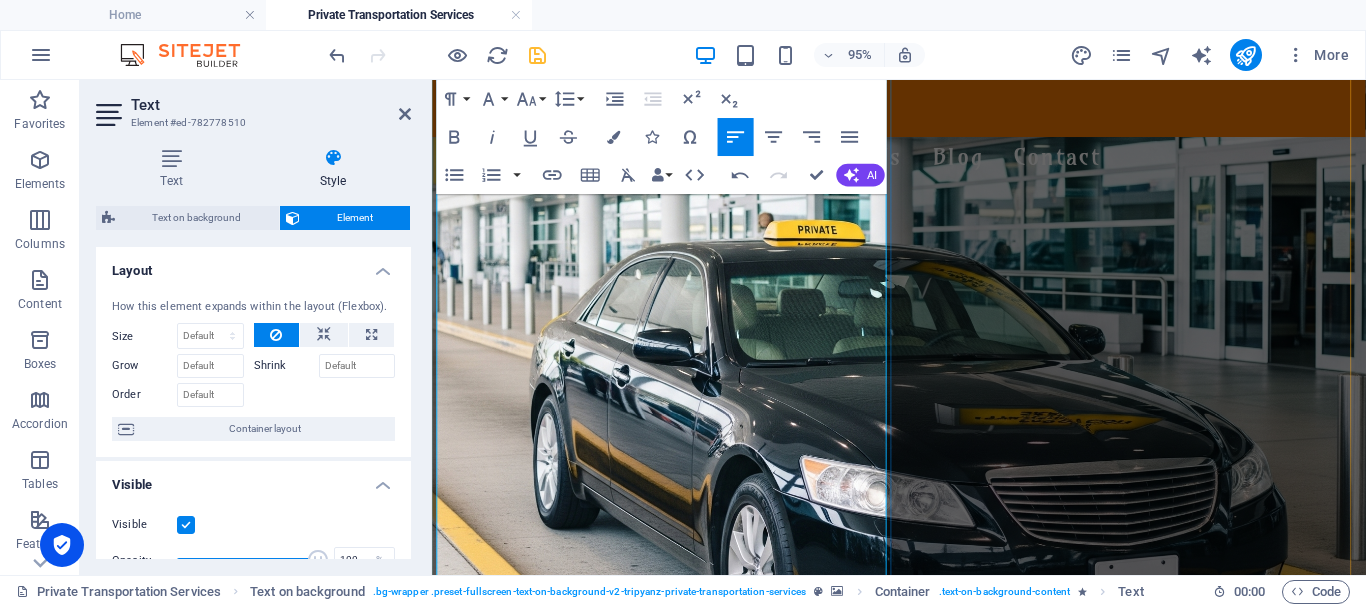 scroll, scrollTop: 400, scrollLeft: 0, axis: vertical 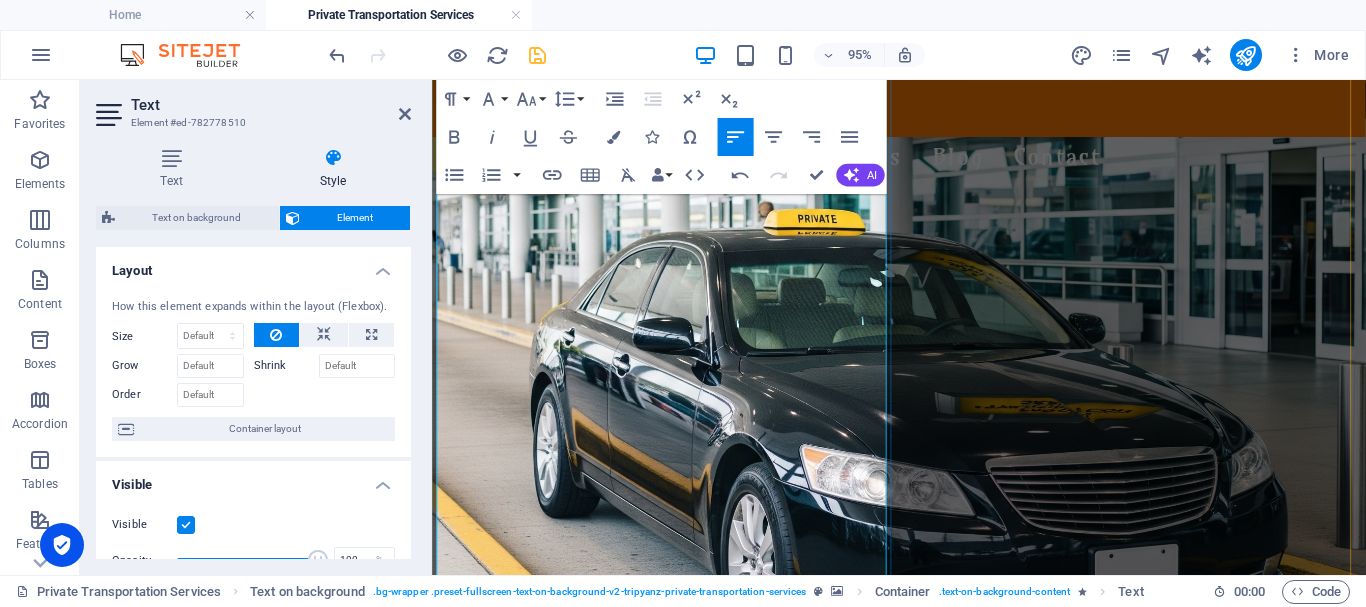 drag, startPoint x: 854, startPoint y: 377, endPoint x: 496, endPoint y: 375, distance: 358.00558 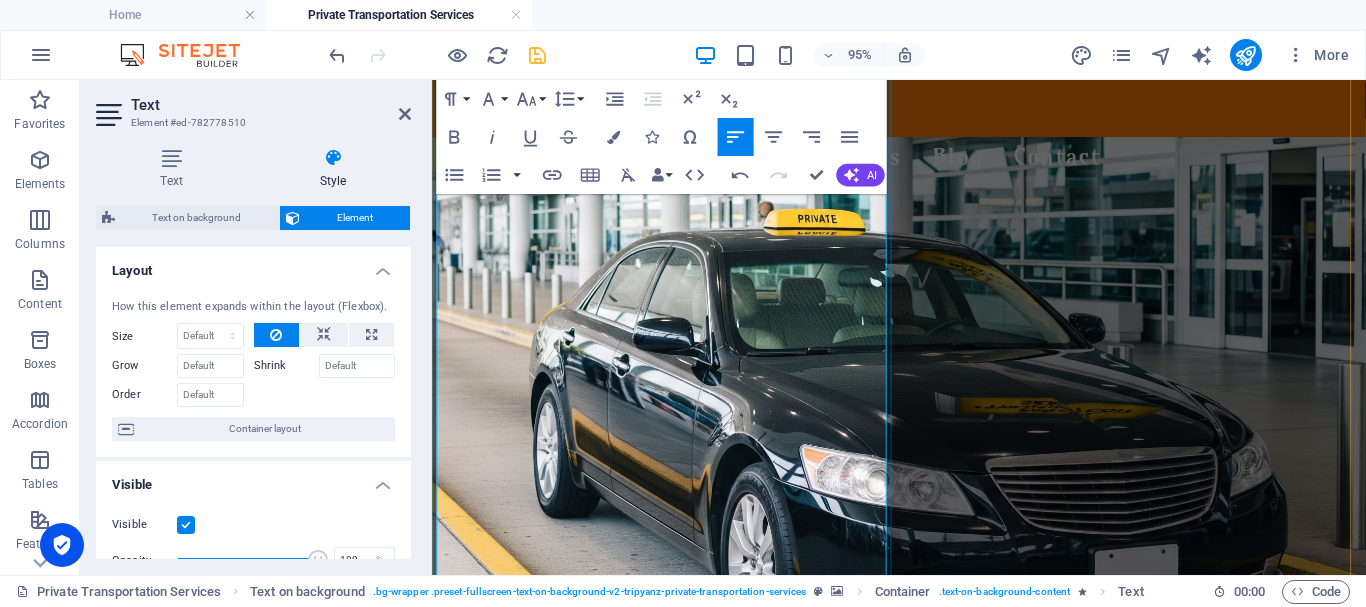 click on "👨‍✈️ Our Drivers & Service Team" at bounding box center [923, 1320] 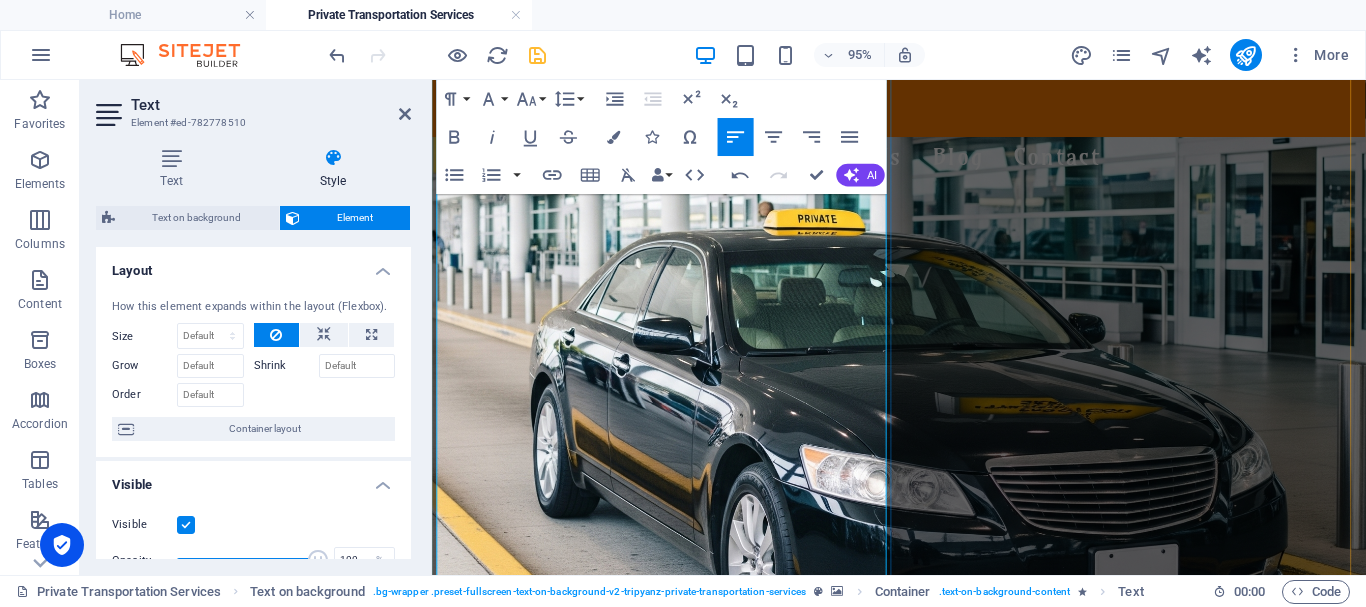 drag, startPoint x: 838, startPoint y: 373, endPoint x: 453, endPoint y: 376, distance: 385.0117 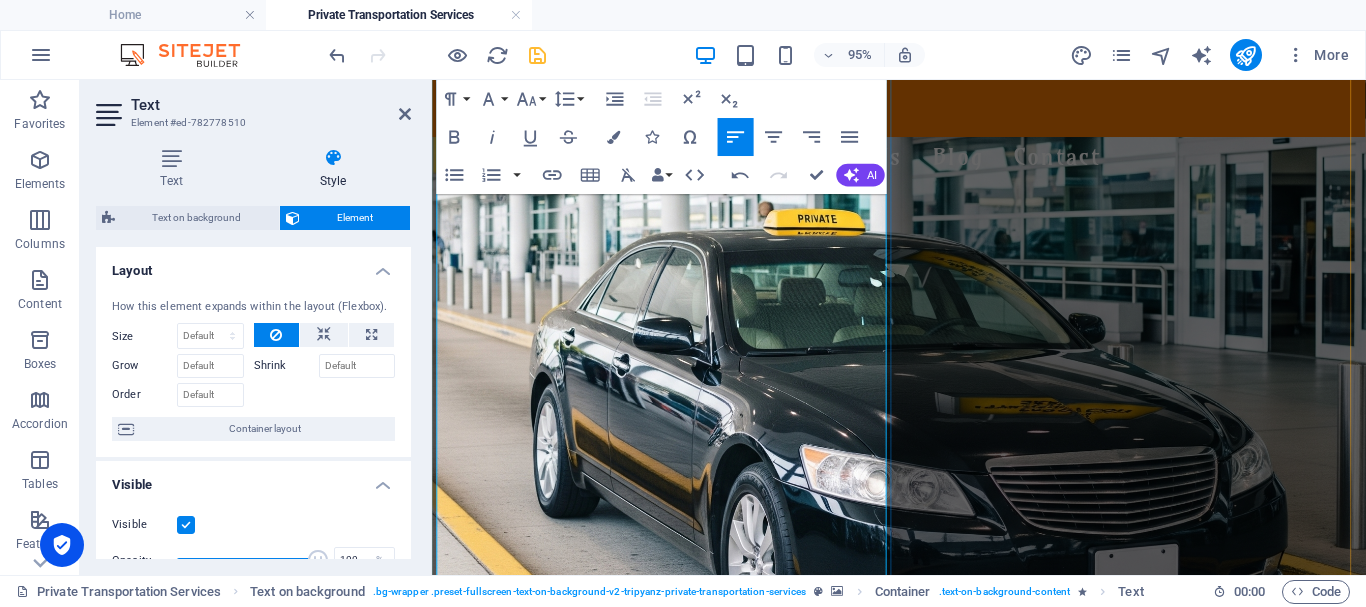 click on "👨‍✈️Our Drivers & Service Team" at bounding box center (923, 1320) 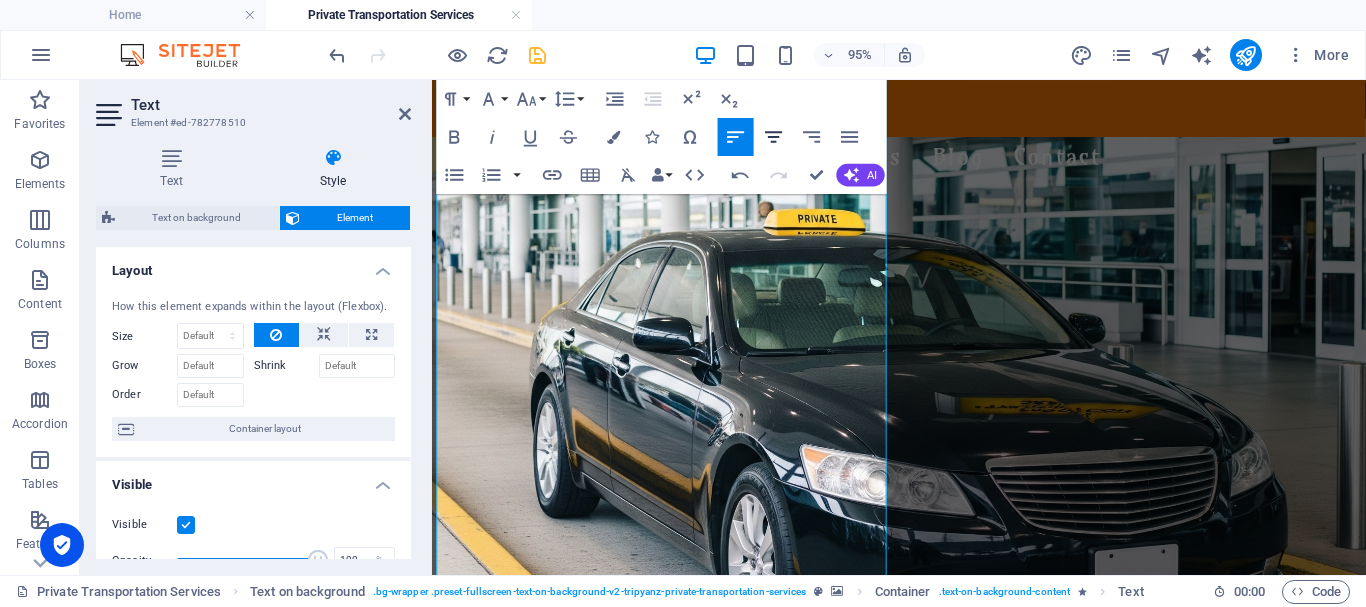 click 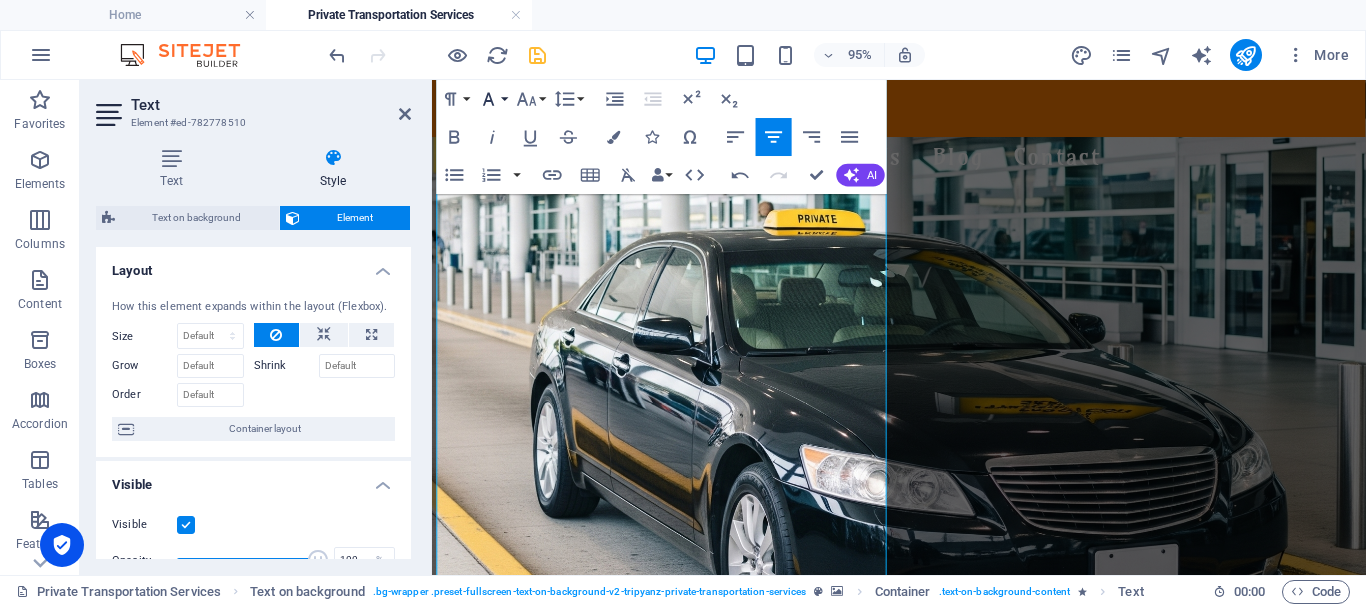 click on "Font Family" at bounding box center (493, 99) 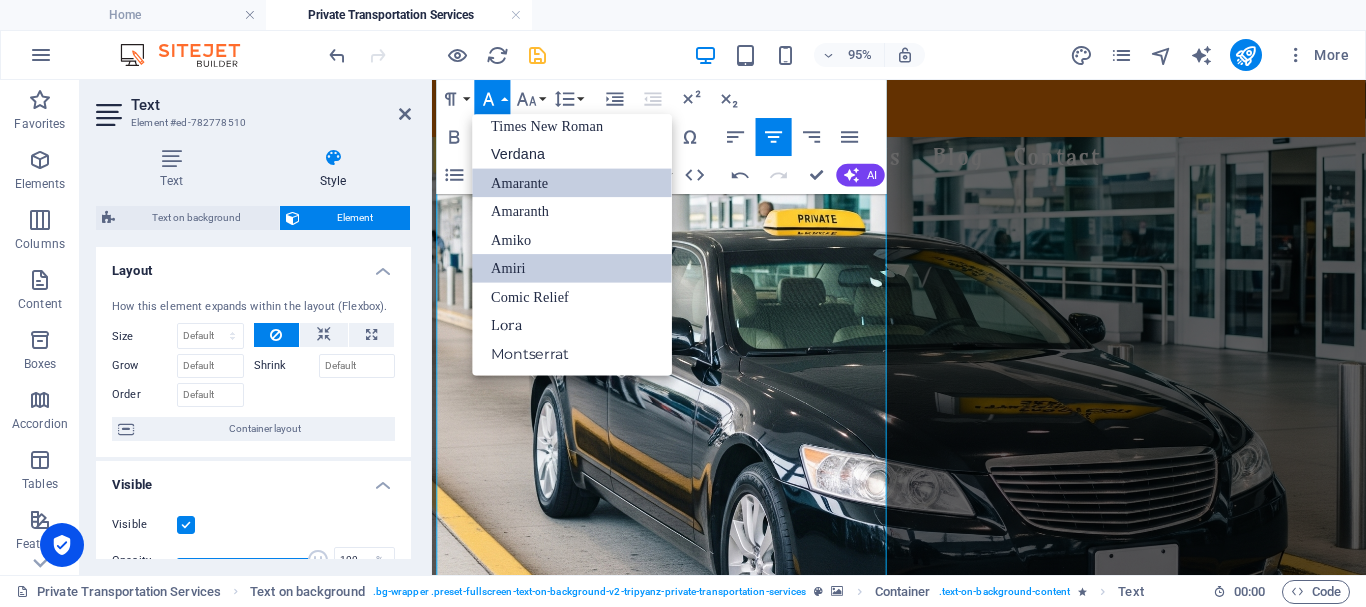 scroll, scrollTop: 131, scrollLeft: 0, axis: vertical 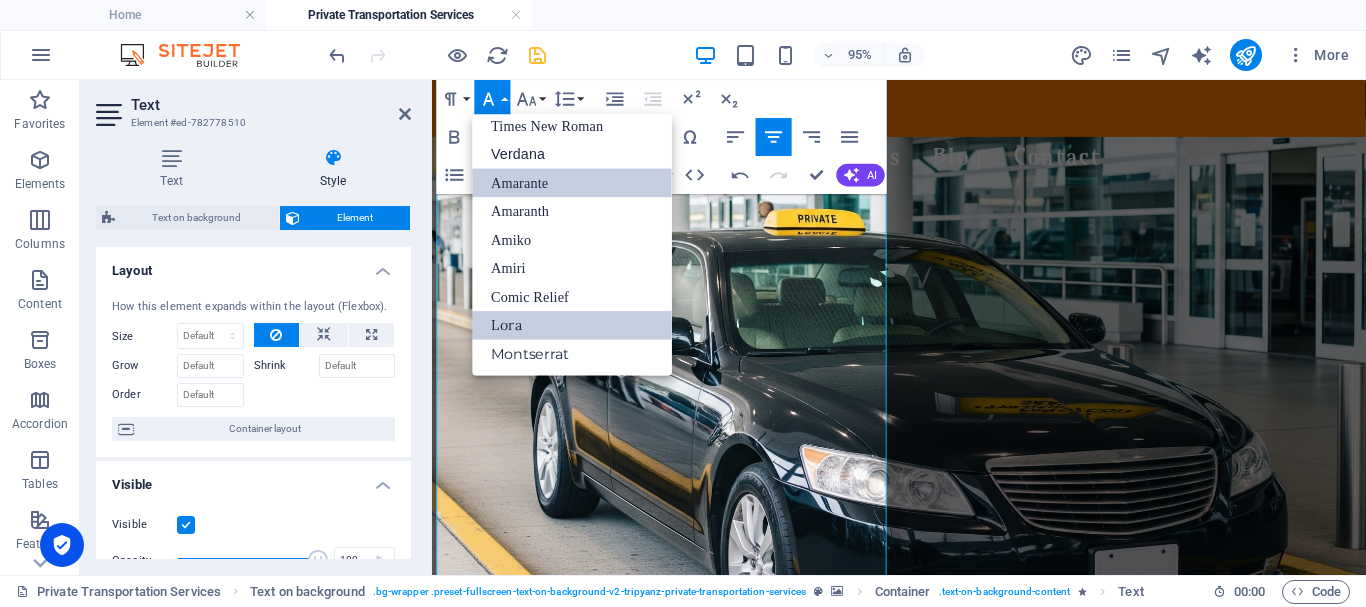click on "Lora" at bounding box center [573, 325] 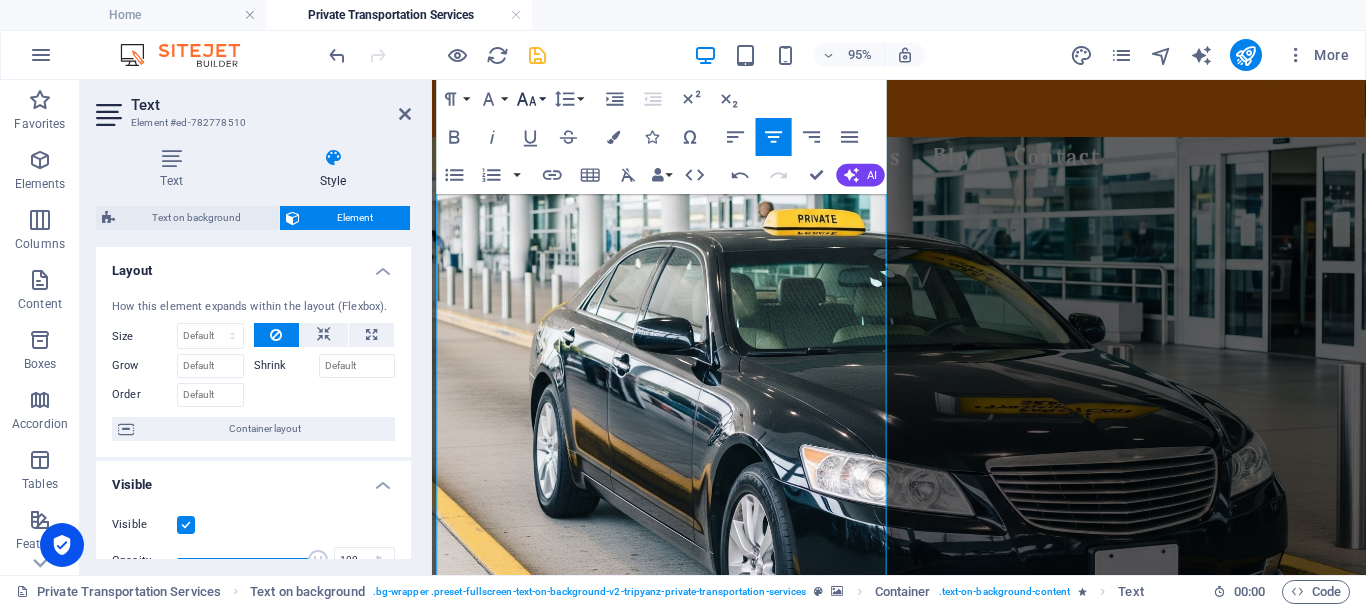 click on "Font Size" at bounding box center [531, 99] 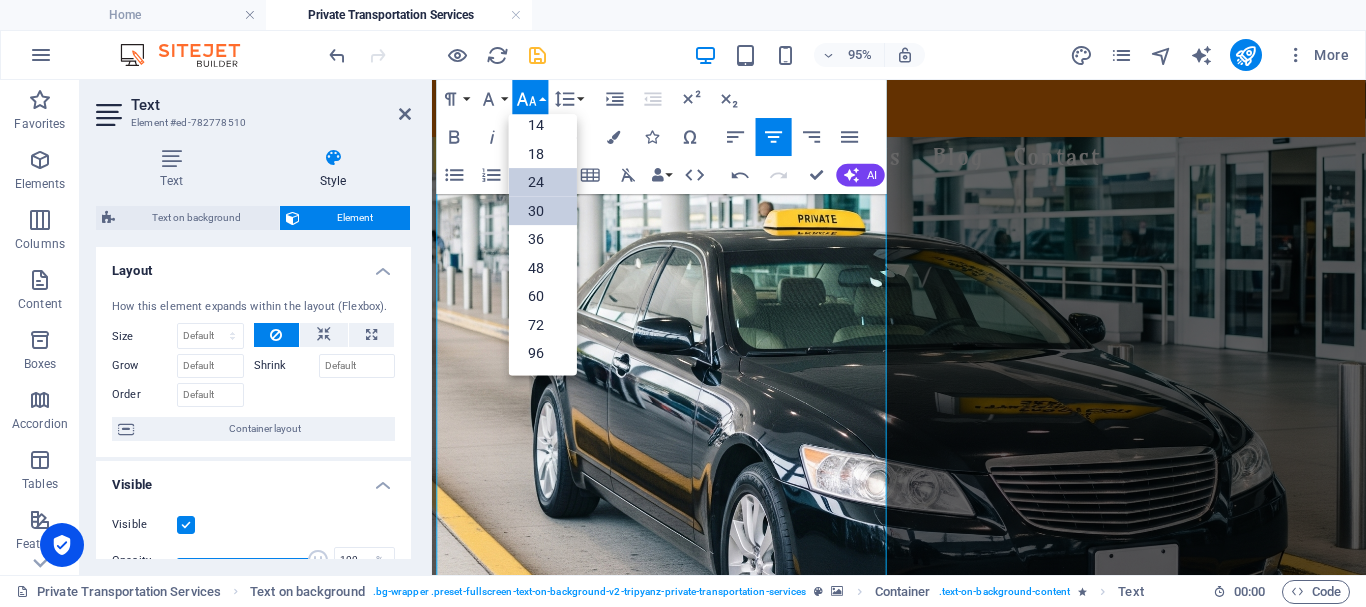 scroll, scrollTop: 161, scrollLeft: 0, axis: vertical 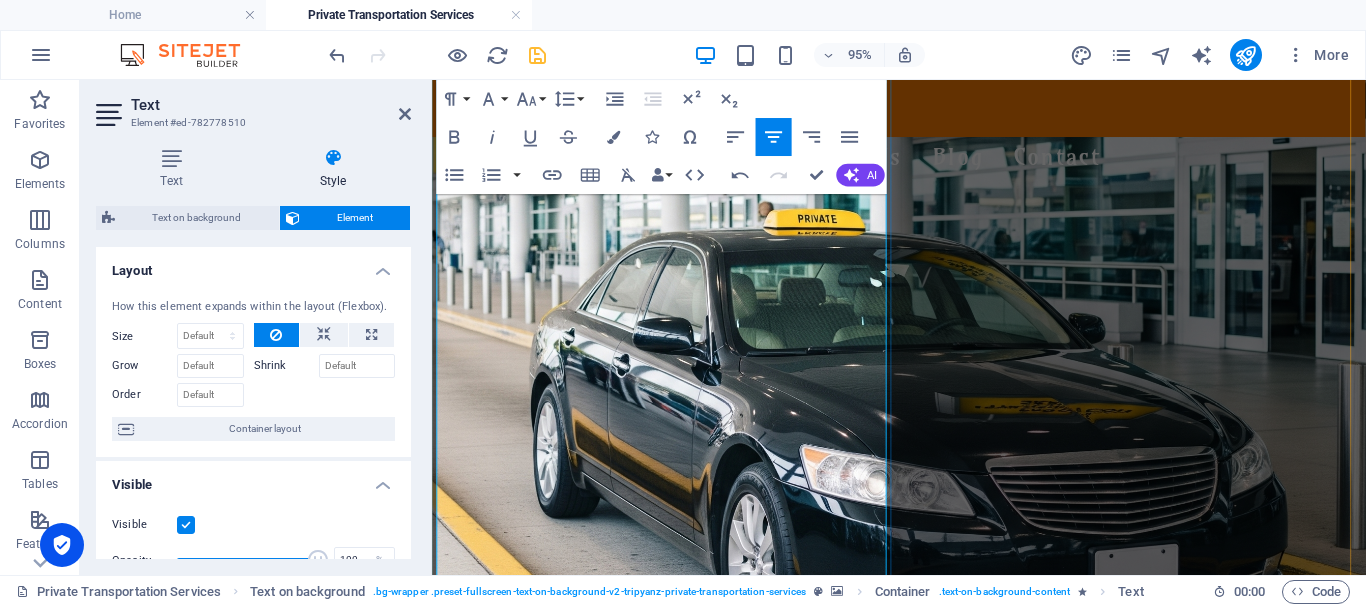 click on "All our drivers are friendly, experienced, and punctual, with strong local knowledge. Behind the scenes, our customer service team provides continuous follow-up and real-time support to make sure your trip runs perfectly." at bounding box center (923, 1364) 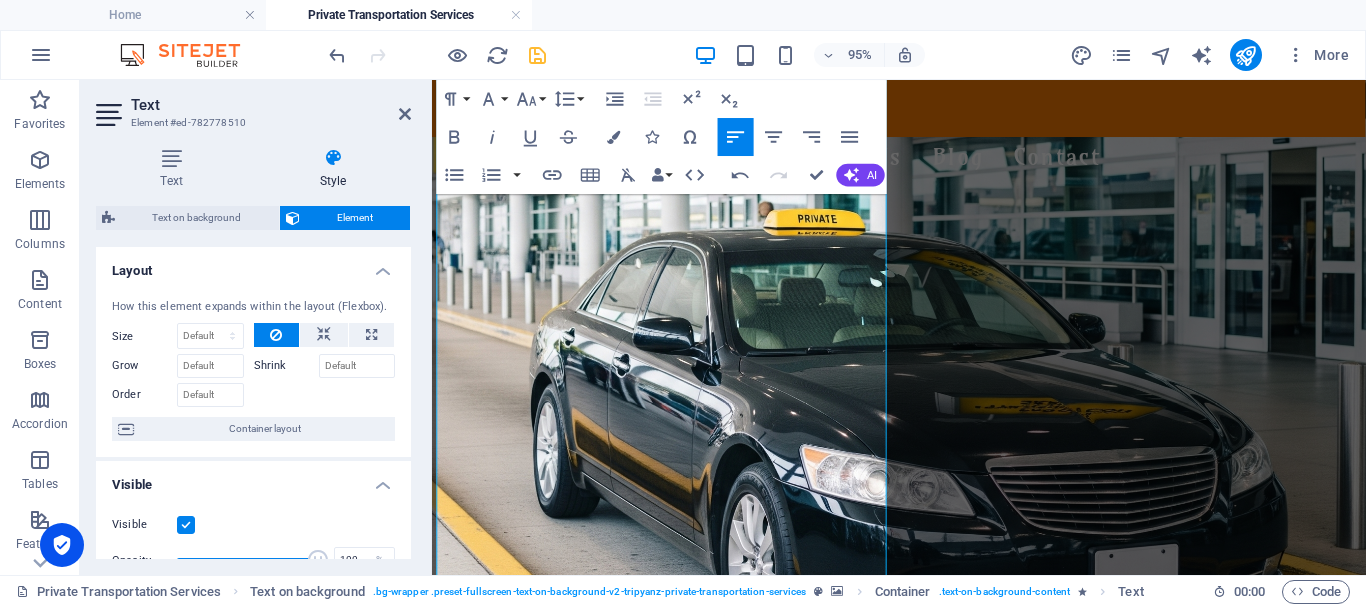 drag, startPoint x: 644, startPoint y: 477, endPoint x: 469, endPoint y: 330, distance: 228.54759 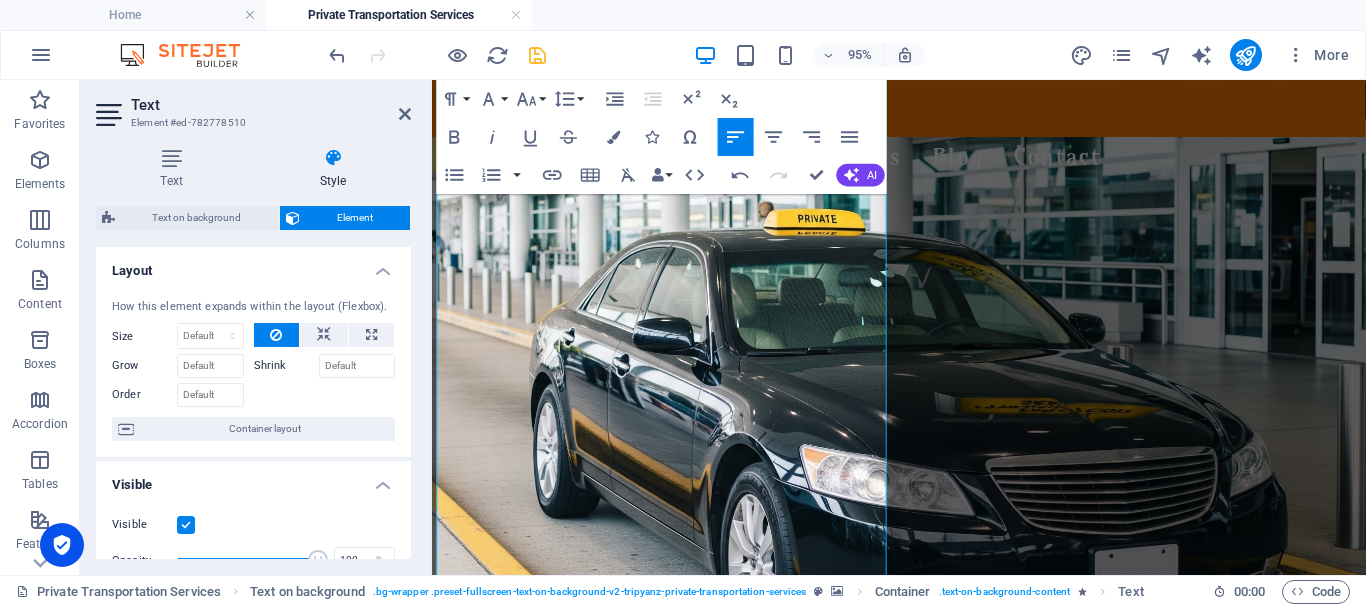 click on "Skip to main content
TRIPYANZ Featured Explore Services About Us Blog Contact Private Transportation Services Comfort, Safety & Style.  Wherever You Land, We’re Read y! Whether you're landing at the airport in [GEOGRAPHIC_DATA], [PERSON_NAME], [GEOGRAPHIC_DATA], [GEOGRAPHIC_DATA], or [GEOGRAPHIC_DATA],  [GEOGRAPHIC_DATA]  is here to meet you with a smile and a ride that suits your journey. ✨ Travel Across [GEOGRAPHIC_DATA] with Ease   Airport pickups & drop-offs  Hotel transfers & beach resorts  Day trips, excursions & multi-city rides 🚙Vehicles for Everyone From sleek sedans to roomy vans and minibuses, our air-conditioned fleet is ideal for solo travelers, couples, families, and groups. Enjoy a smooth ride, your comfort comes first! 👨‍✈️Our Drivers & Service Team All our drivers are friendly, experienced, and punctual, with strong local knowledge. Behind the scenes, our customer service team provides continuous follow-up and real-time support to make sure your trip runs perfectly. 💬 Why Tripyanz Transportation?   Contact Us © 2025" at bounding box center (923, 727) 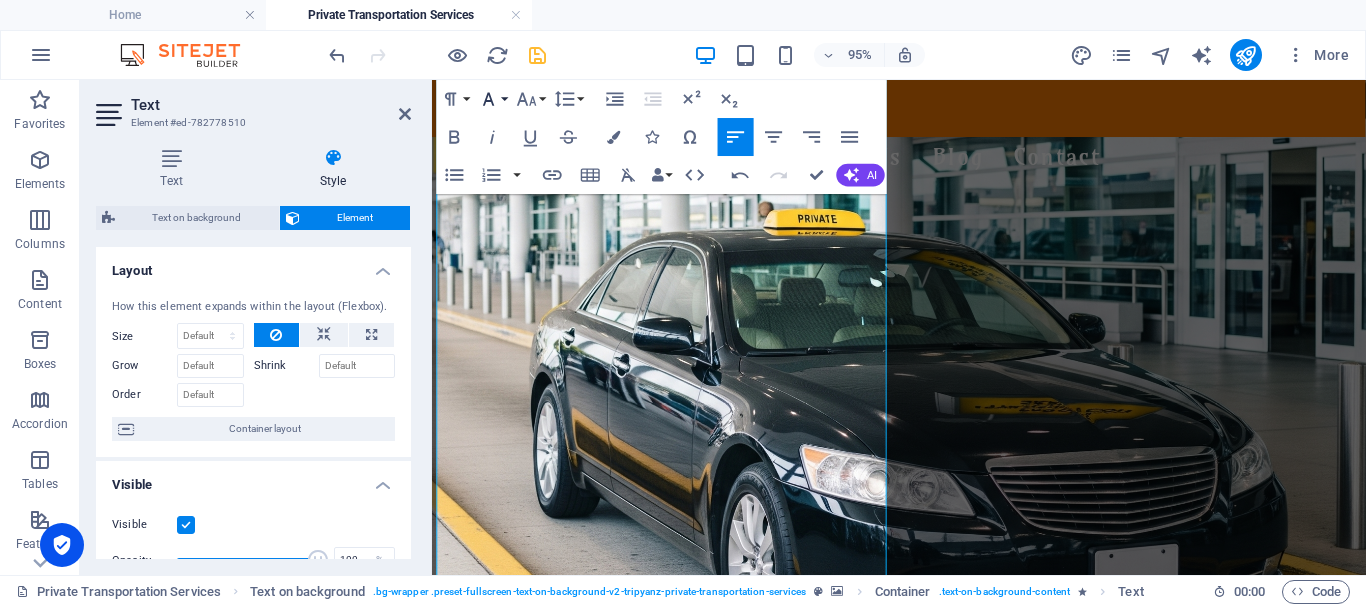 click on "Font Family" at bounding box center (493, 99) 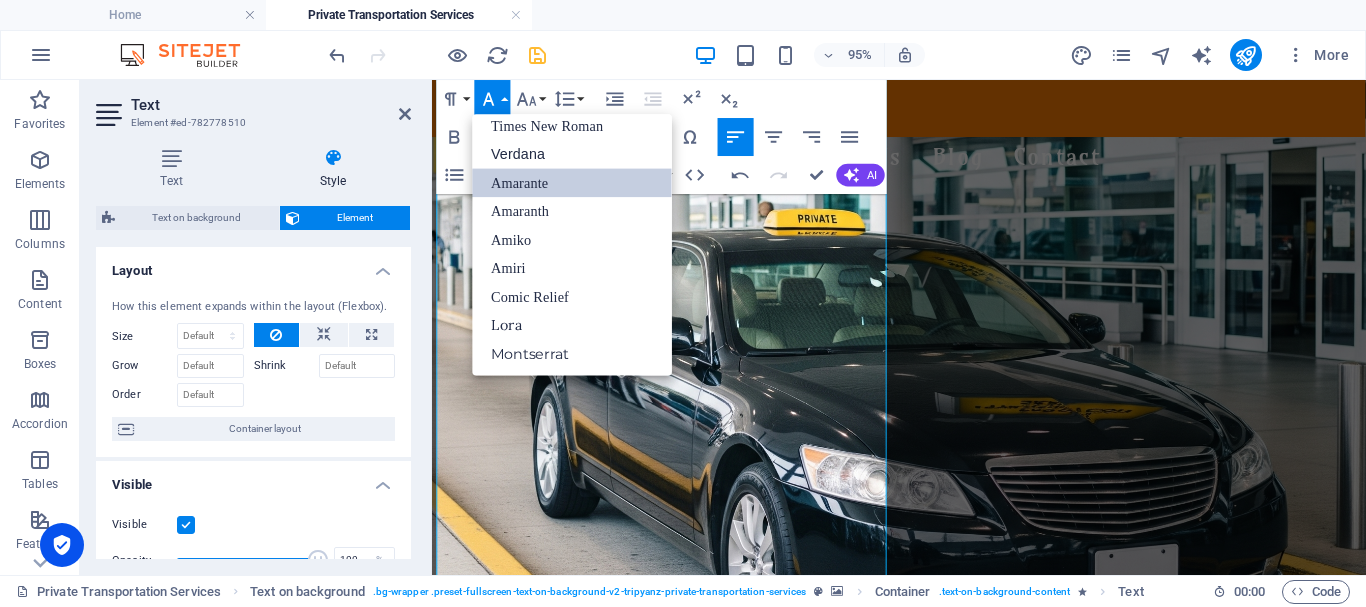 scroll, scrollTop: 131, scrollLeft: 0, axis: vertical 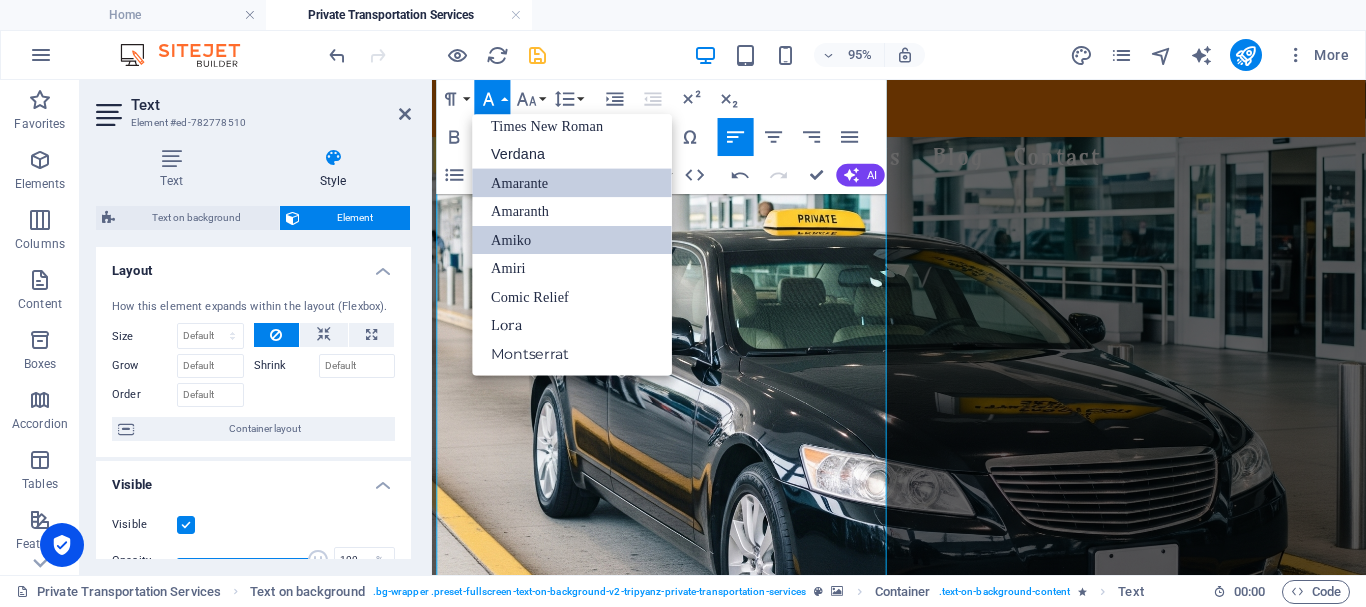 click on "Amiko" at bounding box center (573, 239) 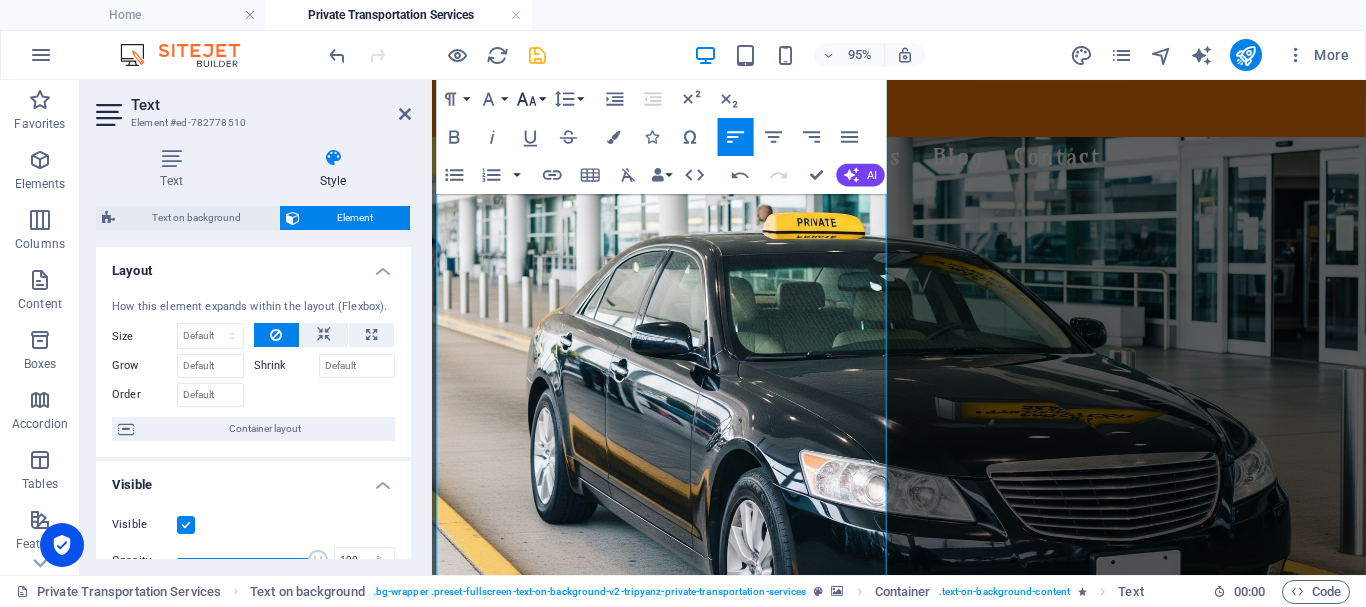 click on "Font Size" at bounding box center [531, 99] 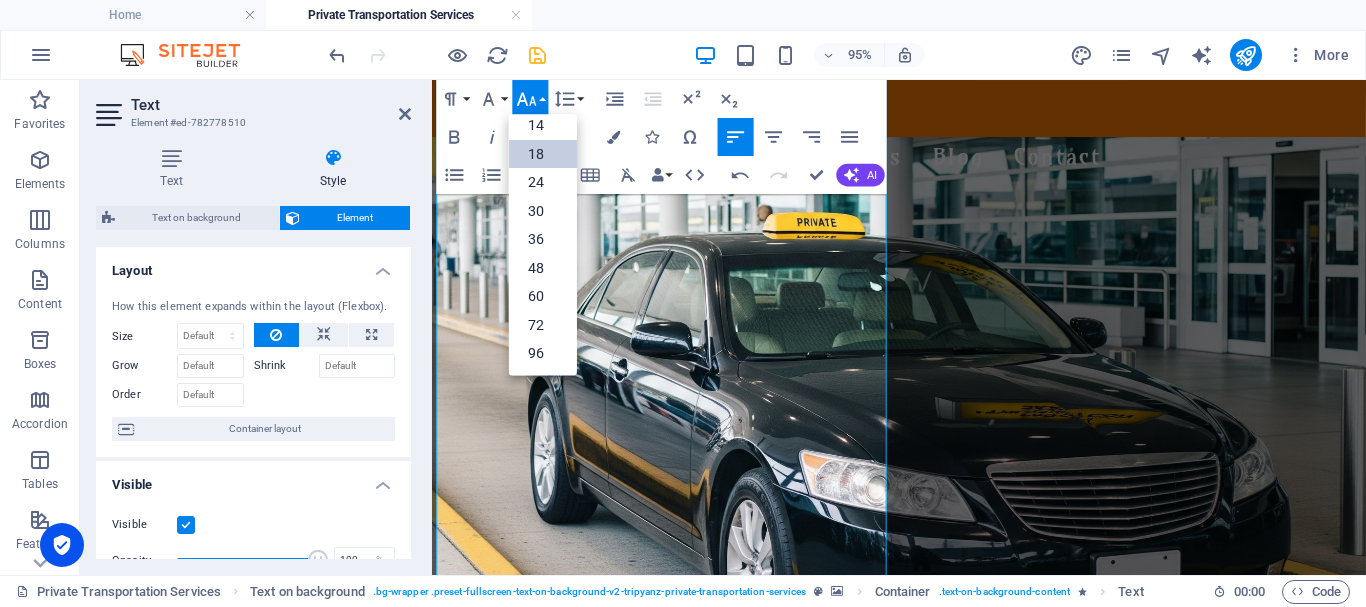 click on "18" at bounding box center (543, 154) 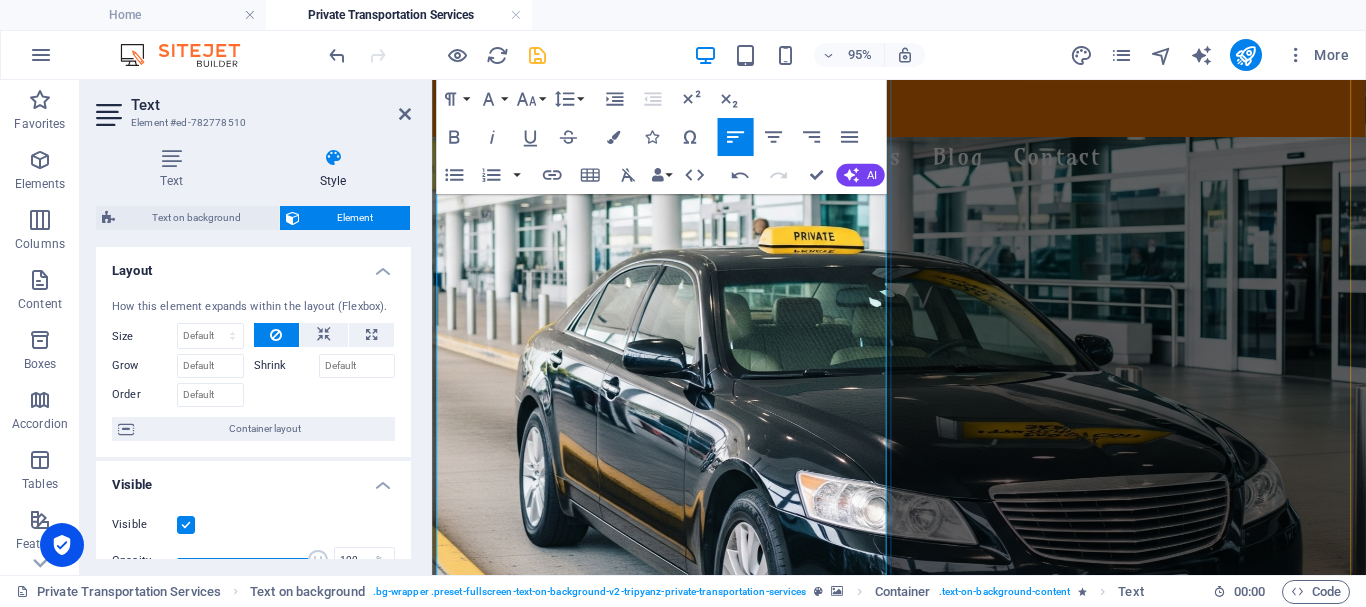 click on "All our drivers are friendly, experienced, and punctual, with strong local knowledge. Behind the scenes, our customer service team provides continuous follow-up and real-time support to make sure your trip runs perfectly." at bounding box center [903, 1419] 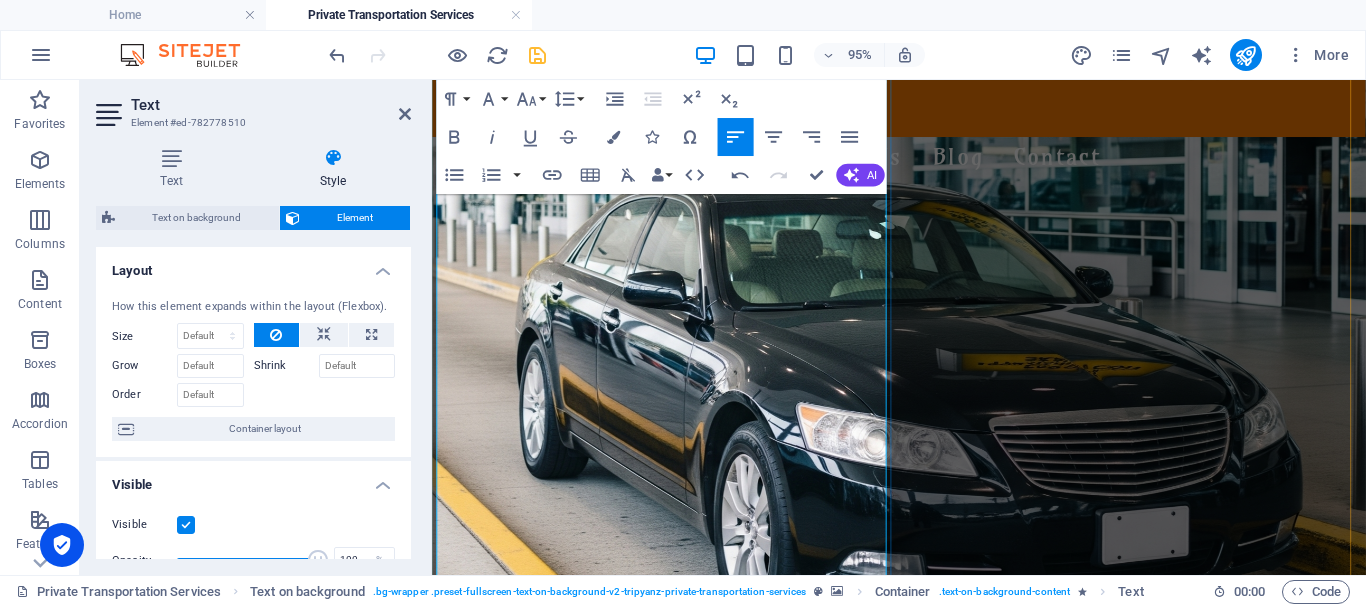 scroll, scrollTop: 500, scrollLeft: 0, axis: vertical 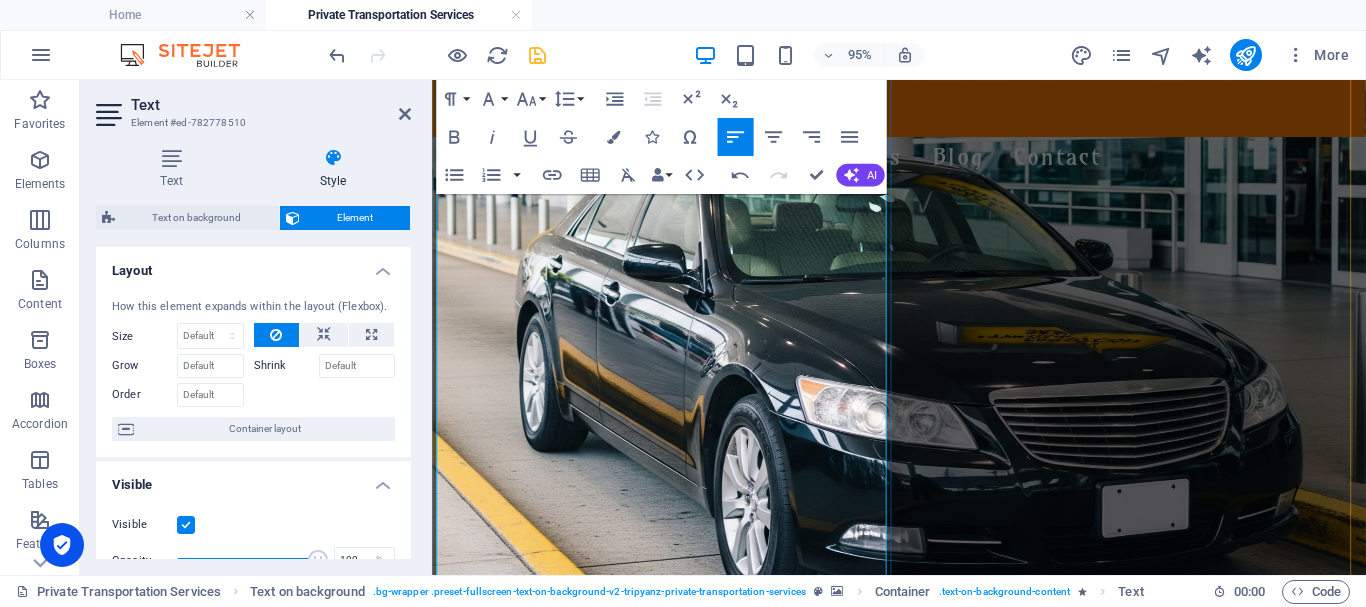 drag, startPoint x: 893, startPoint y: 443, endPoint x: 445, endPoint y: 434, distance: 448.0904 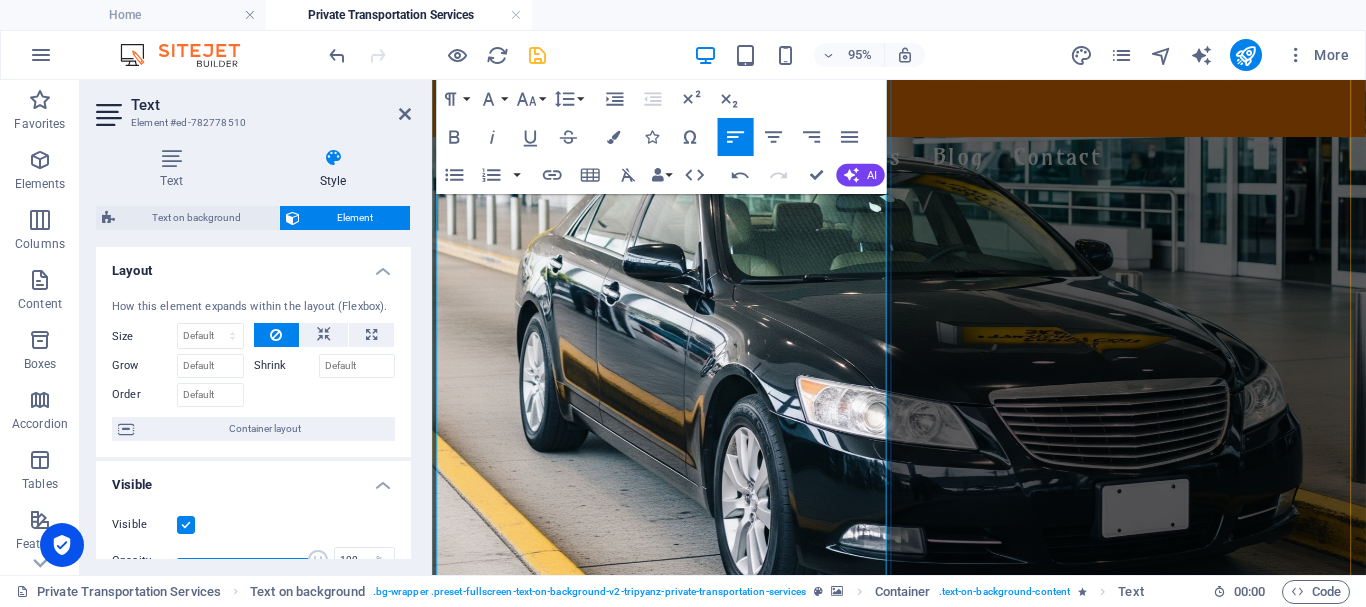 click on "💬 Why Tripyanz Transportation?" at bounding box center [923, 1379] 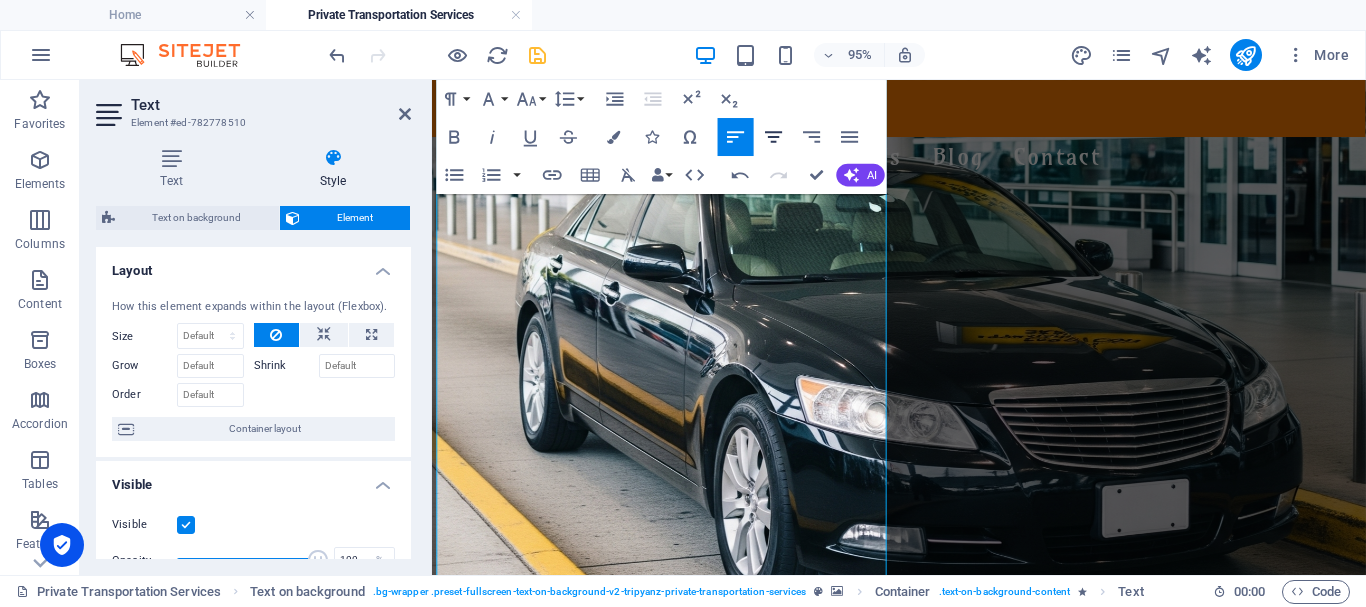 click 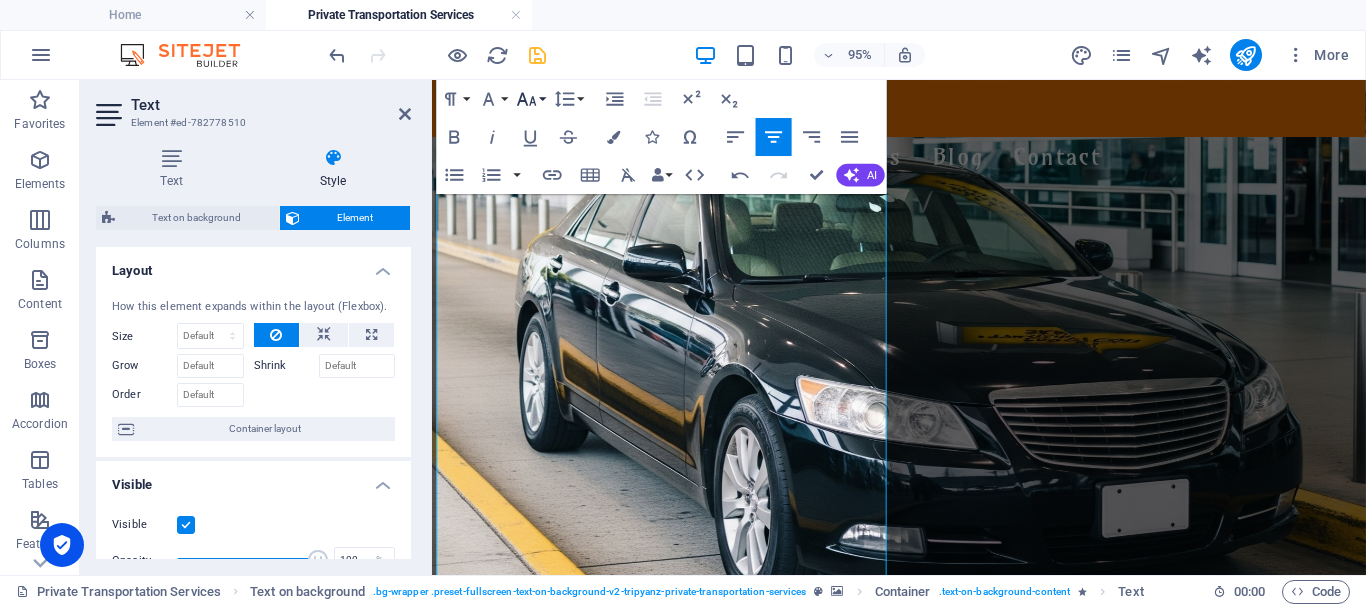 click on "Font Size" at bounding box center [531, 99] 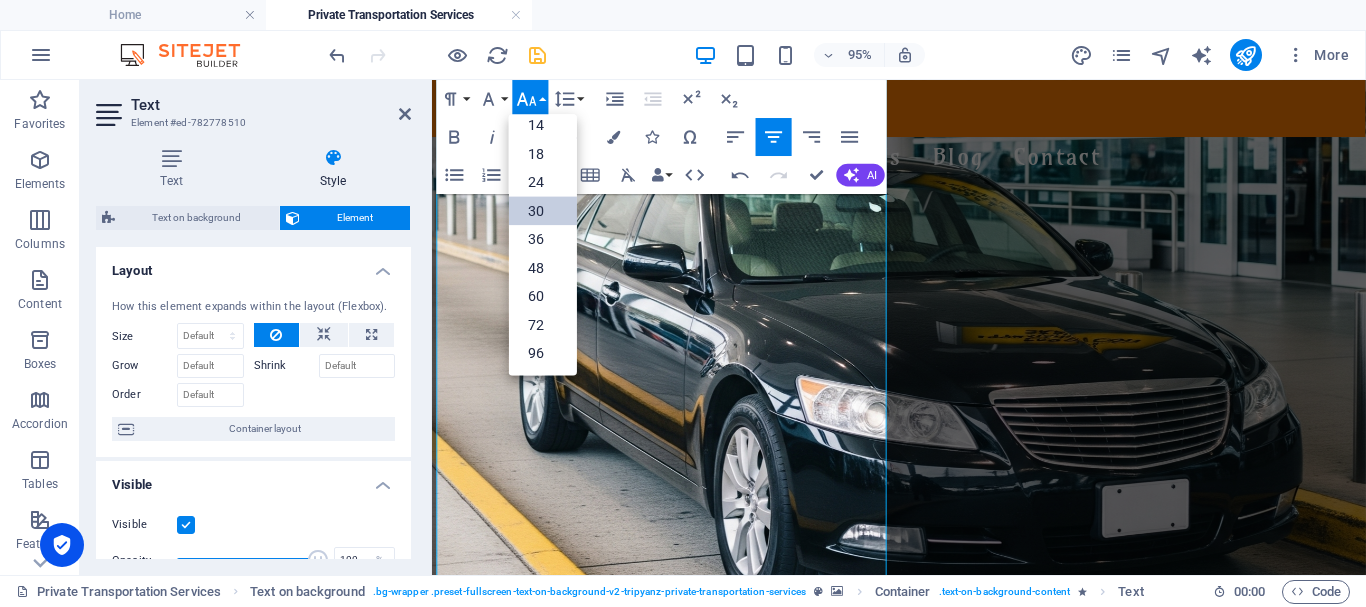 scroll, scrollTop: 161, scrollLeft: 0, axis: vertical 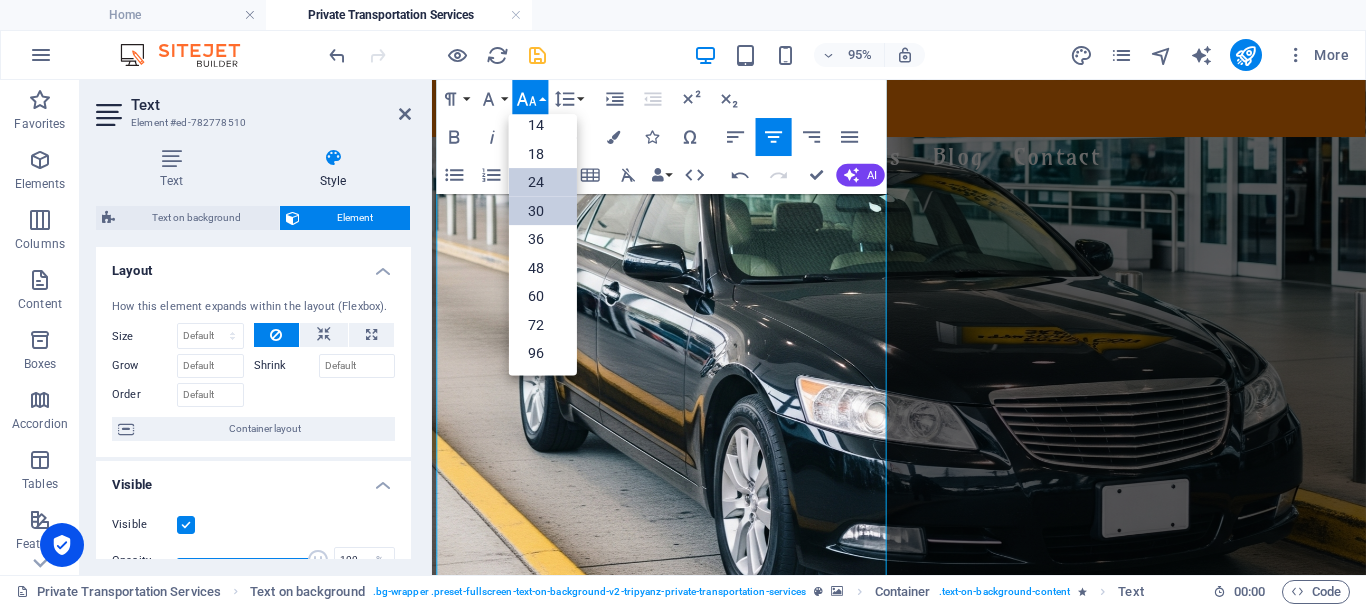 click on "24" at bounding box center [543, 182] 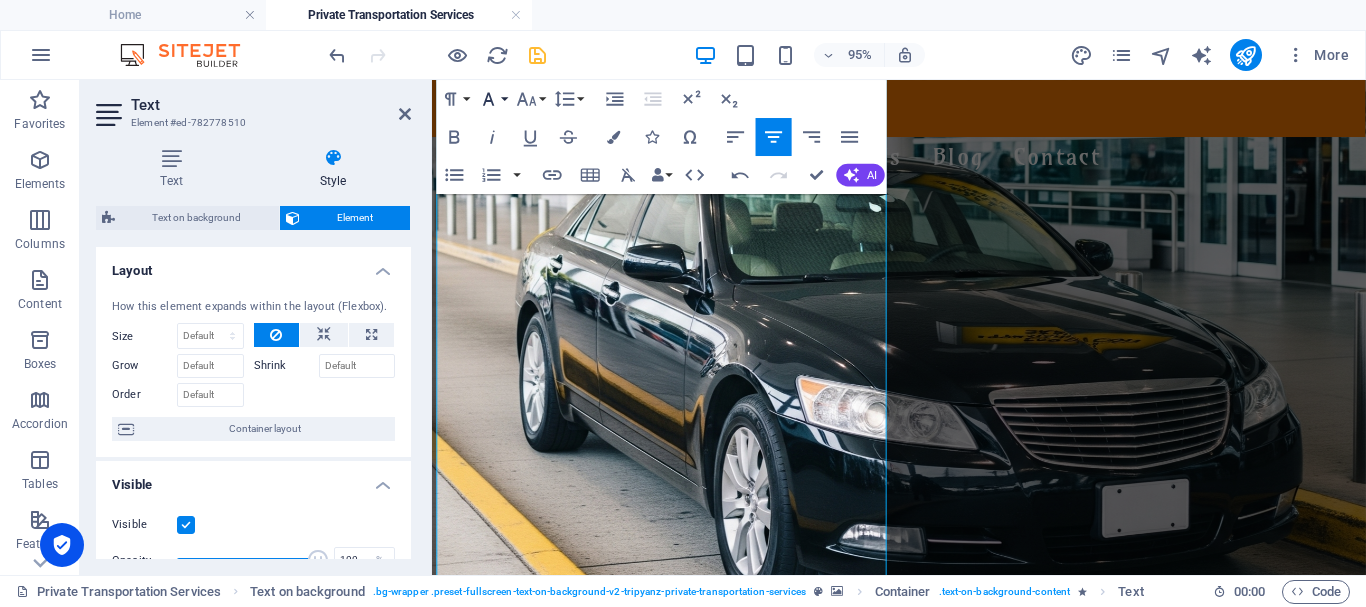 click on "Font Family" at bounding box center (493, 99) 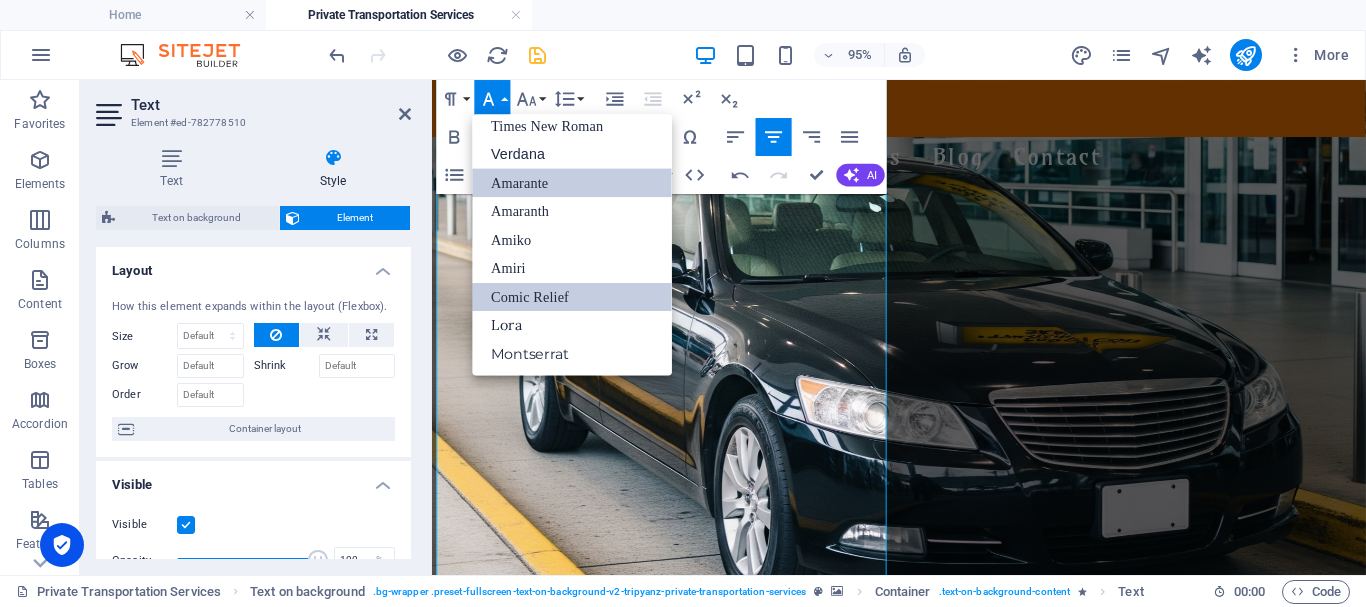 scroll, scrollTop: 131, scrollLeft: 0, axis: vertical 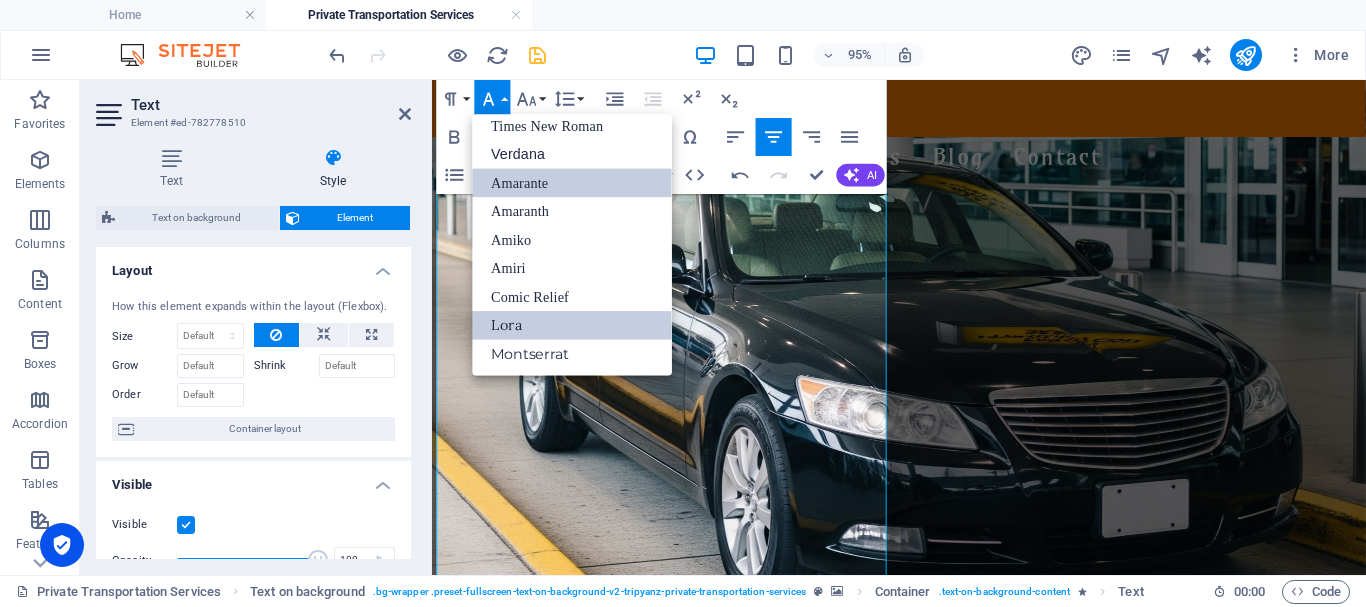 click on "Lora" at bounding box center (573, 325) 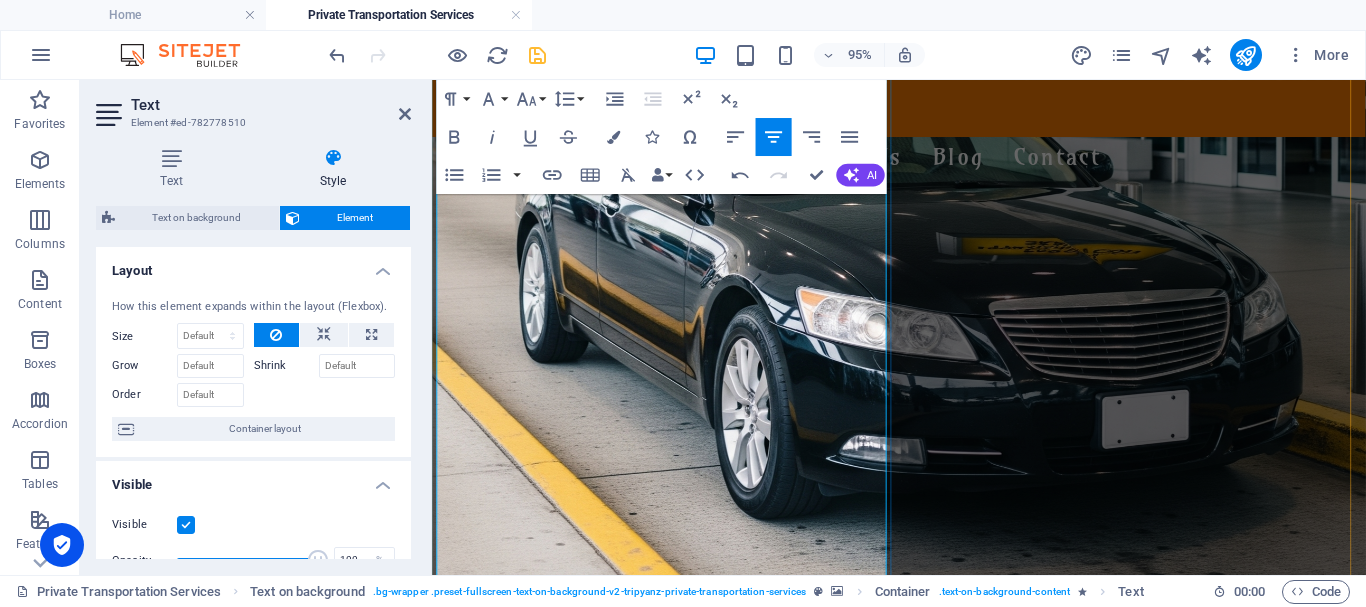 scroll, scrollTop: 600, scrollLeft: 0, axis: vertical 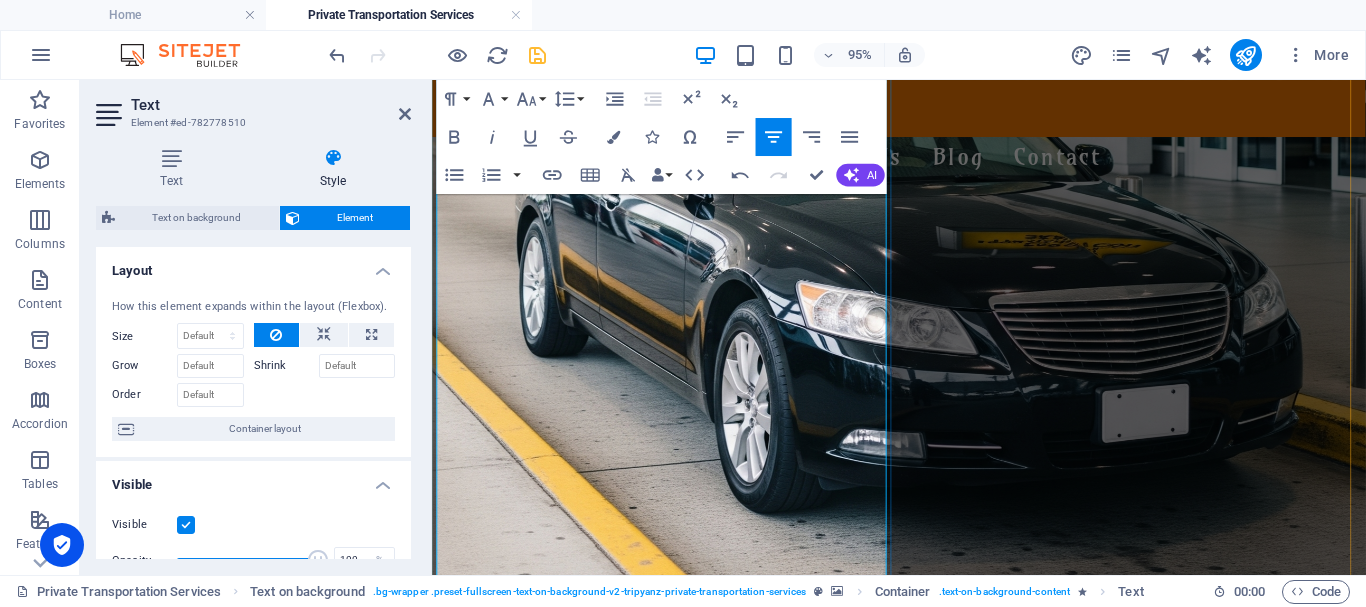 click on "✅ Reliable airport transfers" at bounding box center (935, 1311) 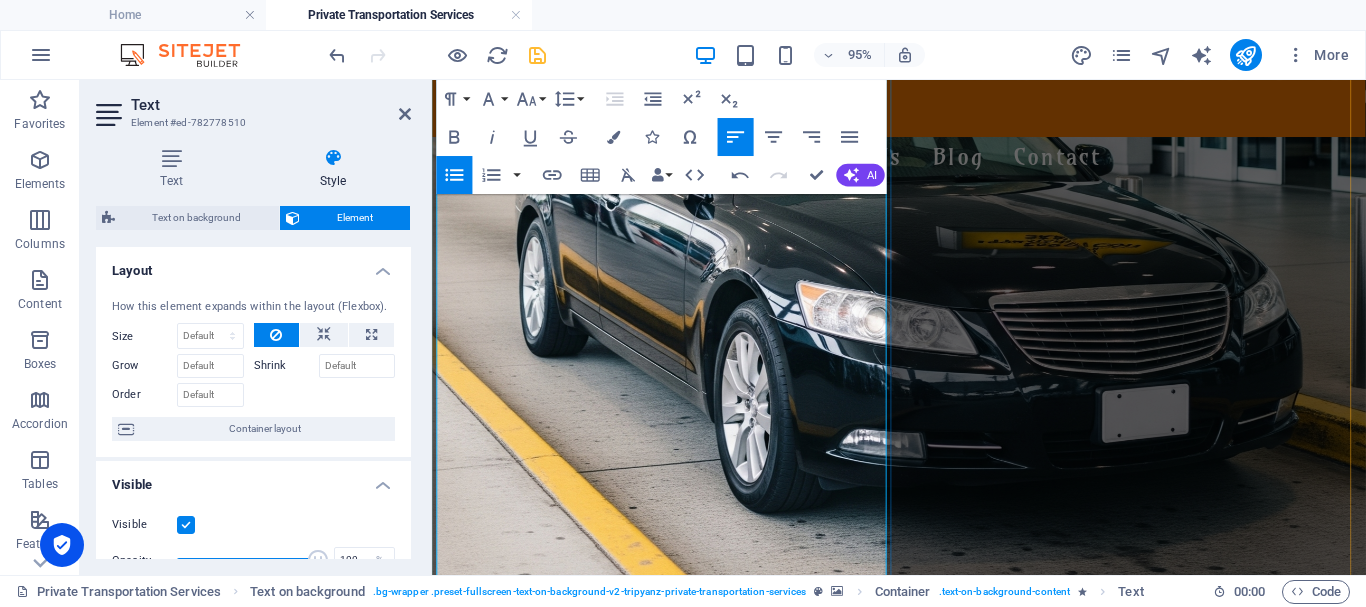 drag, startPoint x: 490, startPoint y: 379, endPoint x: 805, endPoint y: 469, distance: 327.60495 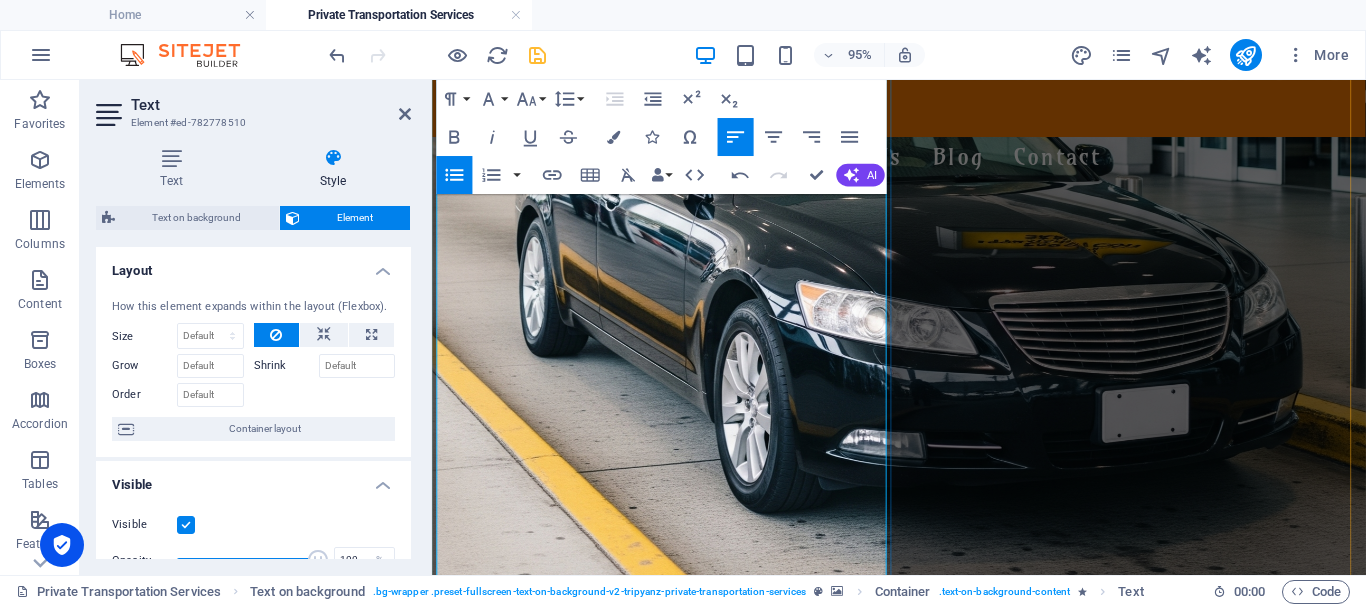 click on "✅ Reliable airport transfers ✅ Multilingual customer support ✅ Clean, modern vehicles ✅ Real-time confirmations & follow-up ✅ Coverage across [GEOGRAPHIC_DATA] destinations" at bounding box center [923, 1361] 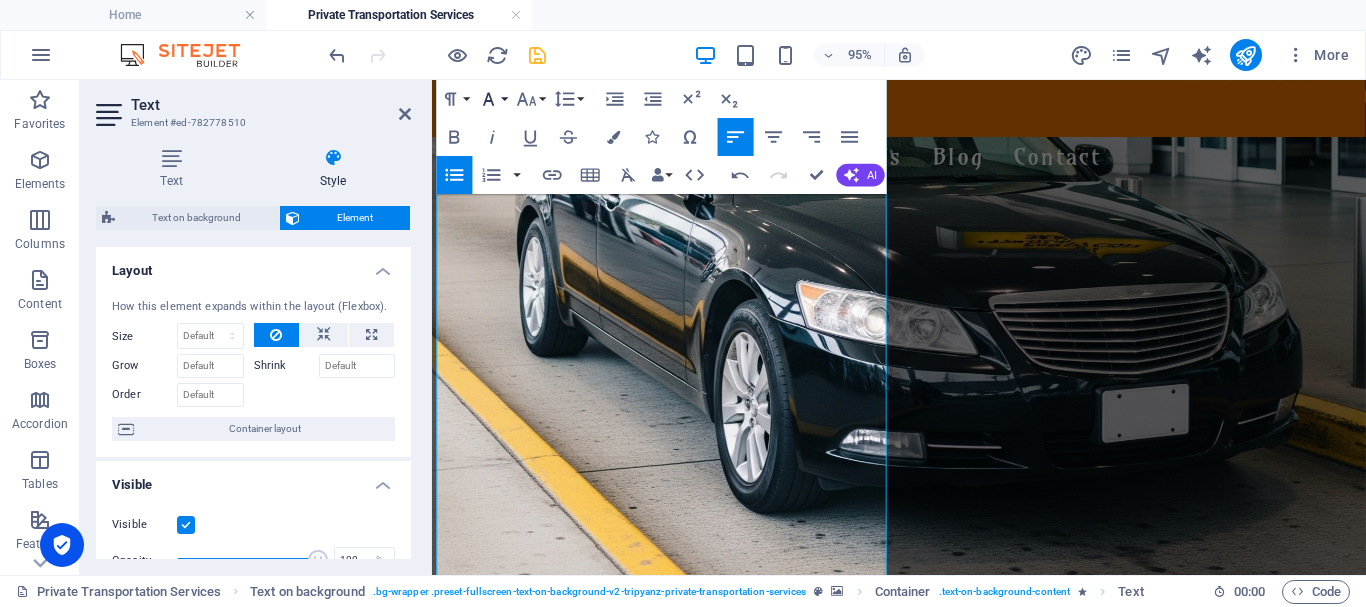 click on "Font Family" at bounding box center (493, 99) 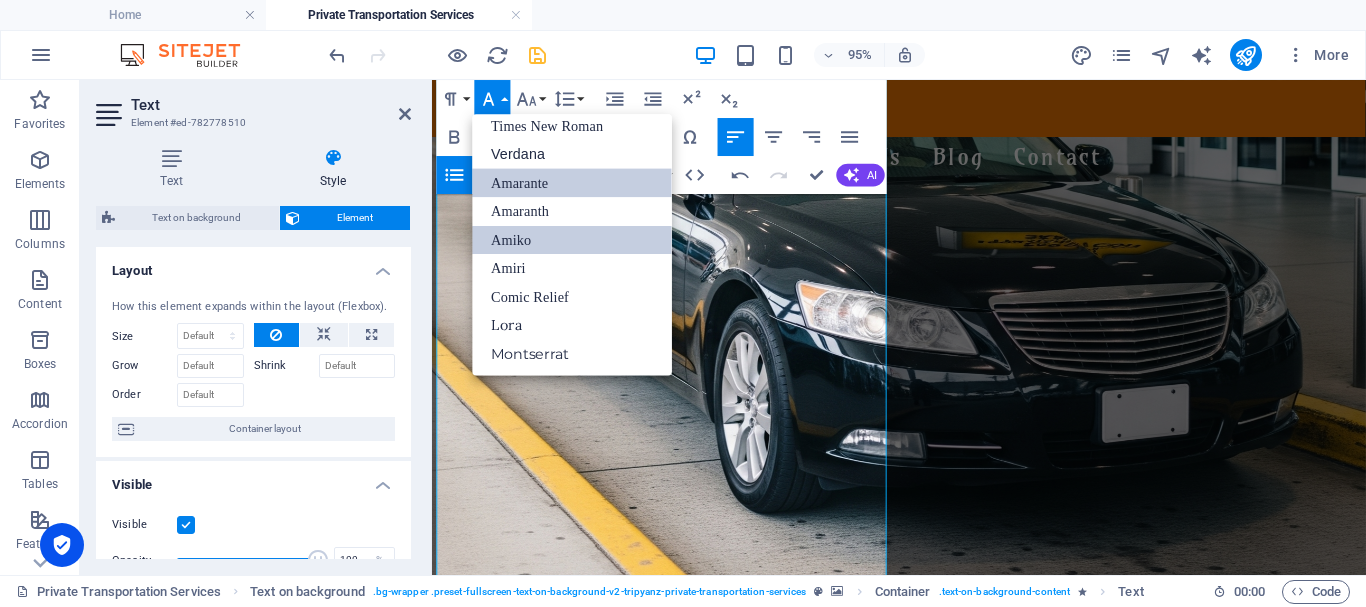 scroll, scrollTop: 131, scrollLeft: 0, axis: vertical 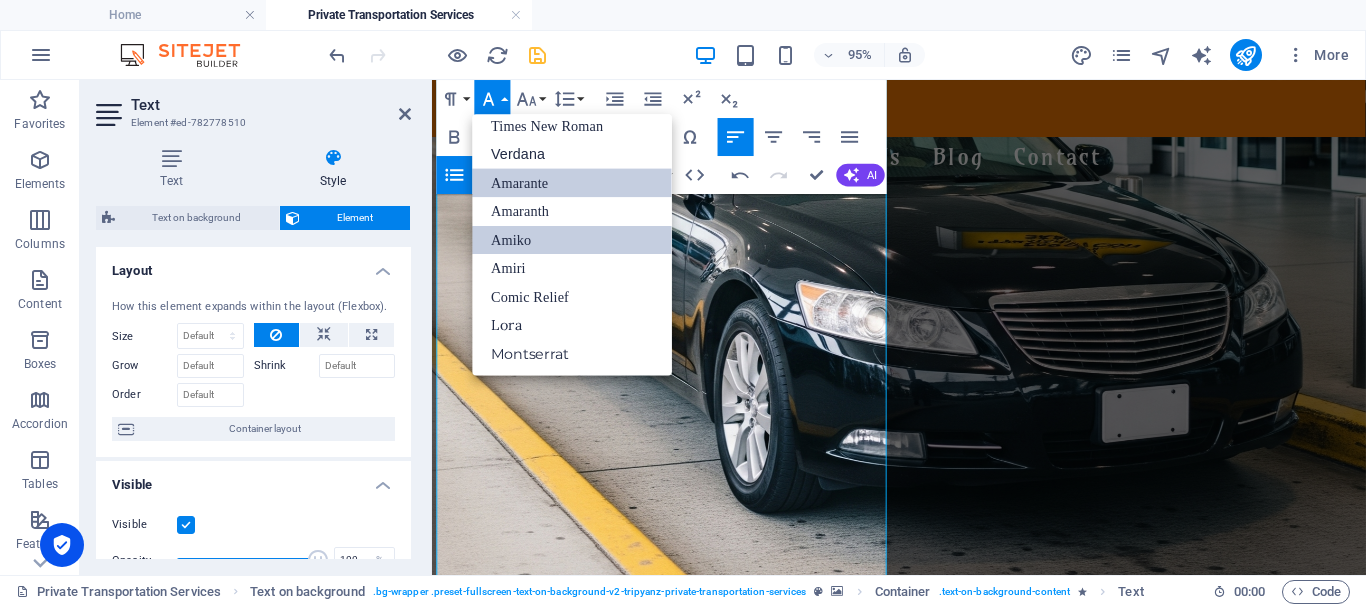click on "Amiko" at bounding box center [573, 239] 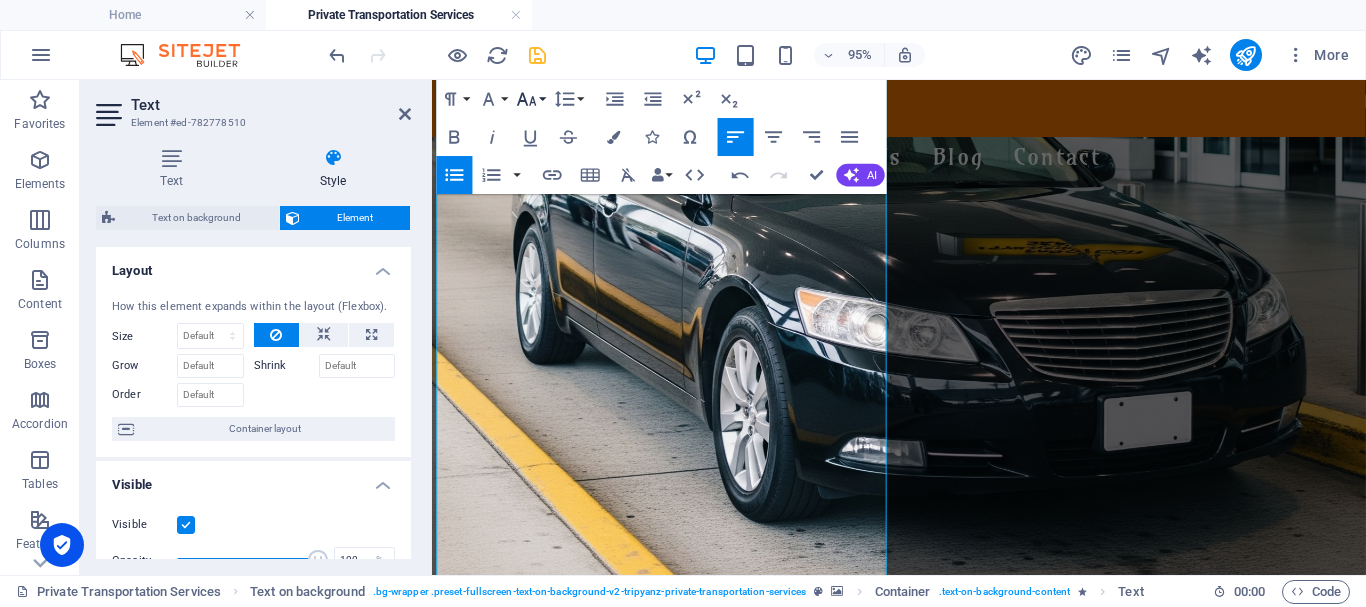 click 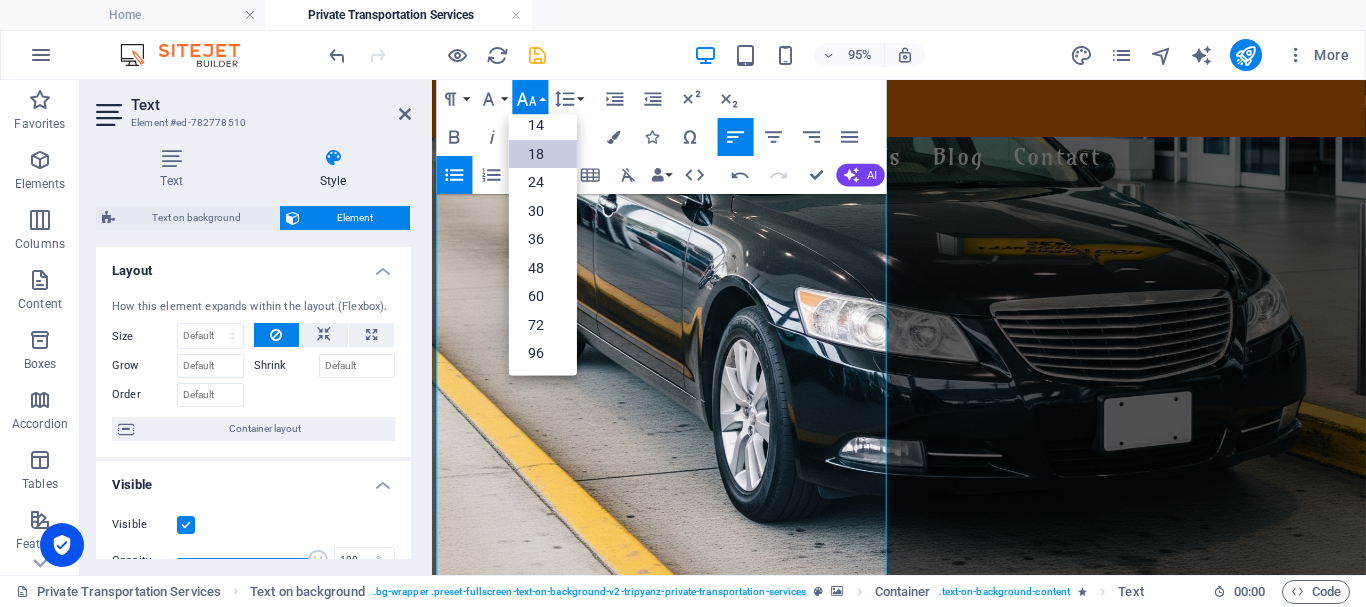 click on "18" at bounding box center (543, 154) 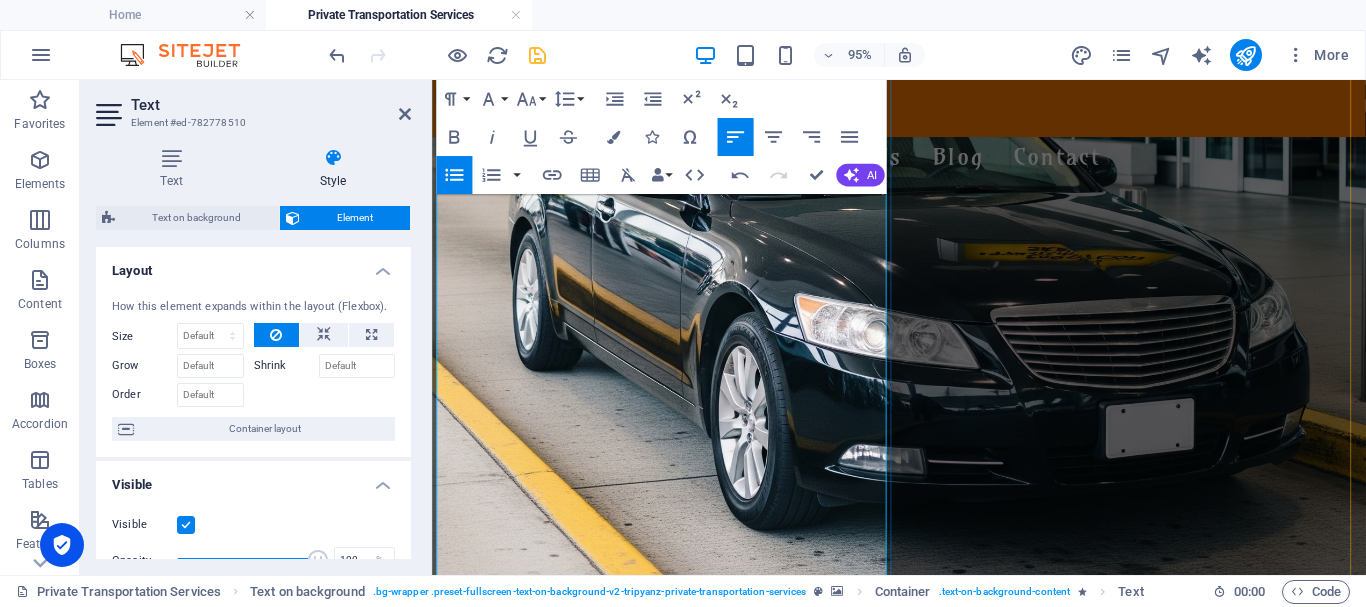 click on "✅ Clean, modern vehicles" at bounding box center (935, 1387) 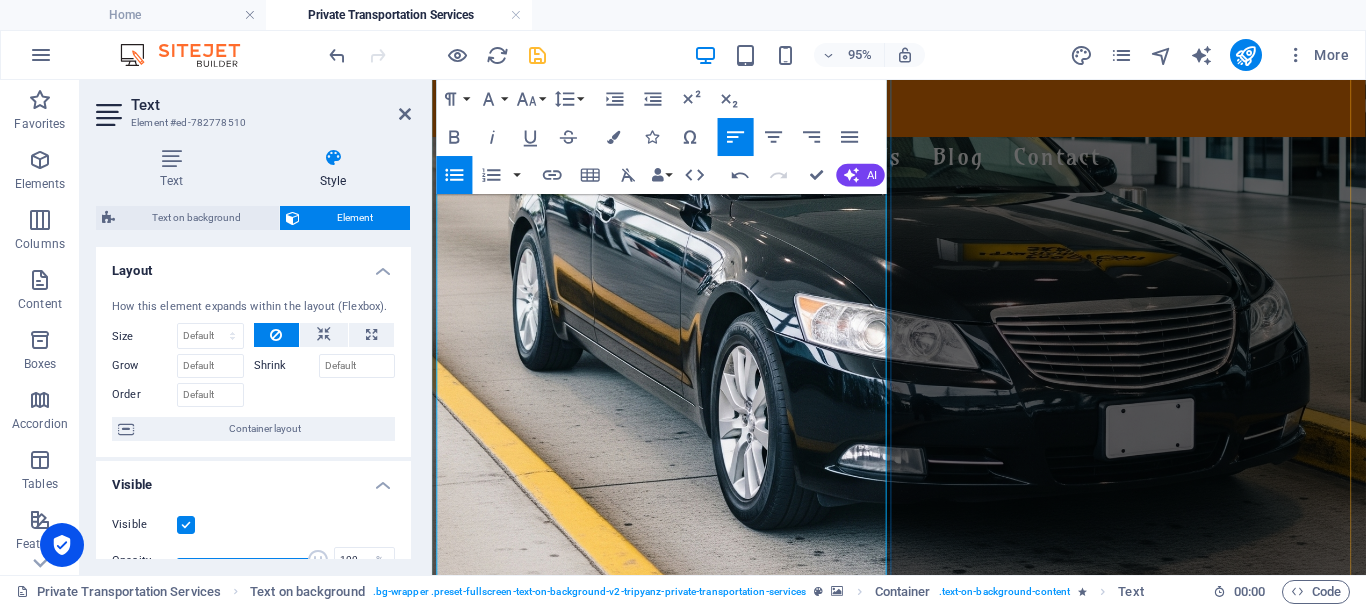 click on "✅ Multilingual customer support" at bounding box center (935, 1359) 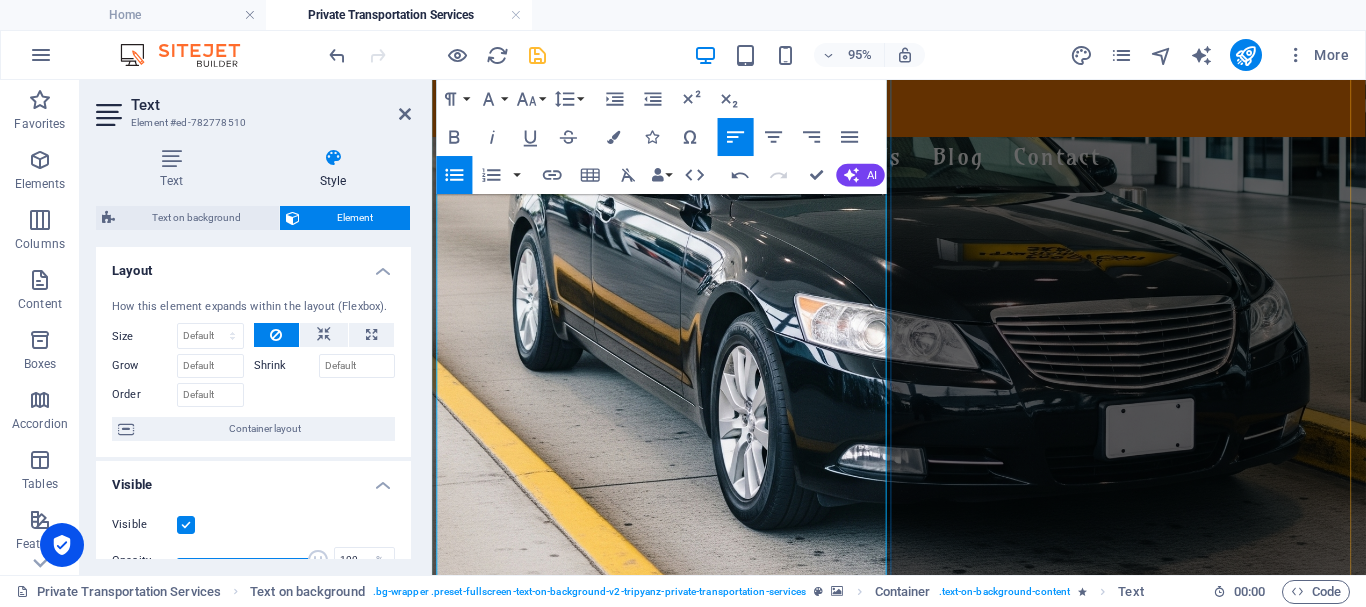 click on "✅ Clean, modern vehicles" at bounding box center [935, 1387] 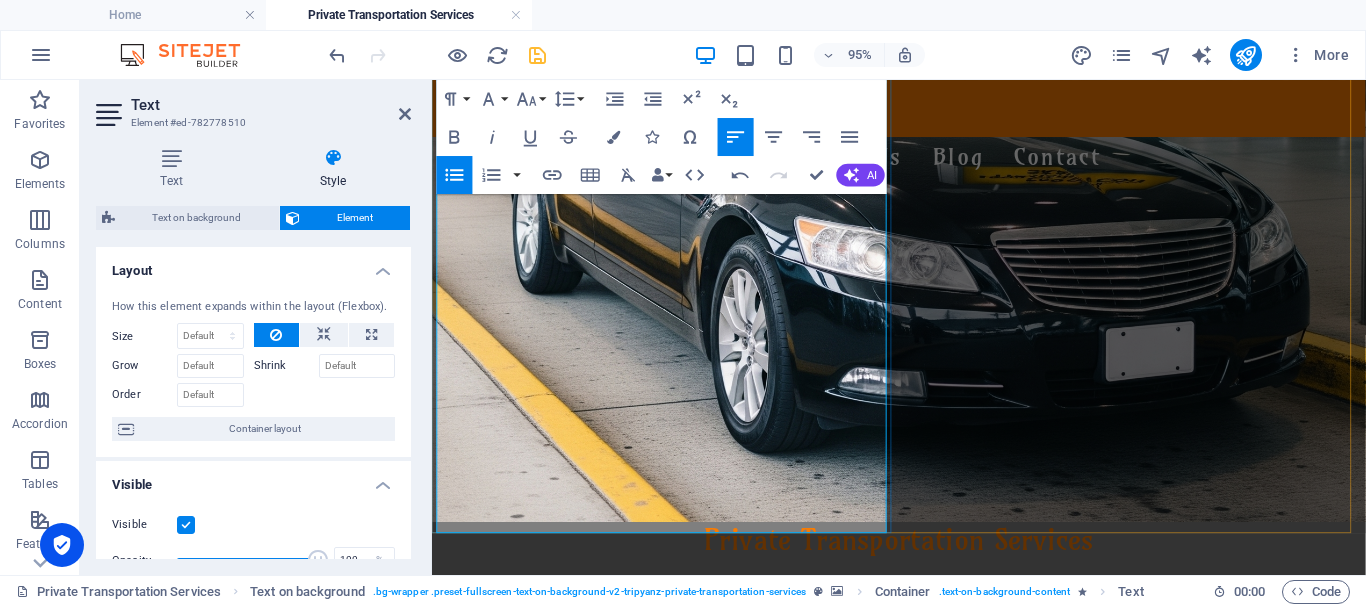 scroll, scrollTop: 700, scrollLeft: 0, axis: vertical 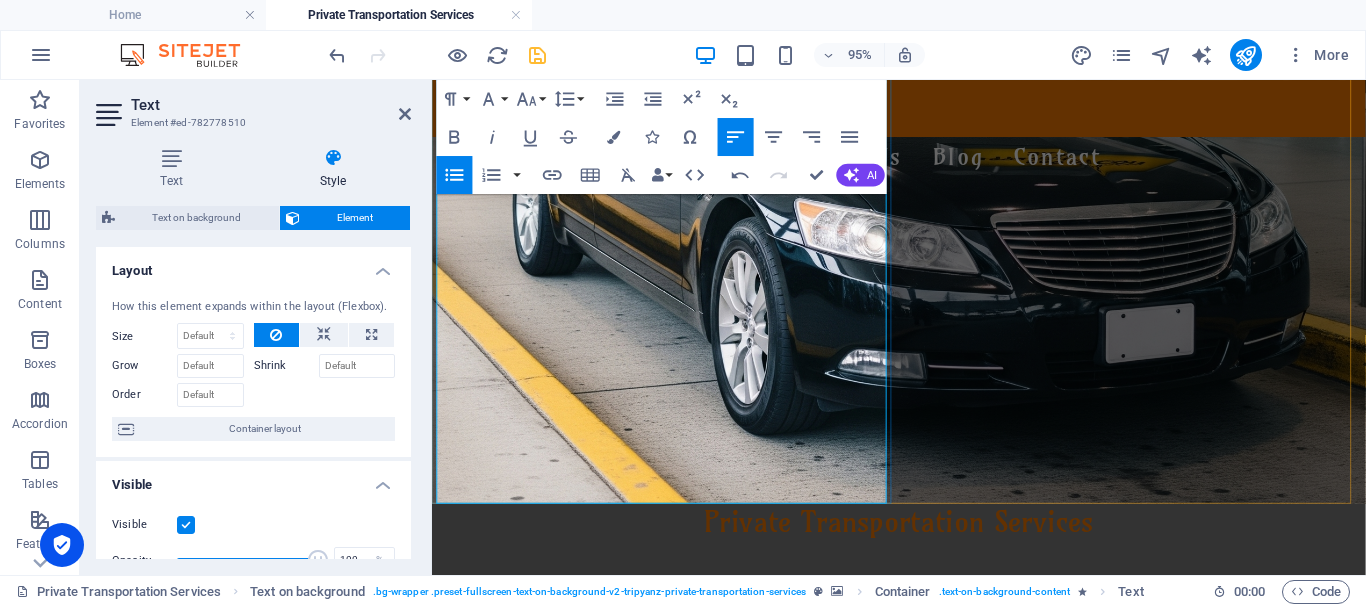 click on "✅ Coverage across [GEOGRAPHIC_DATA] destinations" at bounding box center (935, 1343) 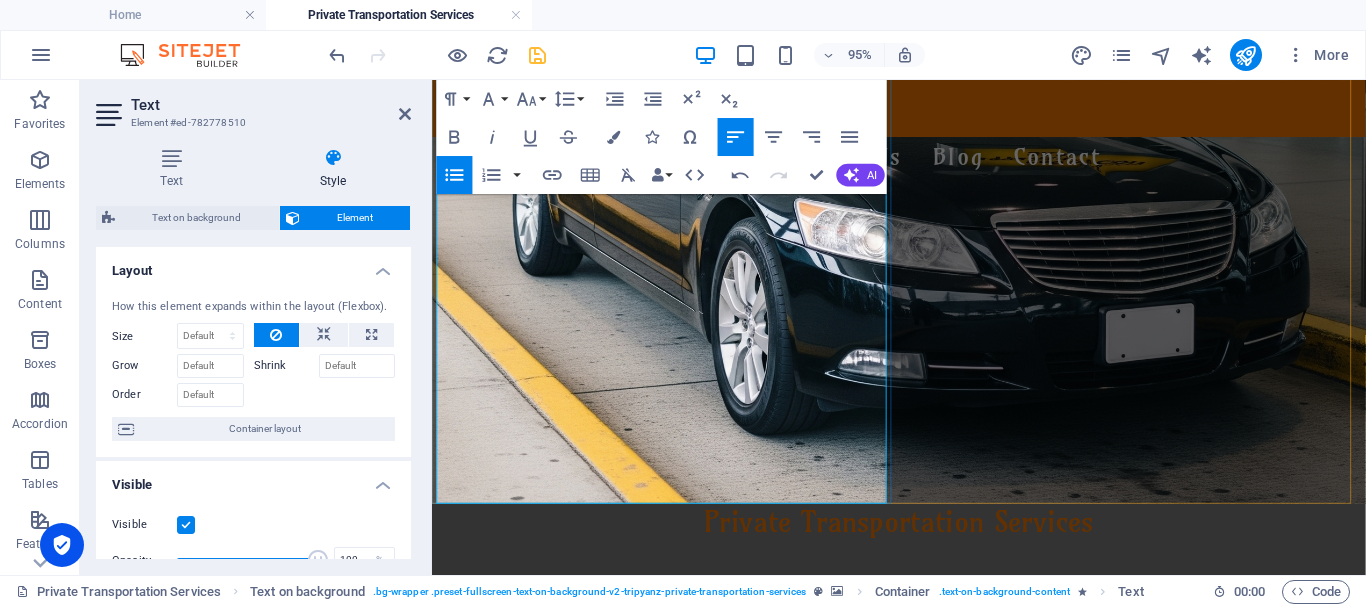 click on "“Book your ride now — let us handle the roads while you enjoy the views.” [PERSON_NAME] is not just transportation — it’s the start of your experience. 🌍✈️" at bounding box center [923, 1381] 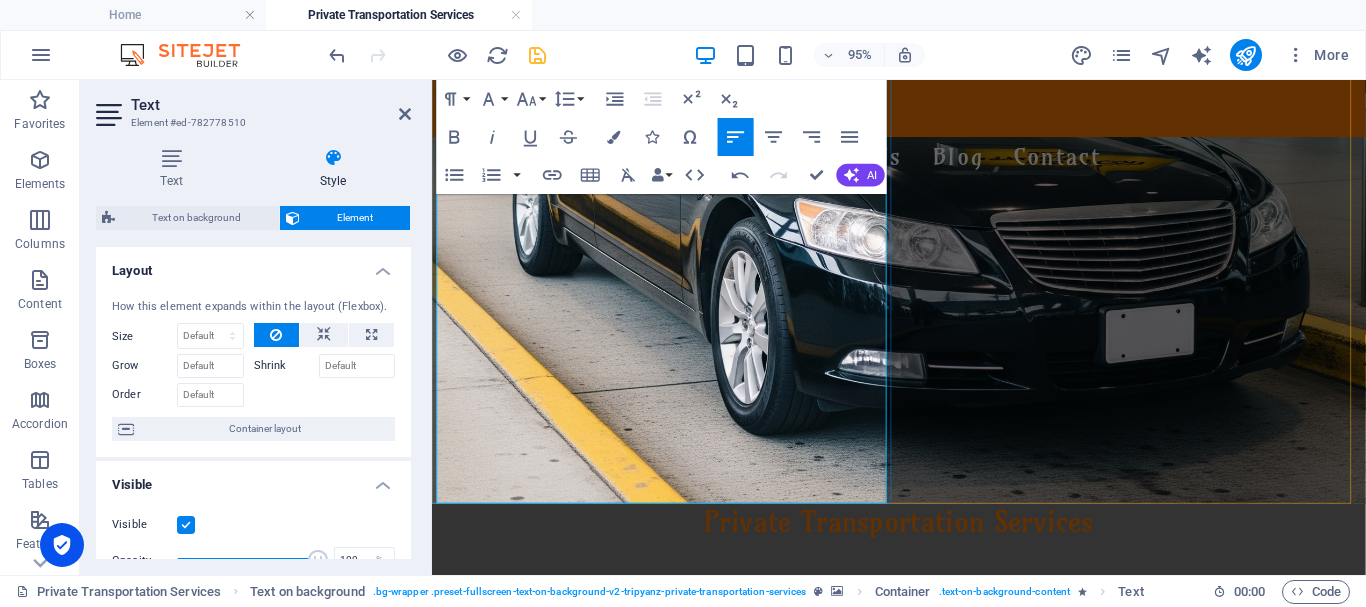 click on "“Book your ride now — let us handle the roads while you enjoy the views.” [PERSON_NAME] is not just transportation — it’s the start of your experience. 🌍✈️" at bounding box center (923, 1381) 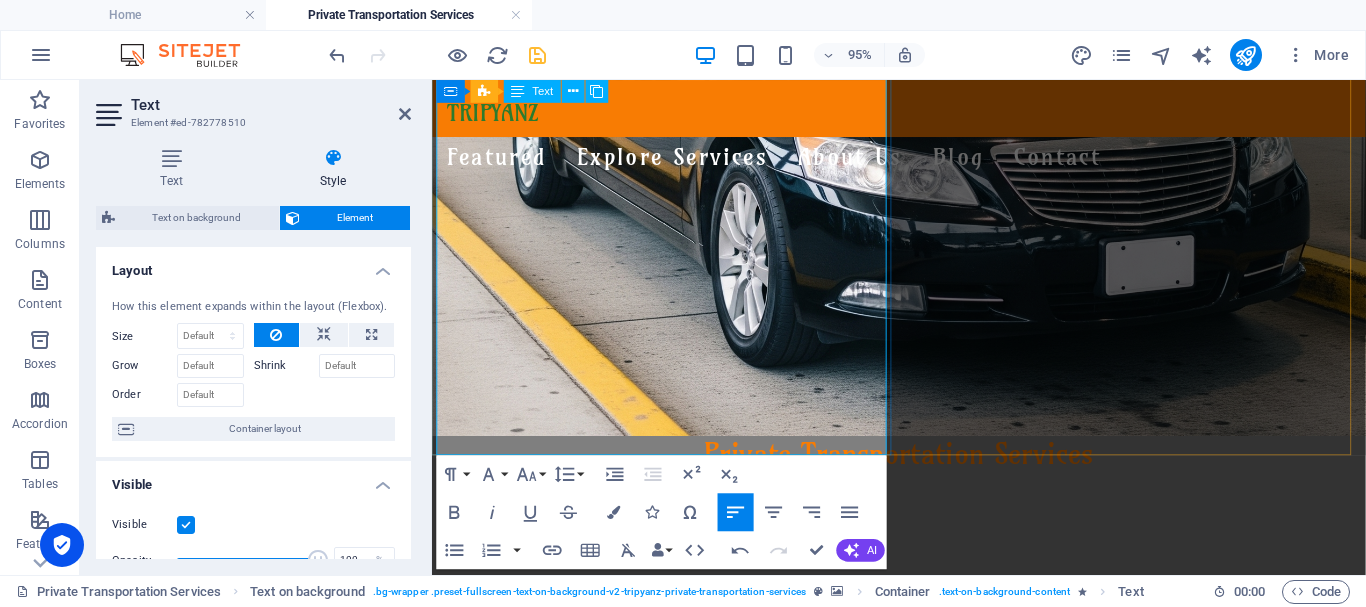 scroll, scrollTop: 775, scrollLeft: 0, axis: vertical 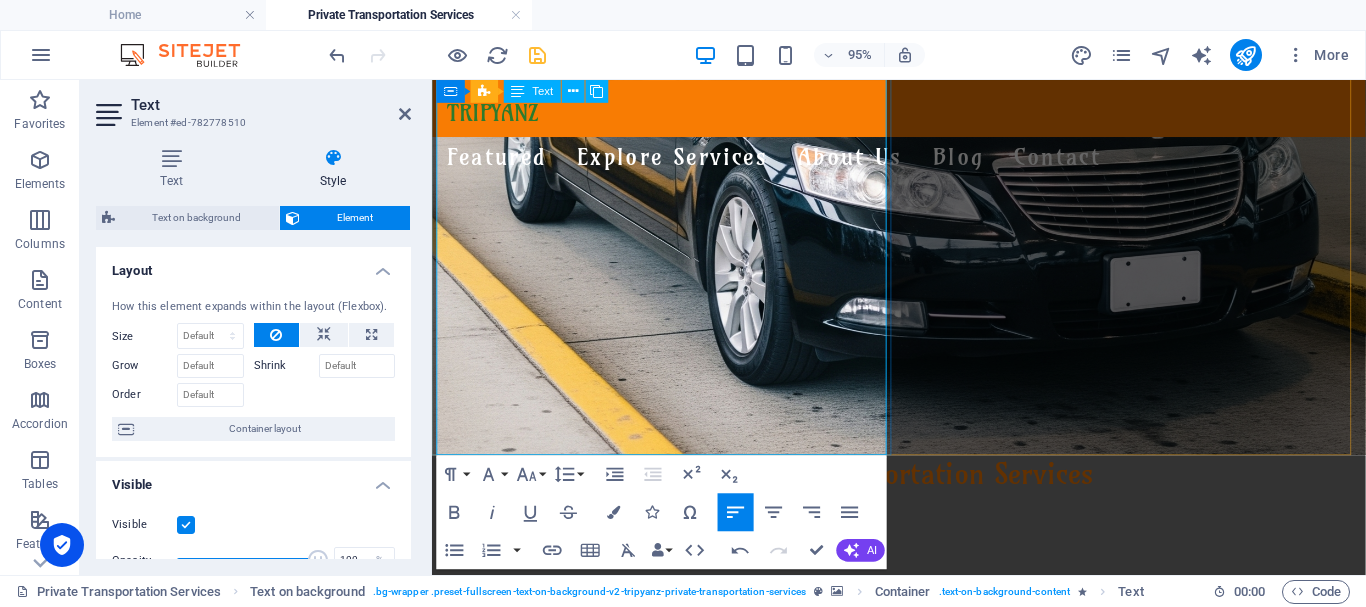 click on "“Book your ride now — let us handle the roads while you enjoy the views.” [PERSON_NAME] is not just transportation — it’s the start of your experience. 🌍✈️" at bounding box center (923, 1354) 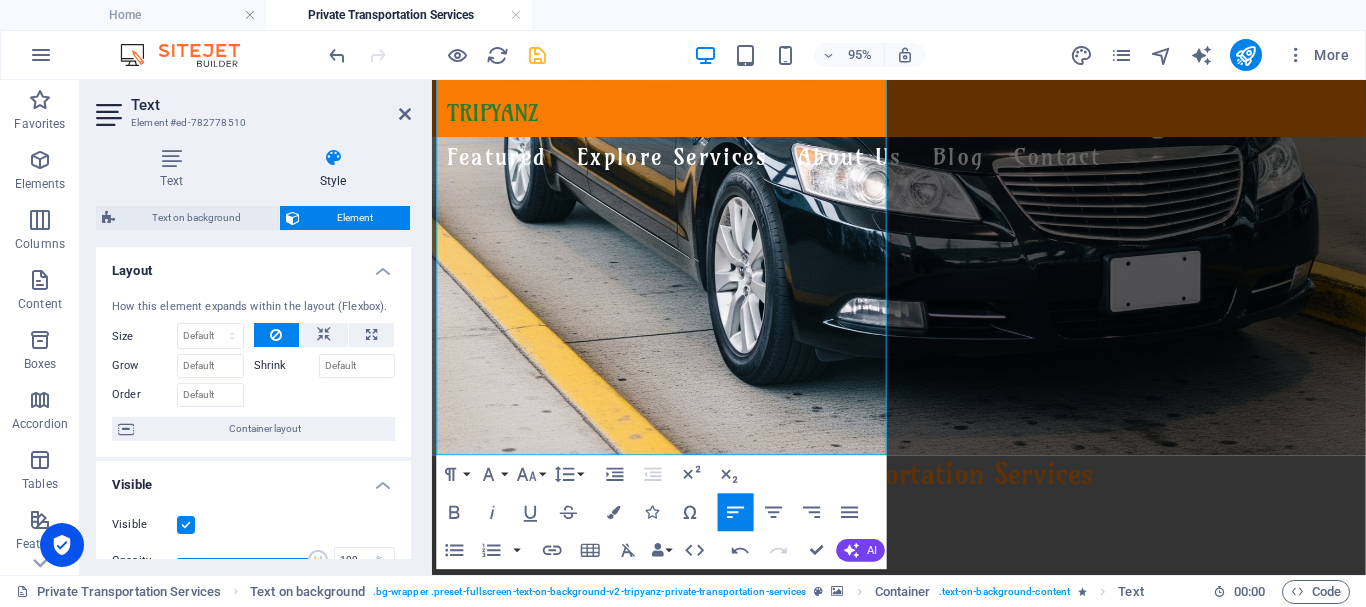 drag, startPoint x: 567, startPoint y: 441, endPoint x: 861, endPoint y: 440, distance: 294.0017 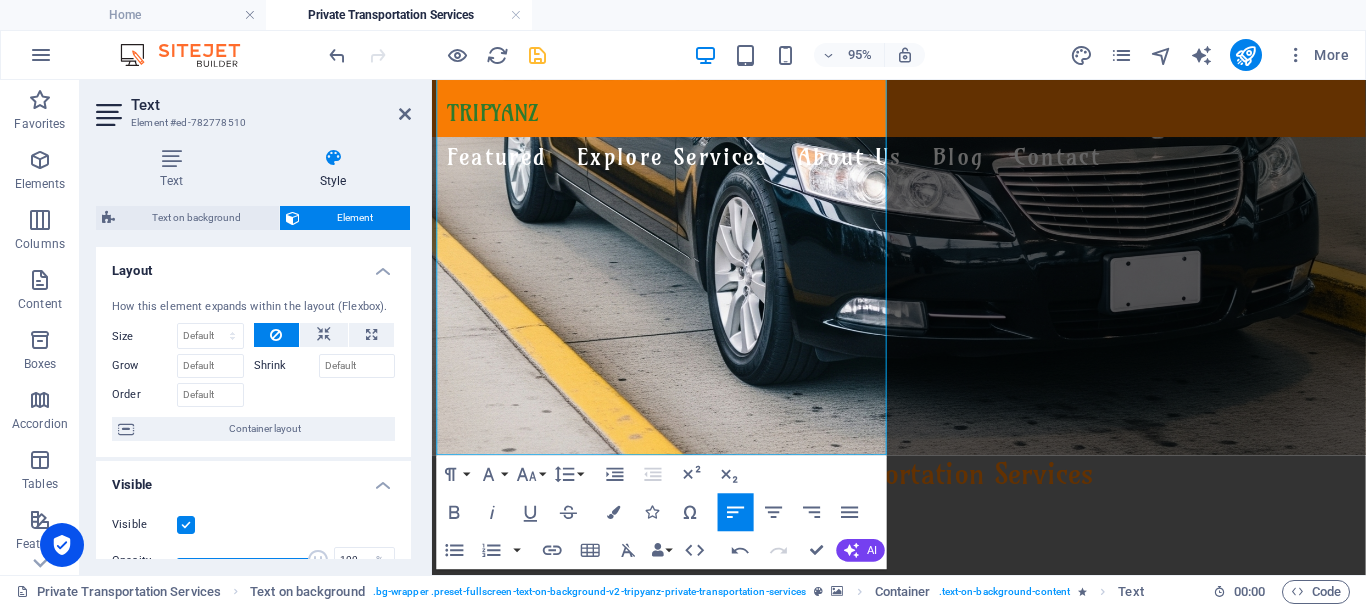 click on "Skip to main content
TRIPYANZ Featured Explore Services About Us Blog Contact Private Transportation Services Comfort, Safety & Style.  Wherever You Land, We’re Read y! Whether you're landing at the airport in [GEOGRAPHIC_DATA], [PERSON_NAME], [GEOGRAPHIC_DATA], [GEOGRAPHIC_DATA], or [GEOGRAPHIC_DATA],  [GEOGRAPHIC_DATA]  is here to meet you with a smile and a ride that suits your journey. ✨ Travel Across [GEOGRAPHIC_DATA] with Ease   Airport pickups & drop-offs  Hotel transfers & beach resorts  Day trips, excursions & multi-city rides 🚙Vehicles for Everyone From sleek sedans to roomy vans and minibuses, our air-conditioned fleet is ideal for solo travelers, couples, families, and groups. Enjoy a smooth ride, your comfort comes first! 👨‍✈️Our Drivers & Service Team All our drivers are friendly, experienced, and punctual, with strong local knowledge. Behind the scenes, our customer service team provides continuous follow-up and real-time support to make sure your trip runs perfectly. 💬 Why Tripyanz Transportation? ✅    Contact Us © 2025" at bounding box center [923, 428] 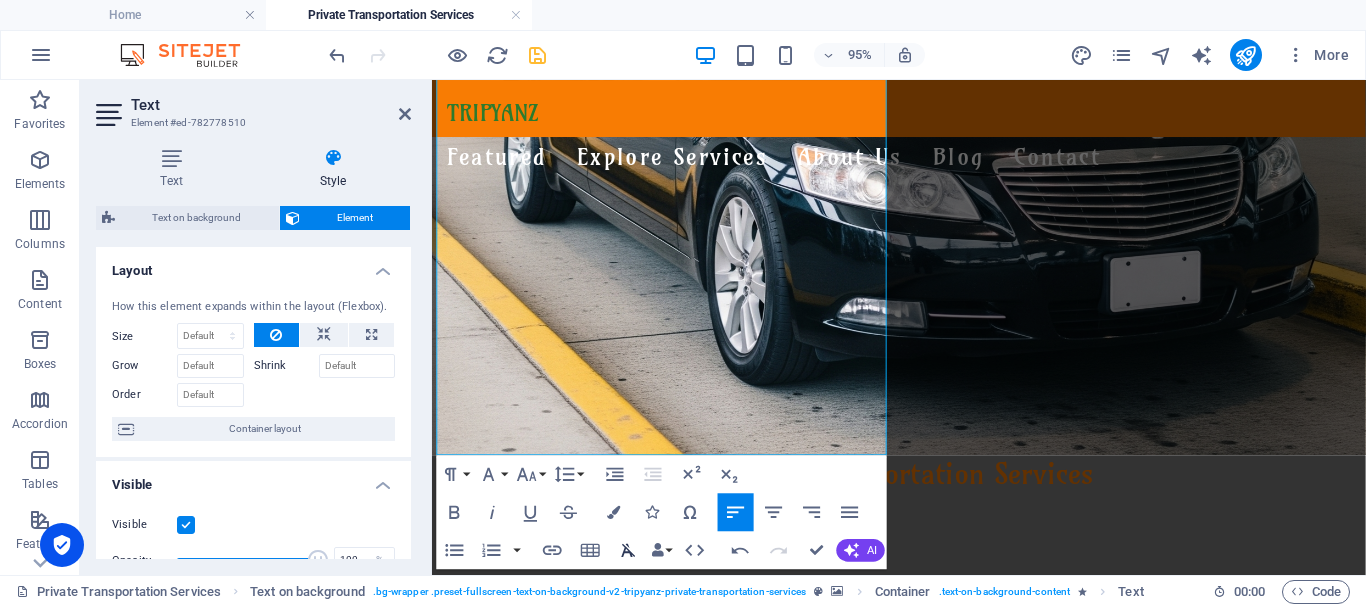 click 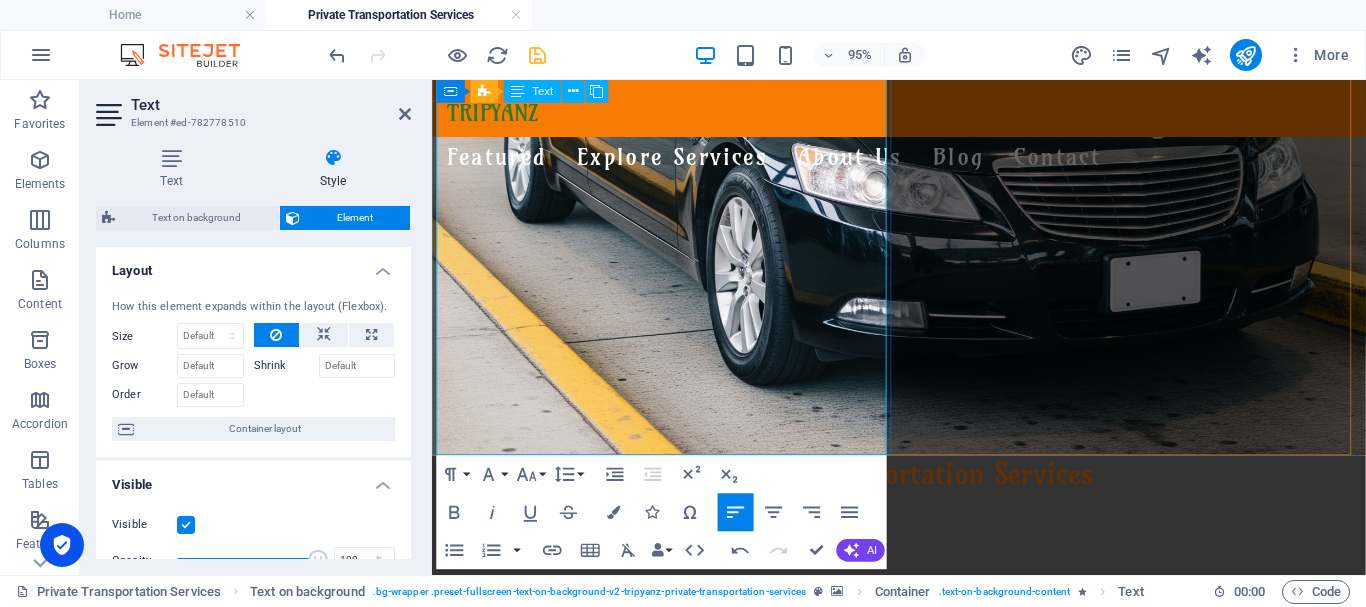 click on "“Book your ride now — let us handle the roads while you enjoy the views.” [PERSON_NAME] is not just transportation — it’s the start of your experience. 🌍✈️" at bounding box center (923, 1354) 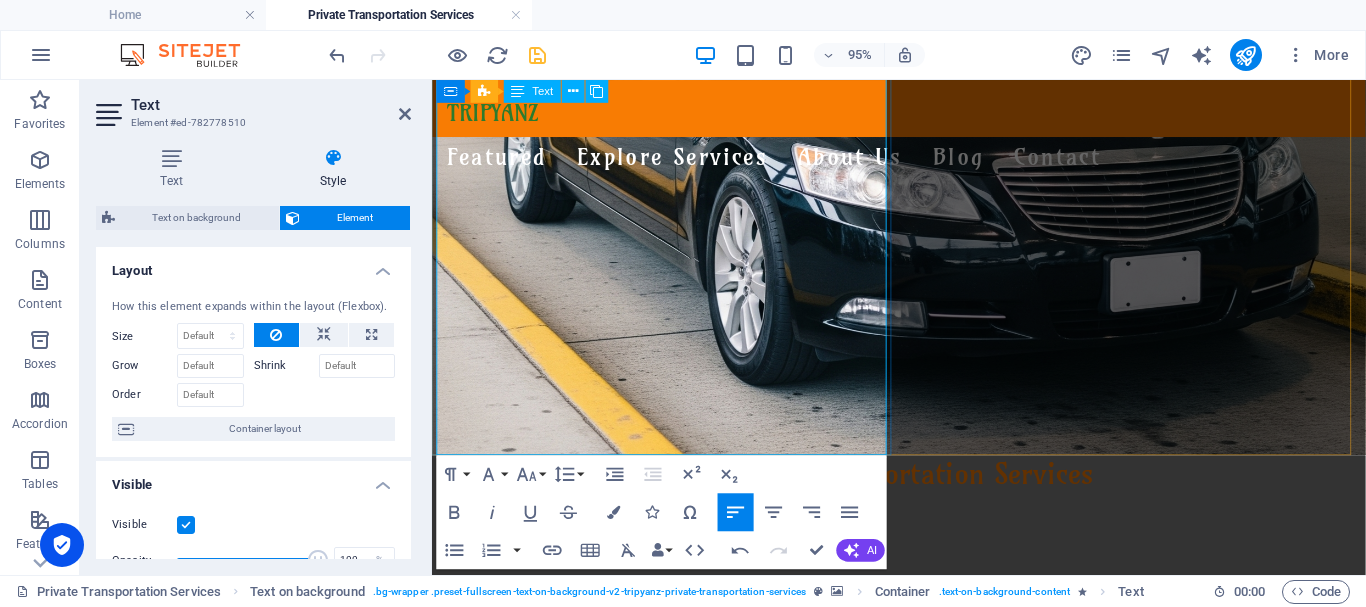 click on "“Book your ride now — let us handle the roads while you enjoy the views.” [PERSON_NAME] is not just transportation — it’s the start of your experience. 🌍✈️" at bounding box center [923, 1354] 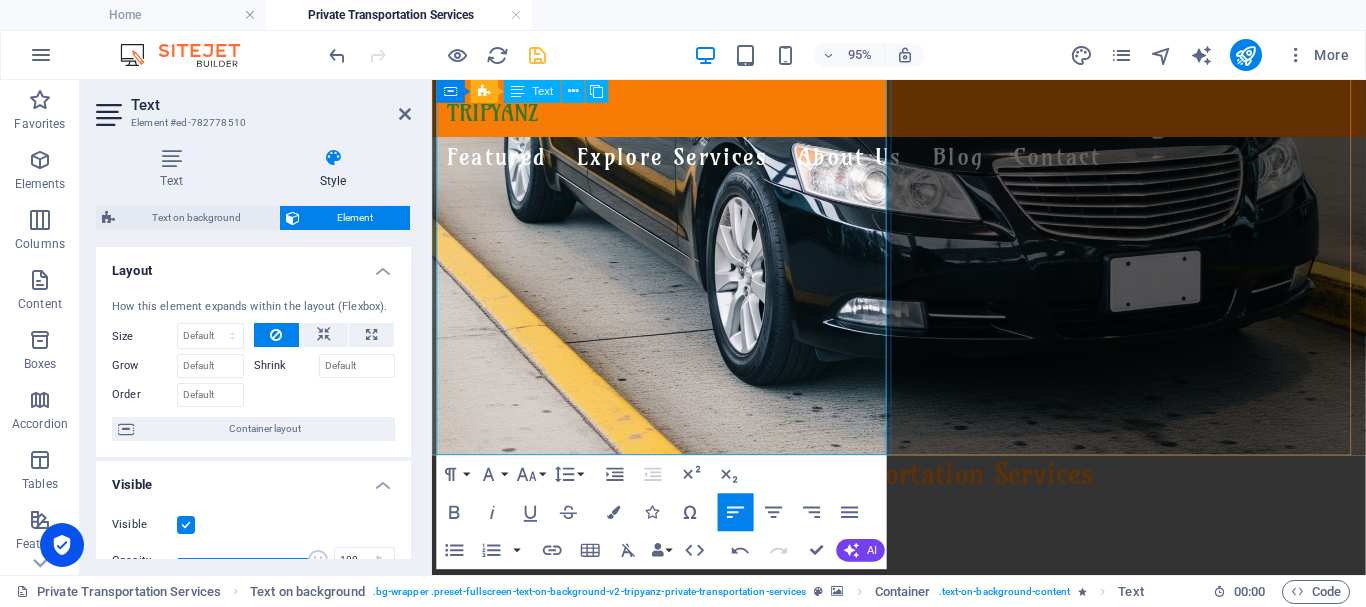 click on "Book your ride now — let us handle the roads while you enjoy the views. Tripyanz is not just transportation — it’s the start of your experience. 🌍✈️" at bounding box center [923, 1354] 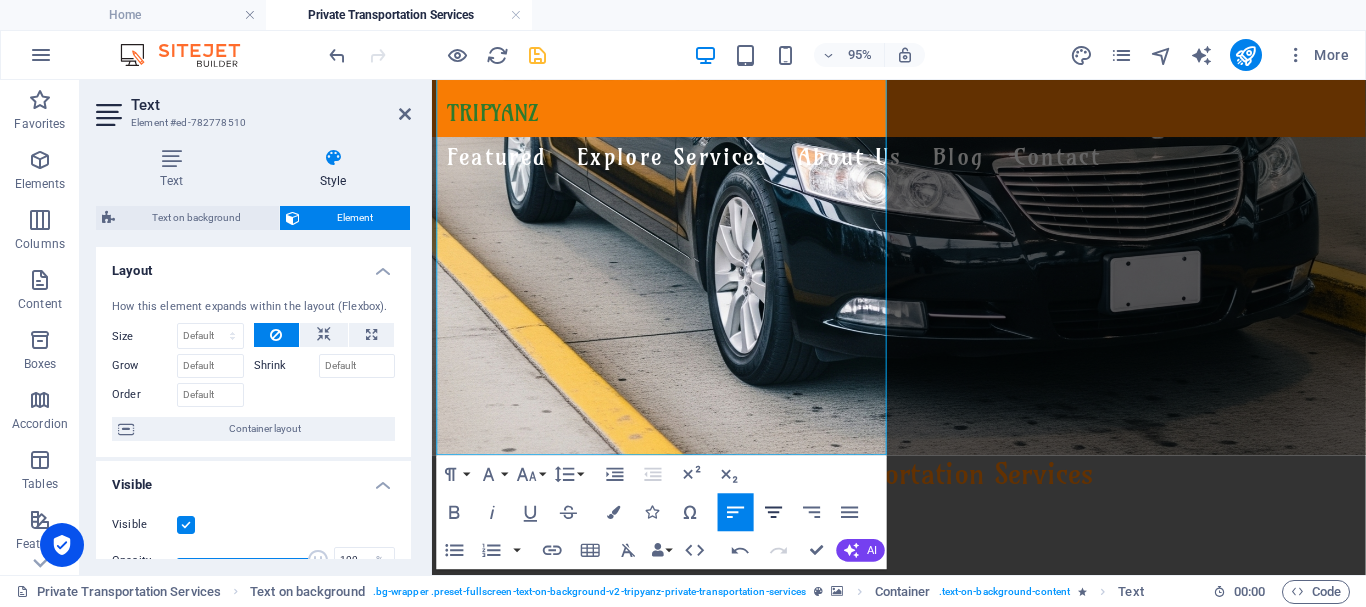 click 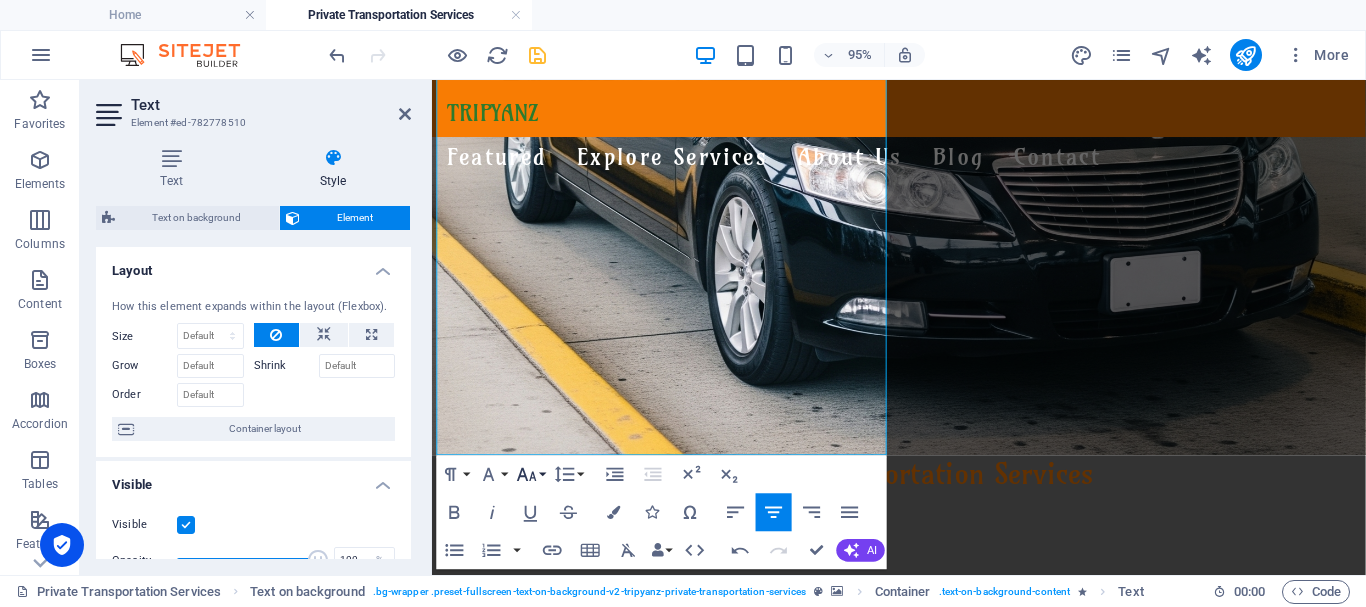 click on "Font Size" at bounding box center [531, 474] 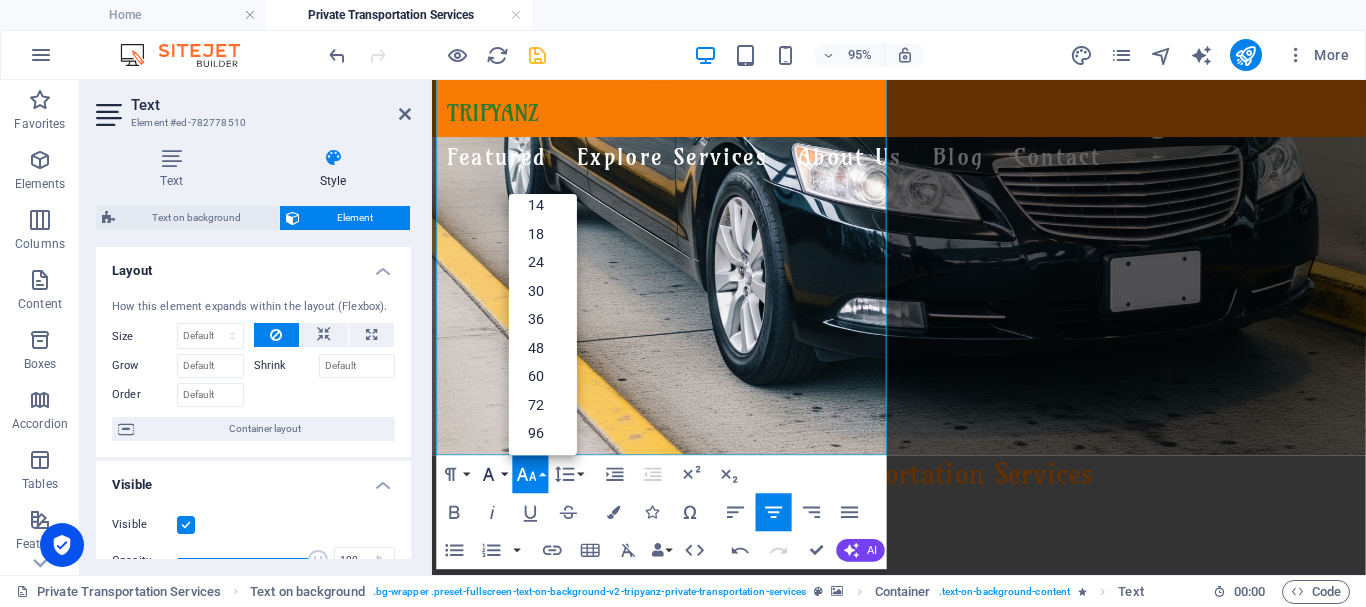 click on "Font Family" at bounding box center (493, 474) 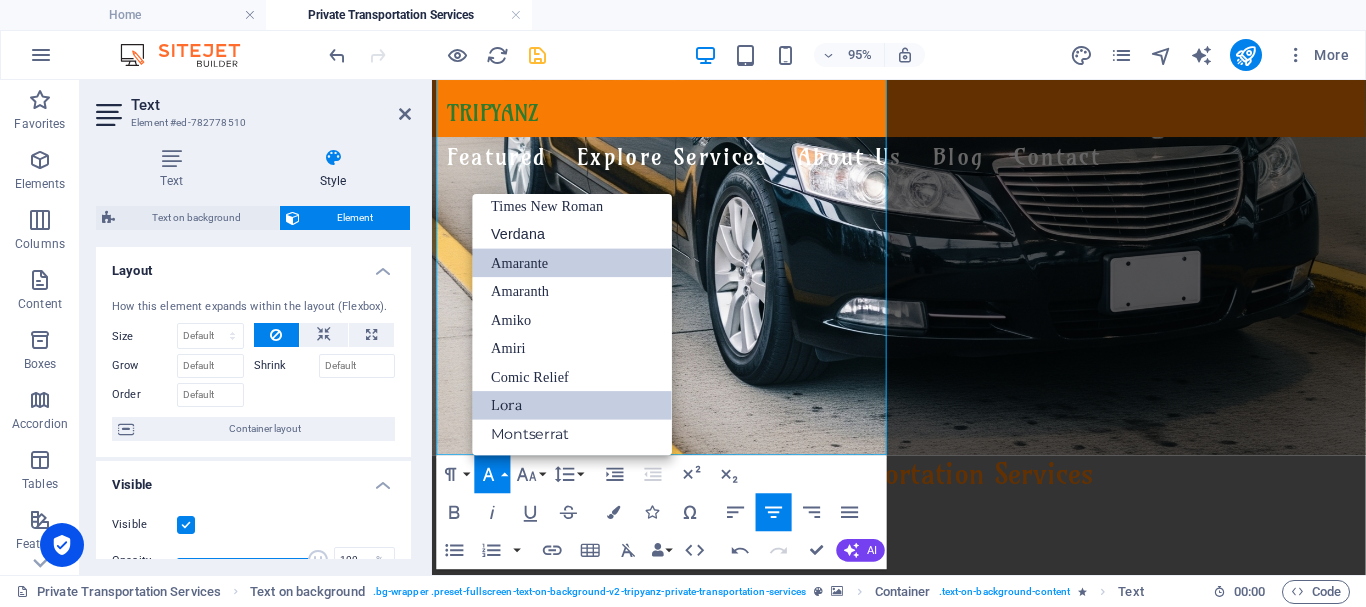 scroll, scrollTop: 131, scrollLeft: 0, axis: vertical 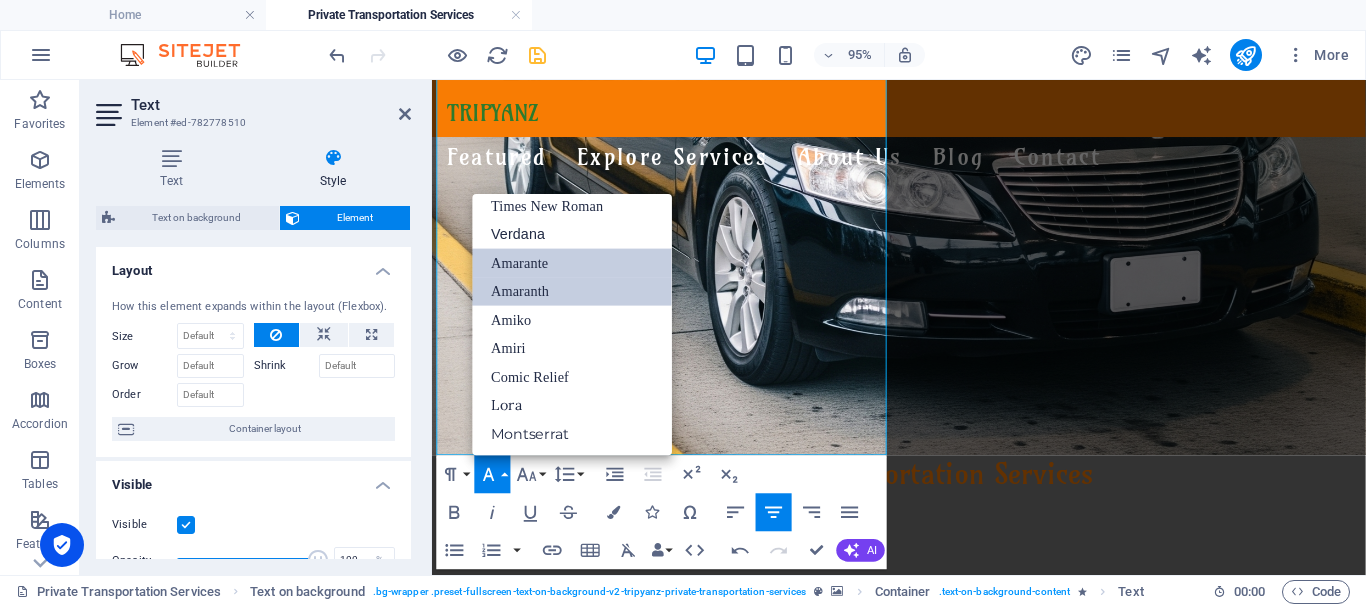 click on "Amaranth" at bounding box center (573, 291) 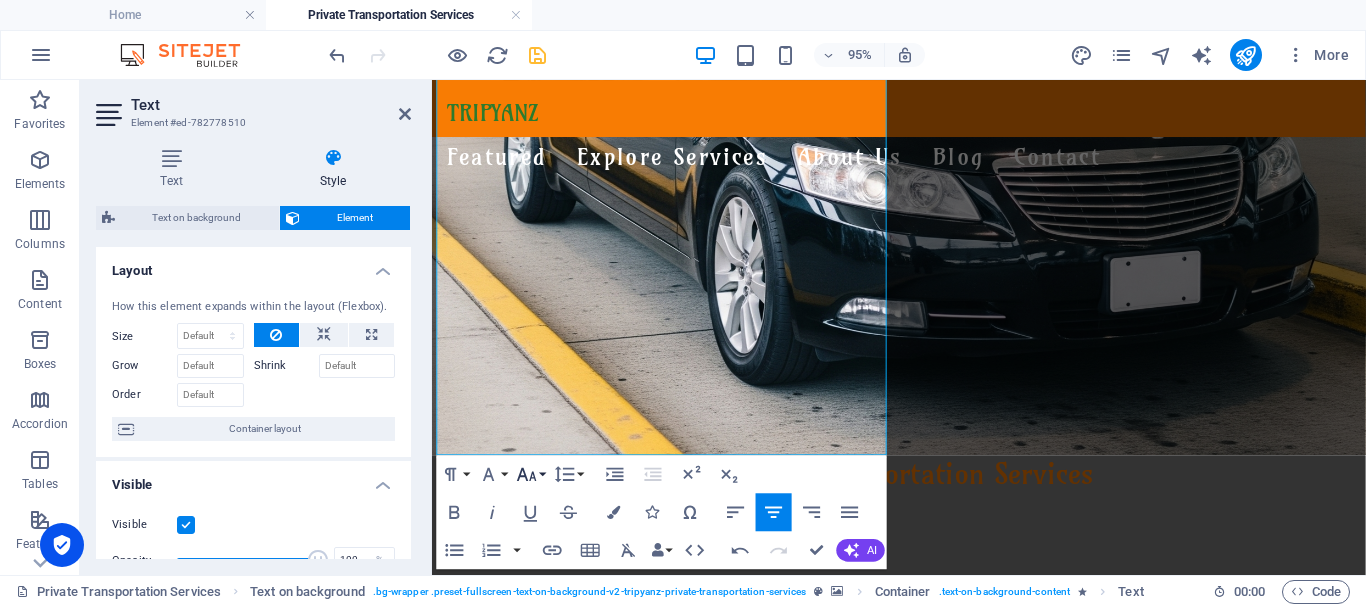 click on "Font Size" at bounding box center (531, 474) 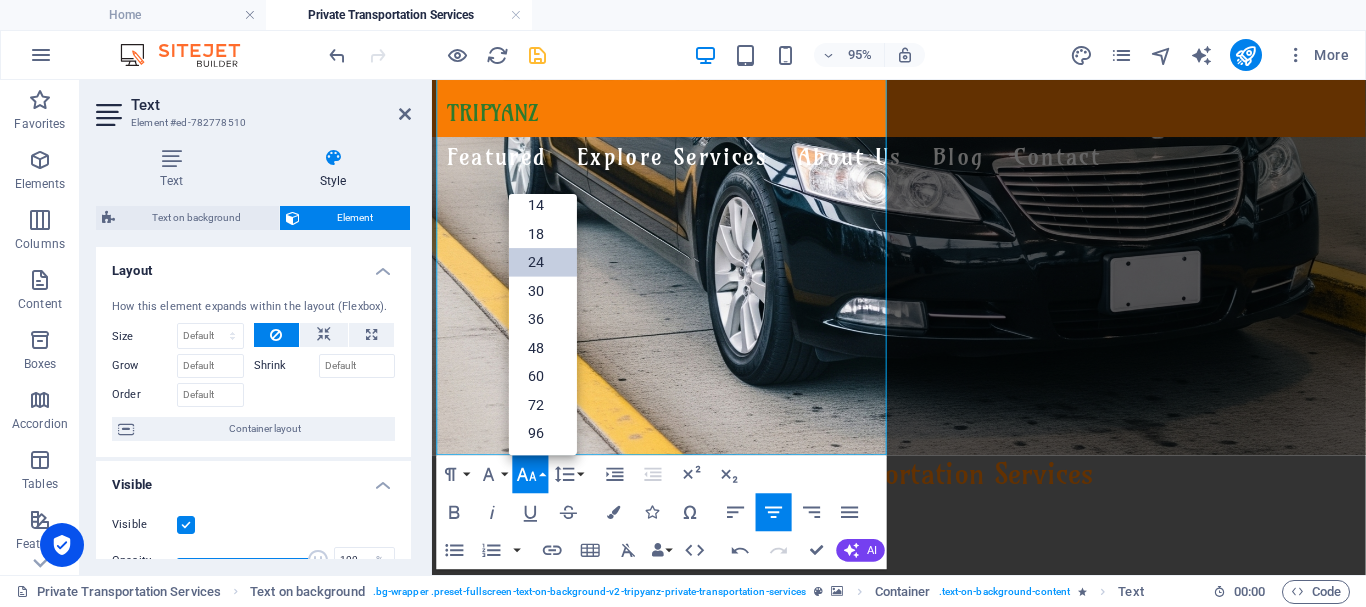 click on "24" at bounding box center [543, 262] 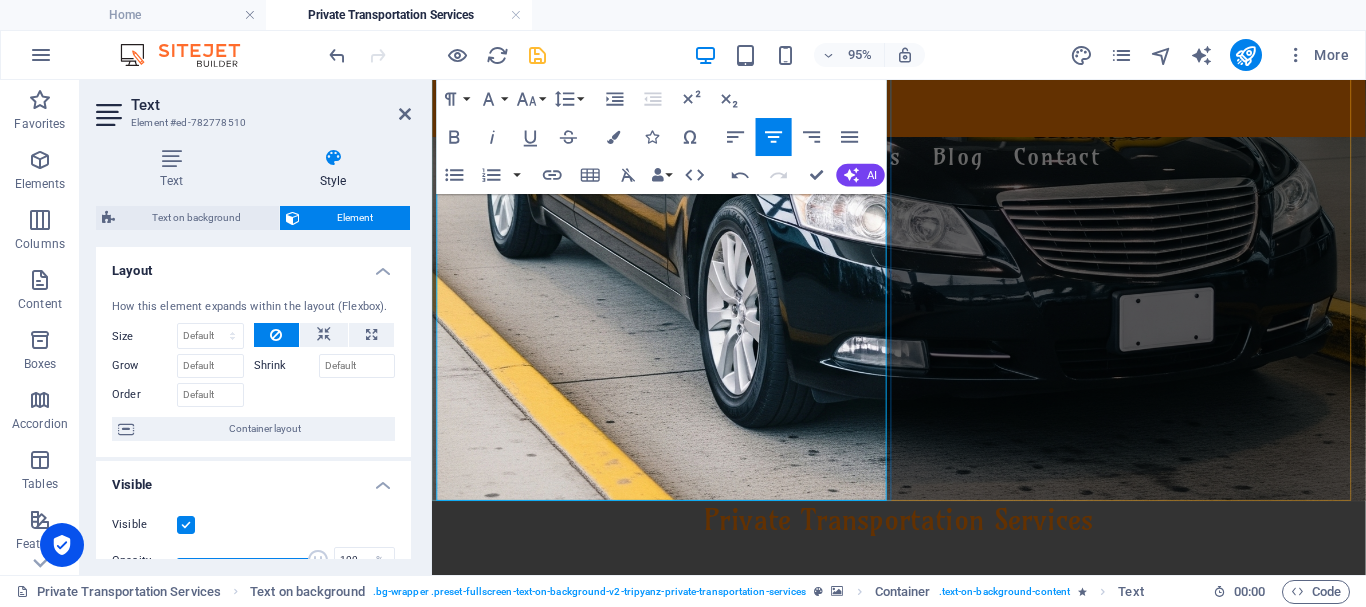 click on "Tripyanz is not just transportation — it’s the start of your experience. 🌍✈️" at bounding box center (925, 1432) 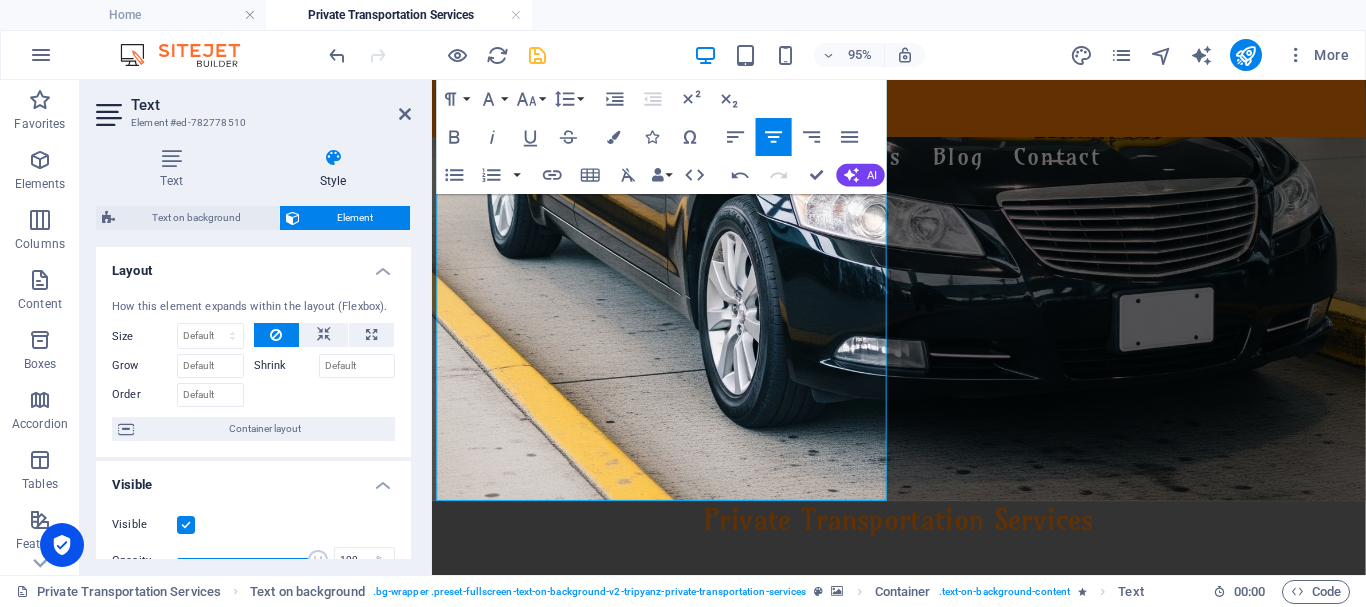 drag, startPoint x: 848, startPoint y: 477, endPoint x: 417, endPoint y: 369, distance: 444.32532 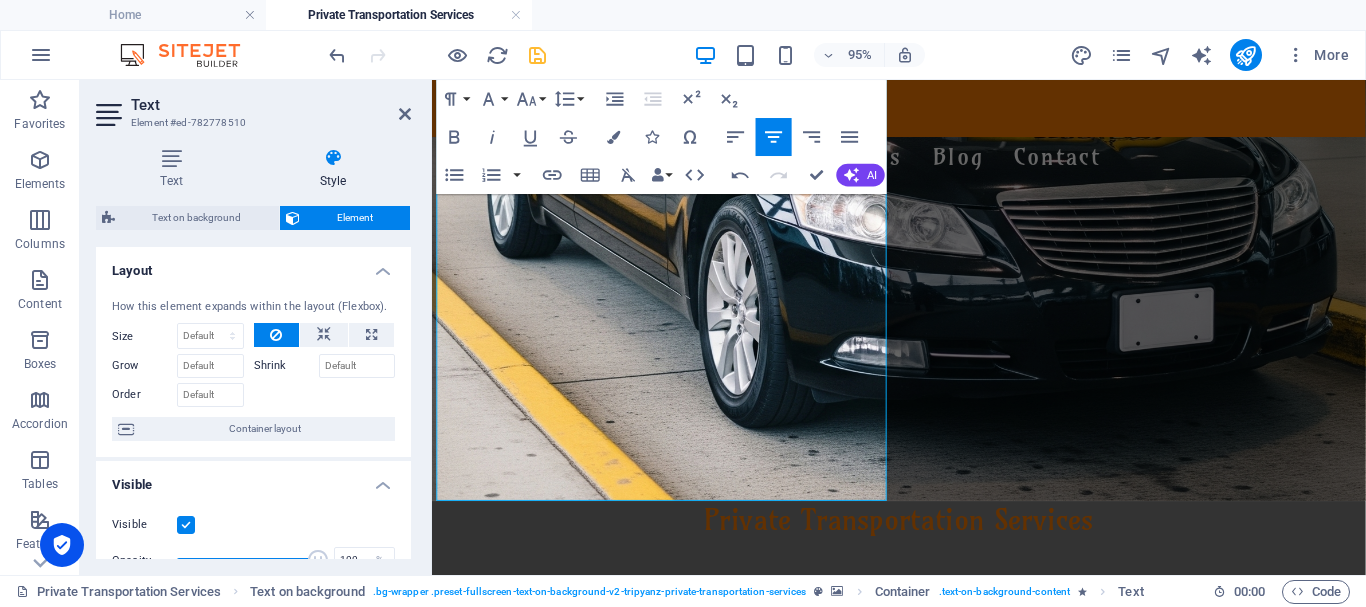 click on "Skip to main content
TRIPYANZ Featured Explore Services About Us Blog Contact Private Transportation Services Comfort, Safety & Style.  Wherever You Land, We’re Read y! Whether you're landing at the airport in [GEOGRAPHIC_DATA], [PERSON_NAME], [GEOGRAPHIC_DATA], [GEOGRAPHIC_DATA], or [GEOGRAPHIC_DATA],  [GEOGRAPHIC_DATA]  is here to meet you with a smile and a ride that suits your journey. ✨ Travel Across [GEOGRAPHIC_DATA] with Ease   Airport pickups & drop-offs  Hotel transfers & beach resorts  Day trips, excursions & multi-city rides 🚙Vehicles for Everyone From sleek sedans to roomy vans and minibuses, our air-conditioned fleet is ideal for solo travelers, couples, families, and groups. Enjoy a smooth ride, your comfort comes first! 👨‍✈️Our Drivers & Service Team All our drivers are friendly, experienced, and punctual, with strong local knowledge. Behind the scenes, our customer service team provides continuous follow-up and real-time support to make sure your trip runs perfectly. 💬 Why Tripyanz Transportation? ✅    Contact Us © 2025" at bounding box center [923, 464] 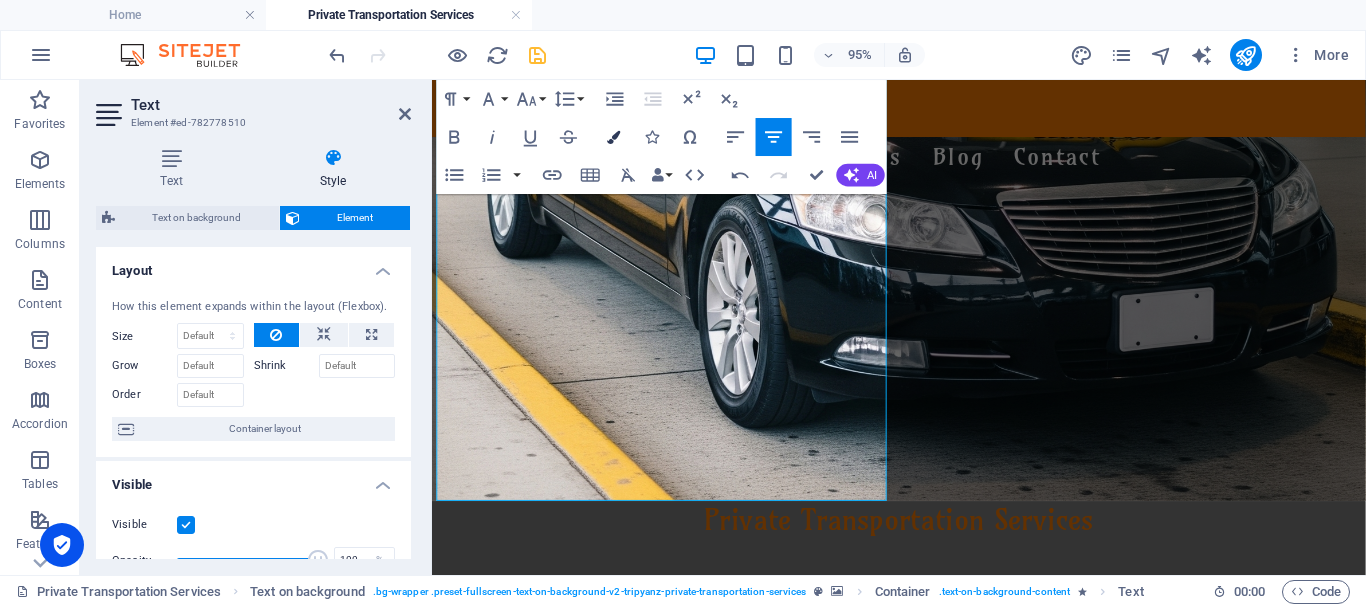 click at bounding box center (614, 136) 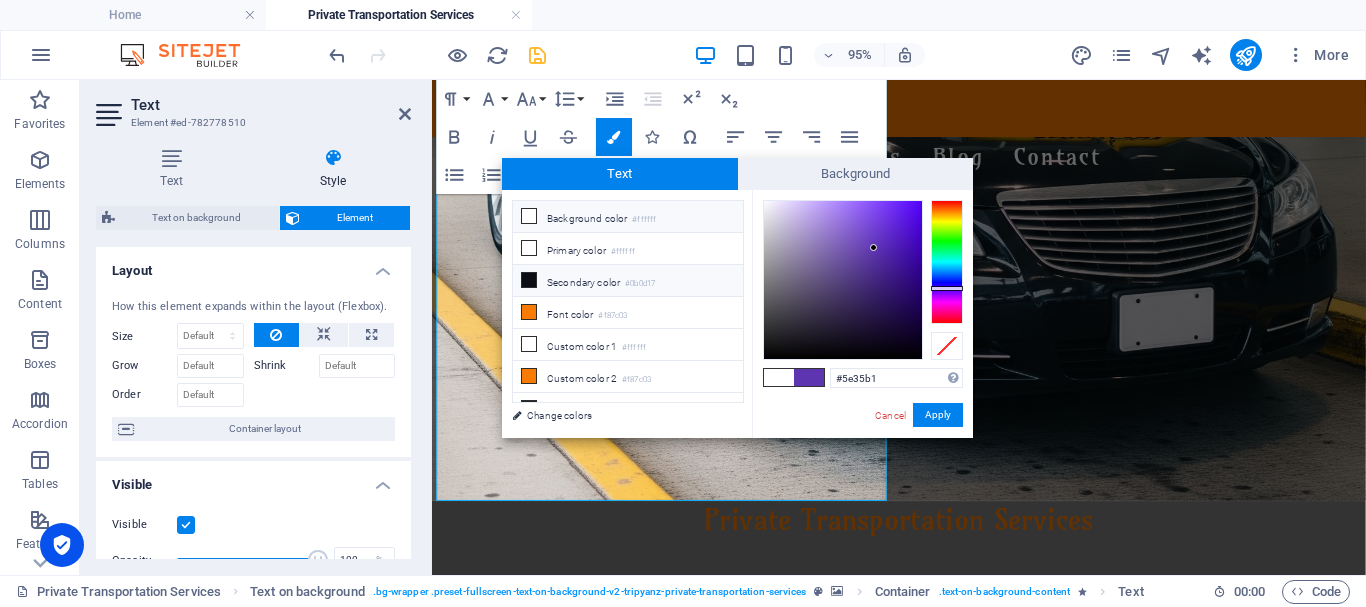 click on "Secondary color
#0b0d17" at bounding box center (628, 281) 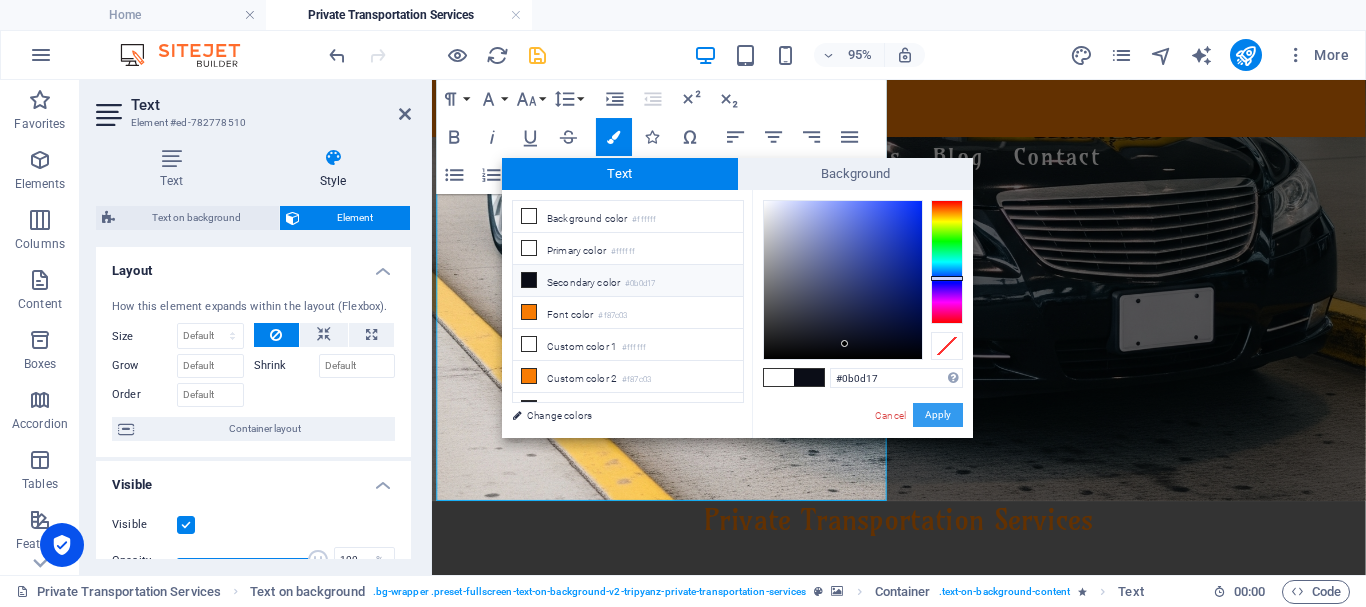 click on "Apply" at bounding box center [938, 415] 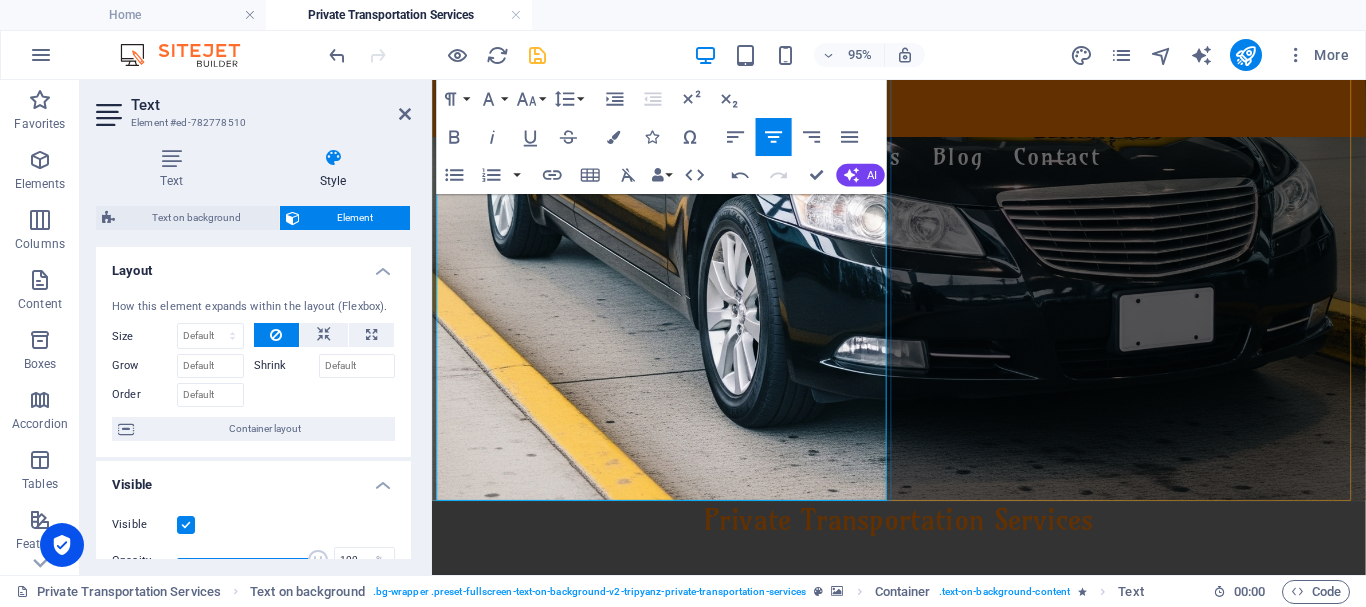 click on "Book your ride now — let us handle the roads while you enjoy the views." at bounding box center (924, 1396) 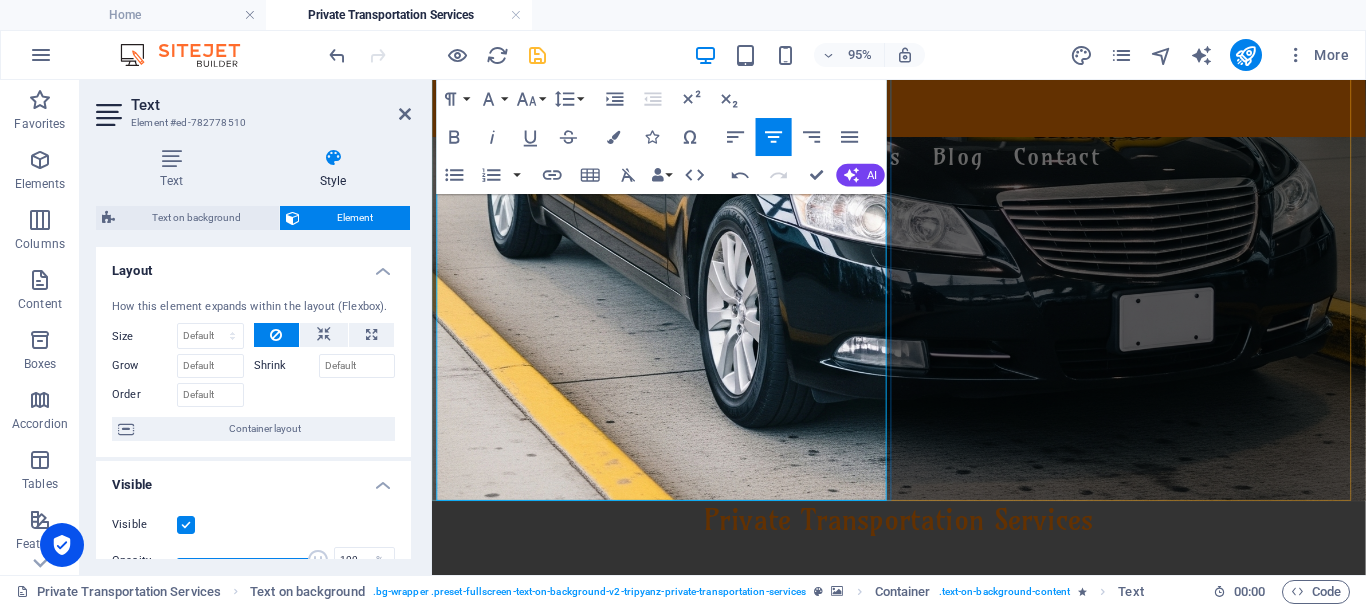 drag, startPoint x: 848, startPoint y: 470, endPoint x: 447, endPoint y: 369, distance: 413.5239 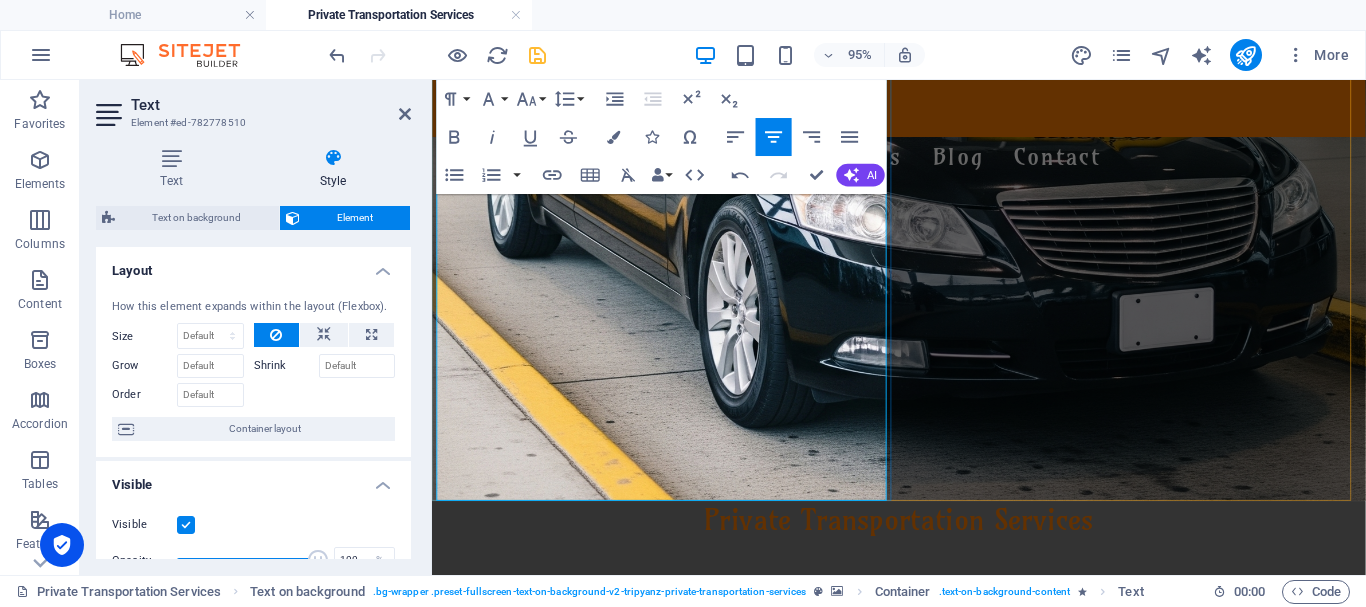 click on "Book your ride now — let us handle the roads while you enjoy the views. [PERSON_NAME] is not just transportation, it’s the start of your experience. 🌍✈️" at bounding box center [923, 1414] 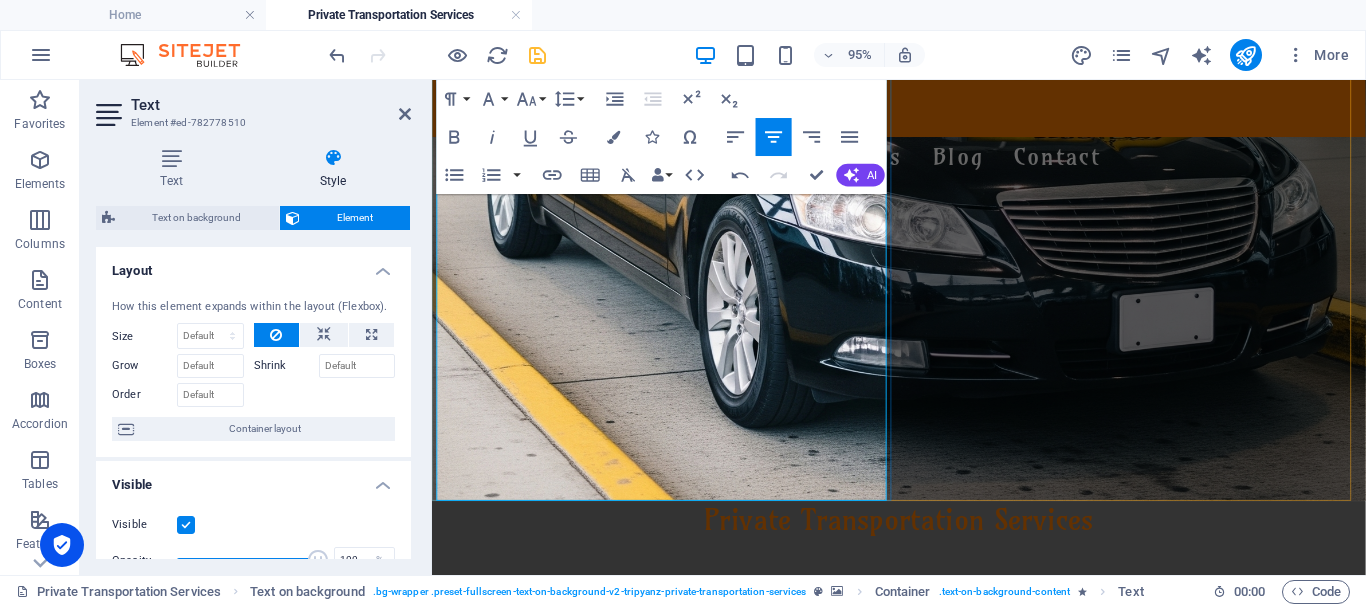 drag, startPoint x: 733, startPoint y: 475, endPoint x: 437, endPoint y: 378, distance: 311.48837 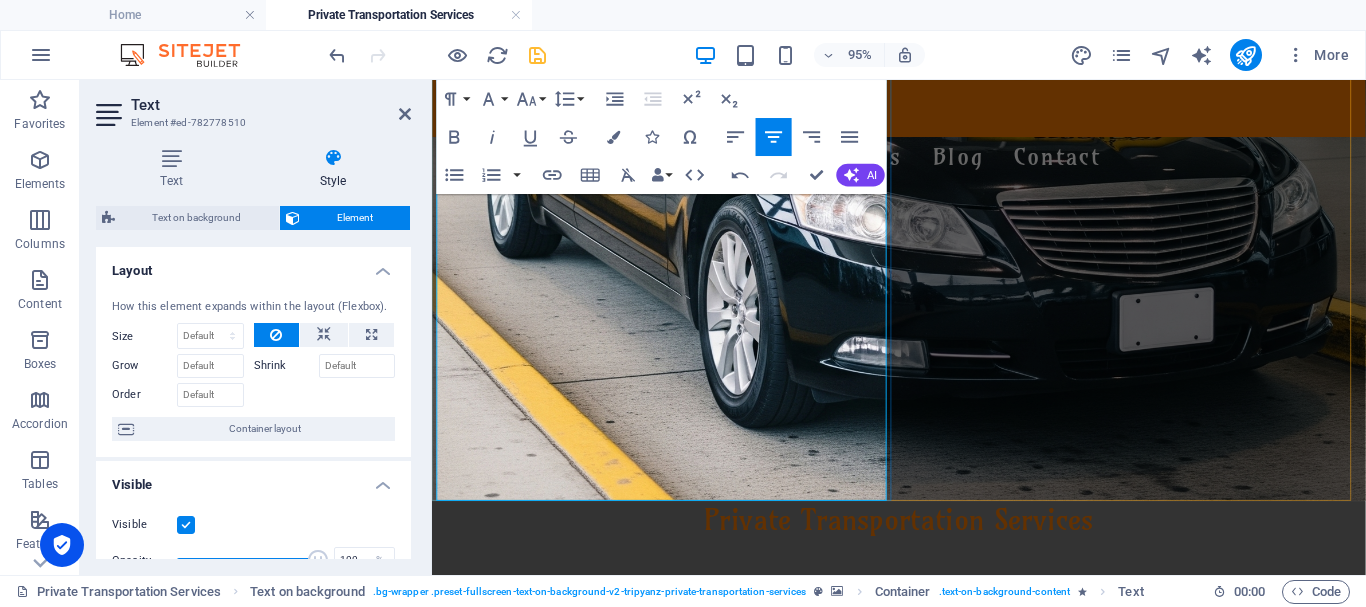 click on "Book your ride now — let us handle the roads while you enjoy the views. [PERSON_NAME] is not just transportation, it’s the start of your experience. 🌍✈️" at bounding box center [923, 1414] 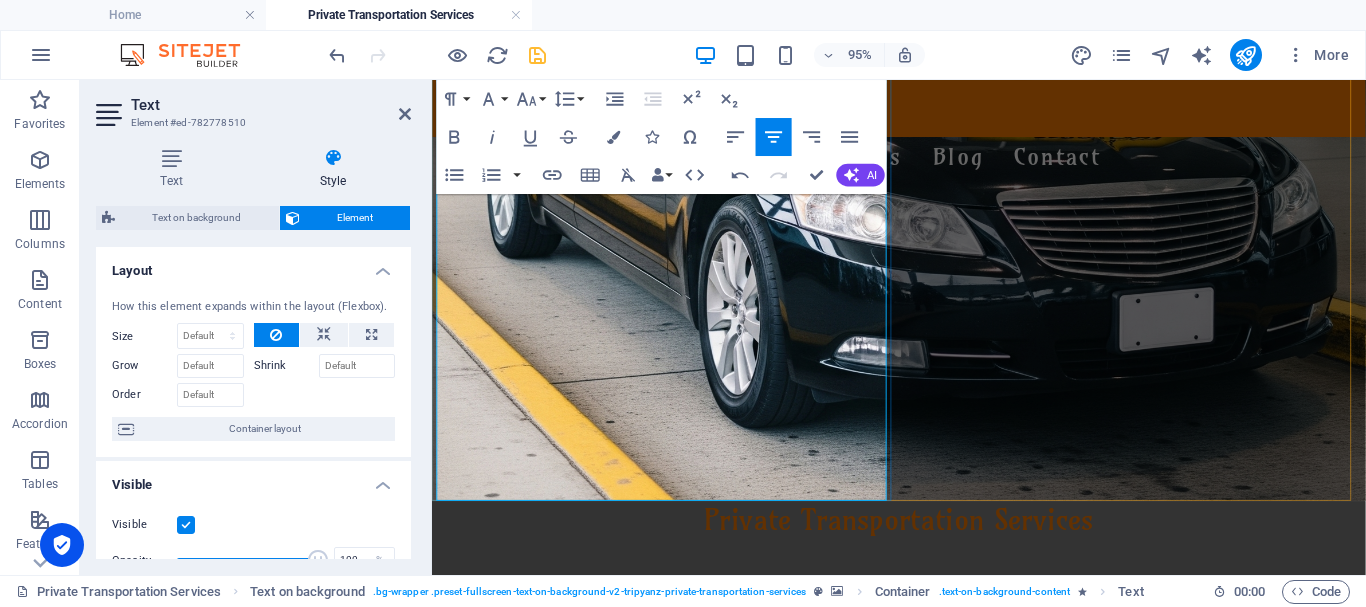 click on "Tripyanz is not just transportation, it’s the start of your experience. 🌍✈️" at bounding box center (925, 1432) 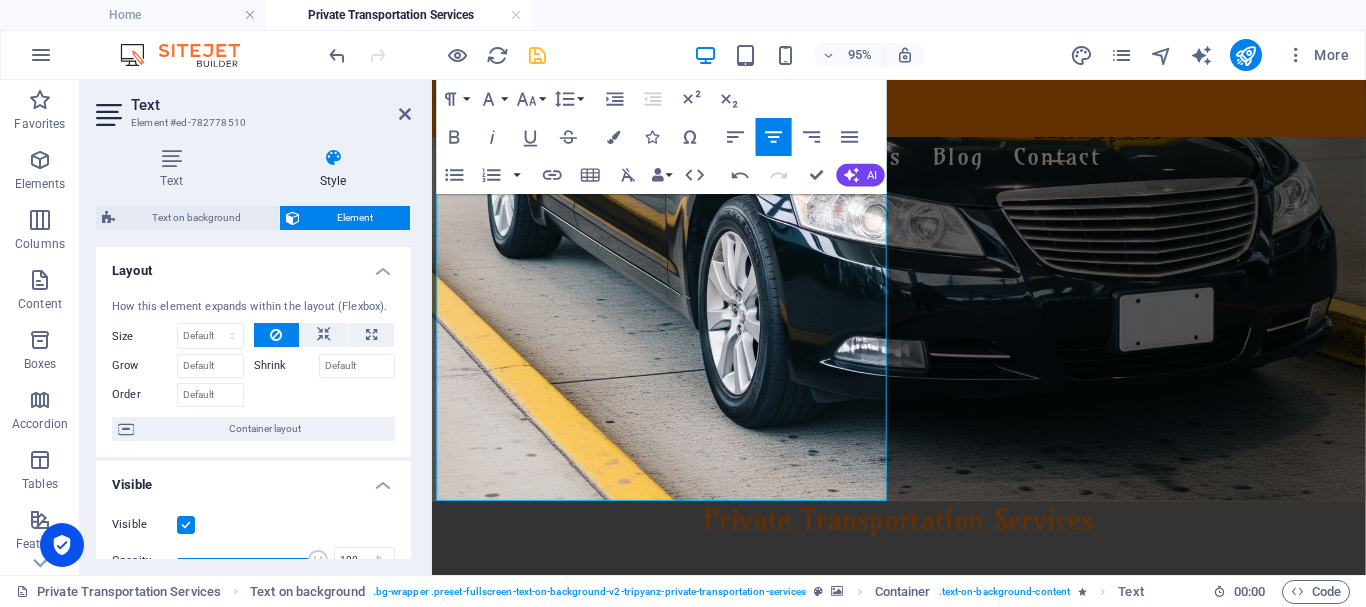 drag, startPoint x: 833, startPoint y: 474, endPoint x: 430, endPoint y: 379, distance: 414.0459 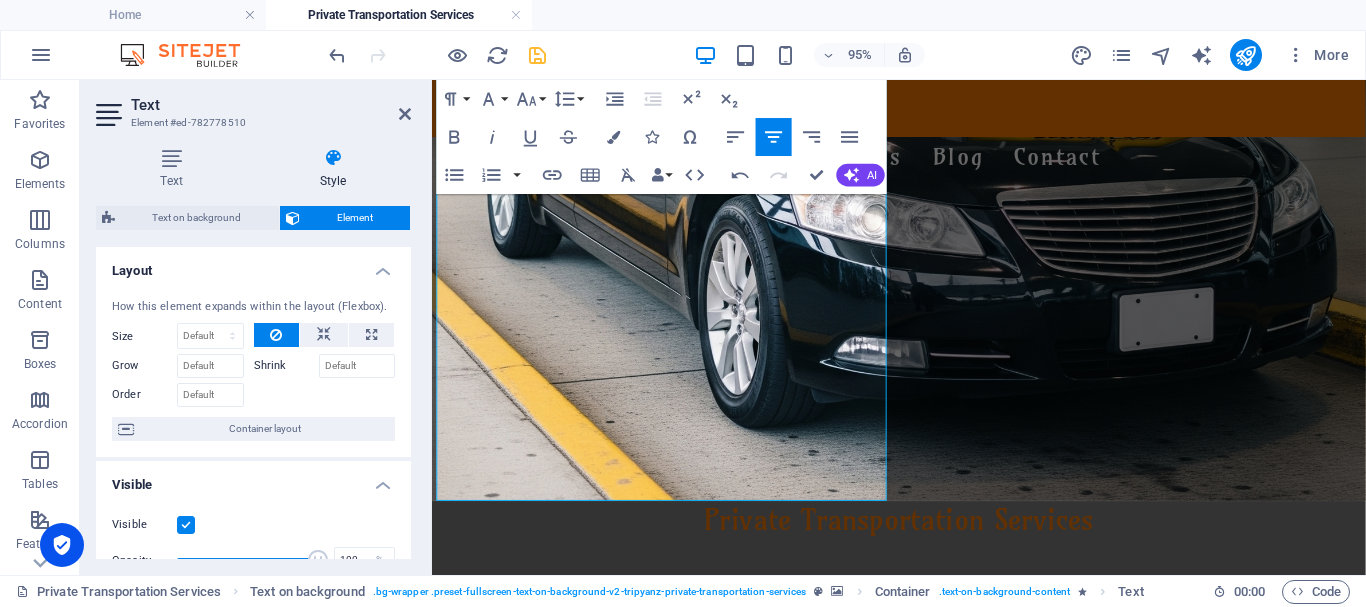 click on "Skip to main content
TRIPYANZ Featured Explore Services About Us Blog Contact Private Transportation Services Comfort, Safety & Style.  Wherever You Land, We’re Read y! Whether you're landing at the airport in [GEOGRAPHIC_DATA], [PERSON_NAME], [GEOGRAPHIC_DATA], [GEOGRAPHIC_DATA], or [GEOGRAPHIC_DATA],  [GEOGRAPHIC_DATA]  is here to meet you with a smile and a ride that suits your journey. ✨ Travel Across [GEOGRAPHIC_DATA] with Ease   Airport pickups & drop-offs  Hotel transfers & beach resorts  Day trips, excursions & multi-city rides 🚙Vehicles for Everyone From sleek sedans to roomy vans and minibuses, our air-conditioned fleet is ideal for solo travelers, couples, families, and groups. Enjoy a smooth ride, your comfort comes first! 👨‍✈️Our Drivers & Service Team All our drivers are friendly, experienced, and punctual, with strong local knowledge. Behind the scenes, our customer service team provides continuous follow-up and real-time support to make sure your trip runs perfectly. 💬 Why Tripyanz Transportation? ✅    Contact Us © 2025" at bounding box center [923, 464] 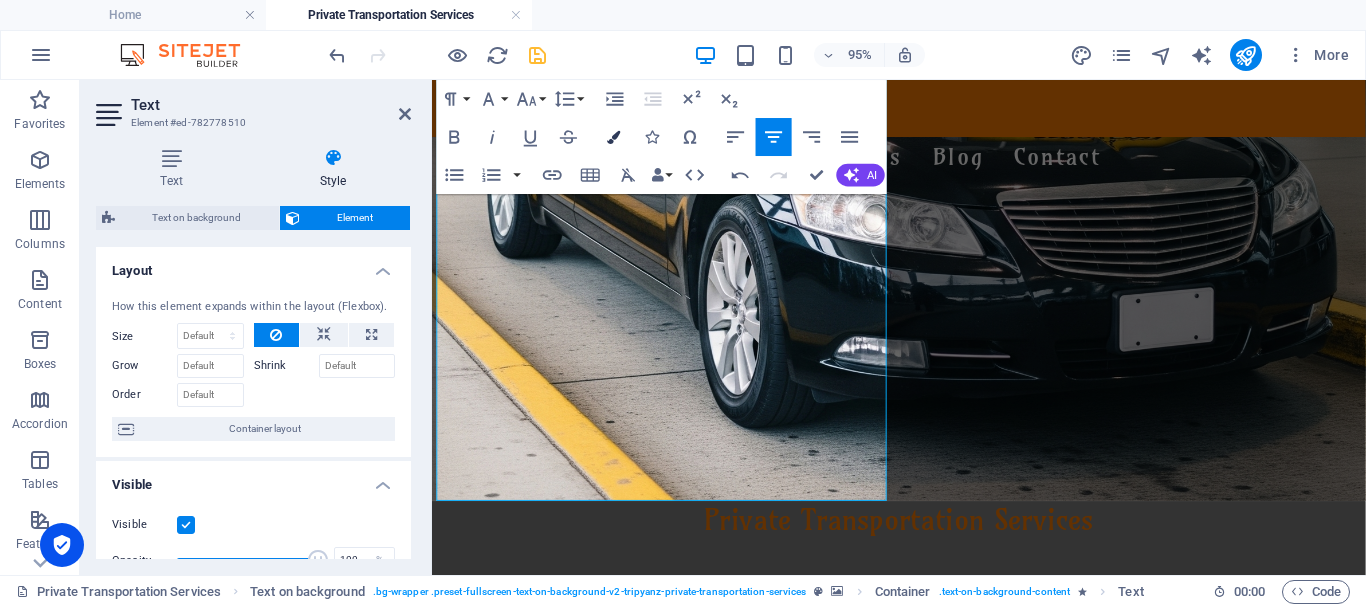 click at bounding box center (614, 136) 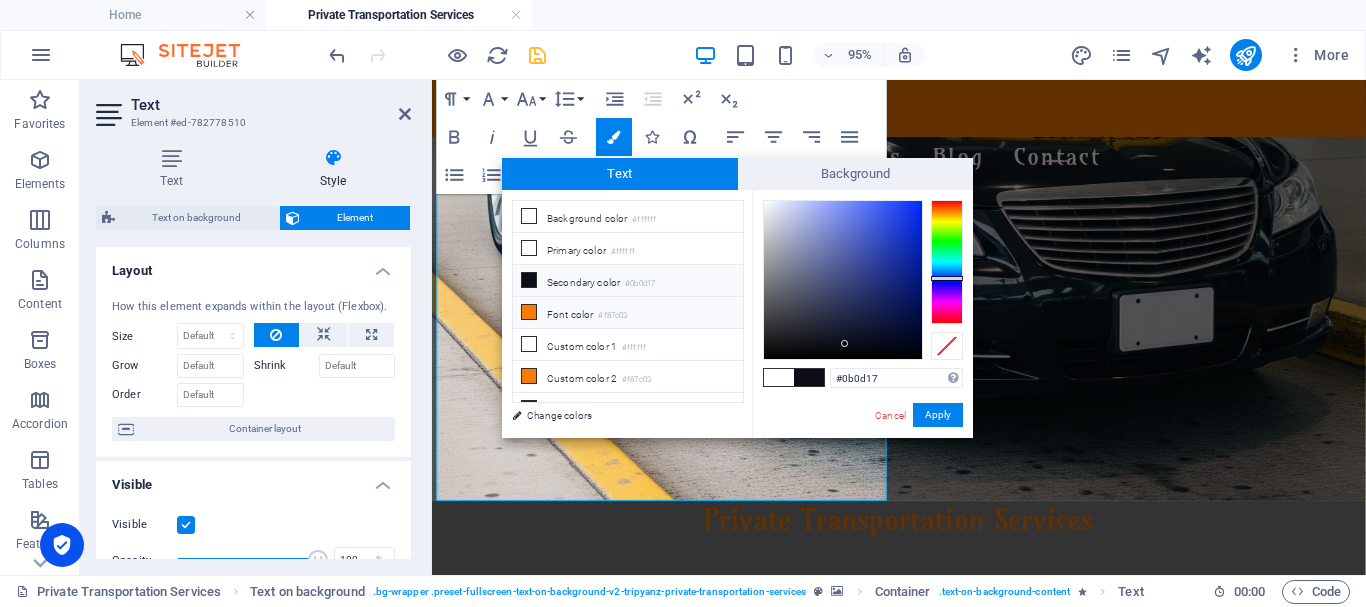click on "Font color
#f87c03" at bounding box center [628, 313] 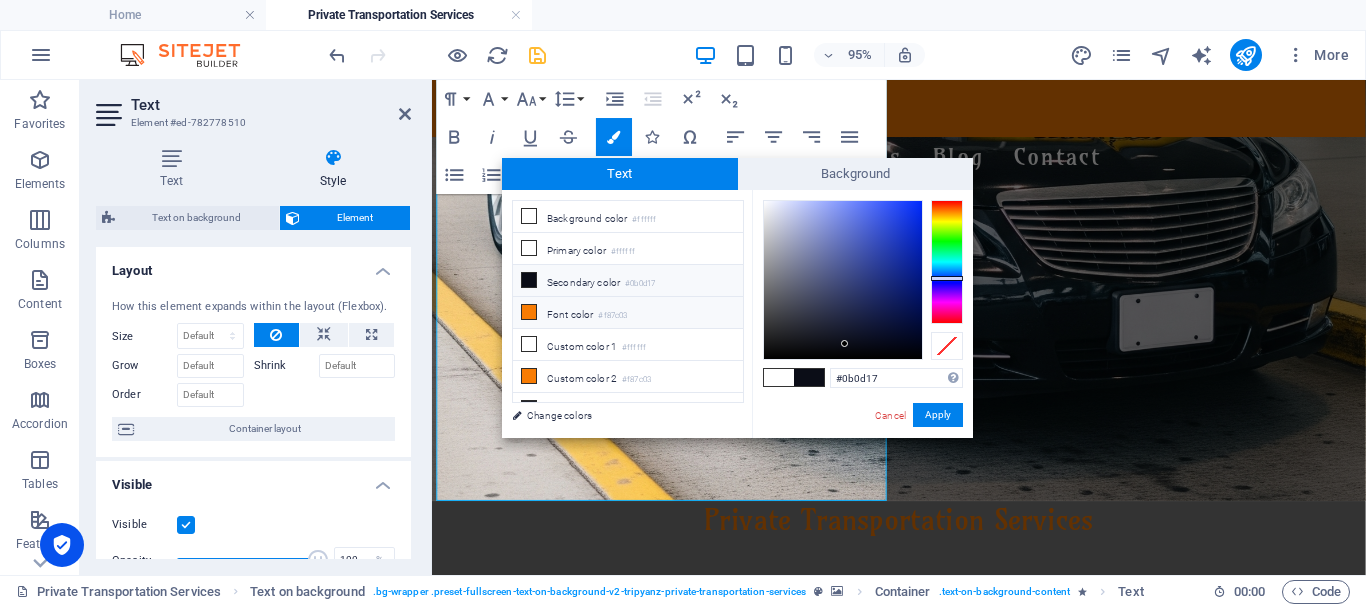 type on "#f87c03" 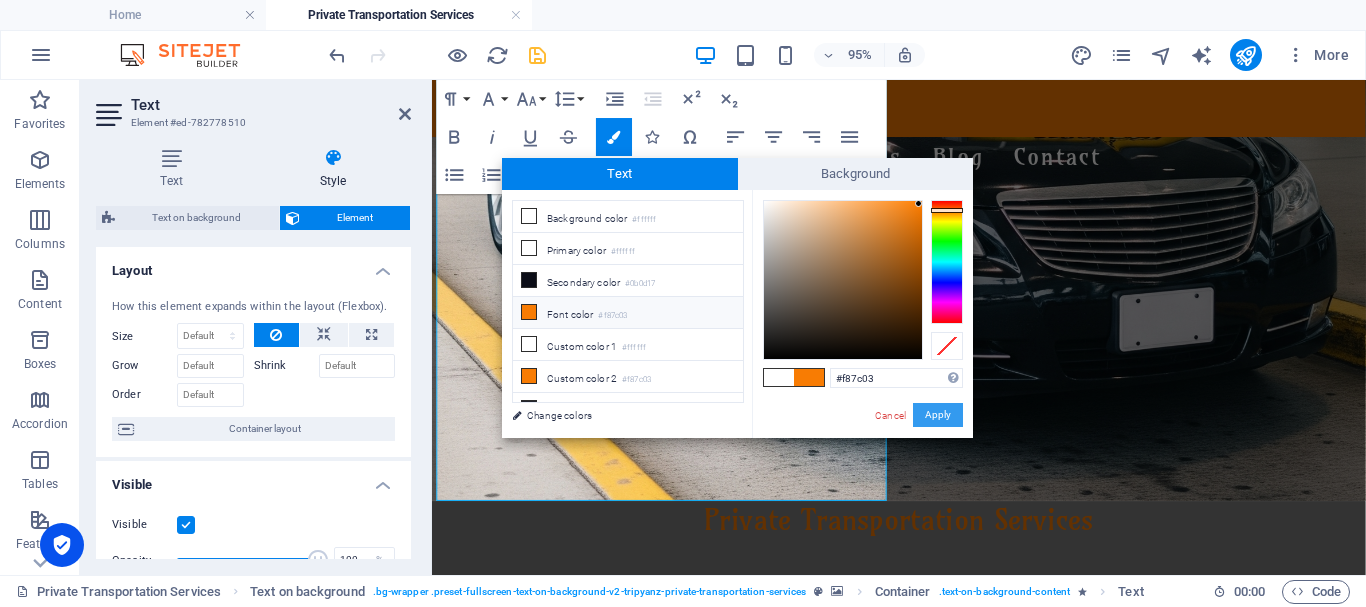 drag, startPoint x: 940, startPoint y: 416, endPoint x: 484, endPoint y: 348, distance: 461.0423 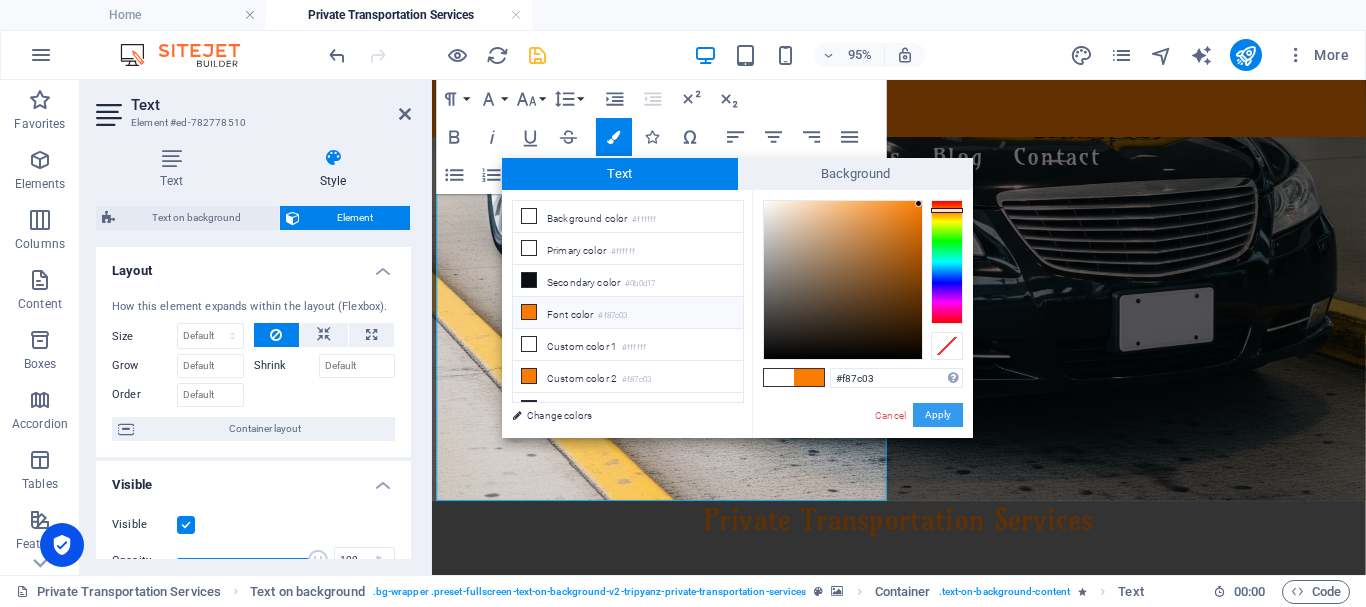 click on "Apply" at bounding box center (938, 415) 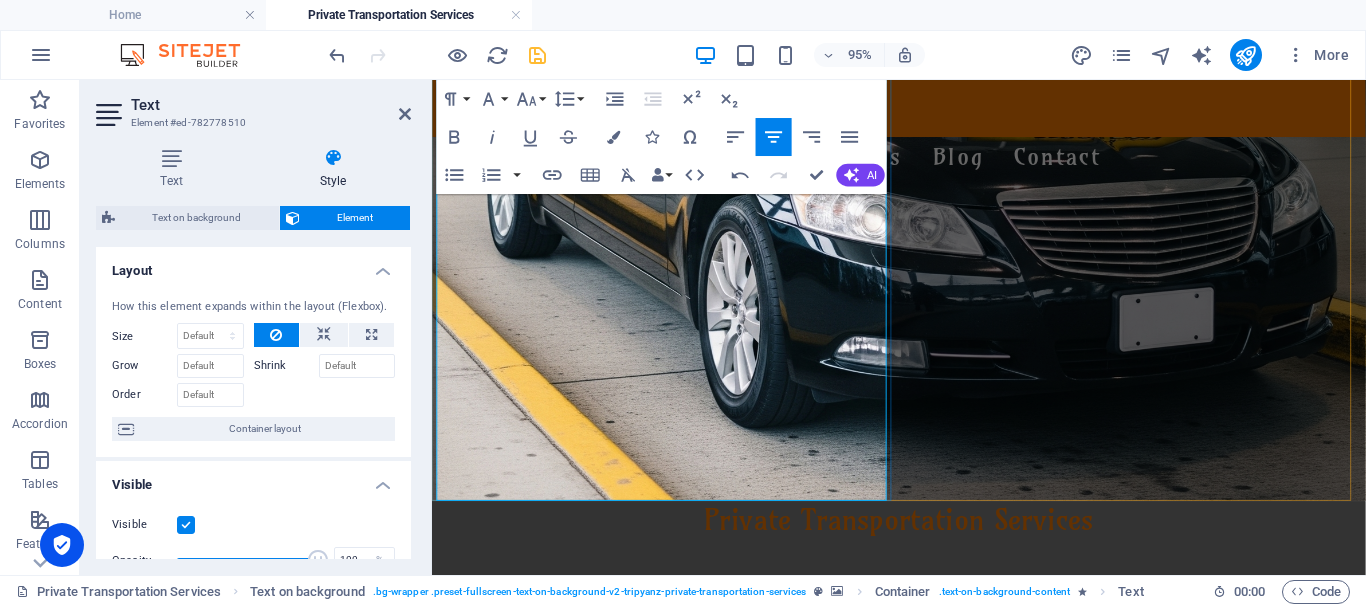 click on "Tripyanz is not just transportation, it’s the start of your experience.🌍✈️" at bounding box center [925, 1432] 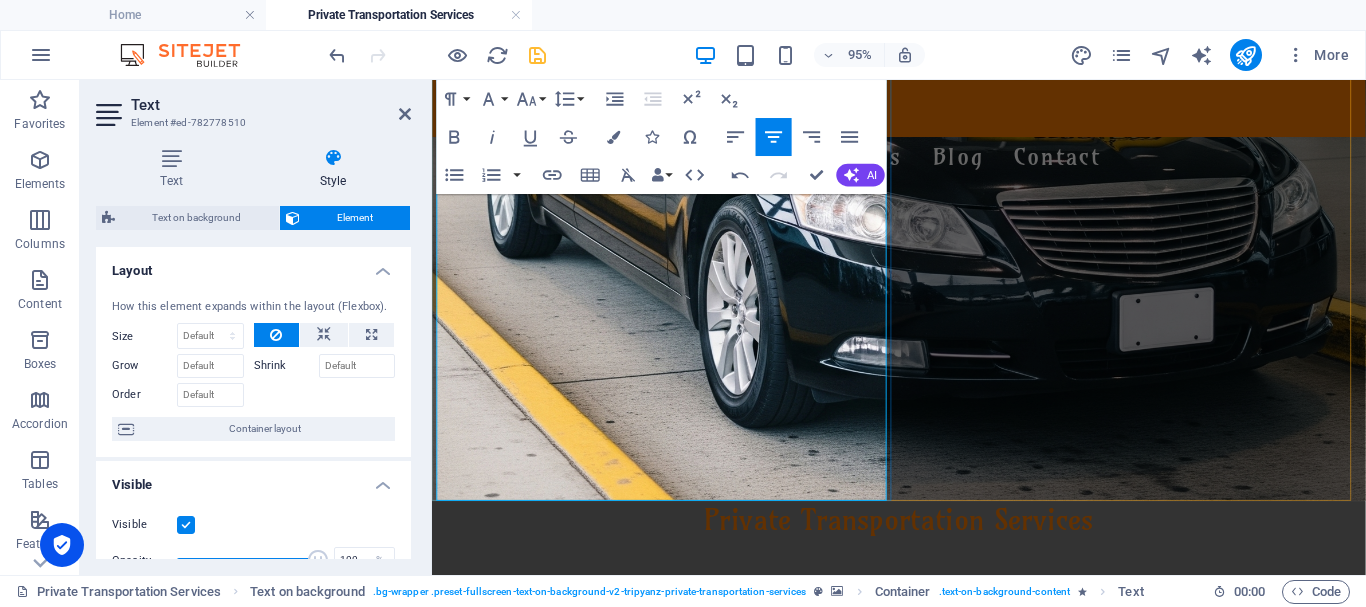 drag, startPoint x: 665, startPoint y: 372, endPoint x: 654, endPoint y: 372, distance: 11 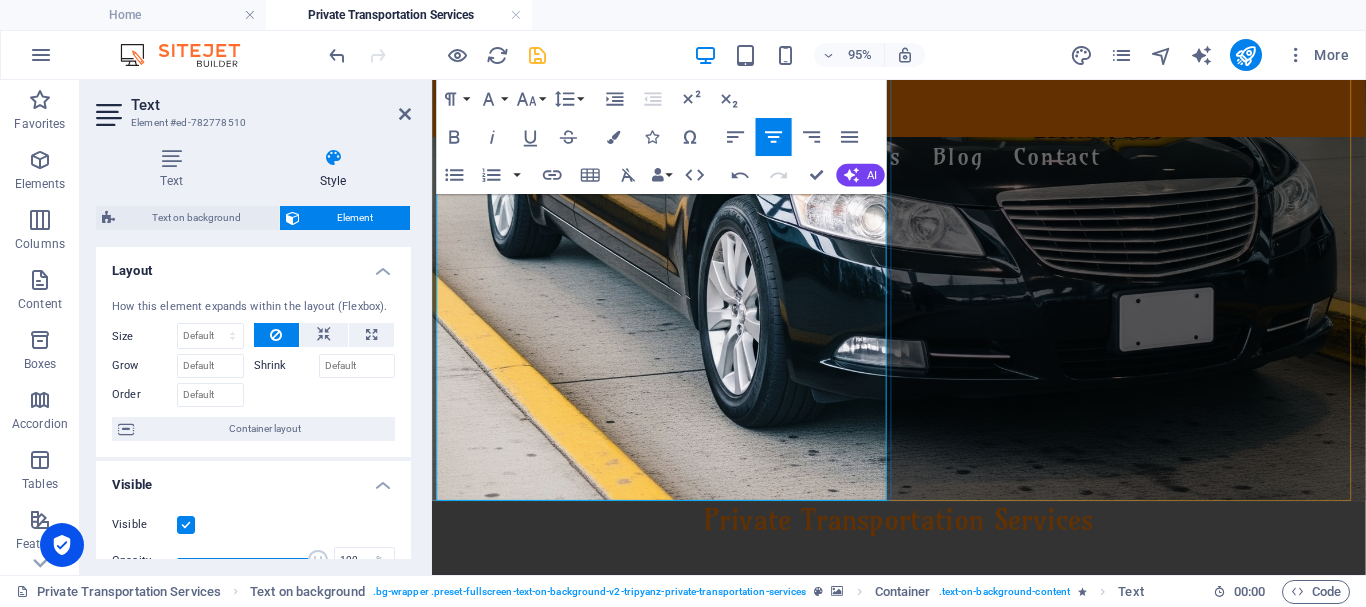 click on "Book your ride now — let us handle the roads while you enjoy the views." at bounding box center [924, 1396] 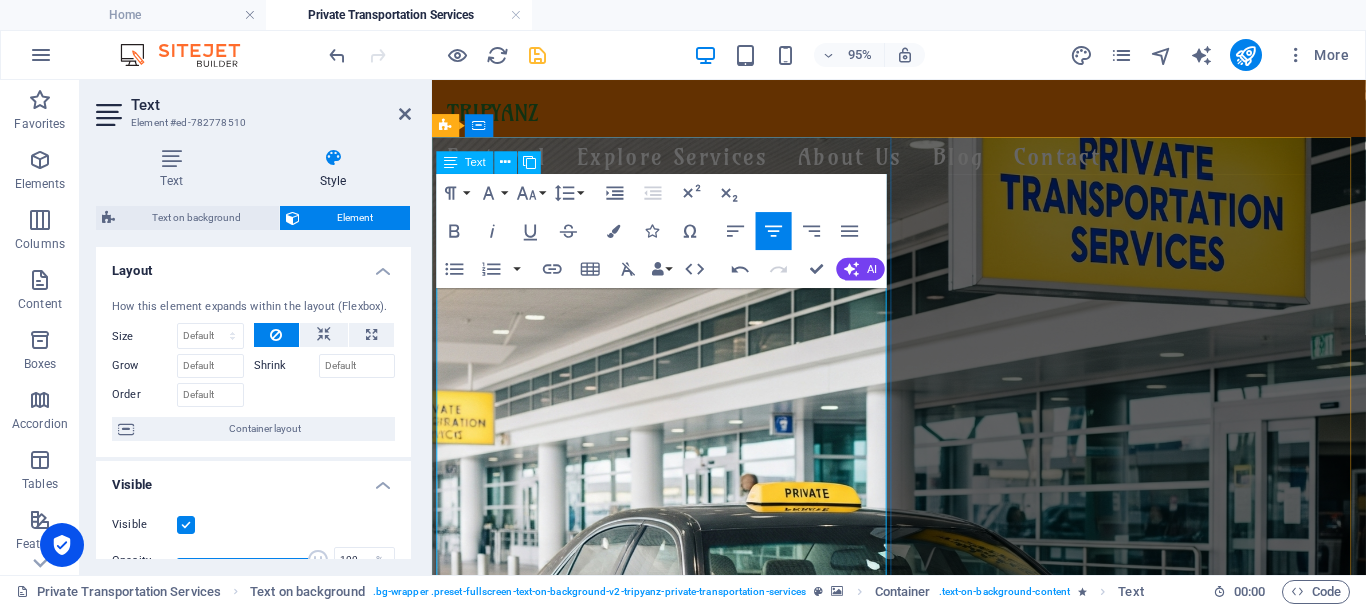 scroll, scrollTop: 0, scrollLeft: 0, axis: both 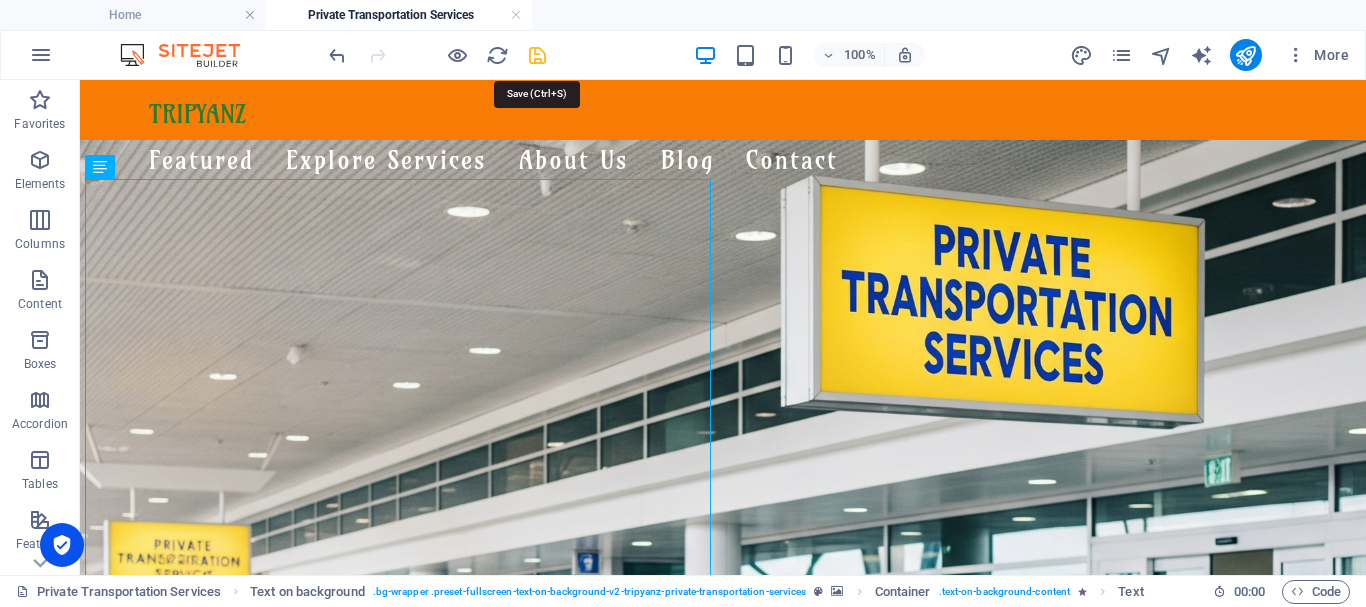click at bounding box center [537, 55] 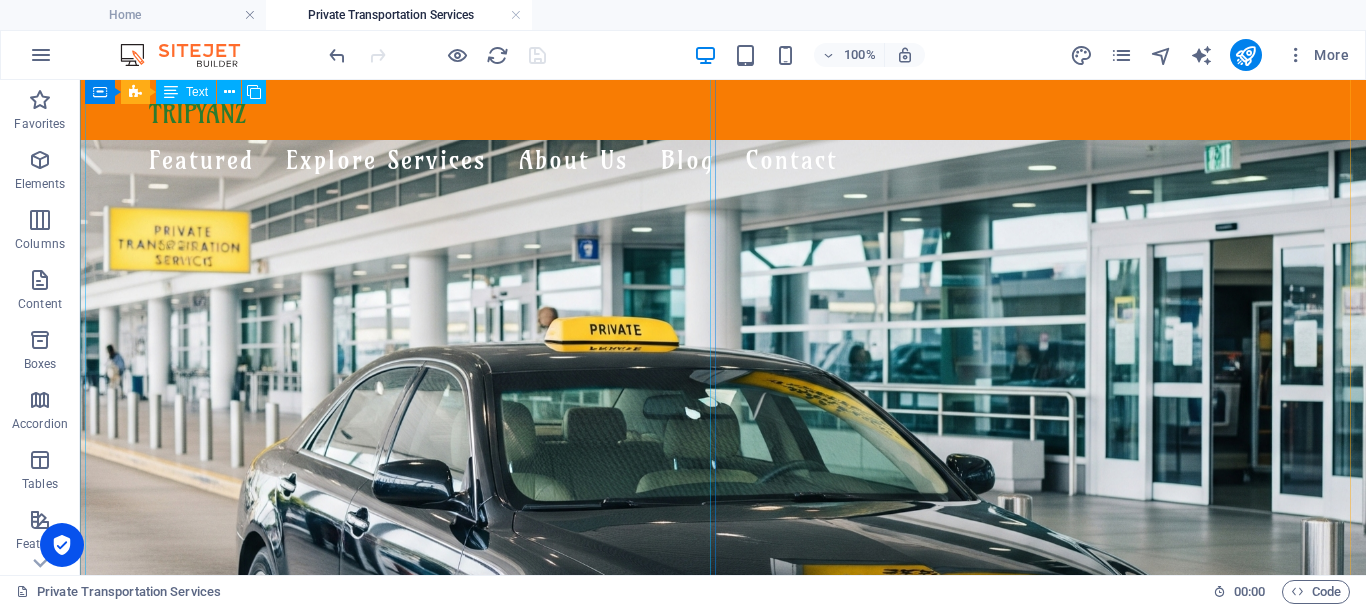 scroll, scrollTop: 0, scrollLeft: 0, axis: both 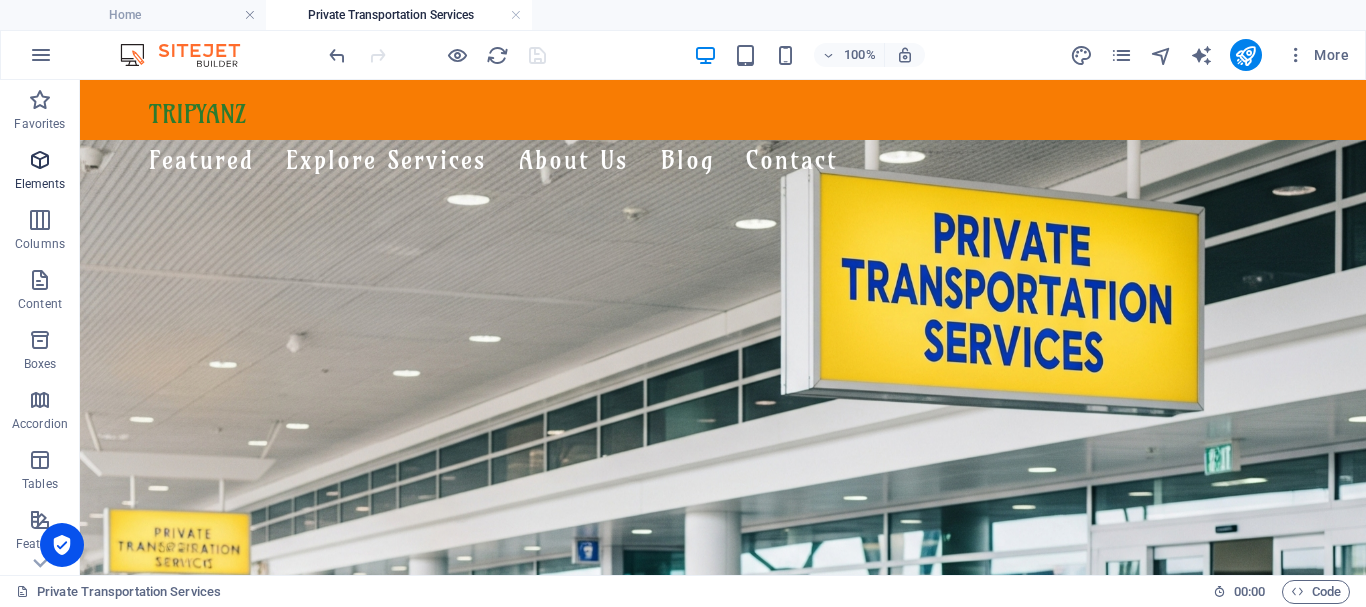 click at bounding box center [40, 160] 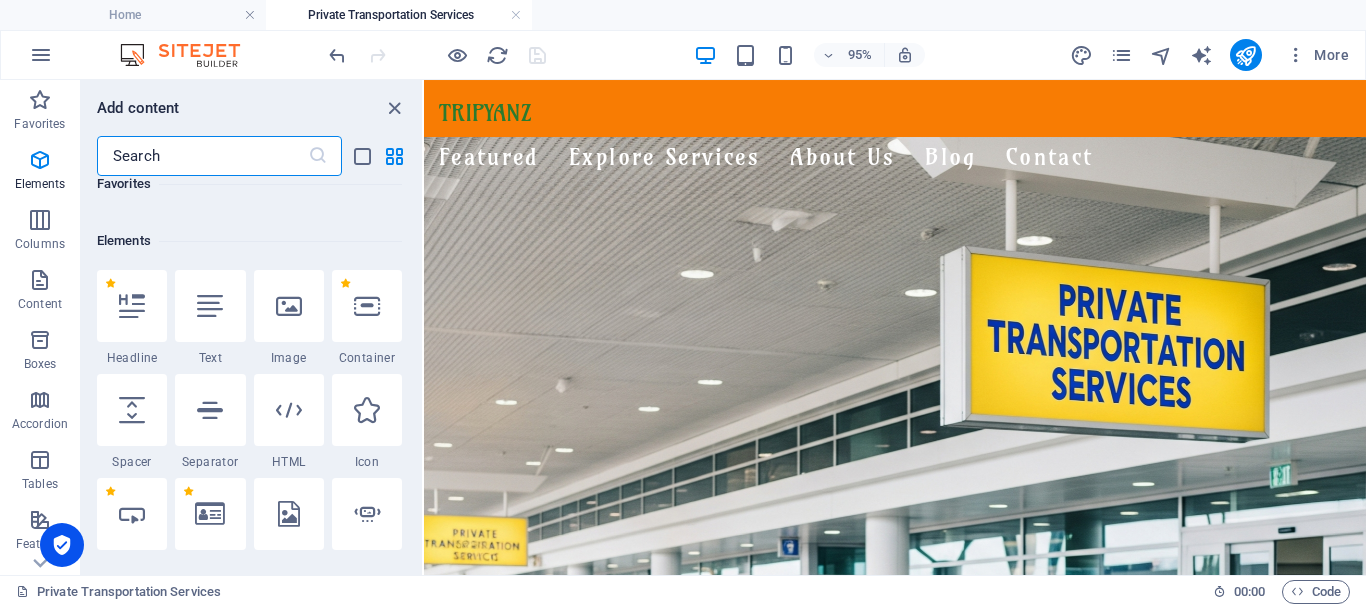 scroll, scrollTop: 377, scrollLeft: 0, axis: vertical 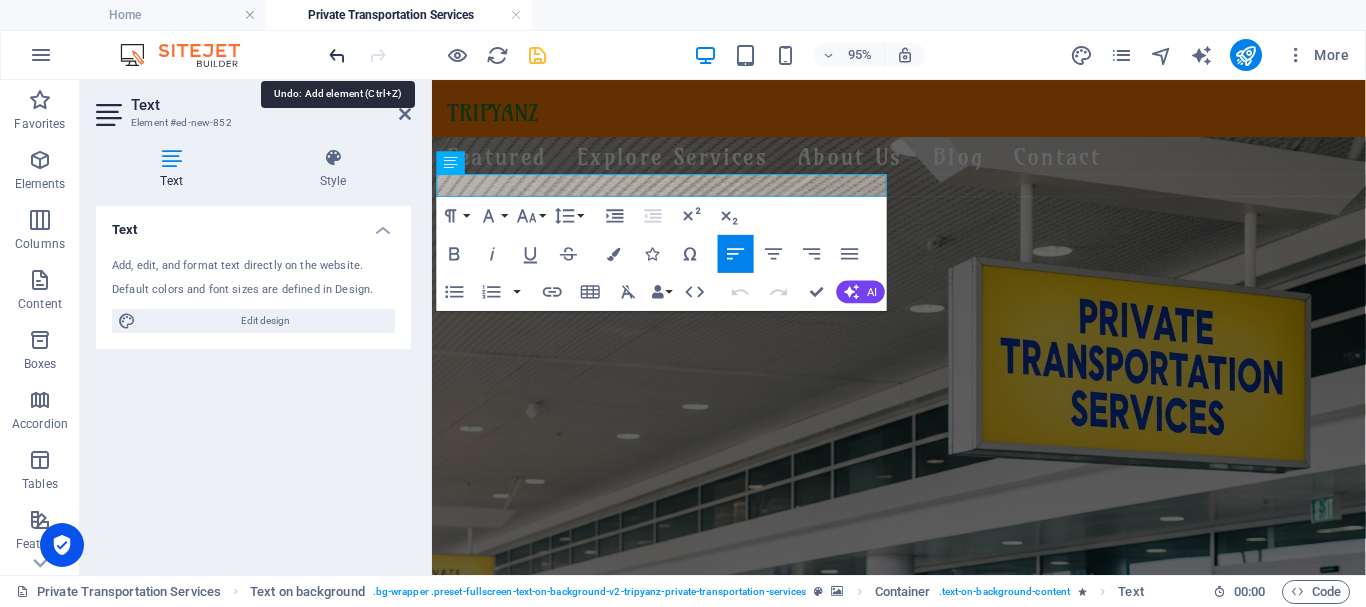 click at bounding box center [337, 55] 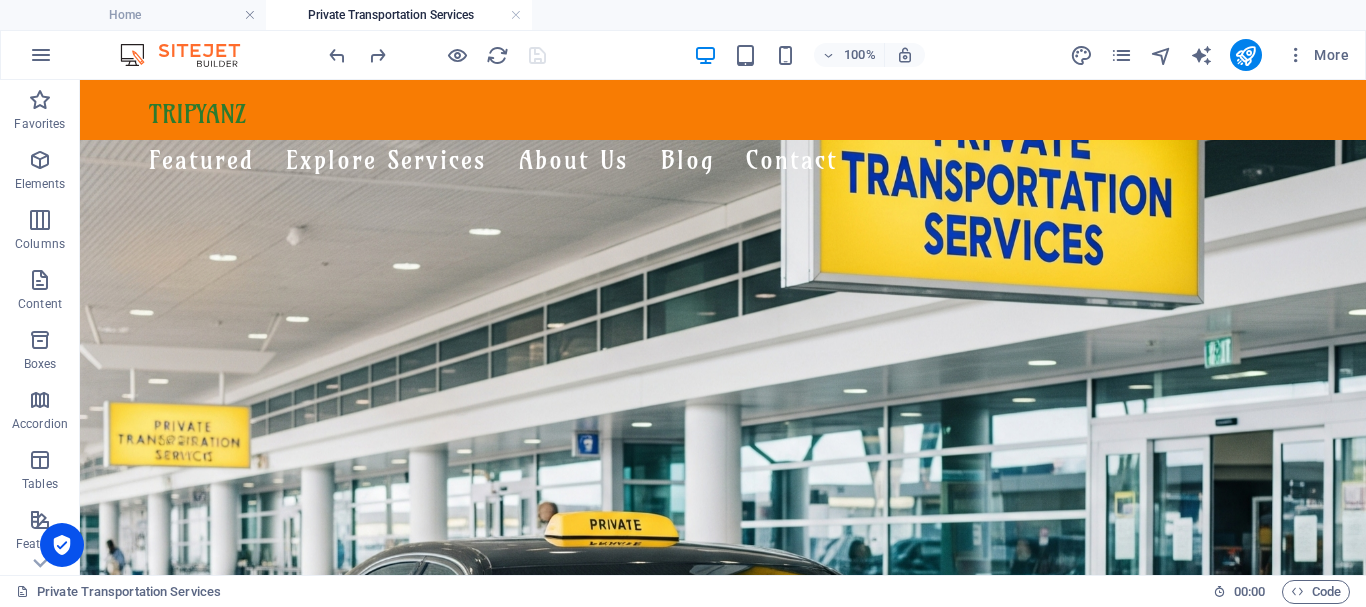 scroll, scrollTop: 0, scrollLeft: 0, axis: both 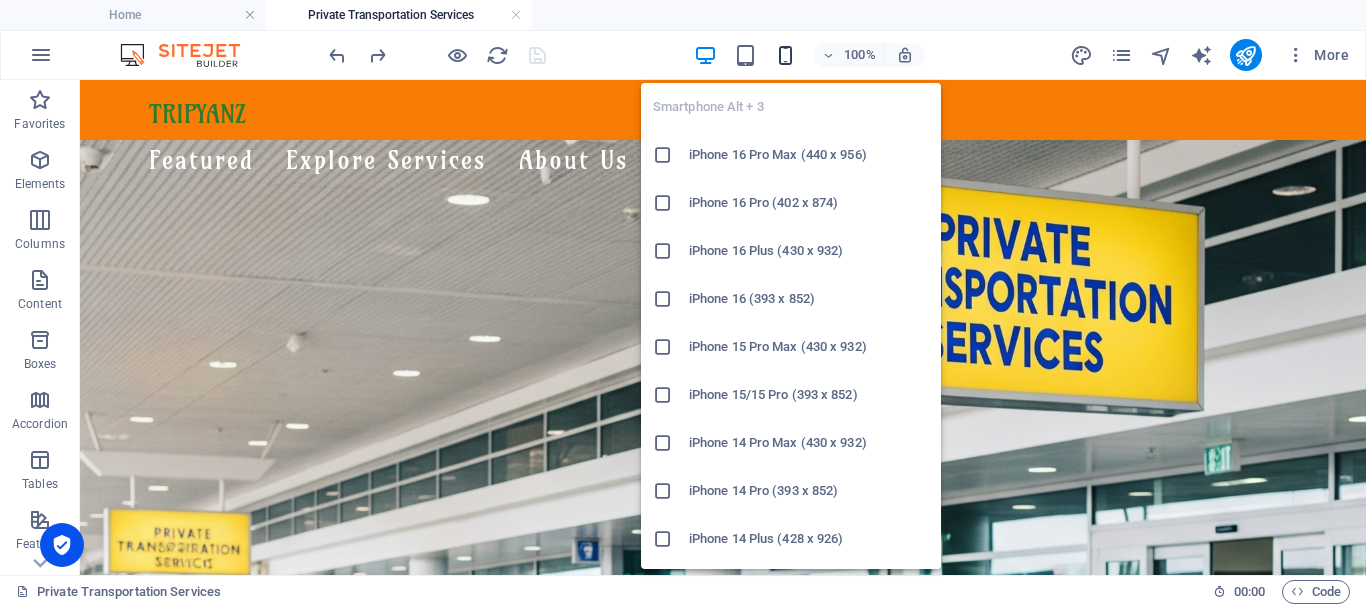 click at bounding box center [785, 55] 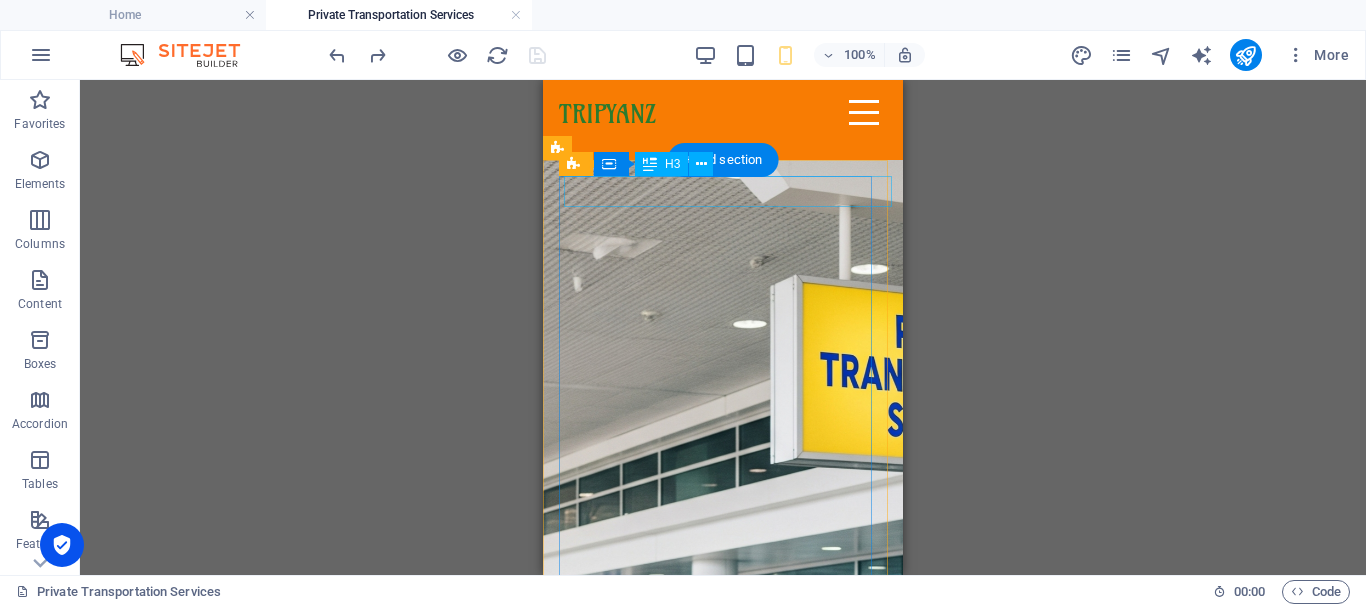 click on "Private Transportation Services" at bounding box center [723, 1260] 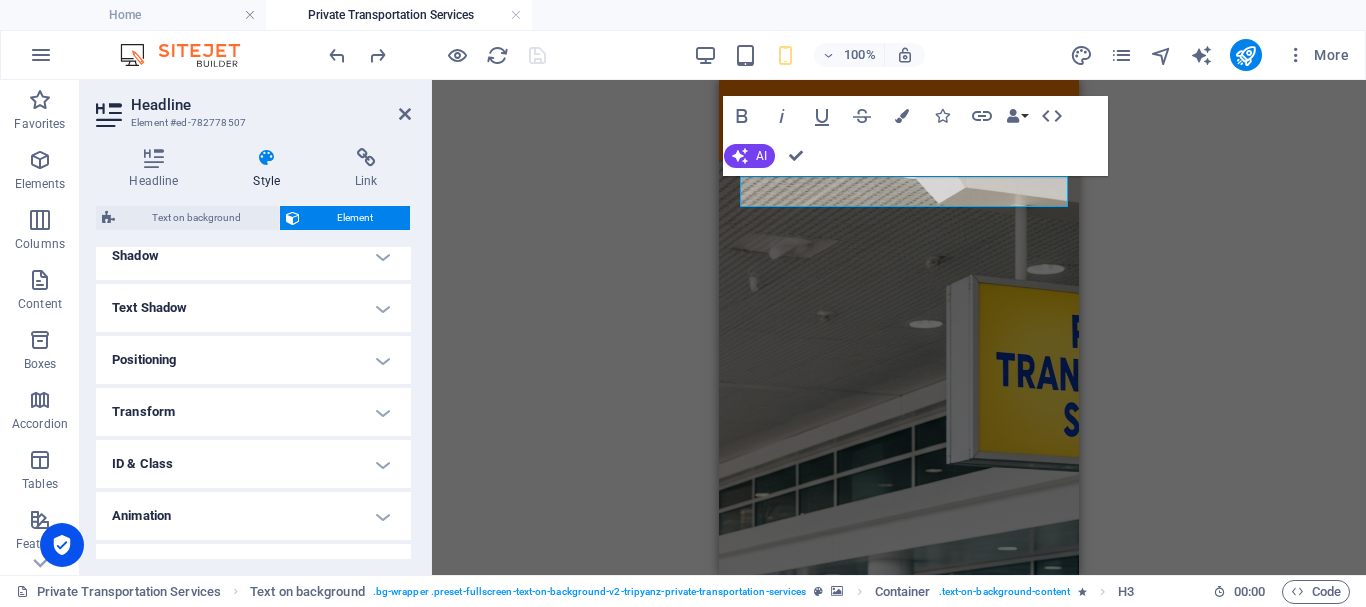 scroll, scrollTop: 400, scrollLeft: 0, axis: vertical 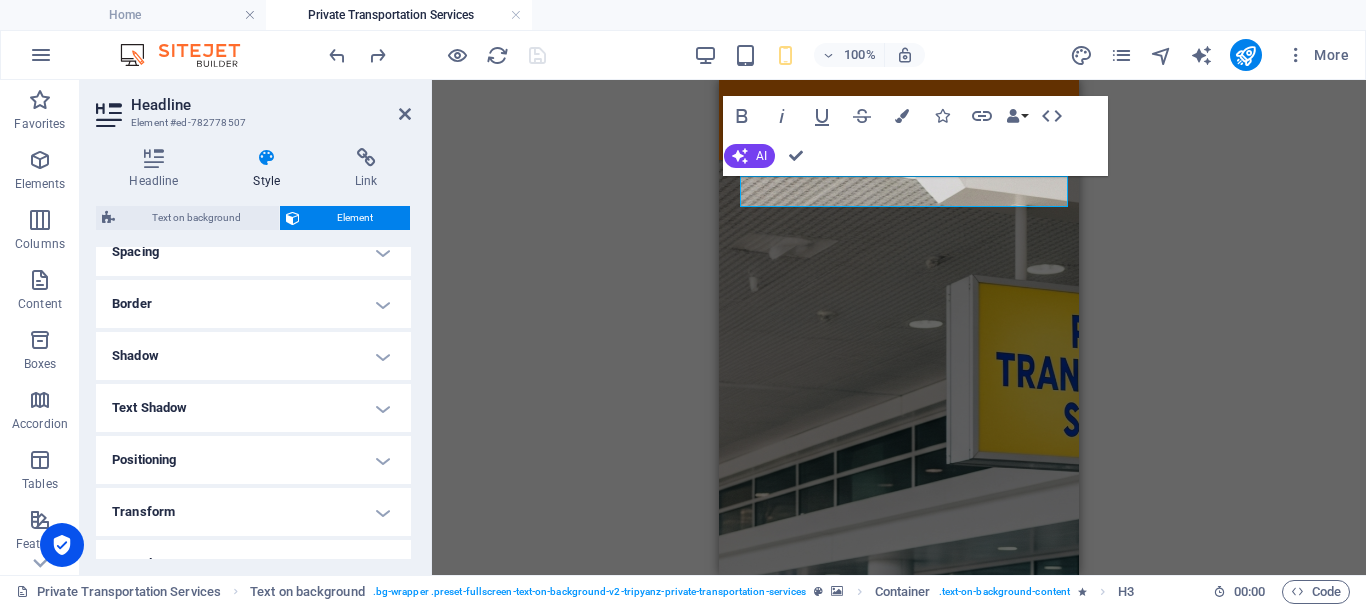 click on "Spacing" at bounding box center (253, 252) 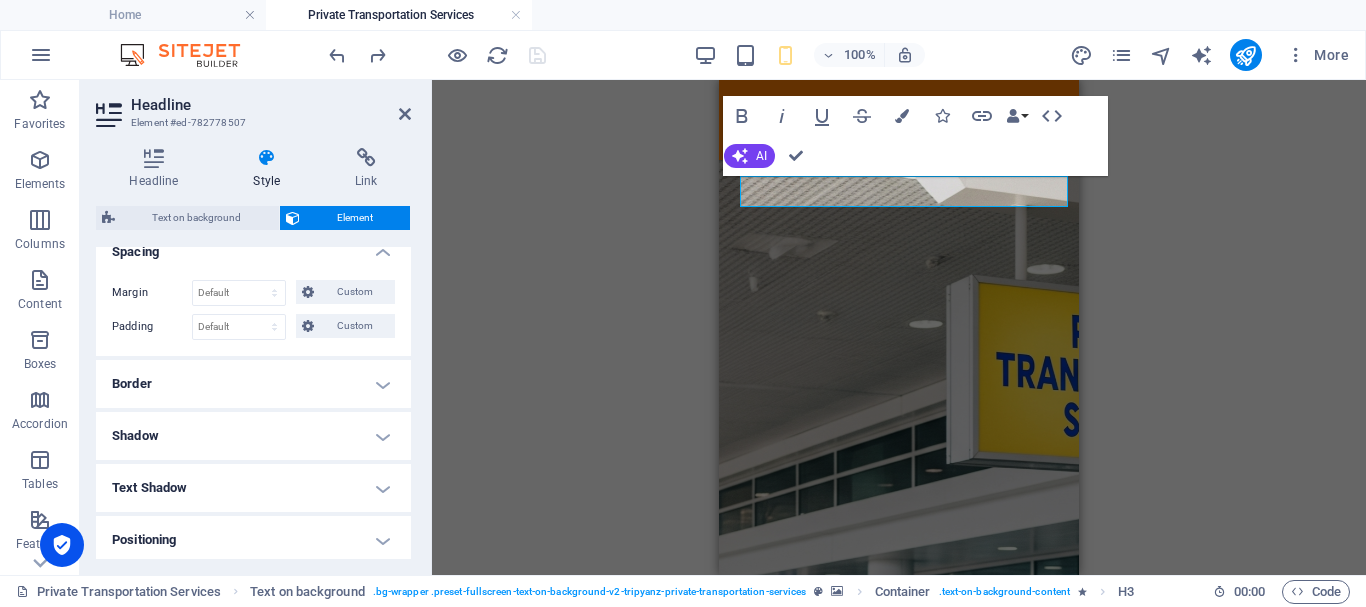 click on "Spacing" at bounding box center [253, 246] 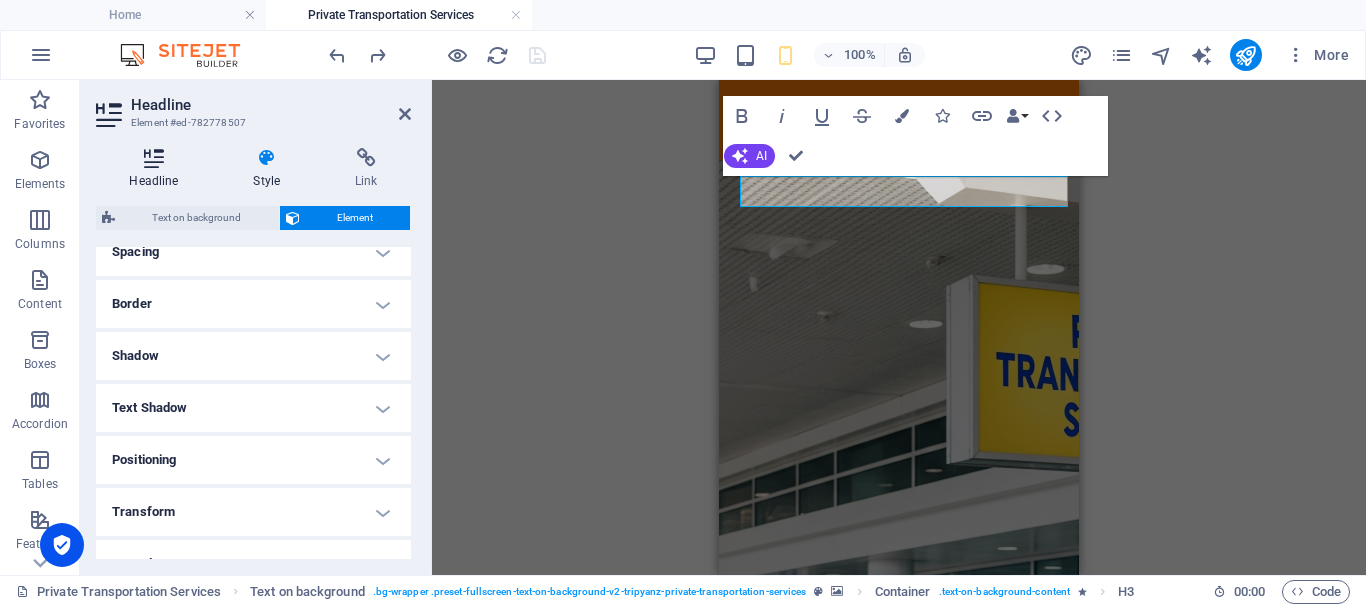 click on "Headline" at bounding box center [158, 169] 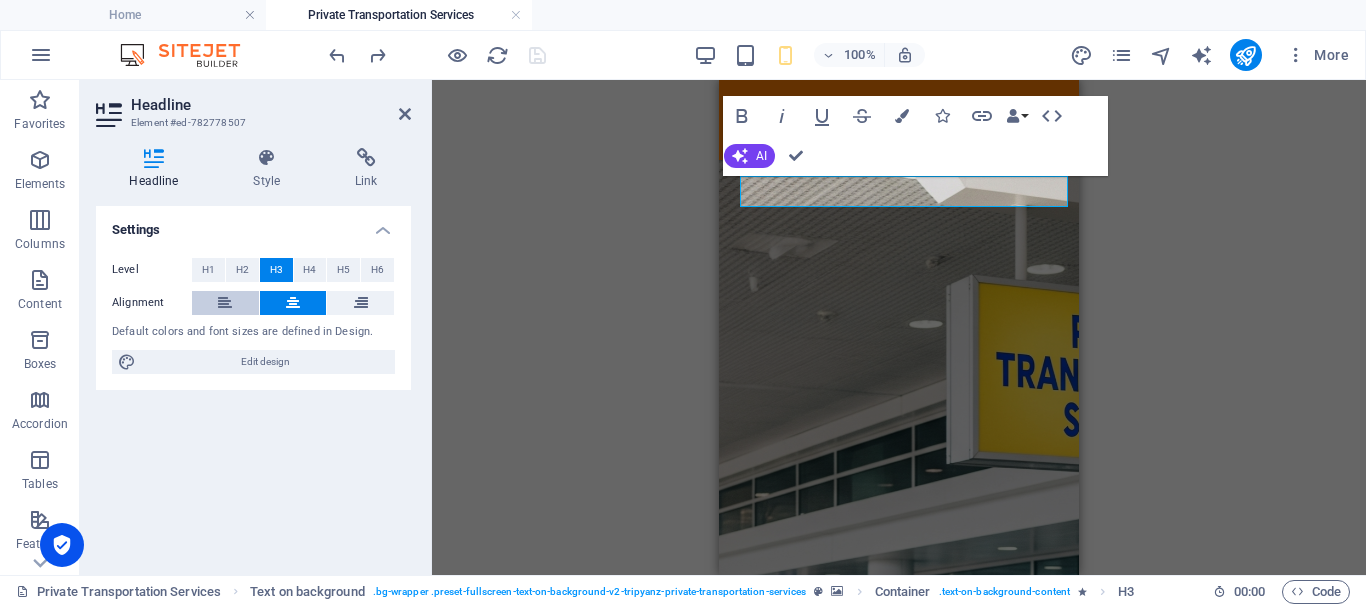 click at bounding box center (225, 303) 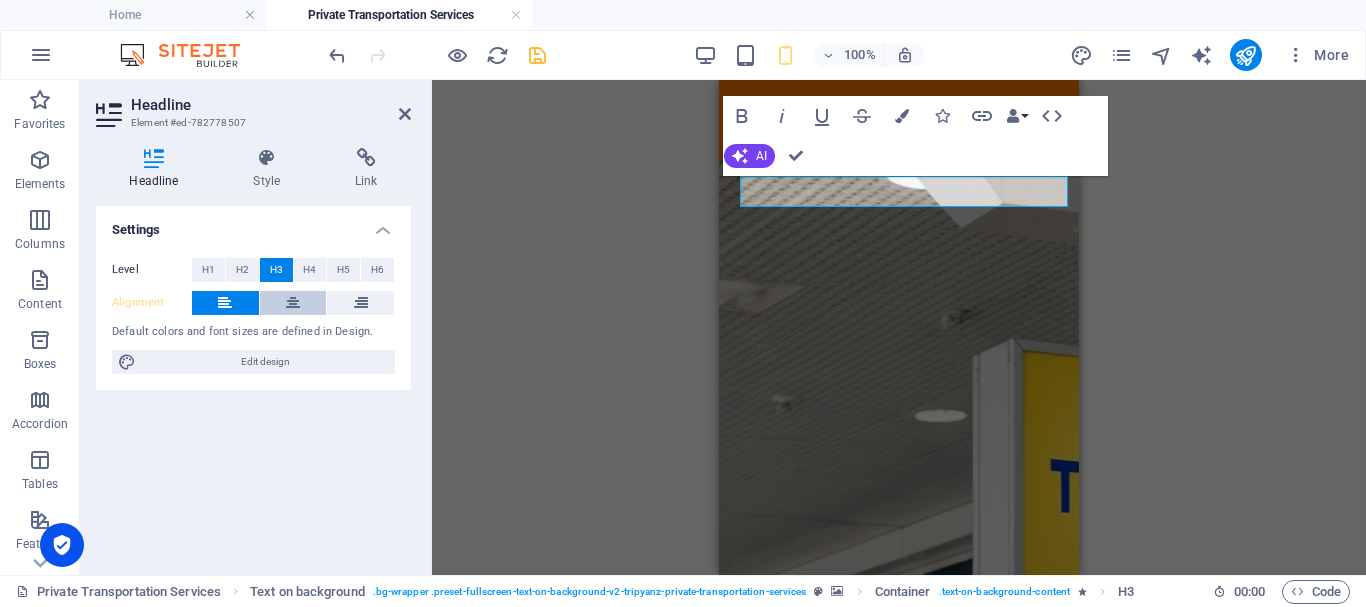 click at bounding box center [293, 303] 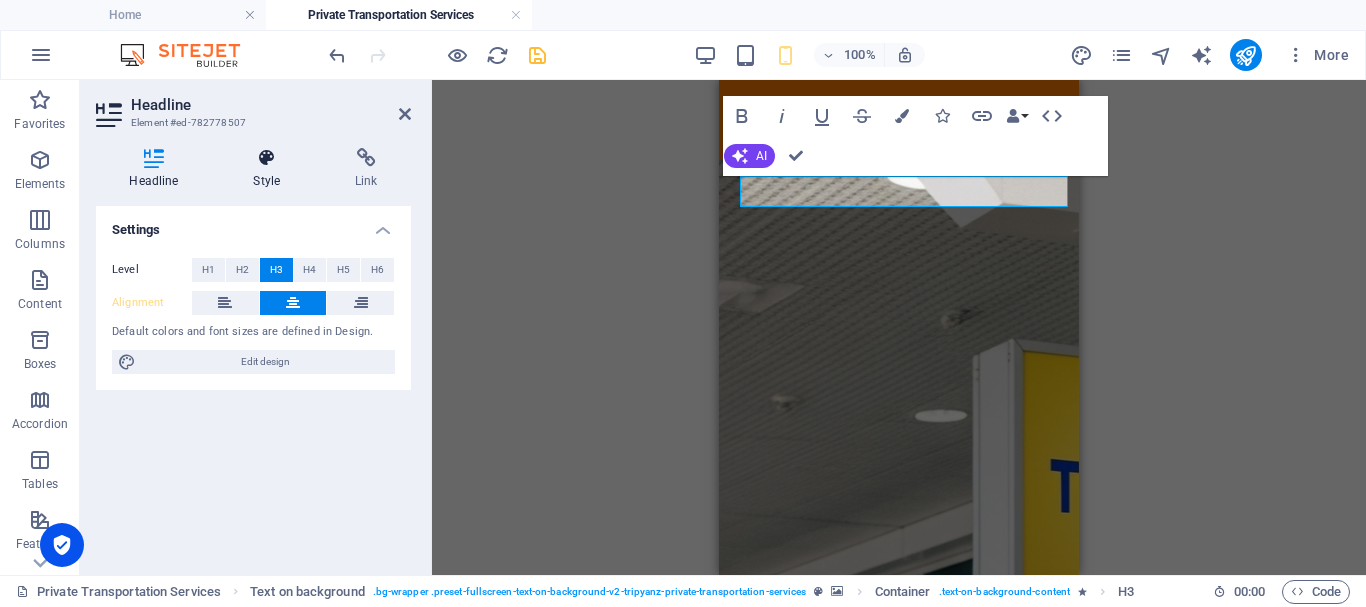 click at bounding box center [267, 158] 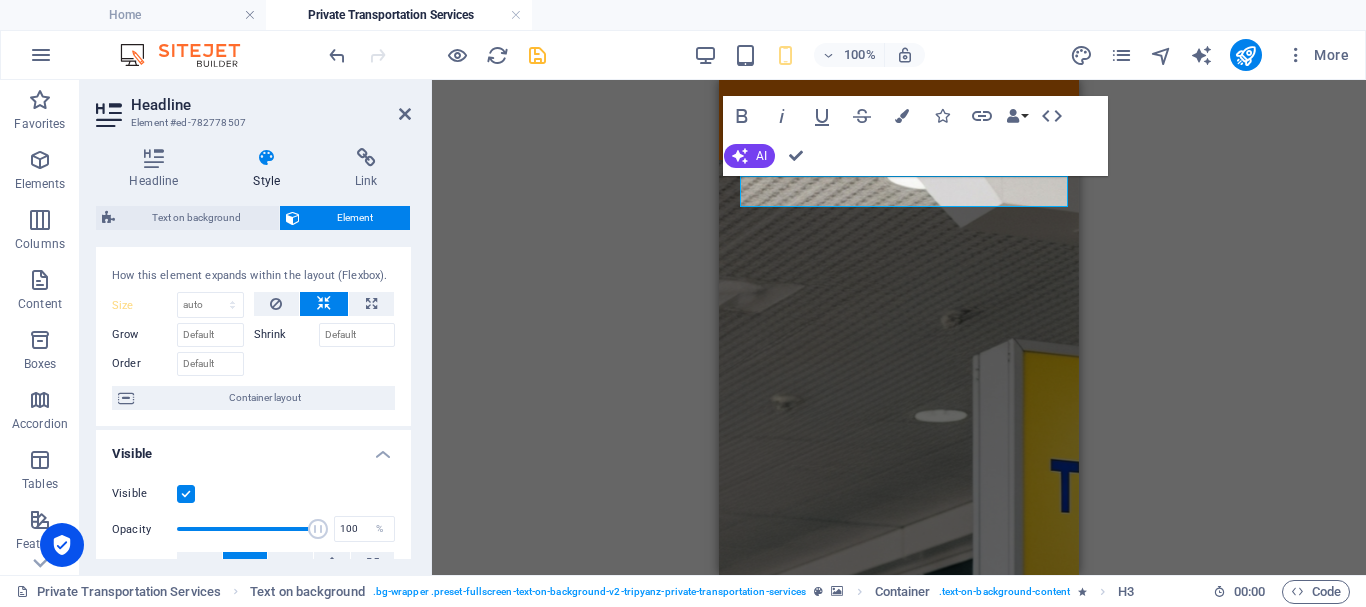 scroll, scrollTop: 0, scrollLeft: 0, axis: both 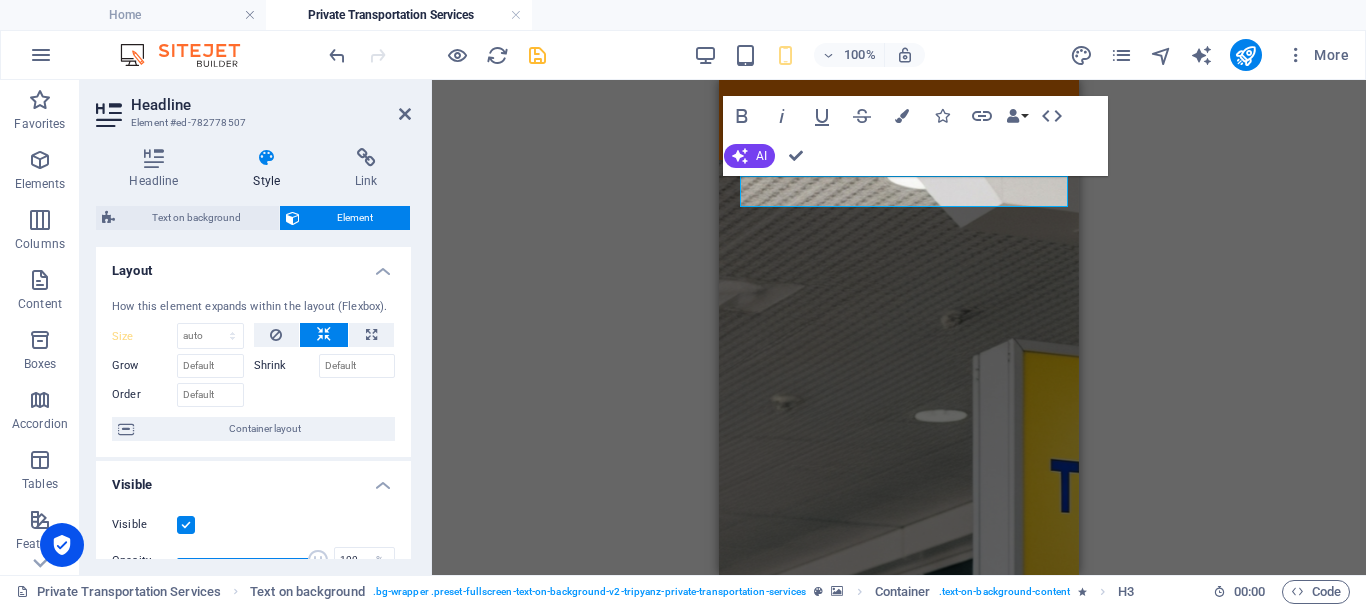 click on "Headline Style Link Settings Level H1 H2 H3 H4 H5 H6 Alignment Default colors and font sizes are defined in Design. Edit design Text on background Element Layout How this element expands within the layout (Flexbox). Size Default auto px % 1/1 1/2 1/3 1/4 1/5 1/6 1/7 1/8 1/9 1/10 Grow Shrink Order Container layout Visible Visible Opacity 100 % Overflow Spacing Margin Default auto px % rem vw vh Custom Custom auto px % rem vw vh auto px % rem vw vh auto px % rem vw vh auto px % rem vw vh Padding Default px rem % vh vw Custom Custom px rem % vh vw px rem % vh vw px rem % vh vw px rem % vh vw Border Style              - Width 1 auto px rem % vh vw Custom Custom 1 auto px rem % vh vw 1 auto px rem % vh vw 1 auto px rem % vh vw 1 auto px rem % vh vw  - Color Round corners Default px rem % vh vw Custom Custom px rem % vh vw px rem % vh vw px rem % vh vw px rem % vh vw Shadow Default None Outside Inside Color X offset 0 px rem vh vw Y offset 0 px rem vh vw Blur 0 px rem % vh vw Spread 0 px rem vh vw Default" at bounding box center [253, 353] 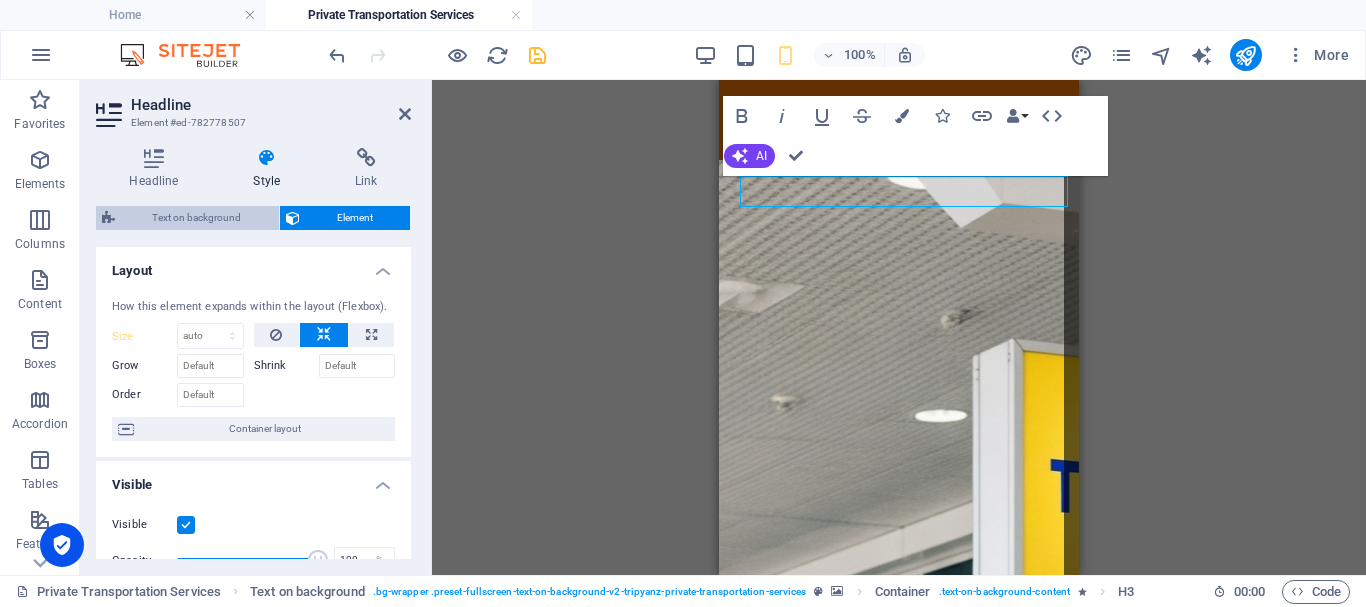 click on "Text on background" at bounding box center [197, 218] 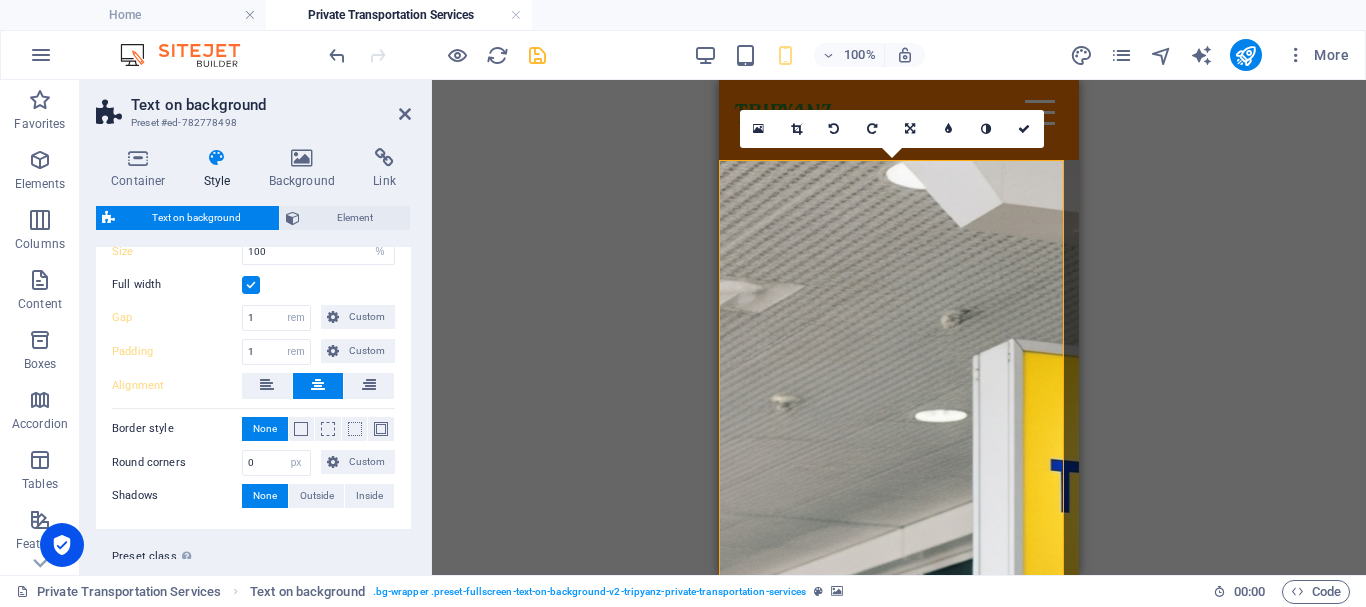 scroll, scrollTop: 200, scrollLeft: 0, axis: vertical 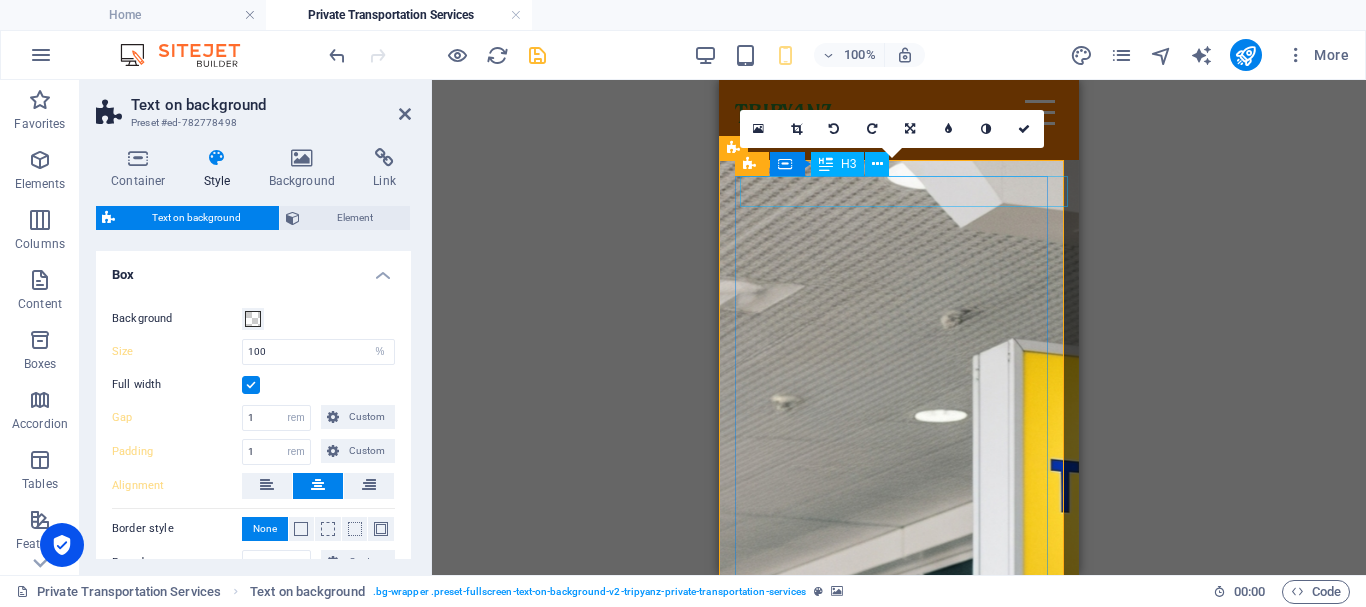 click on "Private Transportation Services" at bounding box center [899, 1848] 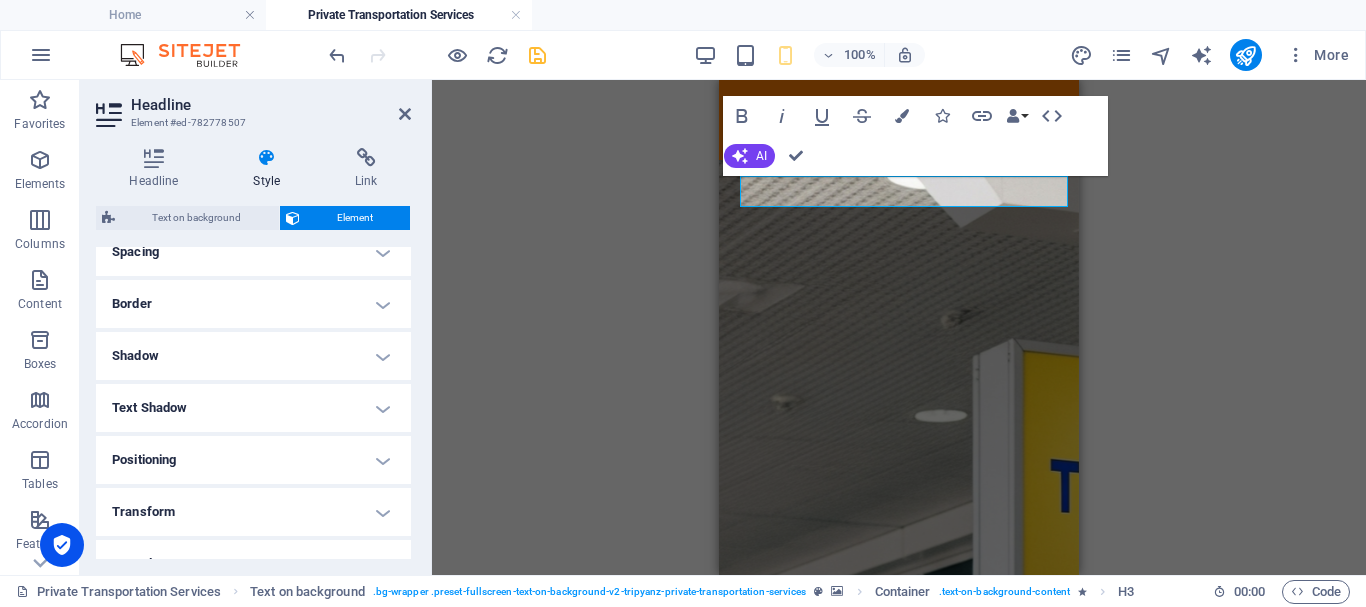scroll, scrollTop: 300, scrollLeft: 0, axis: vertical 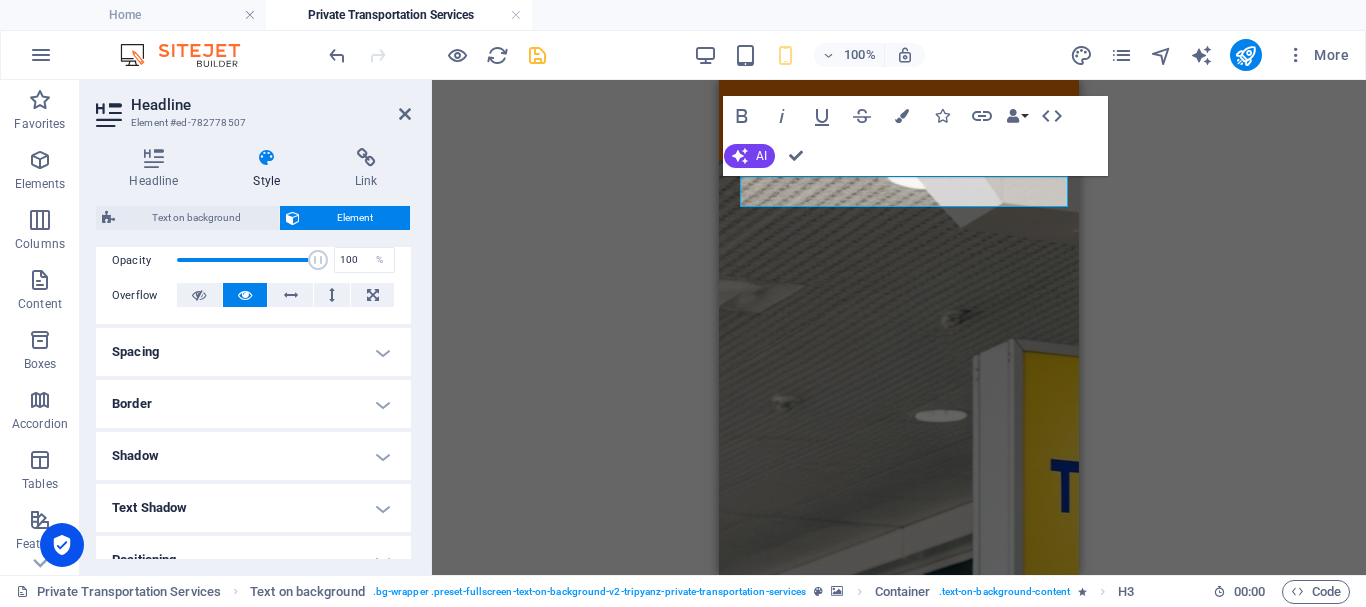 click on "Spacing" at bounding box center [253, 352] 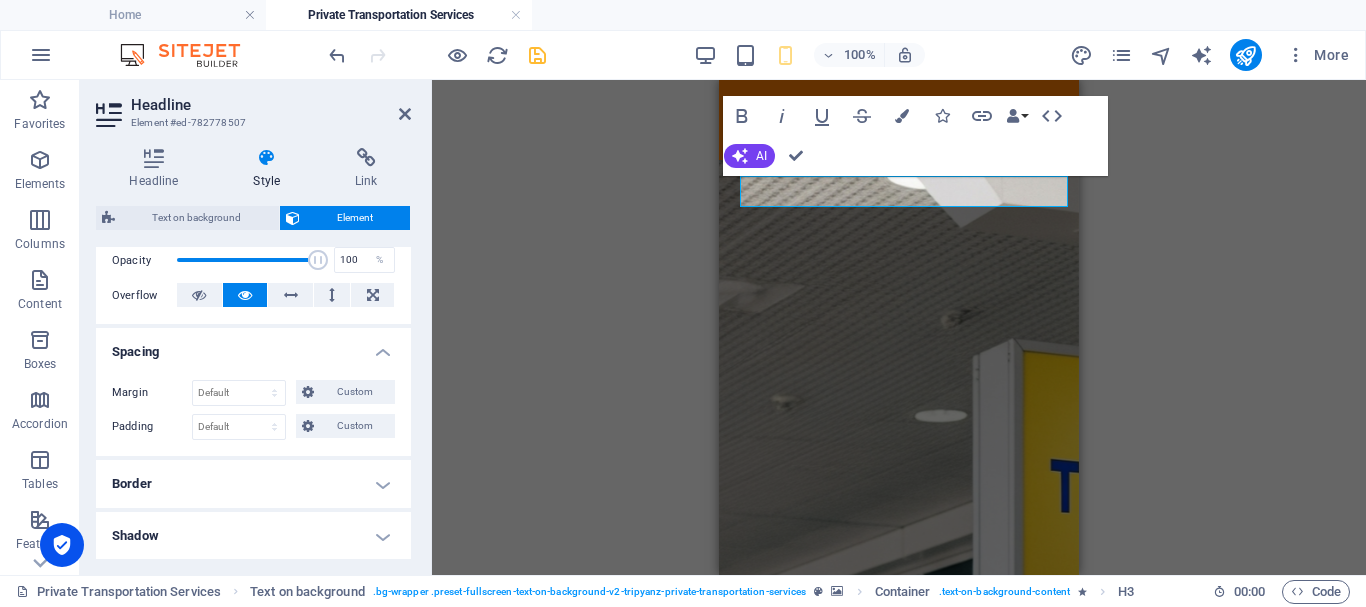 click on "Spacing" at bounding box center (253, 346) 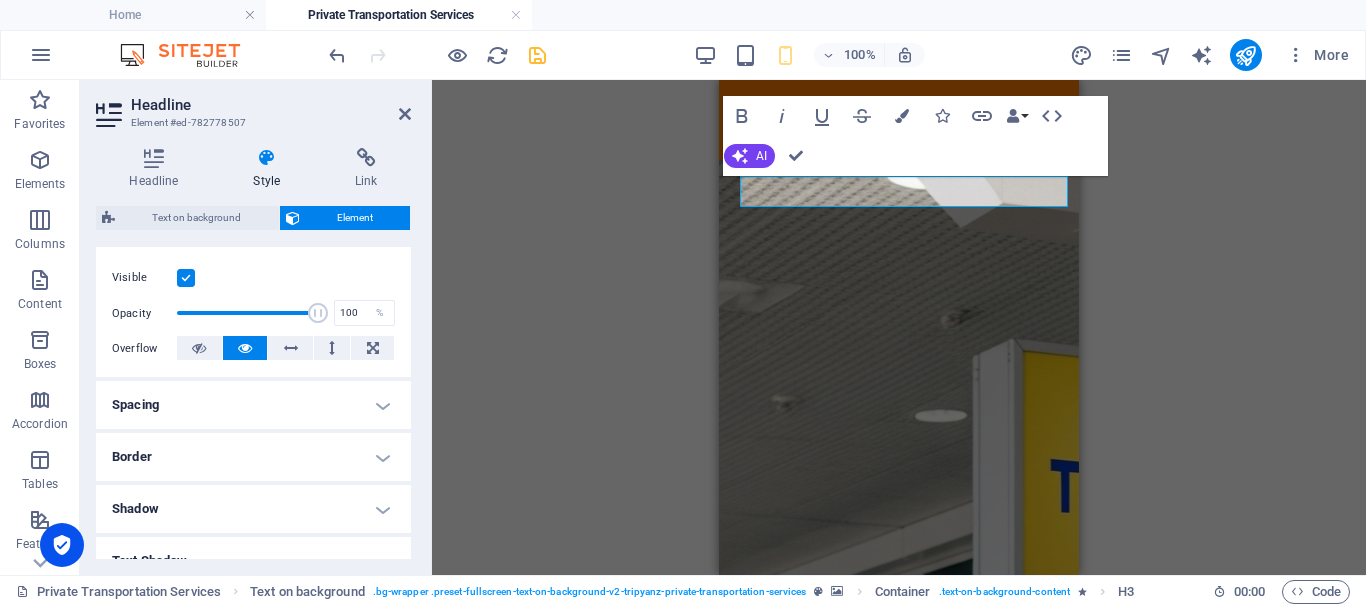 scroll, scrollTop: 200, scrollLeft: 0, axis: vertical 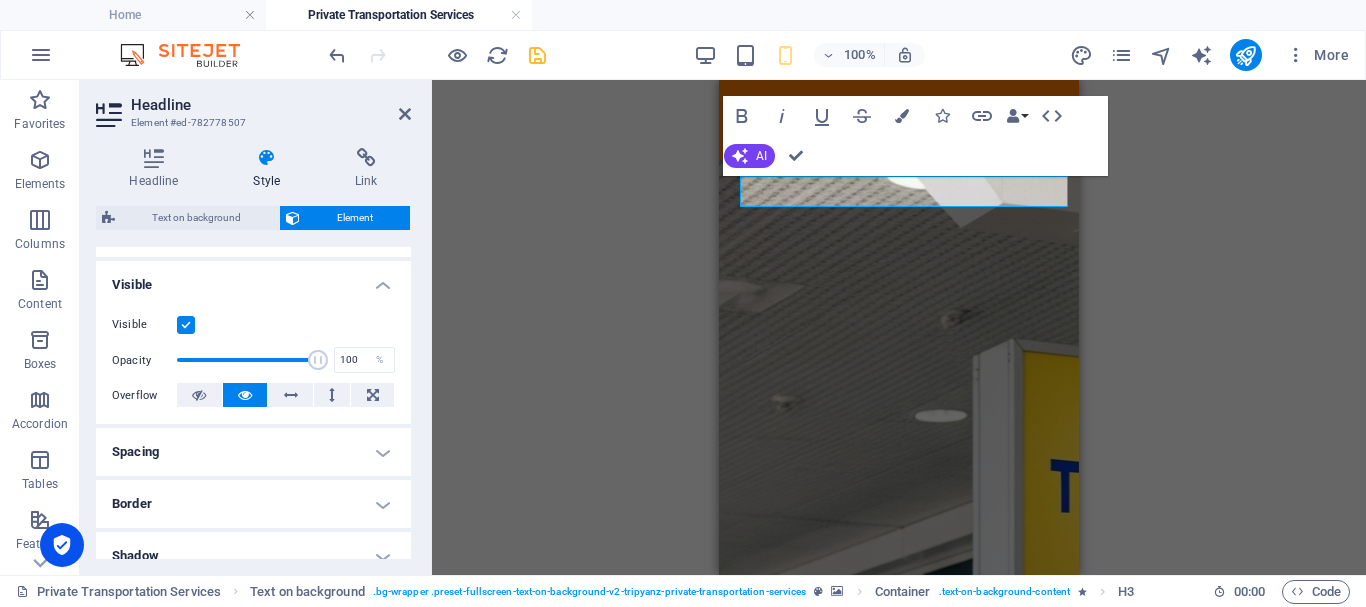 click on "Visible" at bounding box center [253, 279] 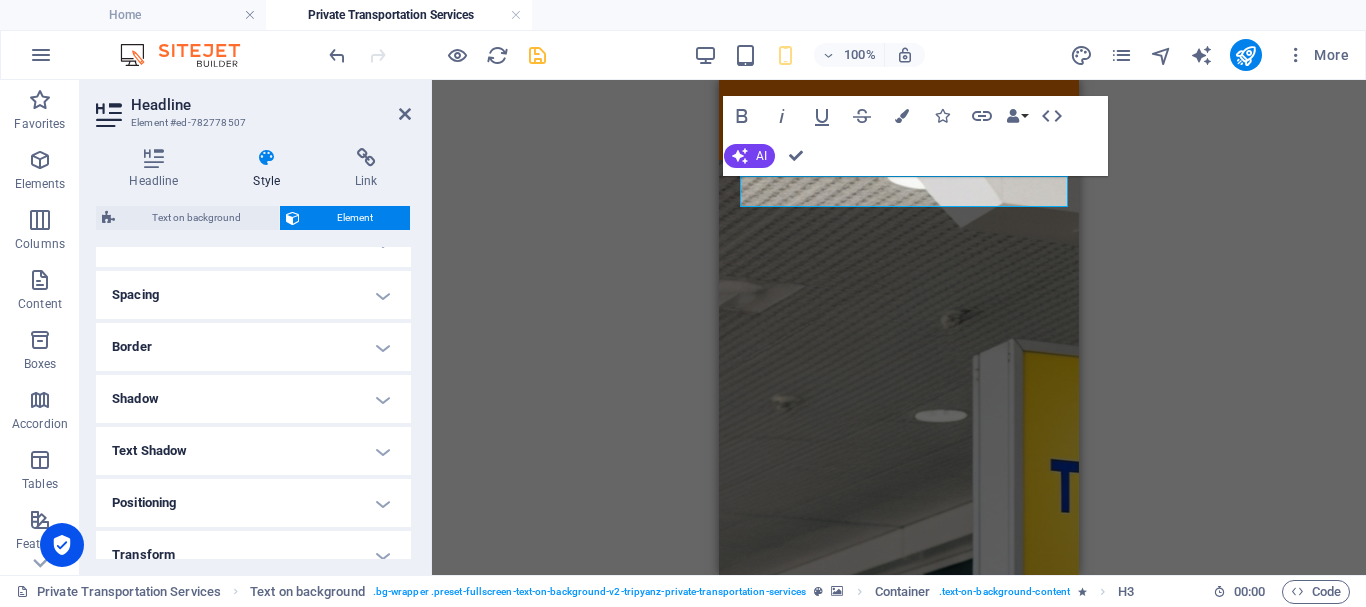 scroll, scrollTop: 200, scrollLeft: 0, axis: vertical 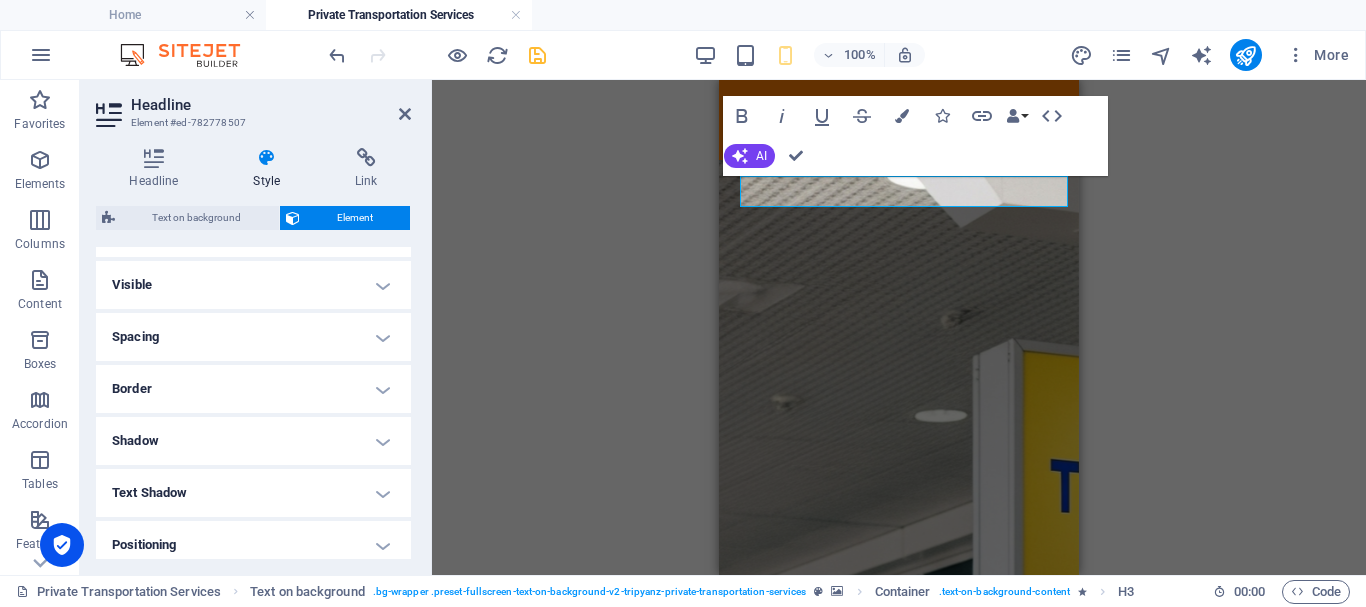 click on "Spacing" at bounding box center (253, 337) 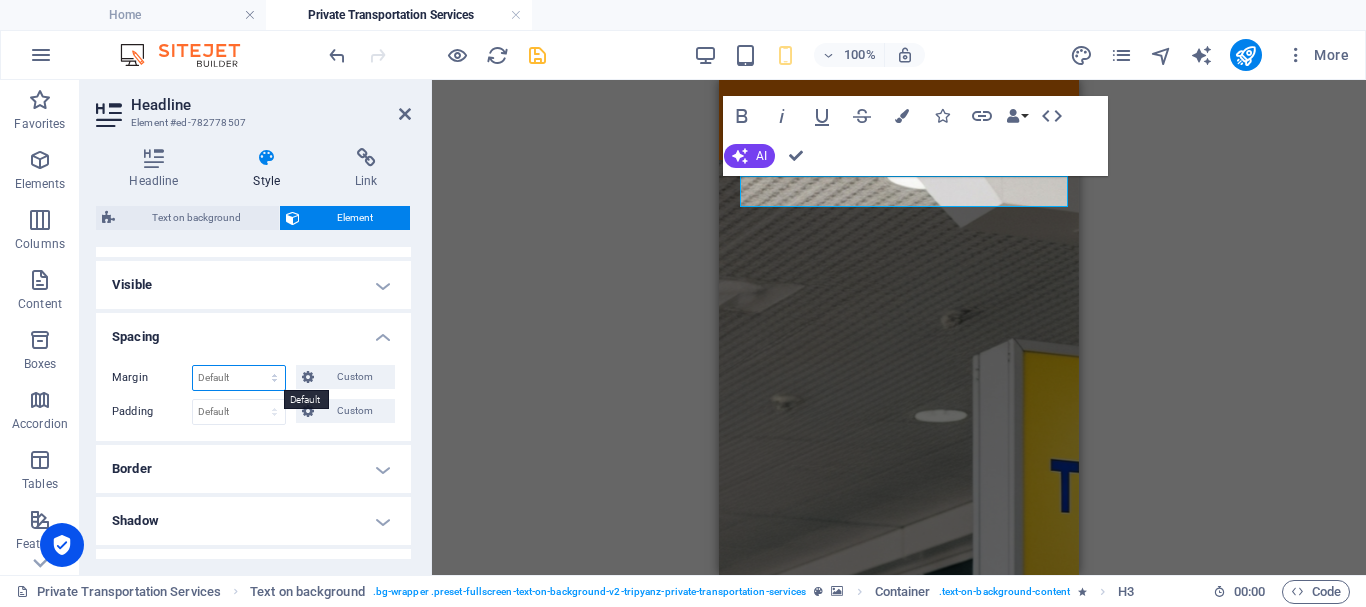 click on "Default auto px % rem vw vh Custom" at bounding box center [239, 378] 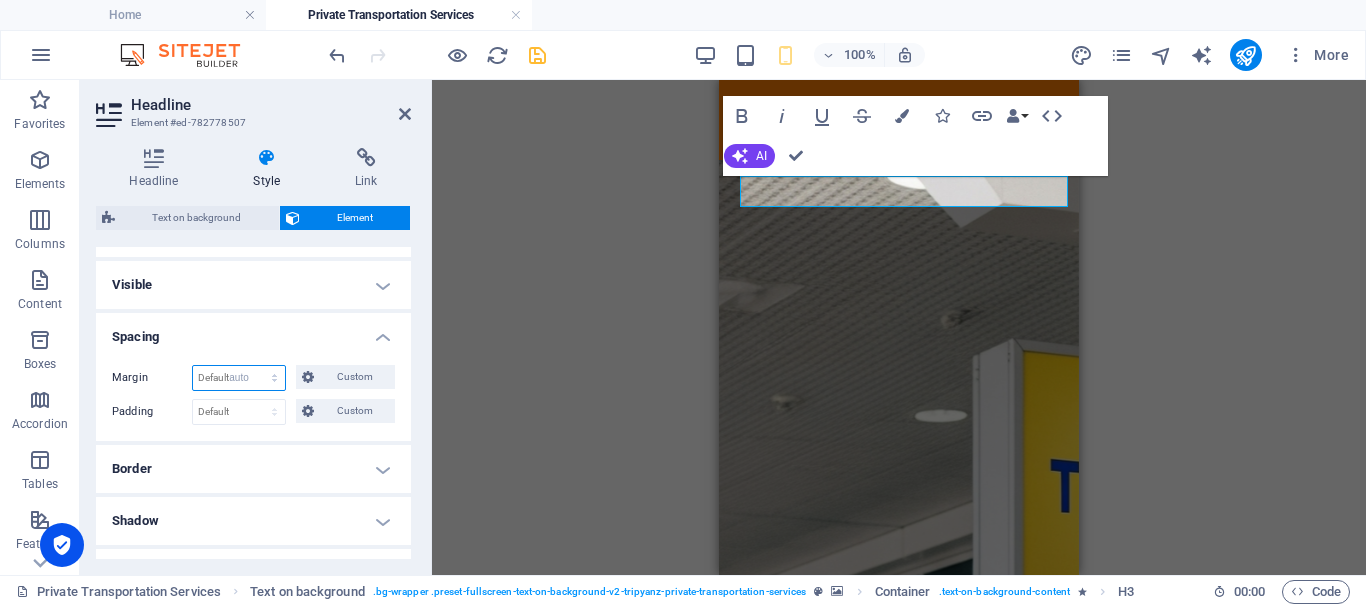 click on "Default auto px % rem vw vh Custom" at bounding box center [239, 378] 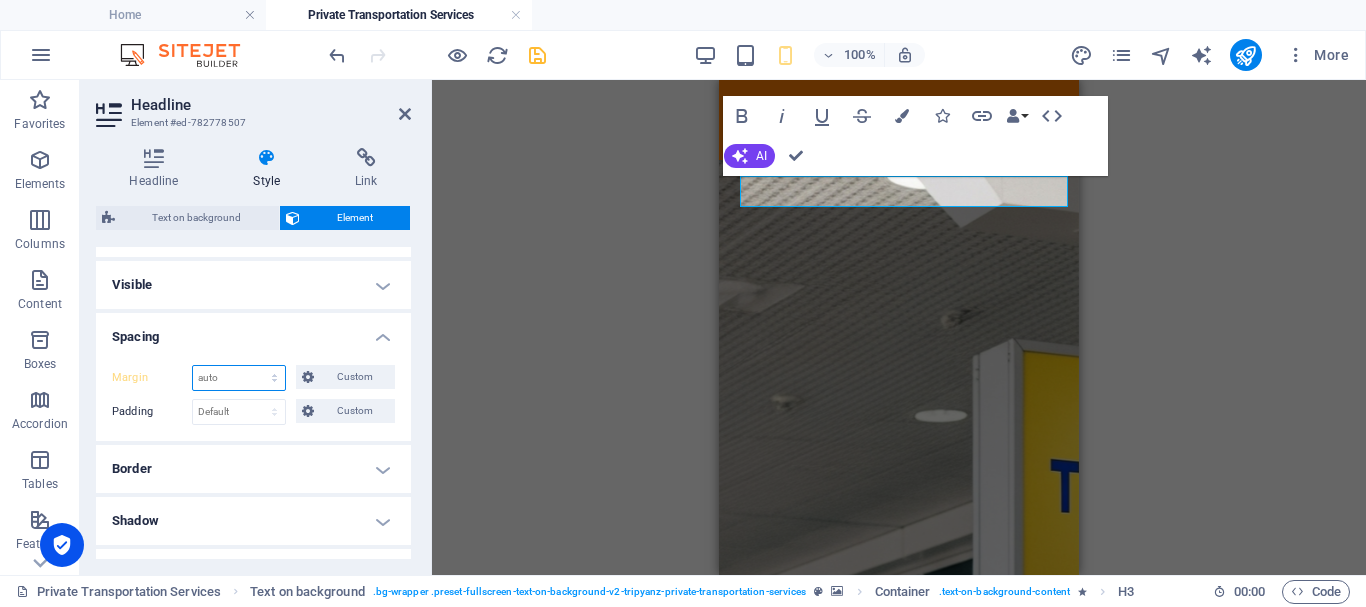 click on "Default auto px % rem vw vh Custom" at bounding box center (239, 378) 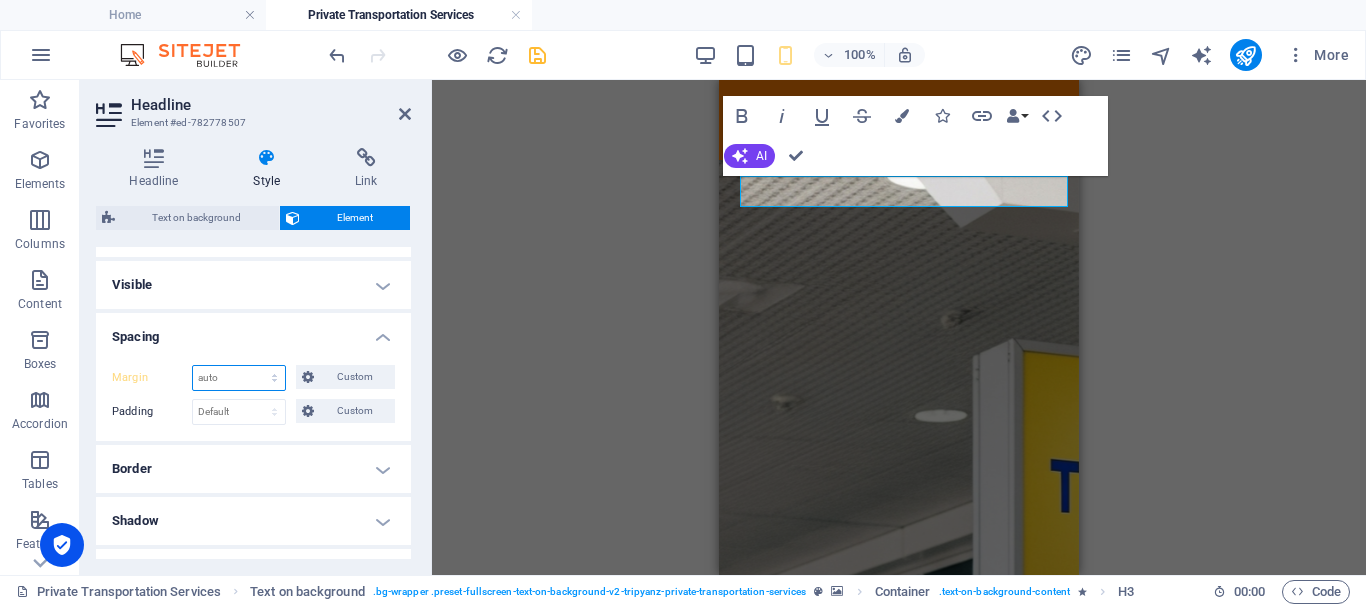 select on "px" 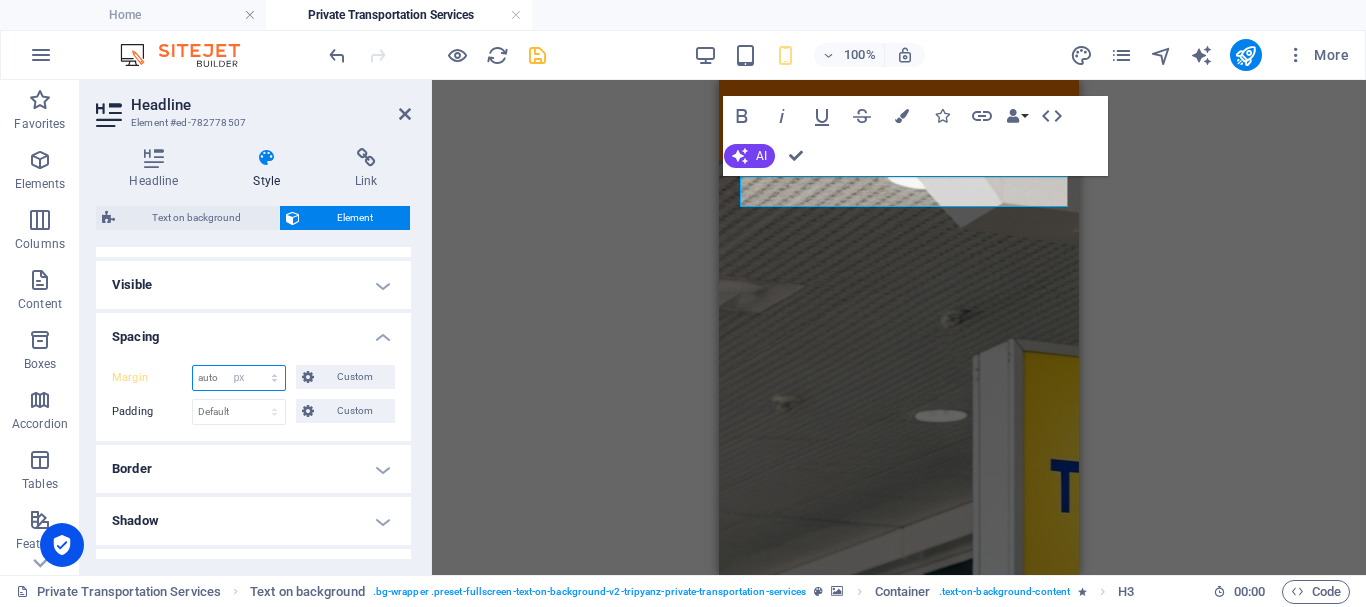 click on "Default auto px % rem vw vh Custom" at bounding box center [239, 378] 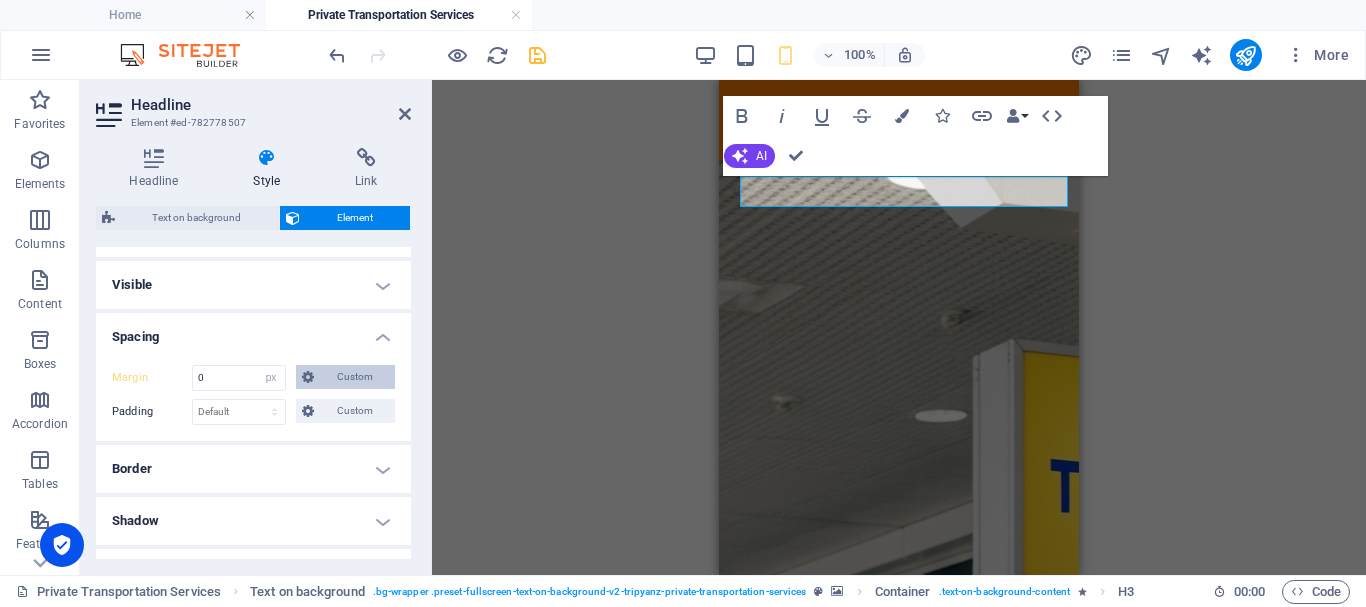click on "Custom" at bounding box center (354, 377) 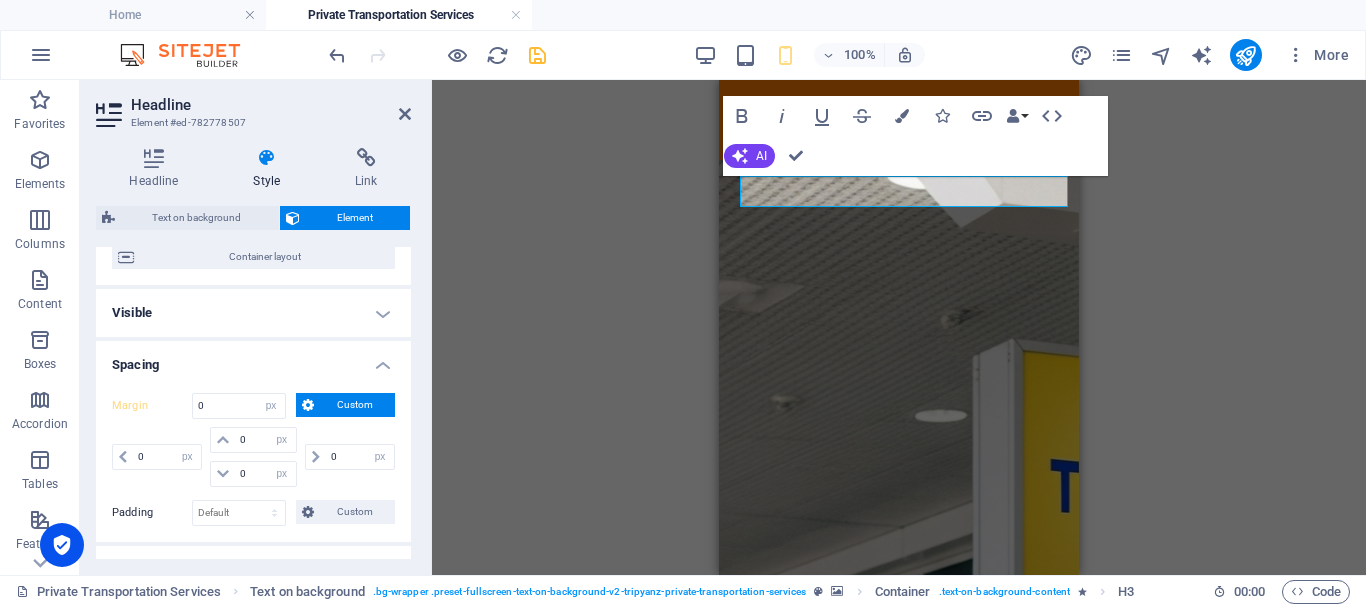 scroll, scrollTop: 171, scrollLeft: 0, axis: vertical 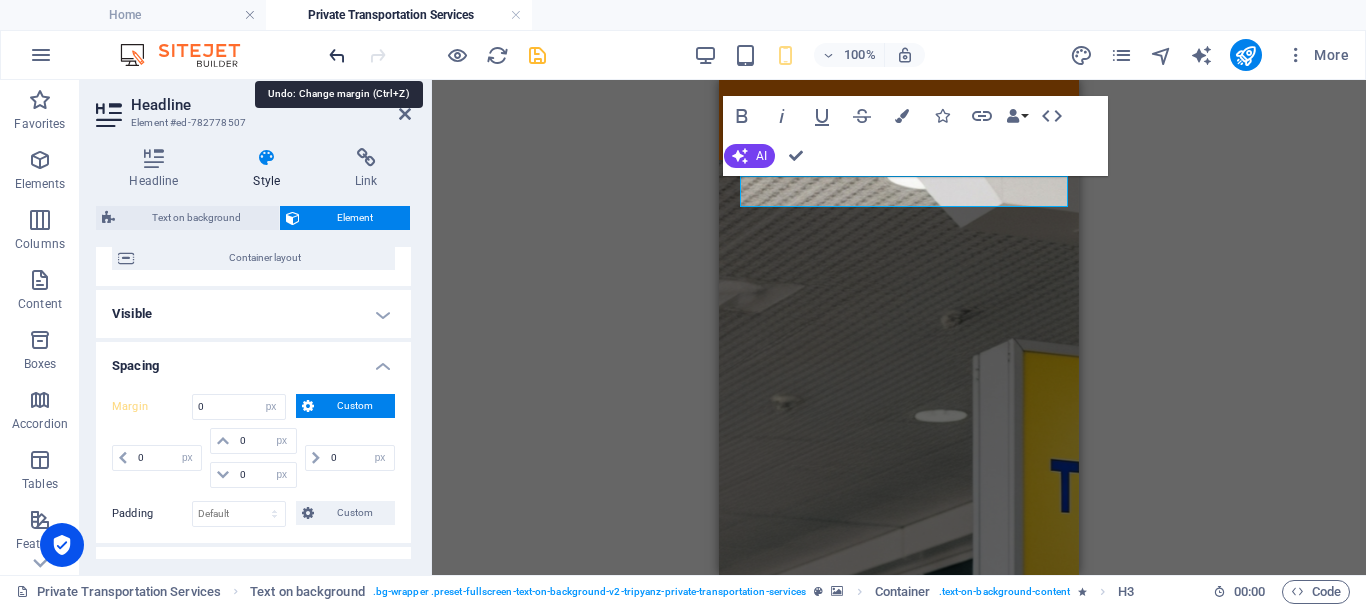 click at bounding box center [337, 55] 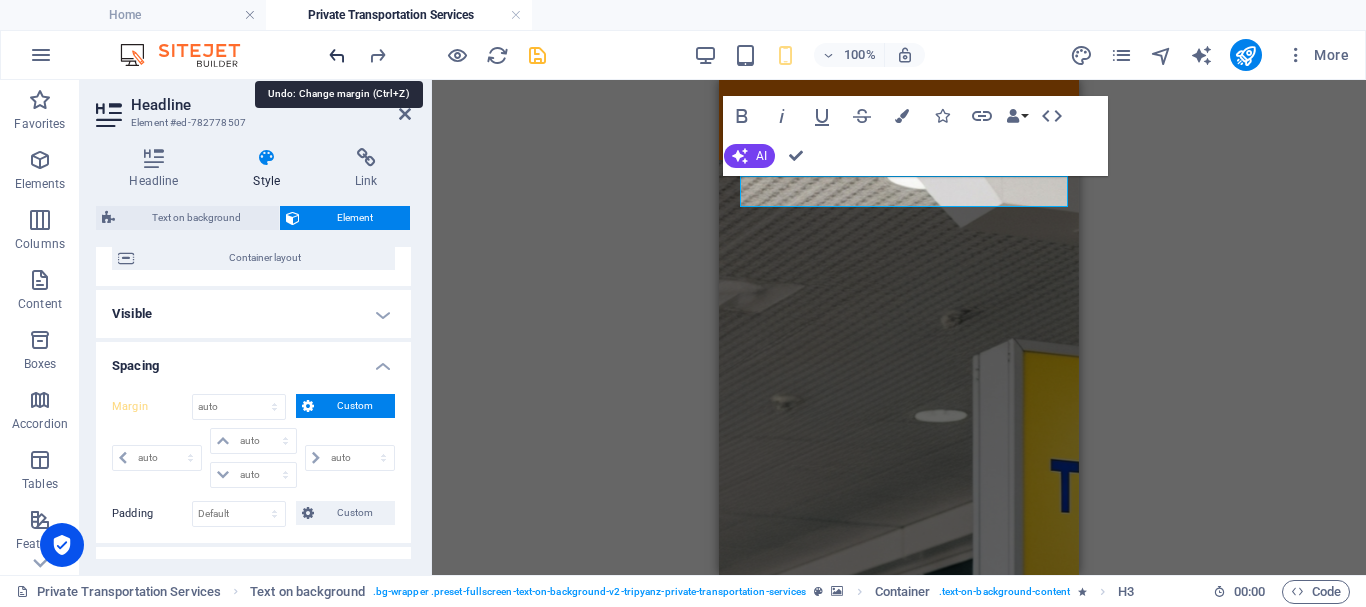 click at bounding box center [337, 55] 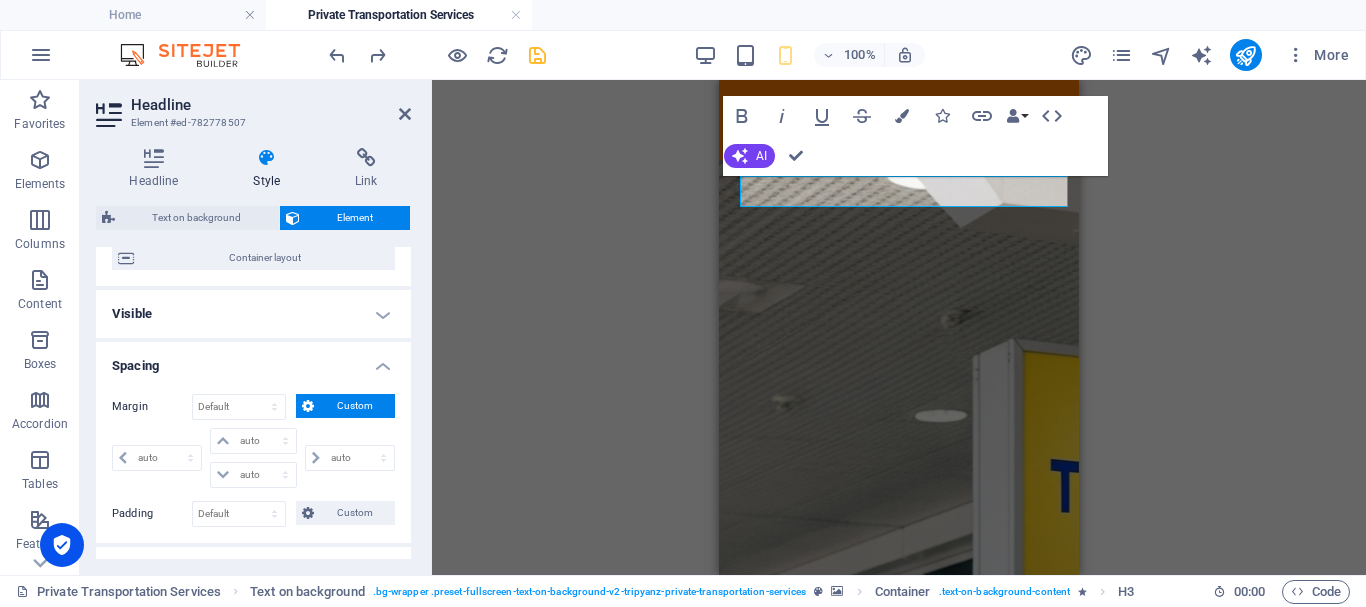 click on "Custom" at bounding box center (354, 406) 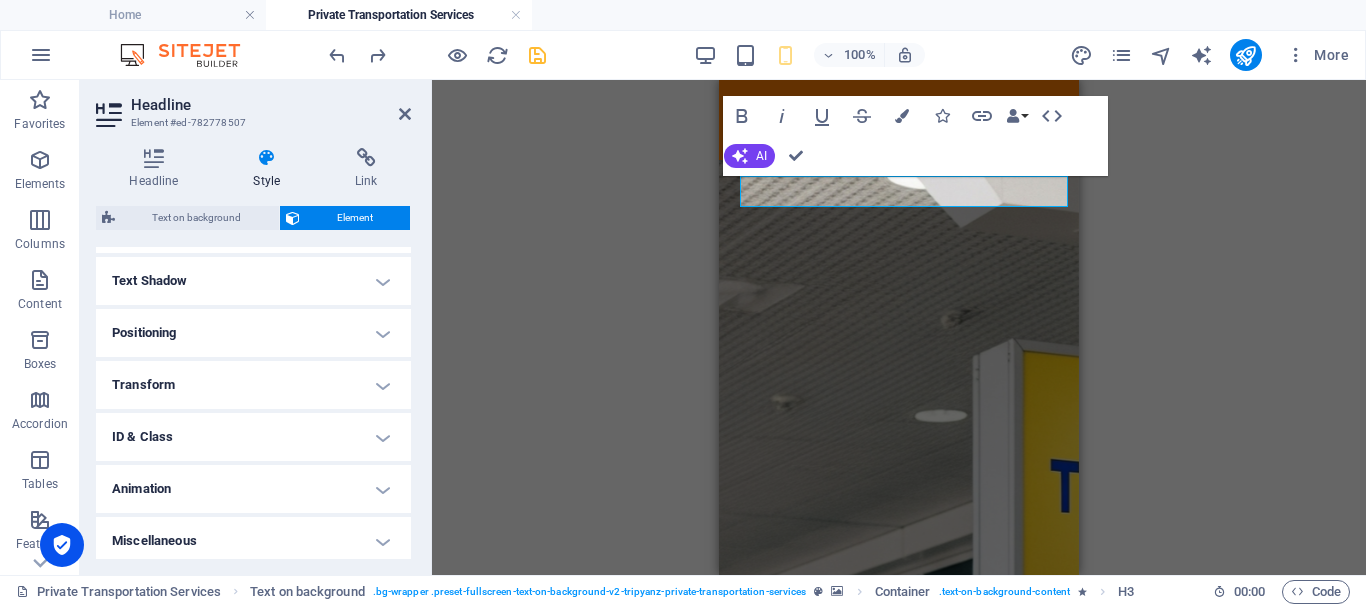 scroll, scrollTop: 498, scrollLeft: 0, axis: vertical 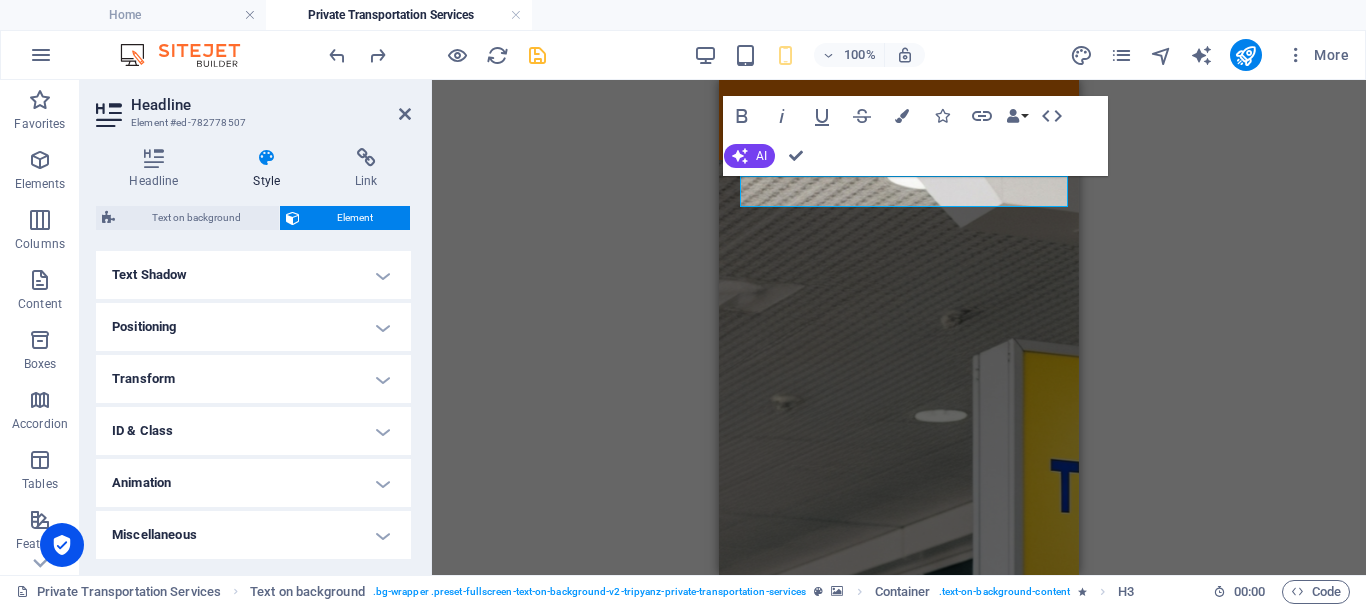 click on "Positioning" at bounding box center [253, 327] 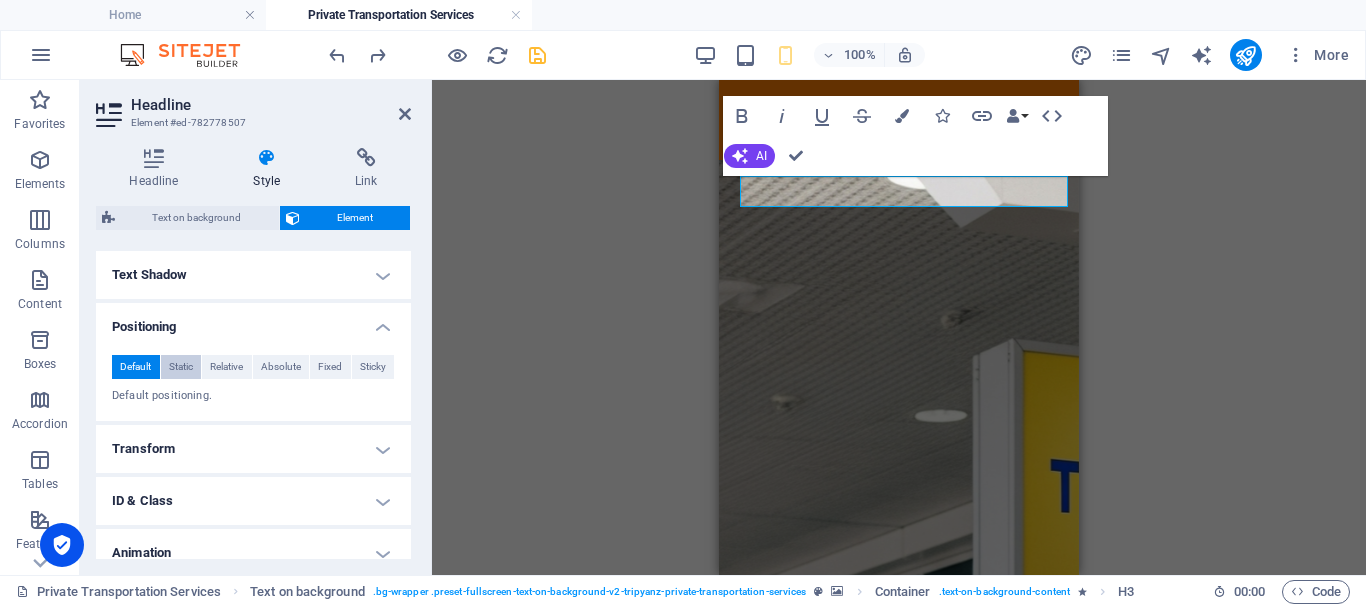 click on "Static" at bounding box center (181, 367) 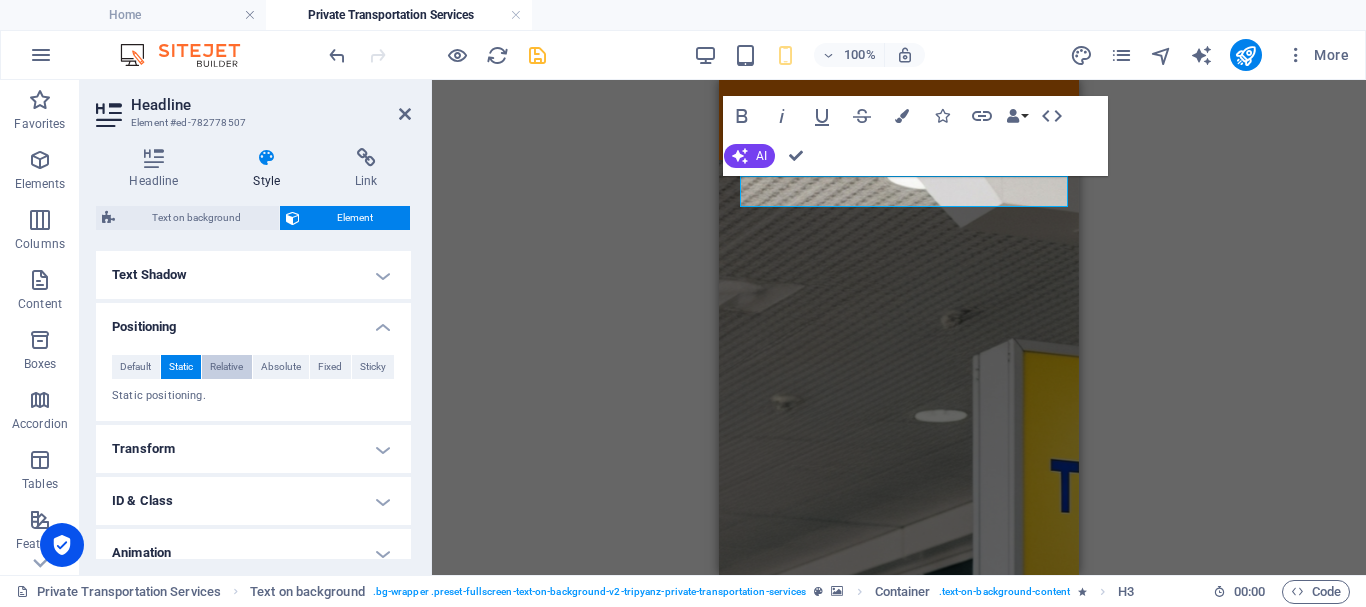 click on "Relative" at bounding box center (226, 367) 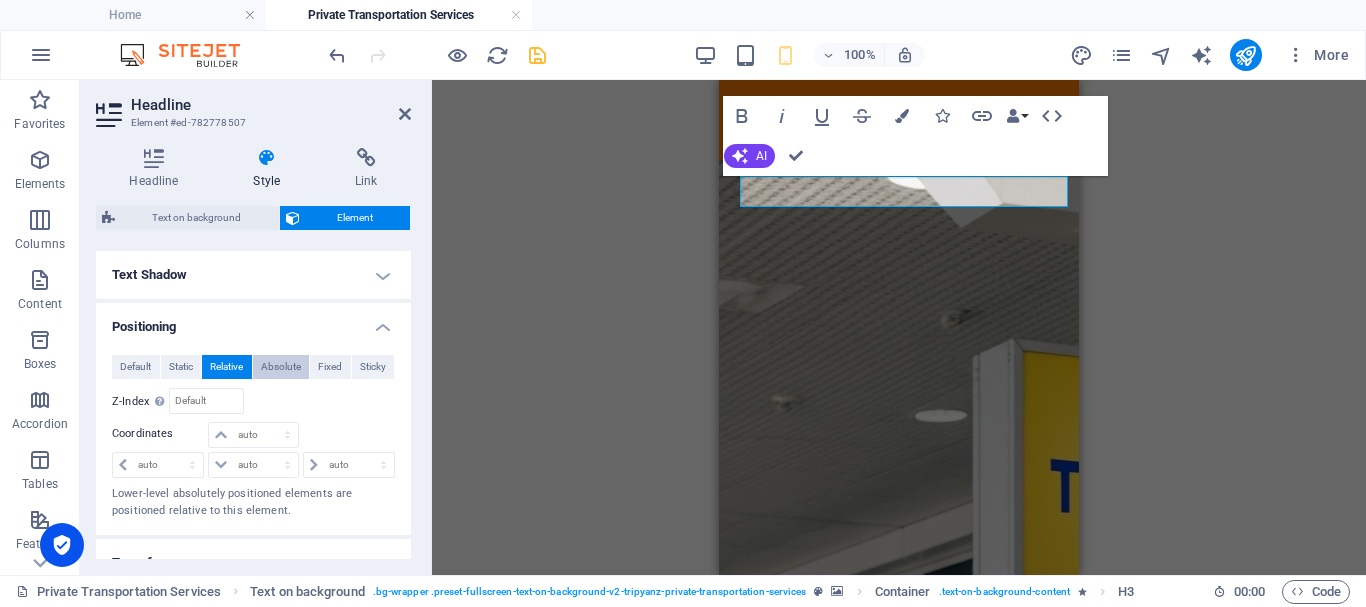 click on "Absolute" at bounding box center (281, 367) 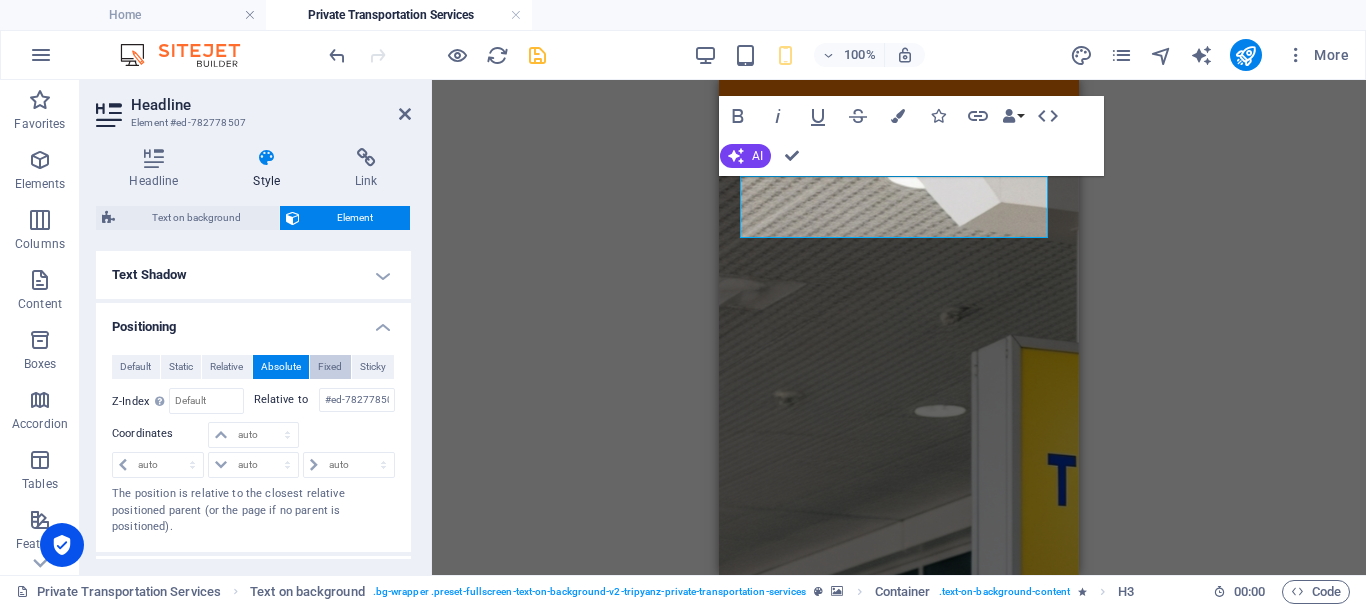 click on "Fixed" at bounding box center [330, 367] 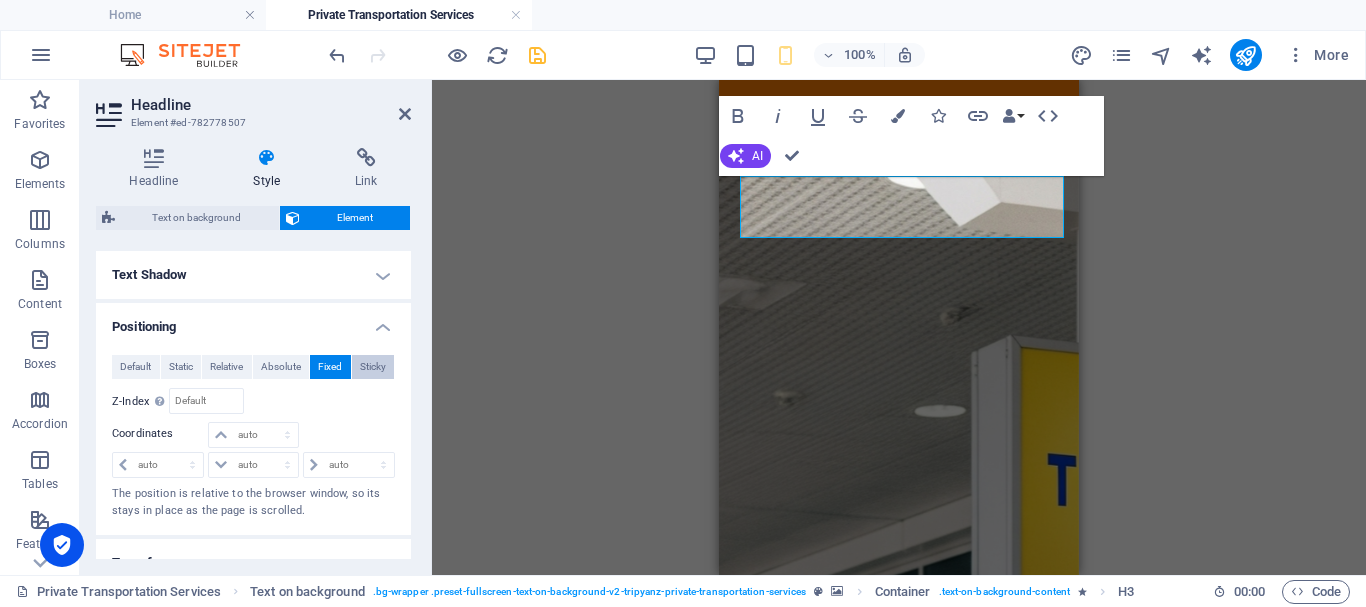 click on "Sticky" at bounding box center (373, 367) 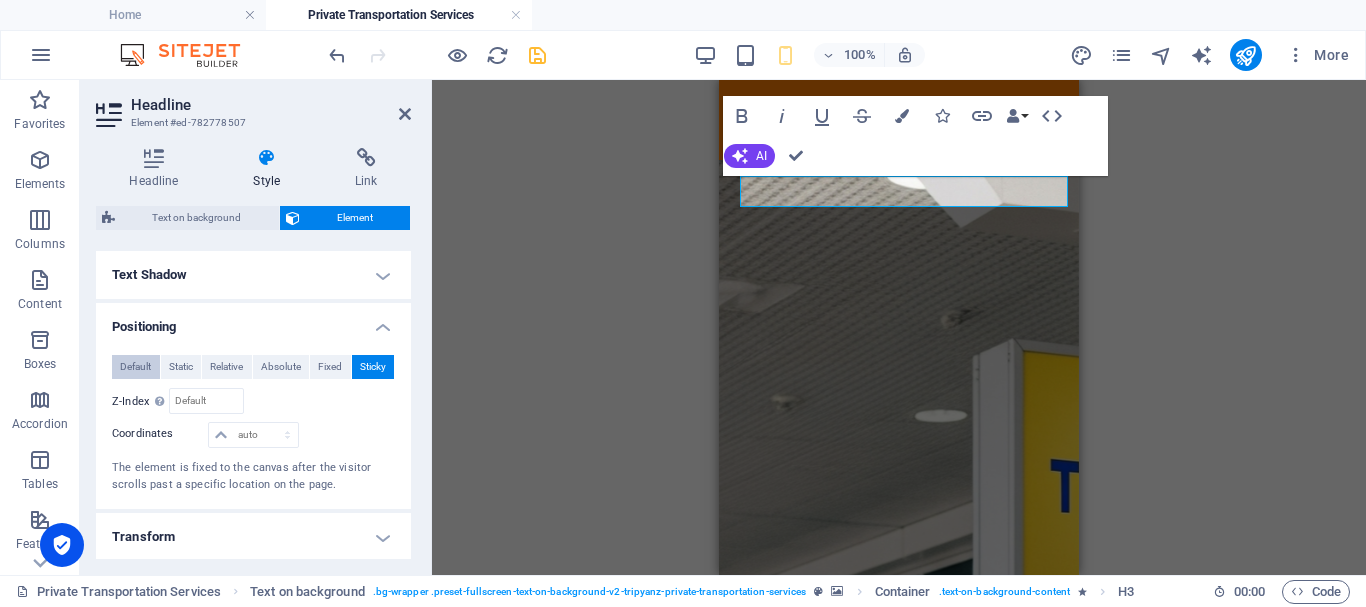 click on "Default" at bounding box center [135, 367] 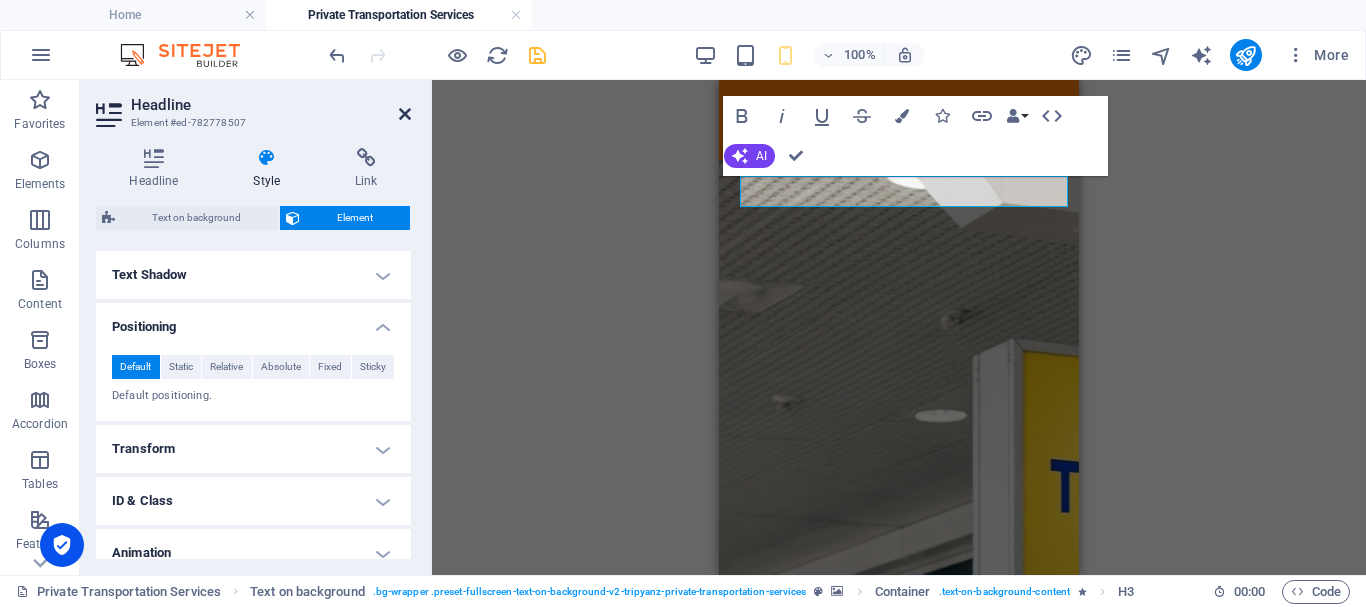 click at bounding box center (405, 114) 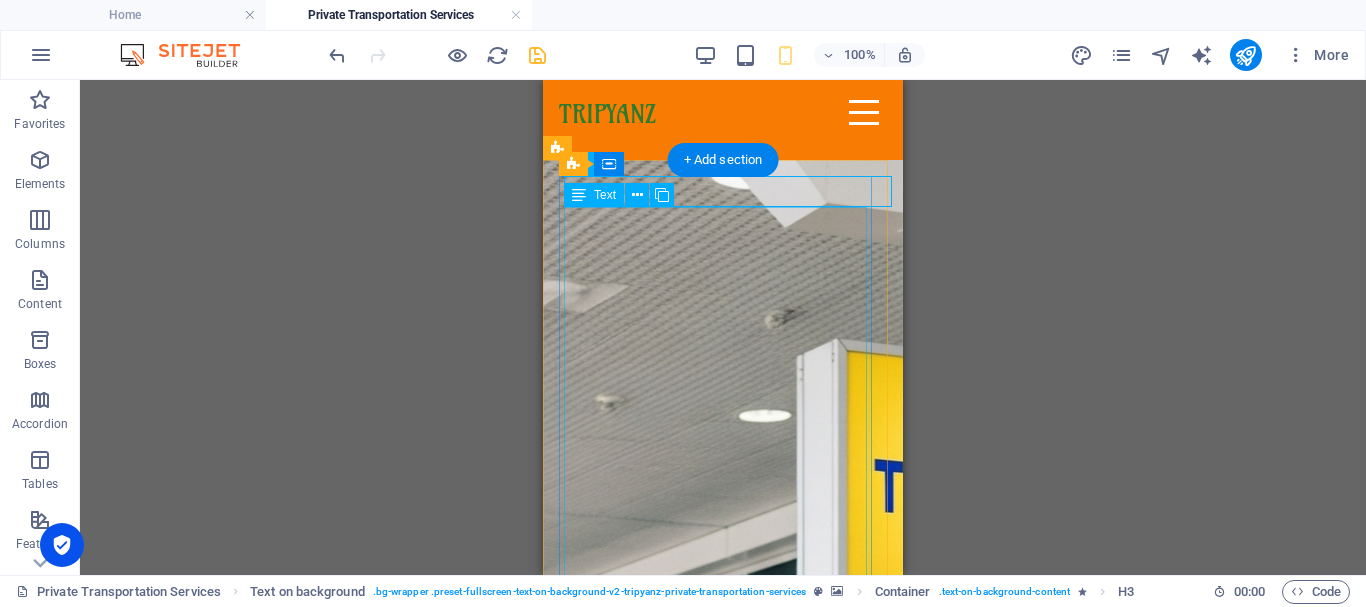 click on "Comfort, Safety & Style.  Wherever You Land, We’re Read y! Whether you're landing at the airport in [GEOGRAPHIC_DATA], [PERSON_NAME], [GEOGRAPHIC_DATA], [GEOGRAPHIC_DATA], or [GEOGRAPHIC_DATA],  [GEOGRAPHIC_DATA]  is here to meet you with a smile and a ride that suits your journey. ✨ Travel Across [GEOGRAPHIC_DATA] with Ease   Airport pickups & drop-offs  Hotel transfers & beach resorts  Day trips, excursions & multi-city rides 🚙Vehicles for Everyone From sleek sedans to roomy vans and minibuses, our air-conditioned fleet is ideal for solo travelers, couples, families, and groups. Enjoy a smooth ride, your comfort comes first! 👨‍✈️Our Drivers & Service Team All our drivers are friendly, experienced, and punctual, with strong local knowledge. Behind the scenes, our customer service team provides continuous follow-up and real-time support to make sure your trip runs perfectly. 💬 Why Tripyanz Transportation? ✅  Reliable airport transfers ✅ Professional customer support ✅ Clean, modern vehicles ✅ Real-time confirmations & follow-up" at bounding box center (723, 2680) 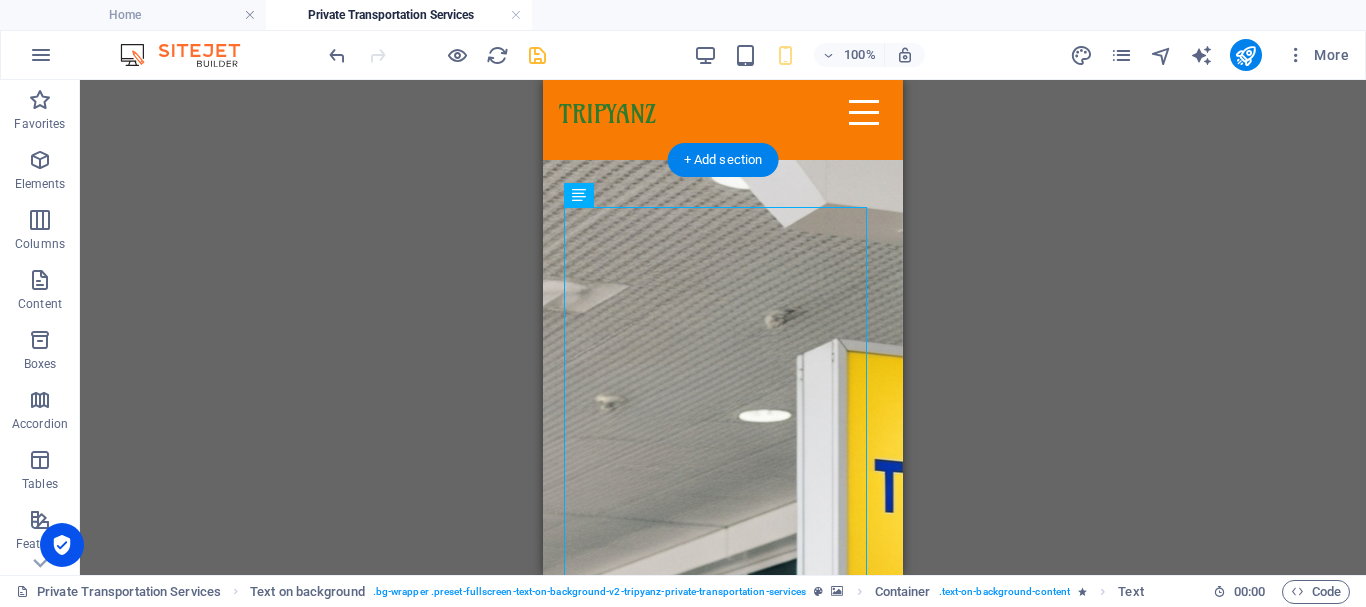 click at bounding box center [723, 980] 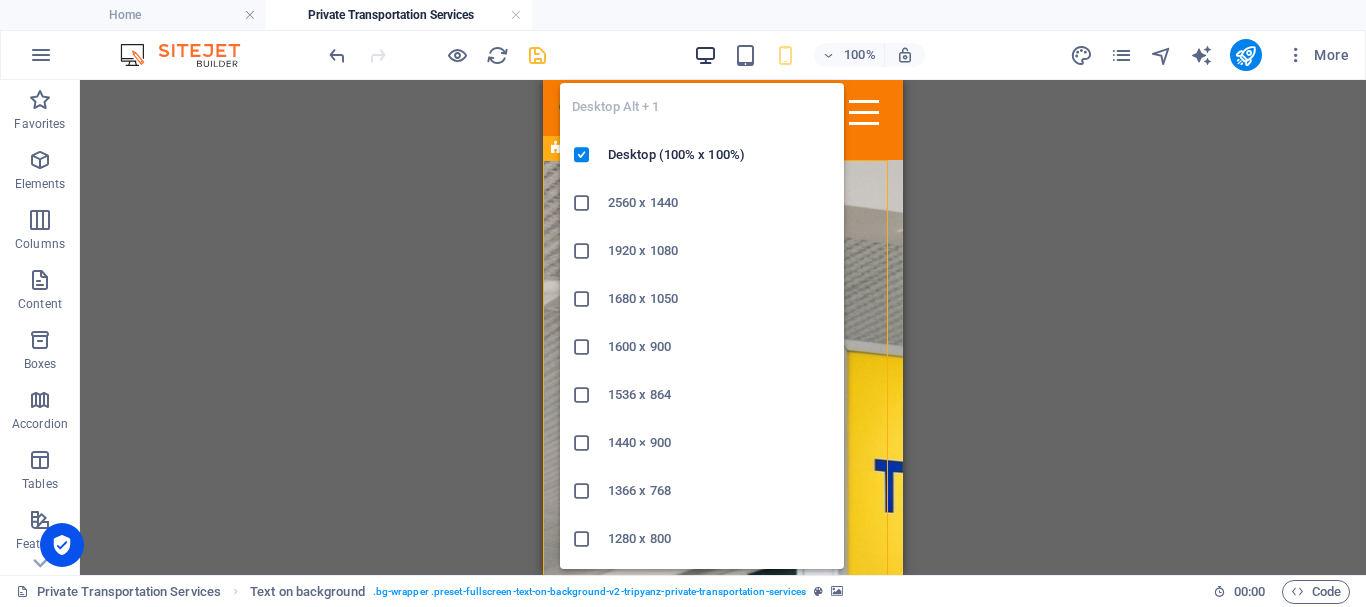 click at bounding box center [705, 55] 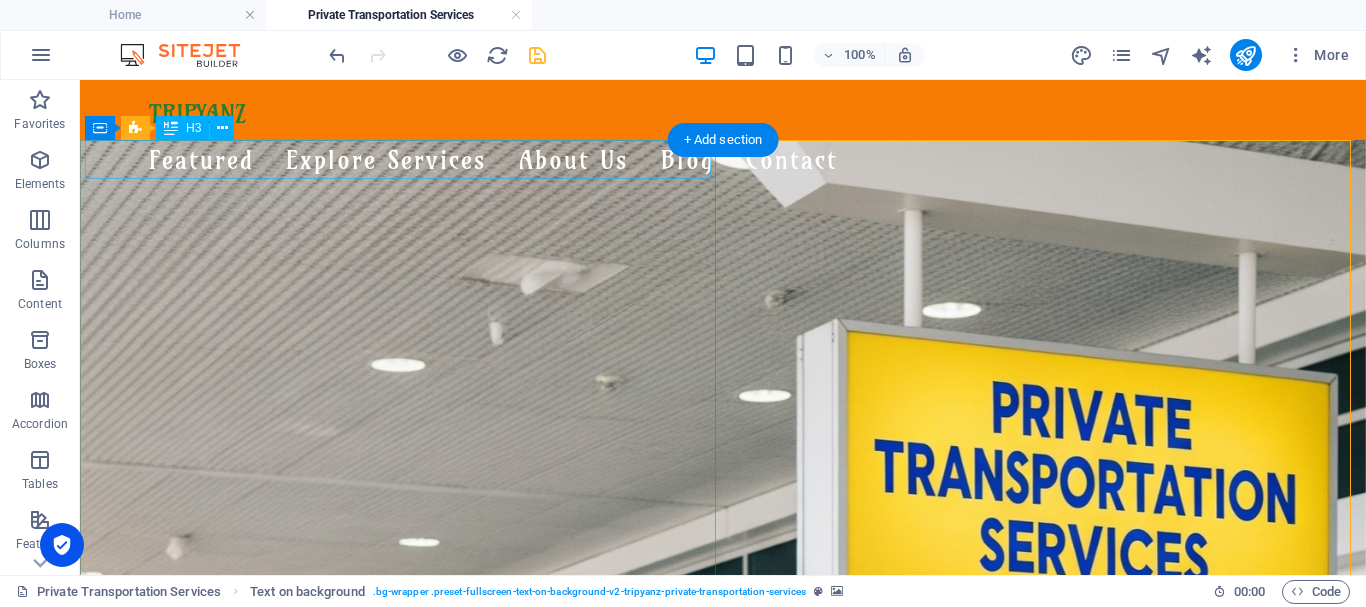 click on "Private Transportation Services" at bounding box center (723, 1800) 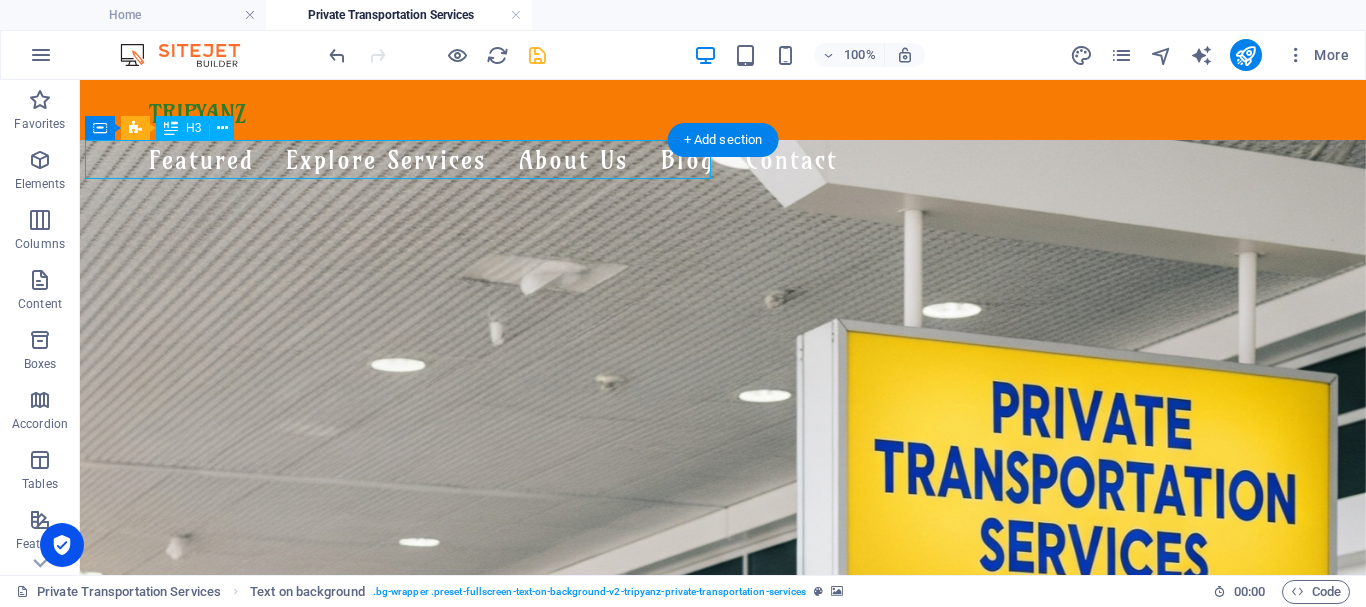 click on "Private Transportation Services" at bounding box center [723, 1800] 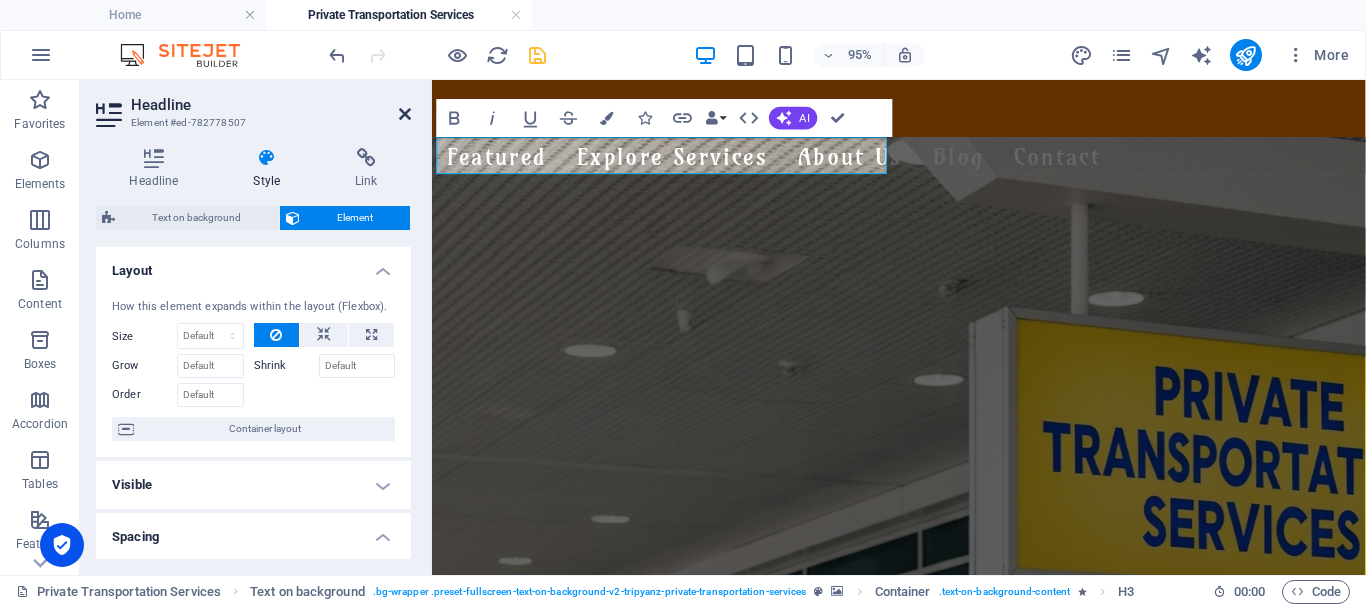 click at bounding box center (405, 114) 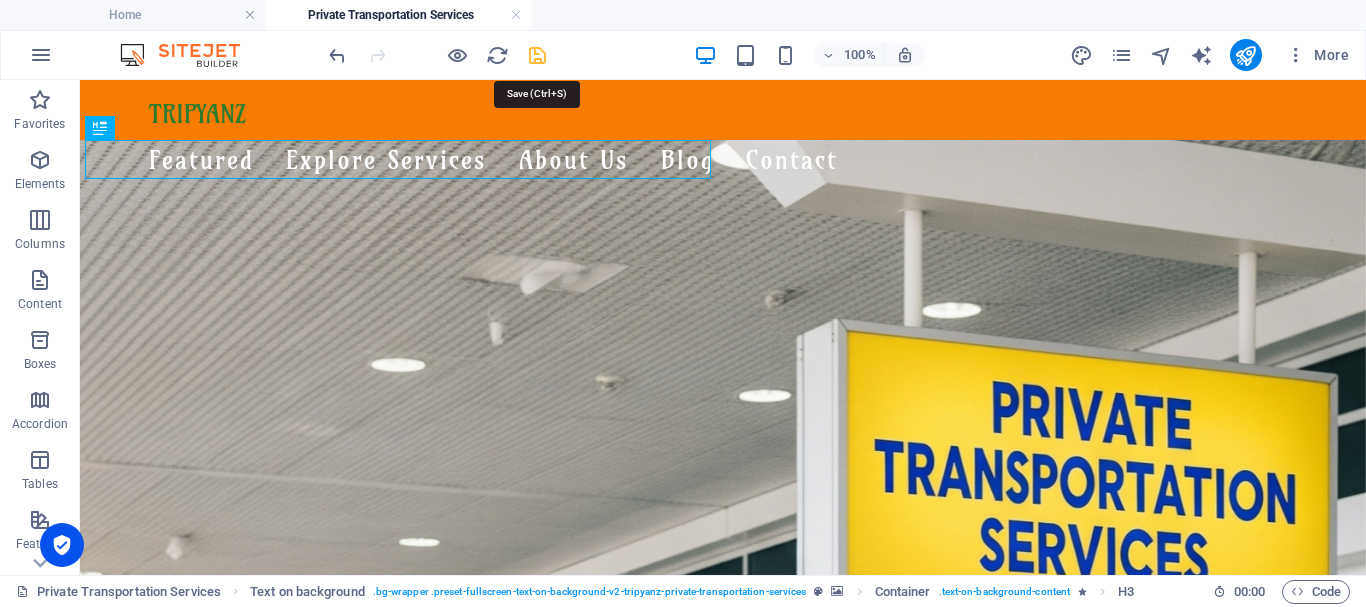 click at bounding box center [537, 55] 